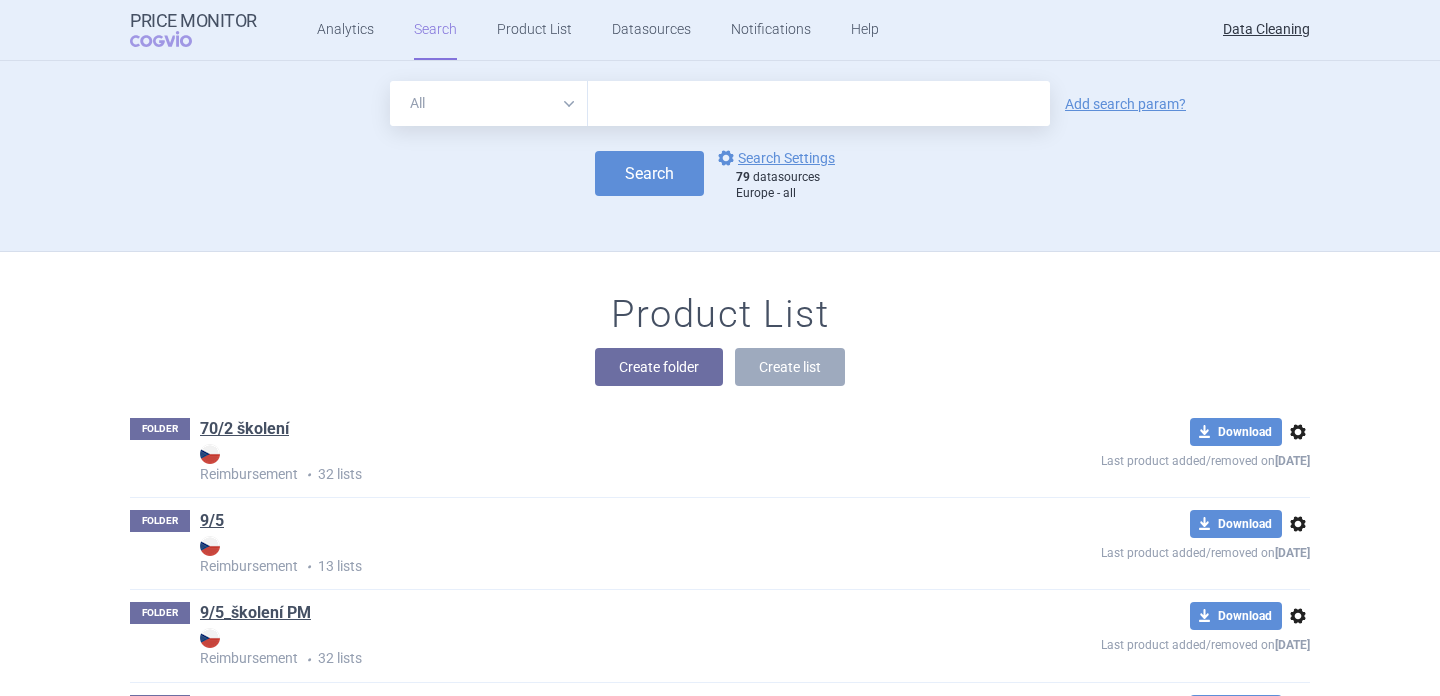scroll, scrollTop: 0, scrollLeft: 0, axis: both 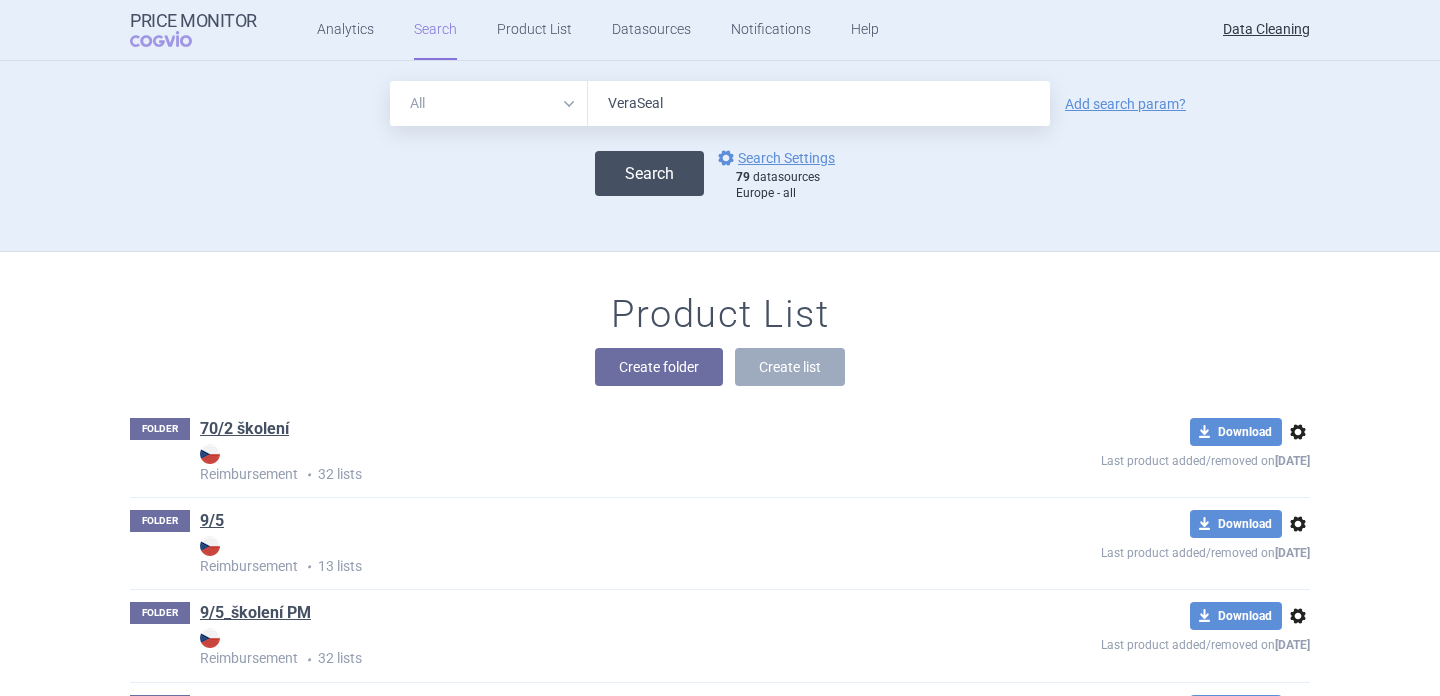 type on "VeraSeal" 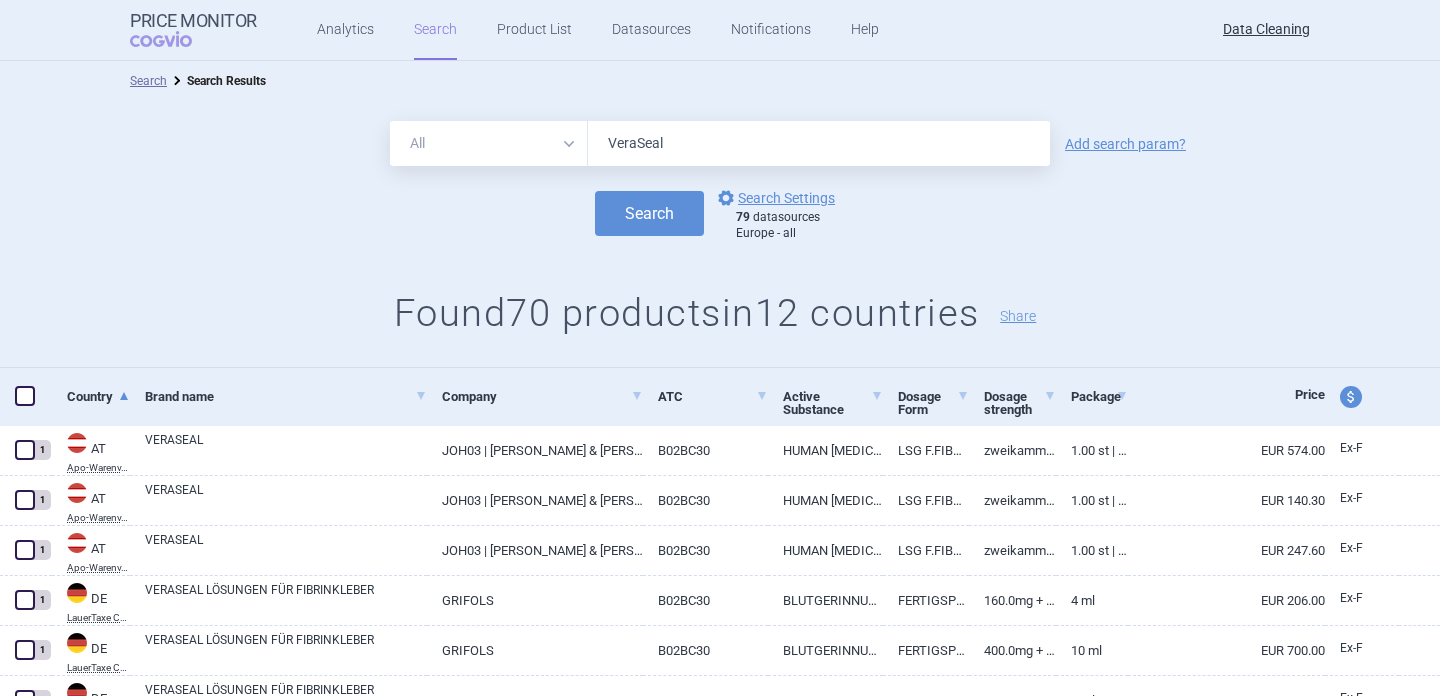 click on "VeraSeal" at bounding box center (819, 143) 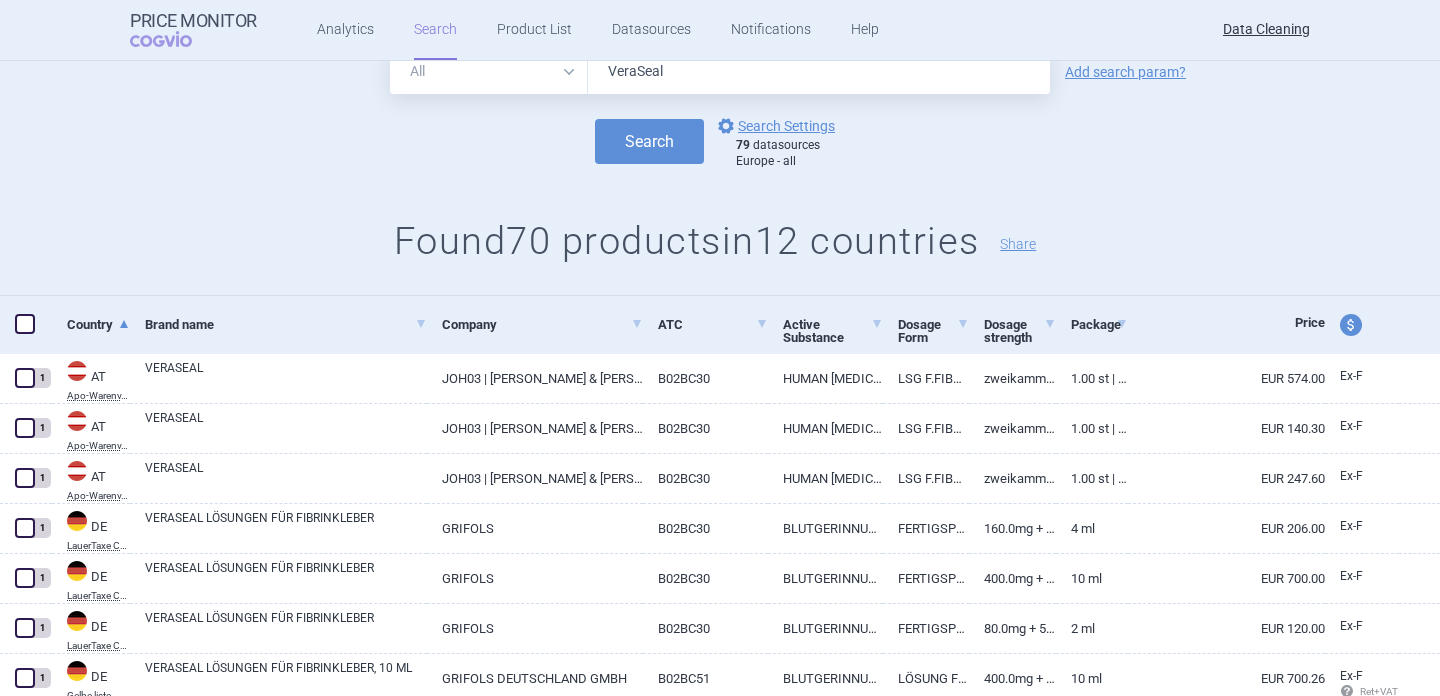 scroll, scrollTop: 0, scrollLeft: 0, axis: both 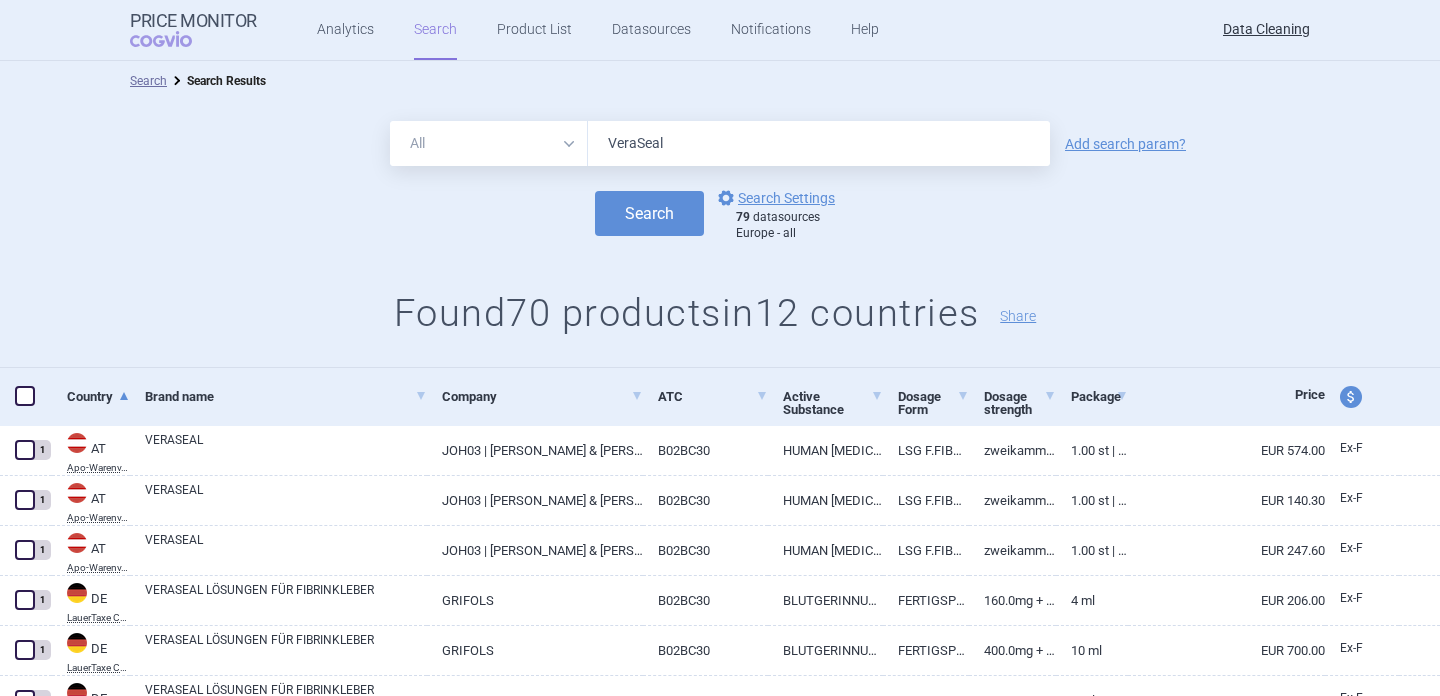 click on "VeraSeal" at bounding box center [819, 143] 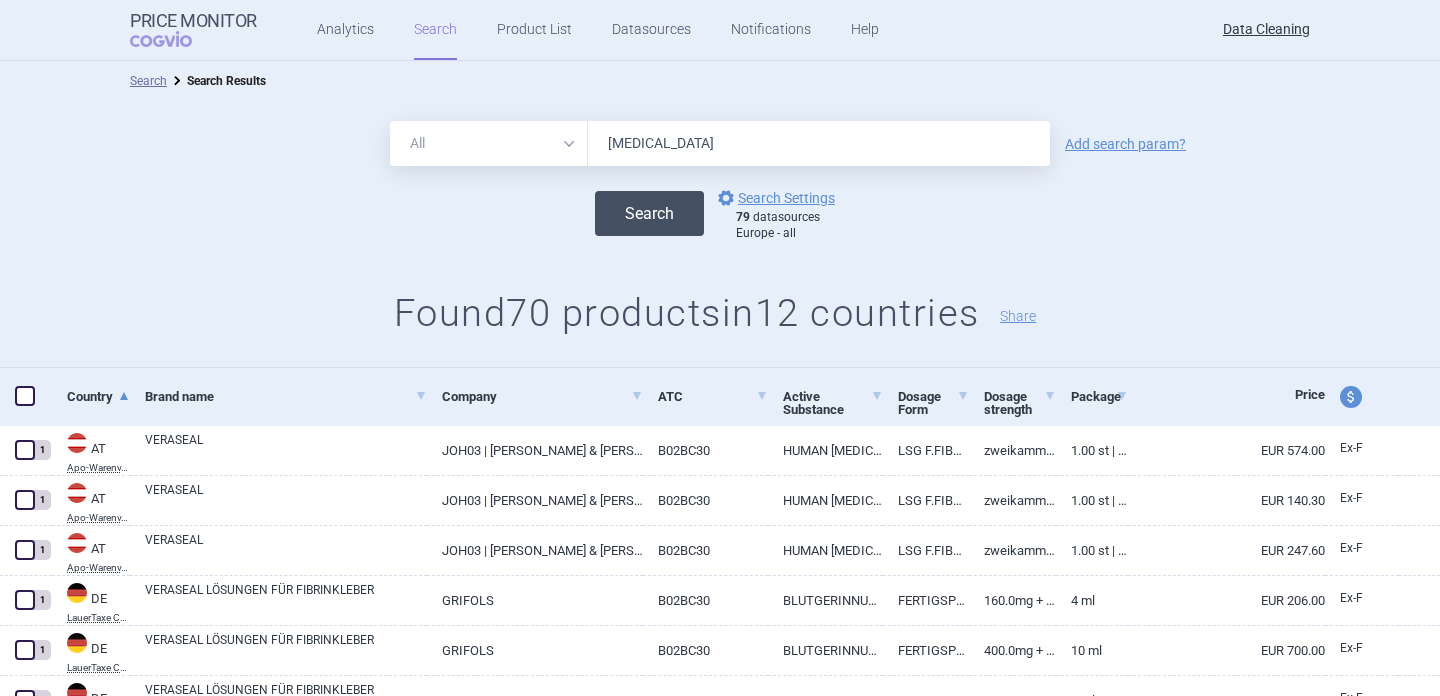 type on "[MEDICAL_DATA]" 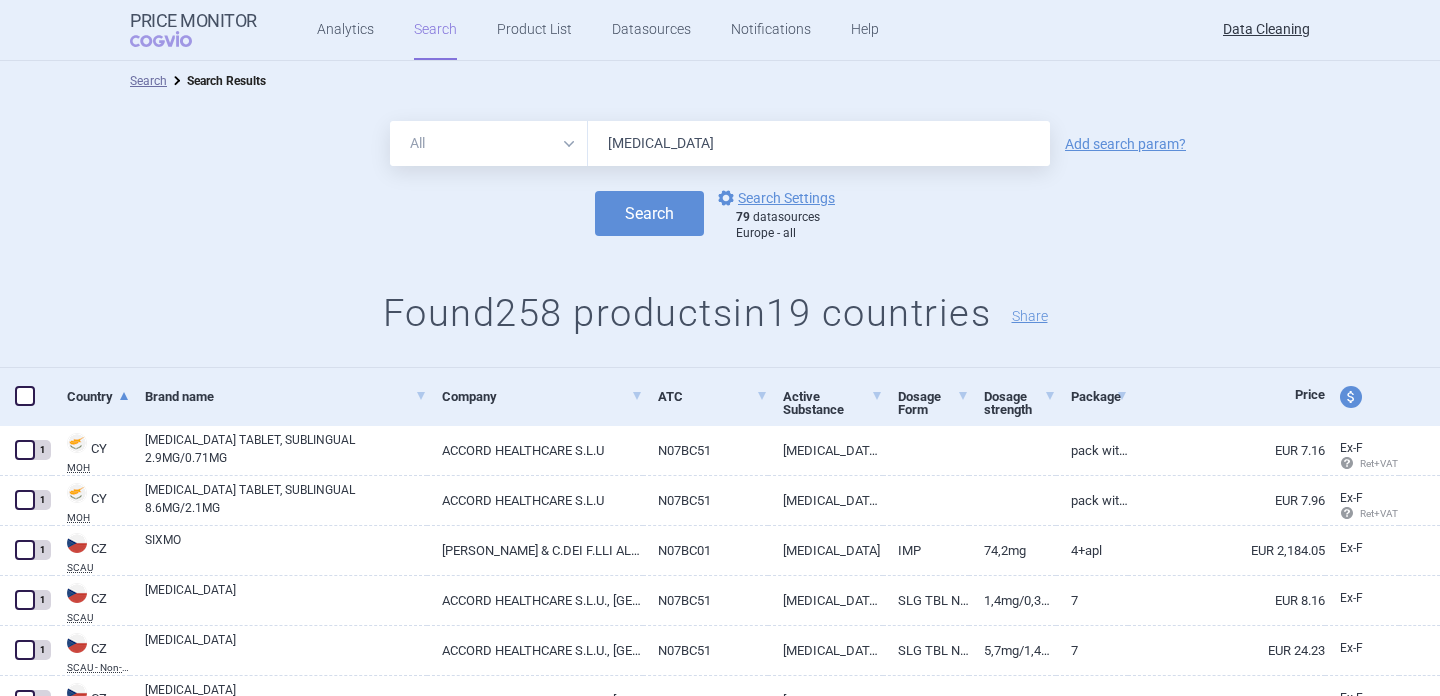 click on "Found  258   products  in  19   countries   Share" at bounding box center [720, 314] 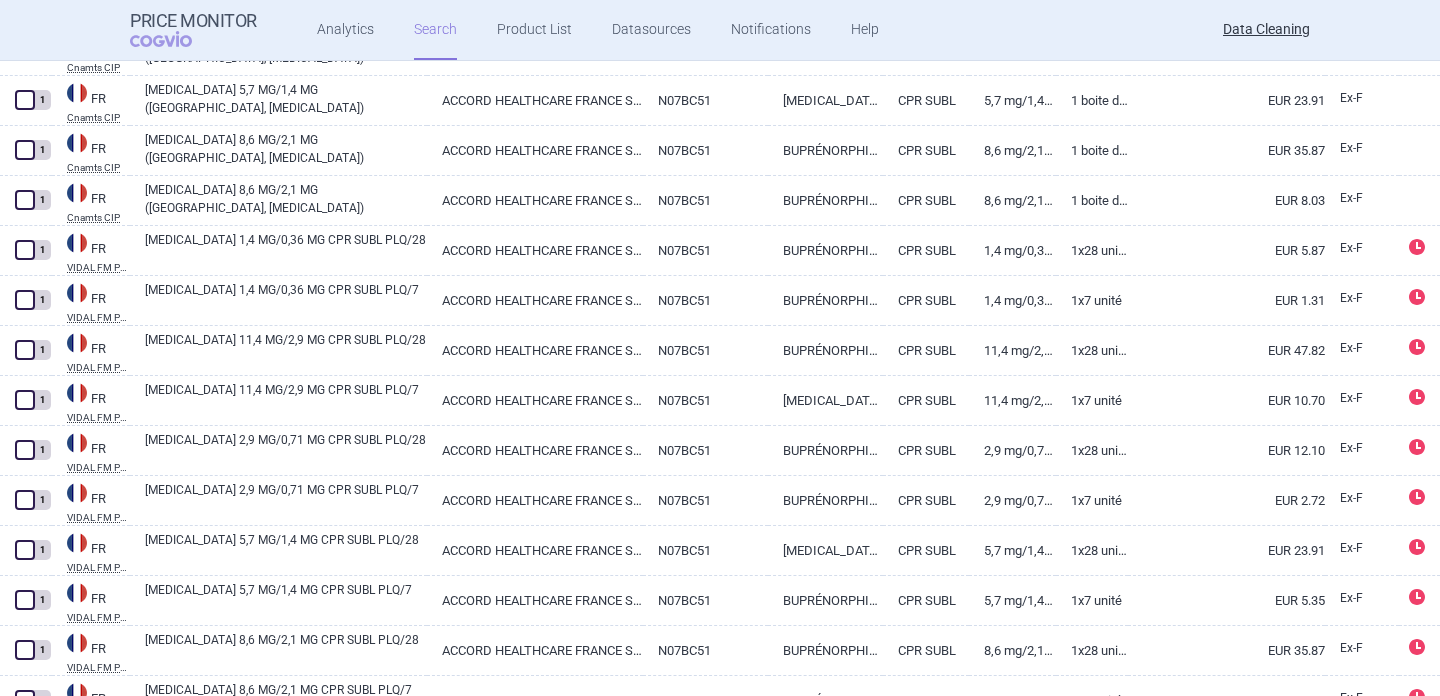 scroll, scrollTop: 4795, scrollLeft: 0, axis: vertical 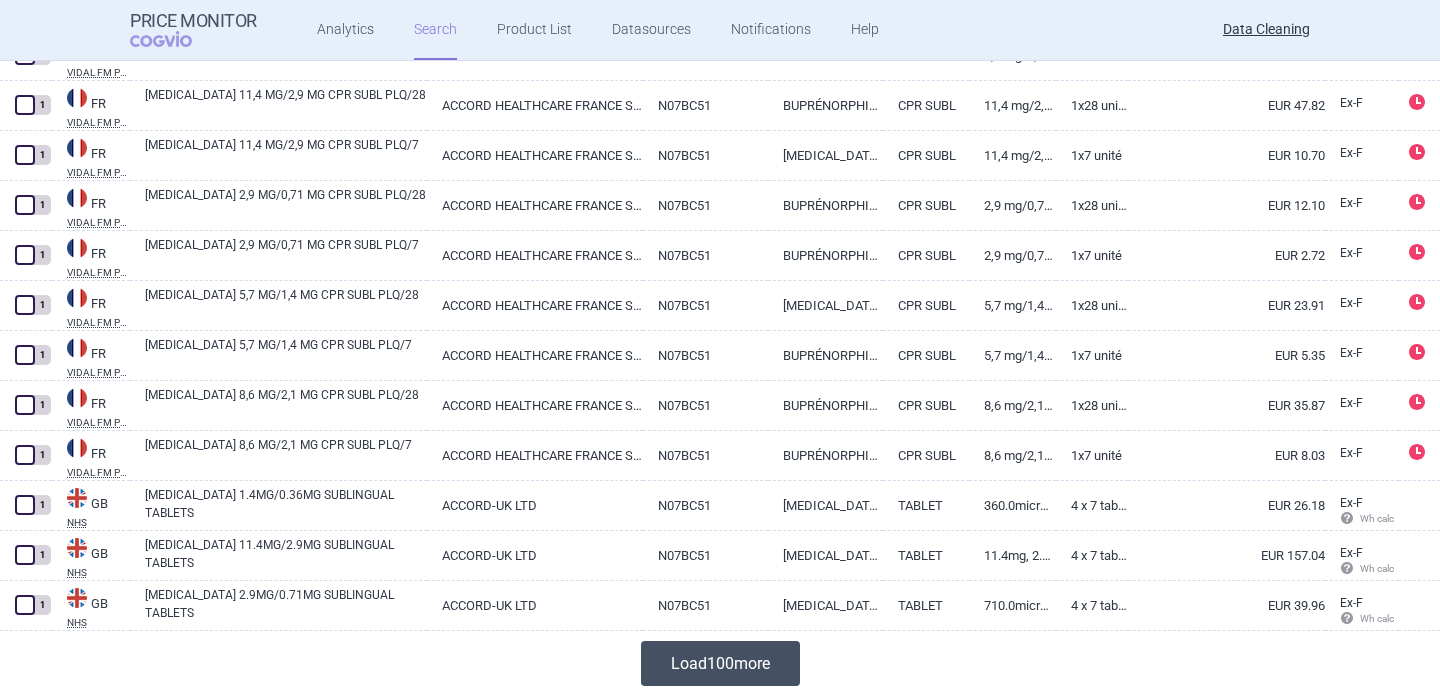 click on "Load  100  more" at bounding box center [720, 663] 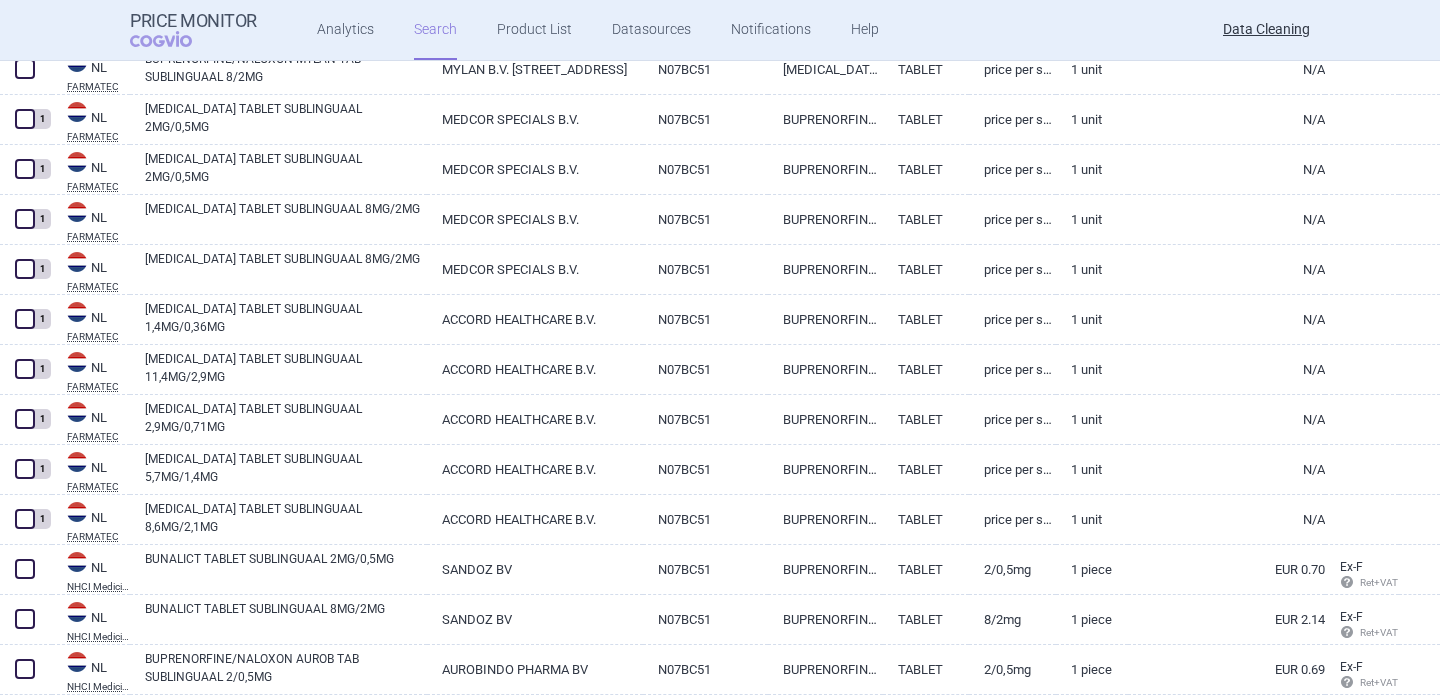 scroll, scrollTop: 9795, scrollLeft: 0, axis: vertical 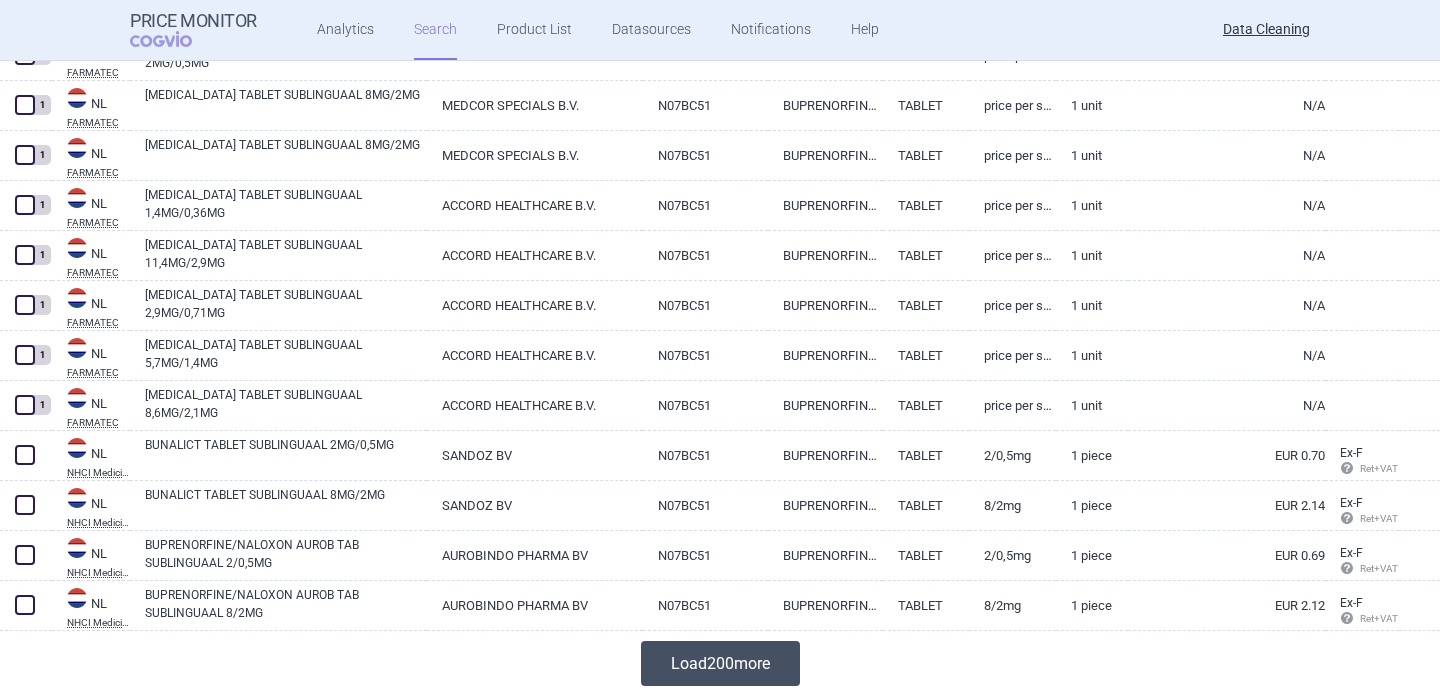 click on "Load  200  more" at bounding box center (720, 663) 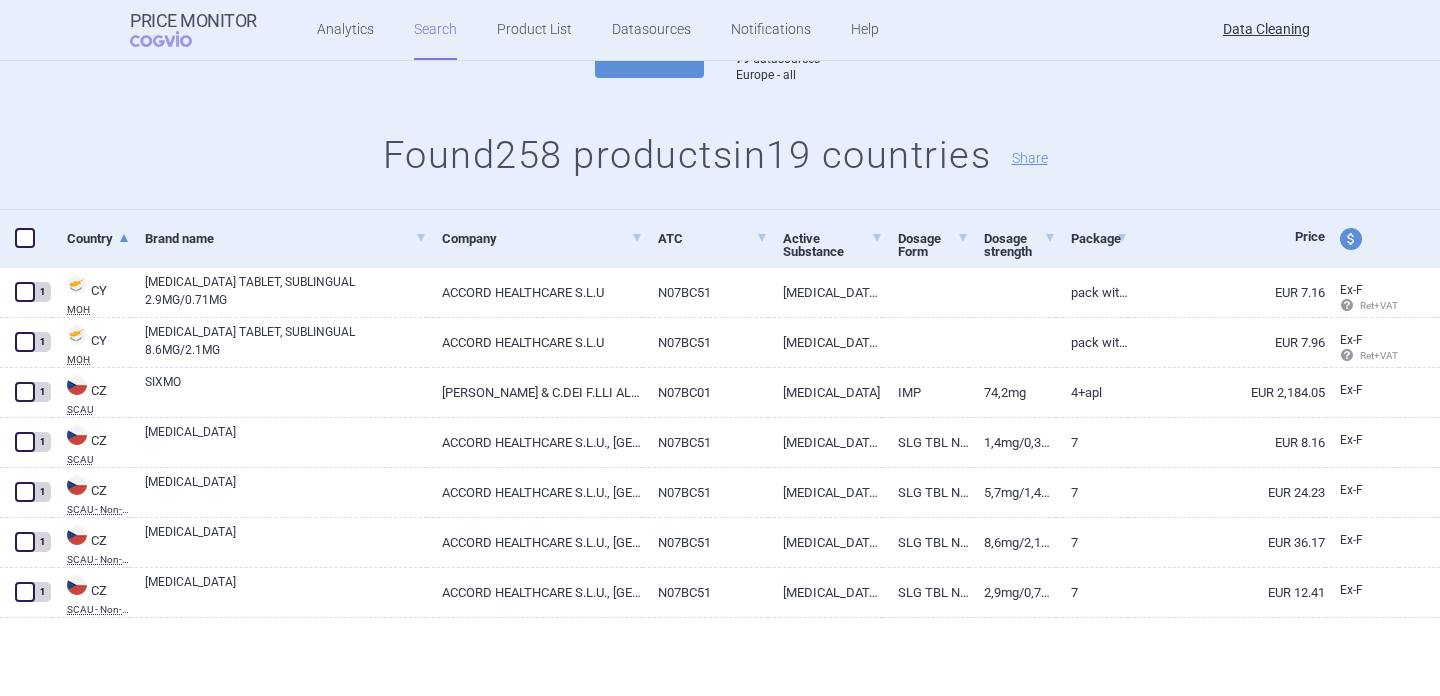scroll, scrollTop: 0, scrollLeft: 0, axis: both 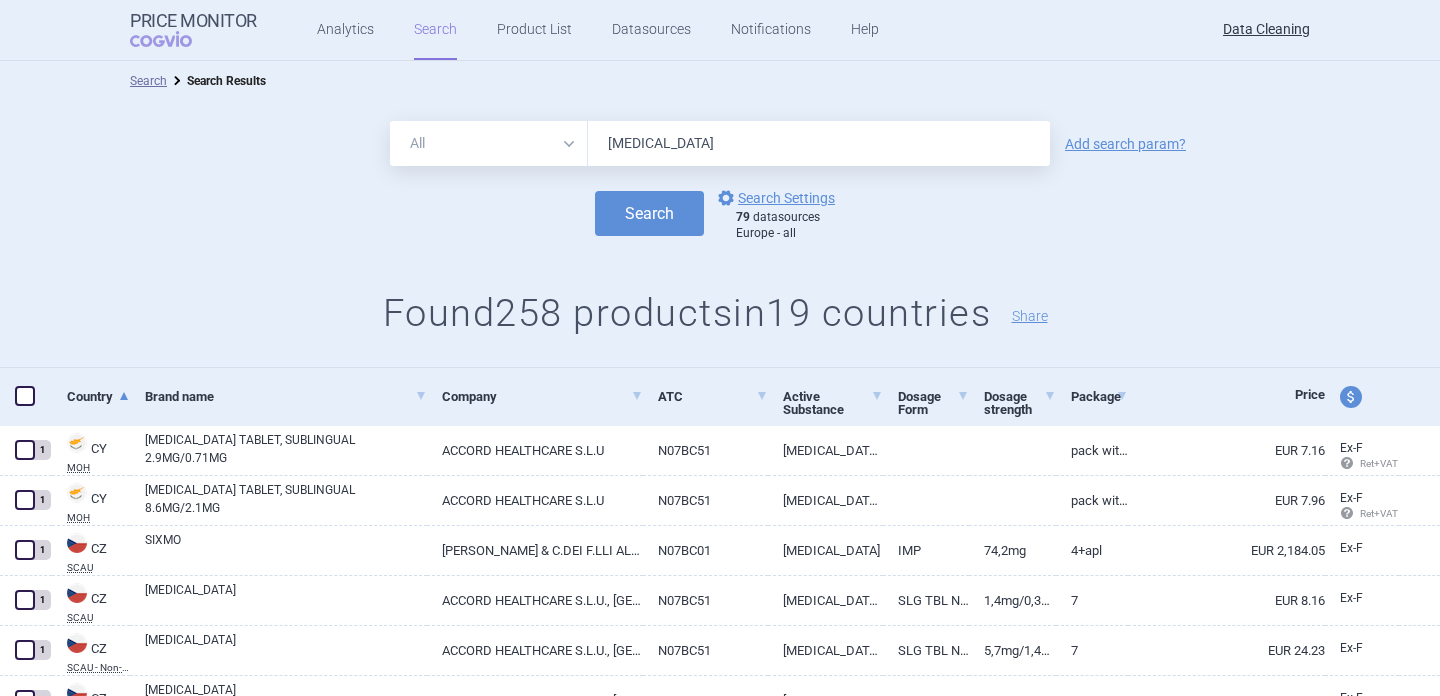 click on "[MEDICAL_DATA]" at bounding box center [819, 143] 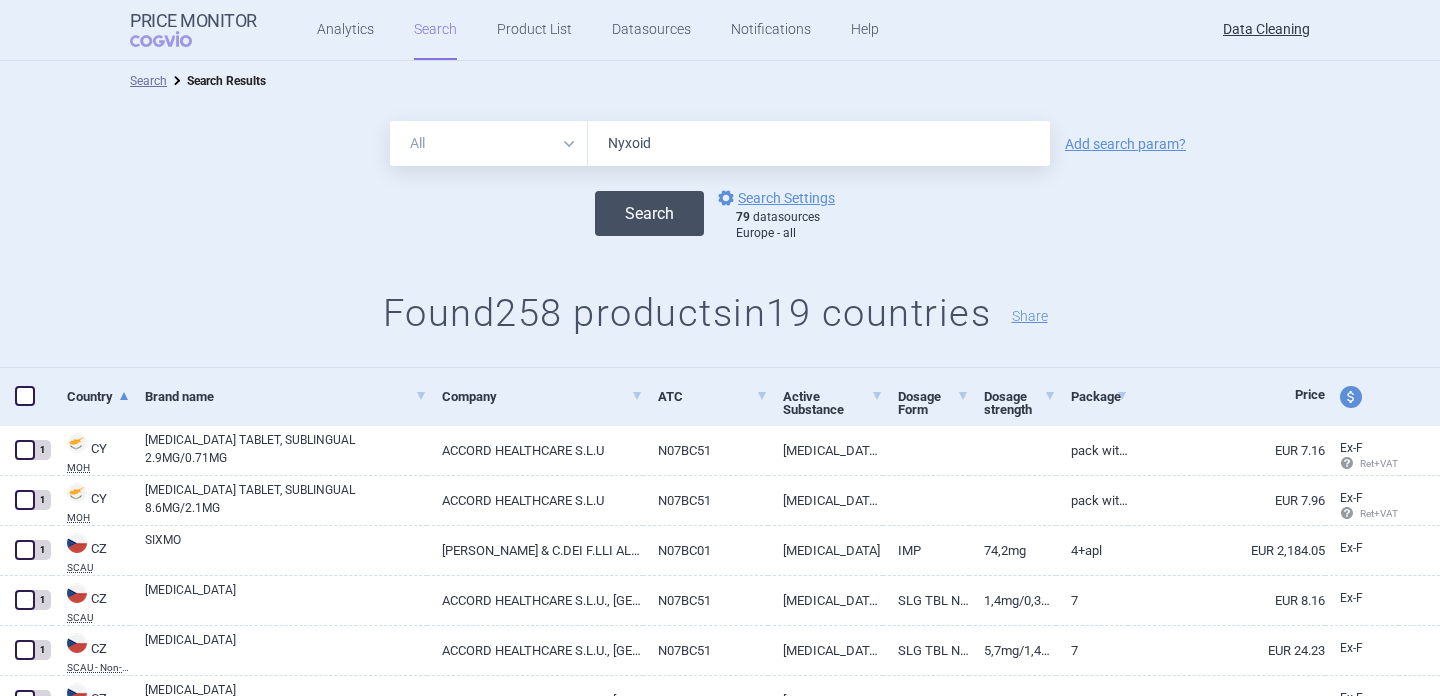 type on "Nyxoid" 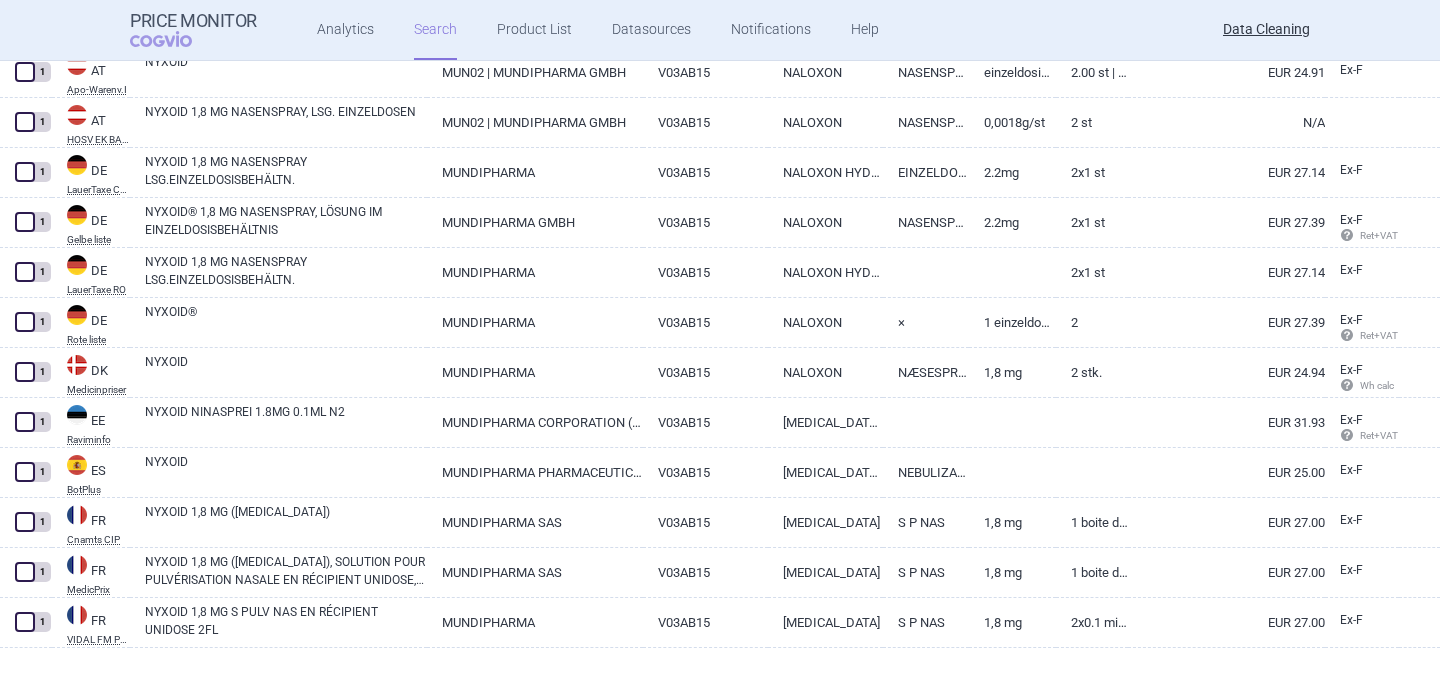 scroll, scrollTop: 0, scrollLeft: 0, axis: both 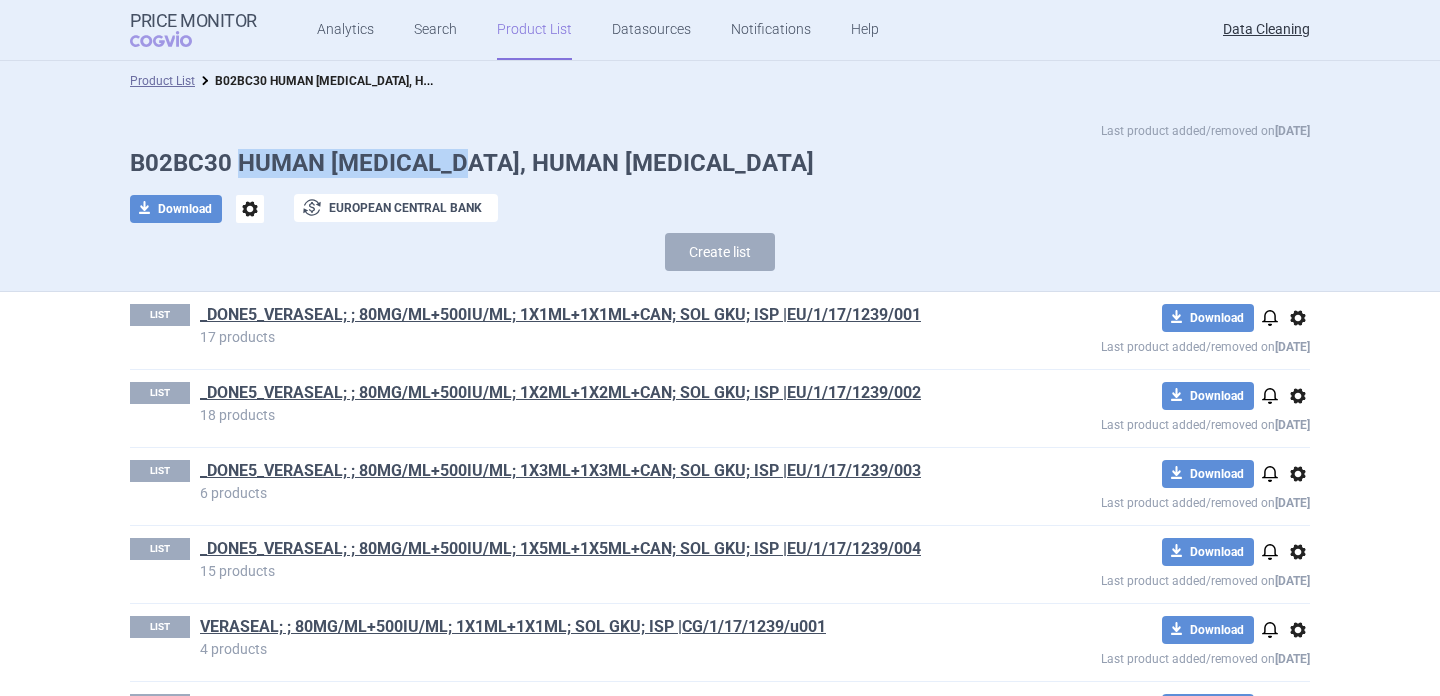 drag, startPoint x: 239, startPoint y: 162, endPoint x: 463, endPoint y: 164, distance: 224.00893 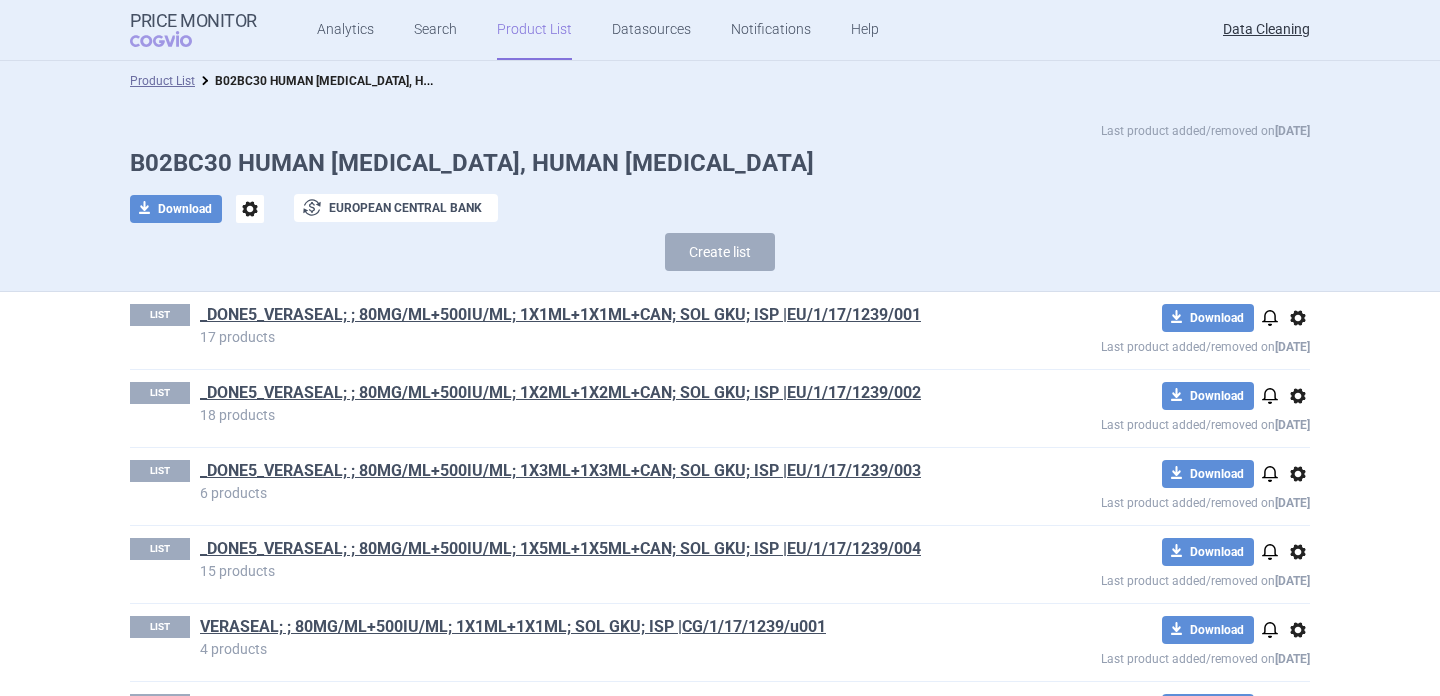 click on "B02BC30 HUMAN [MEDICAL_DATA], HUMAN [MEDICAL_DATA]" at bounding box center (720, 163) 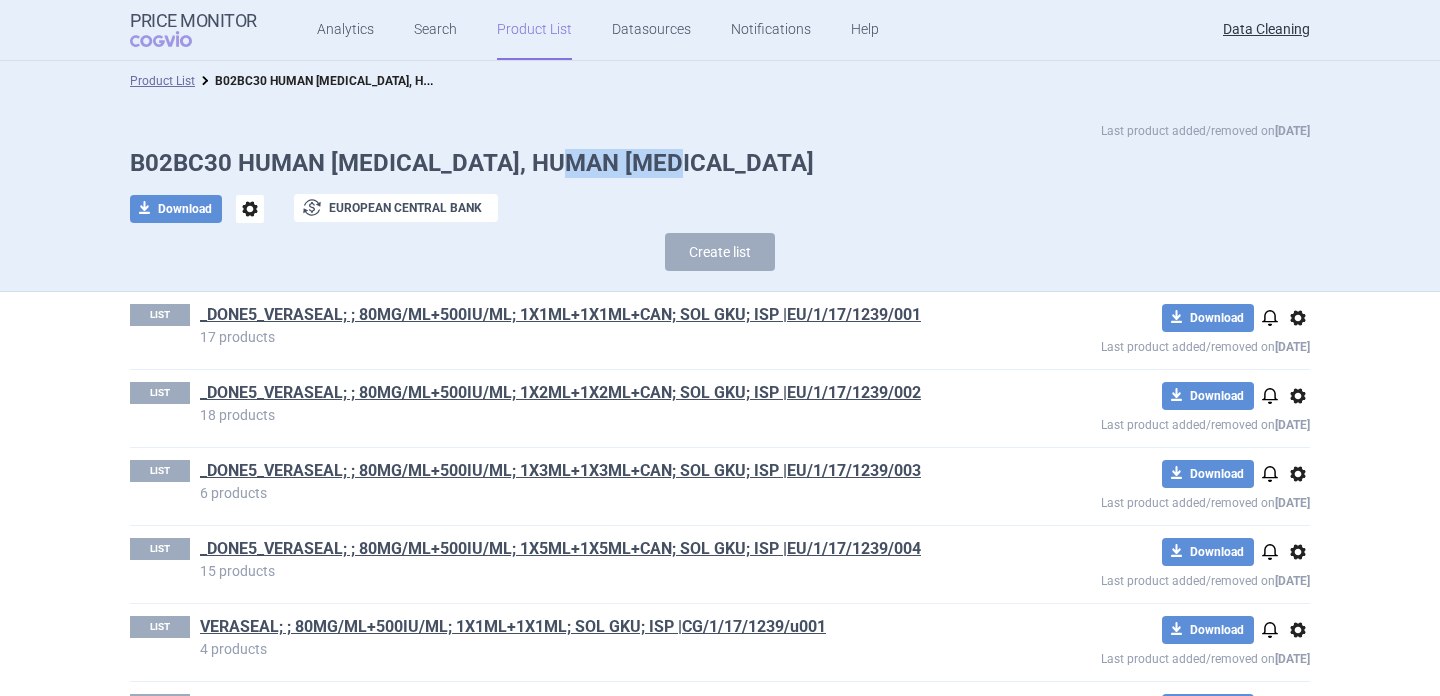 click on "B02BC30 HUMAN [MEDICAL_DATA], HUMAN [MEDICAL_DATA]" at bounding box center (720, 163) 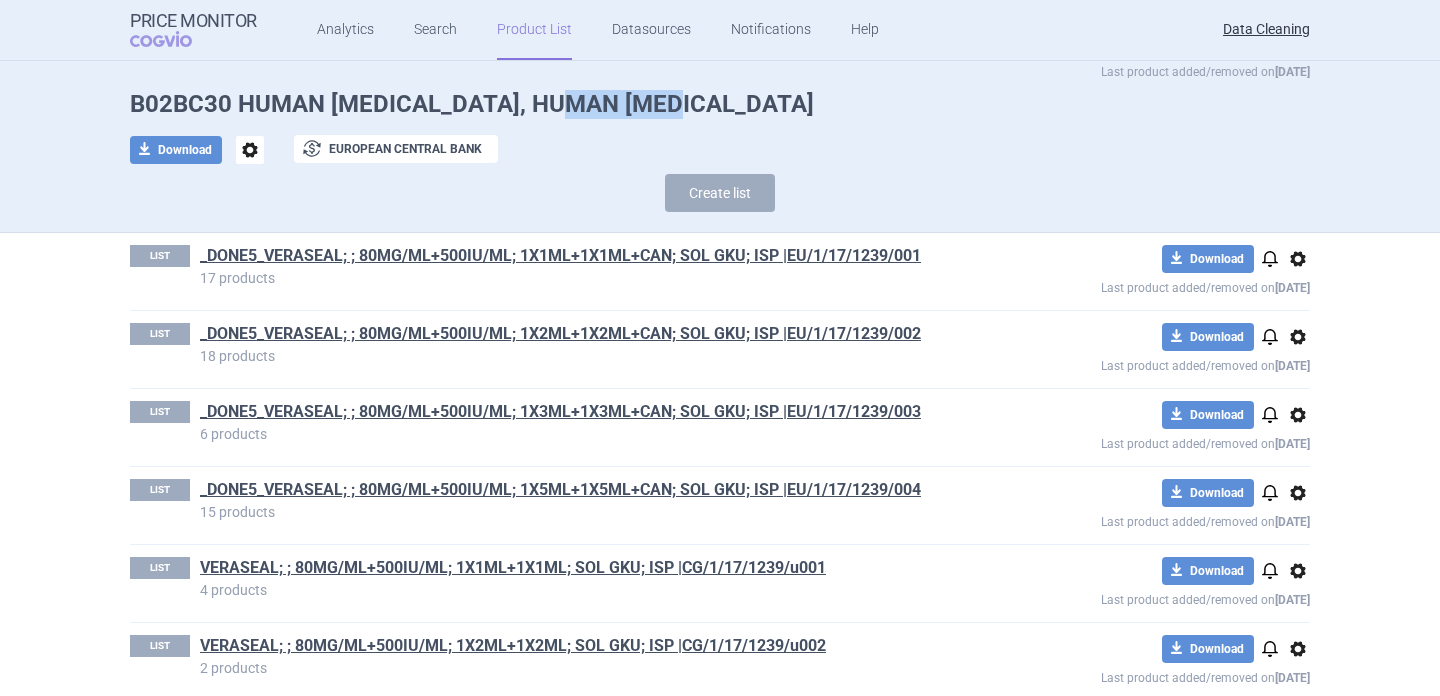 scroll, scrollTop: 28, scrollLeft: 0, axis: vertical 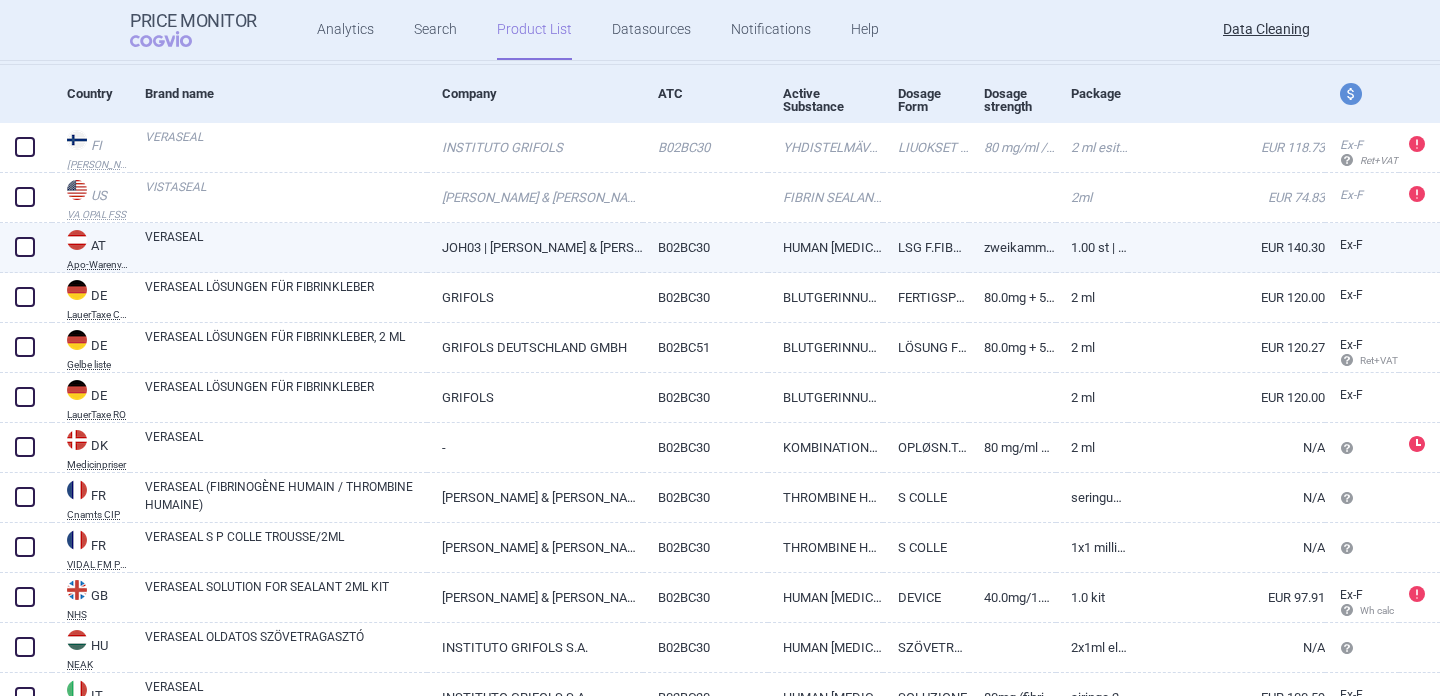 click on "VERASEAL" at bounding box center [286, 246] 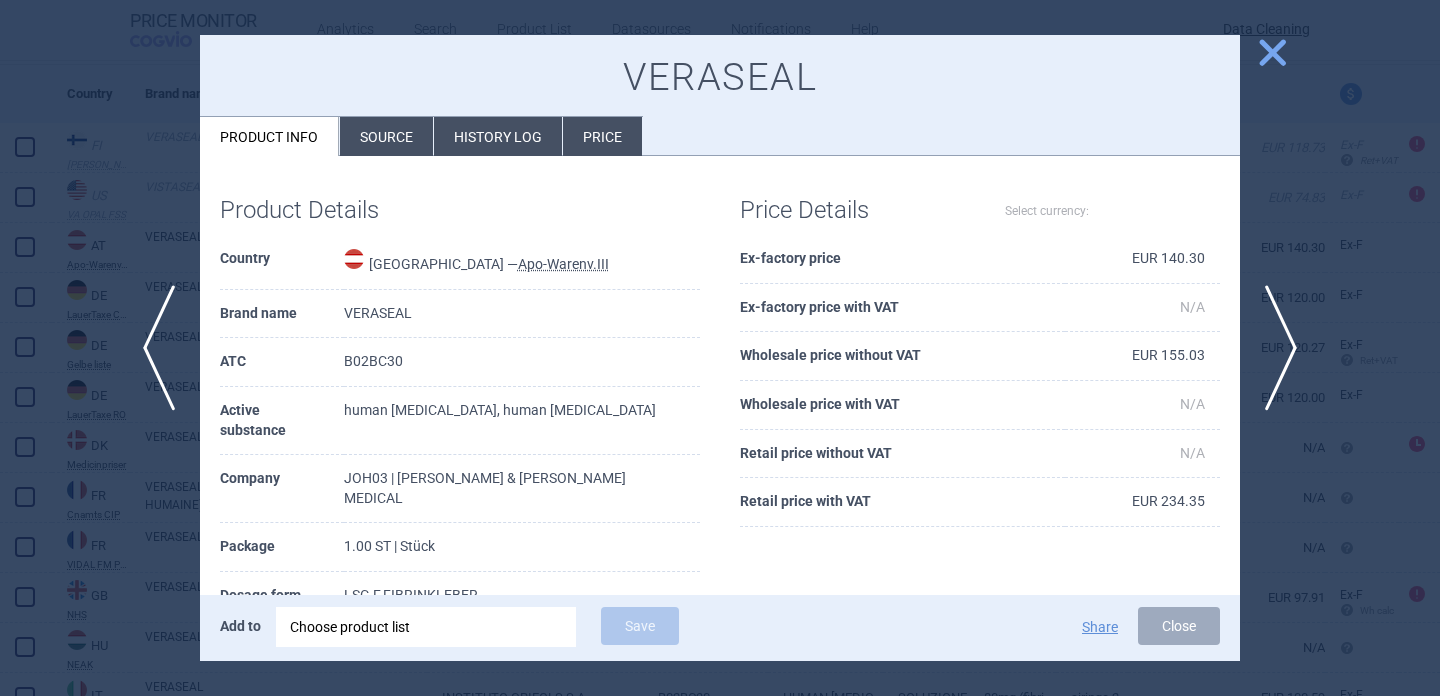 select on "EUR" 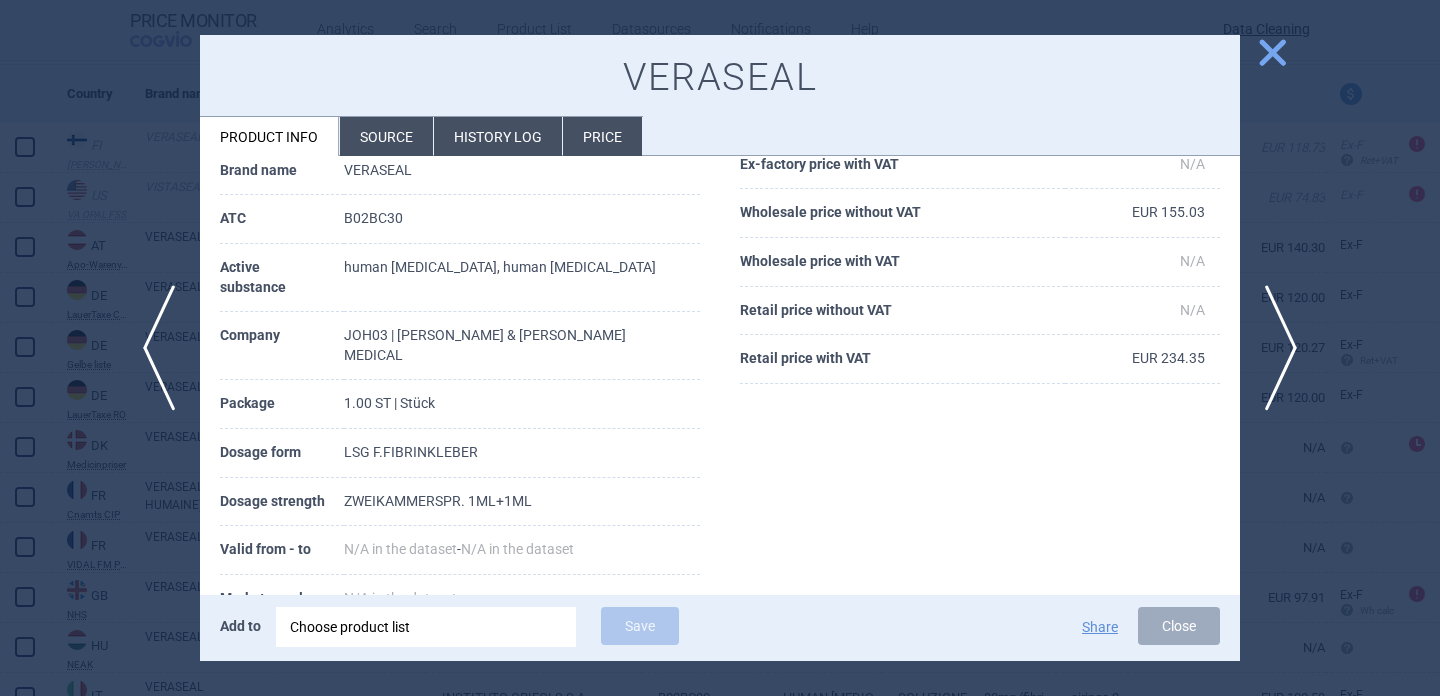 scroll, scrollTop: 157, scrollLeft: 0, axis: vertical 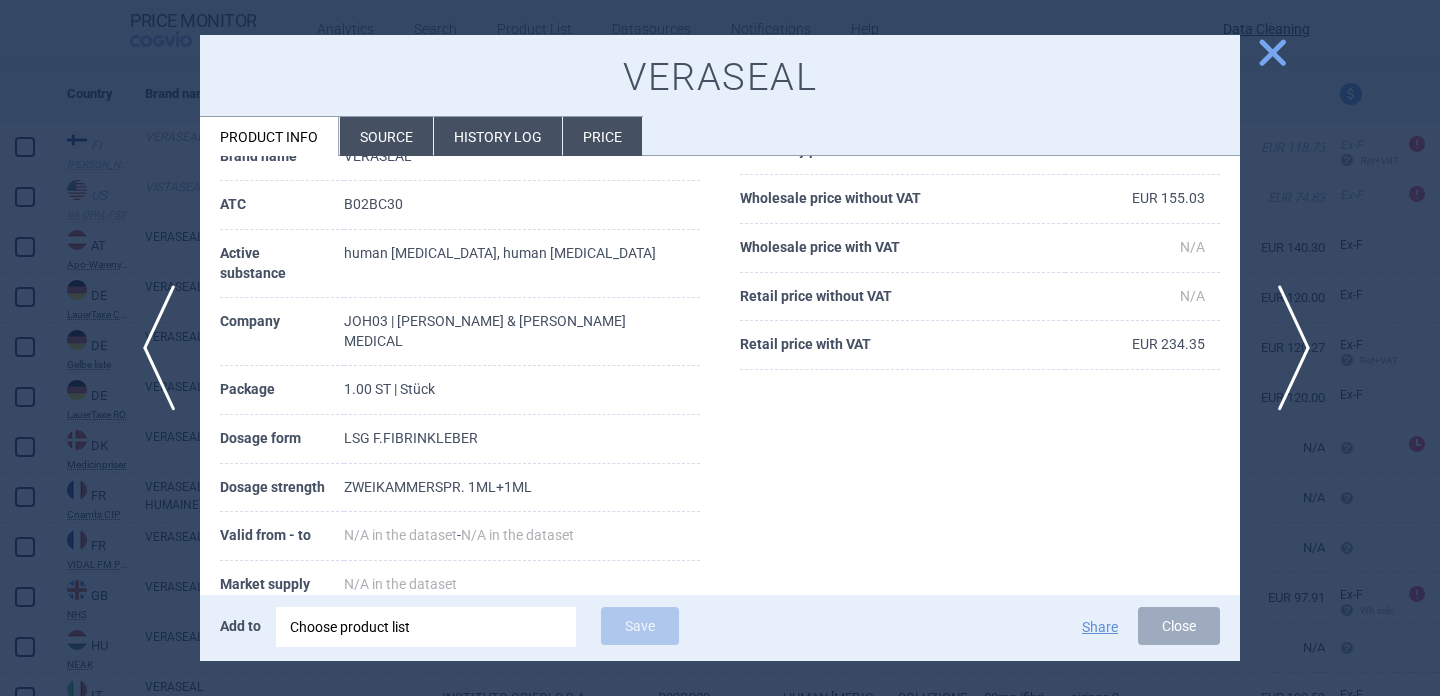 click on "next" at bounding box center (1287, 348) 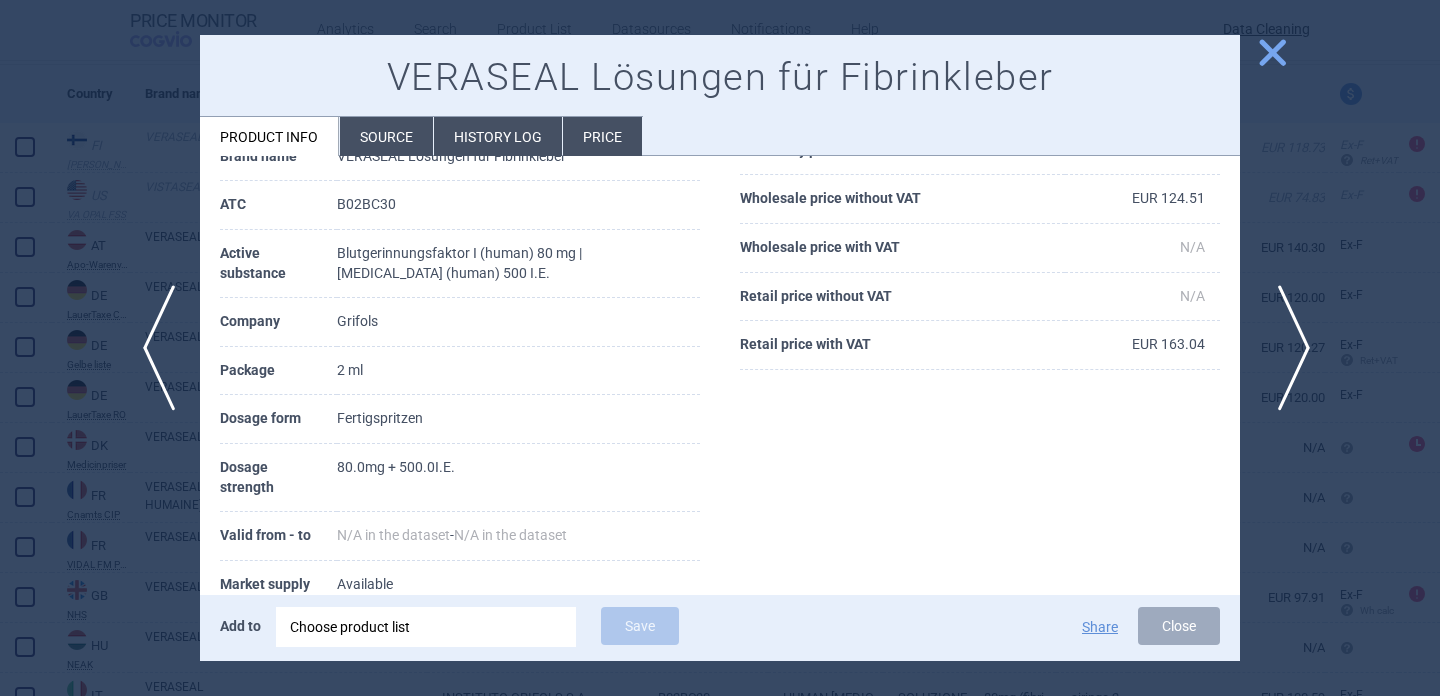 click on "next" at bounding box center (1287, 348) 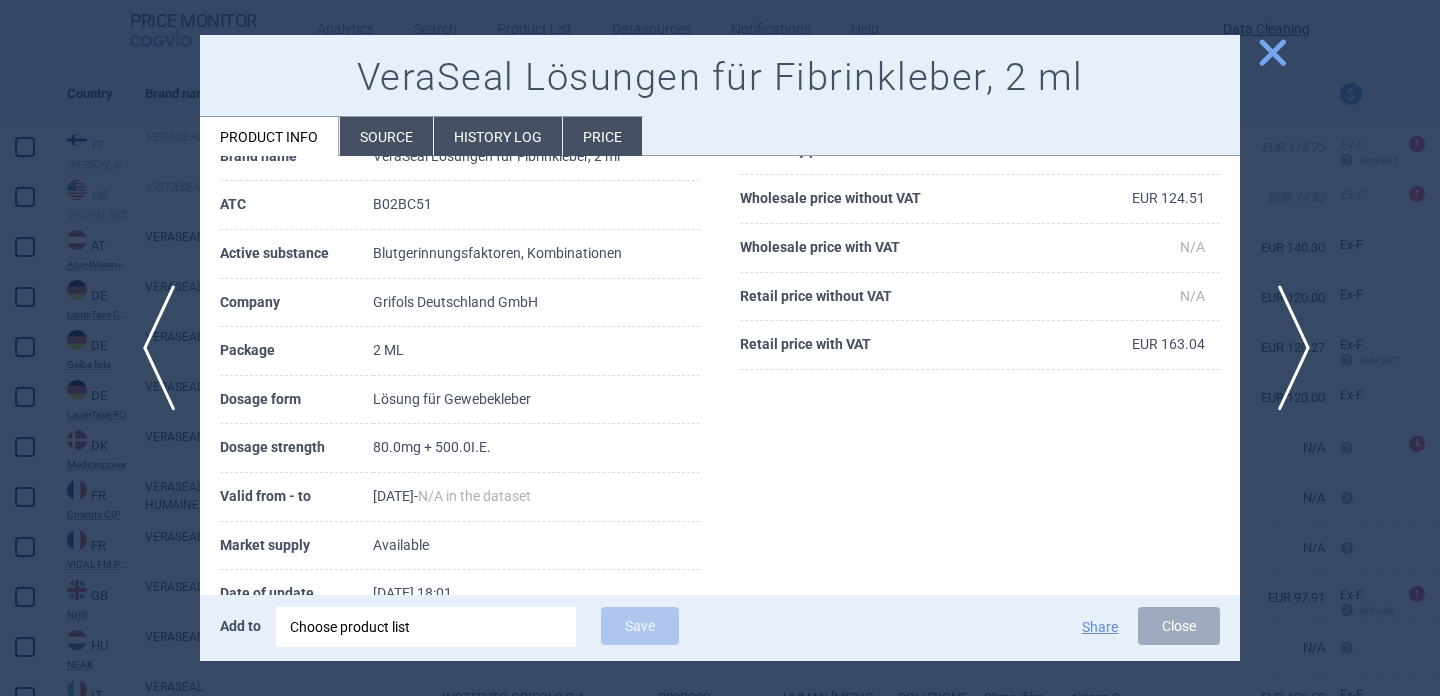 click on "next" at bounding box center (1287, 348) 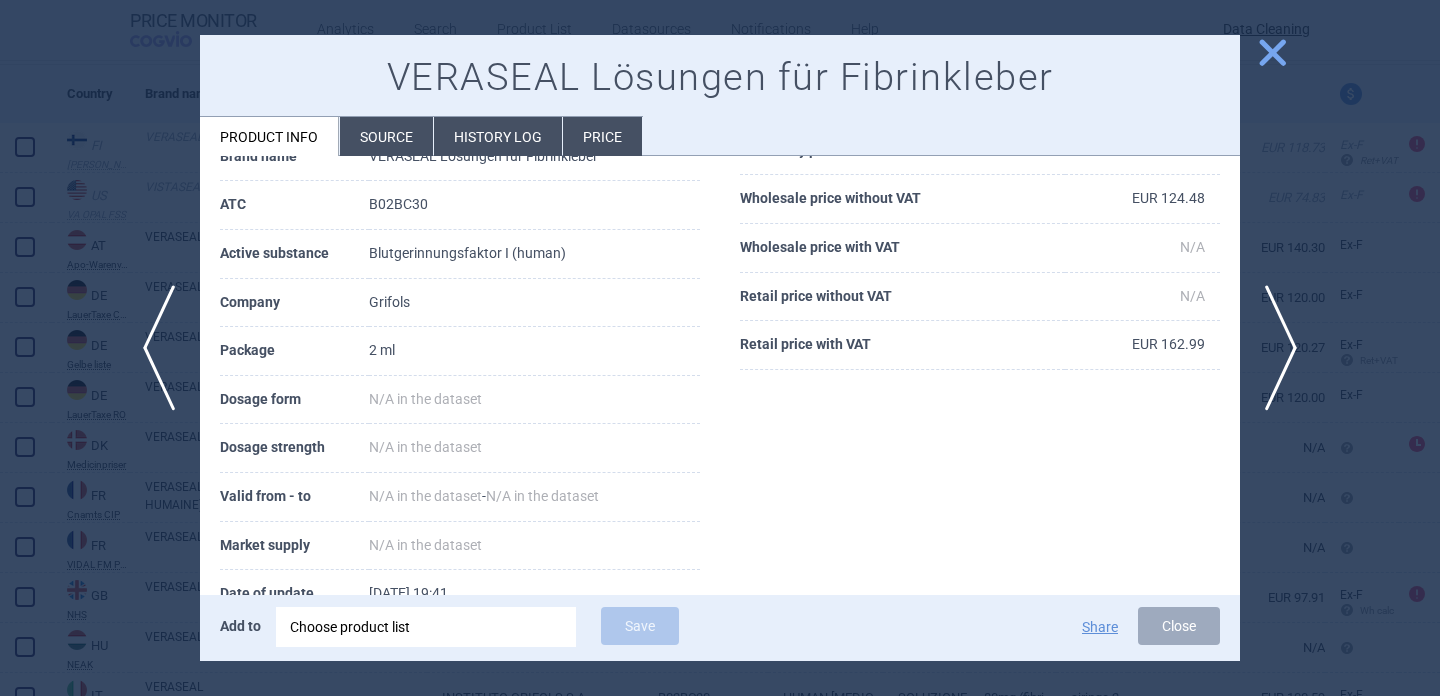 click at bounding box center [720, 348] 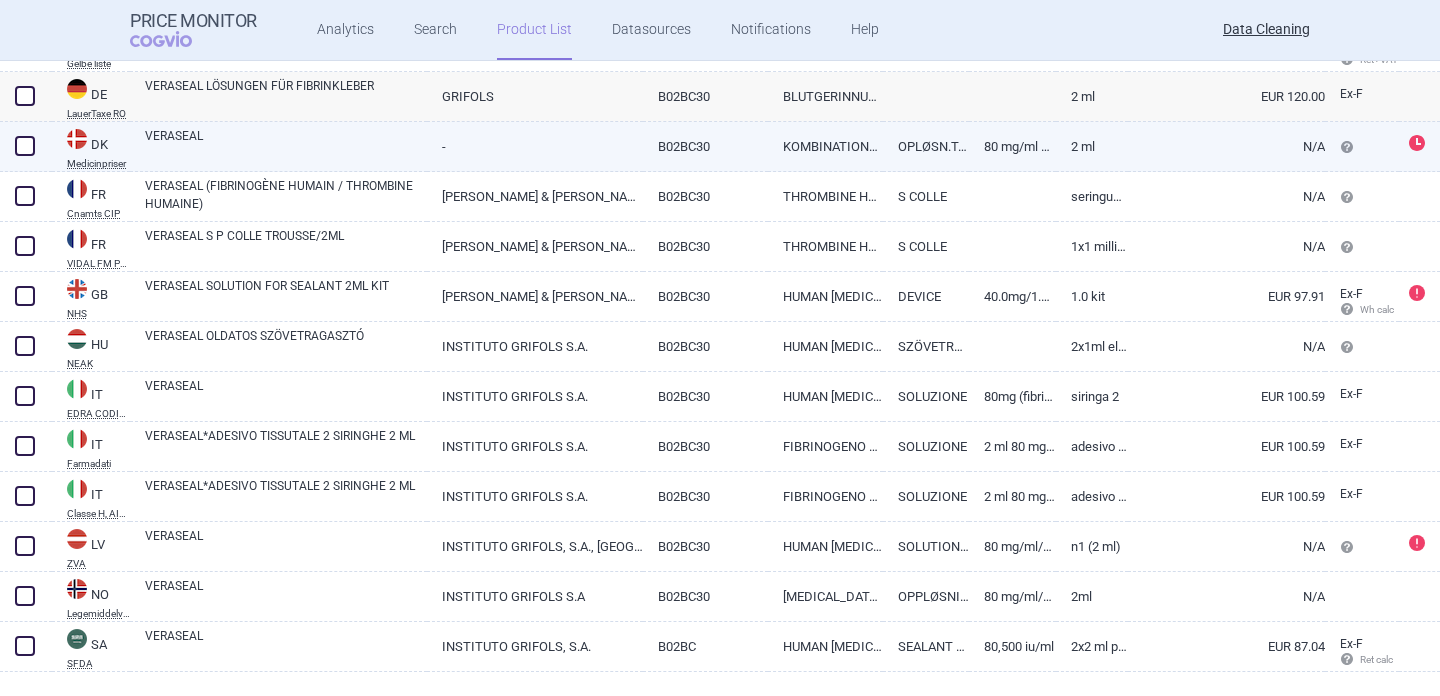 scroll, scrollTop: 532, scrollLeft: 0, axis: vertical 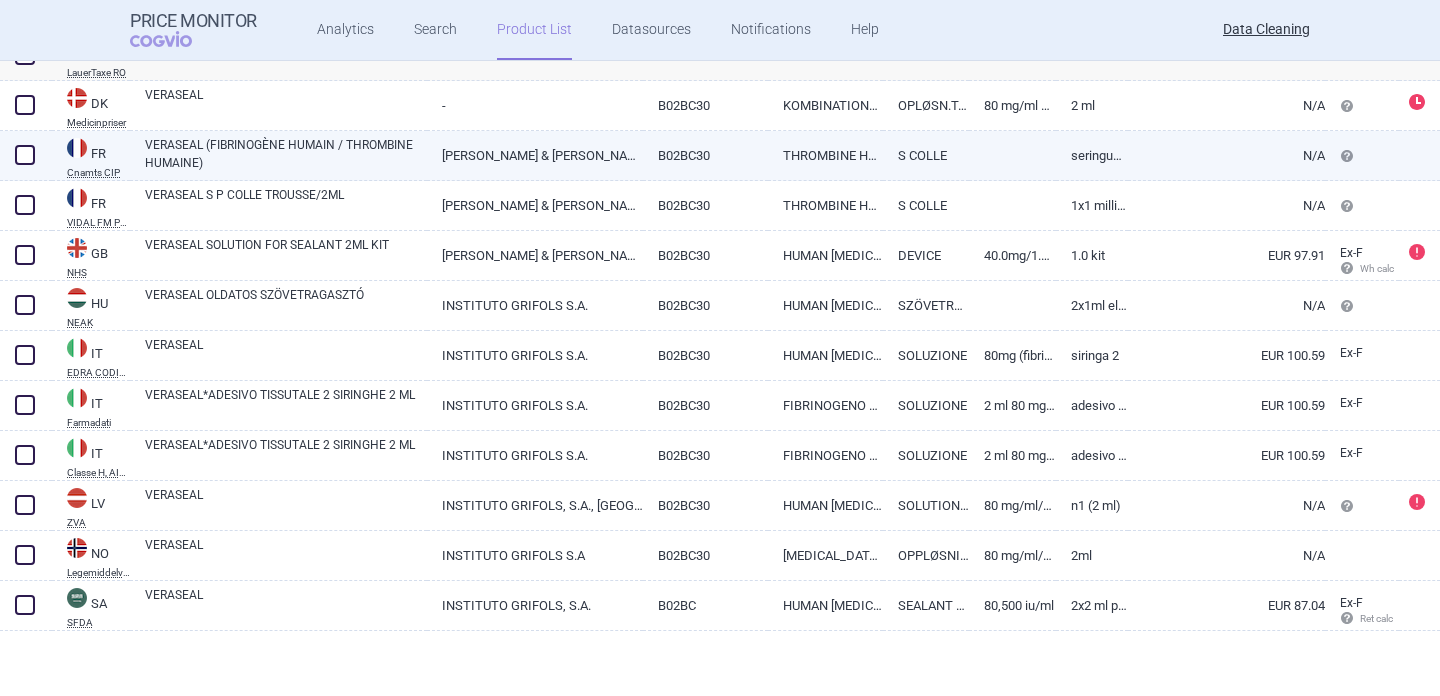 click on "THROMBINE HUMAINE, FIBRINOGÈNE HUMAIN" at bounding box center (825, 155) 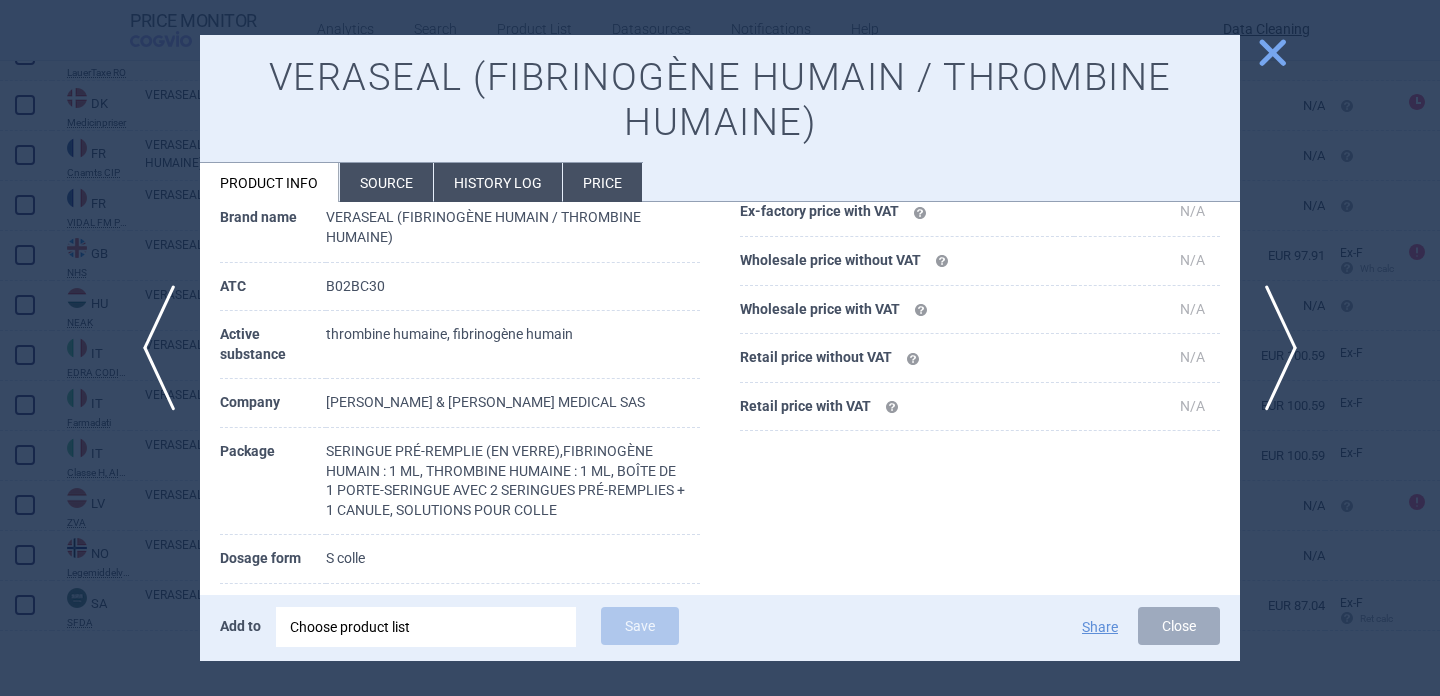 scroll, scrollTop: 167, scrollLeft: 0, axis: vertical 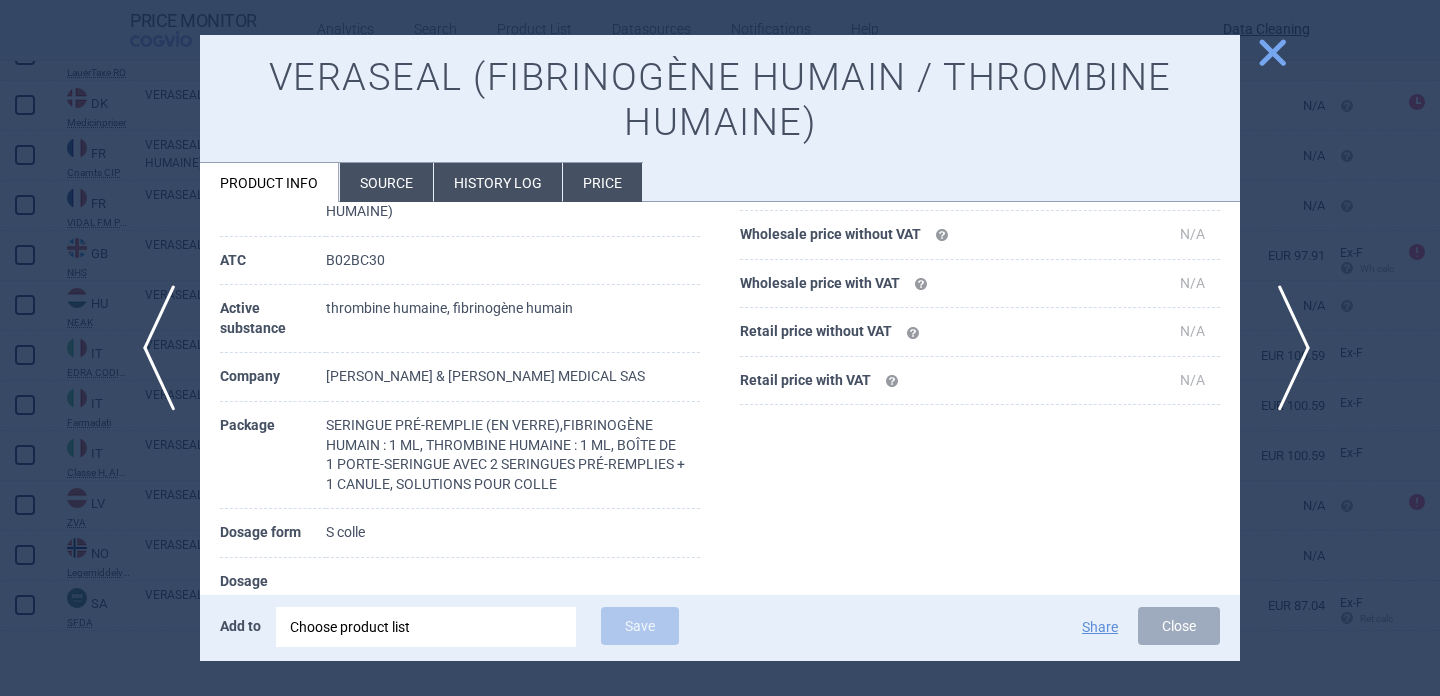 click on "next" at bounding box center (1287, 348) 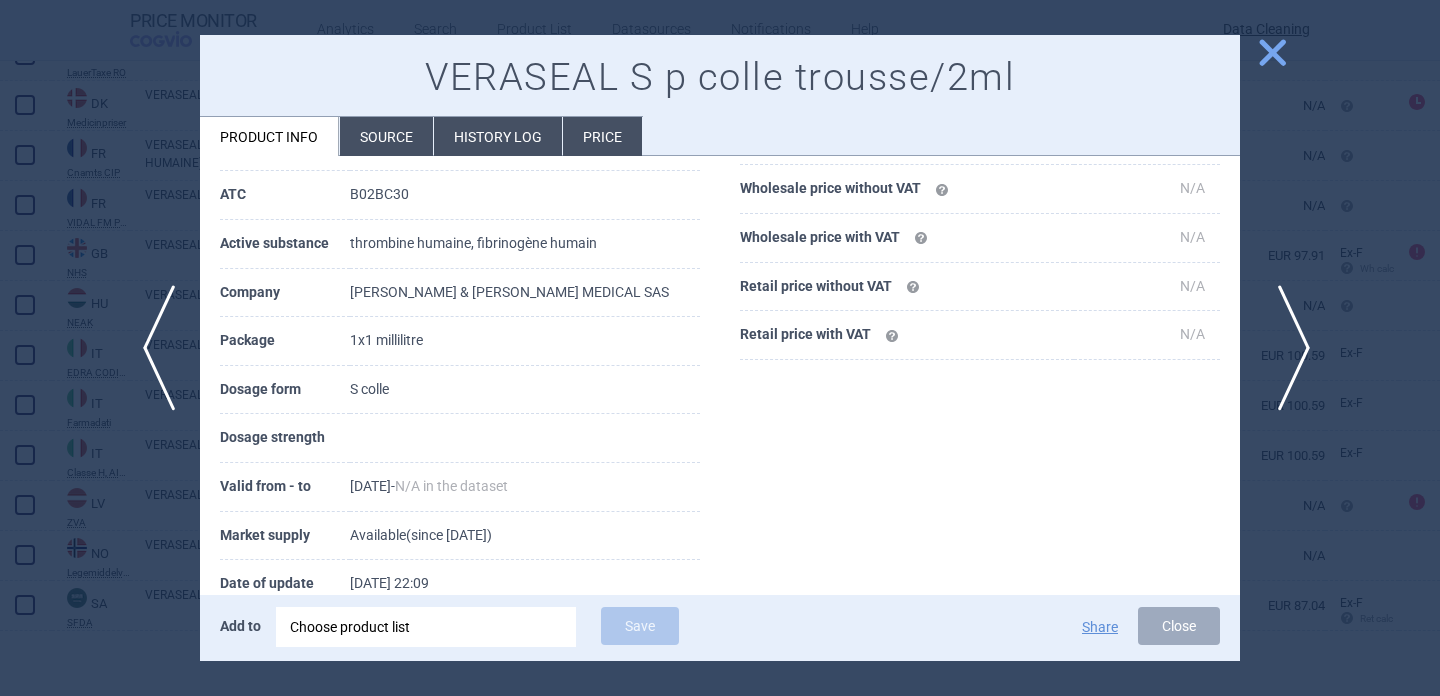 click on "next" at bounding box center [1287, 348] 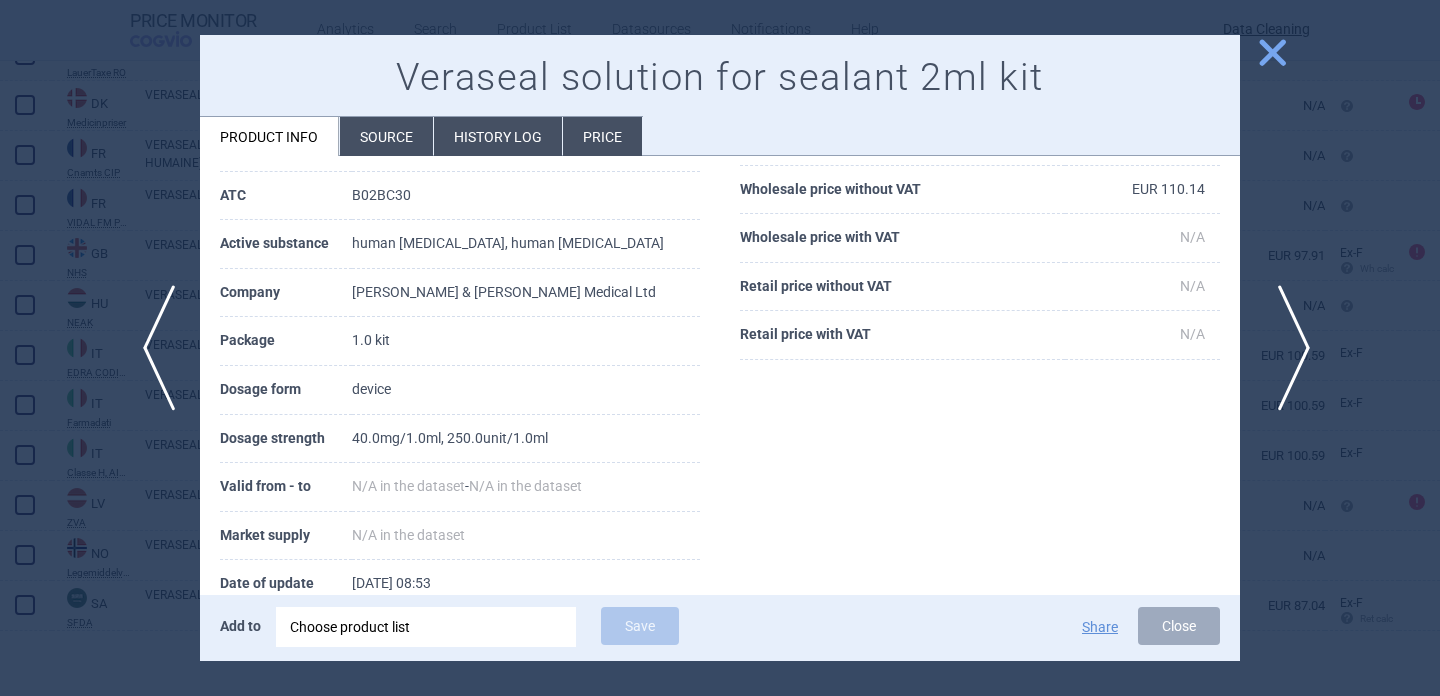 click on "next" at bounding box center (1287, 348) 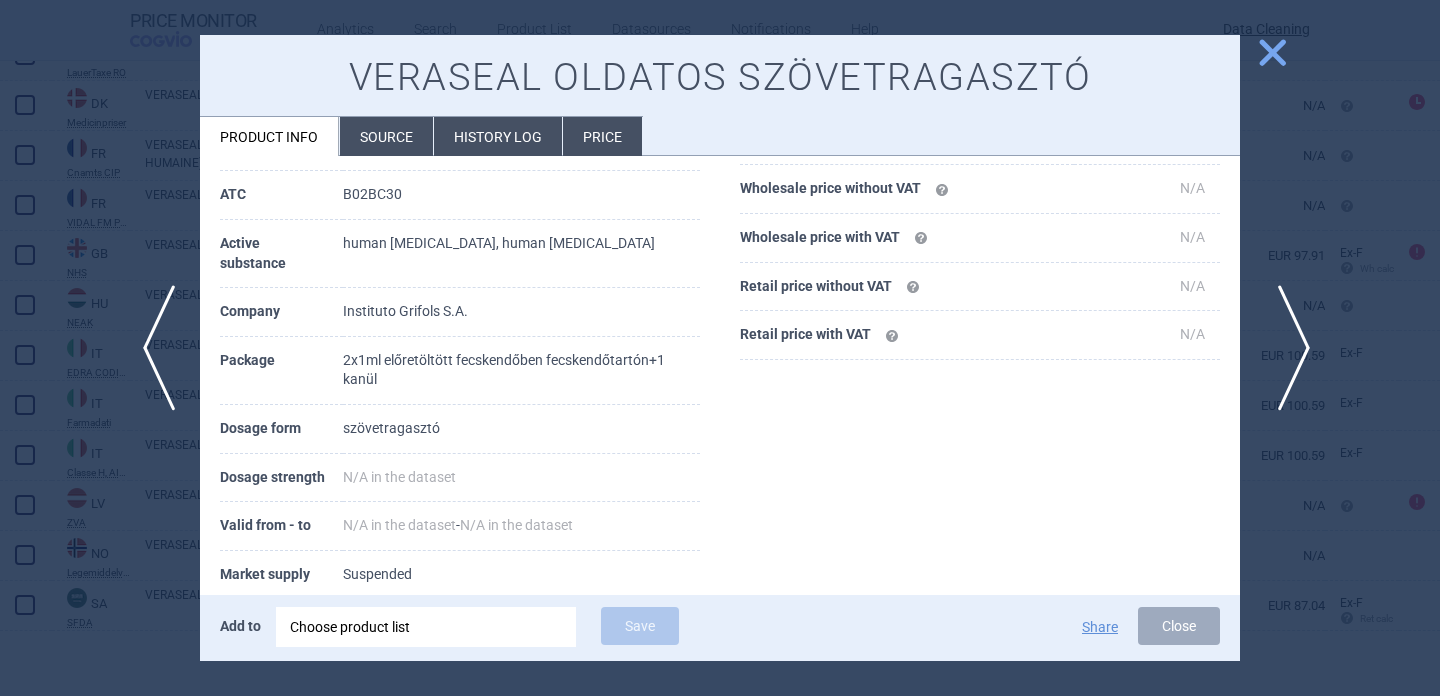 click on "next" at bounding box center [1287, 348] 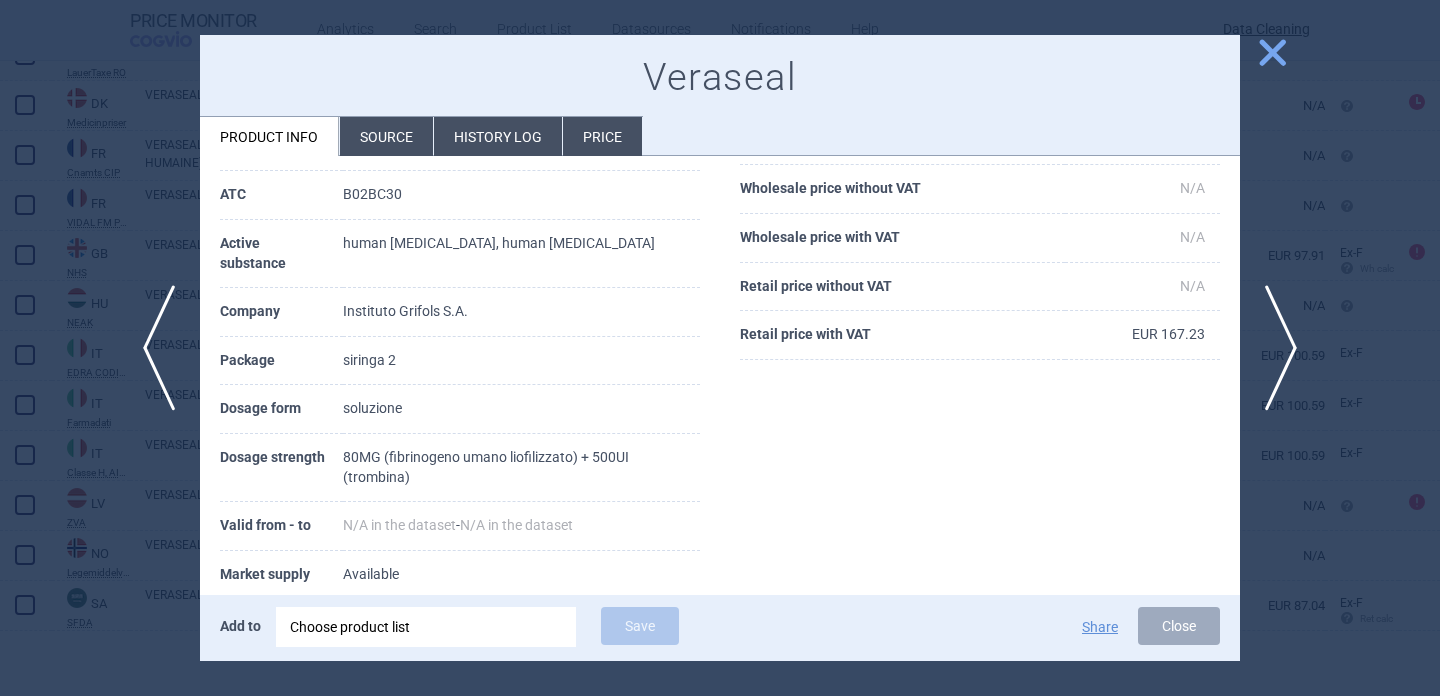 click on "Source" at bounding box center (386, 136) 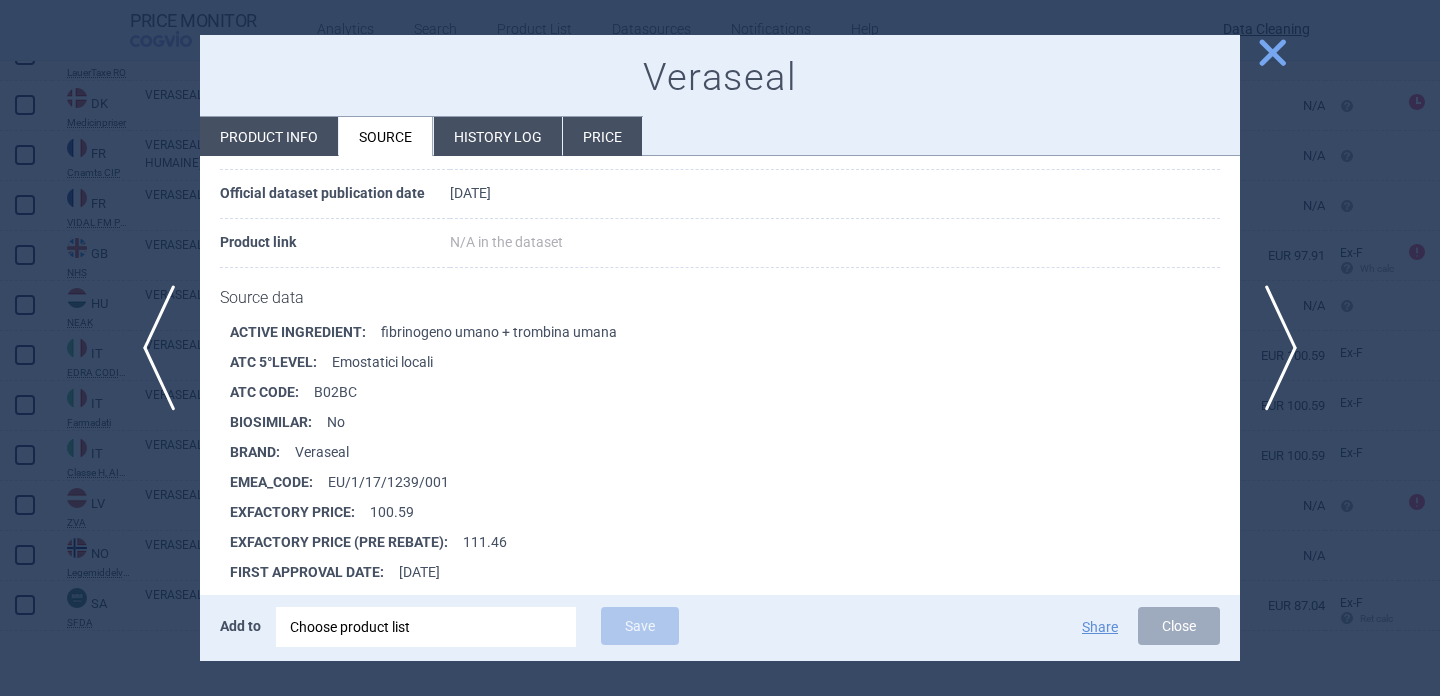 scroll, scrollTop: 175, scrollLeft: 0, axis: vertical 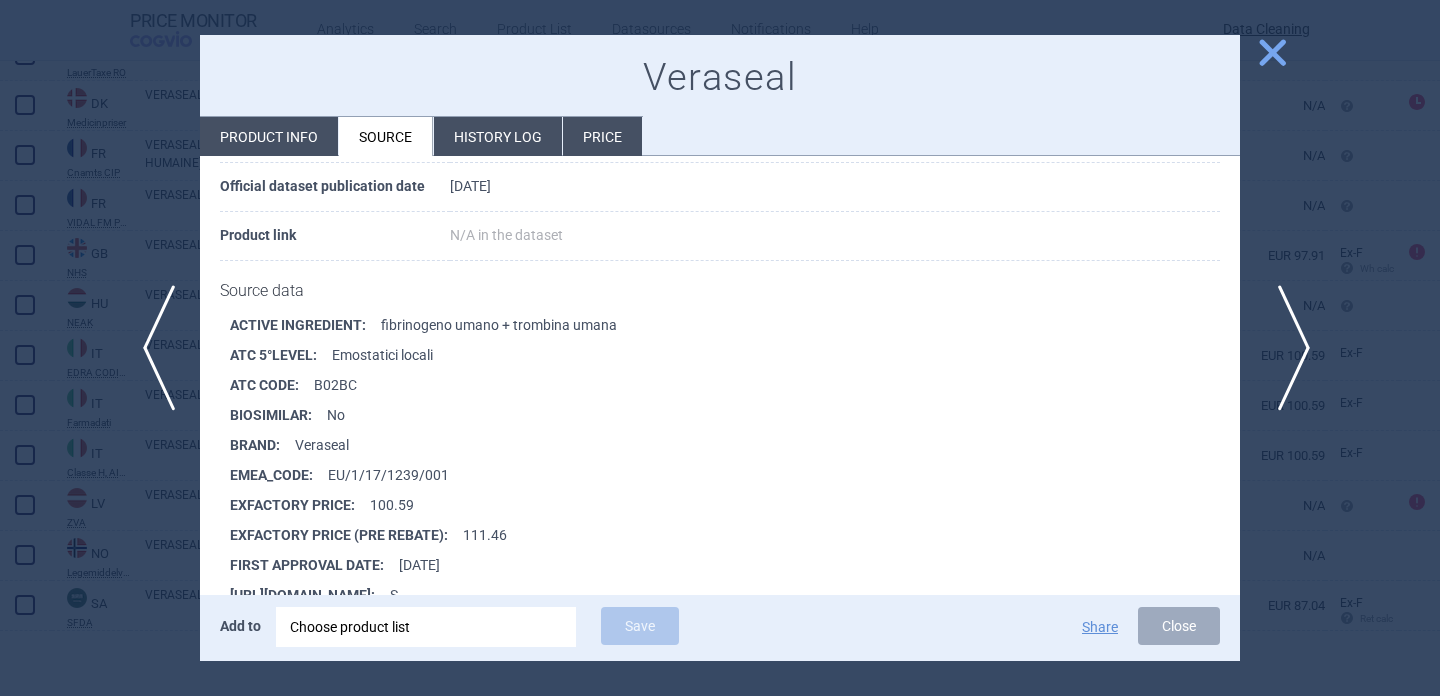 click on "next" at bounding box center [1287, 348] 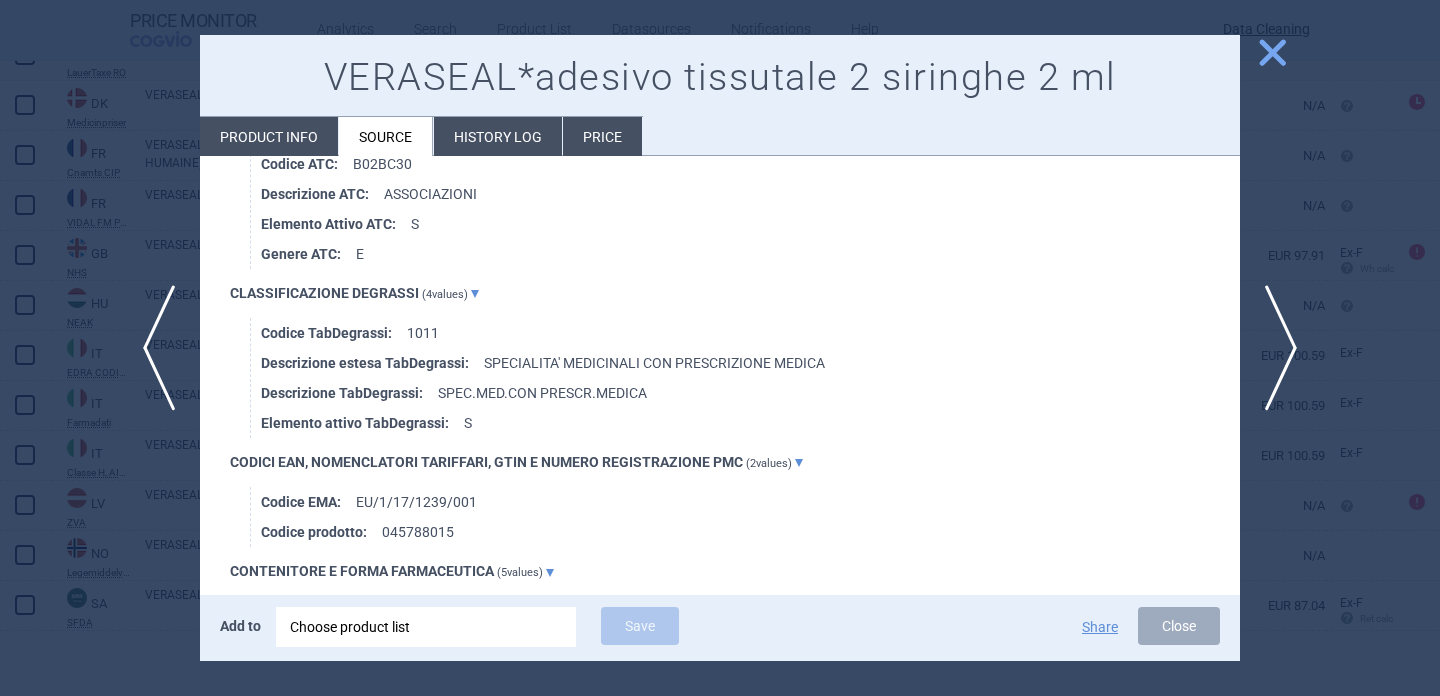scroll, scrollTop: 1291, scrollLeft: 0, axis: vertical 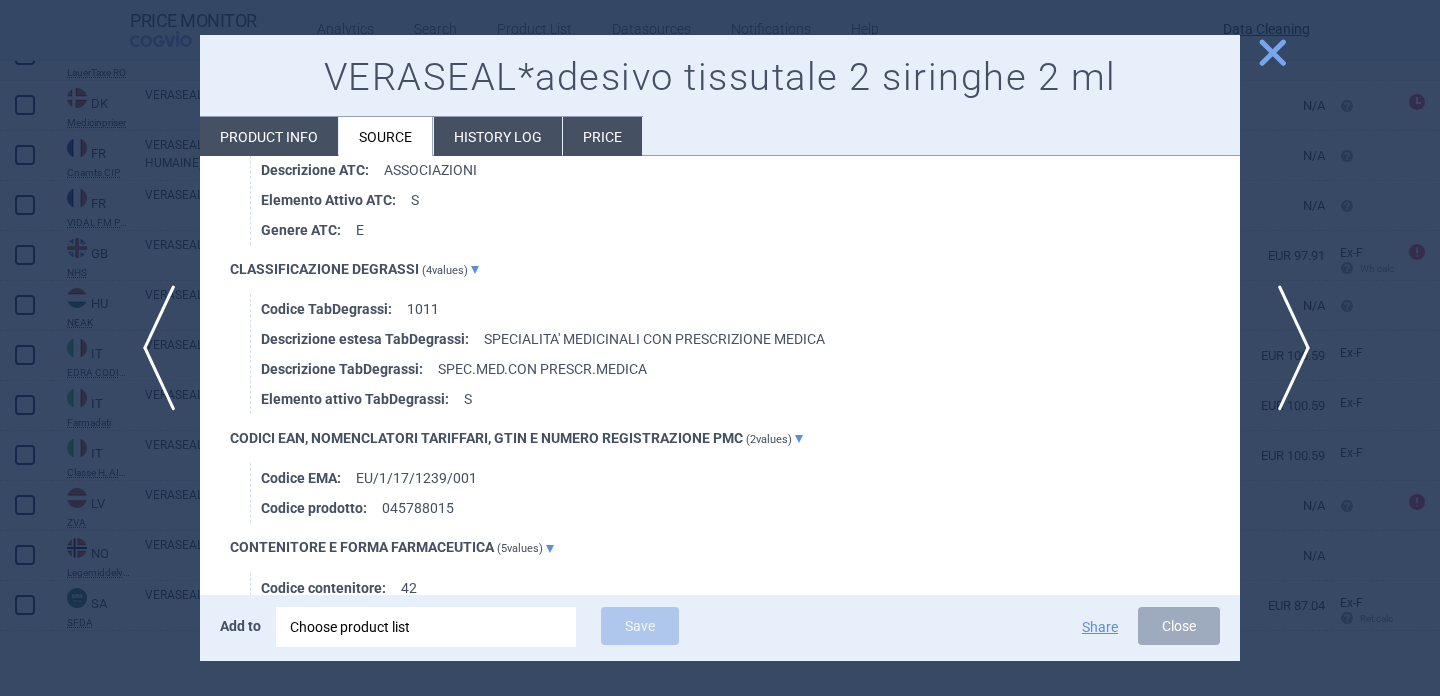 click on "next" at bounding box center (1287, 348) 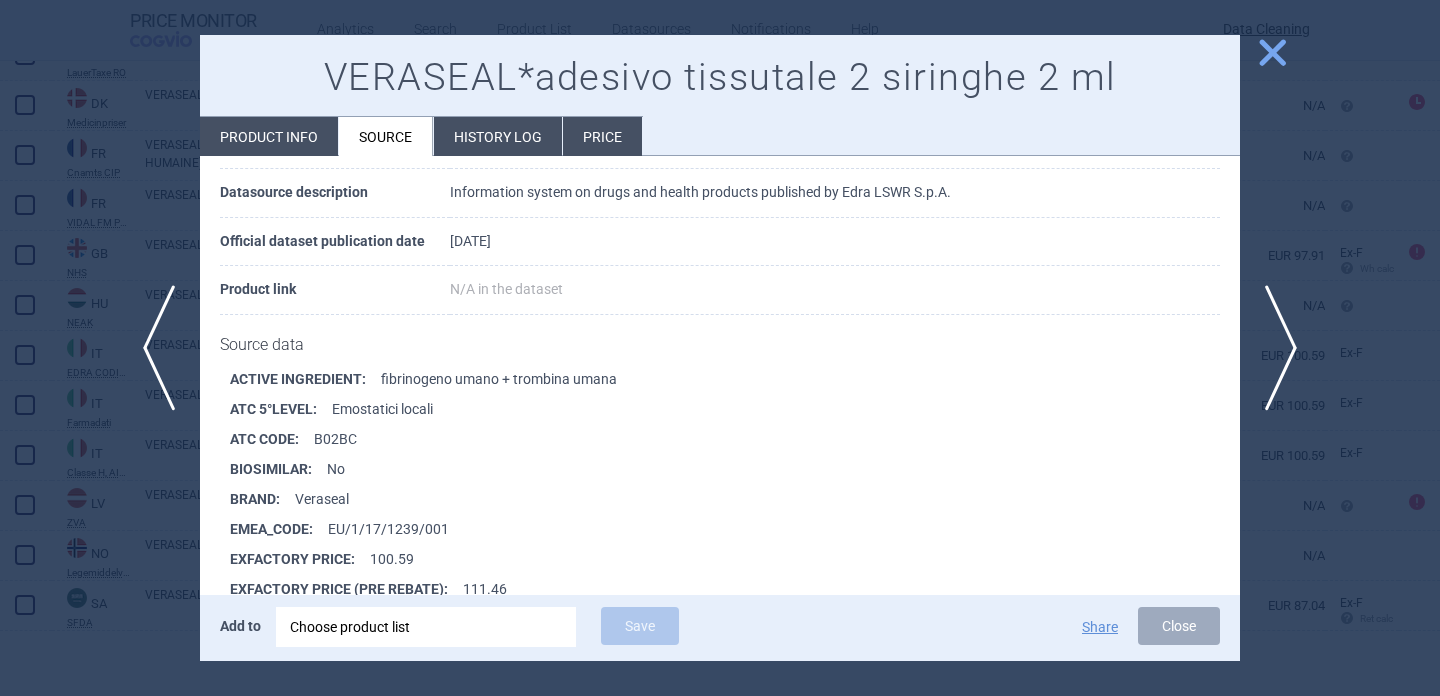 scroll, scrollTop: 2128, scrollLeft: 0, axis: vertical 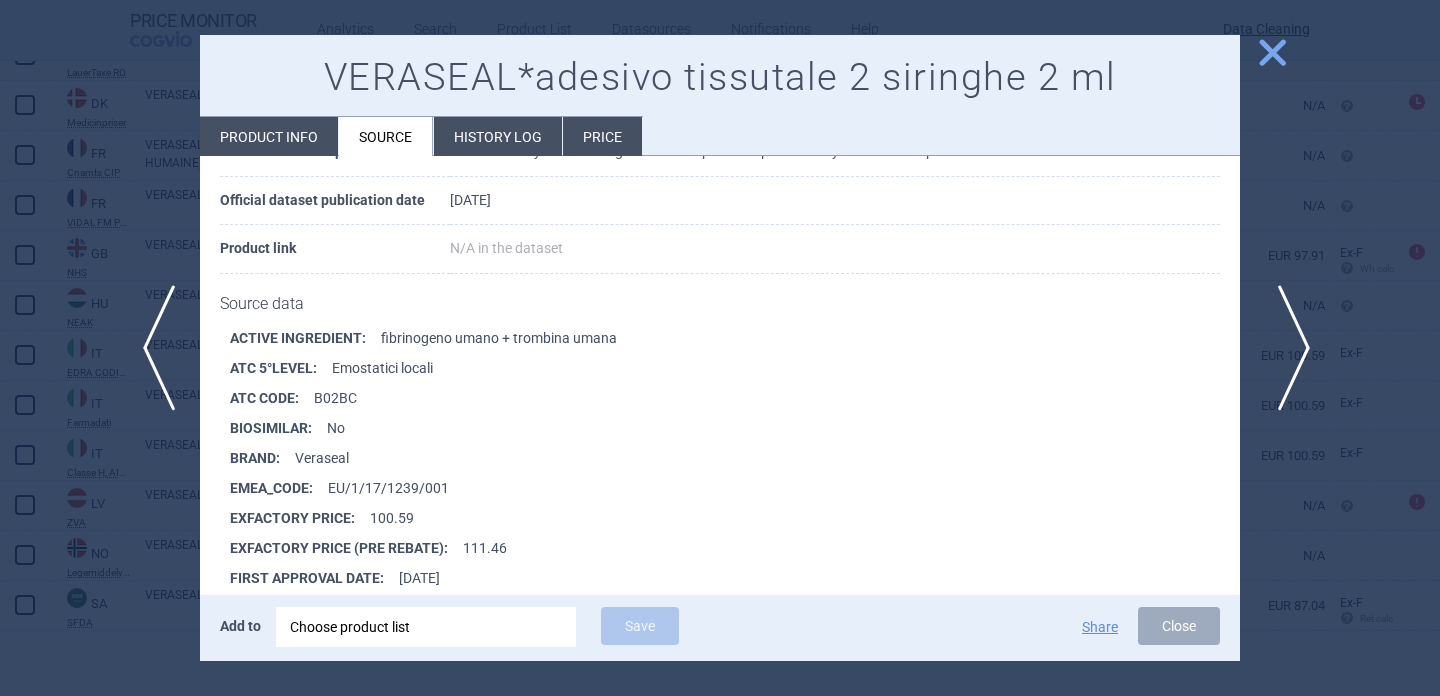 click on "next" at bounding box center [1287, 348] 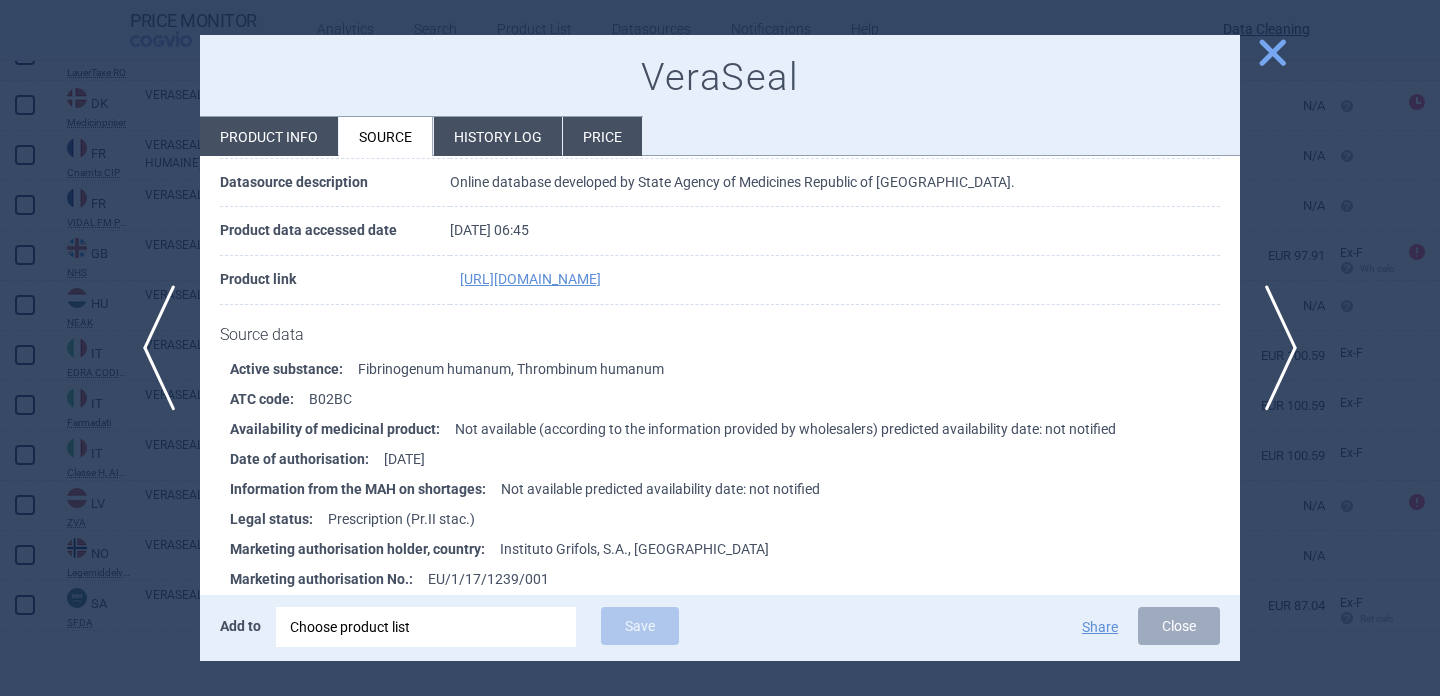 scroll, scrollTop: 133, scrollLeft: 0, axis: vertical 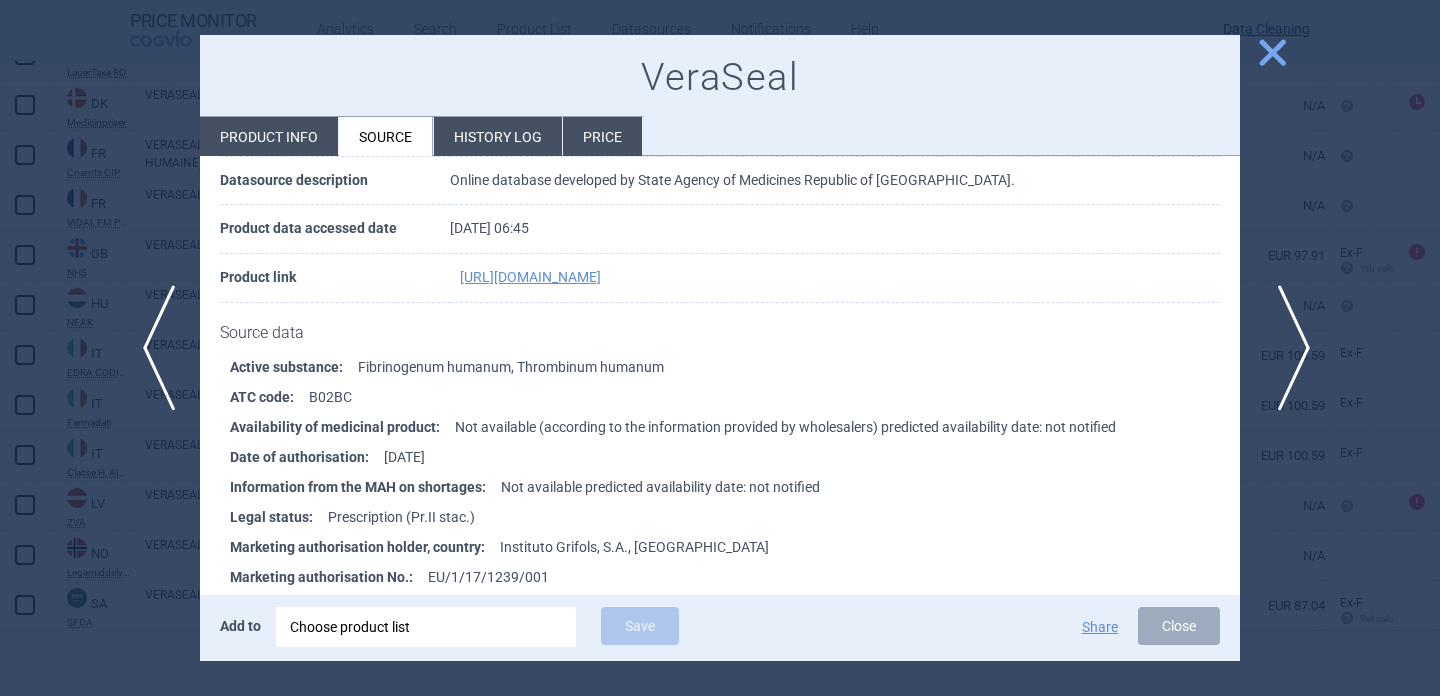 click on "next" at bounding box center (1287, 348) 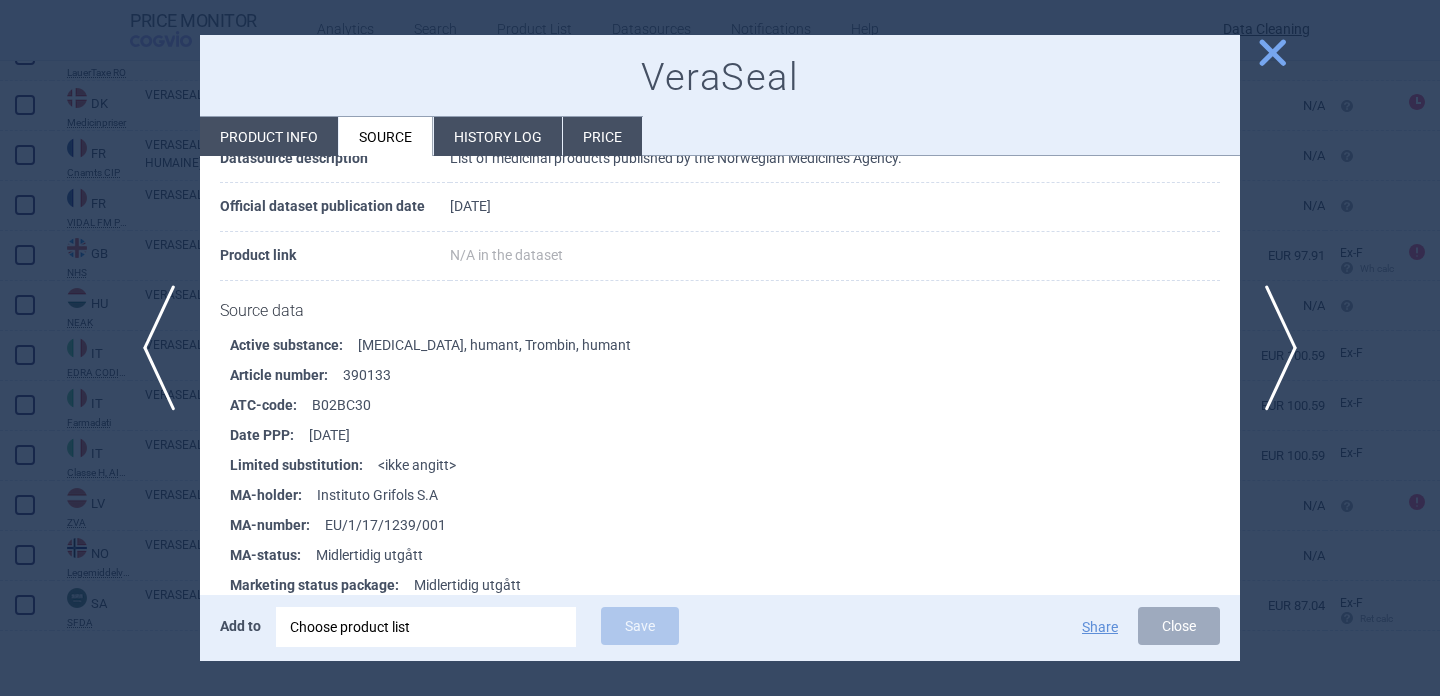 scroll, scrollTop: 228, scrollLeft: 0, axis: vertical 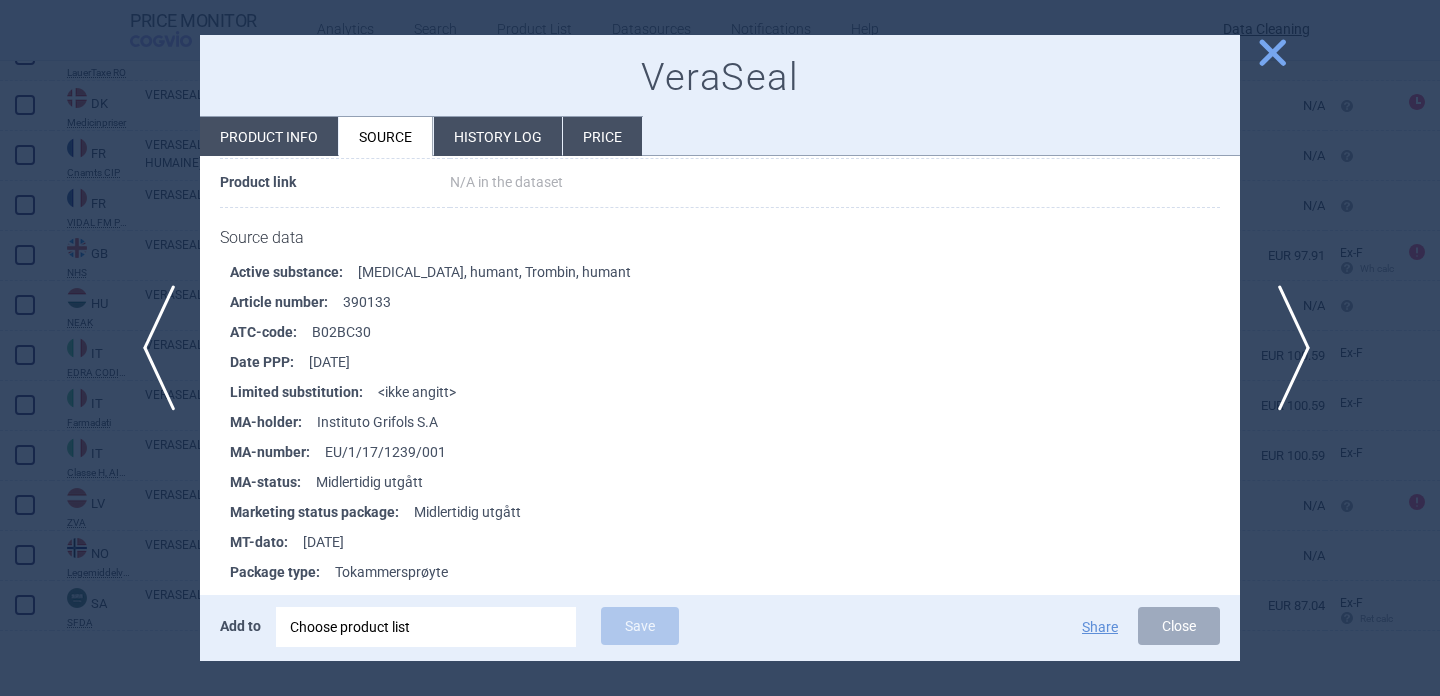 click on "next" at bounding box center (1287, 348) 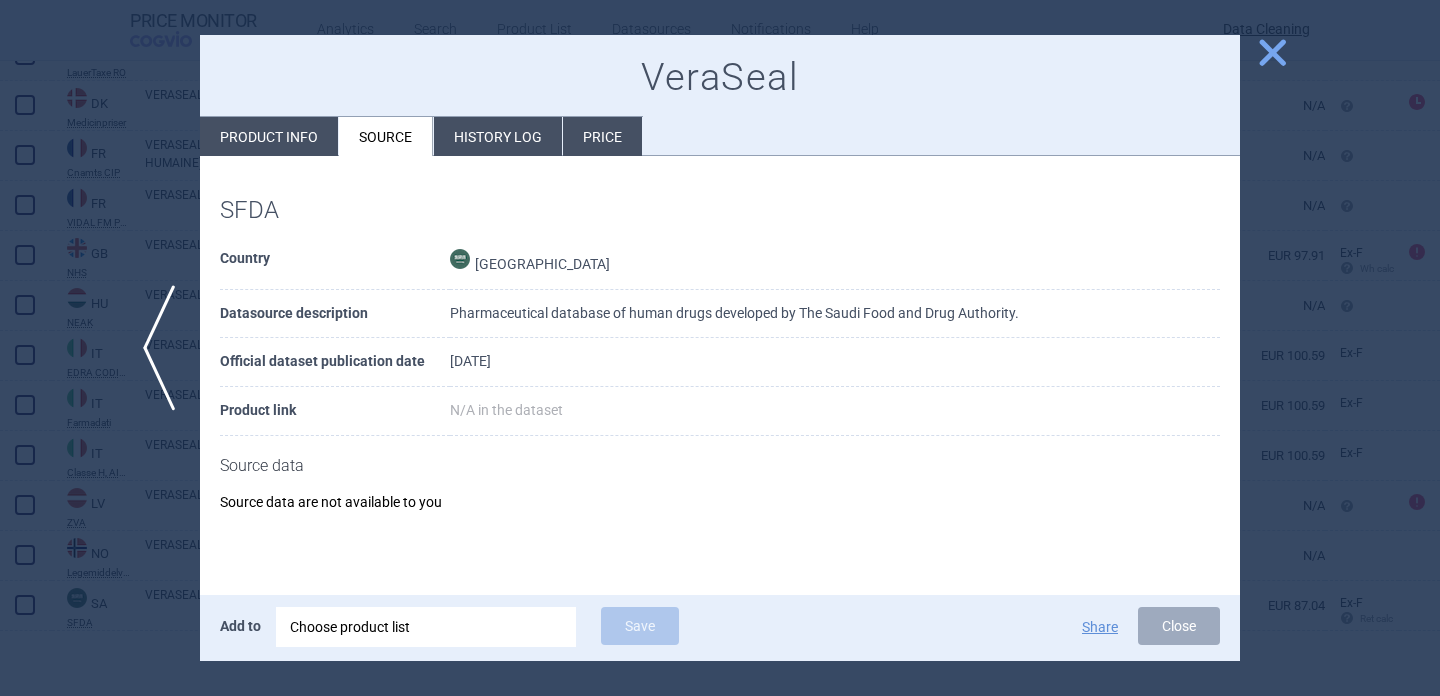 click on "Product info" at bounding box center (269, 136) 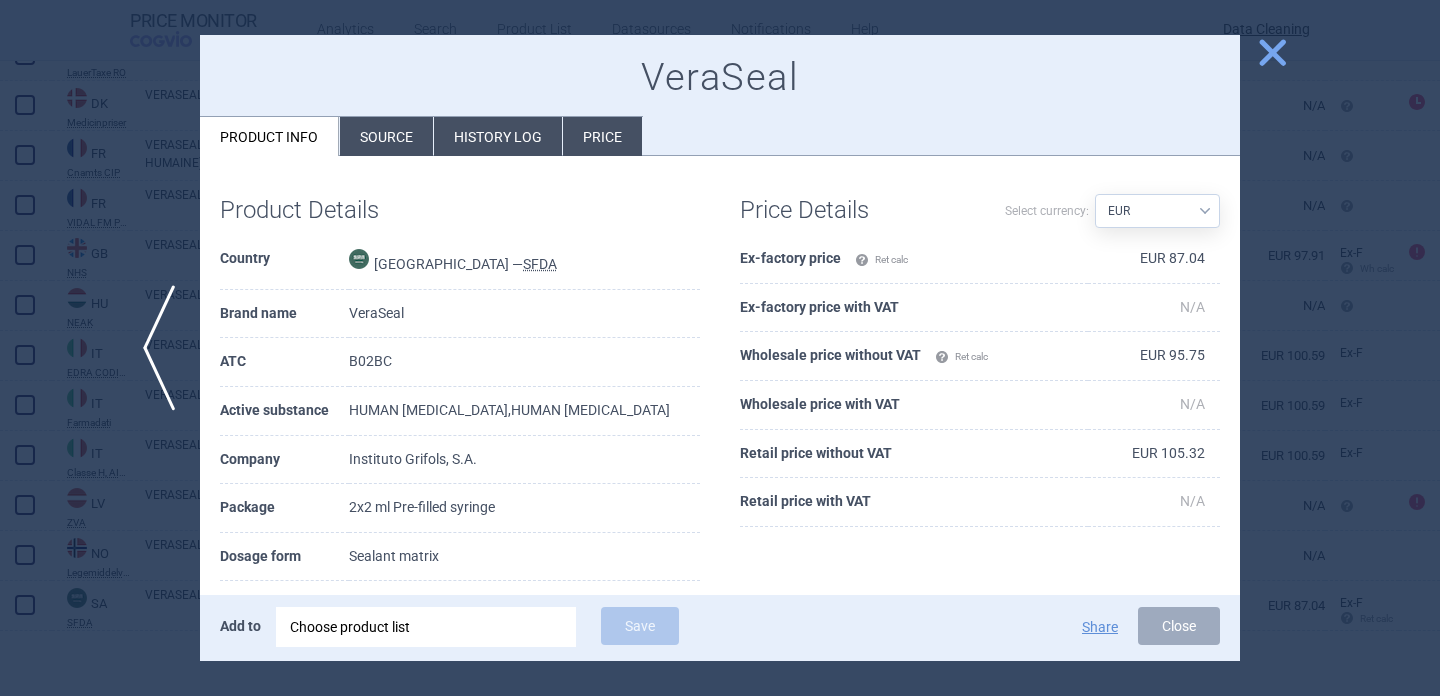 click at bounding box center [720, 348] 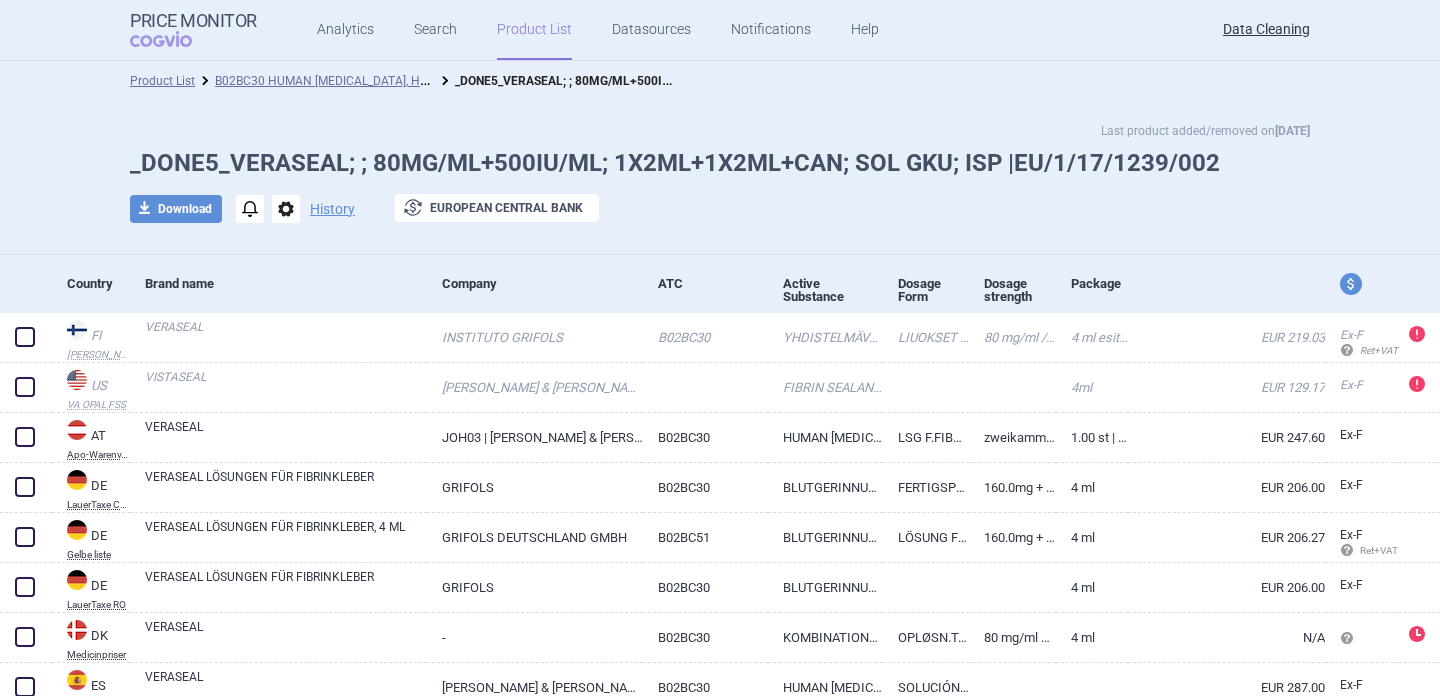 scroll, scrollTop: 0, scrollLeft: 0, axis: both 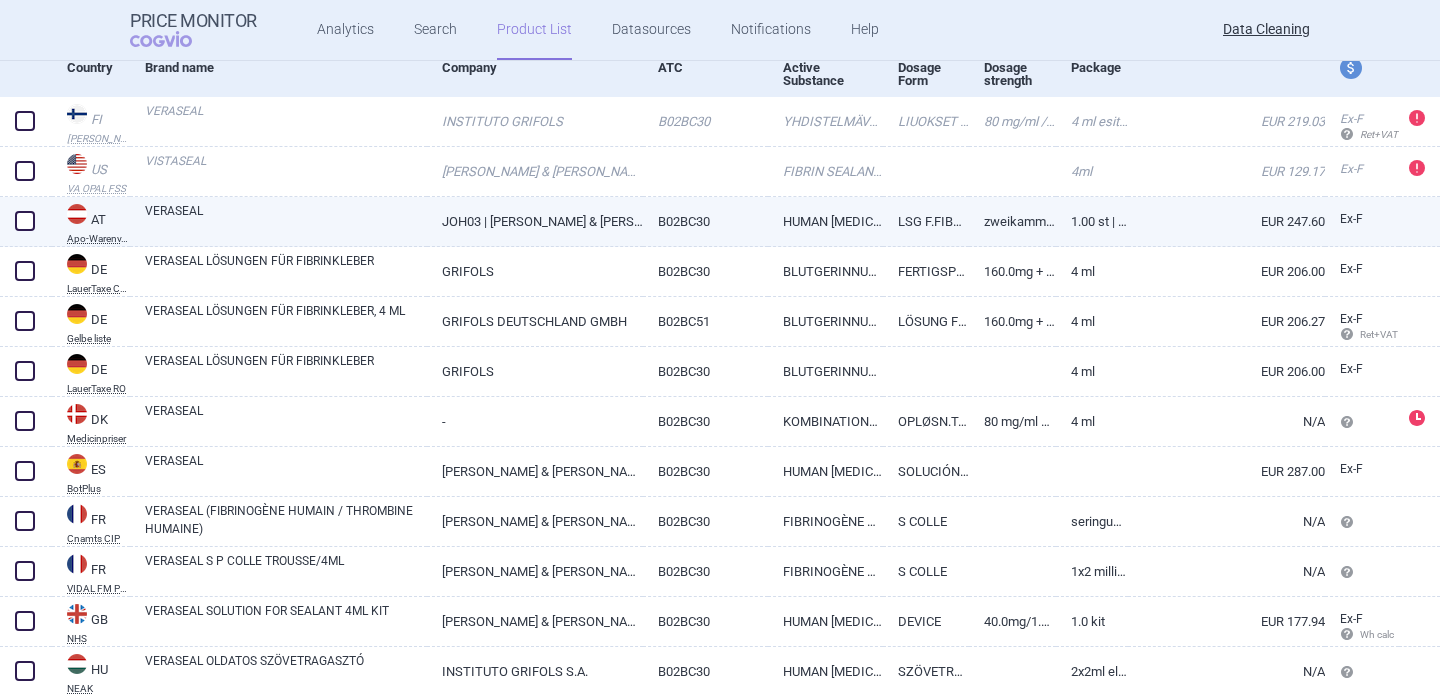 click on "VERASEAL" at bounding box center [286, 220] 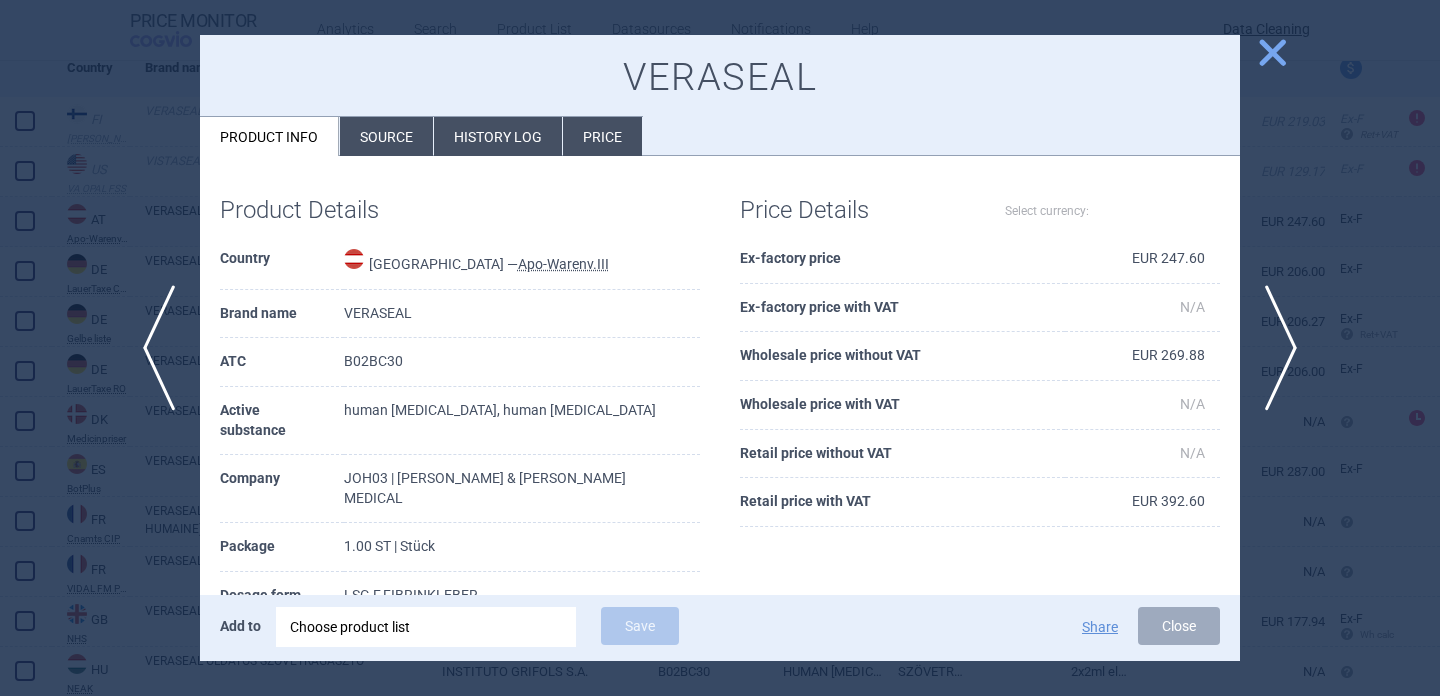 select on "EUR" 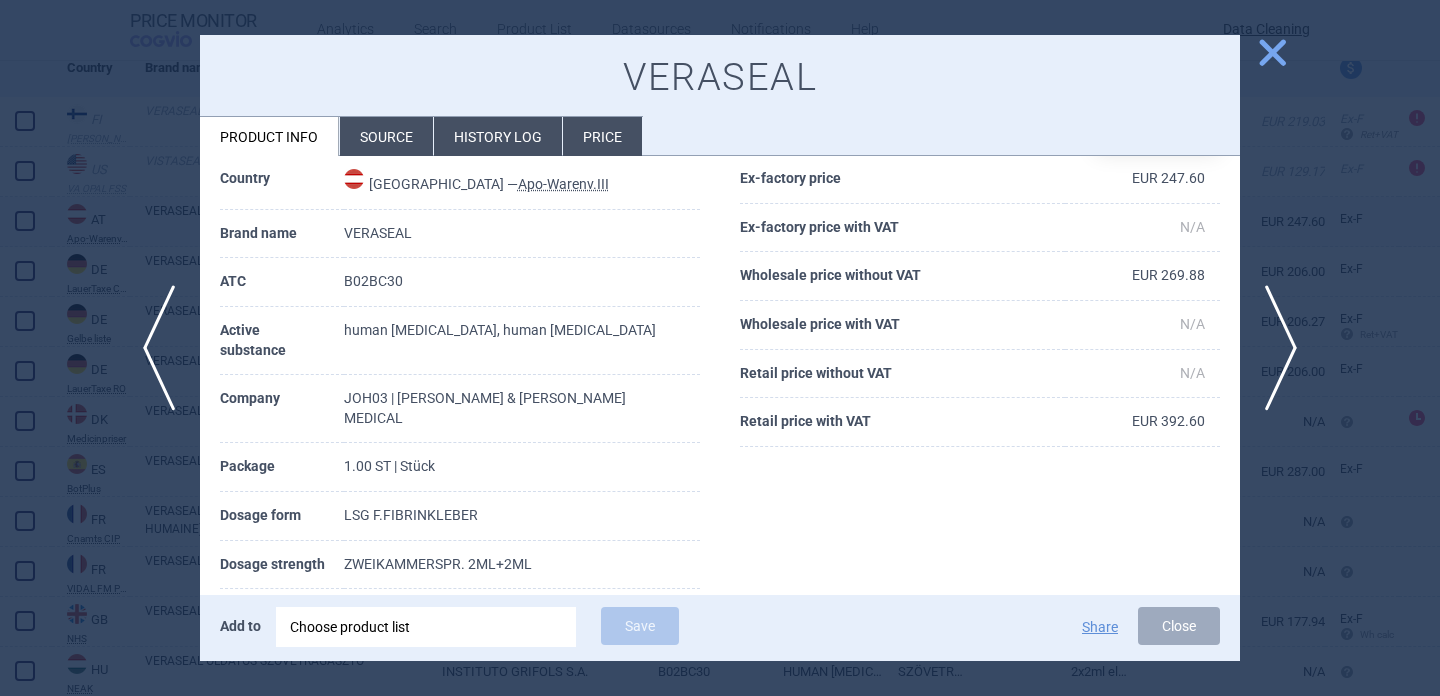 scroll, scrollTop: 105, scrollLeft: 0, axis: vertical 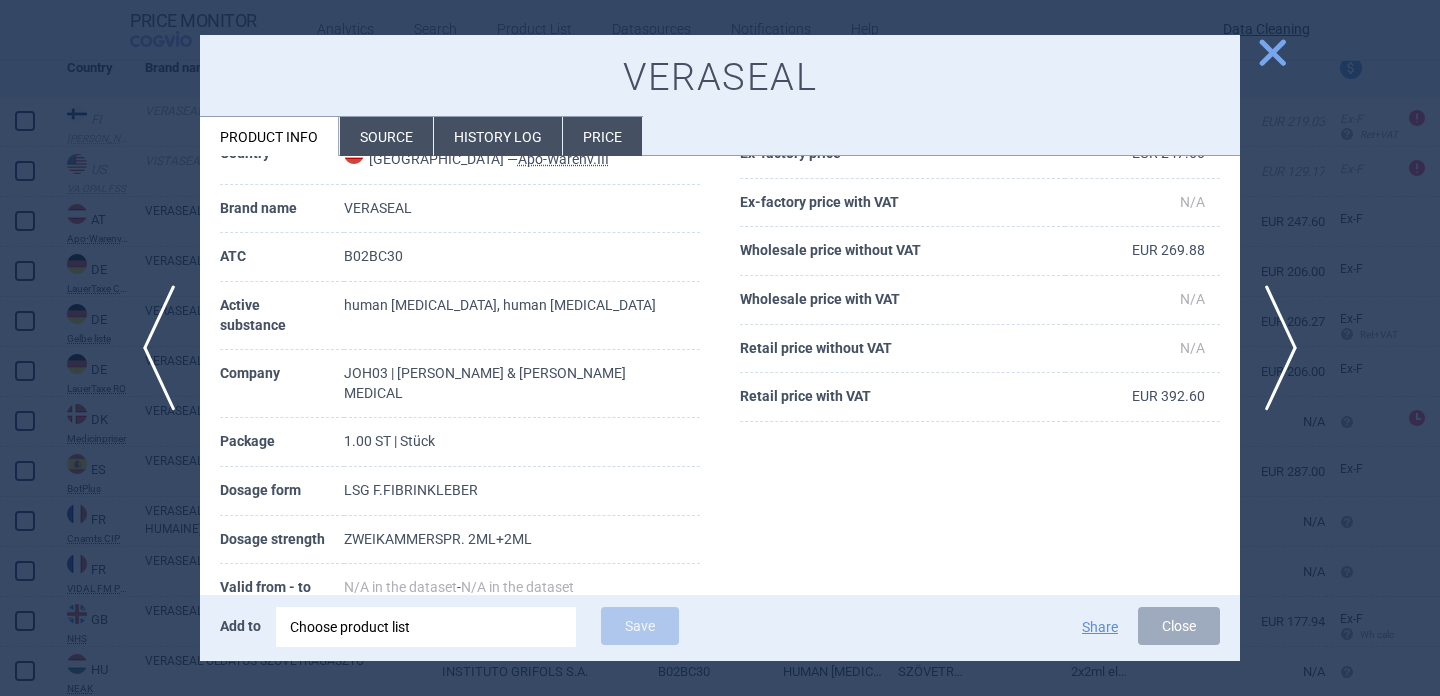 click at bounding box center [720, 348] 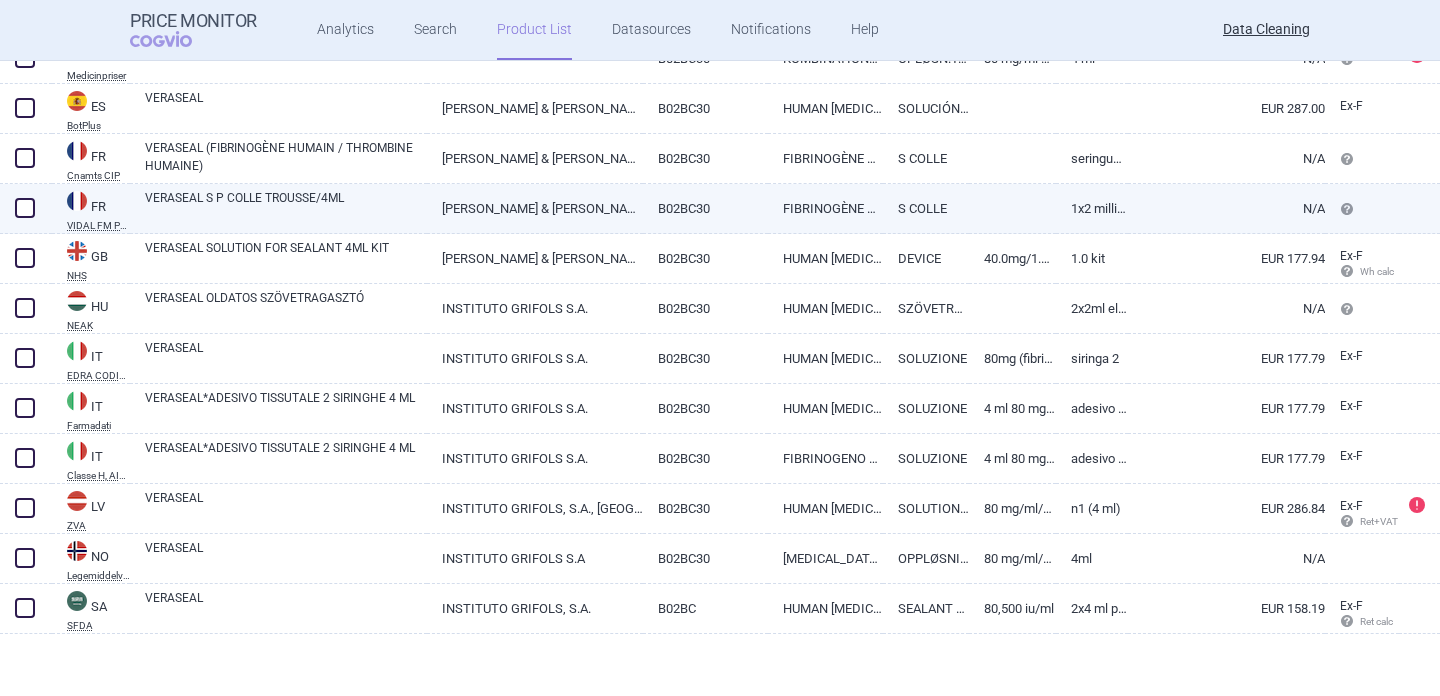 scroll, scrollTop: 582, scrollLeft: 0, axis: vertical 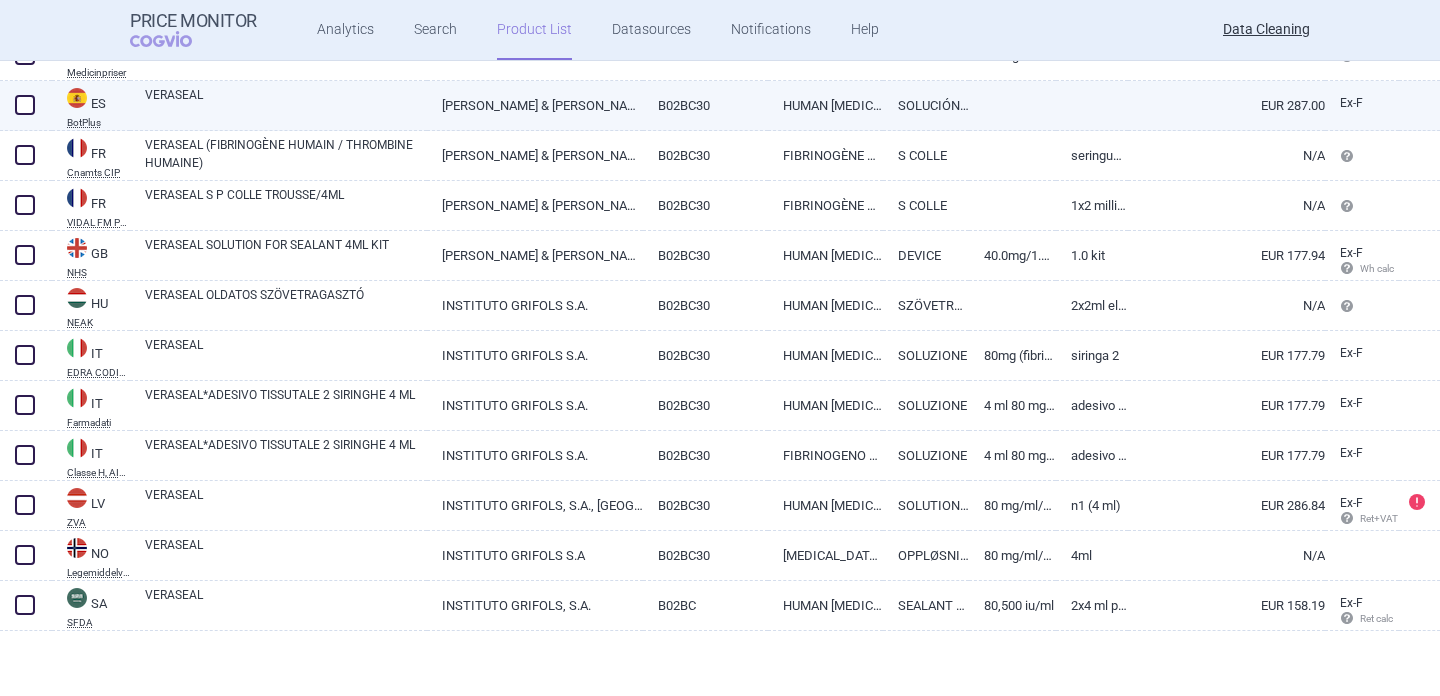 click on "VERASEAL" at bounding box center (286, 104) 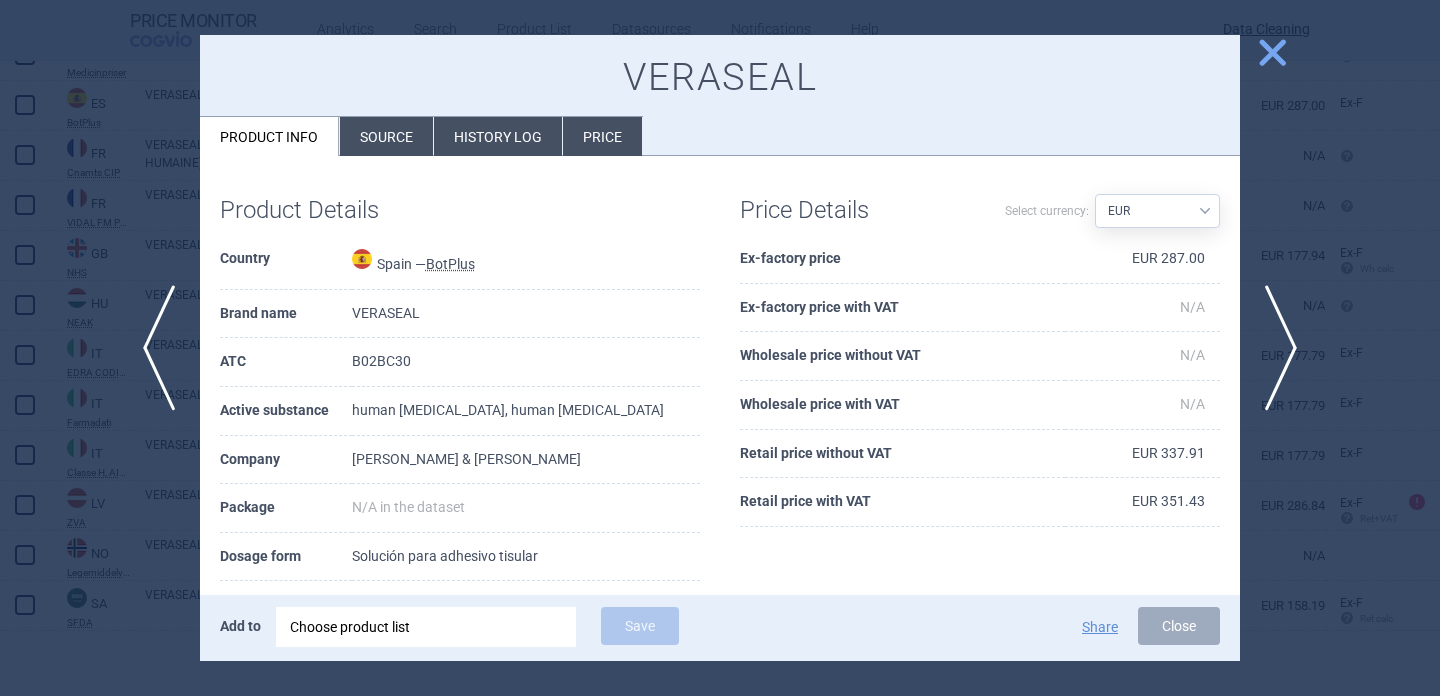 click on "Source" at bounding box center [386, 136] 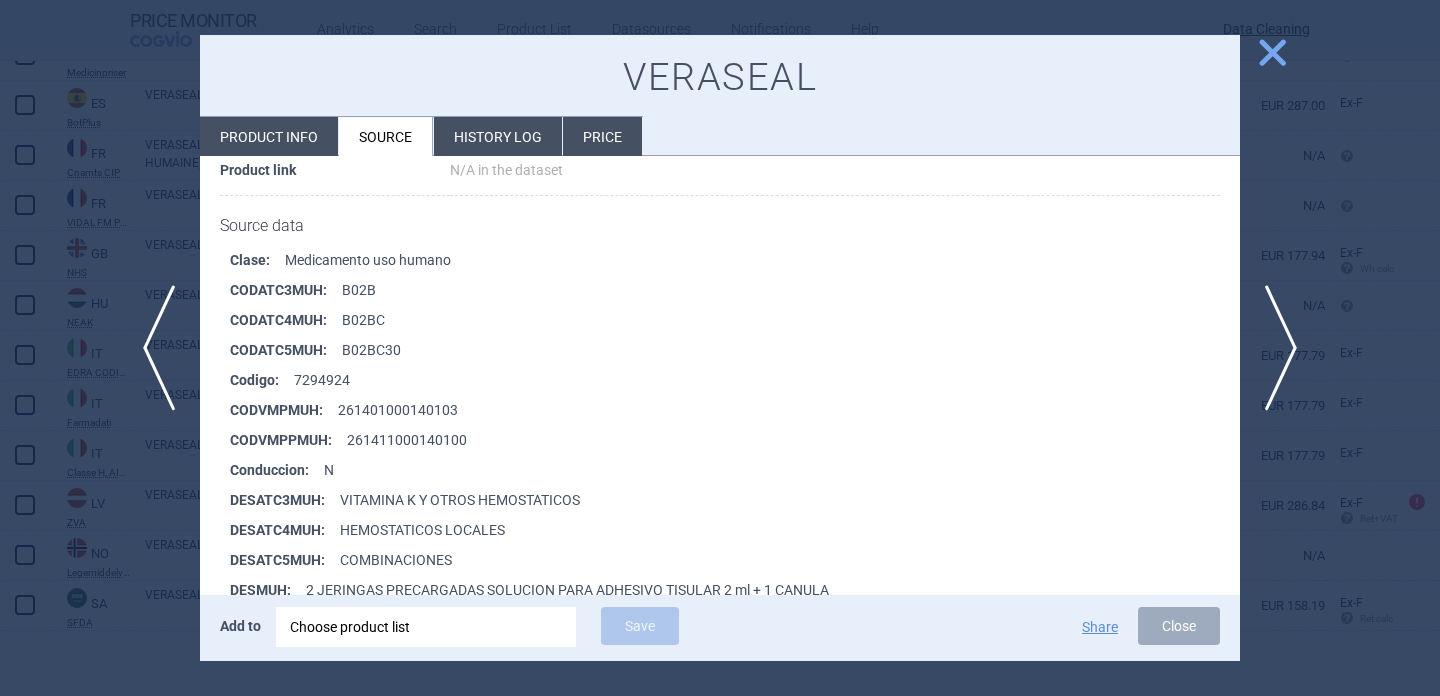 scroll, scrollTop: 321, scrollLeft: 0, axis: vertical 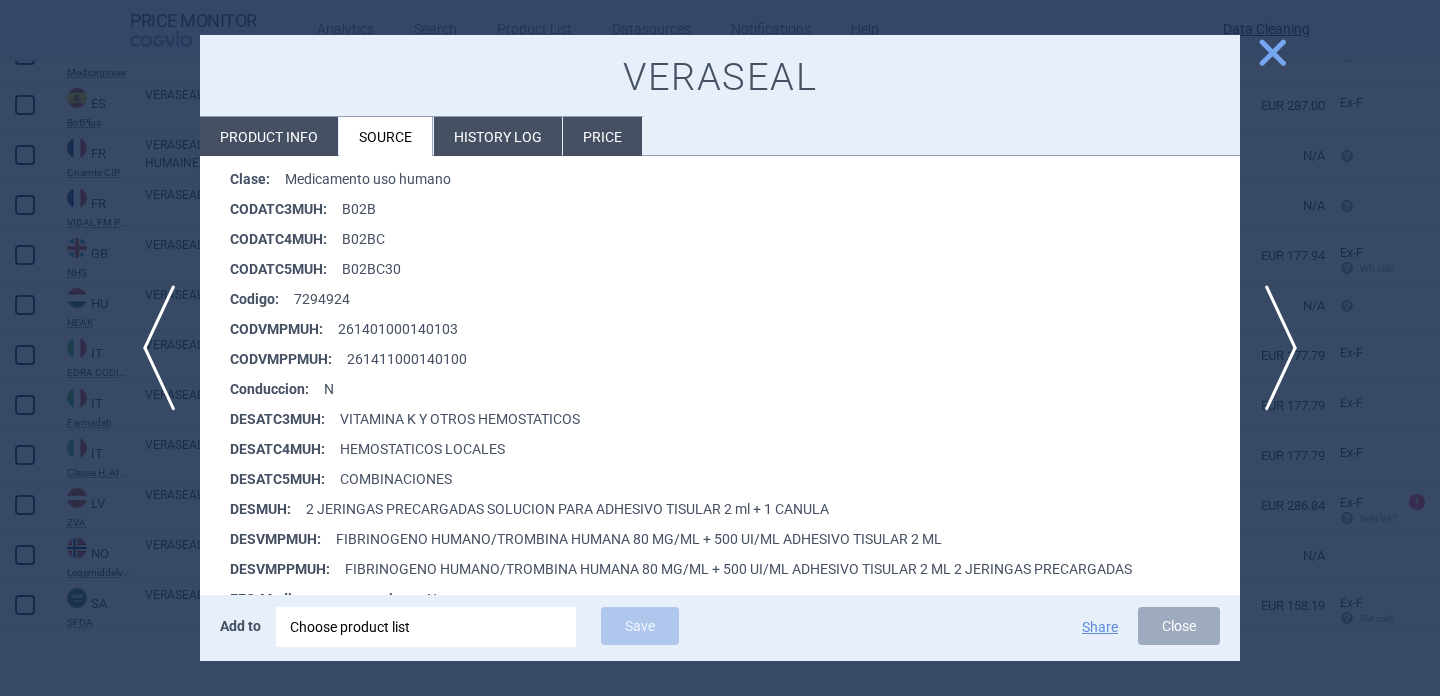 click at bounding box center [720, 348] 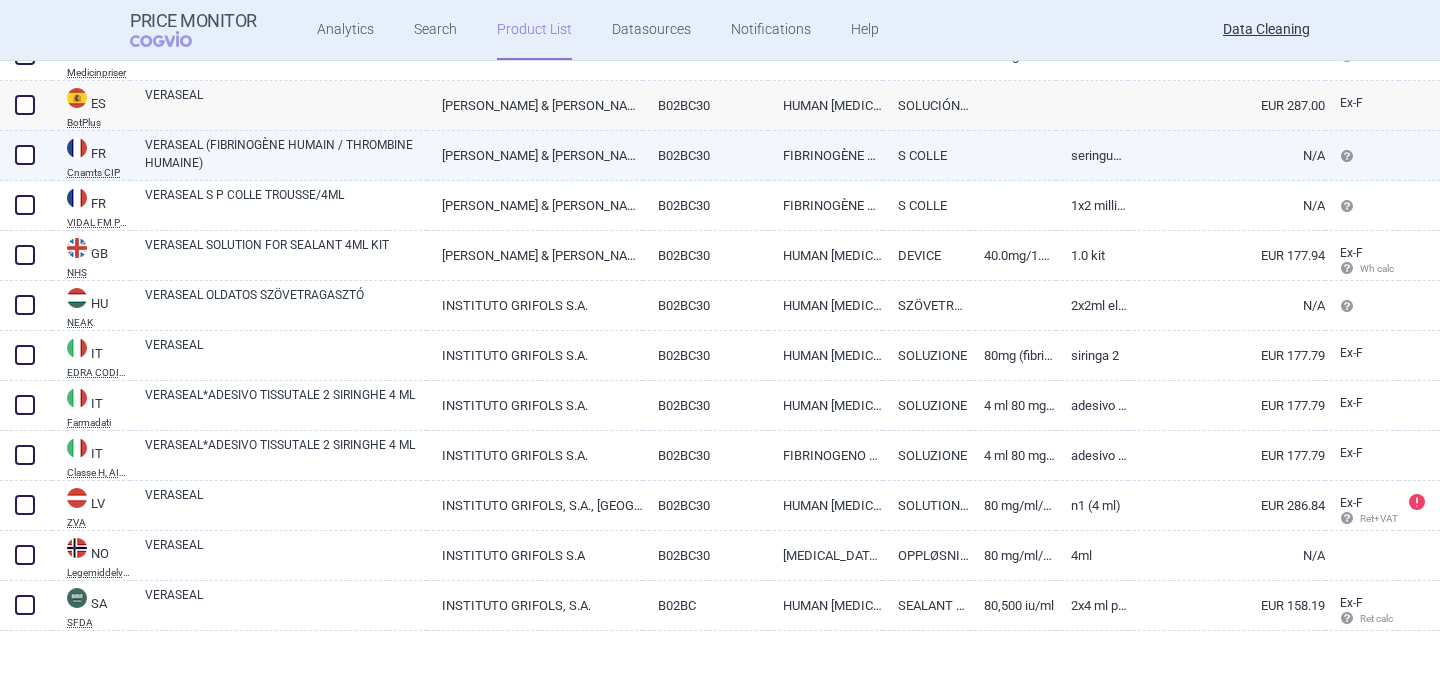 click on "[PERSON_NAME] & [PERSON_NAME] MEDICAL SAS" at bounding box center (535, 155) 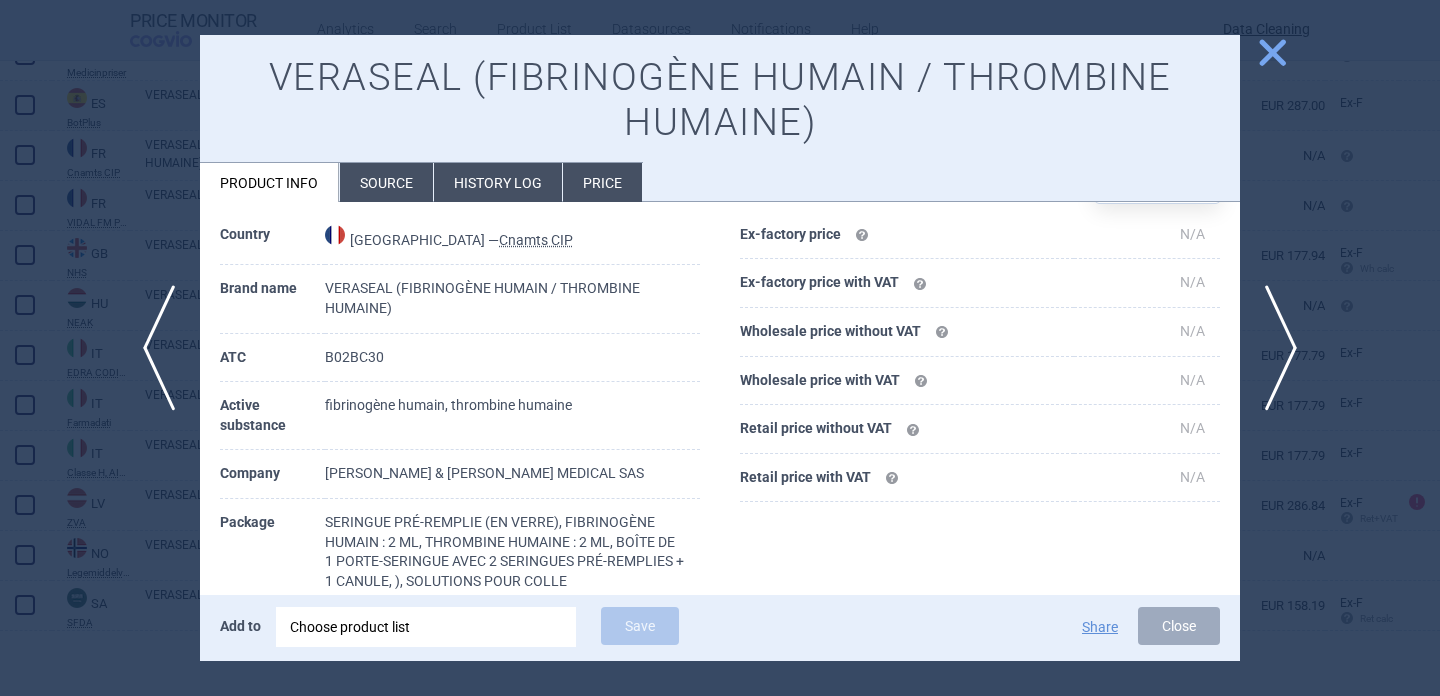 scroll, scrollTop: 77, scrollLeft: 0, axis: vertical 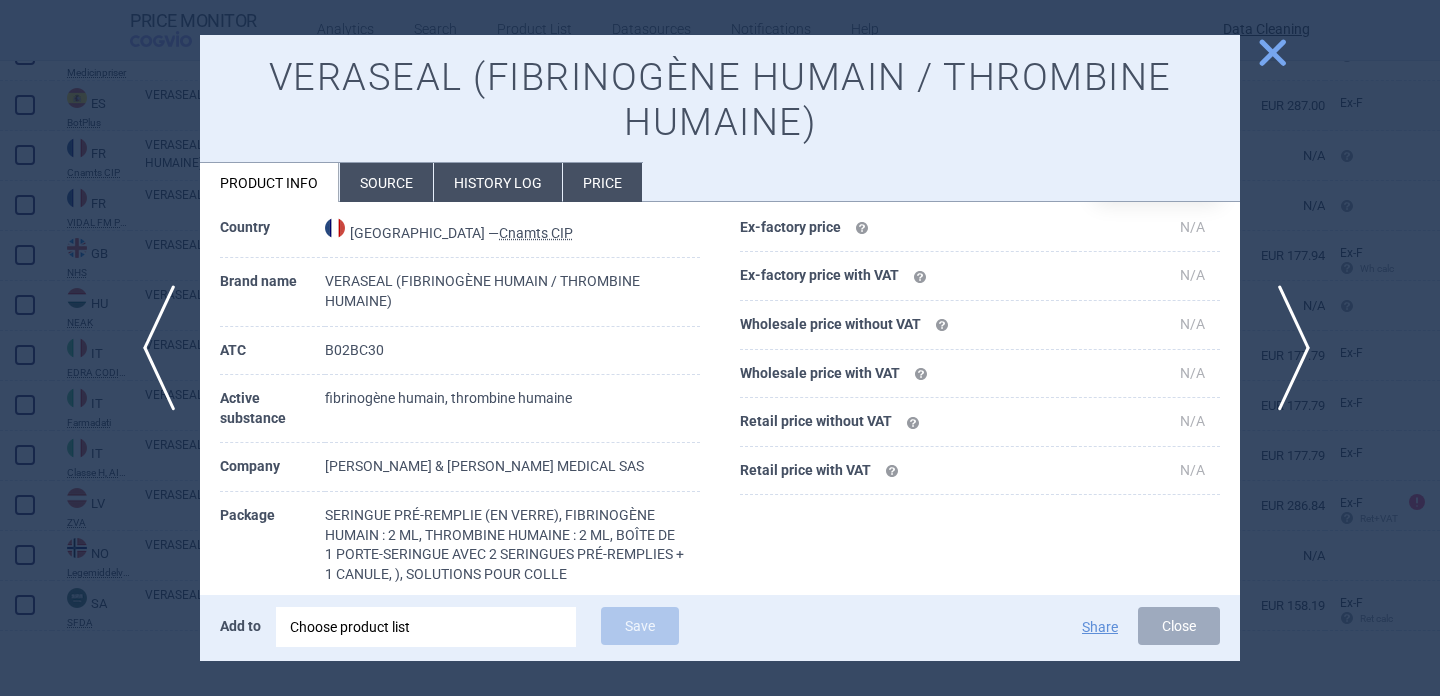 click on "next" at bounding box center [1287, 348] 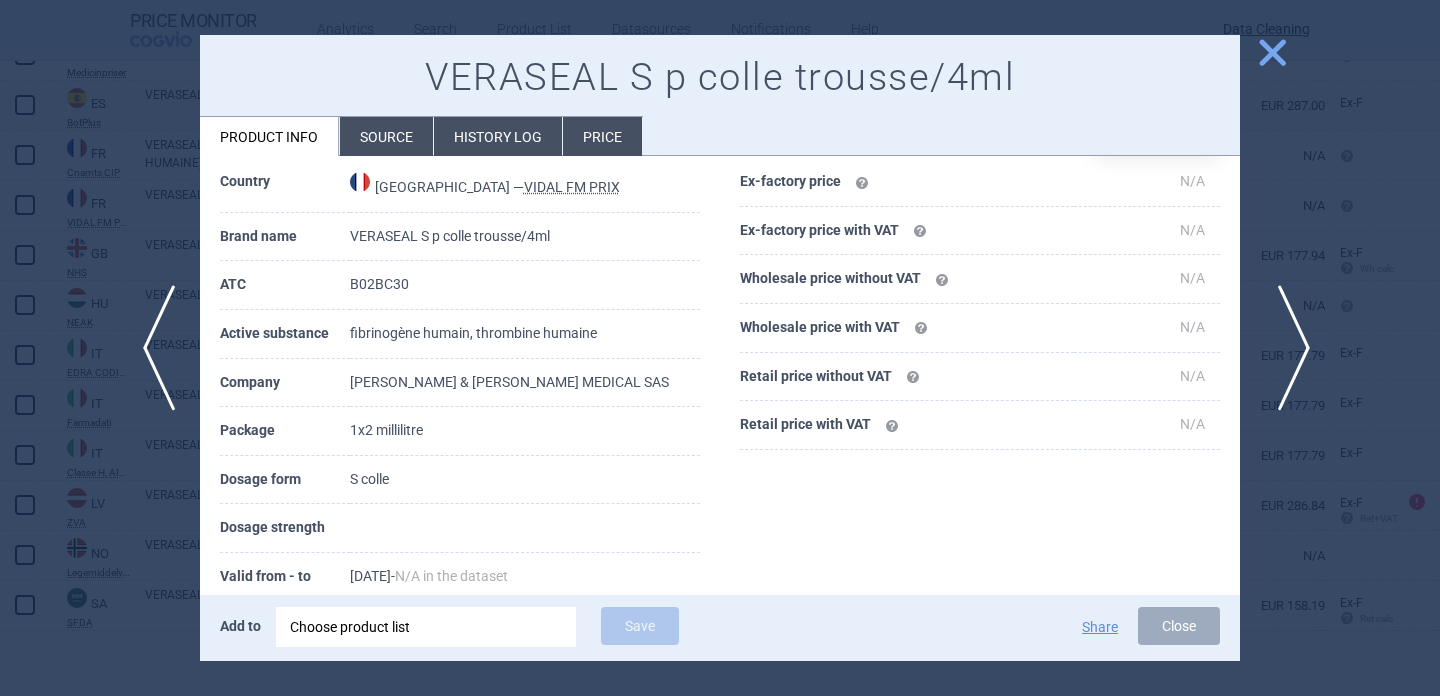 click on "next" at bounding box center (1287, 348) 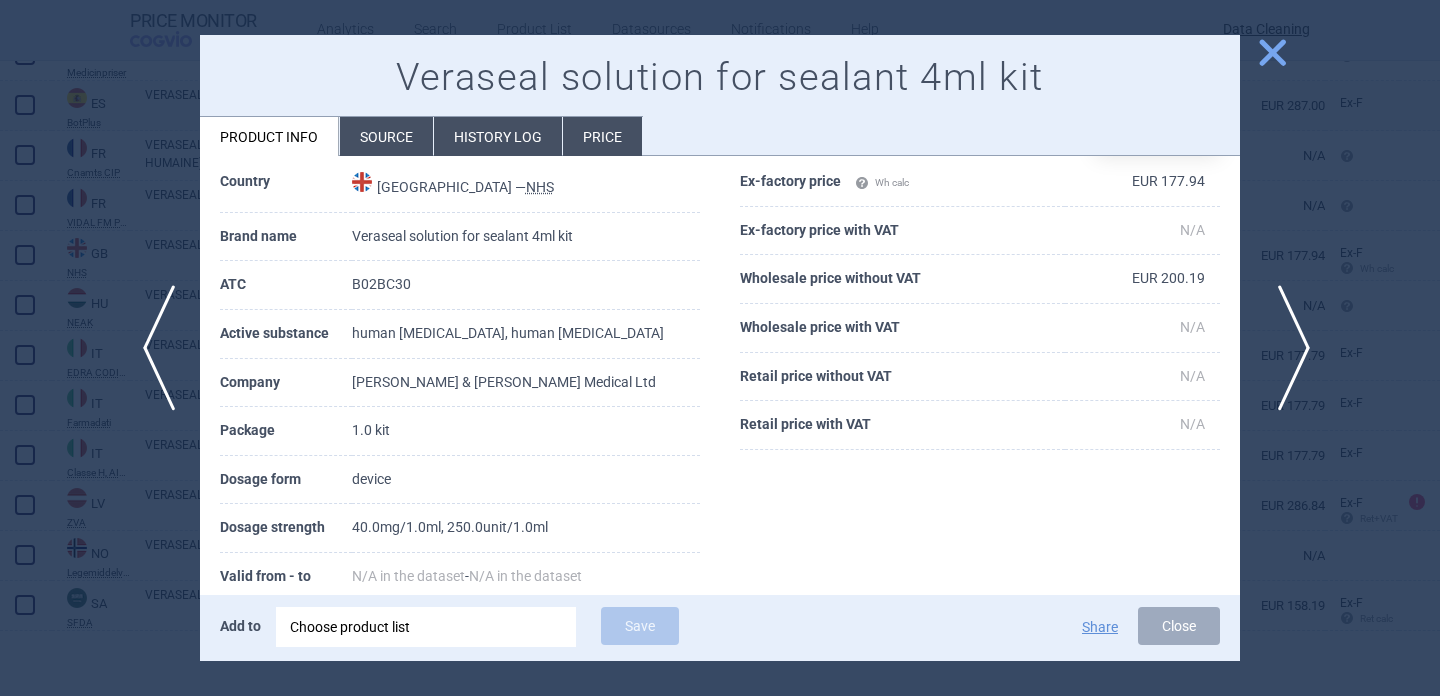 click on "next" at bounding box center [1287, 348] 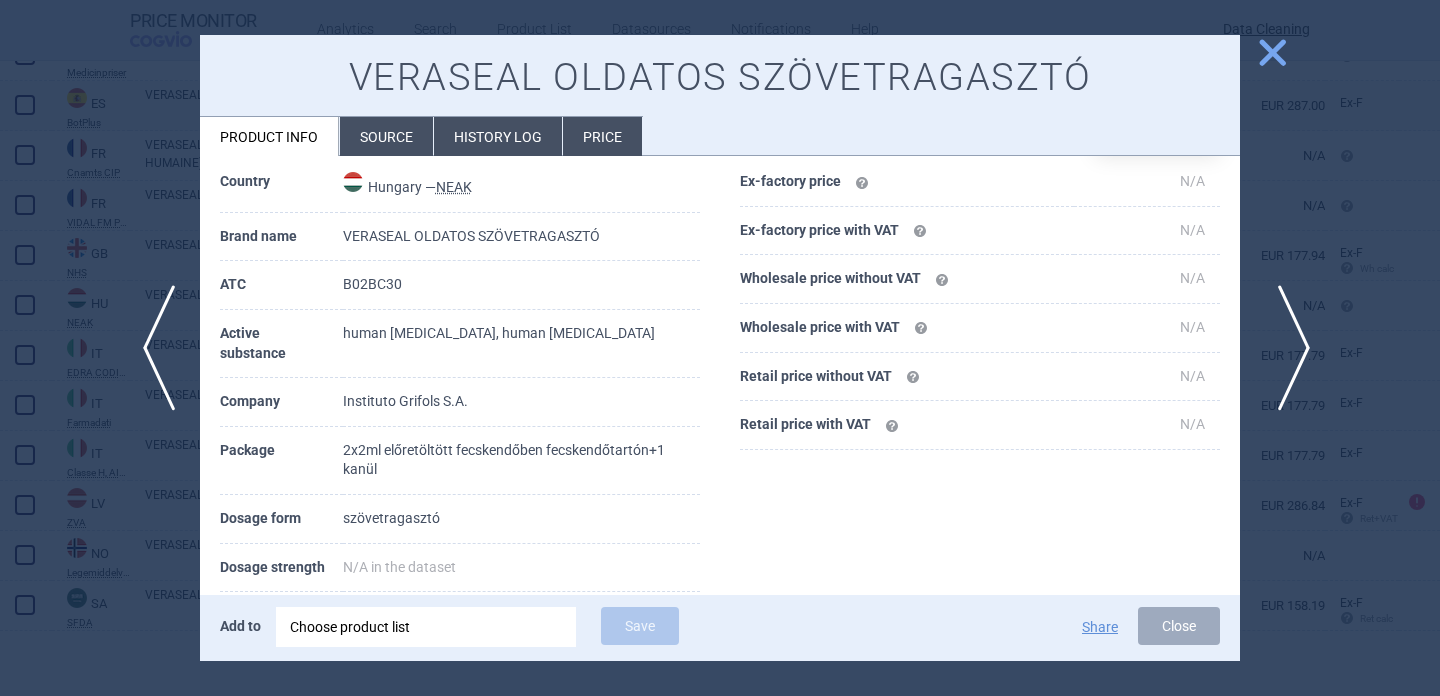 click on "next" at bounding box center [1287, 348] 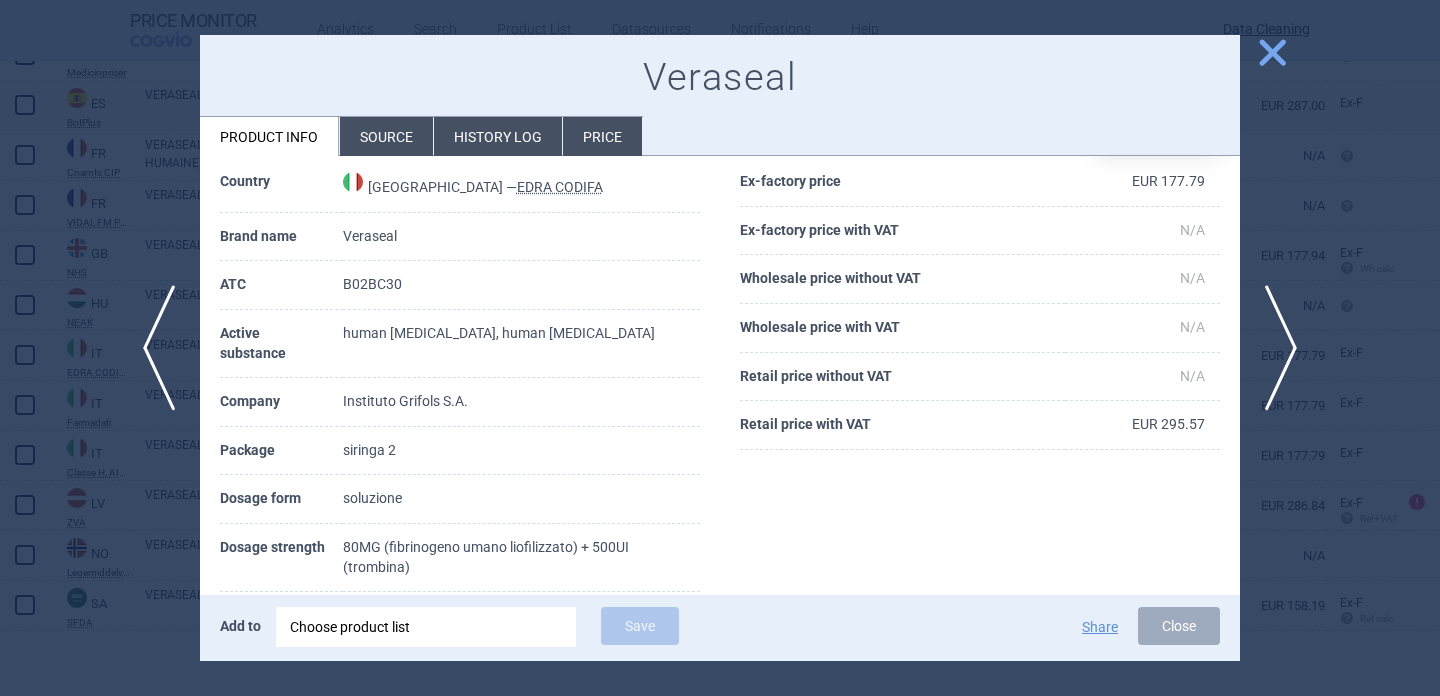 scroll, scrollTop: 307, scrollLeft: 0, axis: vertical 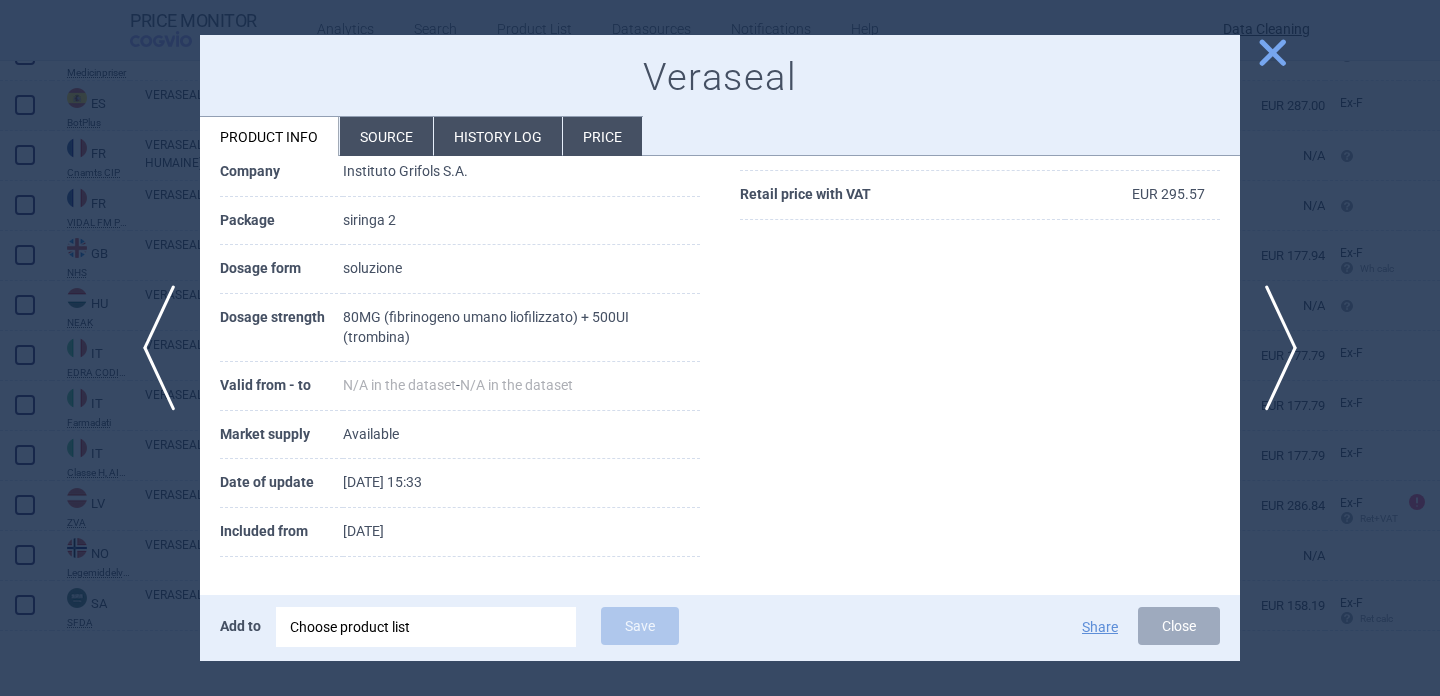 click on "Source" at bounding box center (386, 136) 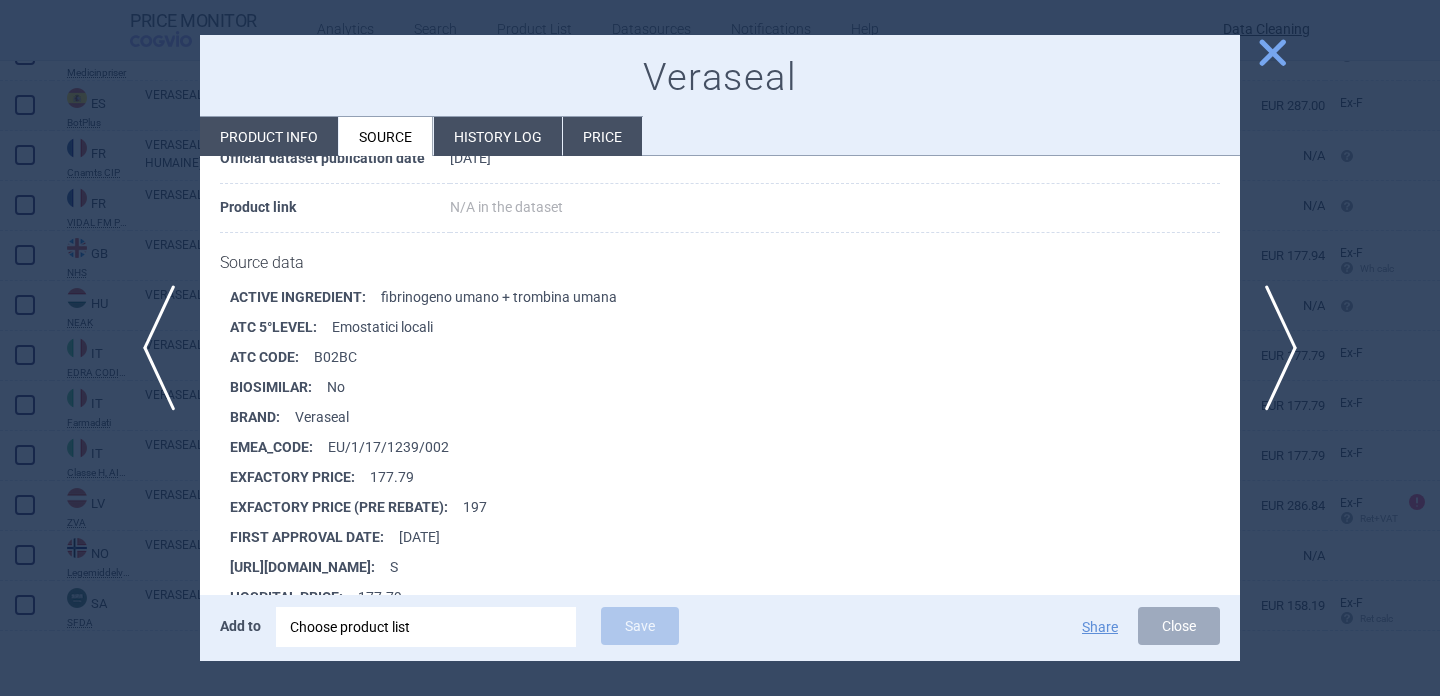 scroll, scrollTop: 220, scrollLeft: 0, axis: vertical 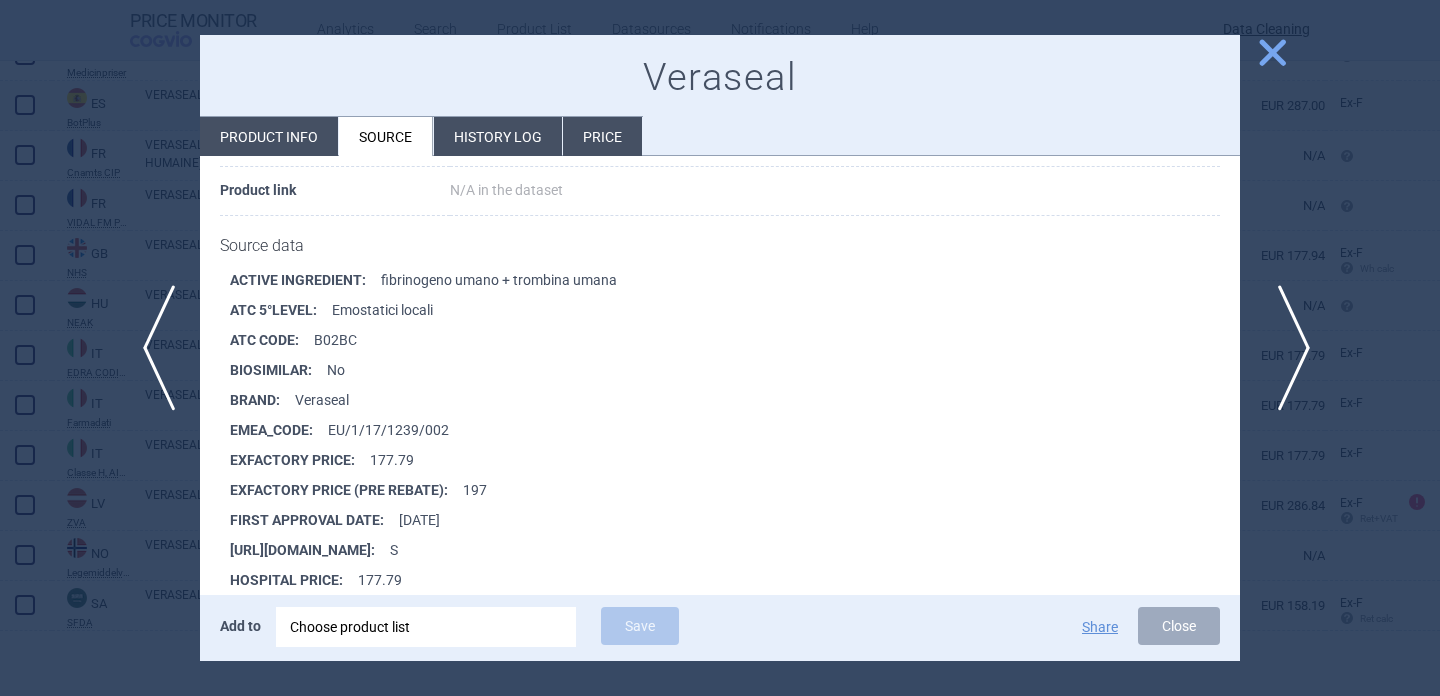 click on "next" at bounding box center (1287, 348) 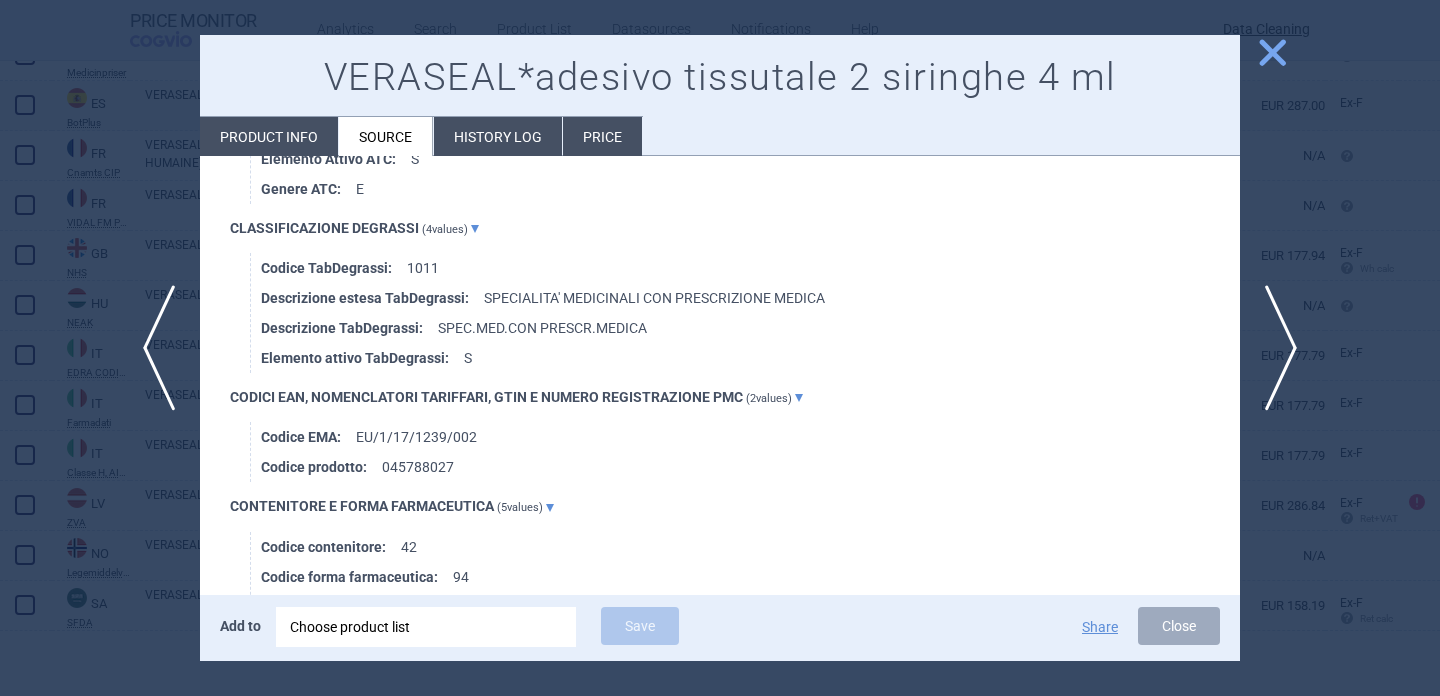 scroll, scrollTop: 1368, scrollLeft: 0, axis: vertical 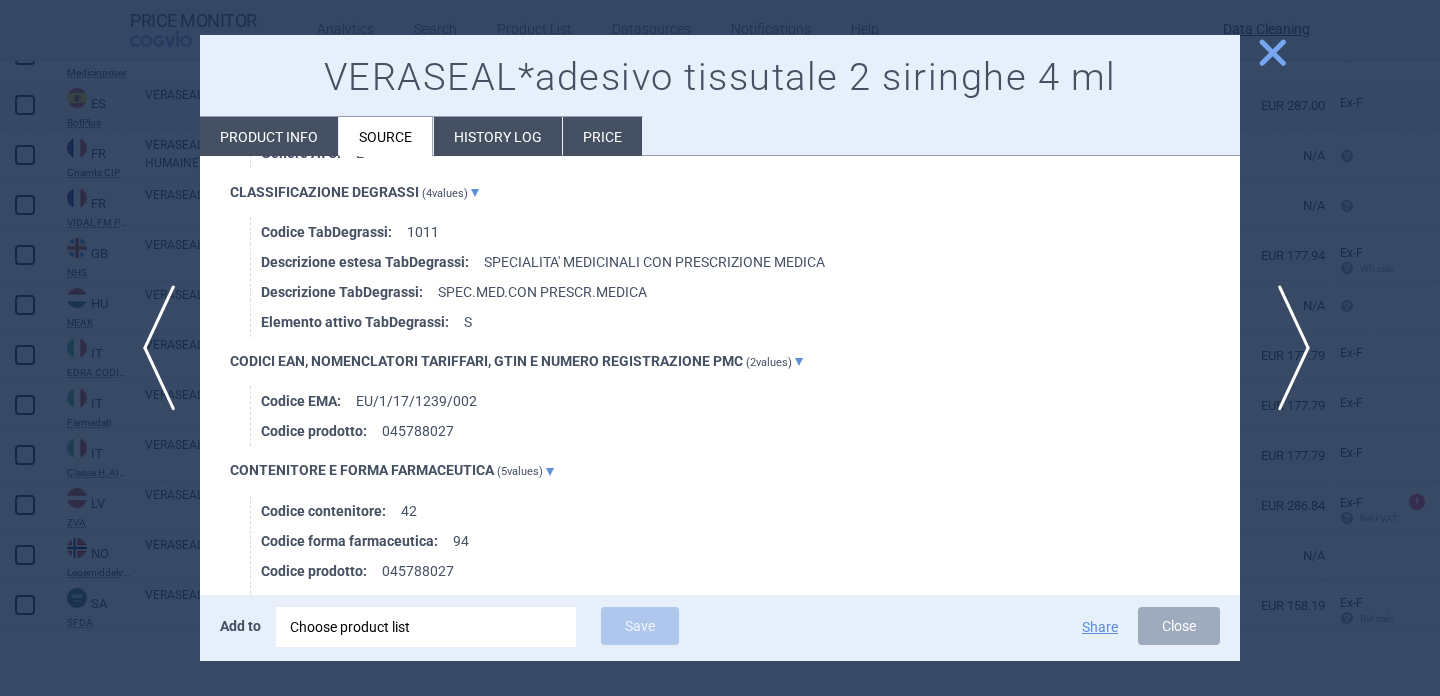 click on "next" at bounding box center (1287, 348) 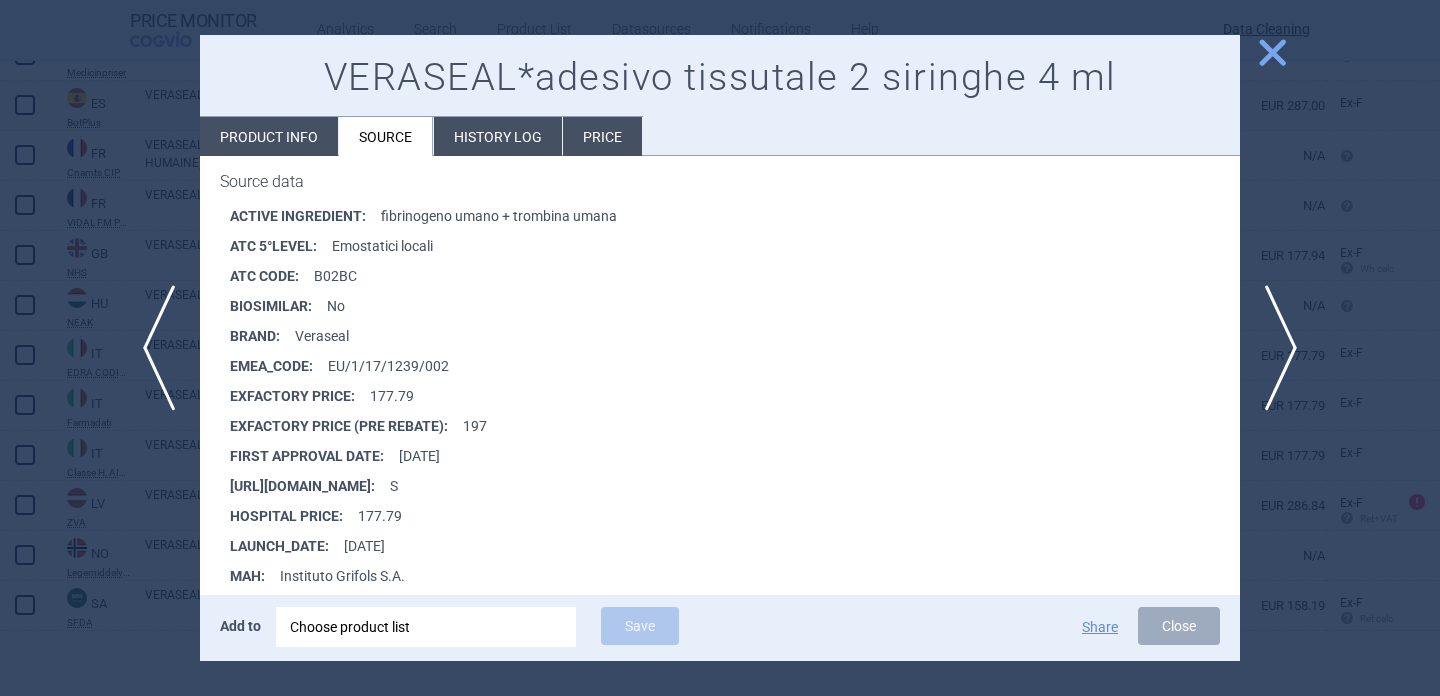 scroll, scrollTop: 930, scrollLeft: 0, axis: vertical 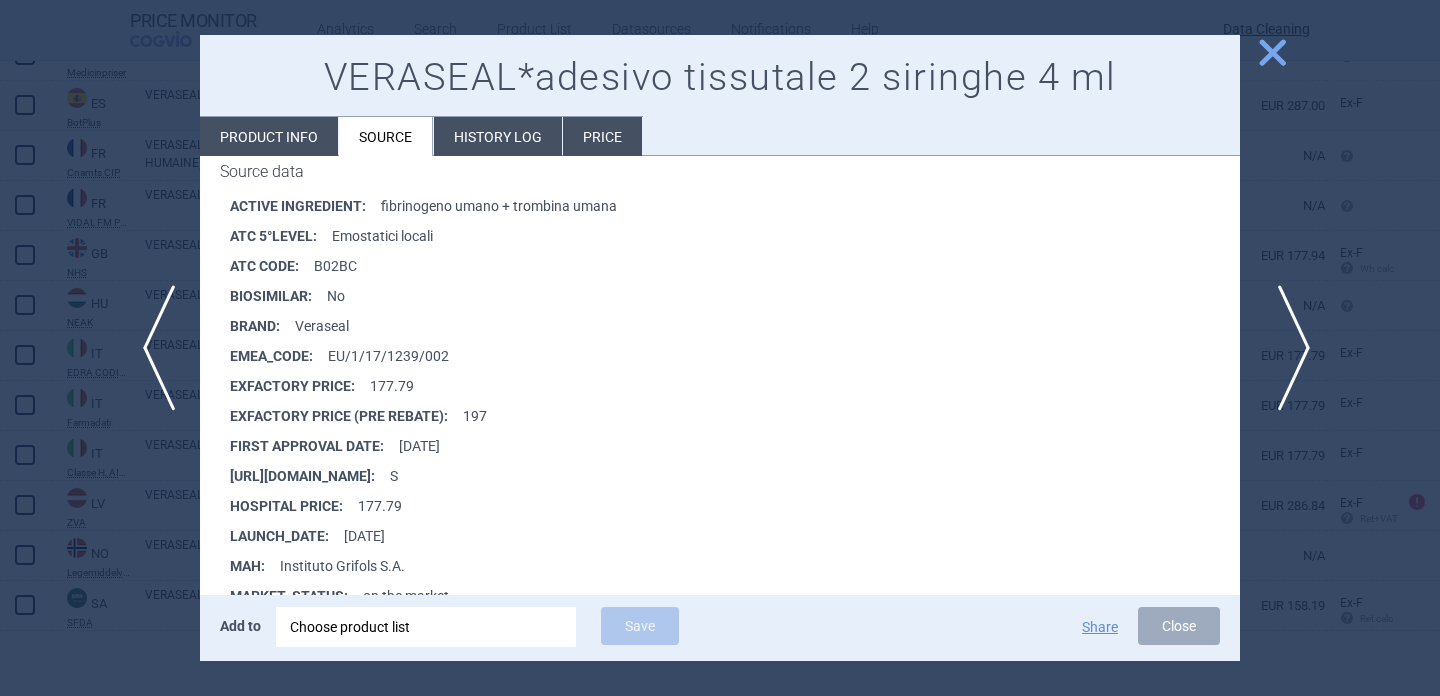 click on "next" at bounding box center [1287, 348] 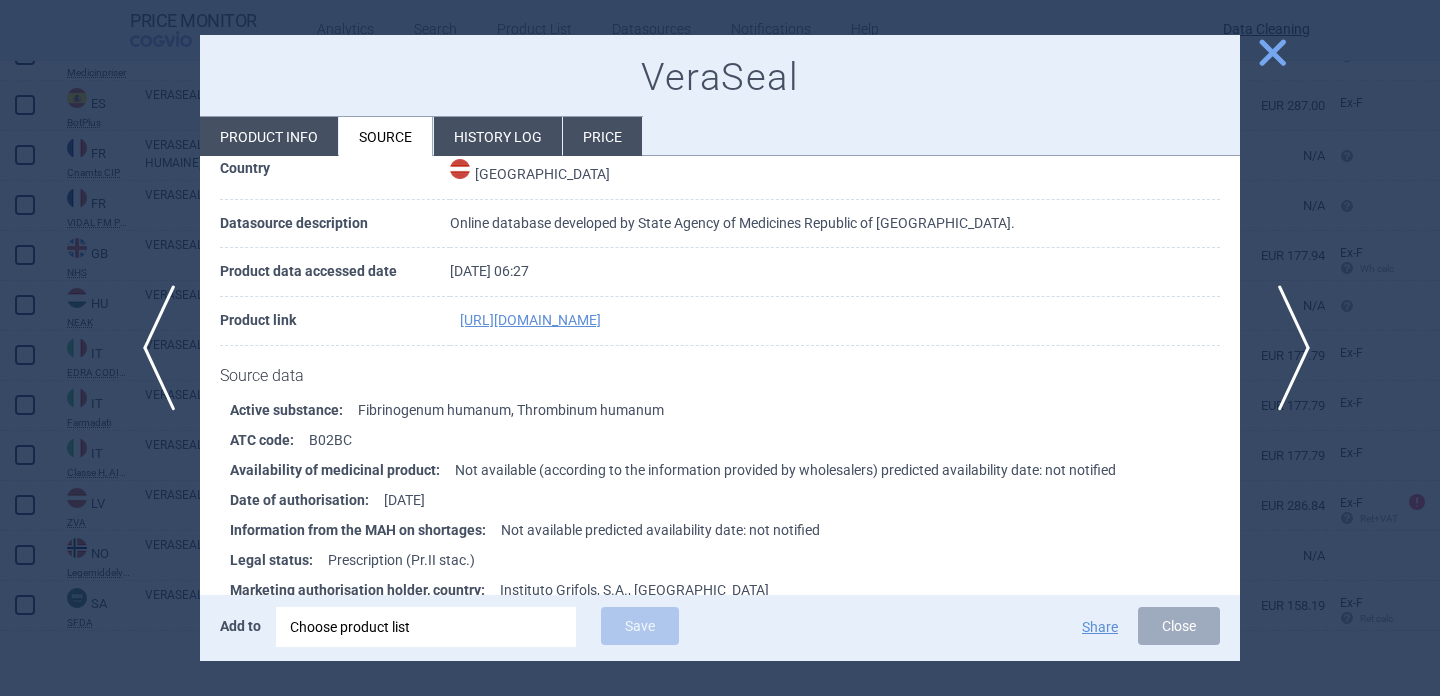 scroll, scrollTop: 135, scrollLeft: 0, axis: vertical 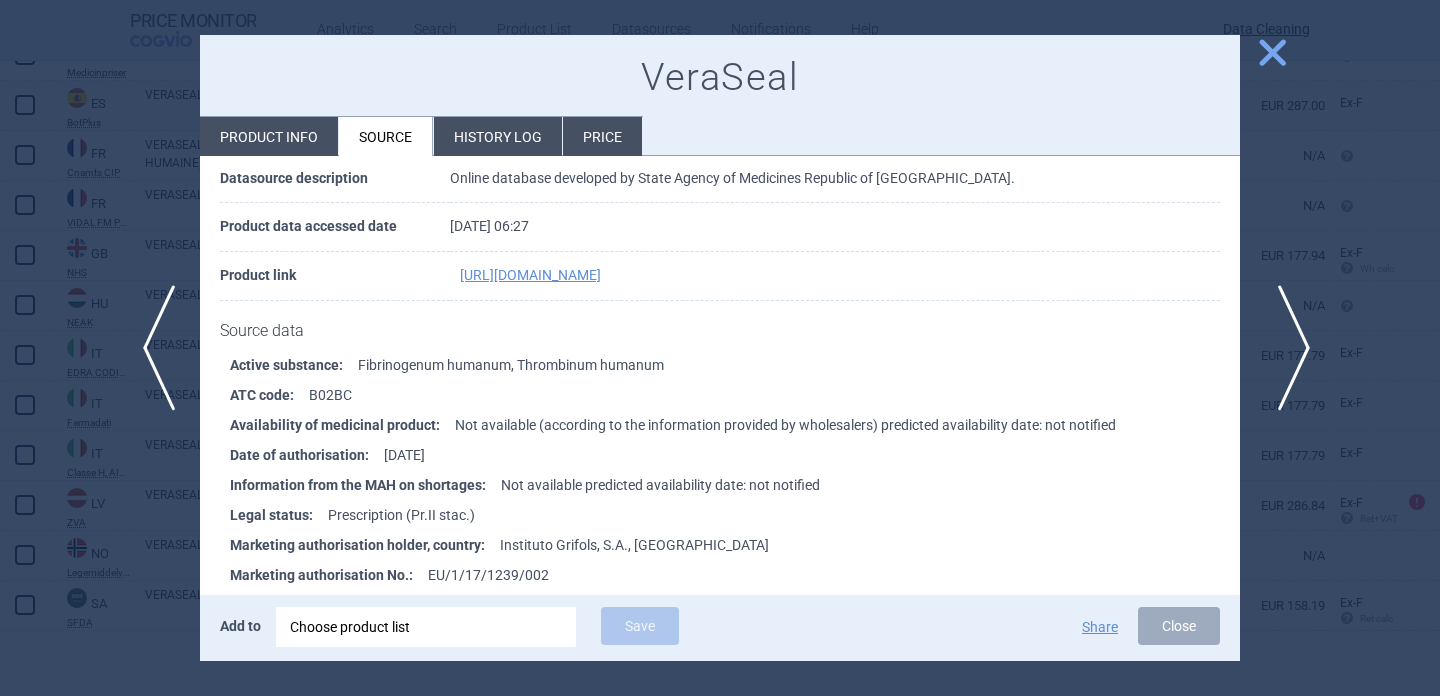 click on "next" at bounding box center [1287, 348] 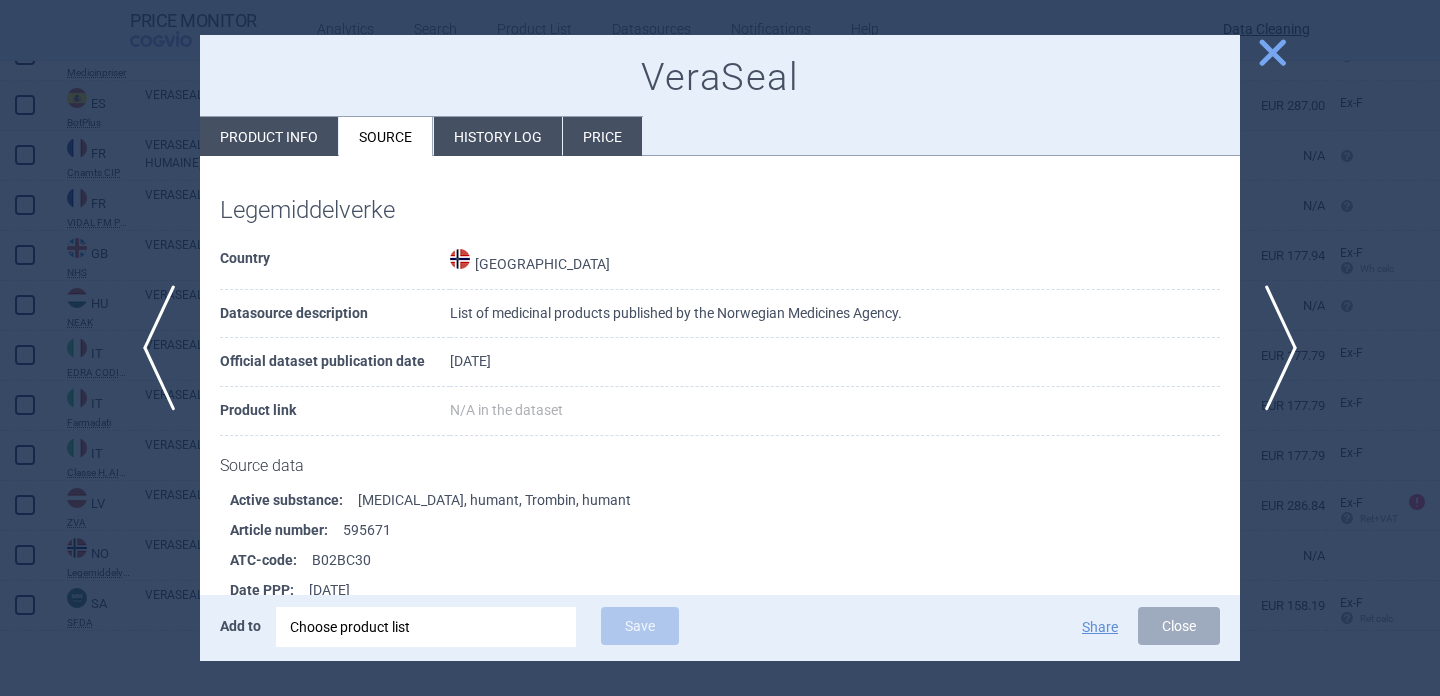 scroll, scrollTop: 198, scrollLeft: 0, axis: vertical 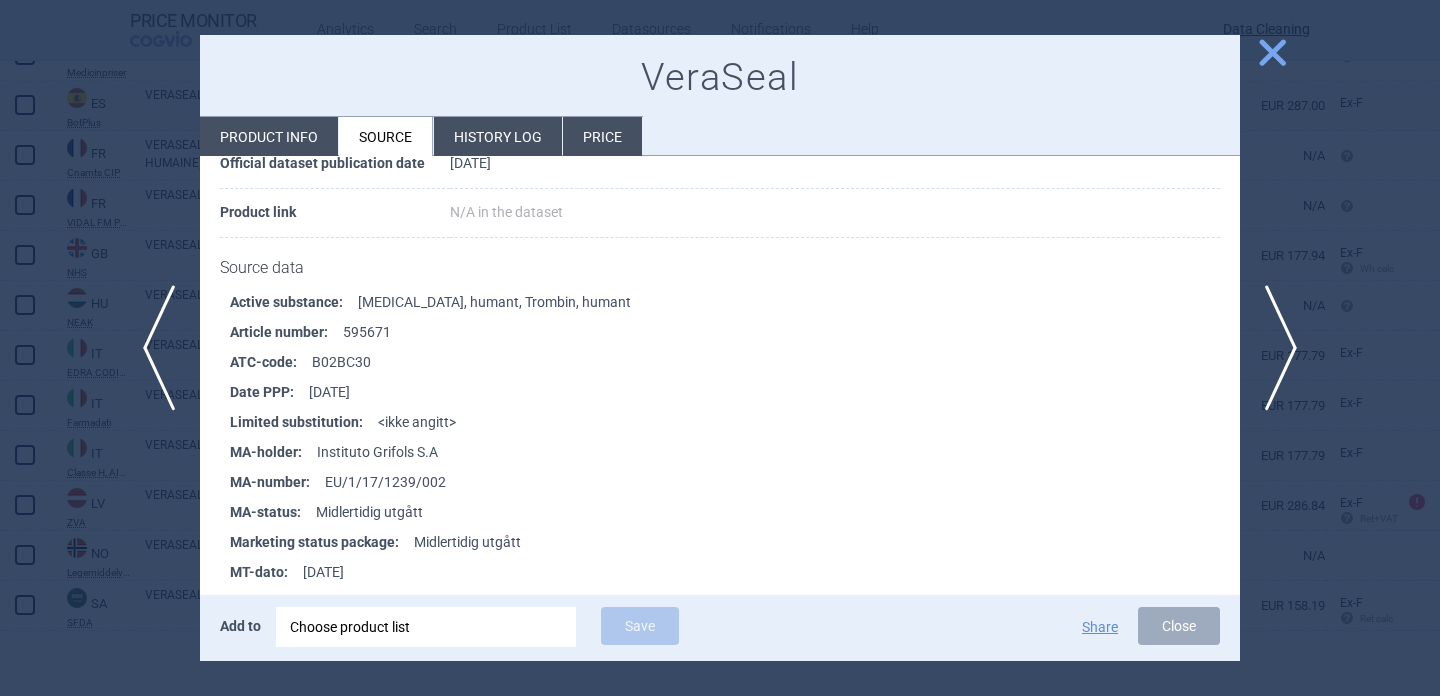 click at bounding box center (720, 348) 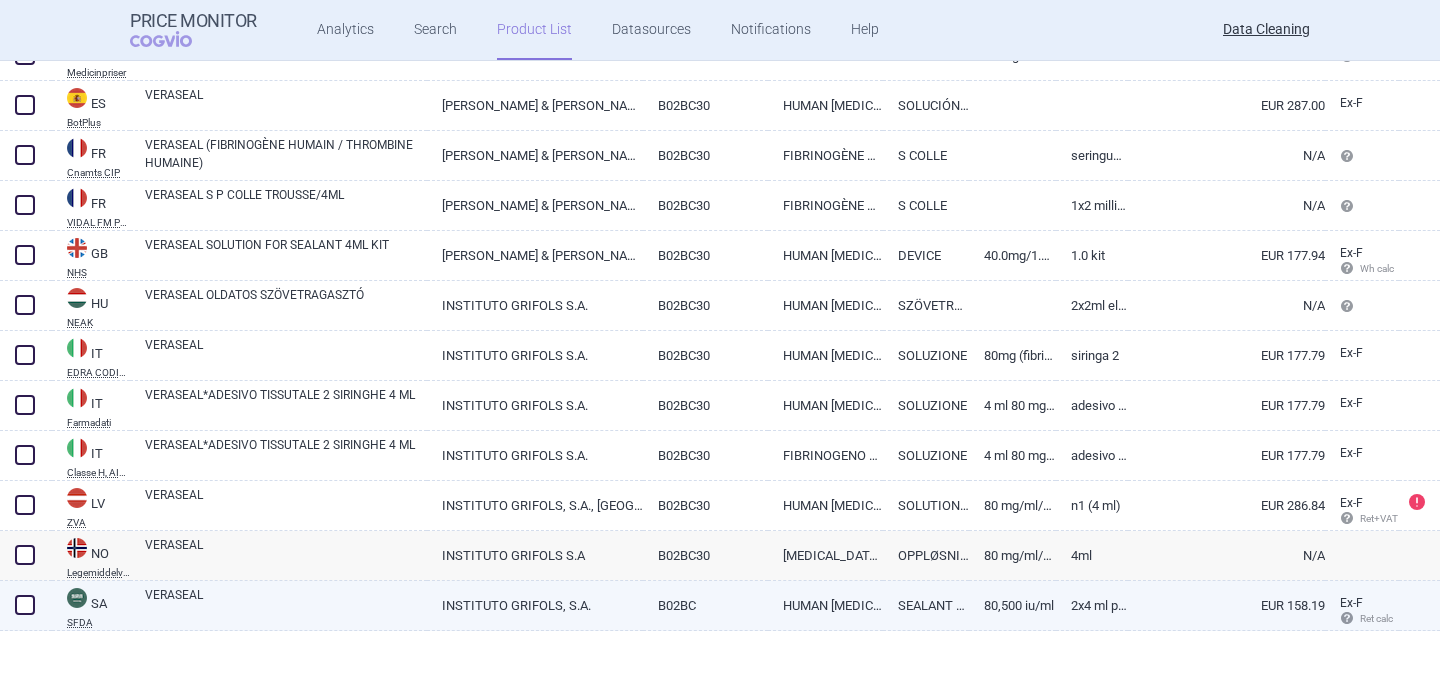 click on "VERASEAL" at bounding box center (286, 604) 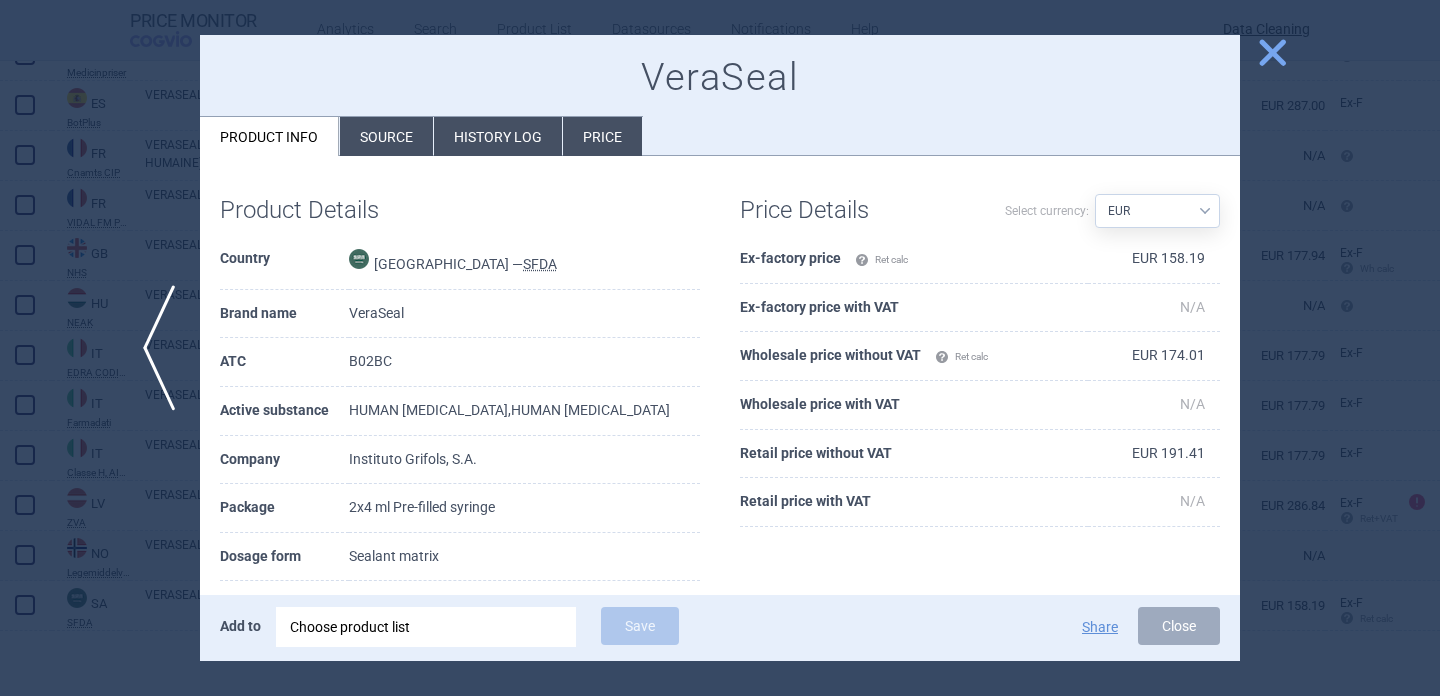 click at bounding box center [720, 348] 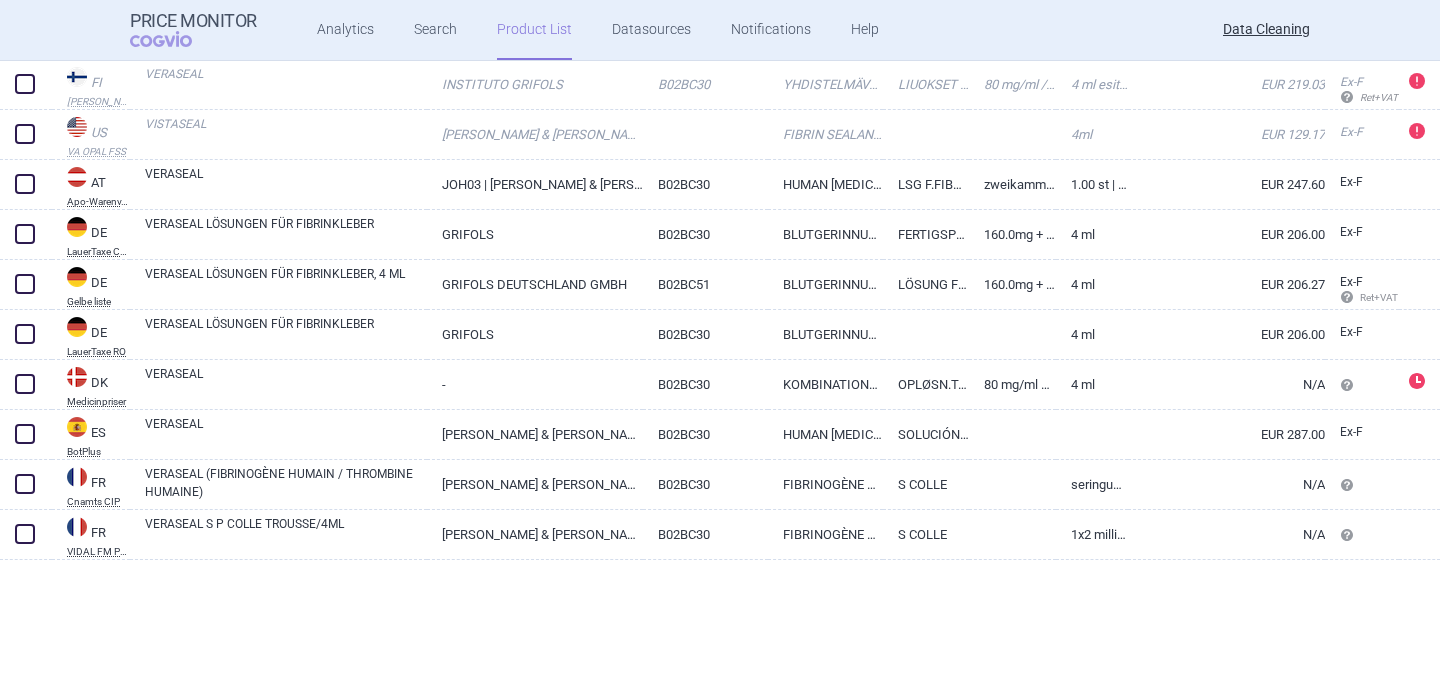 scroll, scrollTop: 0, scrollLeft: 0, axis: both 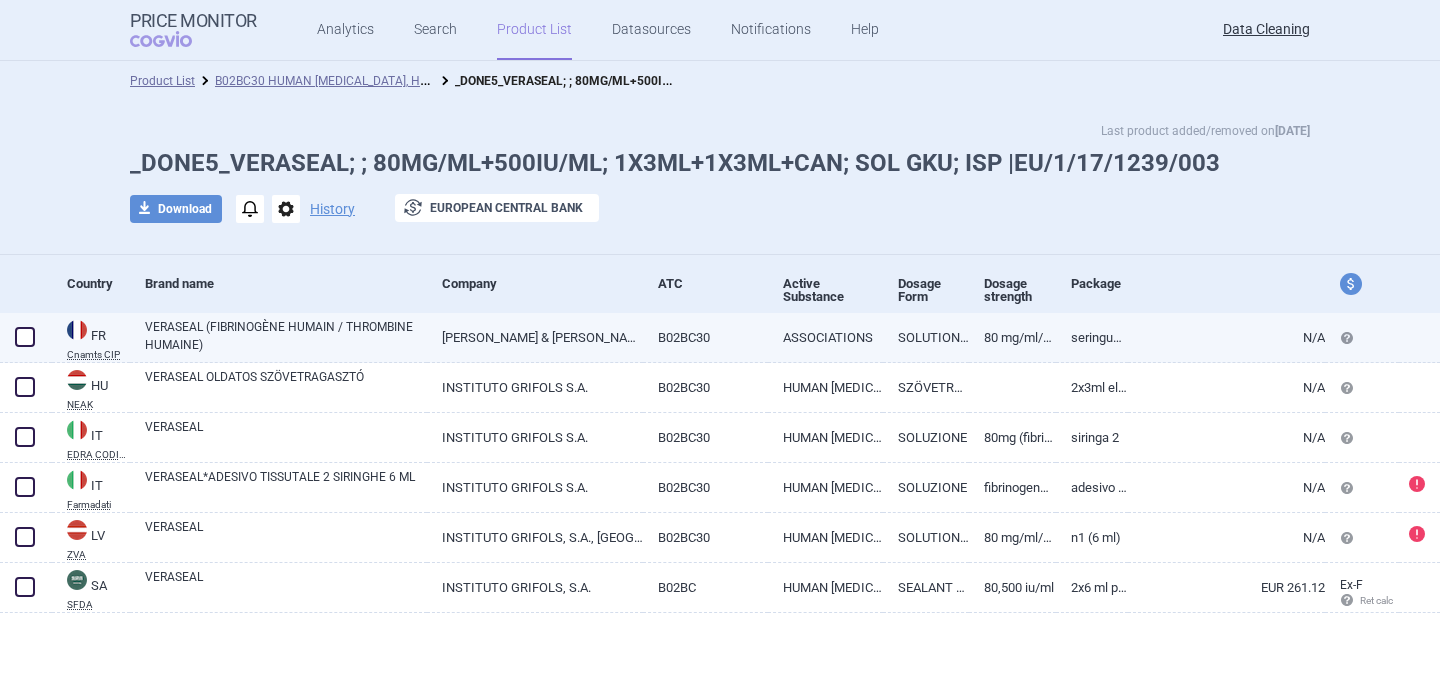 click on "VERASEAL (FIBRINOGÈNE HUMAIN / THROMBINE HUMAINE)" at bounding box center (286, 336) 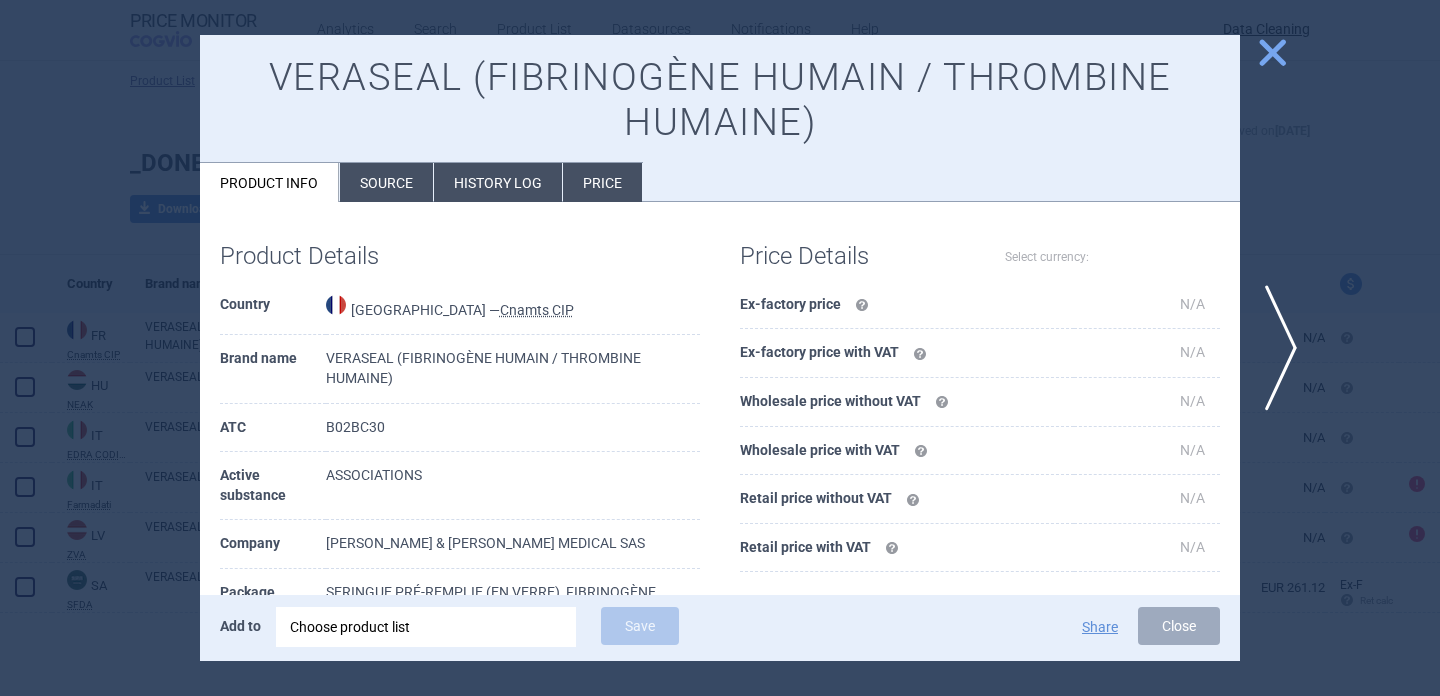 select on "EUR" 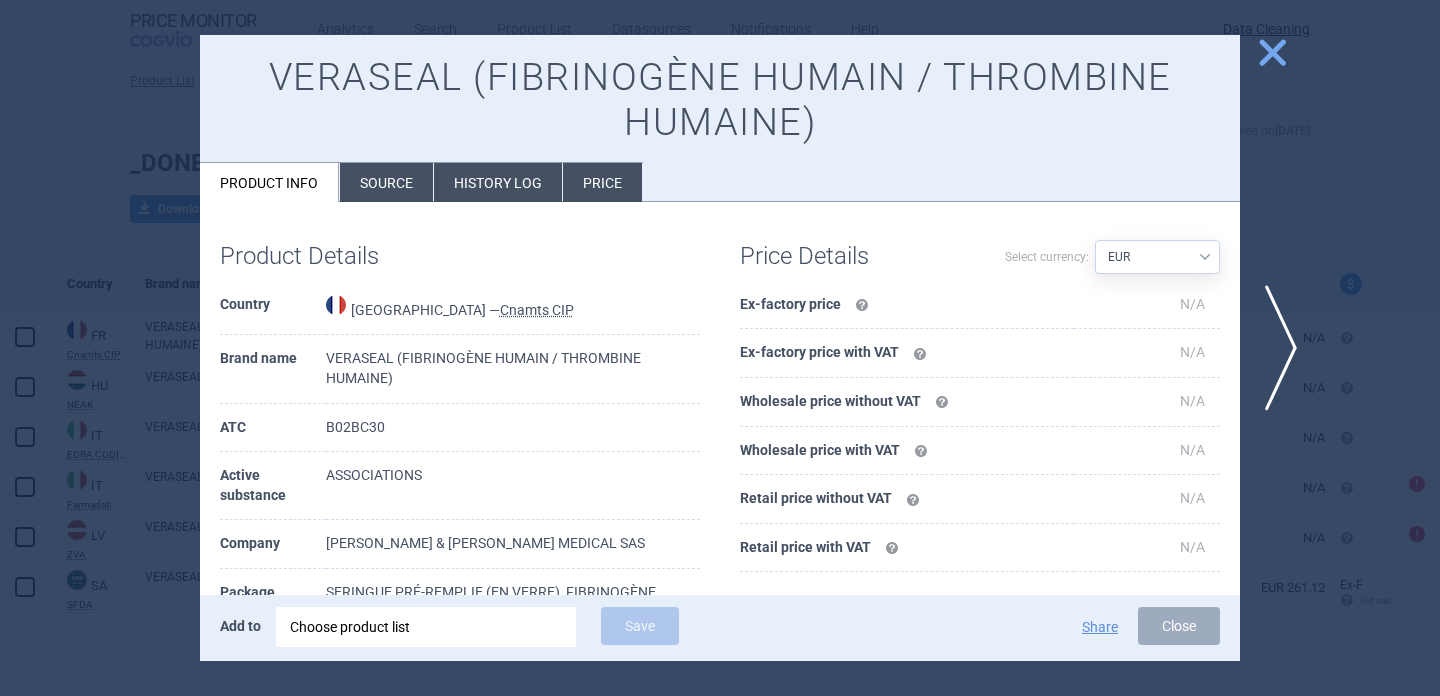 click on "Source" at bounding box center [386, 182] 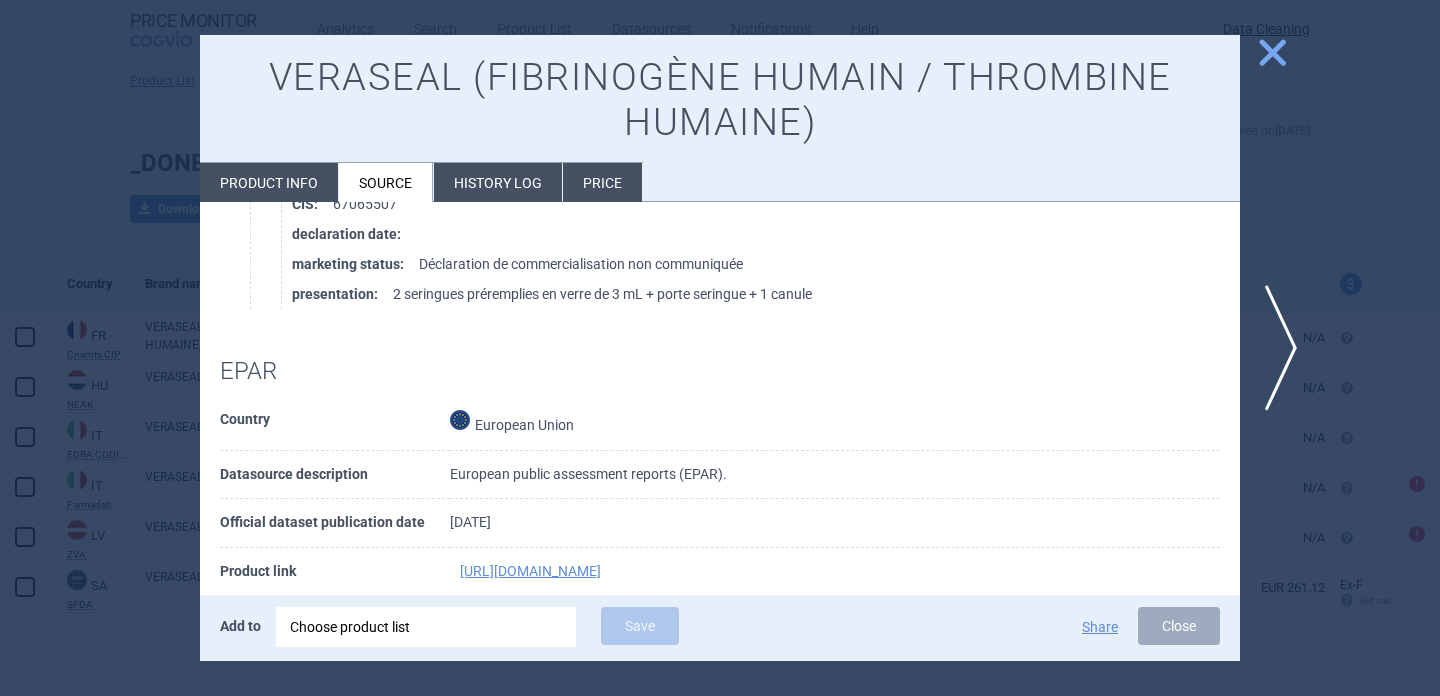 scroll, scrollTop: 5487, scrollLeft: 0, axis: vertical 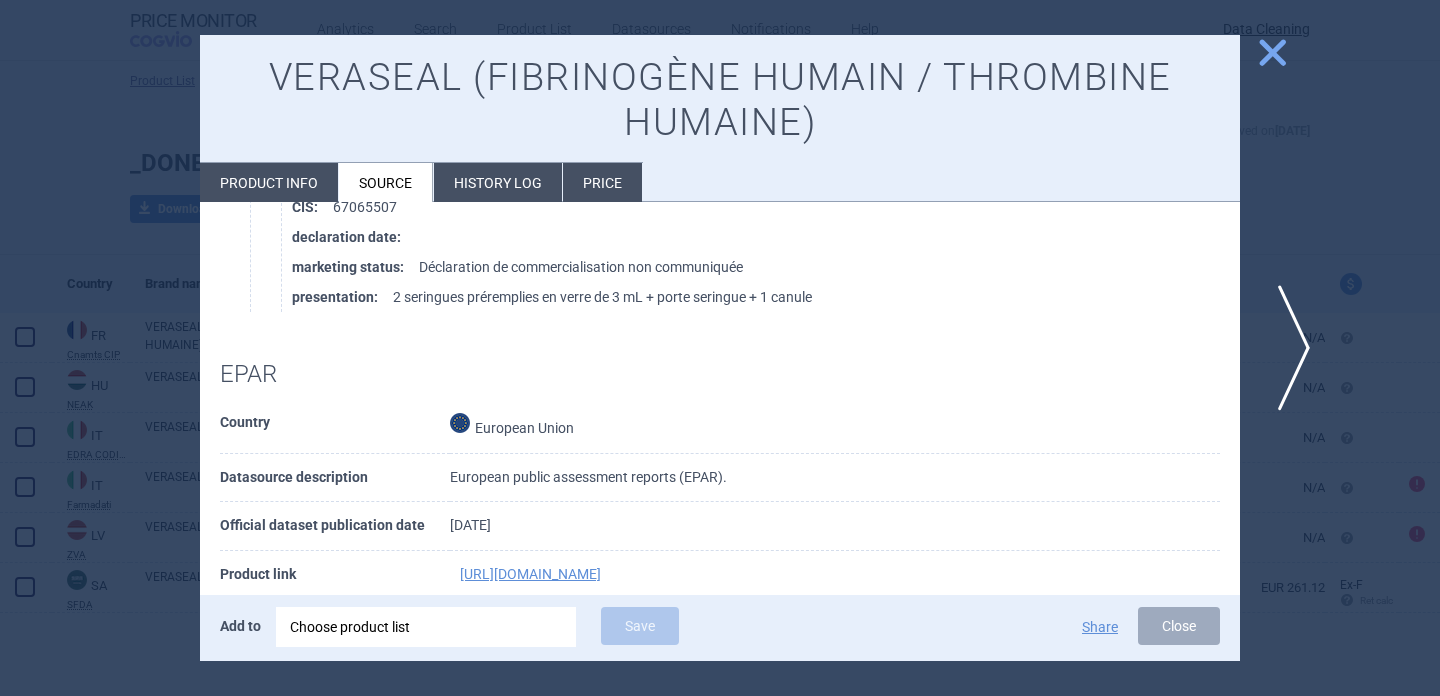 click on "next" at bounding box center (1287, 348) 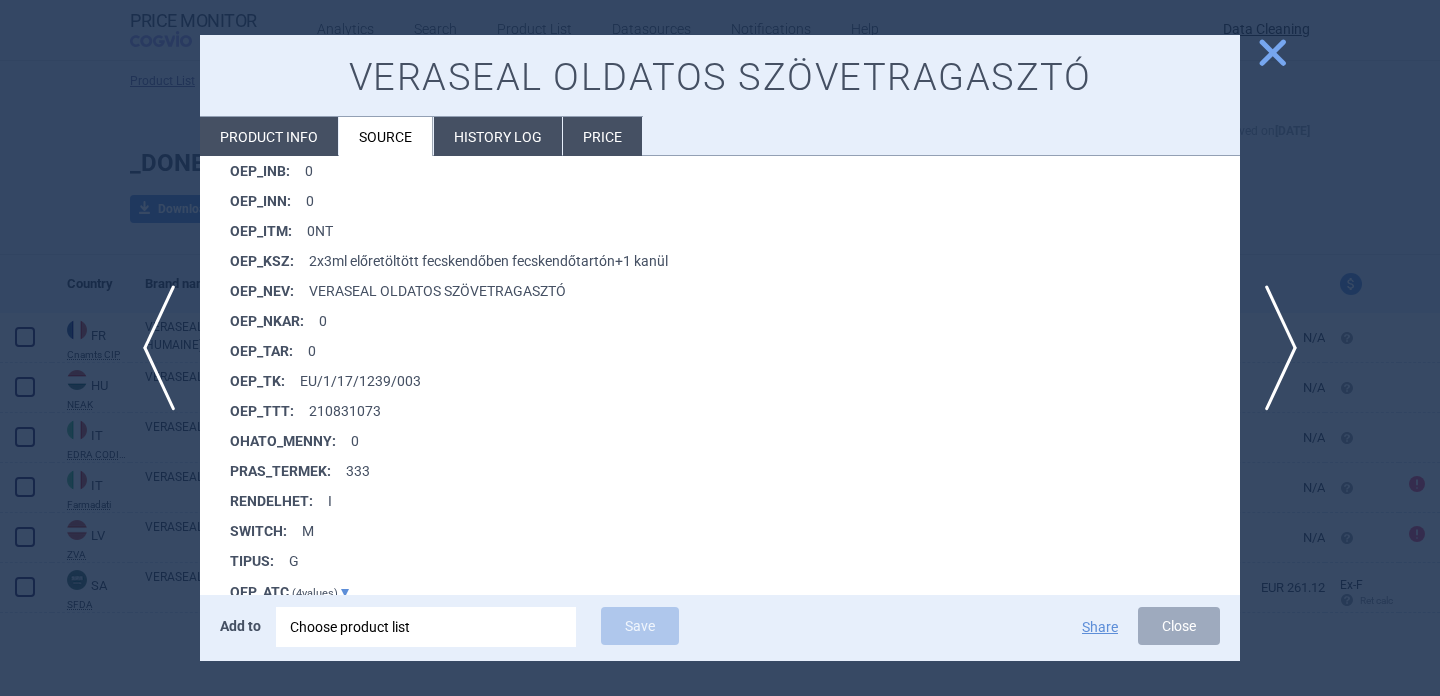 scroll, scrollTop: 1640, scrollLeft: 0, axis: vertical 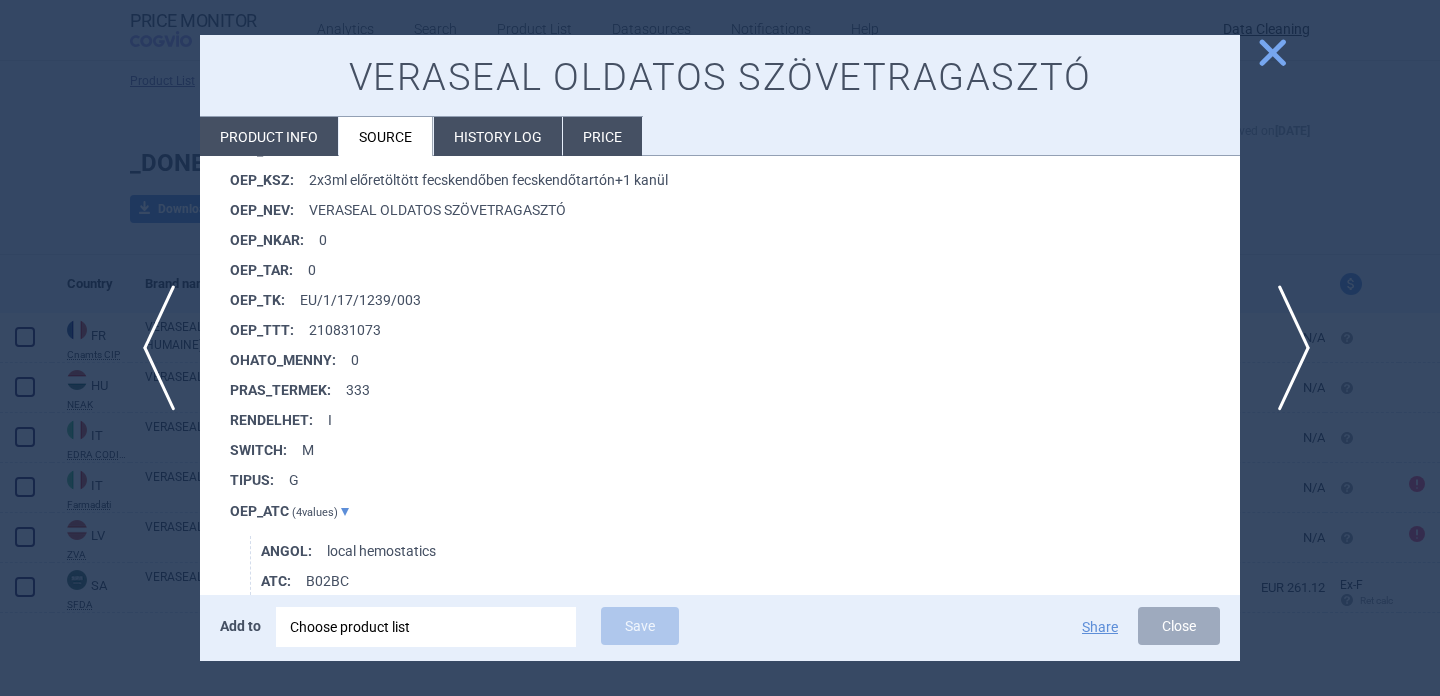 click on "next" at bounding box center [1287, 348] 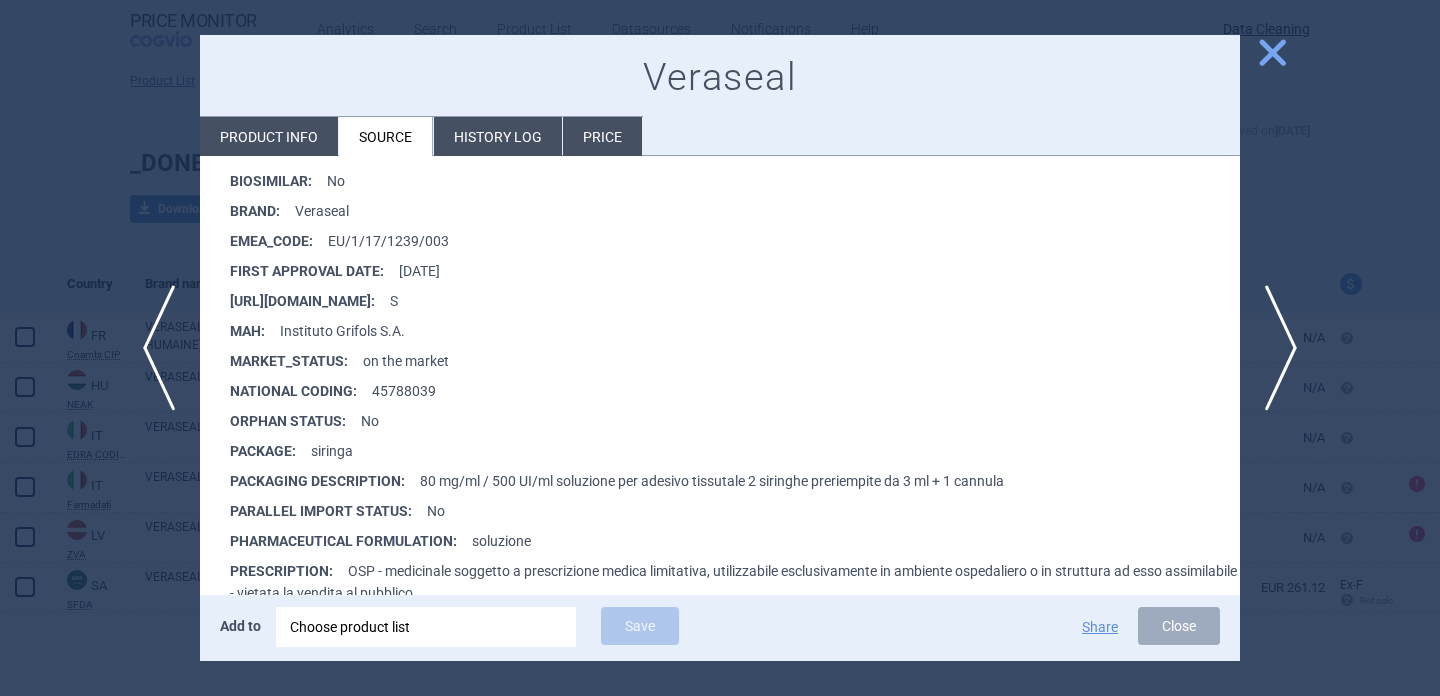 scroll, scrollTop: 410, scrollLeft: 0, axis: vertical 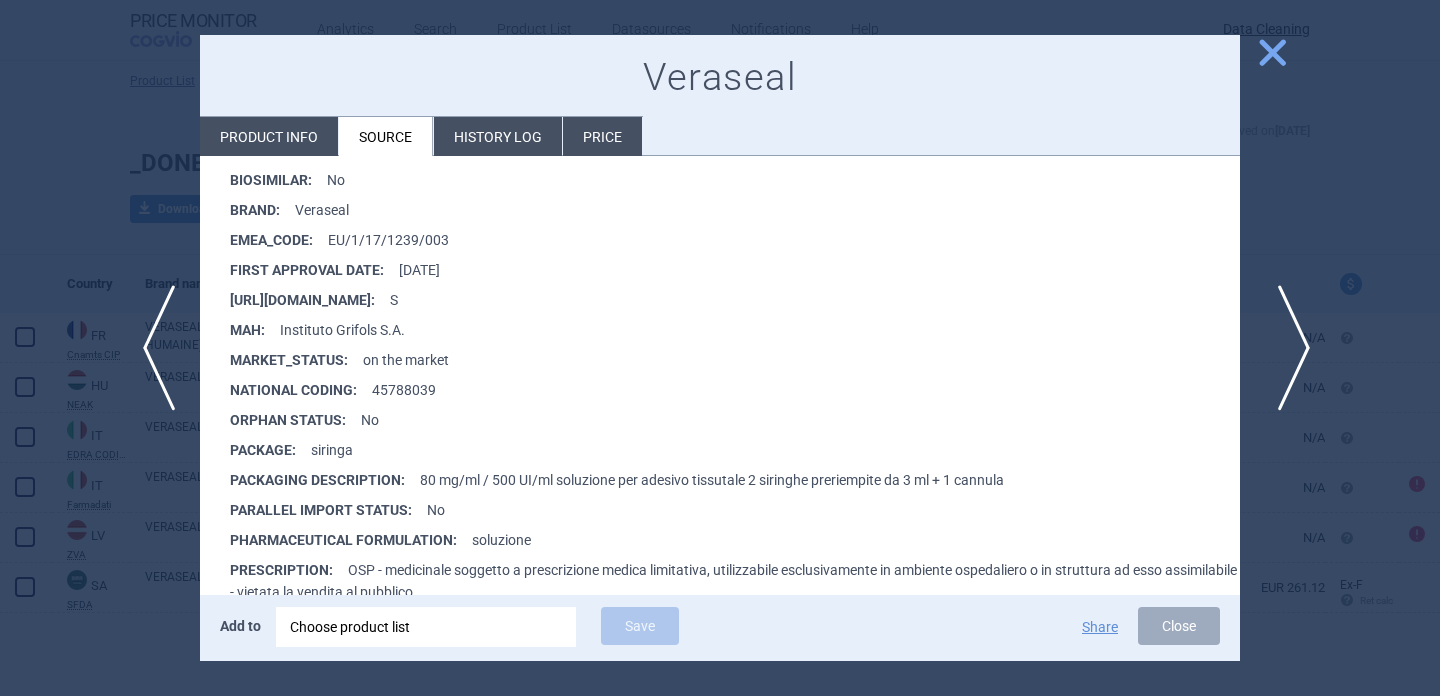 click on "next" at bounding box center [1287, 348] 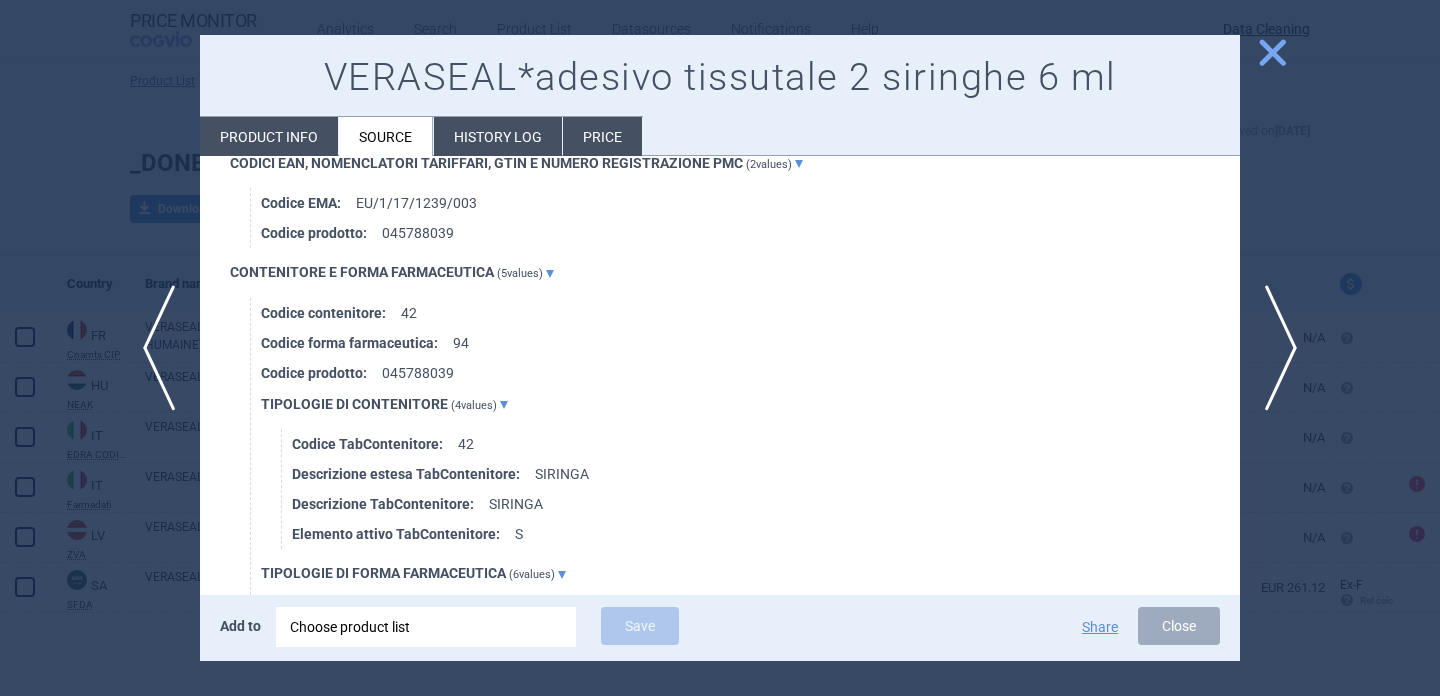 scroll, scrollTop: 1524, scrollLeft: 0, axis: vertical 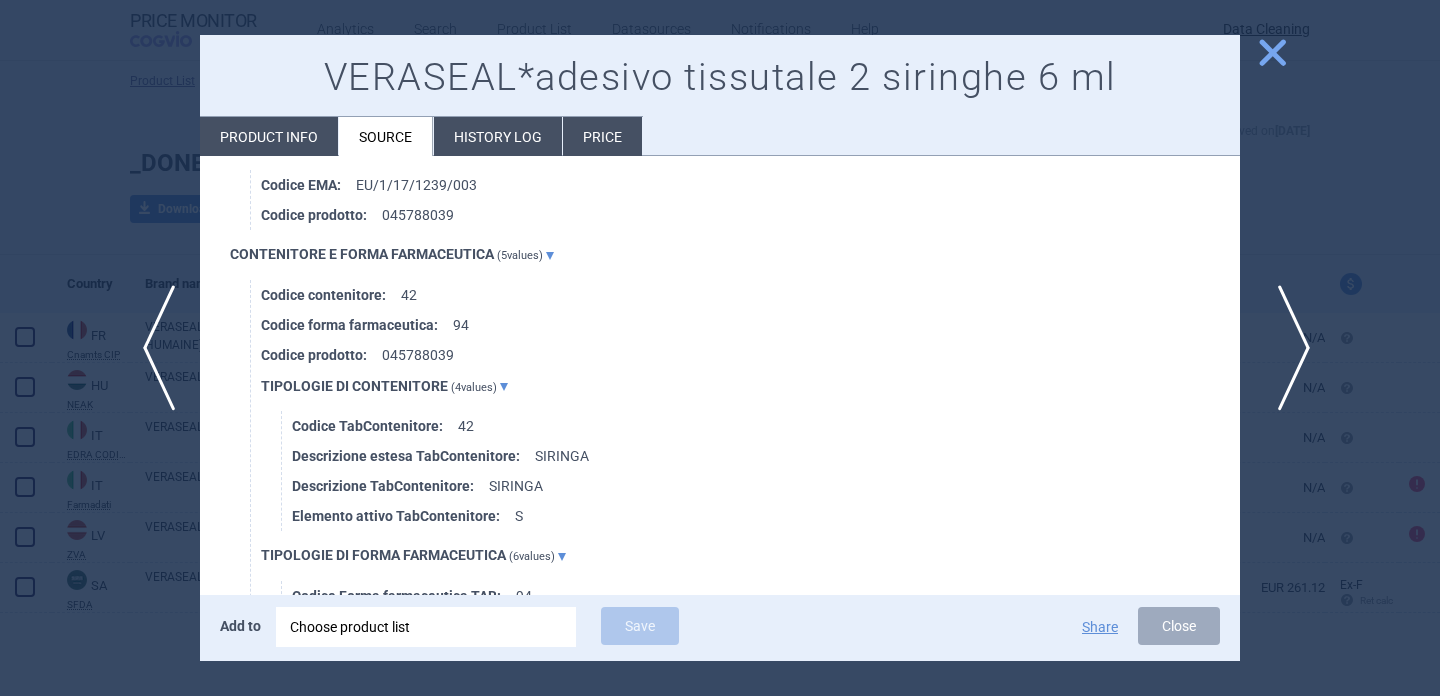 click on "next" at bounding box center (1287, 348) 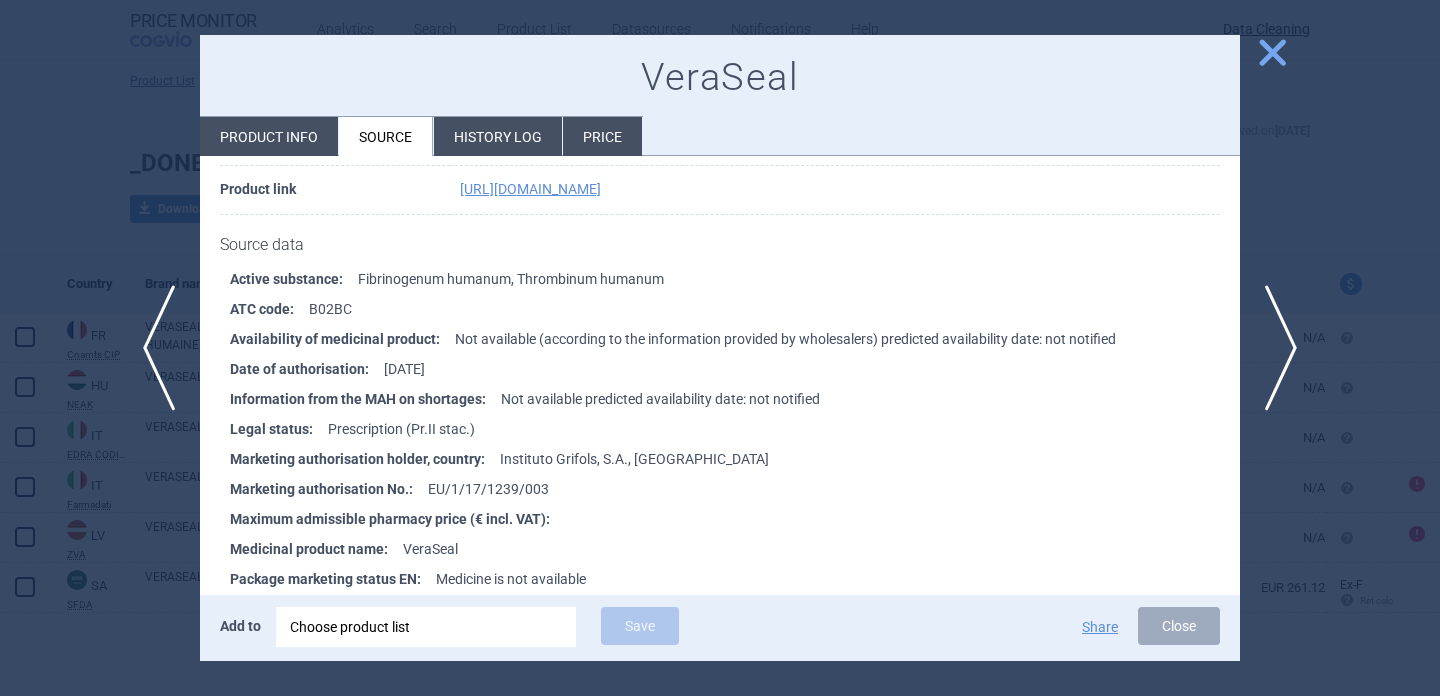 scroll, scrollTop: 229, scrollLeft: 0, axis: vertical 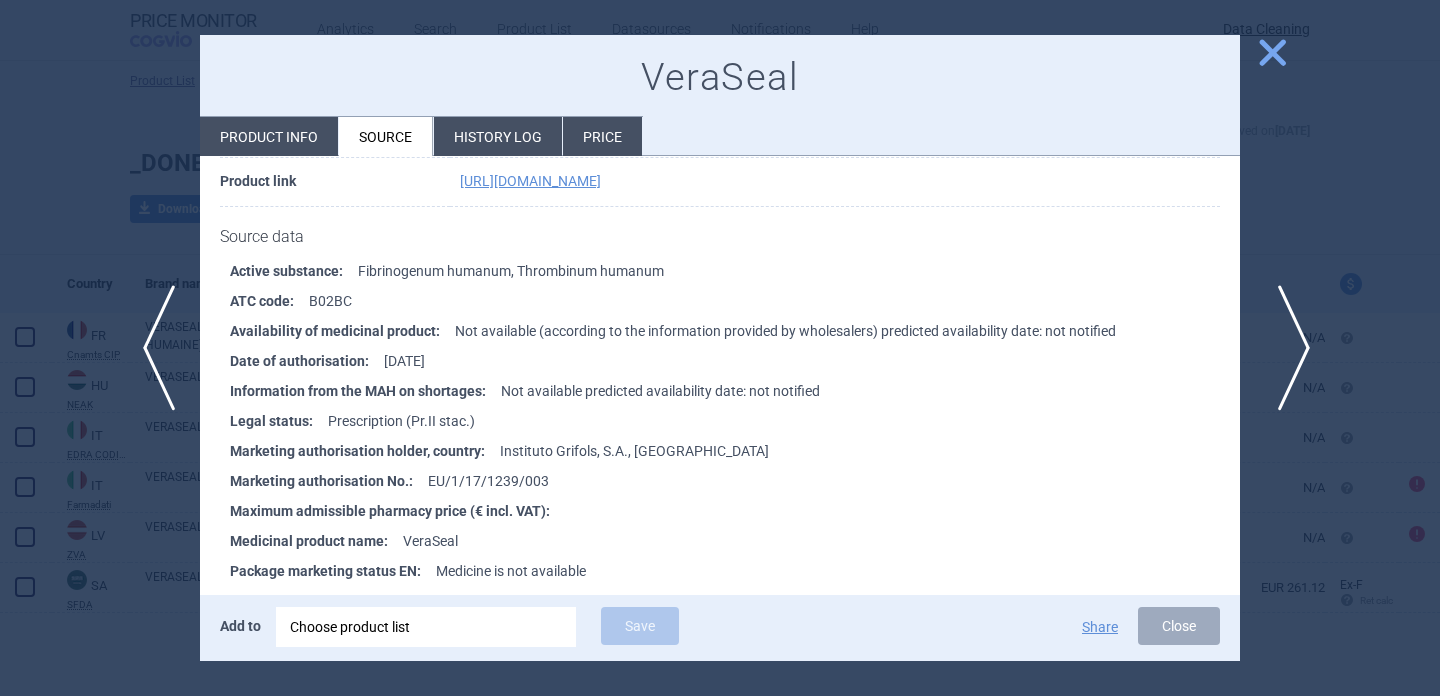 click on "next" at bounding box center (1287, 348) 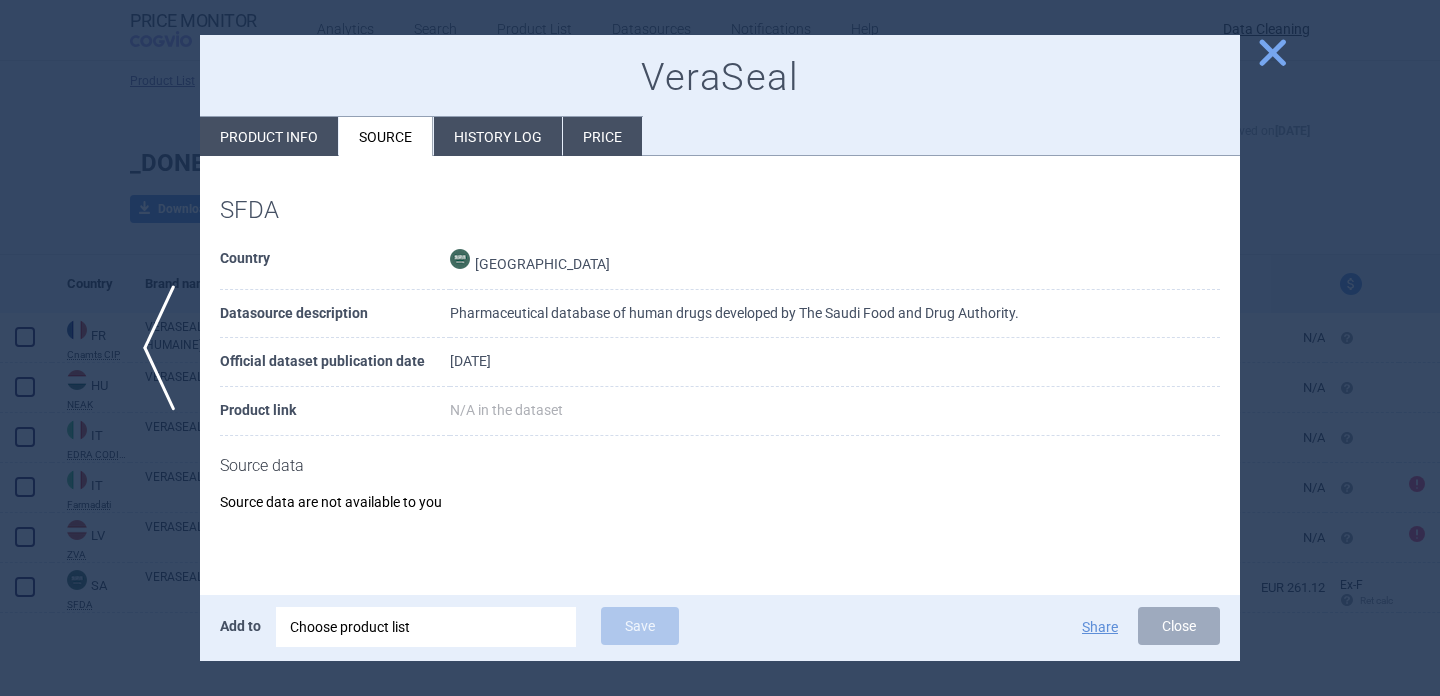 click on "Product info" at bounding box center [269, 136] 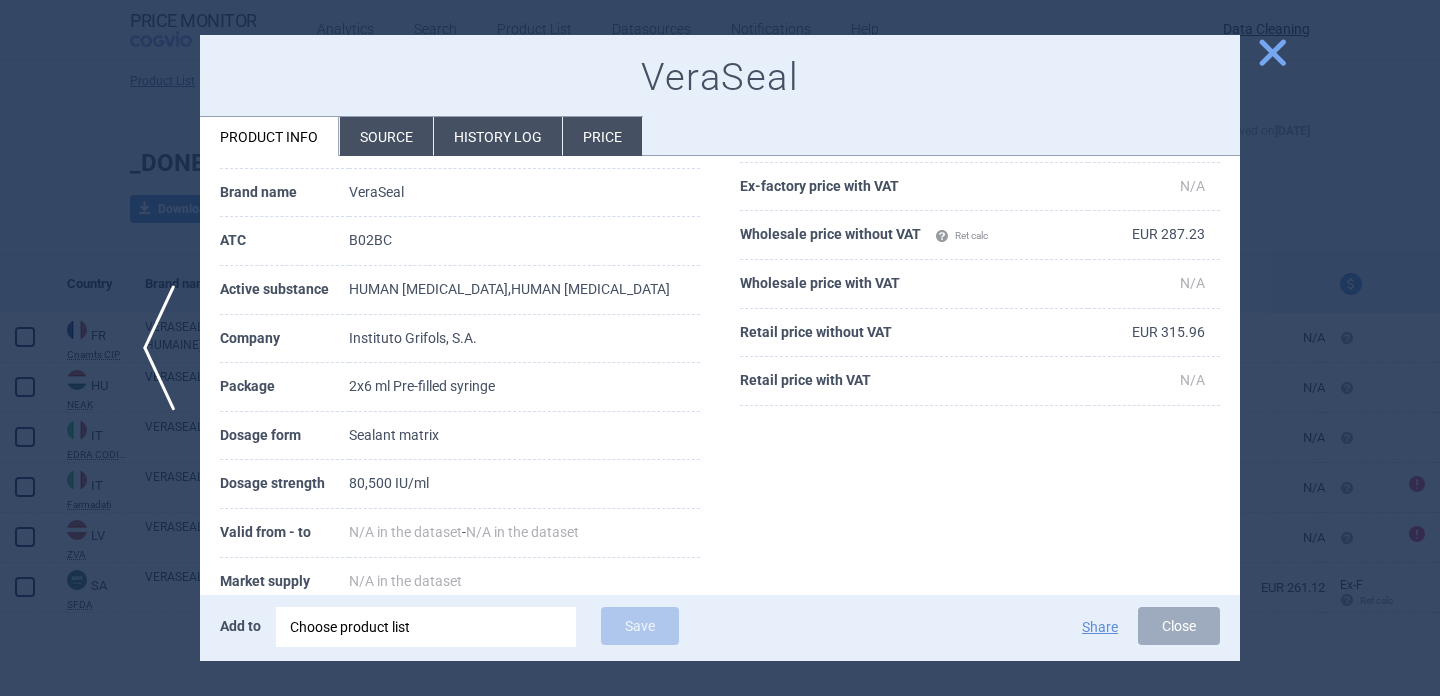 scroll, scrollTop: 156, scrollLeft: 0, axis: vertical 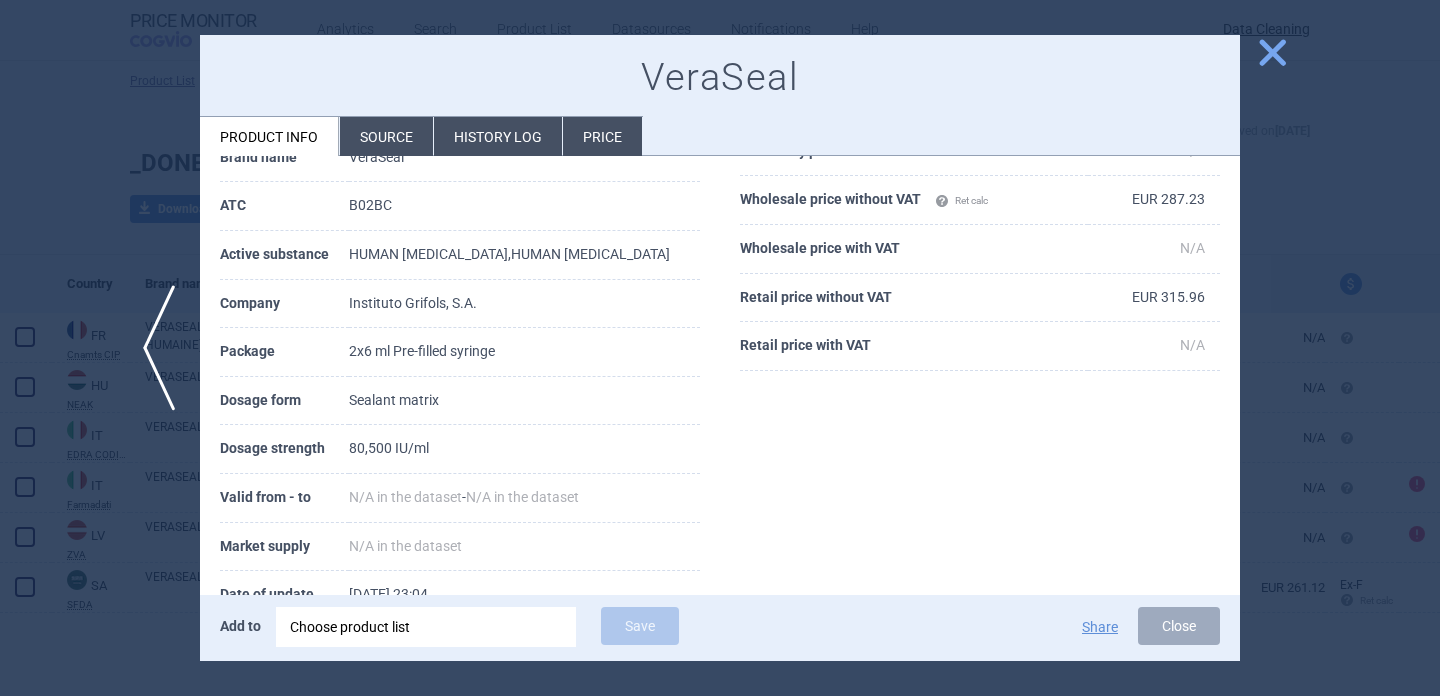 click at bounding box center (720, 348) 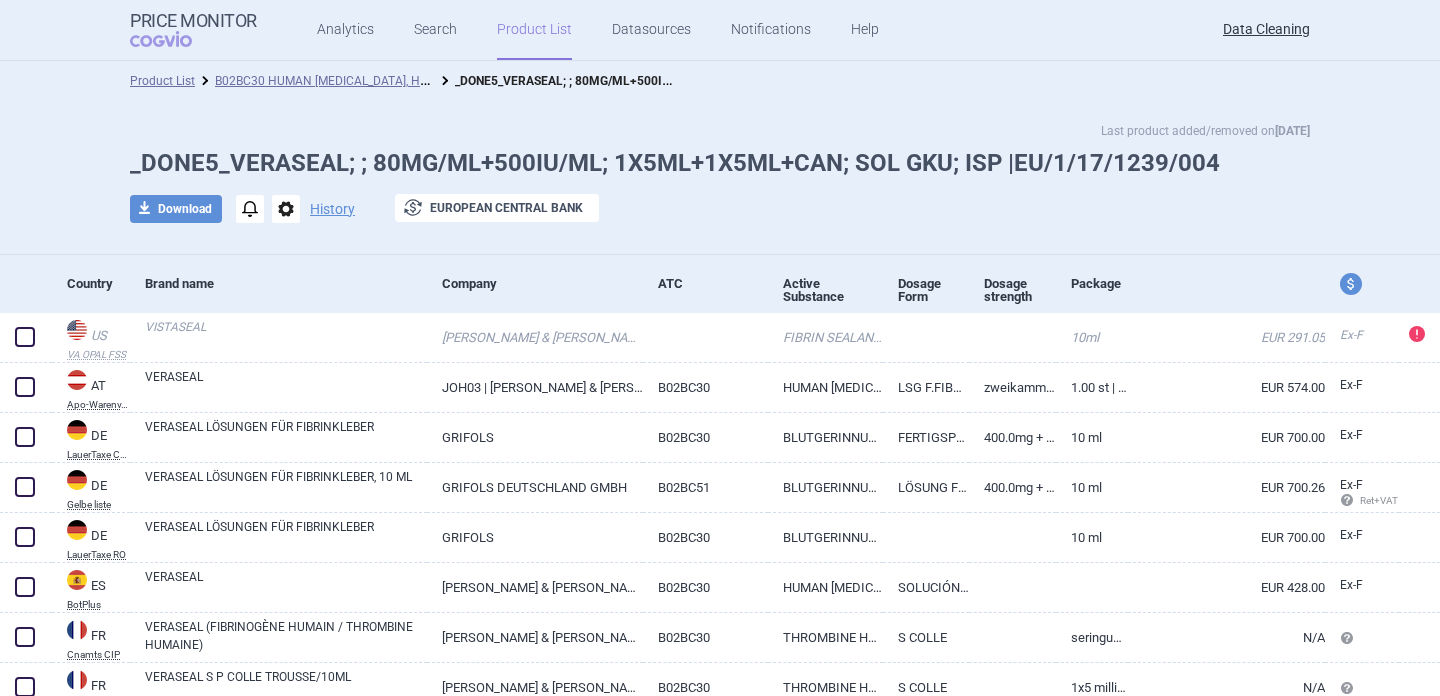 scroll, scrollTop: 0, scrollLeft: 0, axis: both 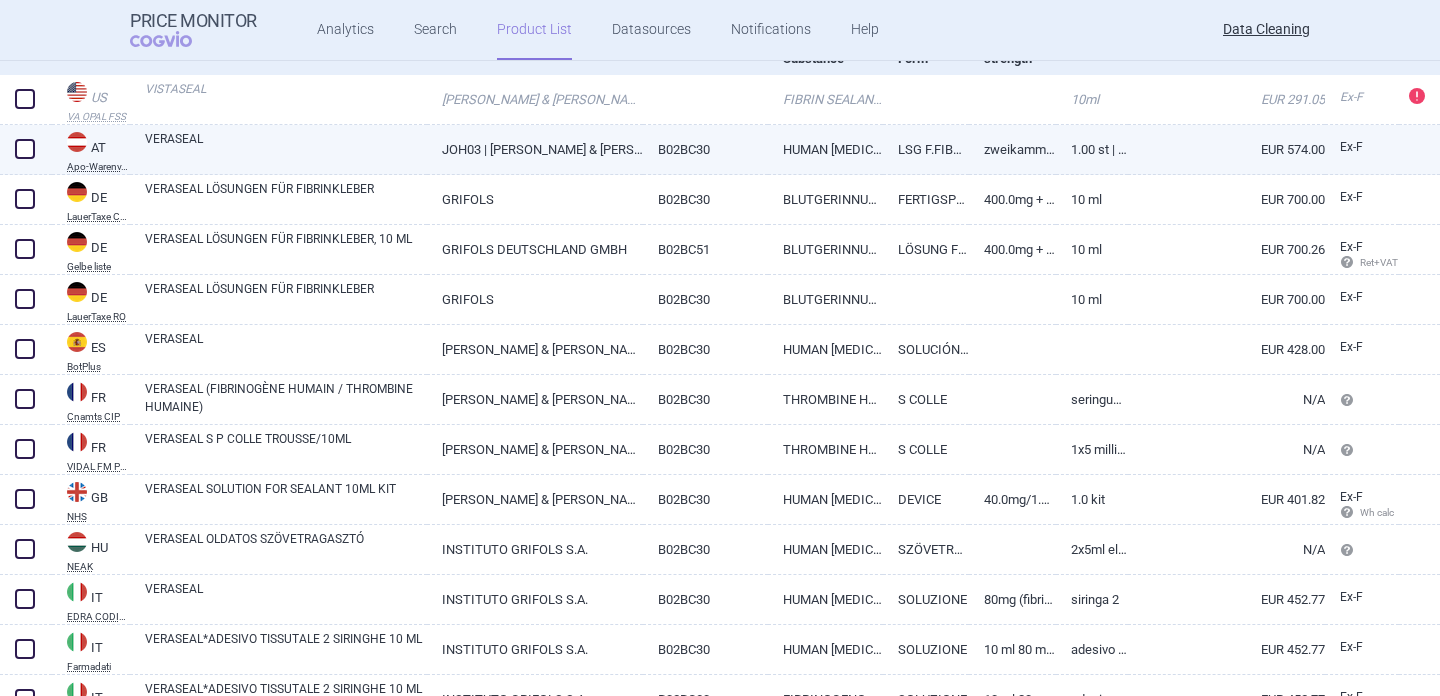 click on "JOH03 | JOHNSON & JOHNSON MEDICAL" at bounding box center (535, 149) 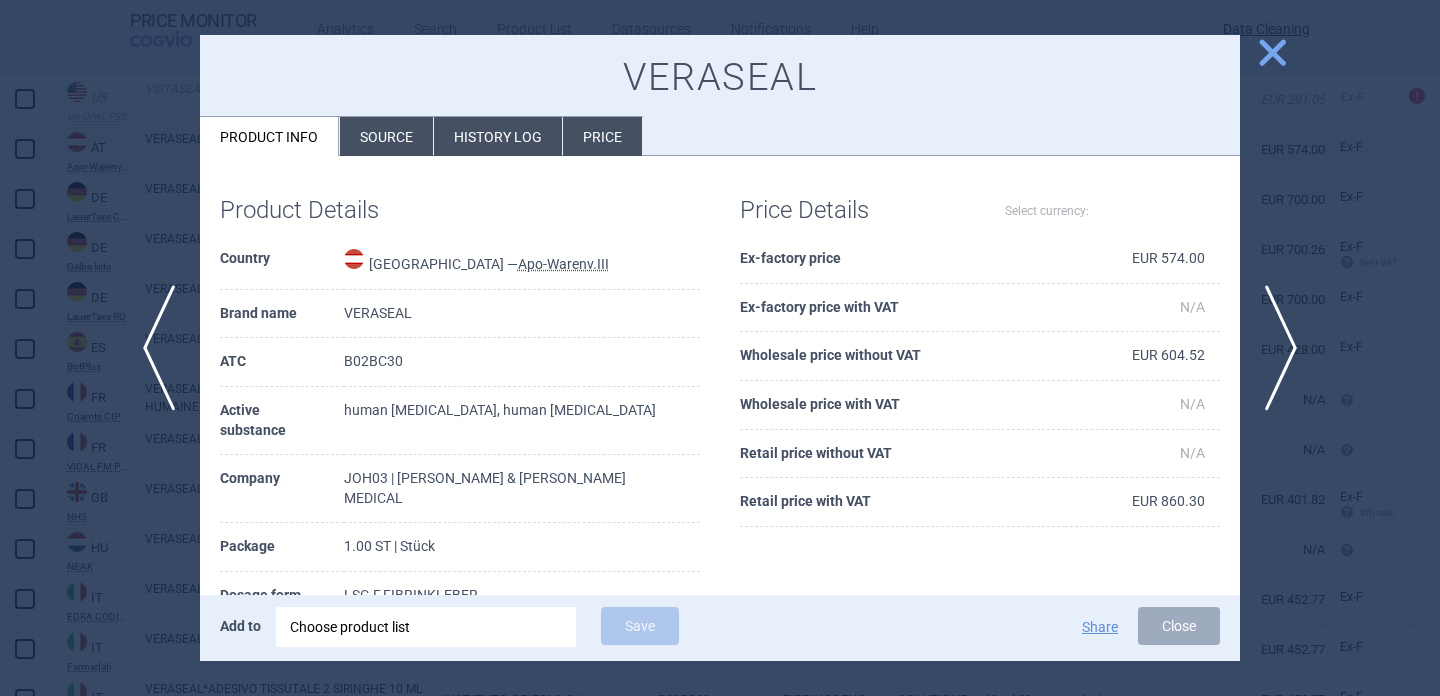 select on "EUR" 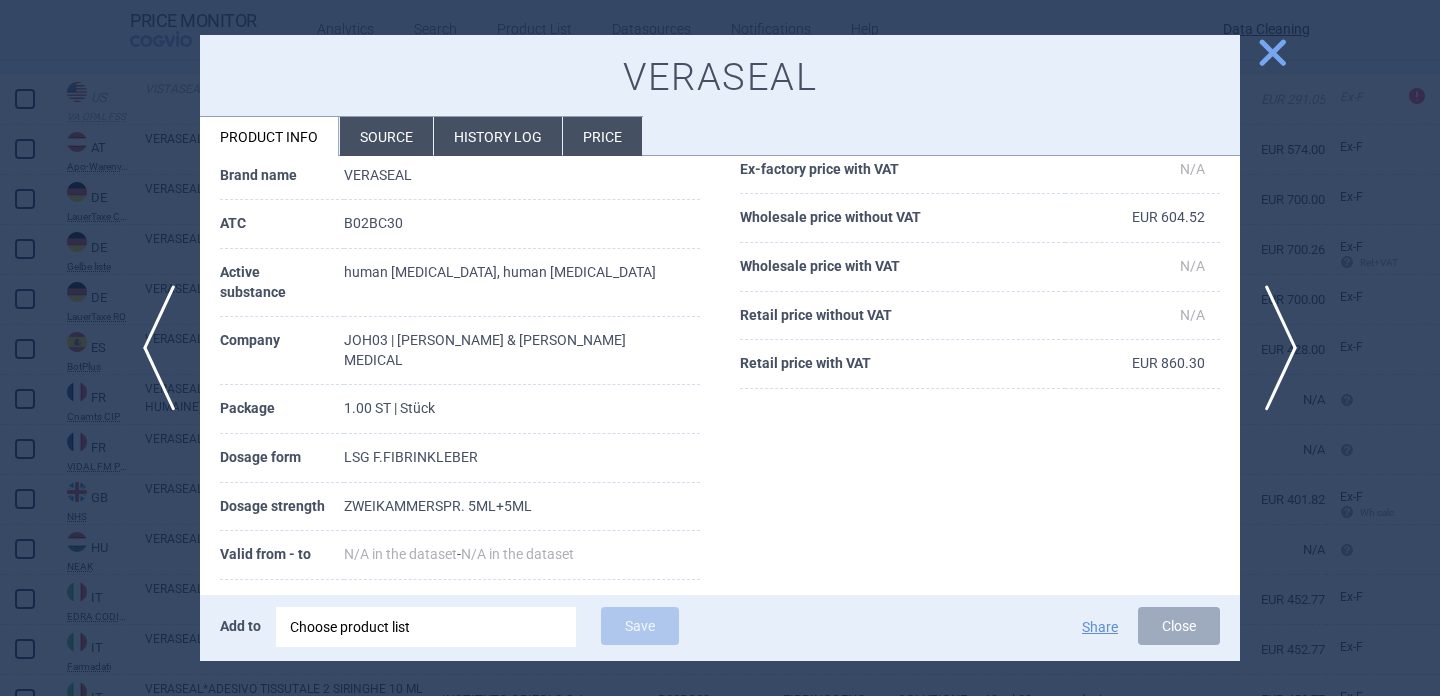 scroll, scrollTop: 140, scrollLeft: 0, axis: vertical 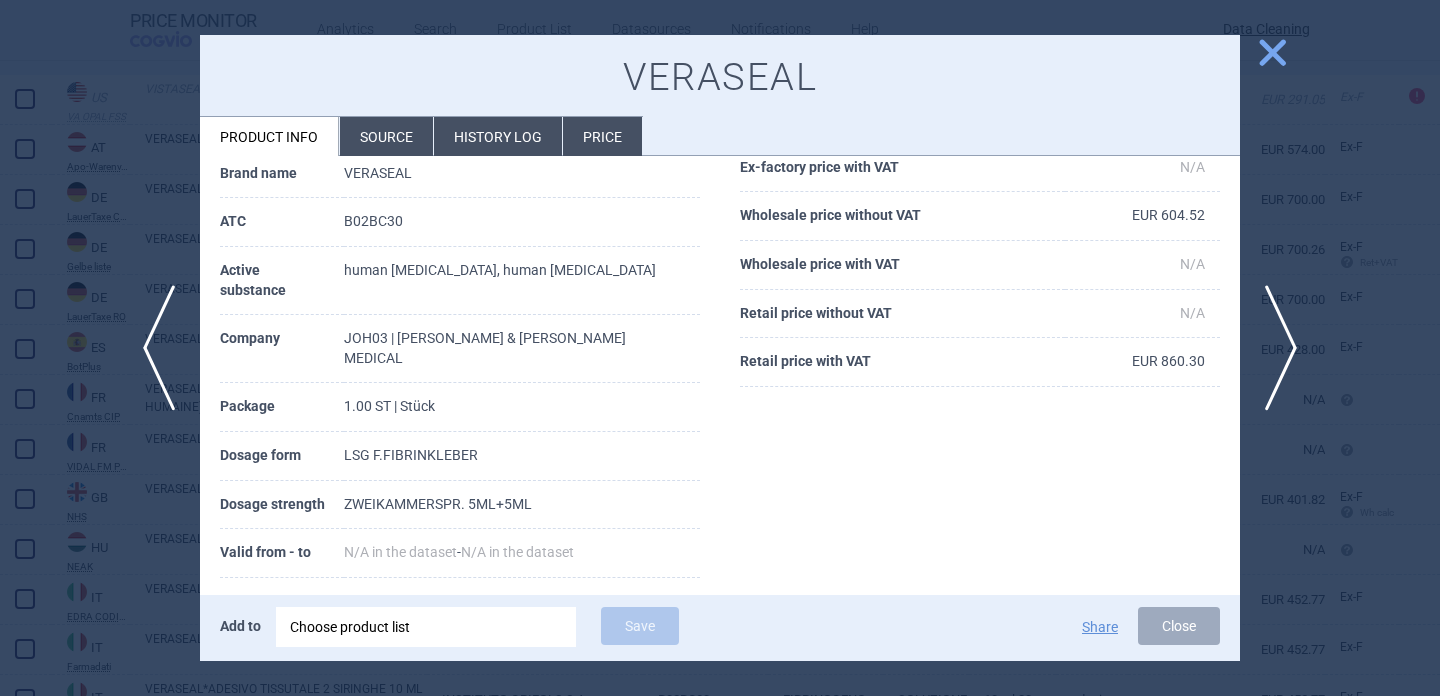 click at bounding box center [720, 348] 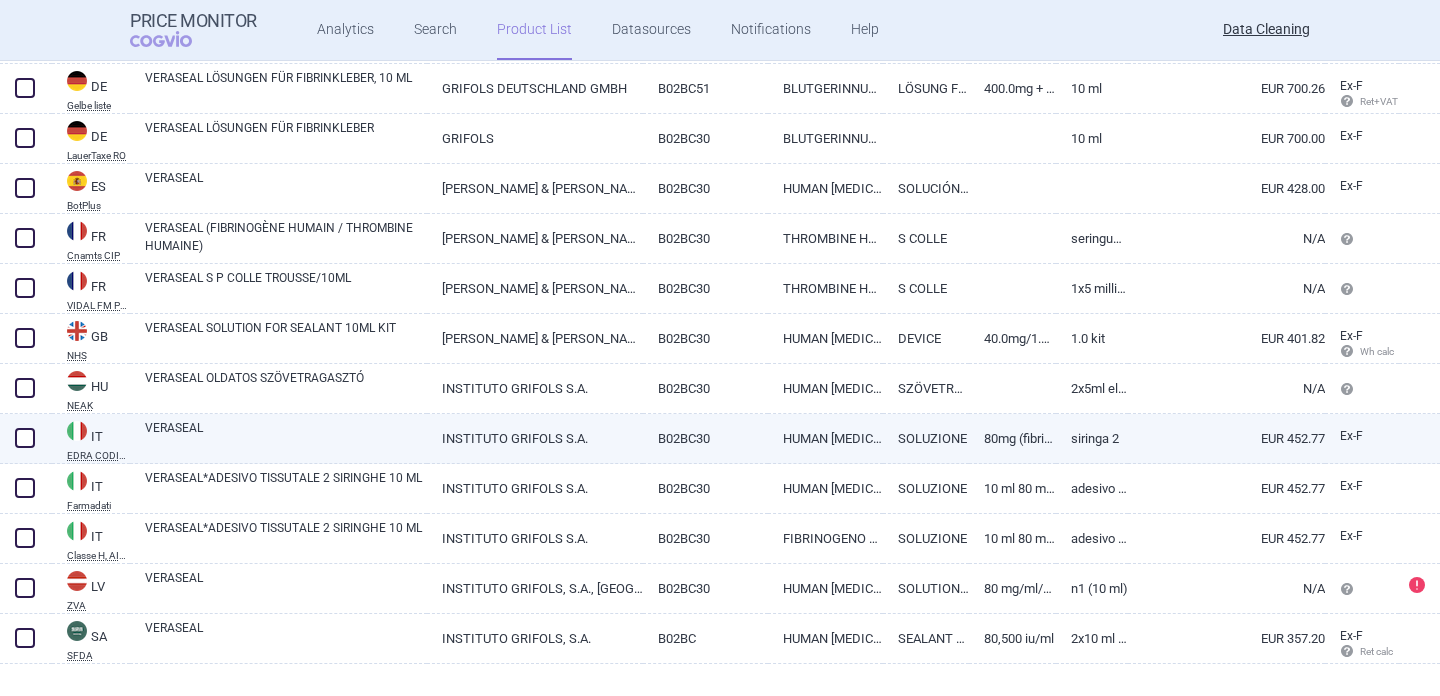 scroll, scrollTop: 432, scrollLeft: 0, axis: vertical 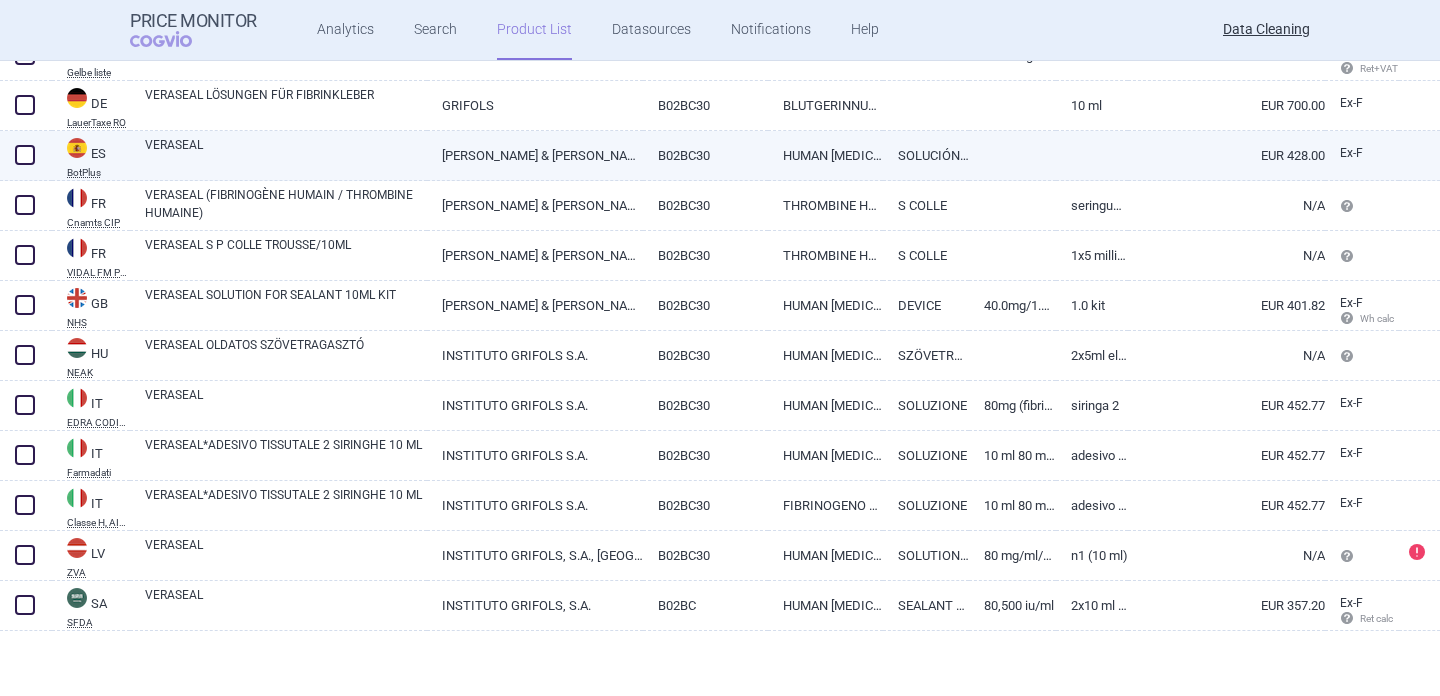 click on "VERASEAL" at bounding box center [286, 154] 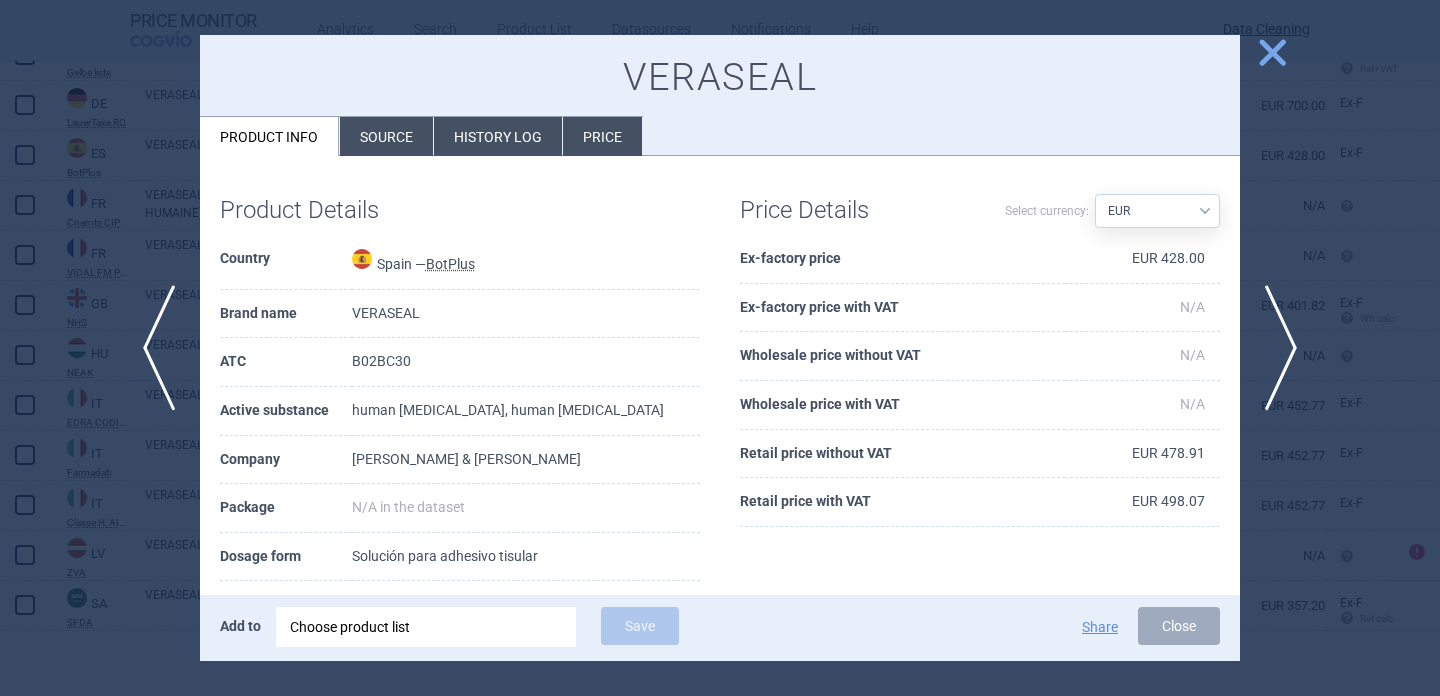 click on "Source" at bounding box center [386, 136] 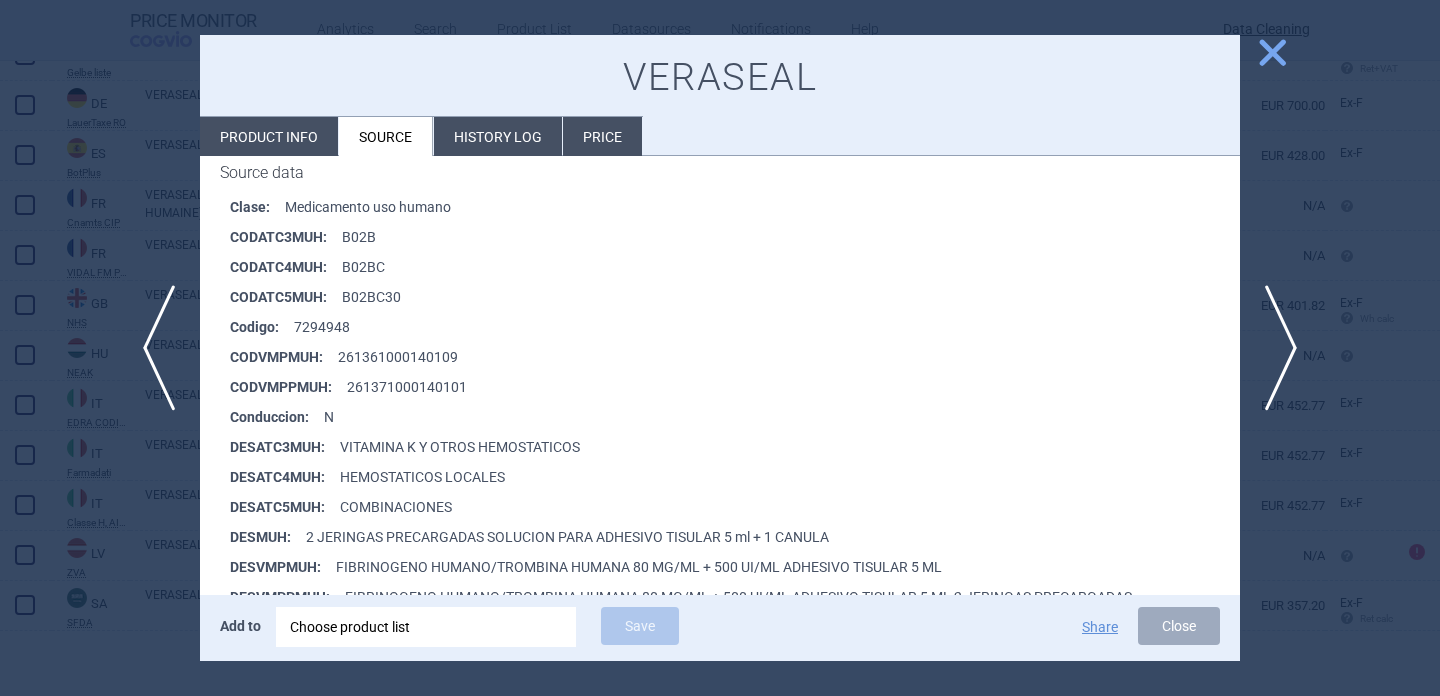 scroll, scrollTop: 323, scrollLeft: 0, axis: vertical 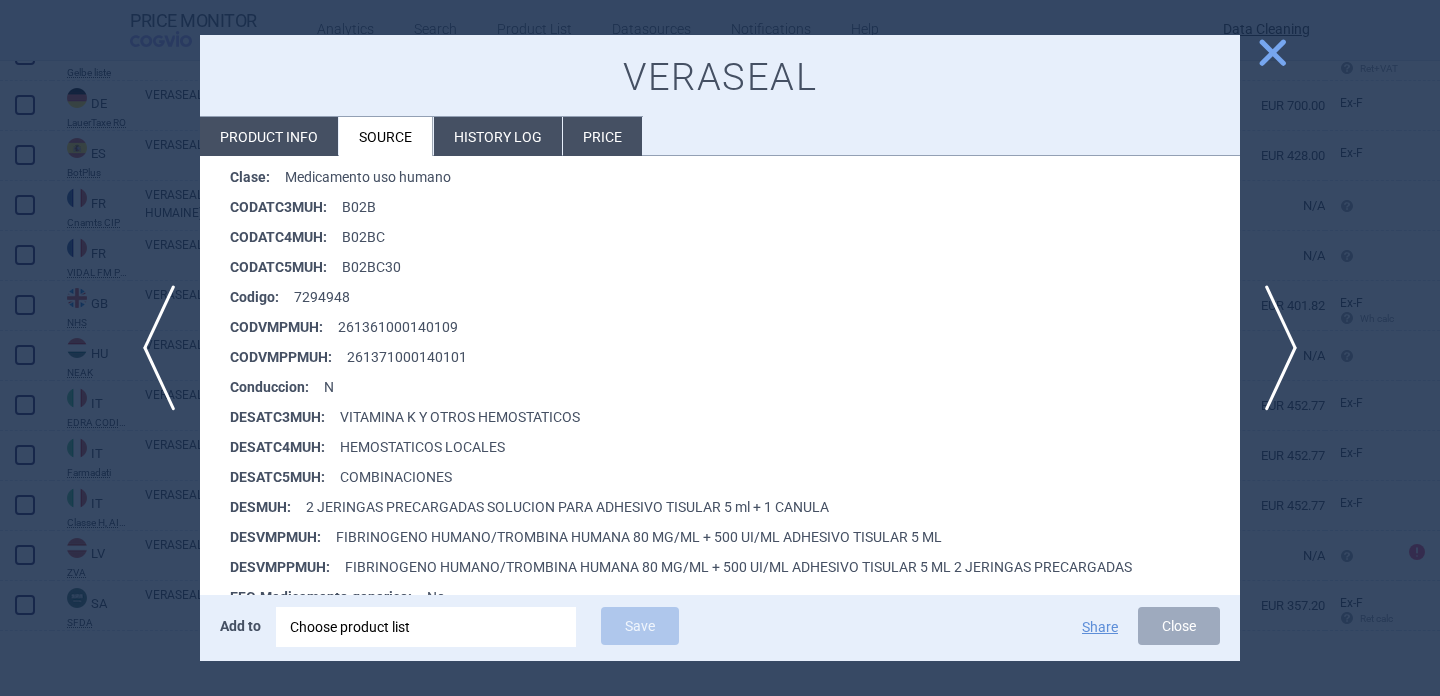 click at bounding box center [720, 348] 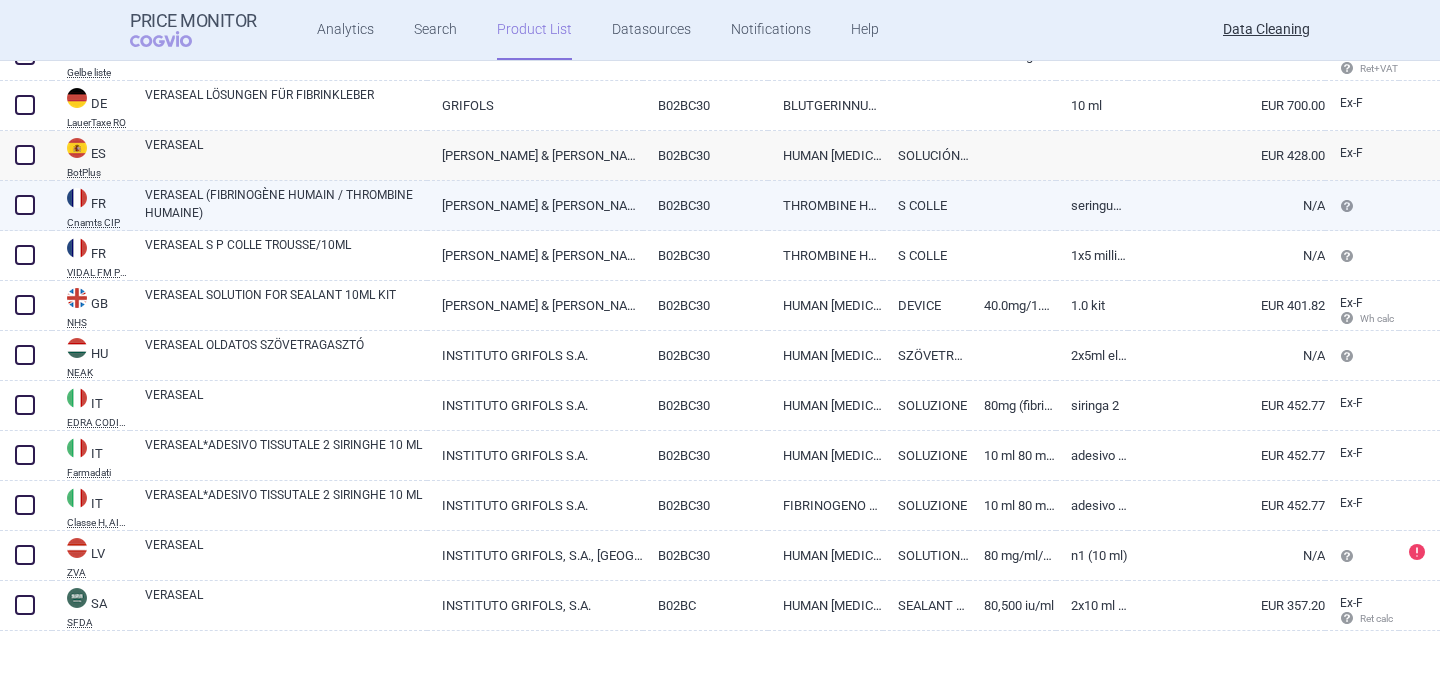 click on "VERASEAL (FIBRINOGÈNE HUMAIN / THROMBINE HUMAINE)" at bounding box center (286, 204) 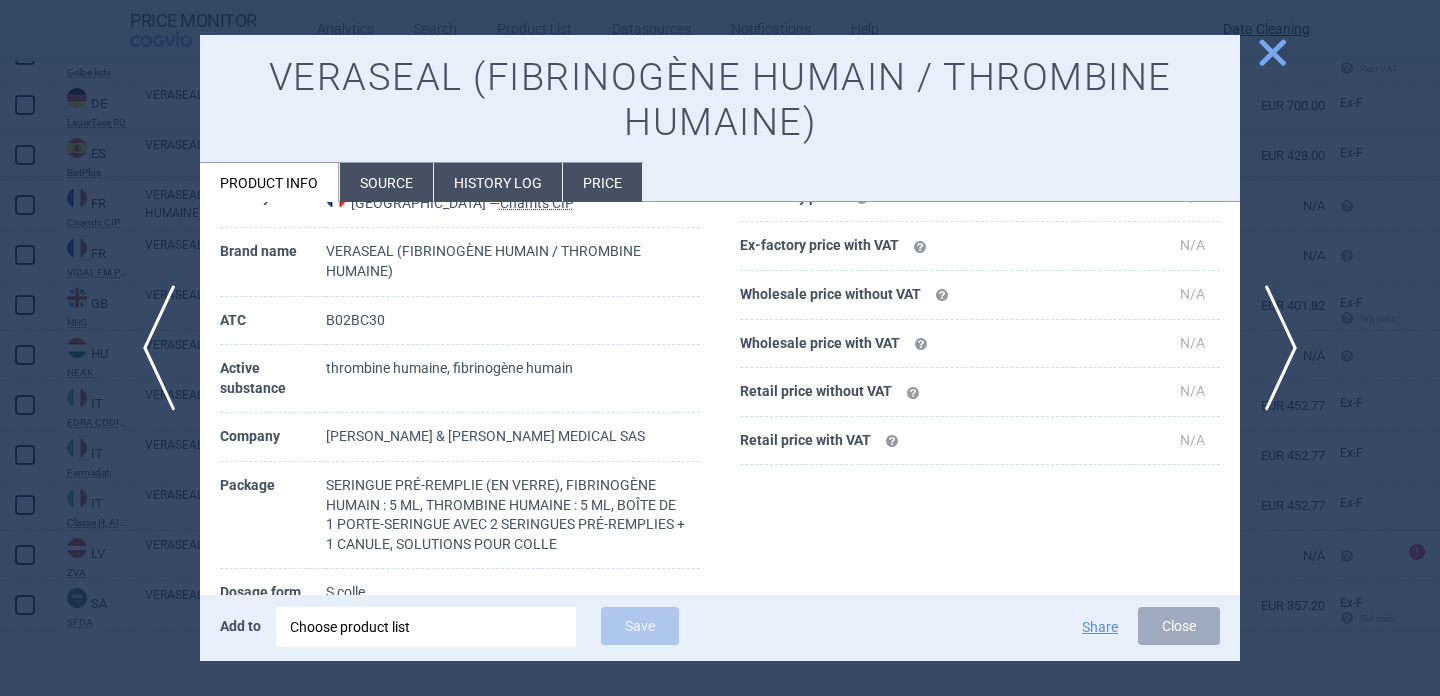 scroll, scrollTop: 111, scrollLeft: 0, axis: vertical 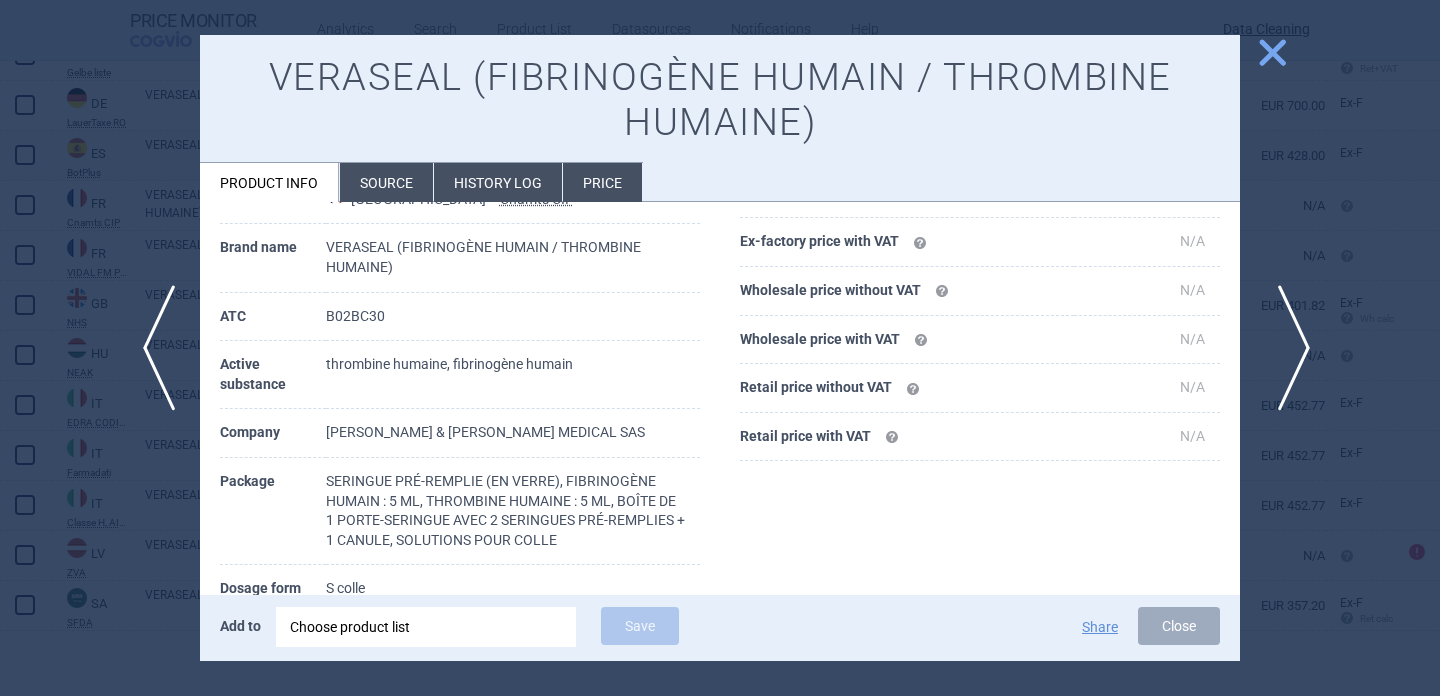 click on "next" at bounding box center (1287, 348) 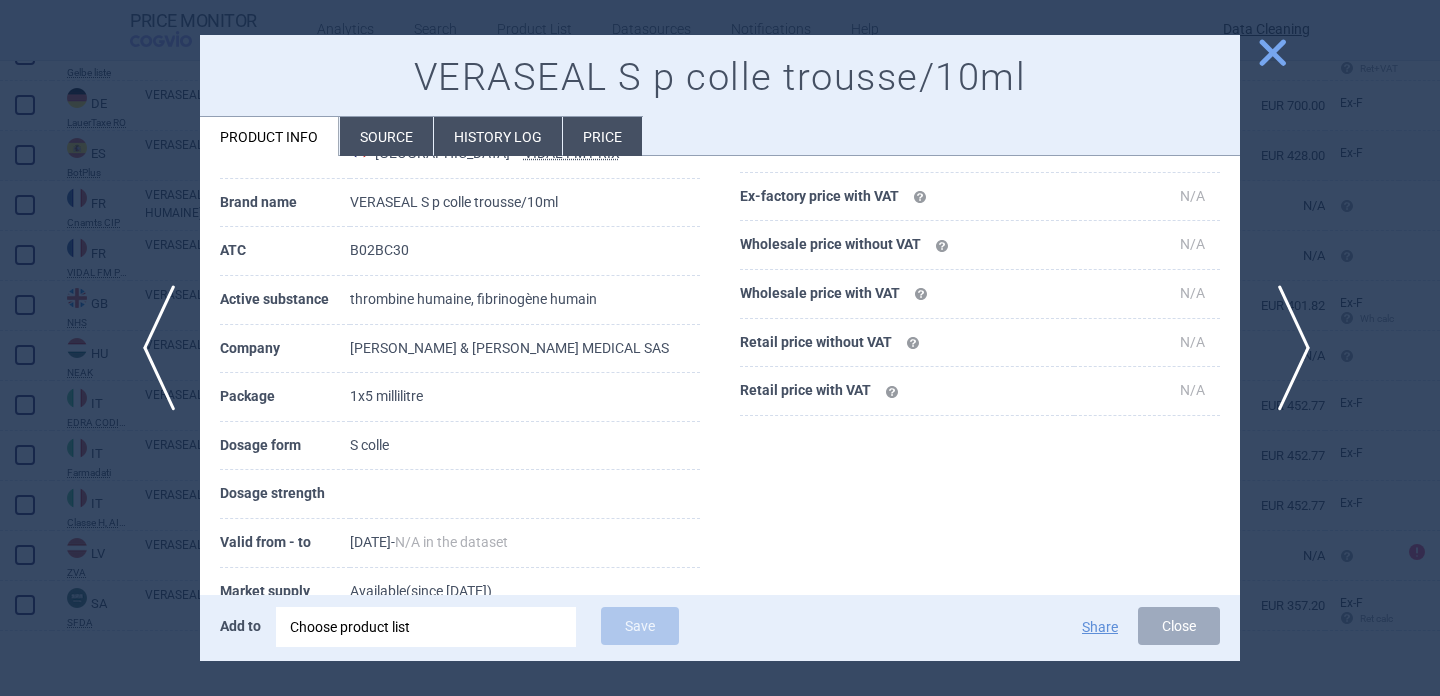 click on "next" at bounding box center (1287, 348) 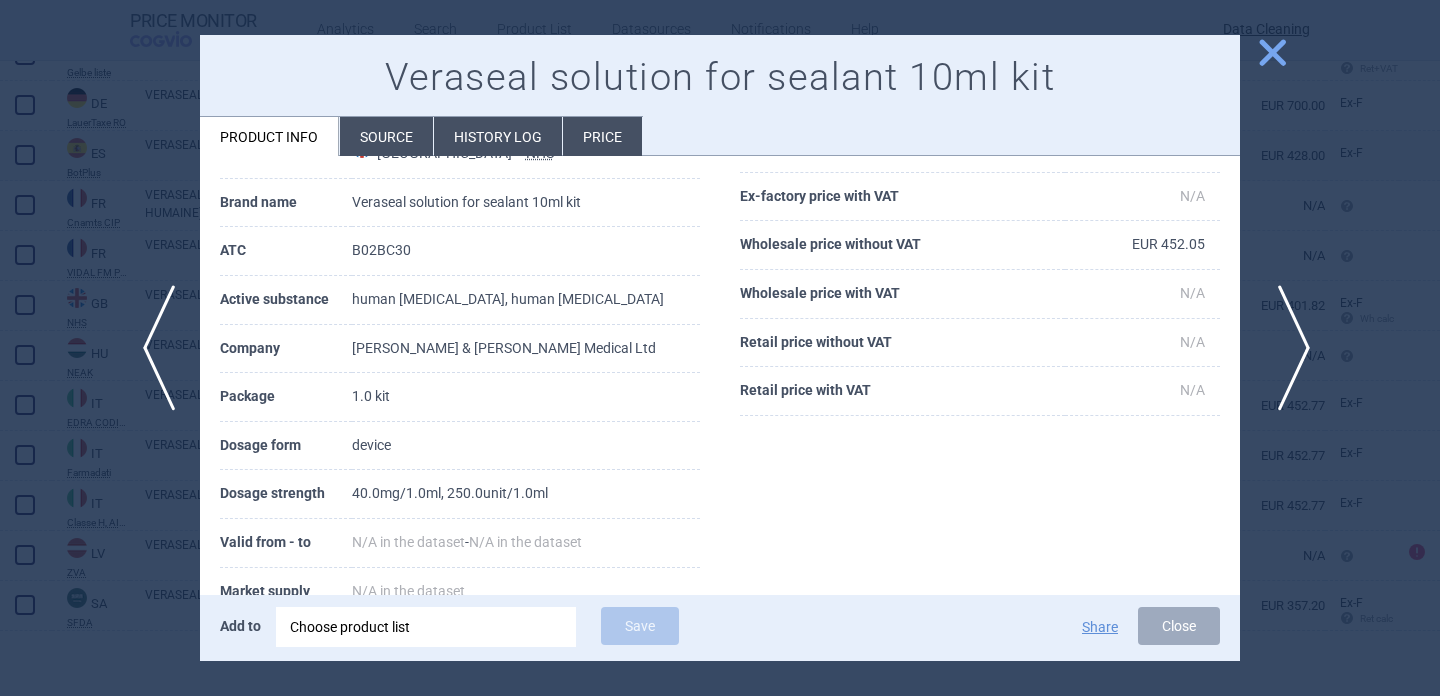 click on "next" at bounding box center (1287, 348) 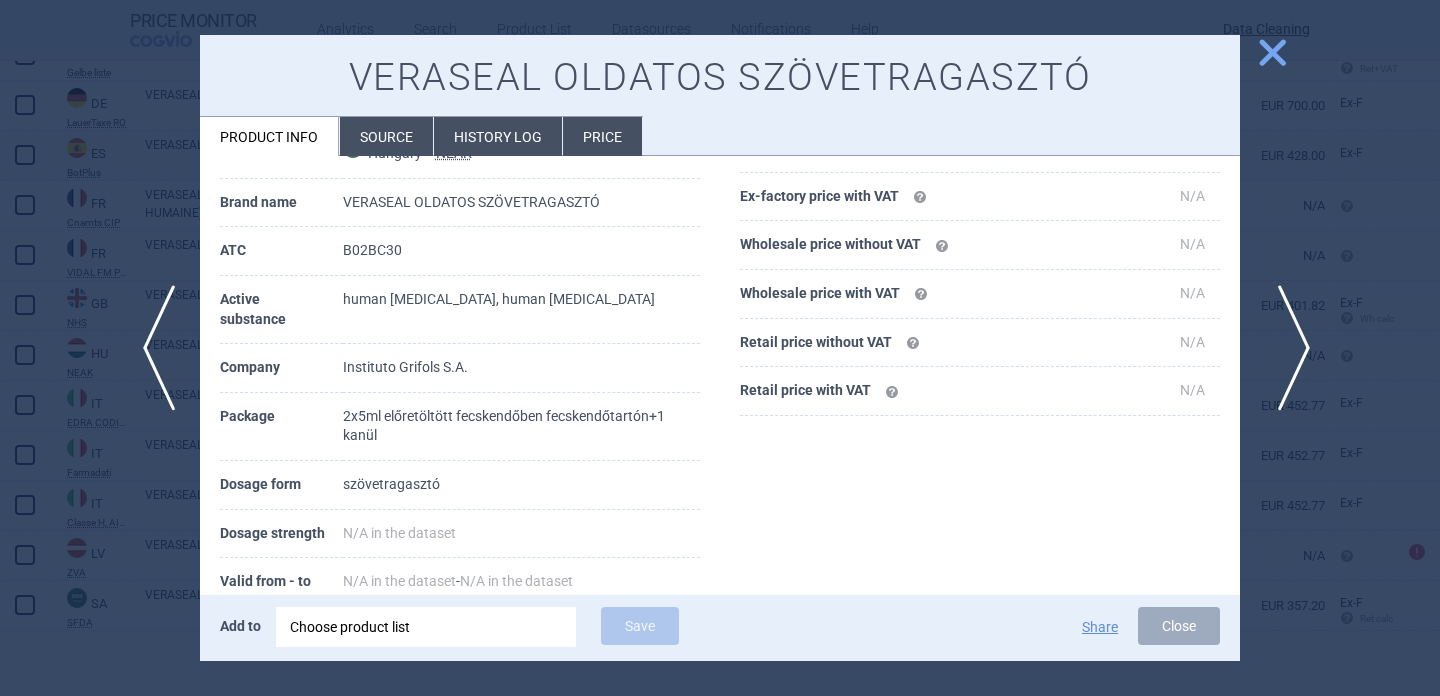 click on "next" at bounding box center (1287, 348) 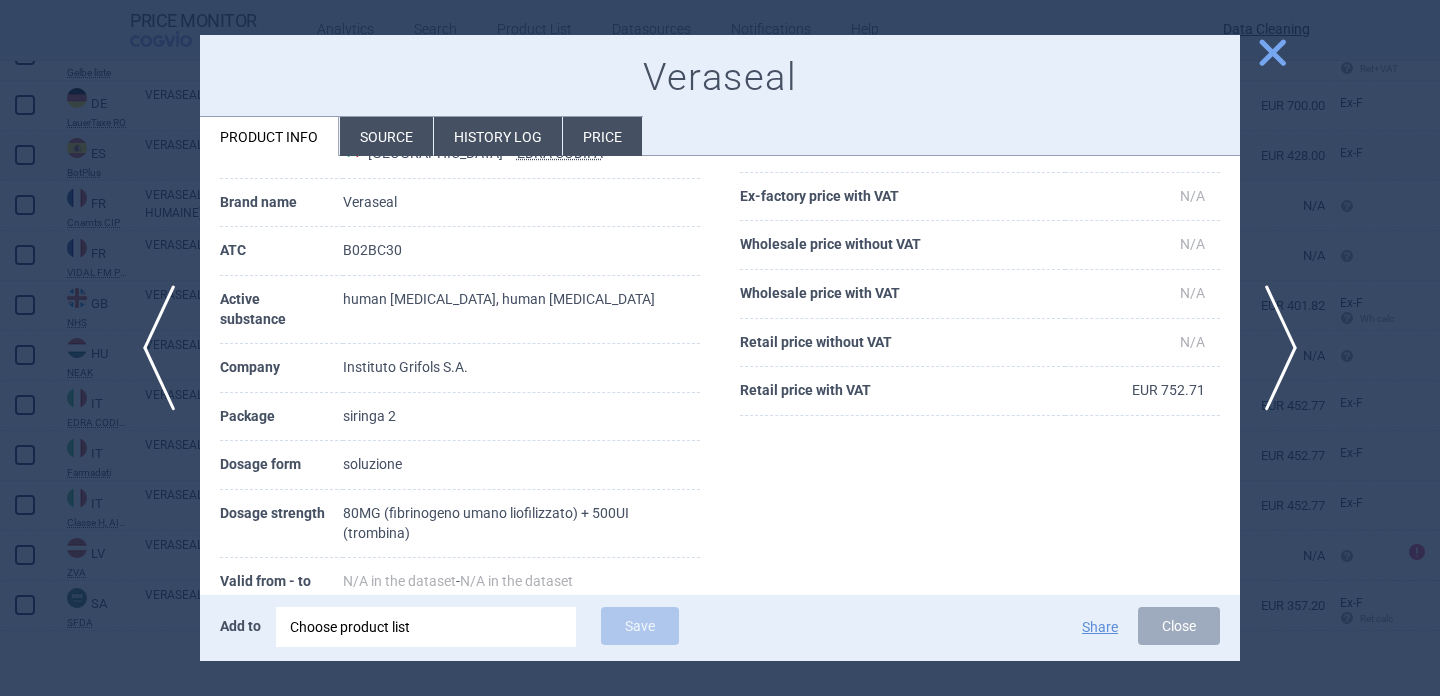 click on "Source" at bounding box center (386, 136) 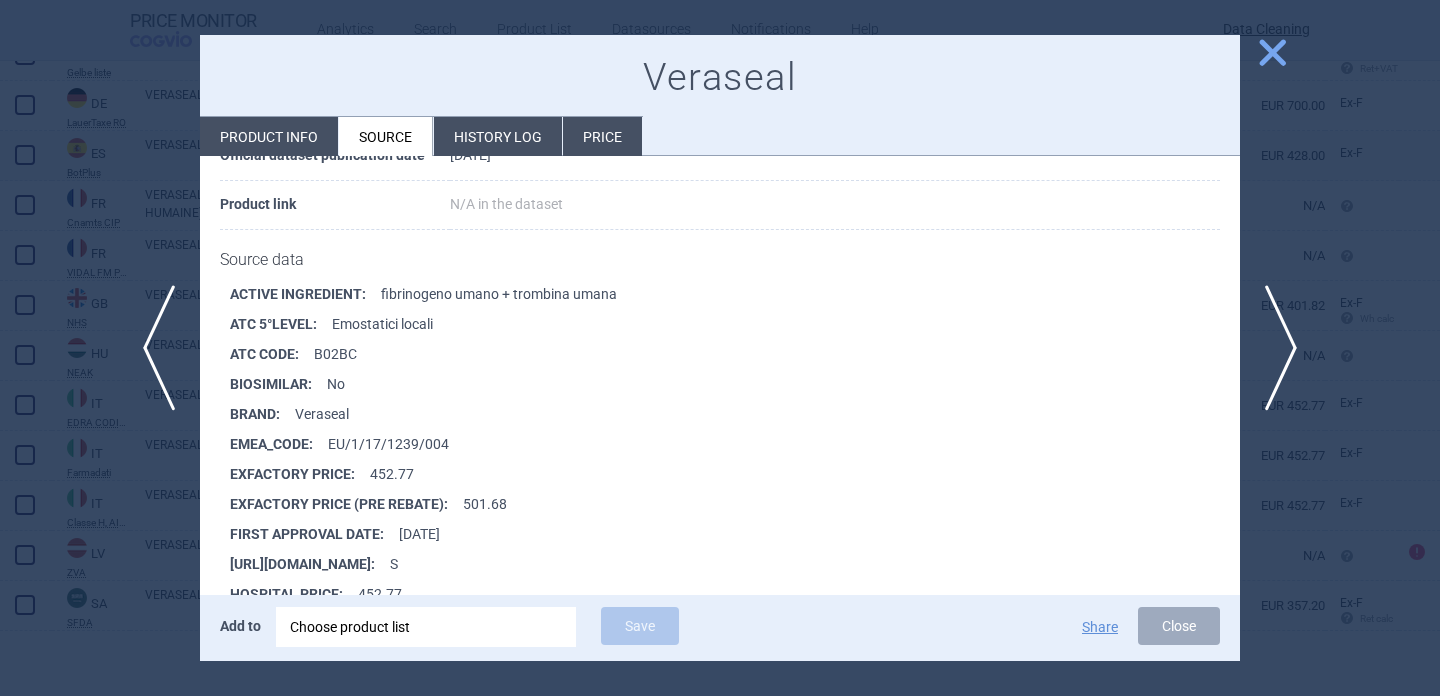 scroll, scrollTop: 255, scrollLeft: 0, axis: vertical 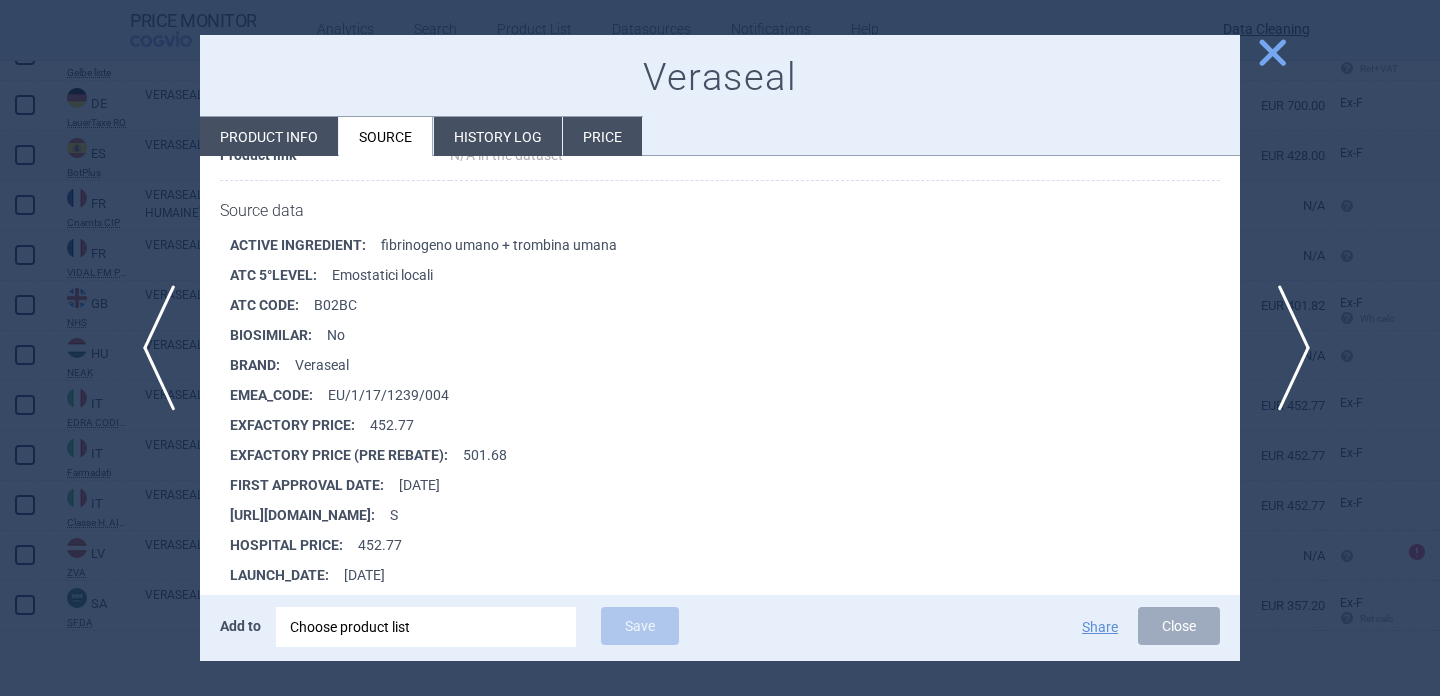 click on "next" at bounding box center [1287, 348] 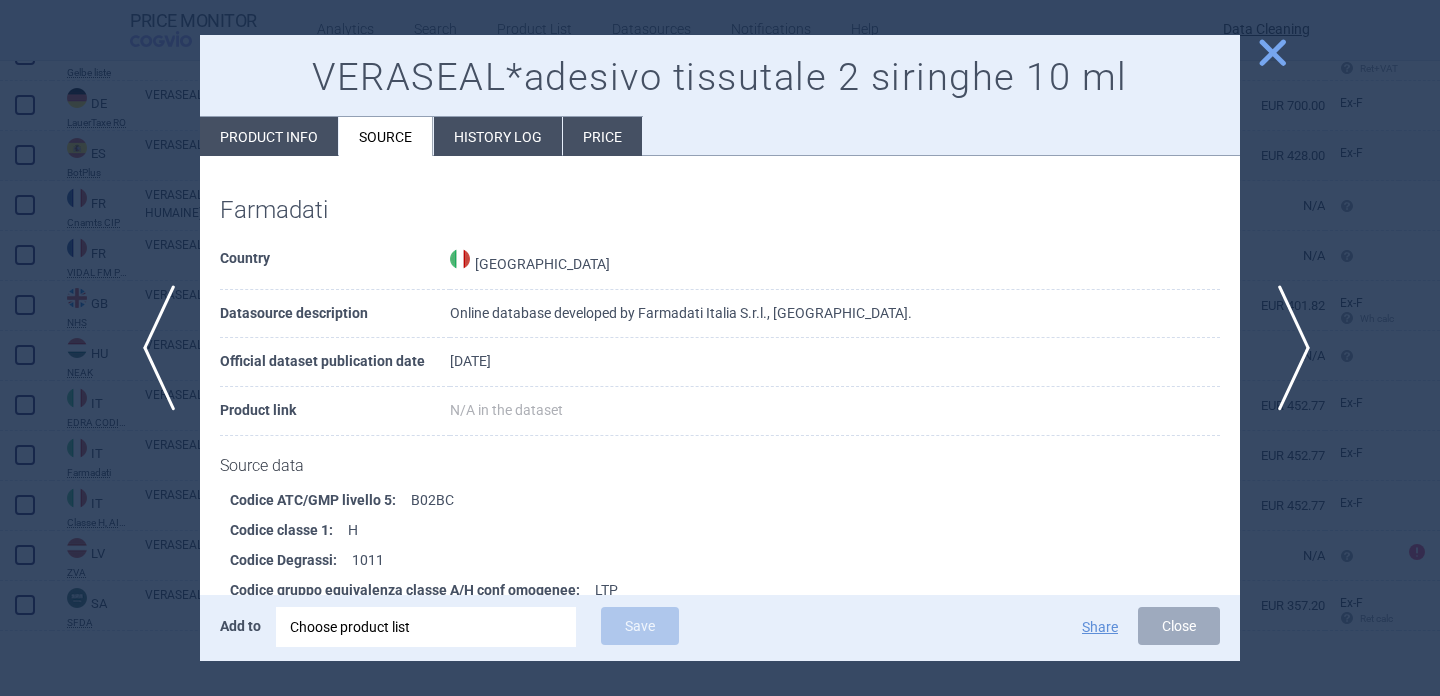 click on "next" at bounding box center [1287, 348] 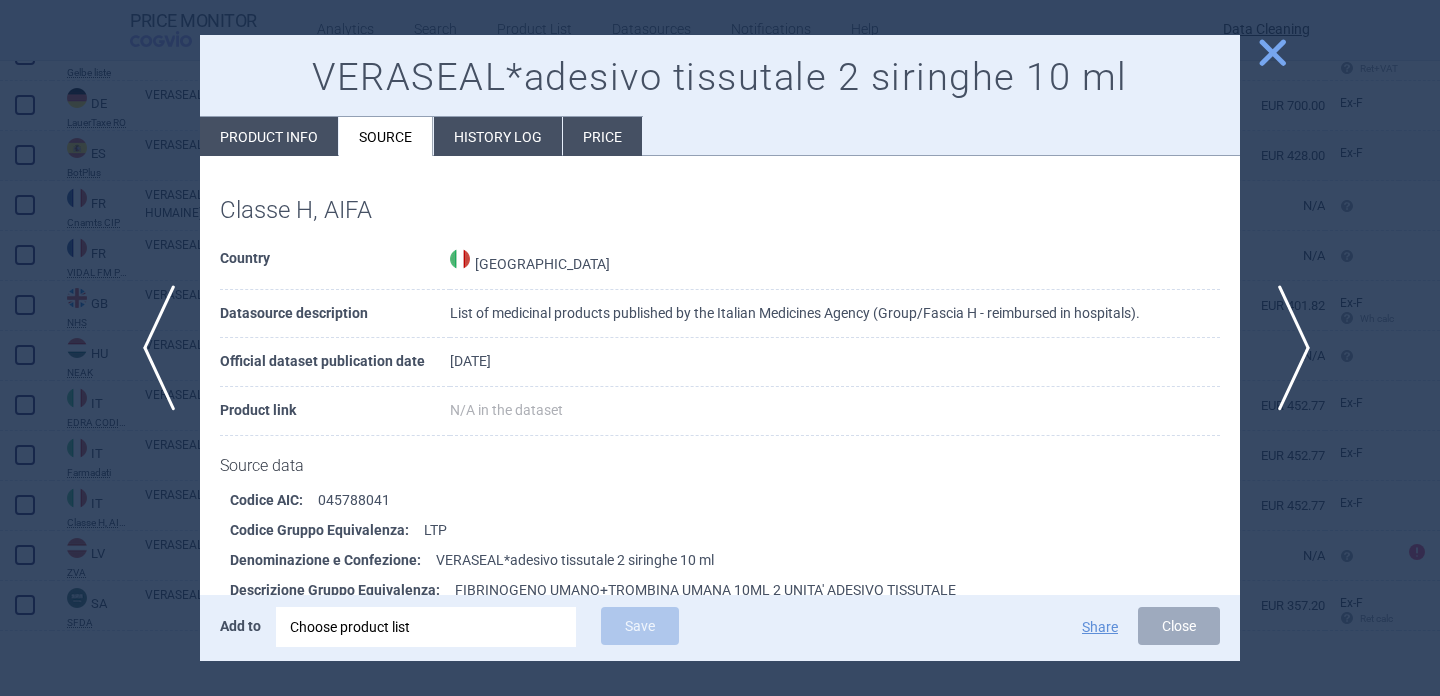 click on "next" at bounding box center (1287, 348) 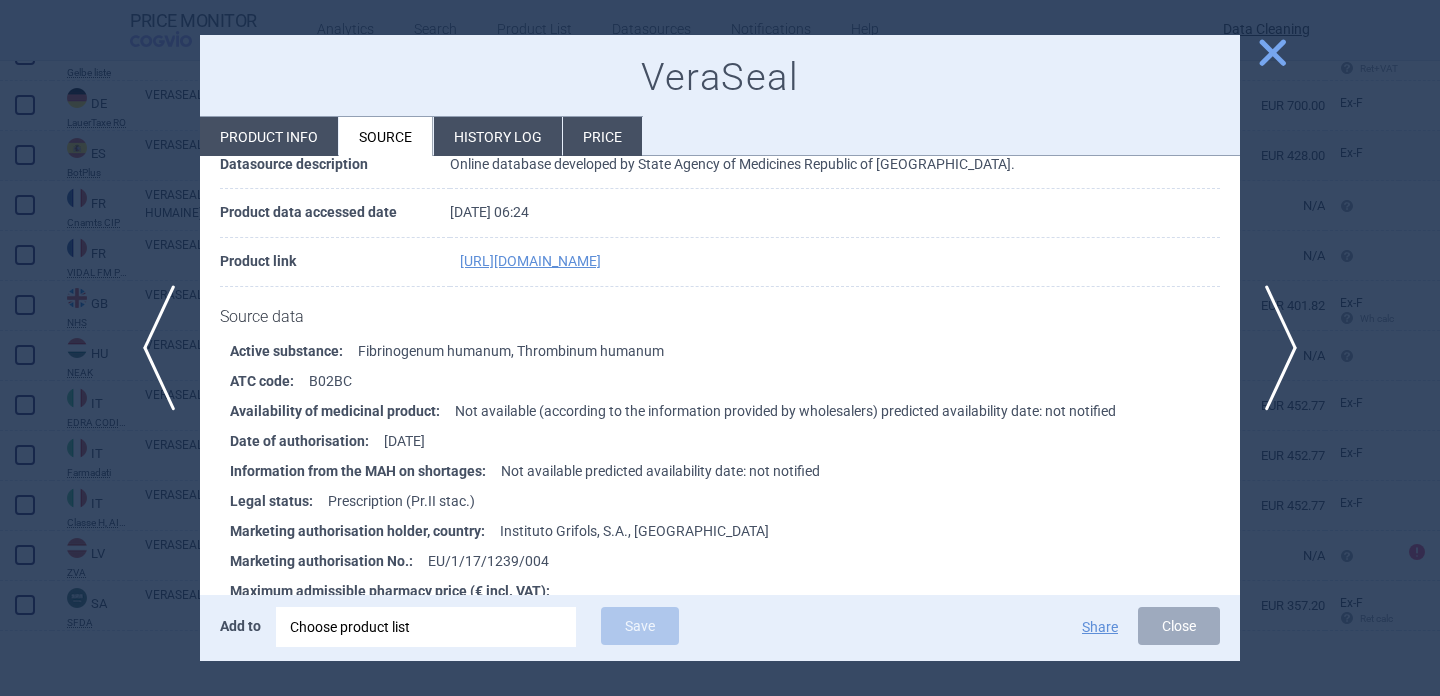 scroll, scrollTop: 151, scrollLeft: 0, axis: vertical 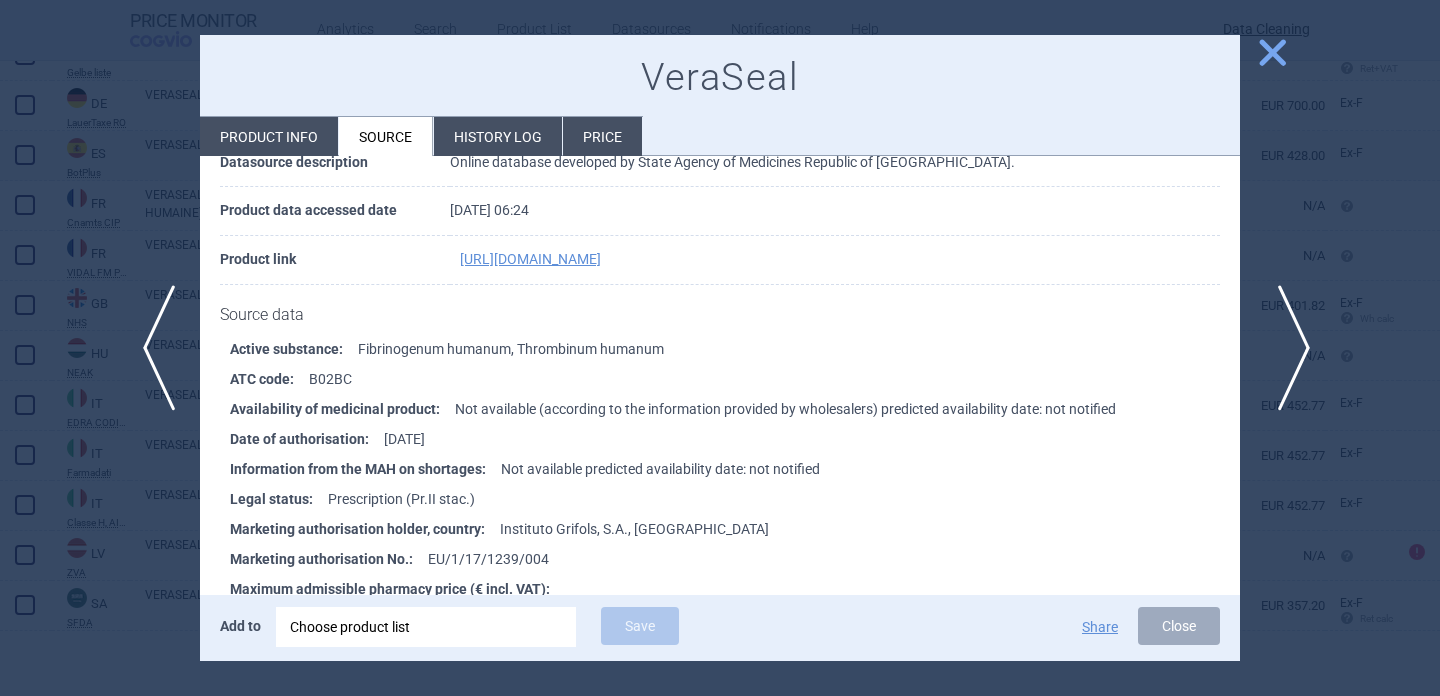 click on "next" at bounding box center (1287, 348) 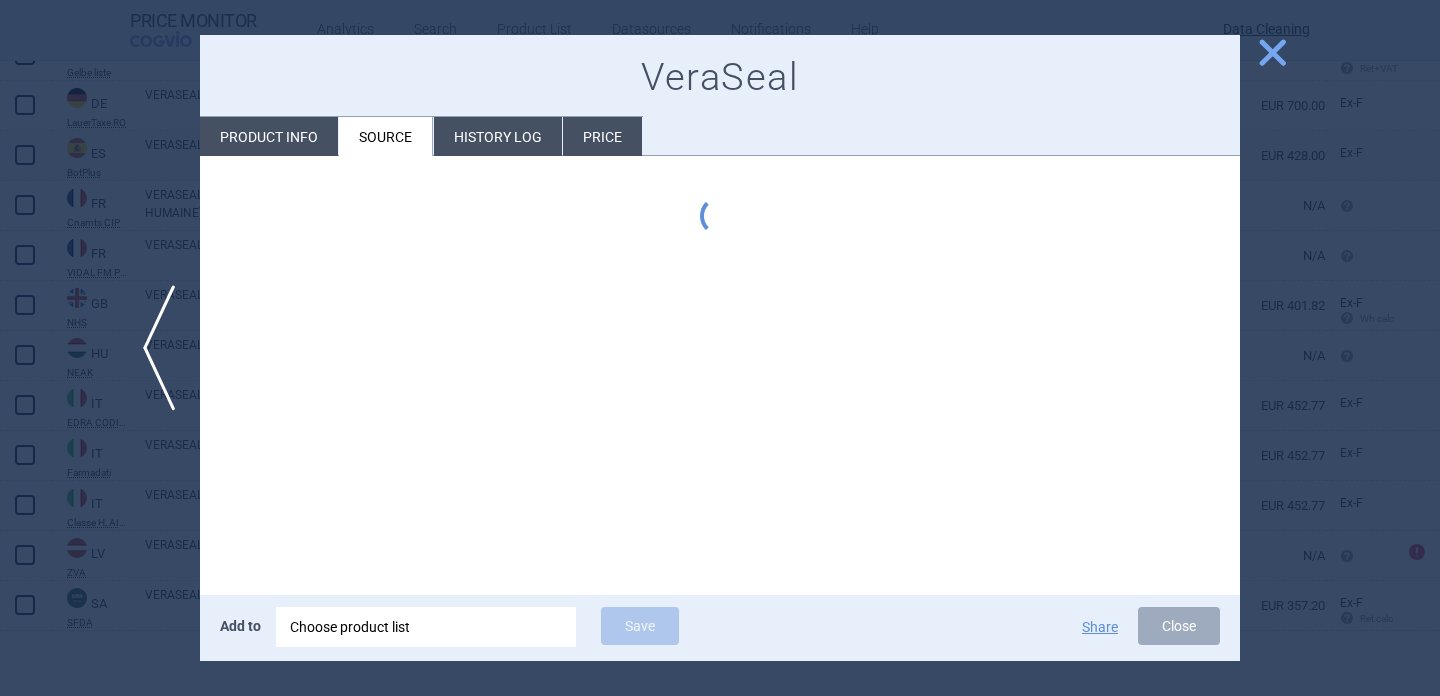 scroll, scrollTop: 0, scrollLeft: 0, axis: both 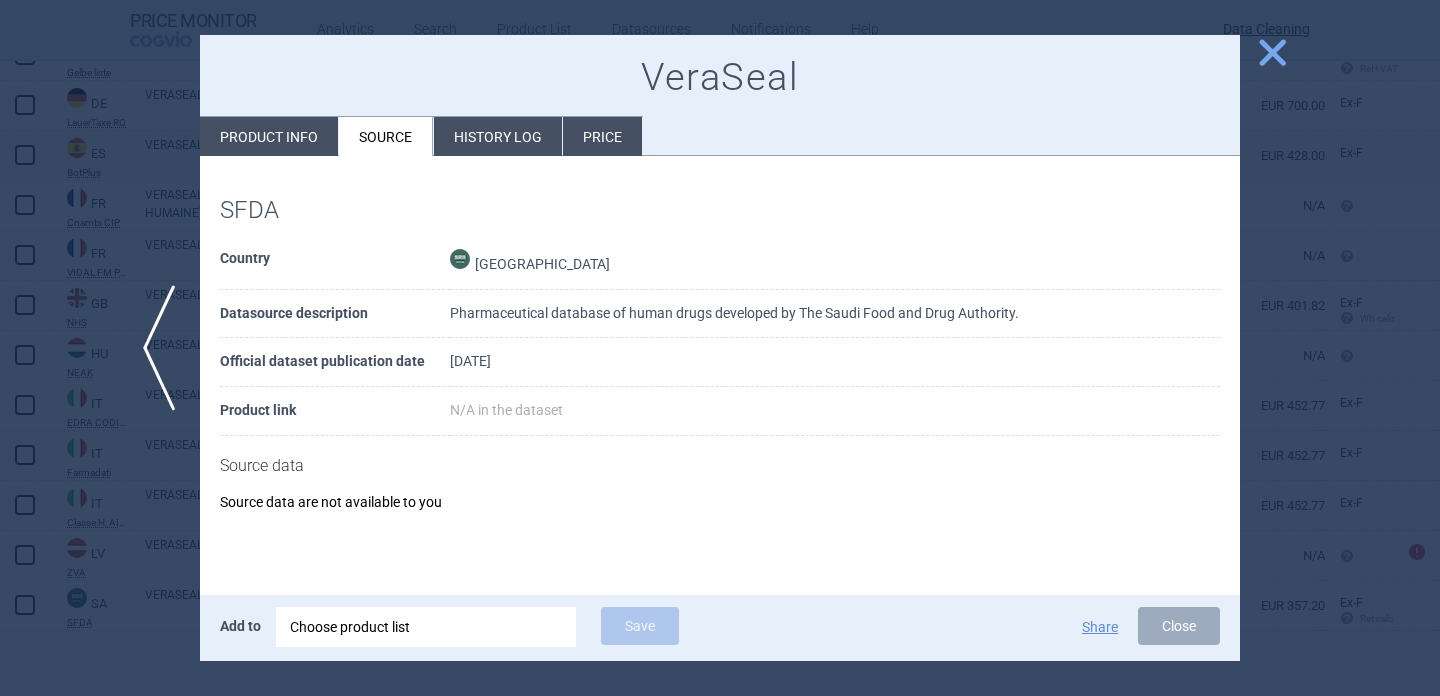 click on "Product info" at bounding box center [269, 136] 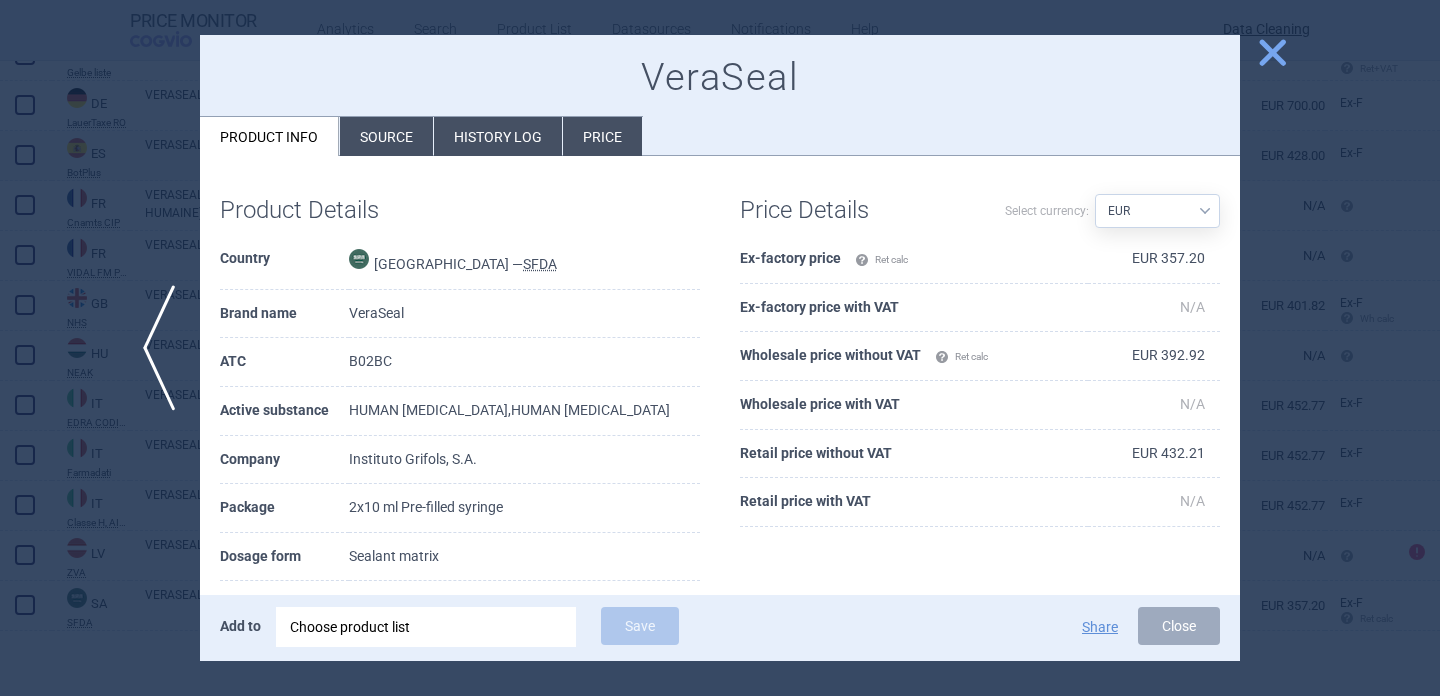 scroll, scrollTop: 141, scrollLeft: 0, axis: vertical 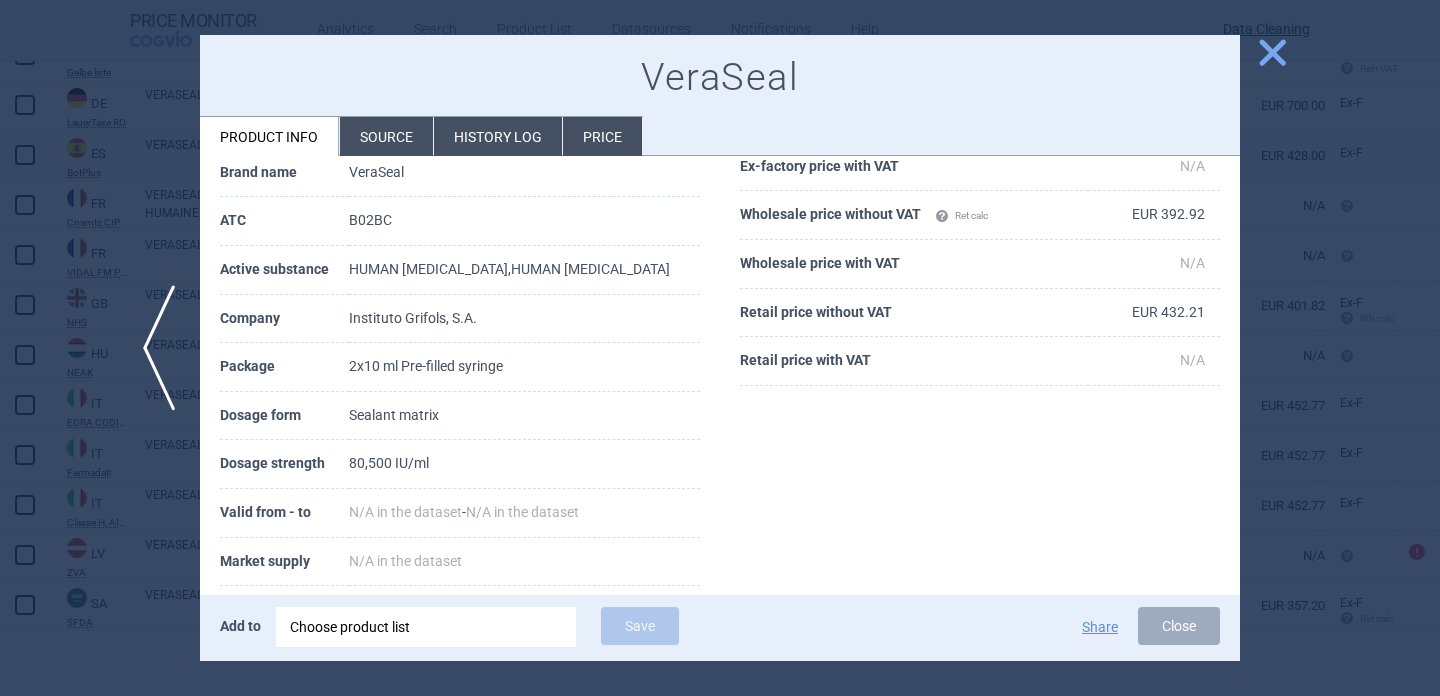 click at bounding box center (720, 348) 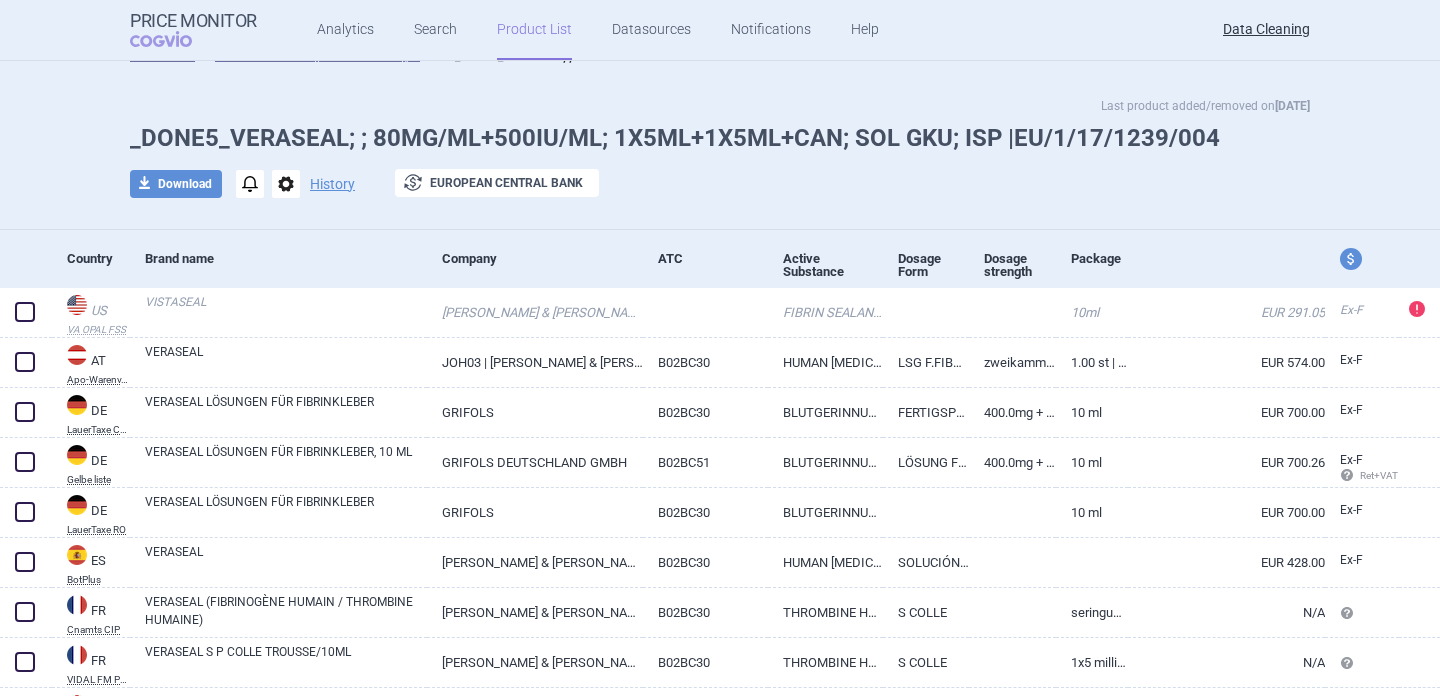 scroll, scrollTop: 0, scrollLeft: 0, axis: both 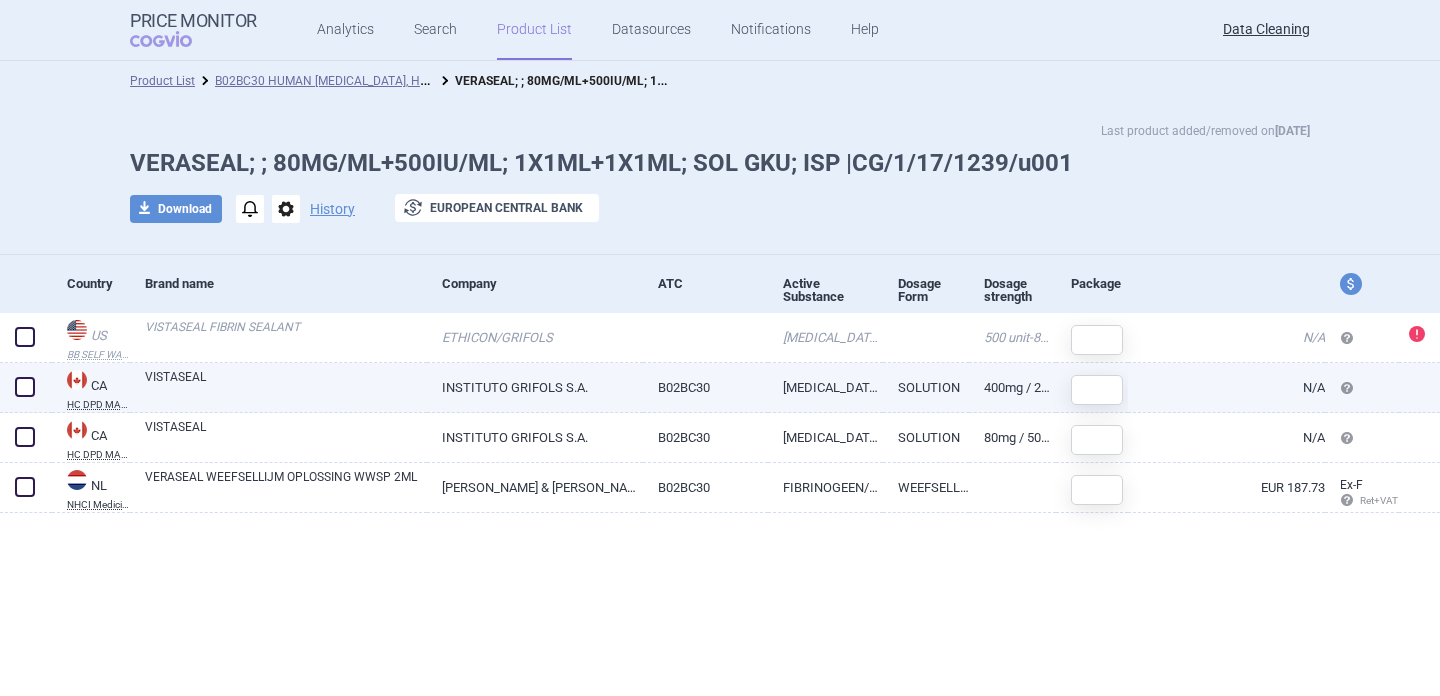 click on "VISTASEAL" at bounding box center [286, 386] 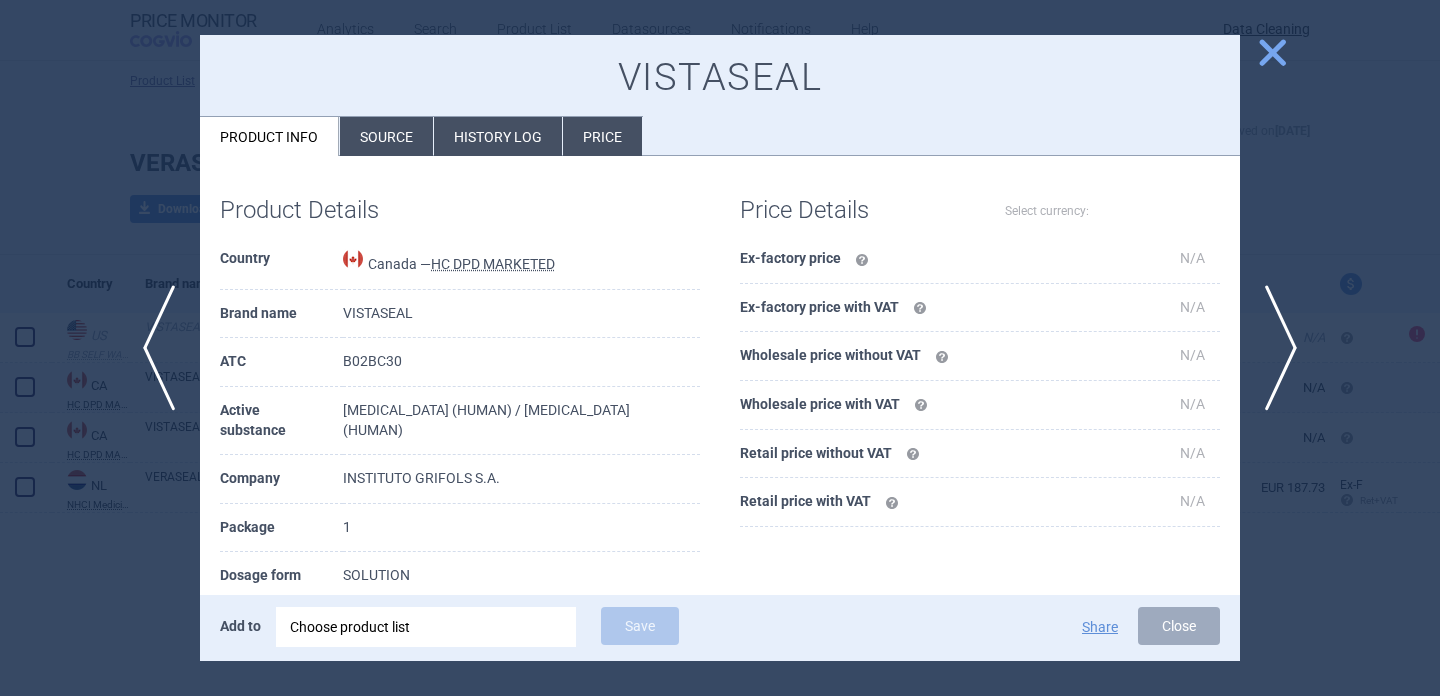 select on "EUR" 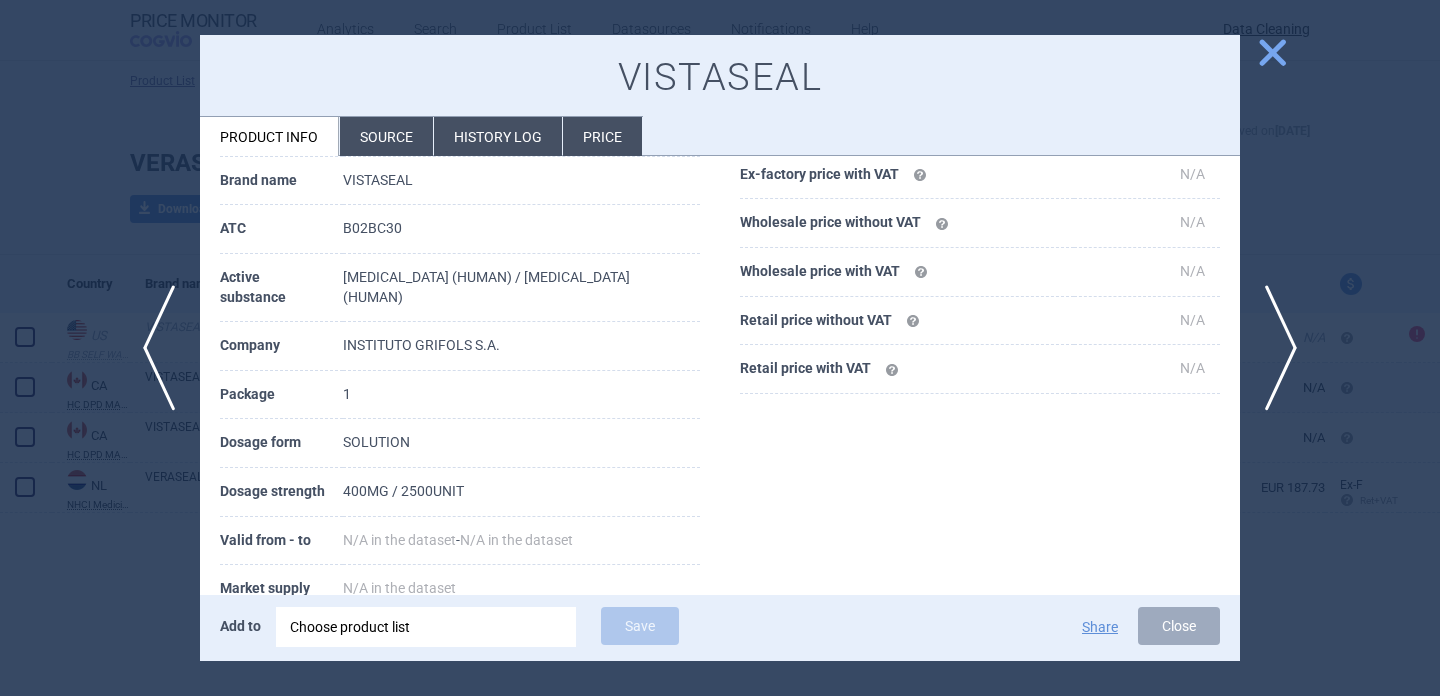 scroll, scrollTop: 181, scrollLeft: 0, axis: vertical 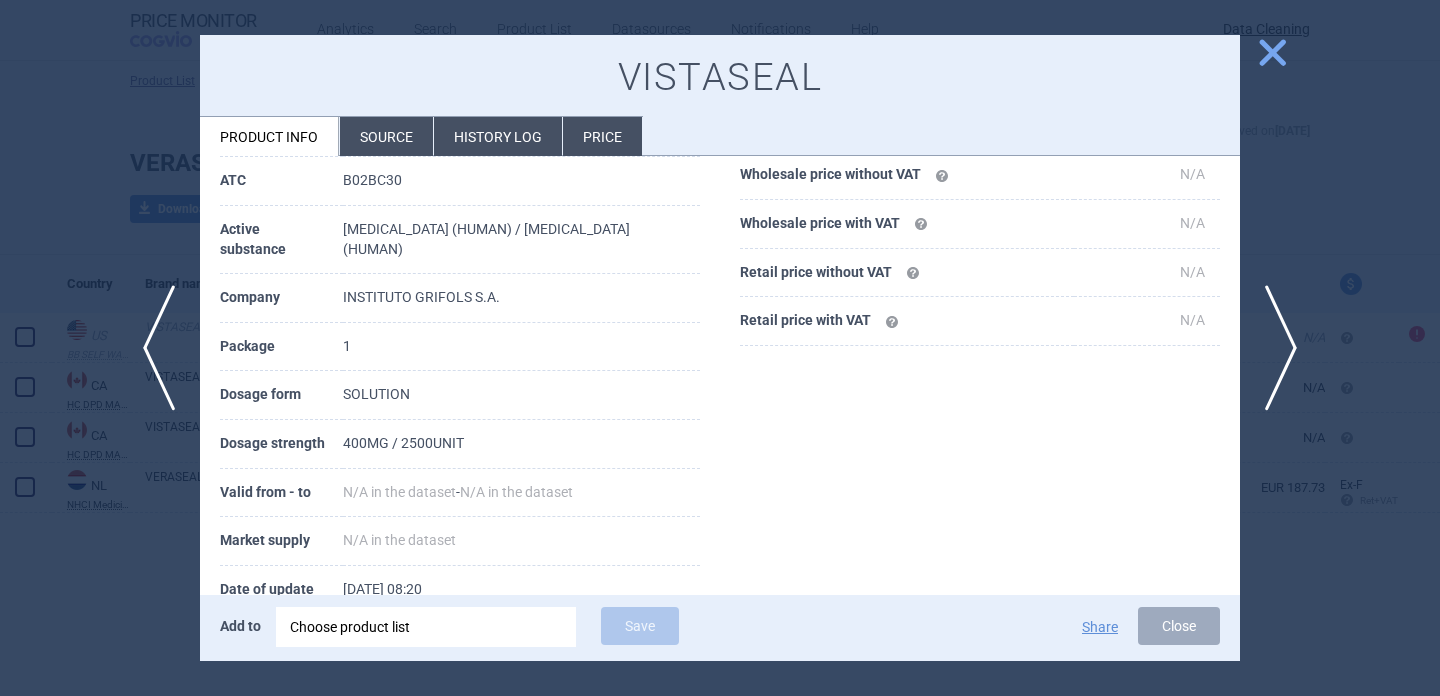 click on "Source" at bounding box center [386, 136] 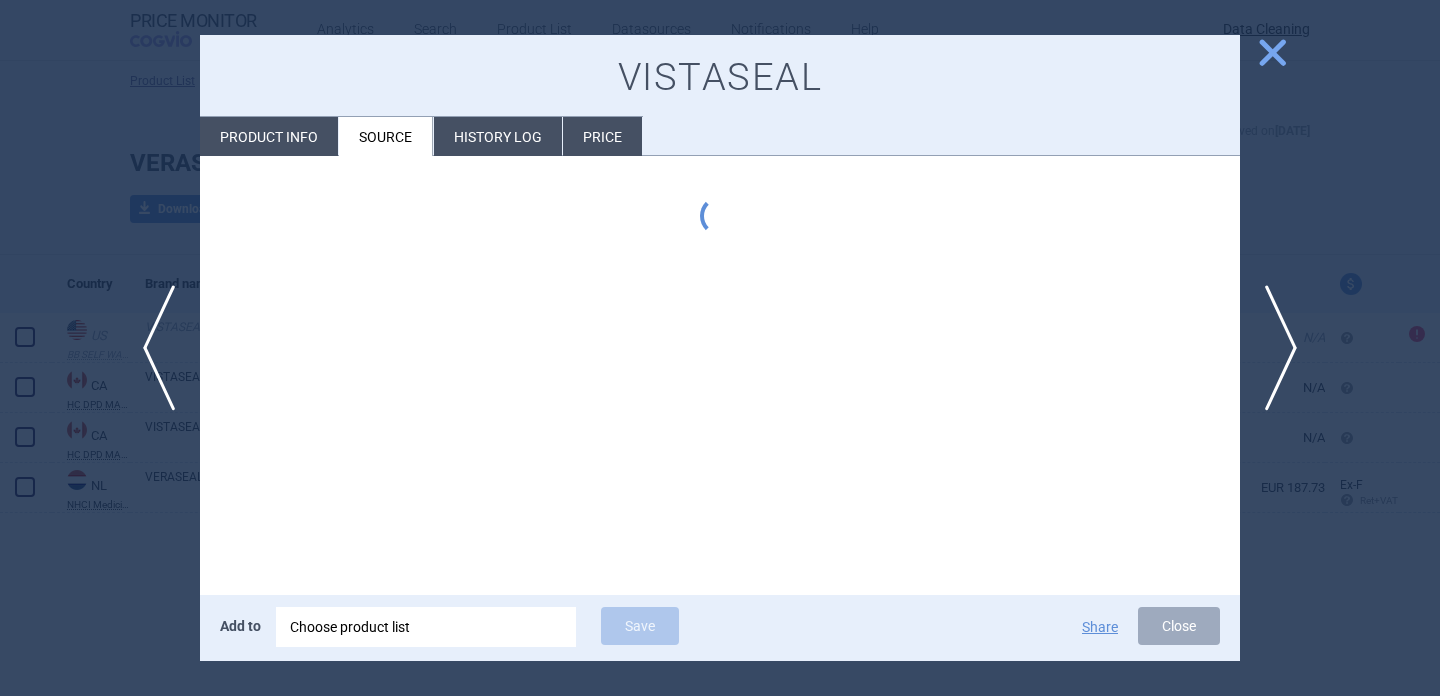 scroll, scrollTop: 0, scrollLeft: 0, axis: both 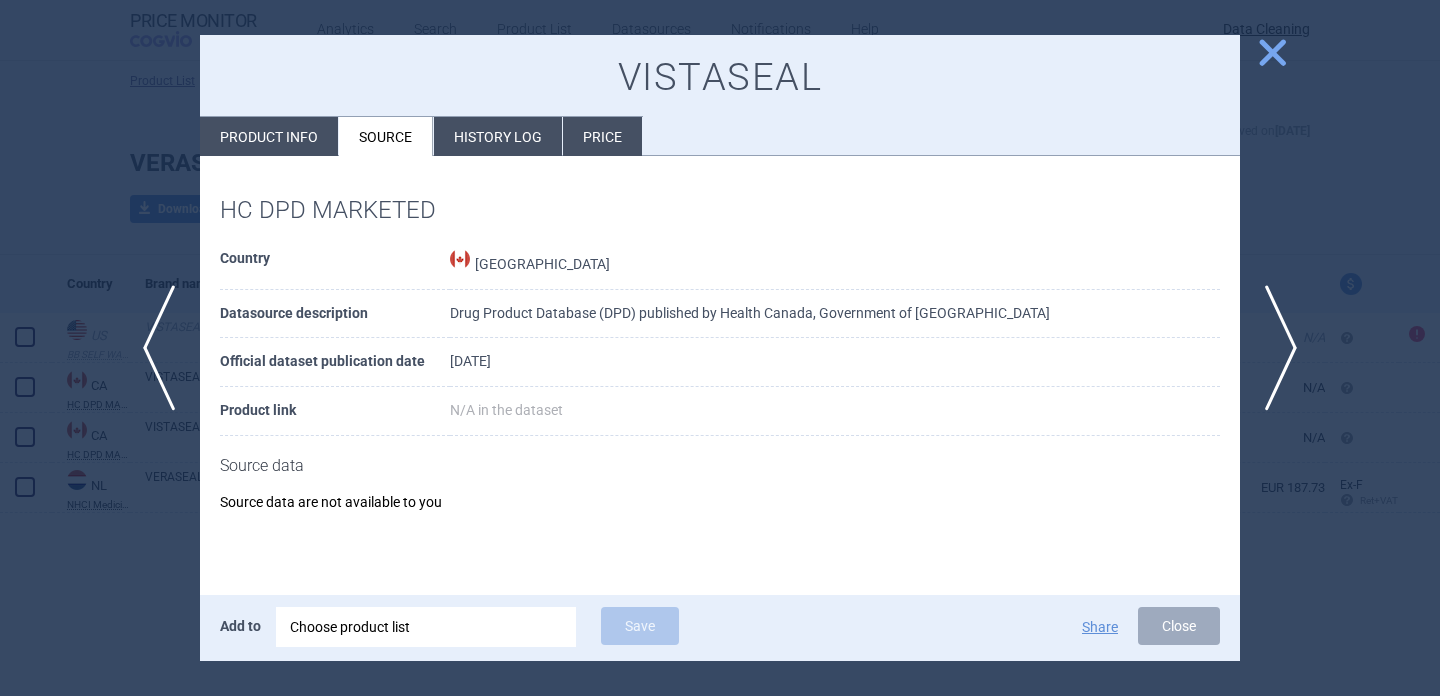click on "Product info" at bounding box center (269, 136) 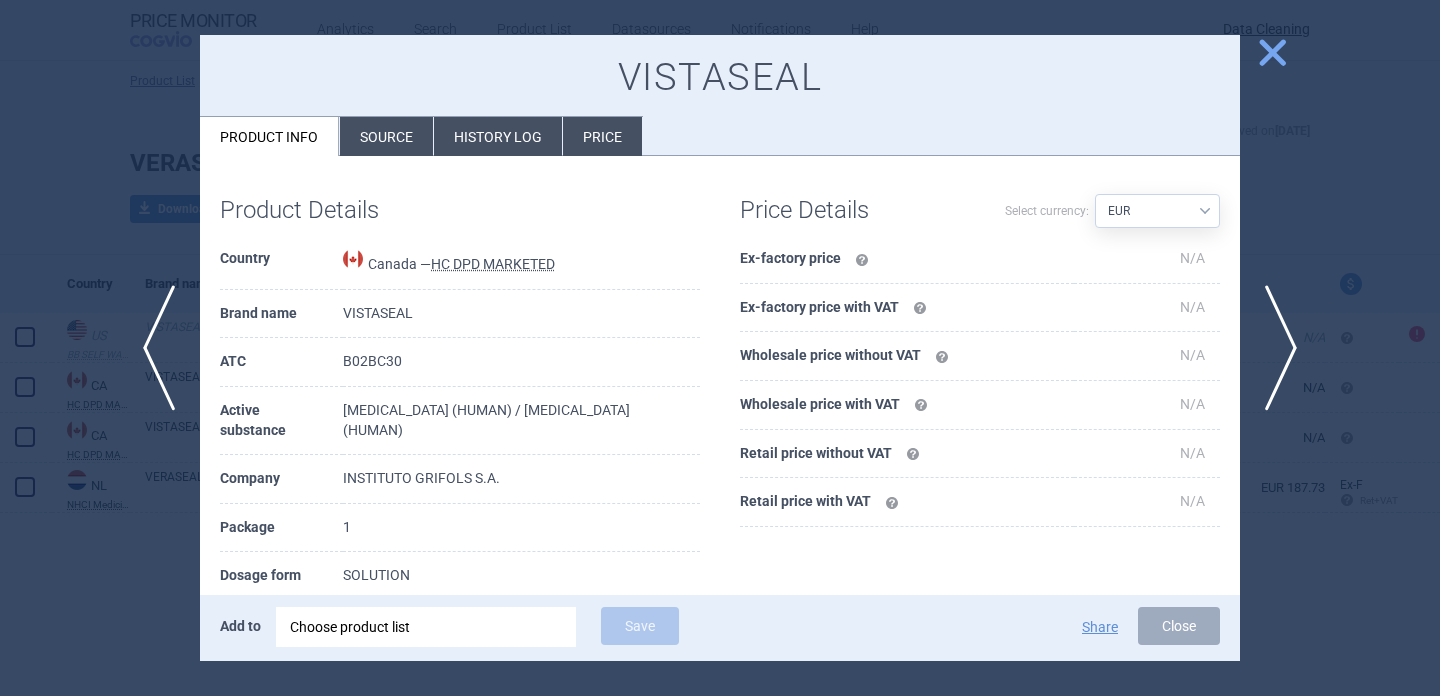 click at bounding box center (720, 348) 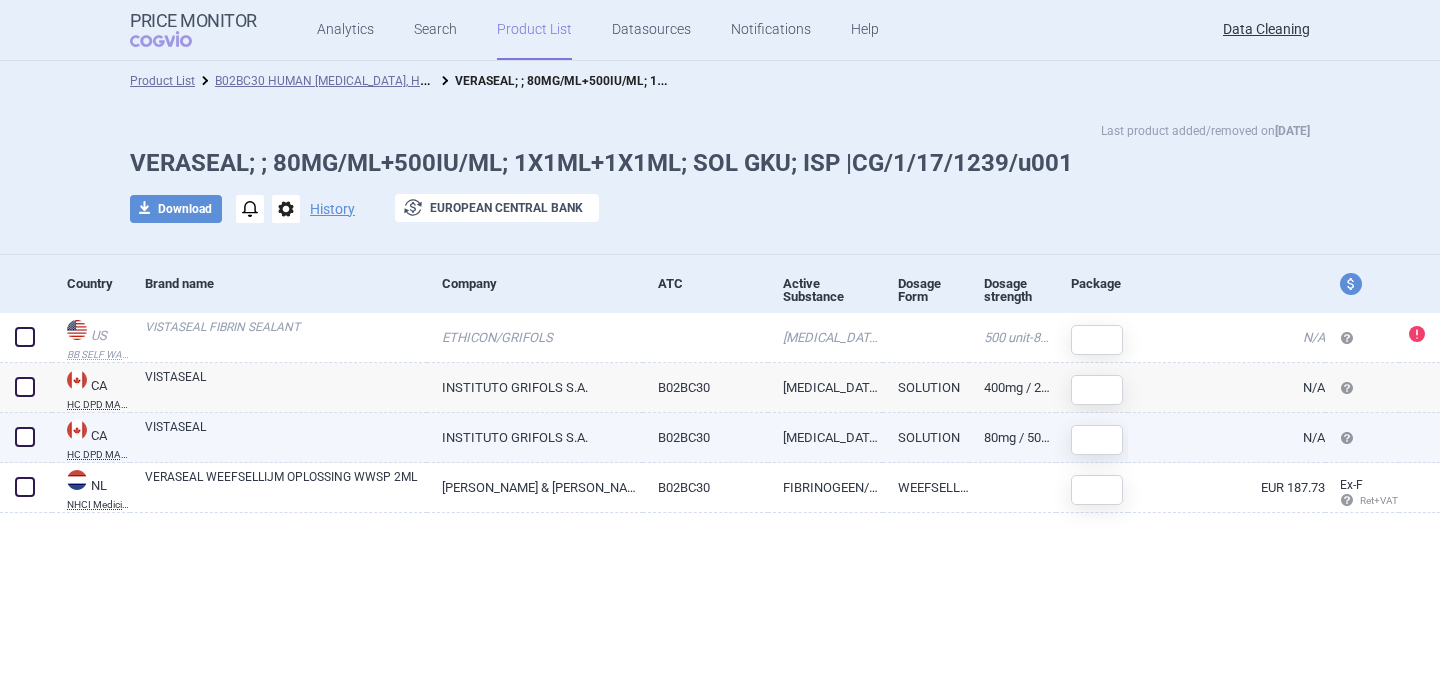 click on "VISTASEAL" at bounding box center [286, 436] 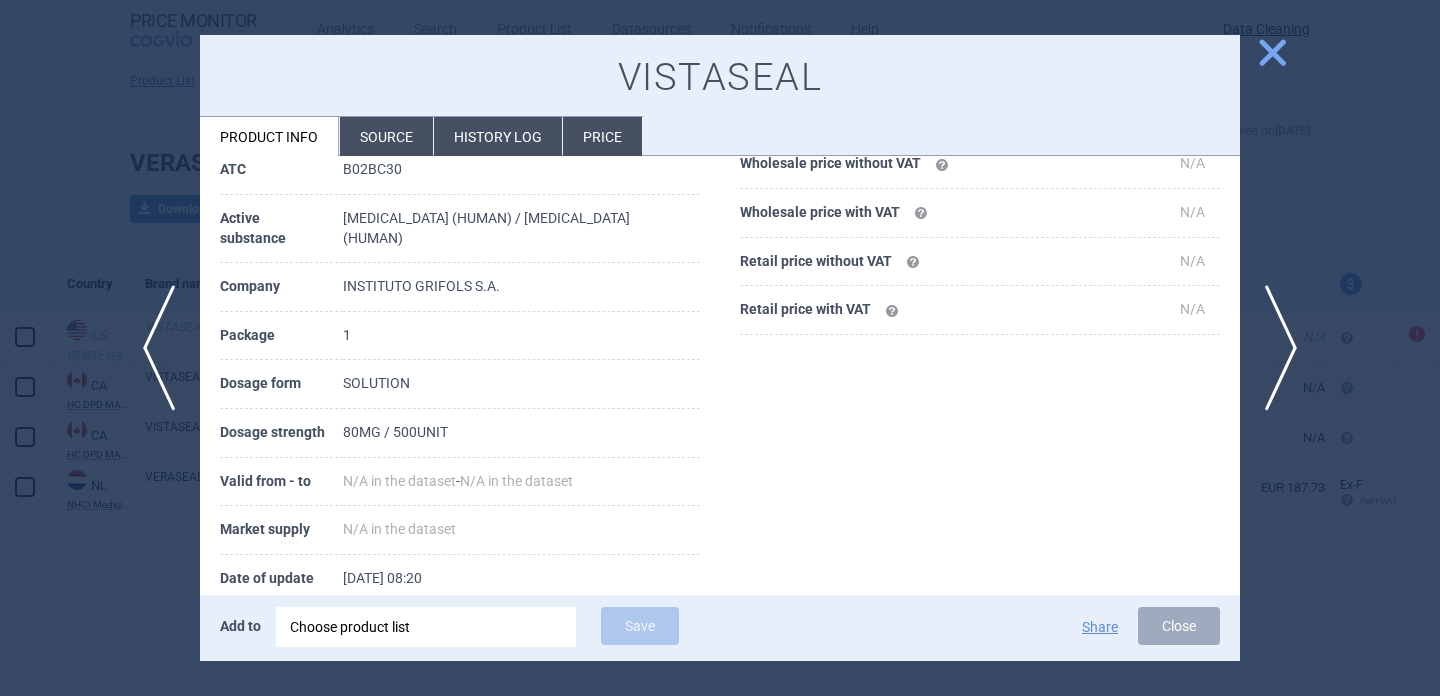 scroll, scrollTop: 252, scrollLeft: 0, axis: vertical 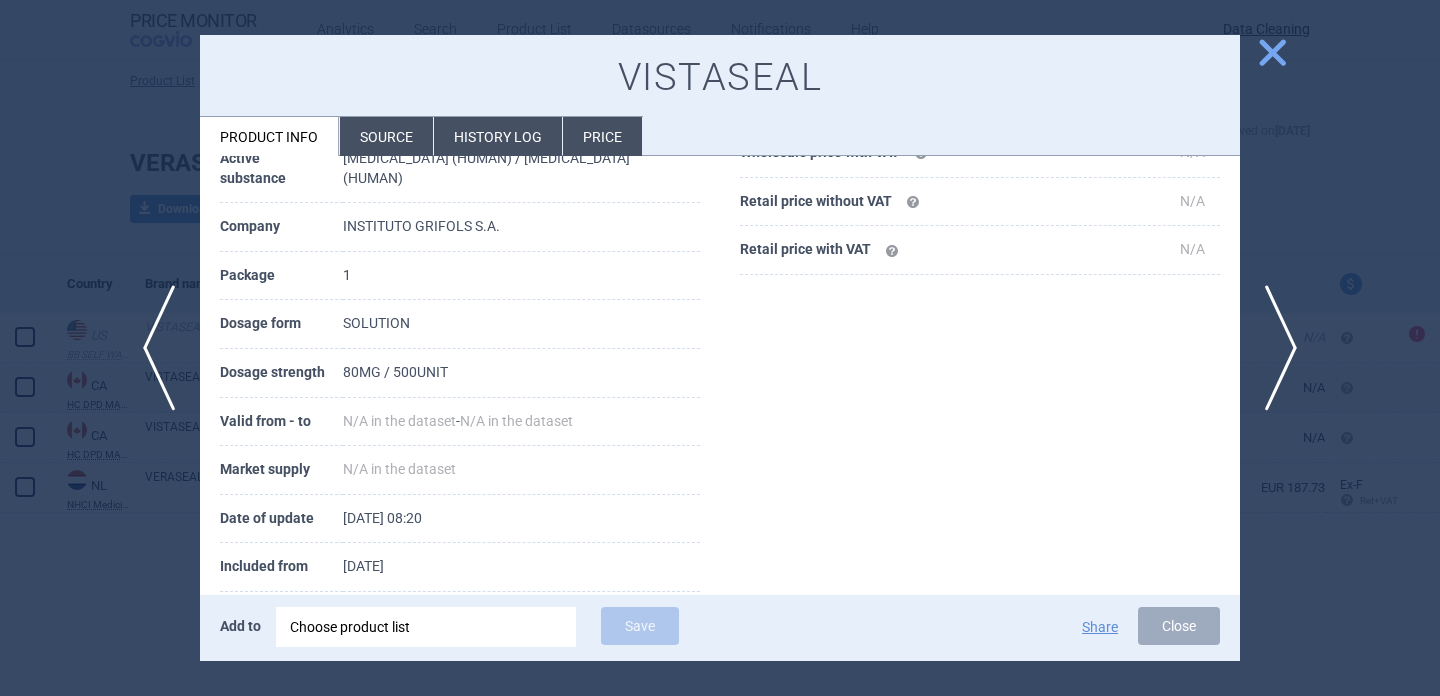click on "Source" at bounding box center (386, 136) 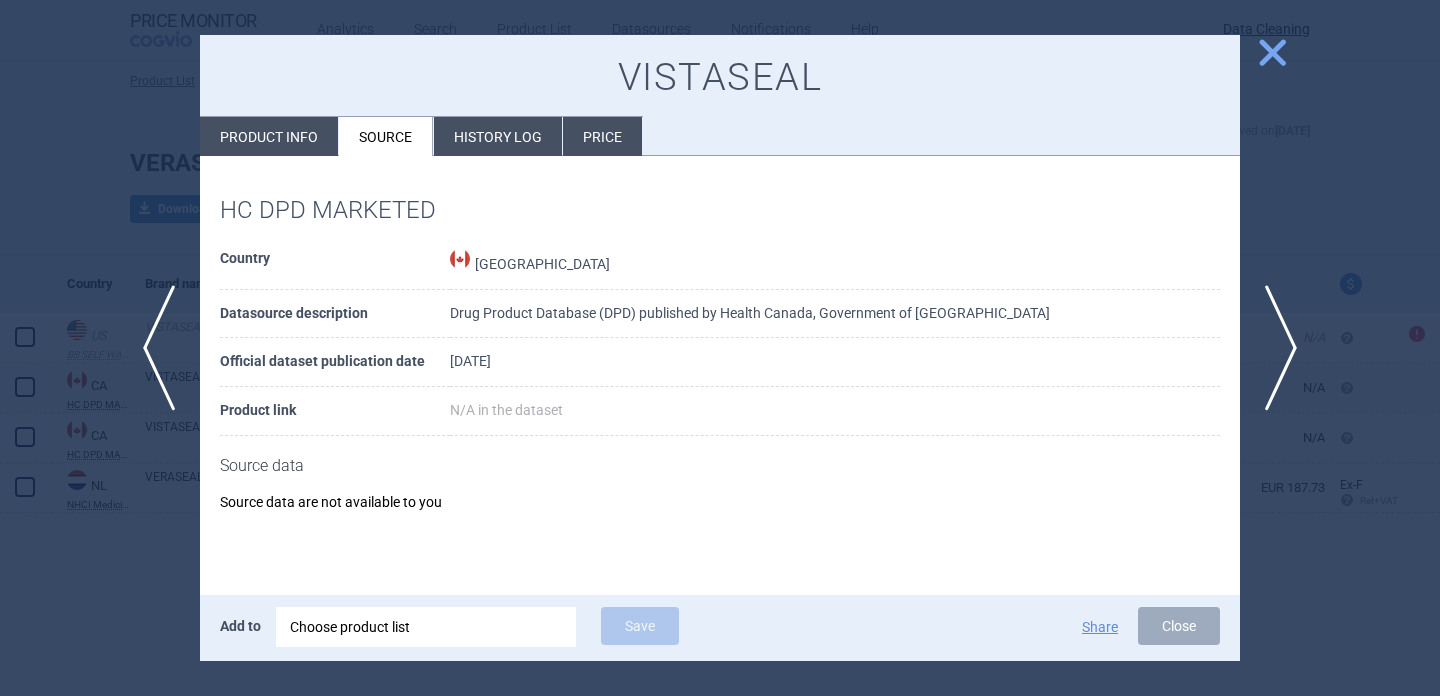 click at bounding box center [720, 348] 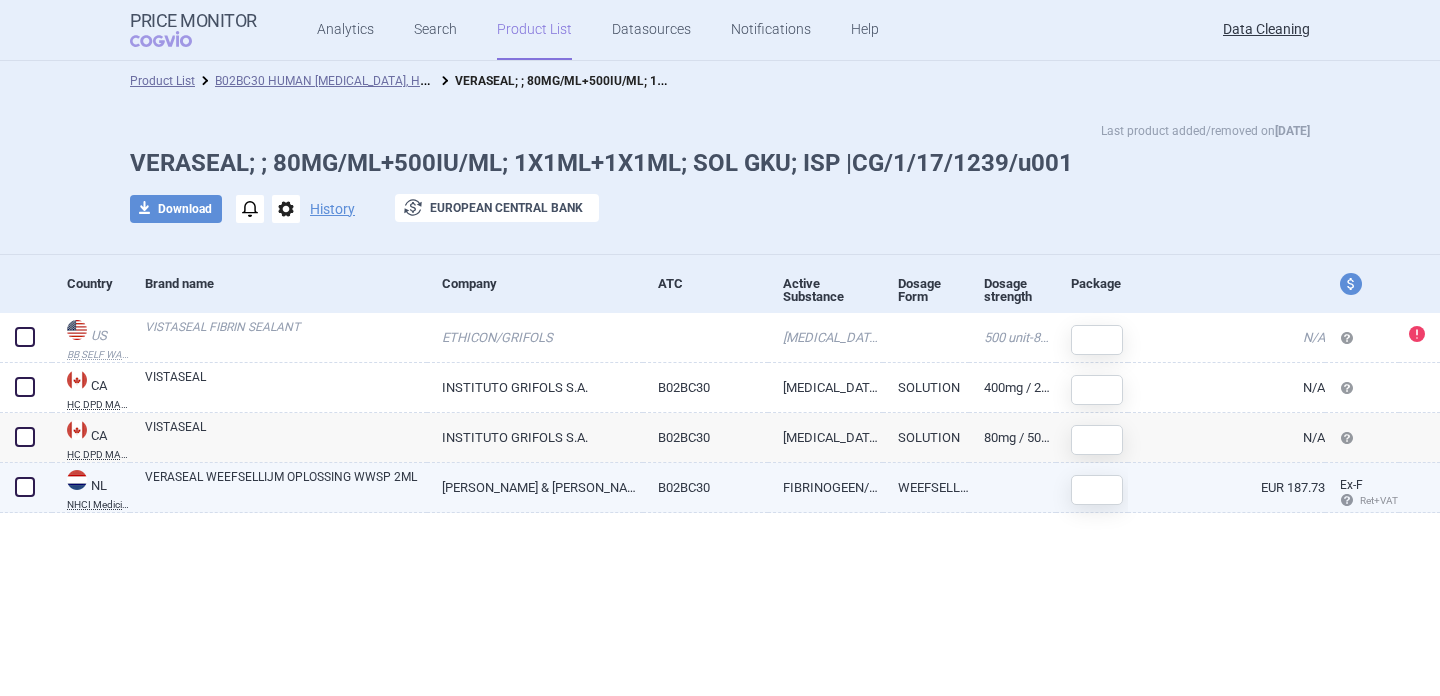 click on "VERASEAL WEEFSELLIJM OPLOSSING WWSP 2ML" at bounding box center [286, 486] 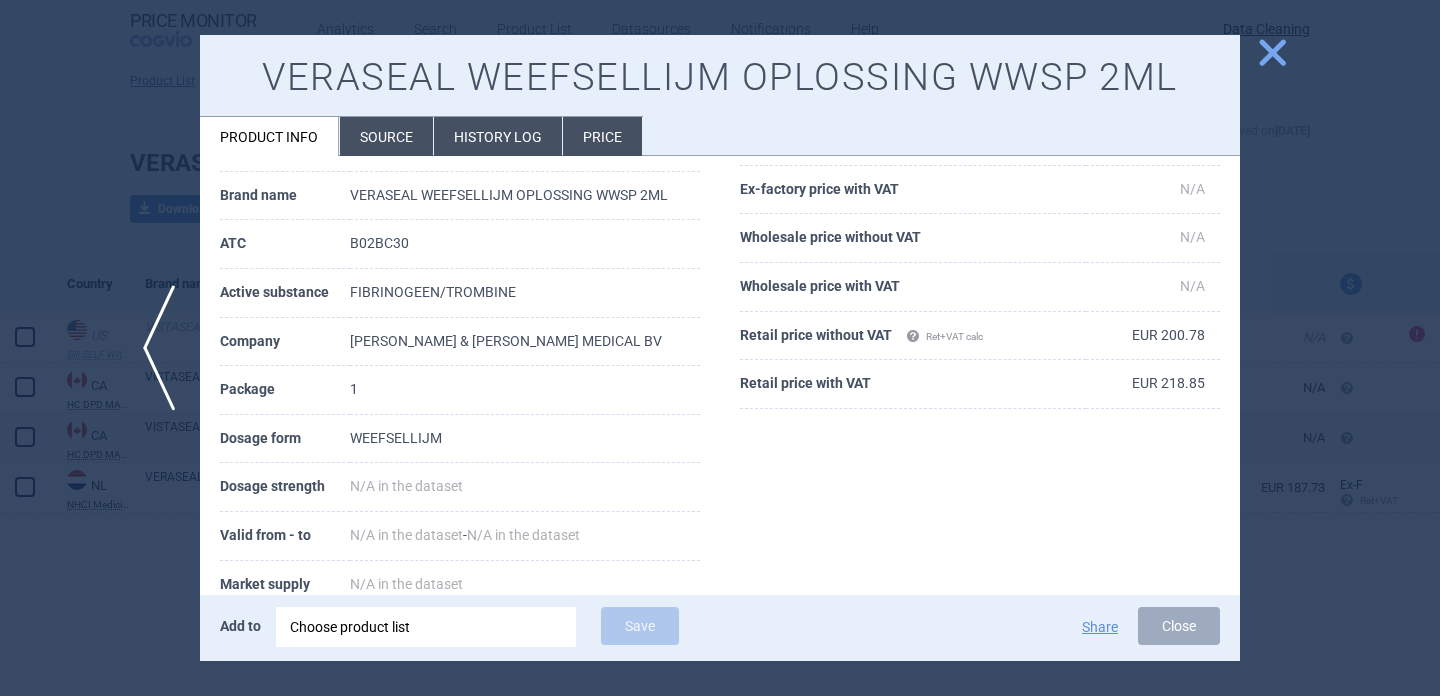 scroll, scrollTop: 120, scrollLeft: 0, axis: vertical 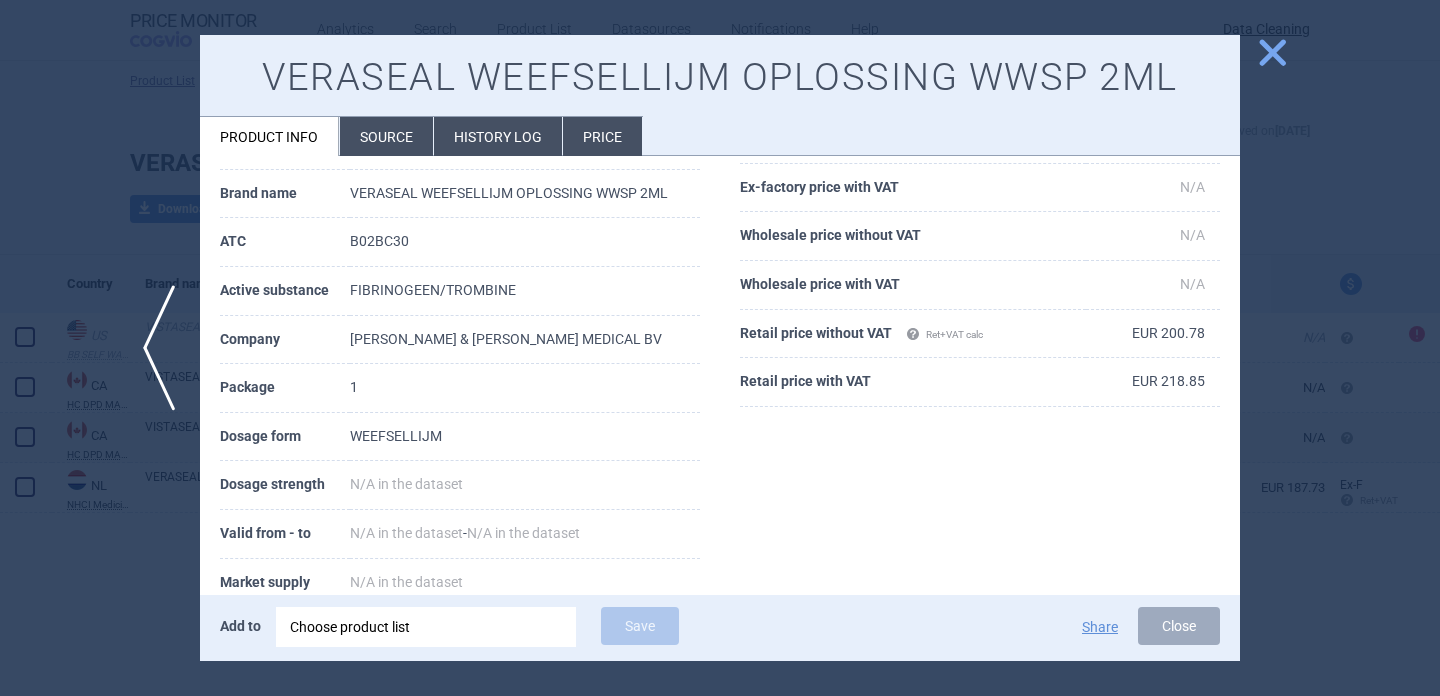 click at bounding box center (720, 348) 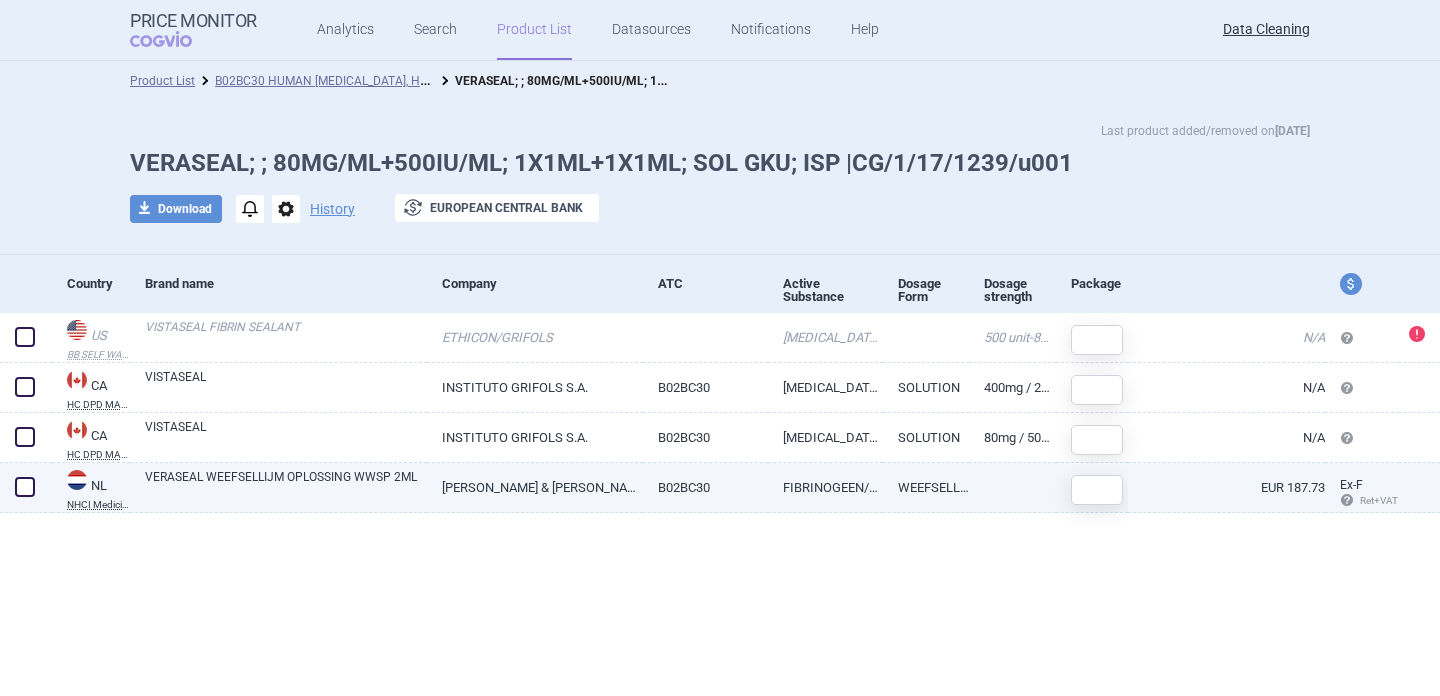 click on "VERASEAL WEEFSELLIJM OPLOSSING WWSP 2ML" at bounding box center (286, 486) 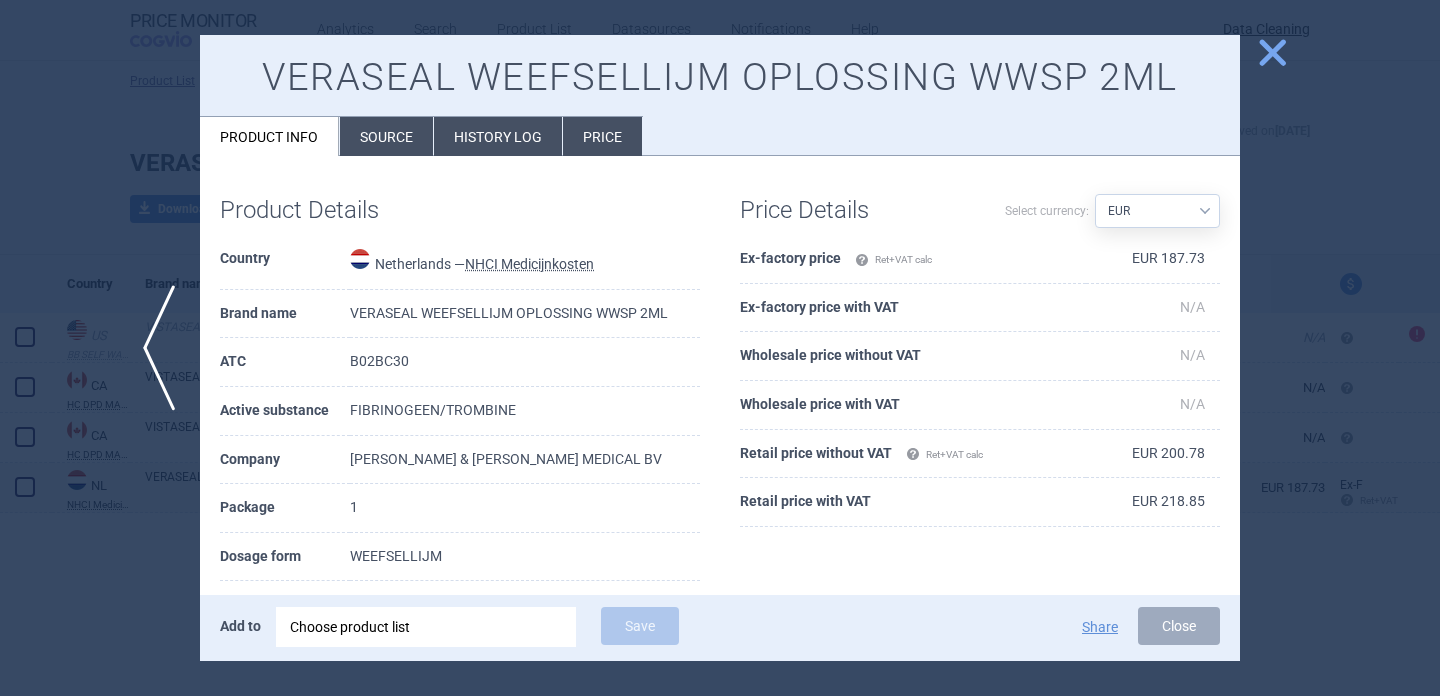 click on "Source" at bounding box center (386, 136) 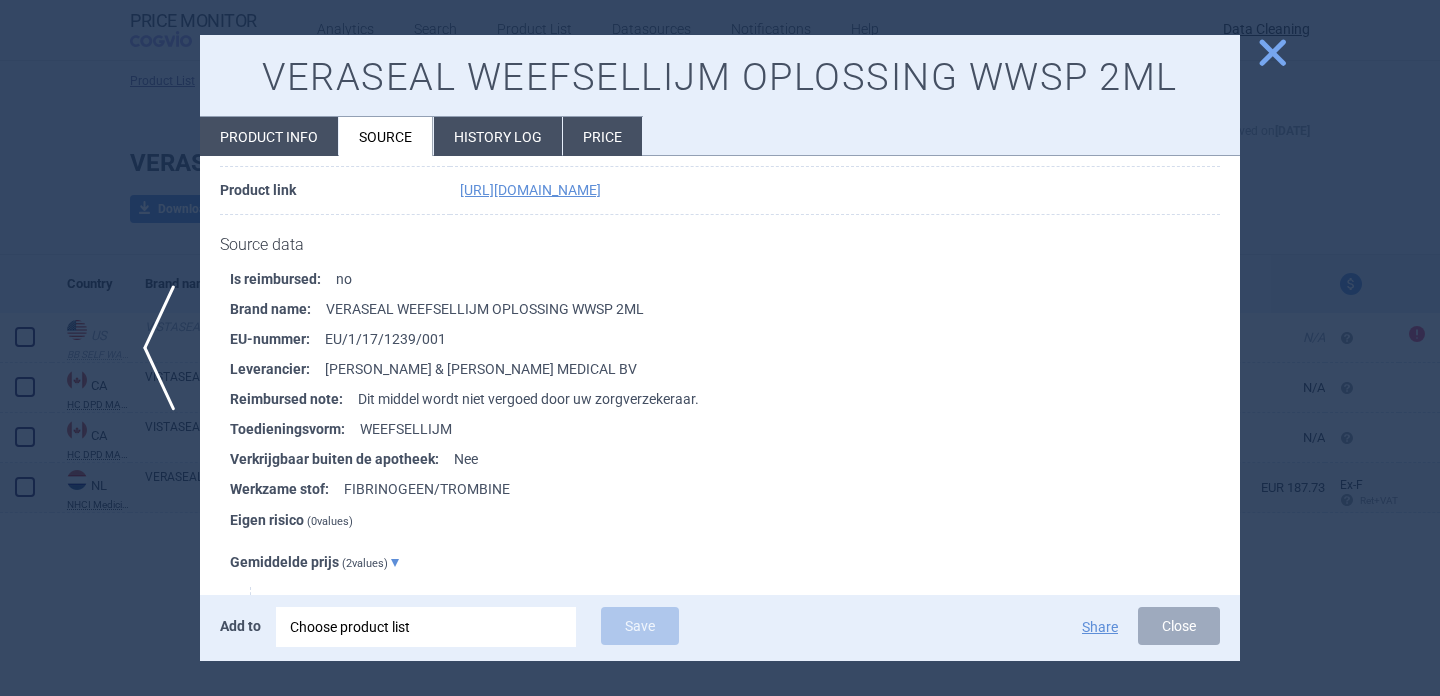 scroll, scrollTop: 239, scrollLeft: 0, axis: vertical 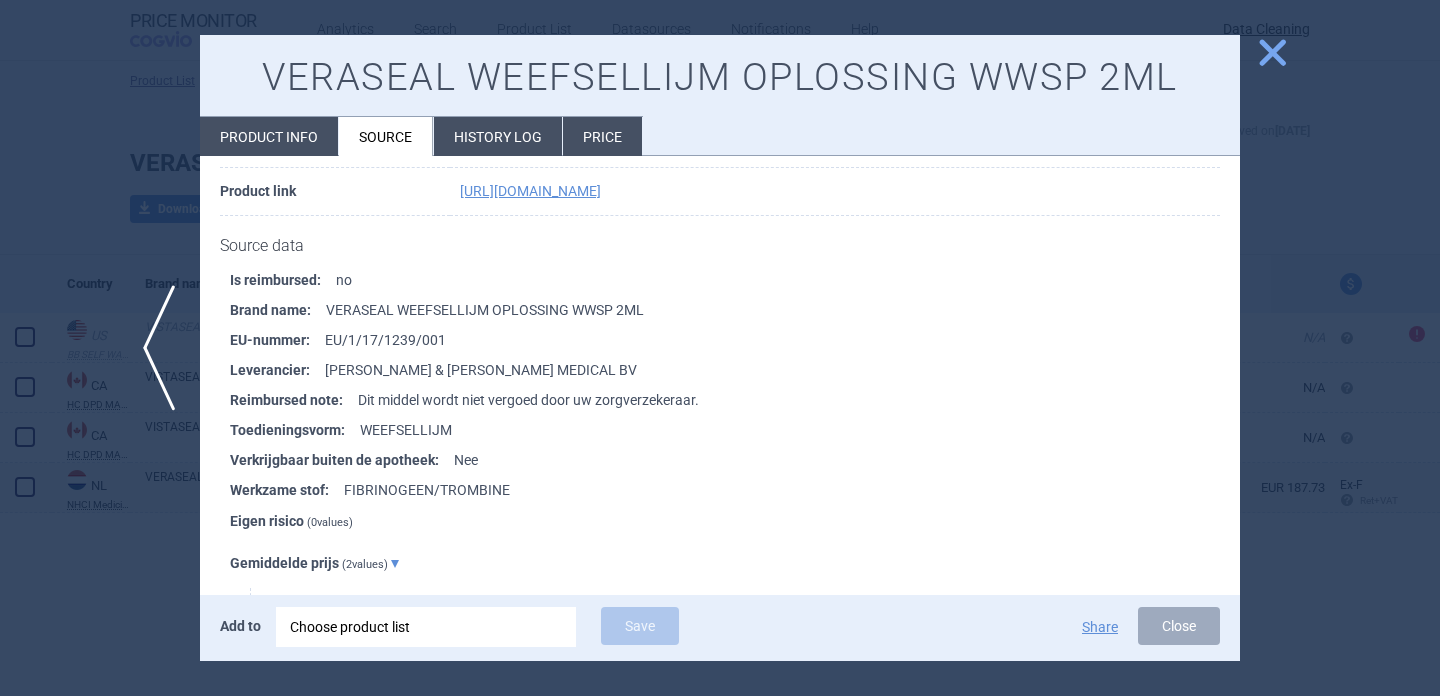 click at bounding box center (720, 348) 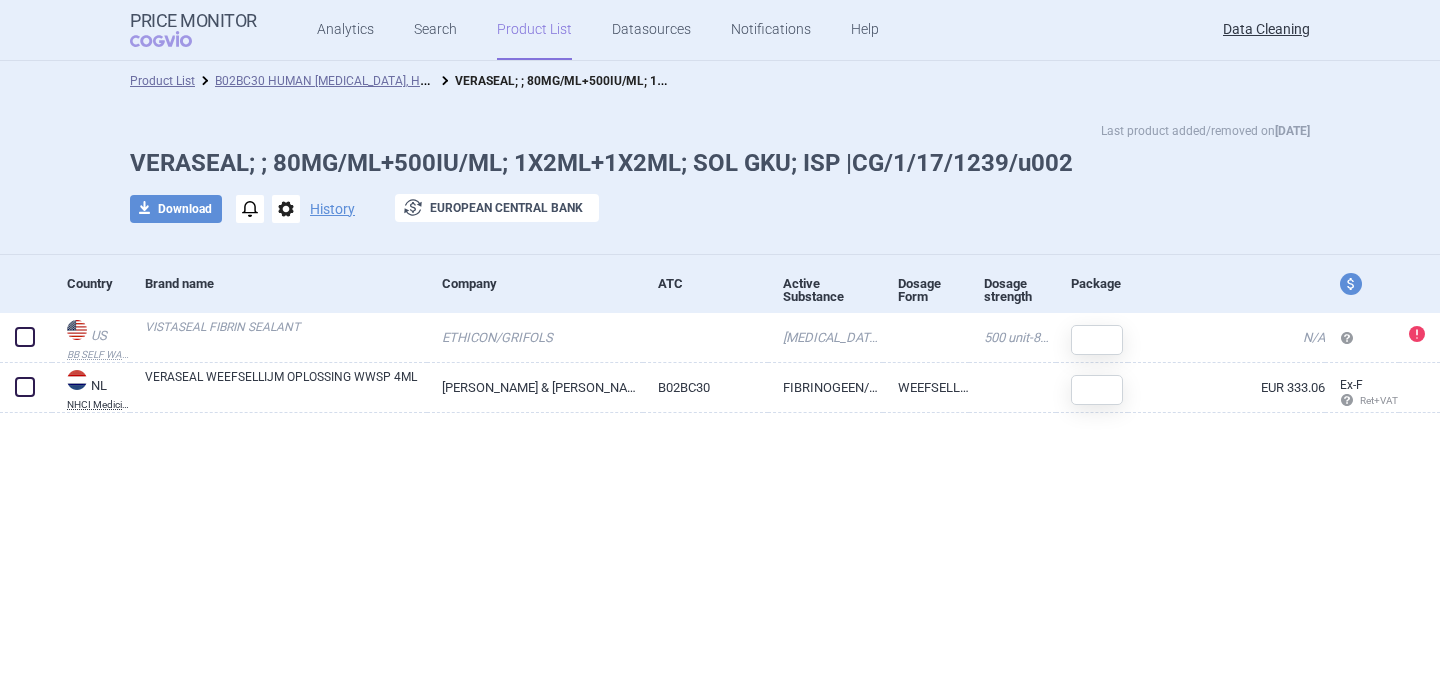 scroll, scrollTop: 0, scrollLeft: 0, axis: both 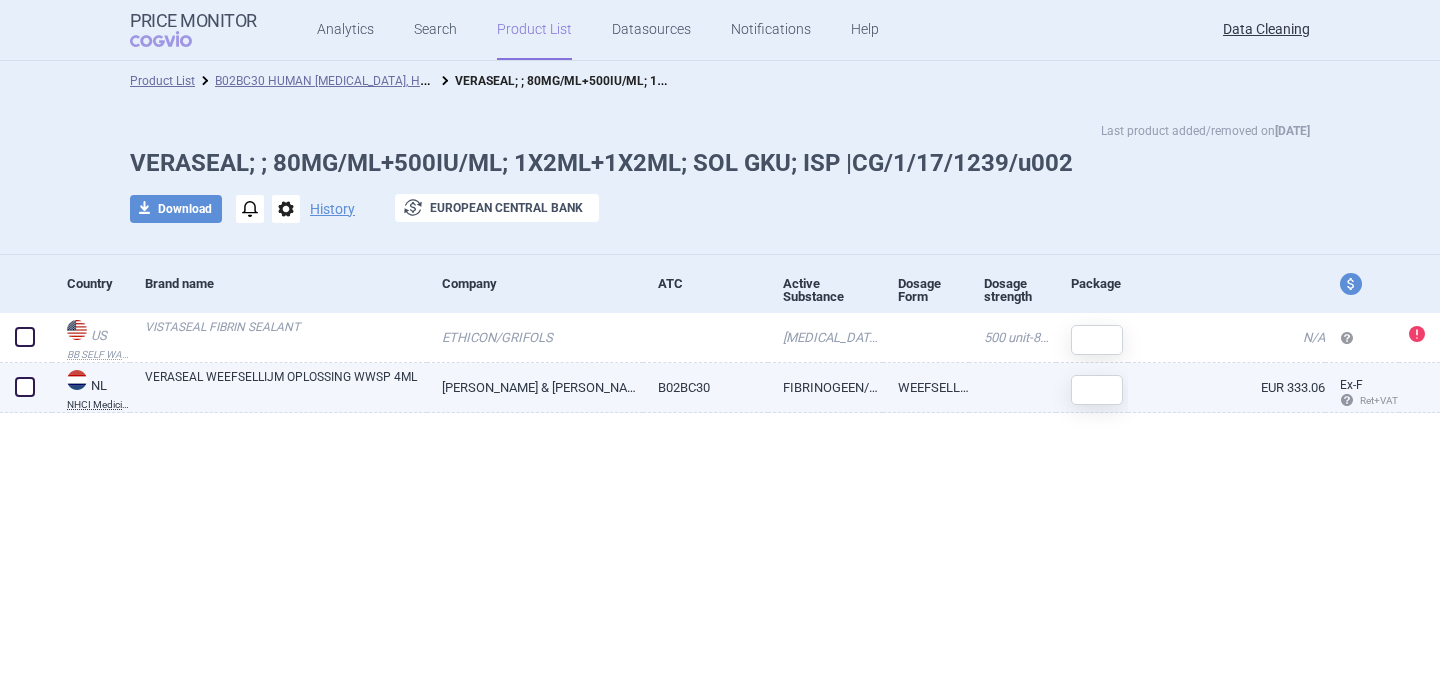 click on "VERASEAL WEEFSELLIJM OPLOSSING WWSP 4ML" at bounding box center (286, 386) 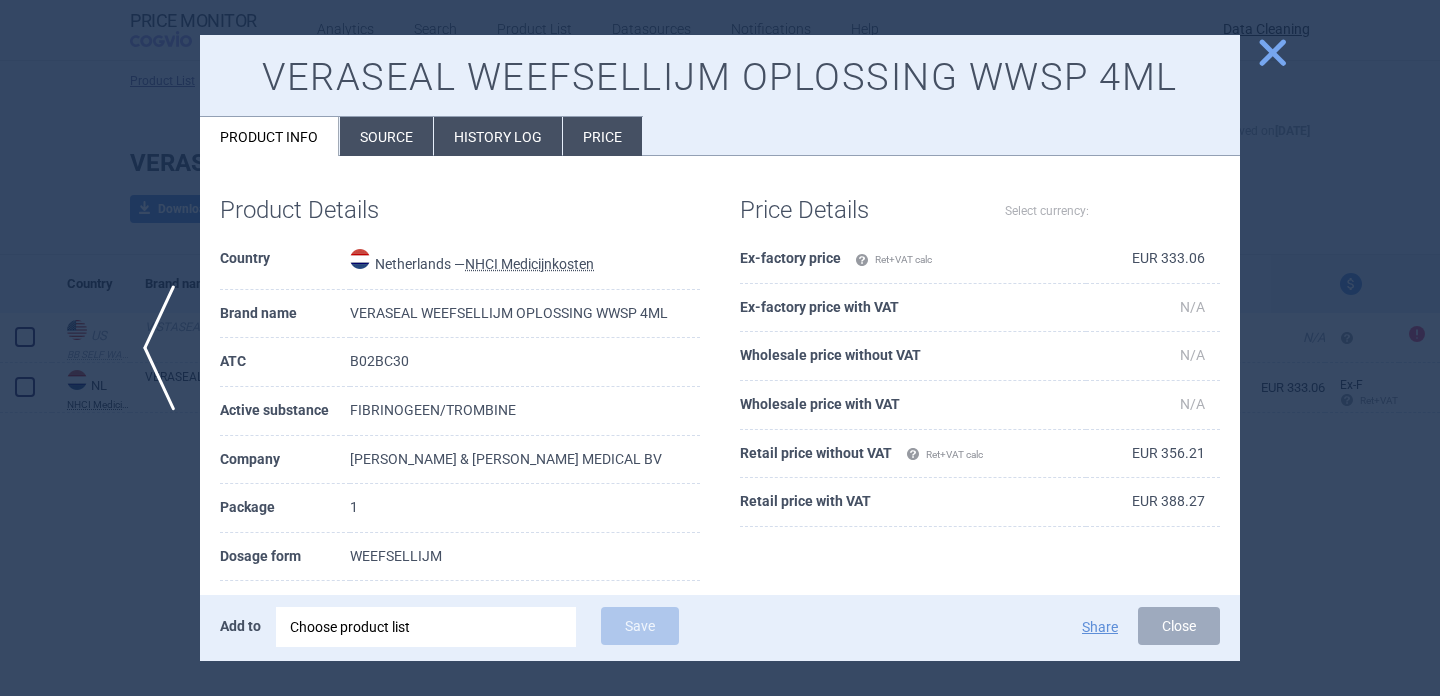 select on "EUR" 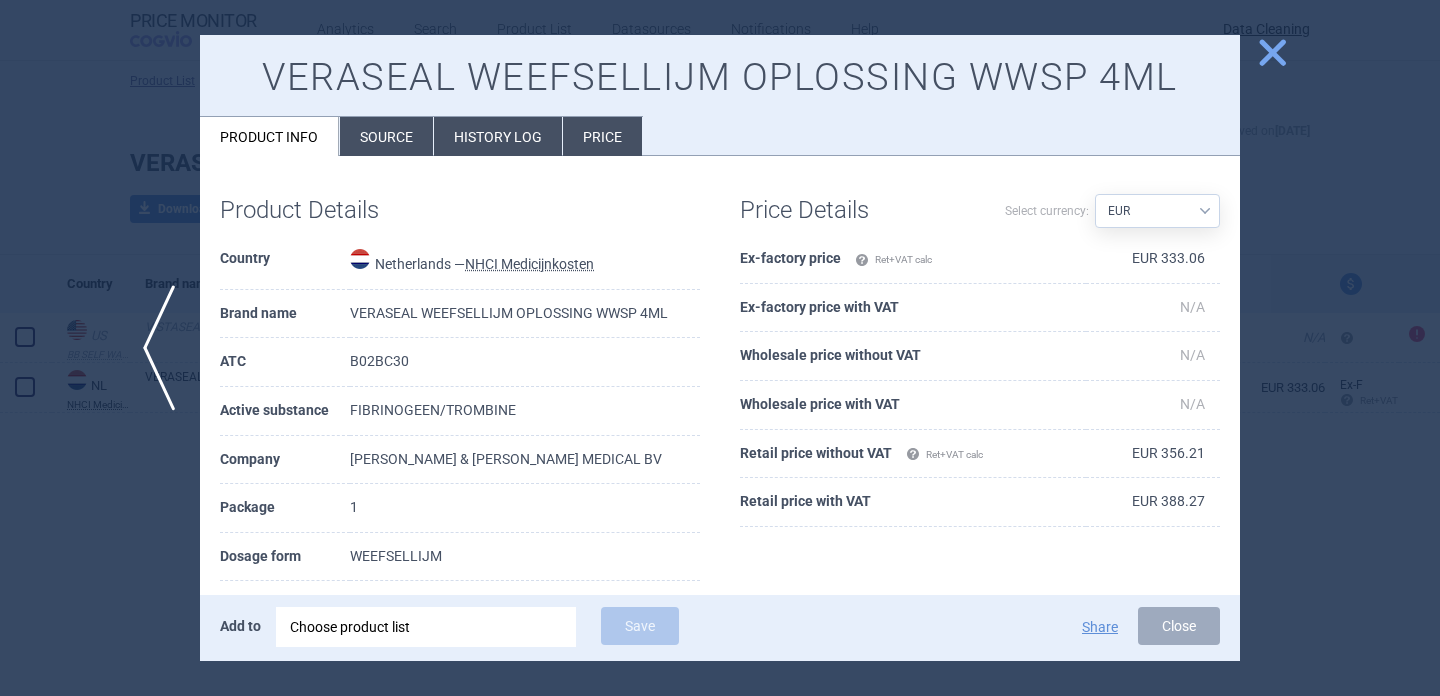 click at bounding box center [720, 348] 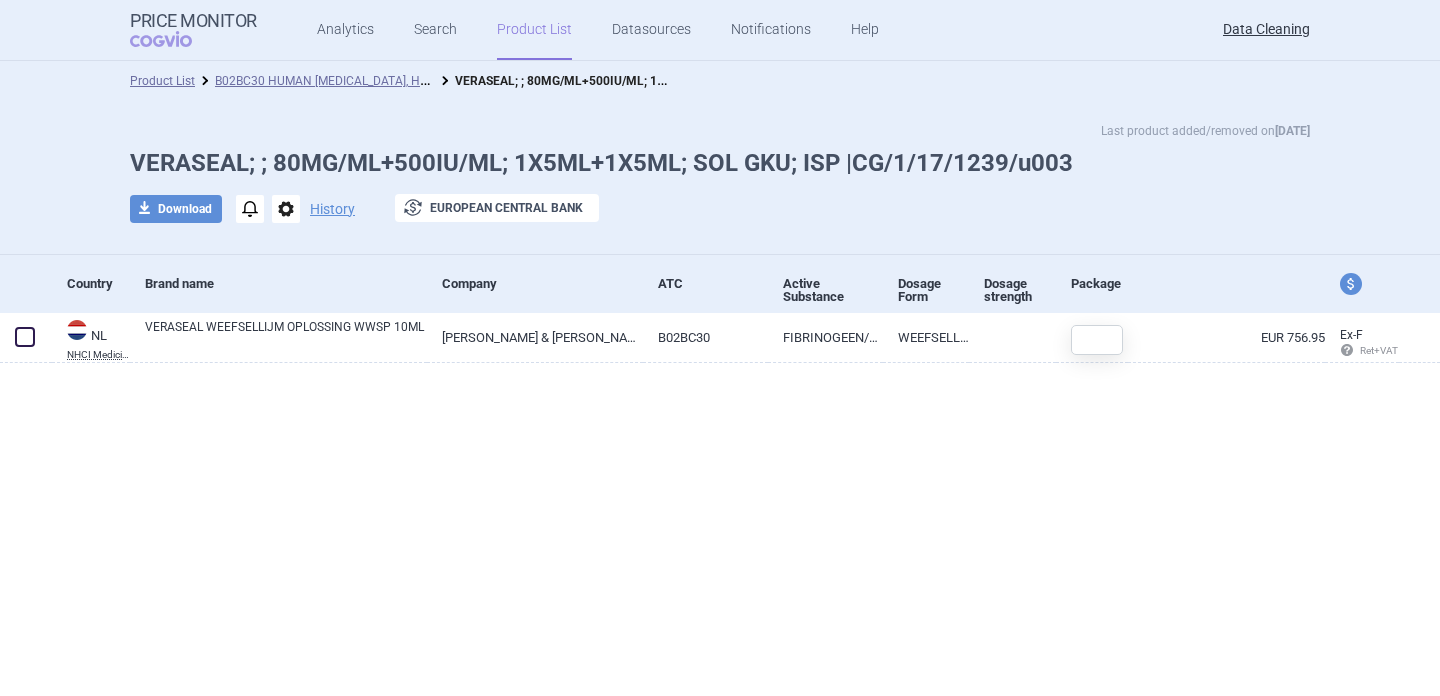 scroll, scrollTop: 0, scrollLeft: 0, axis: both 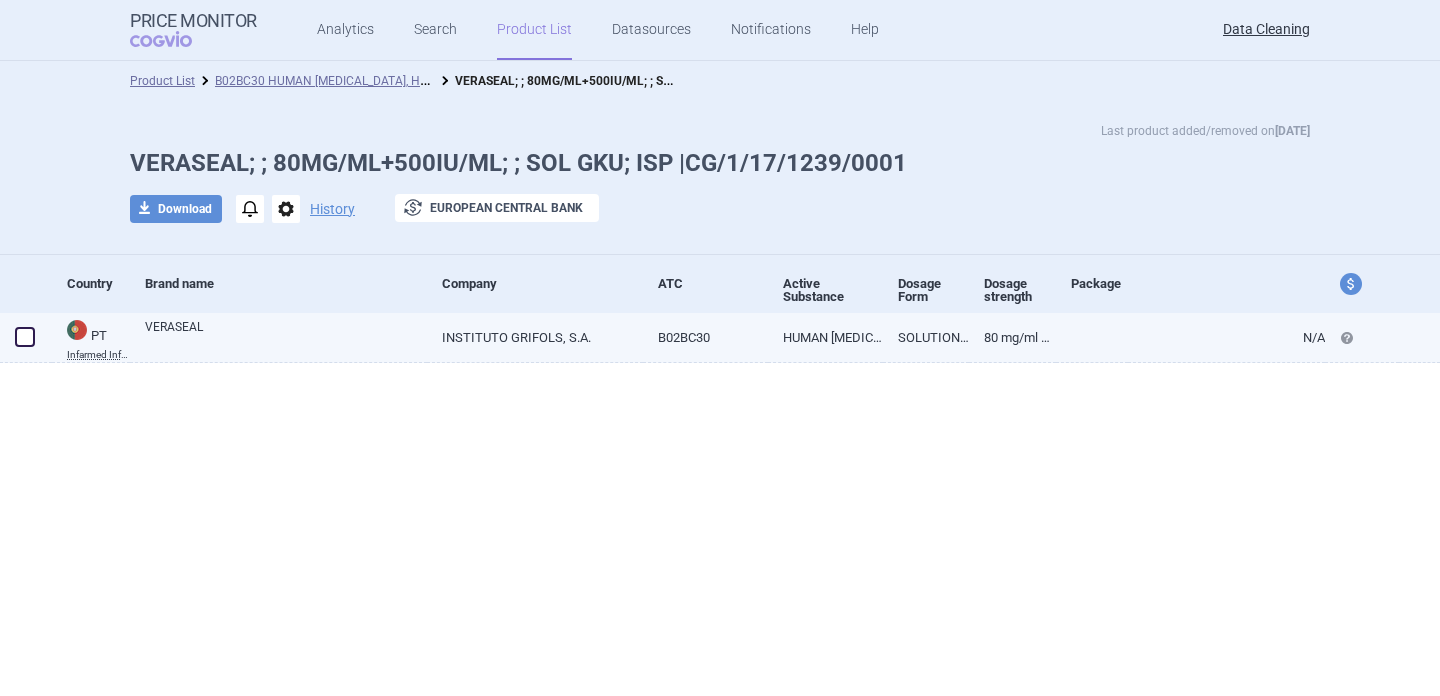 click on "VERASEAL" at bounding box center (286, 336) 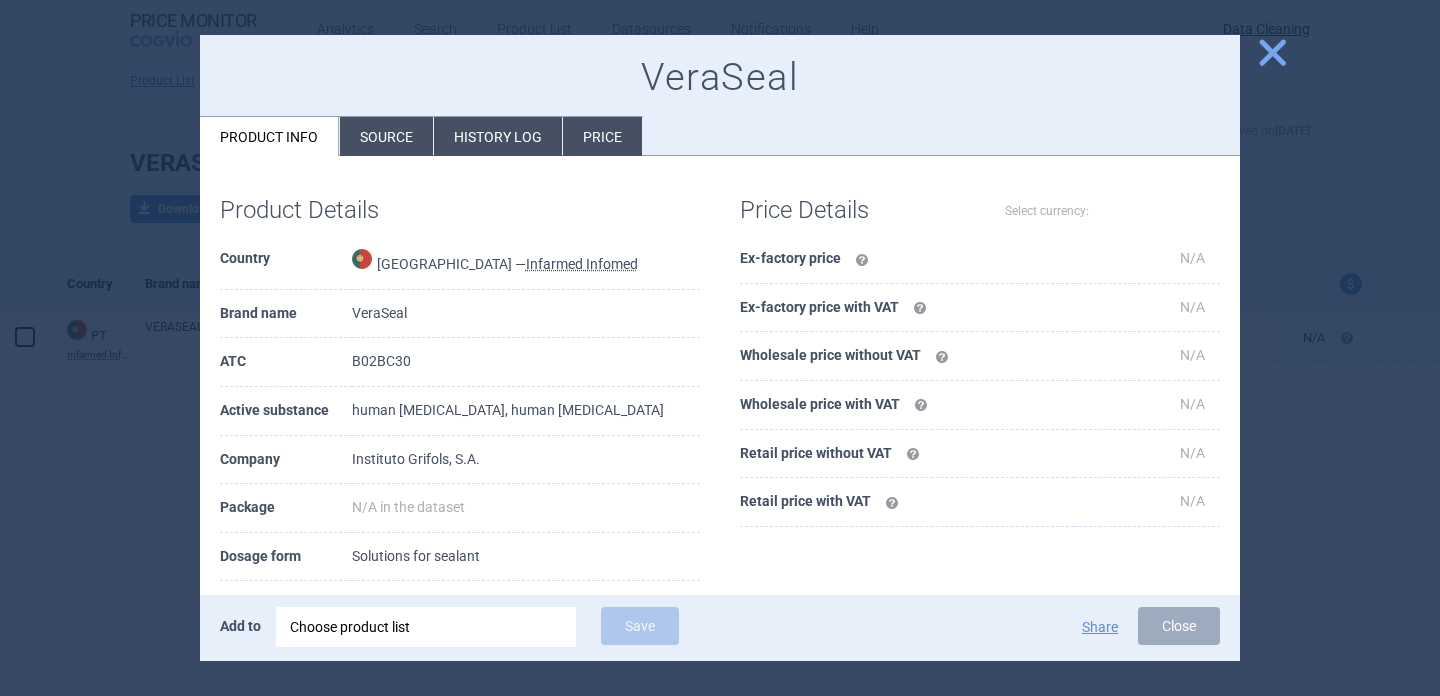 select on "EUR" 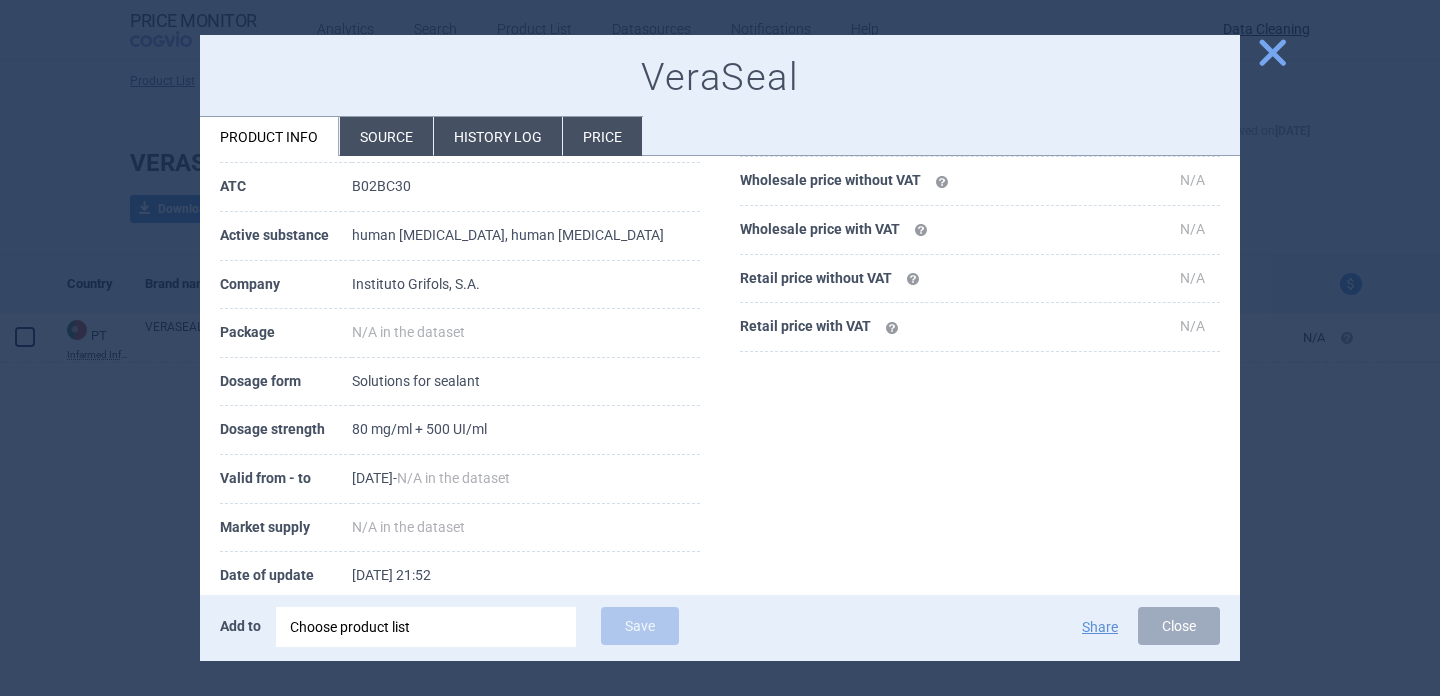 scroll, scrollTop: 200, scrollLeft: 0, axis: vertical 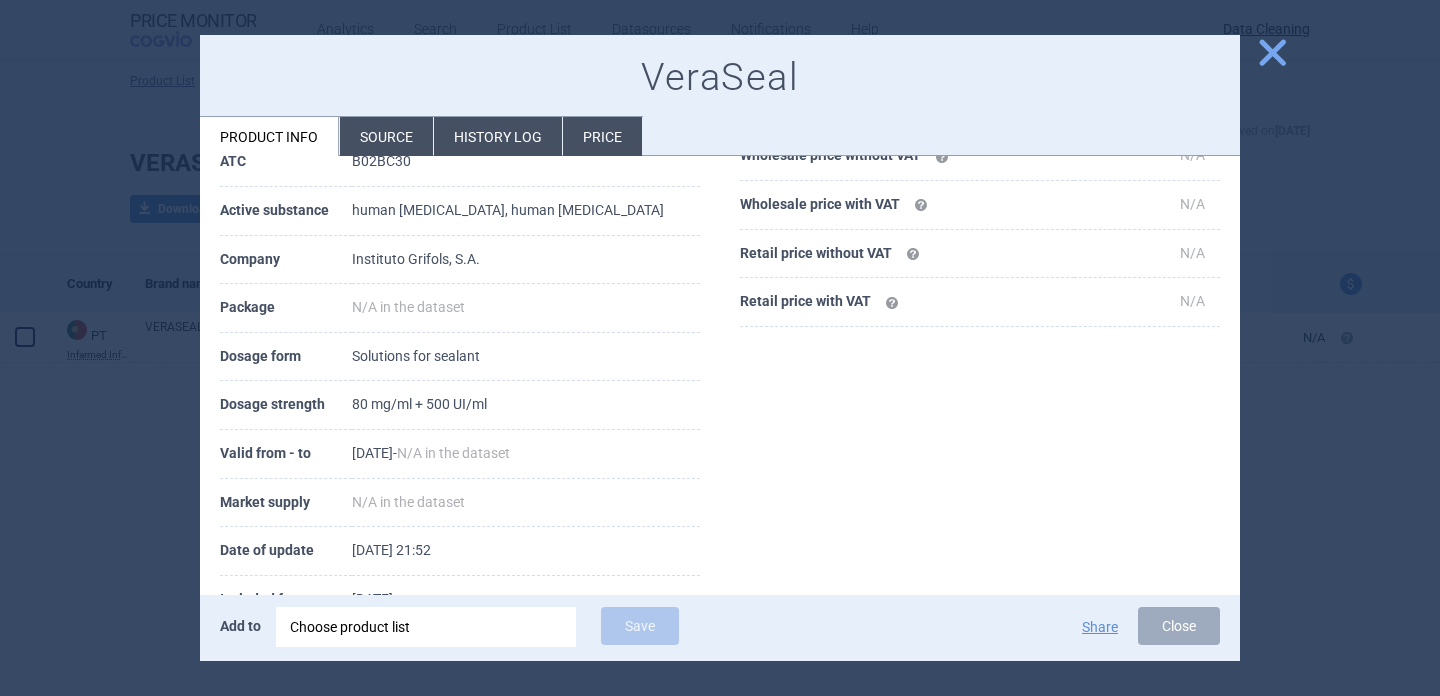 click on "Source" at bounding box center [386, 136] 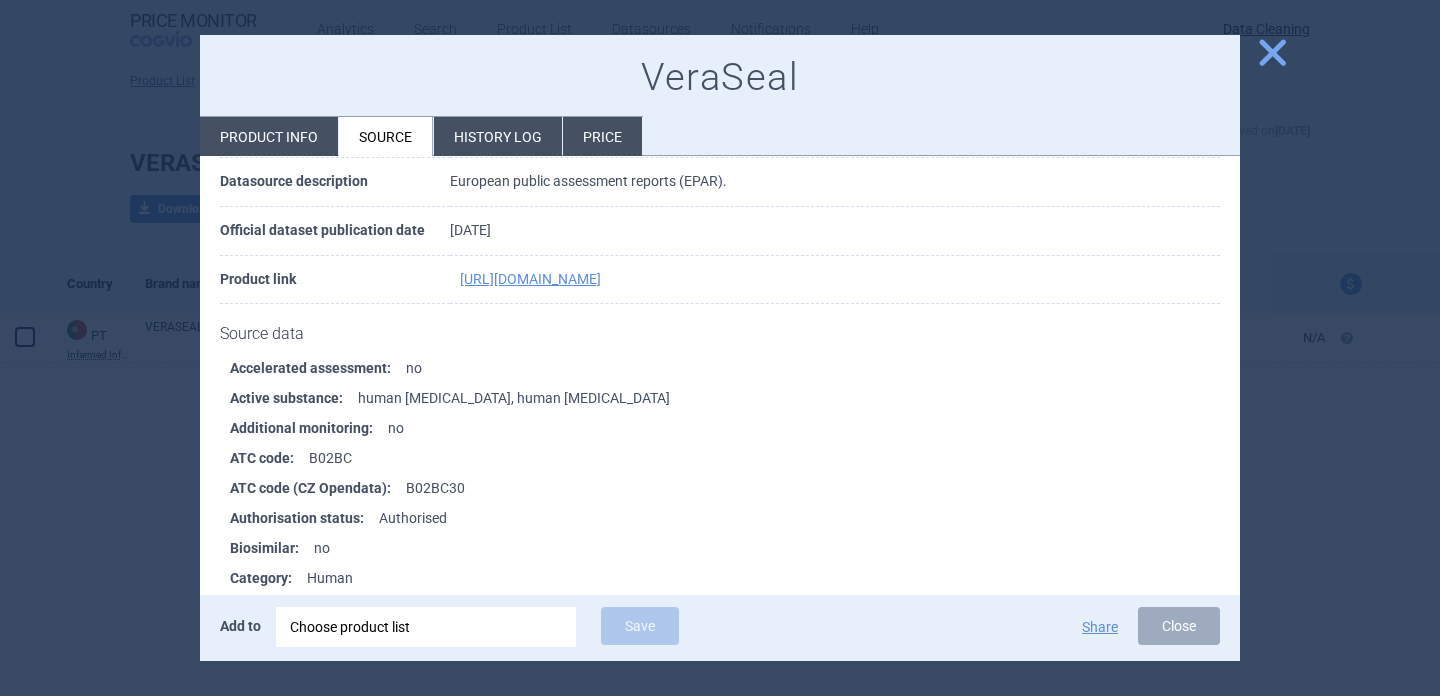 scroll, scrollTop: 1985, scrollLeft: 0, axis: vertical 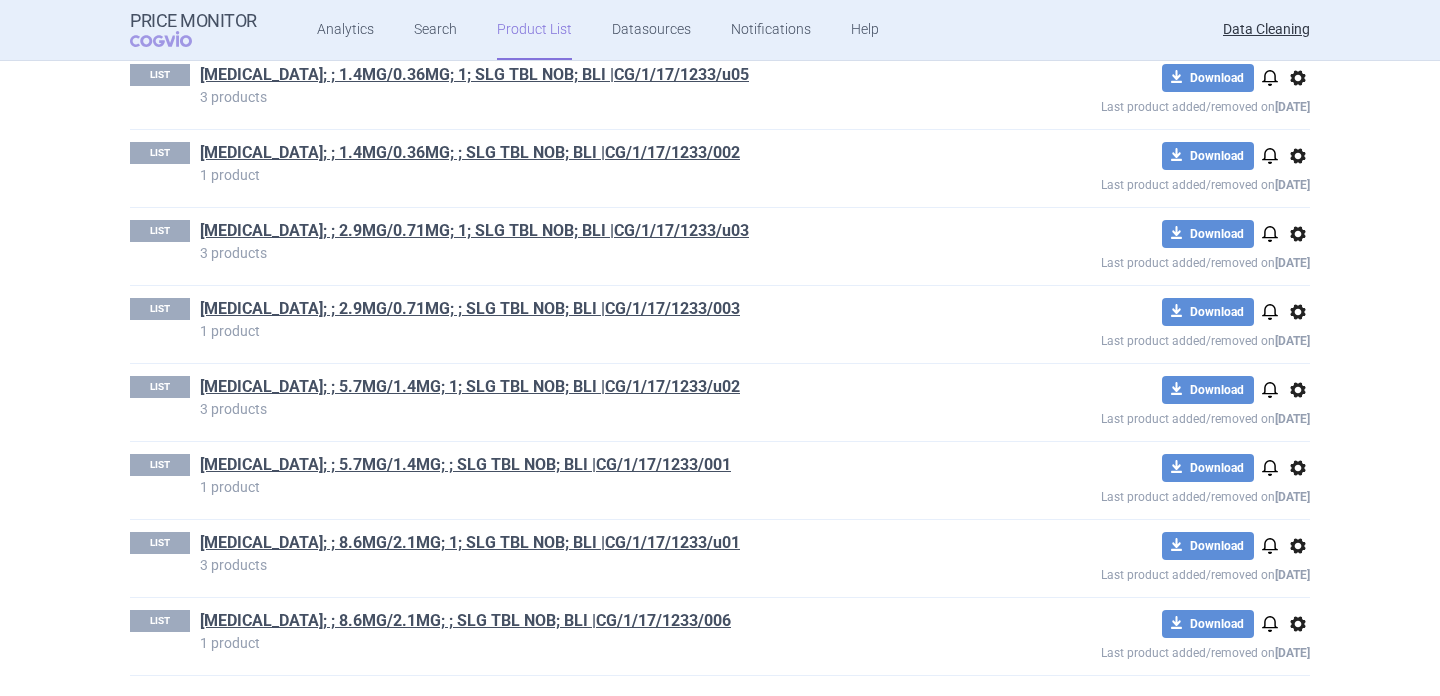 click on "ZUBSOLV; ; 8.6MG/2.1MG; ; SLG TBL NOB; BLI |CG/1/17/1233/006" at bounding box center (578, 623) 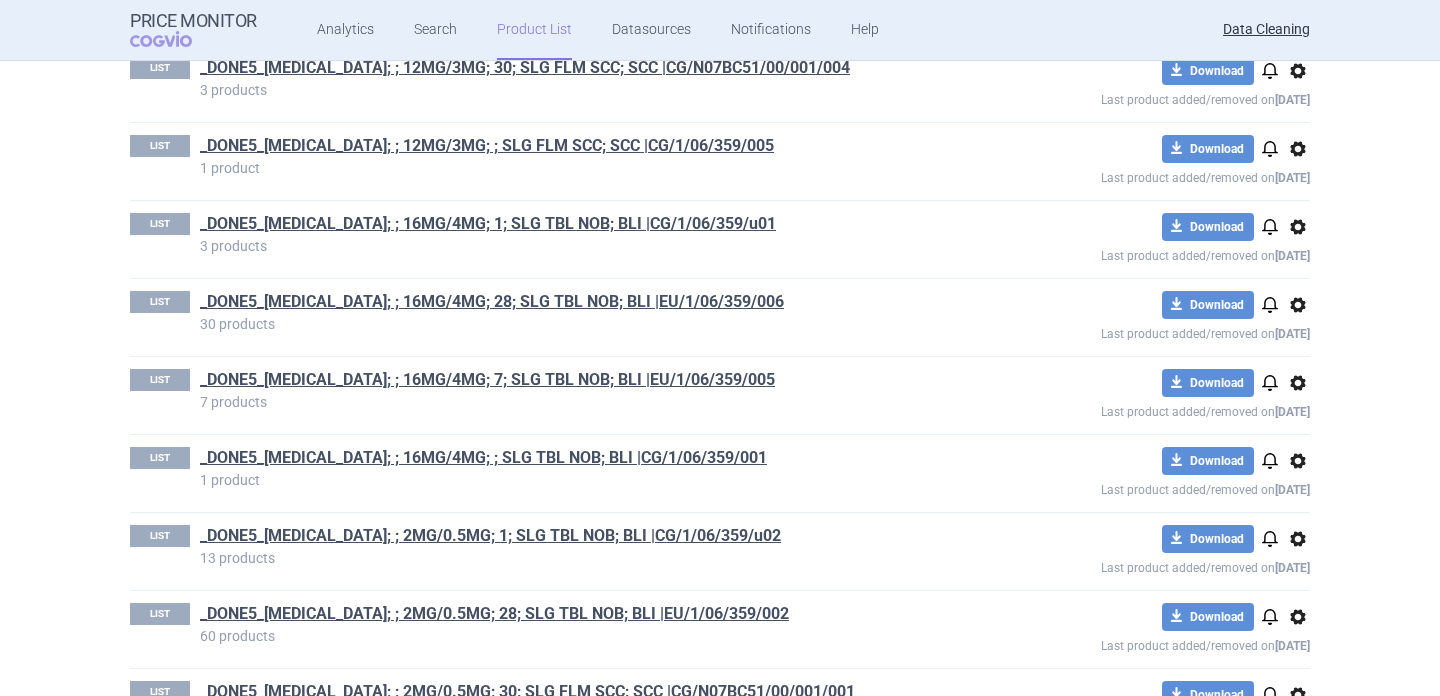 scroll, scrollTop: 0, scrollLeft: 0, axis: both 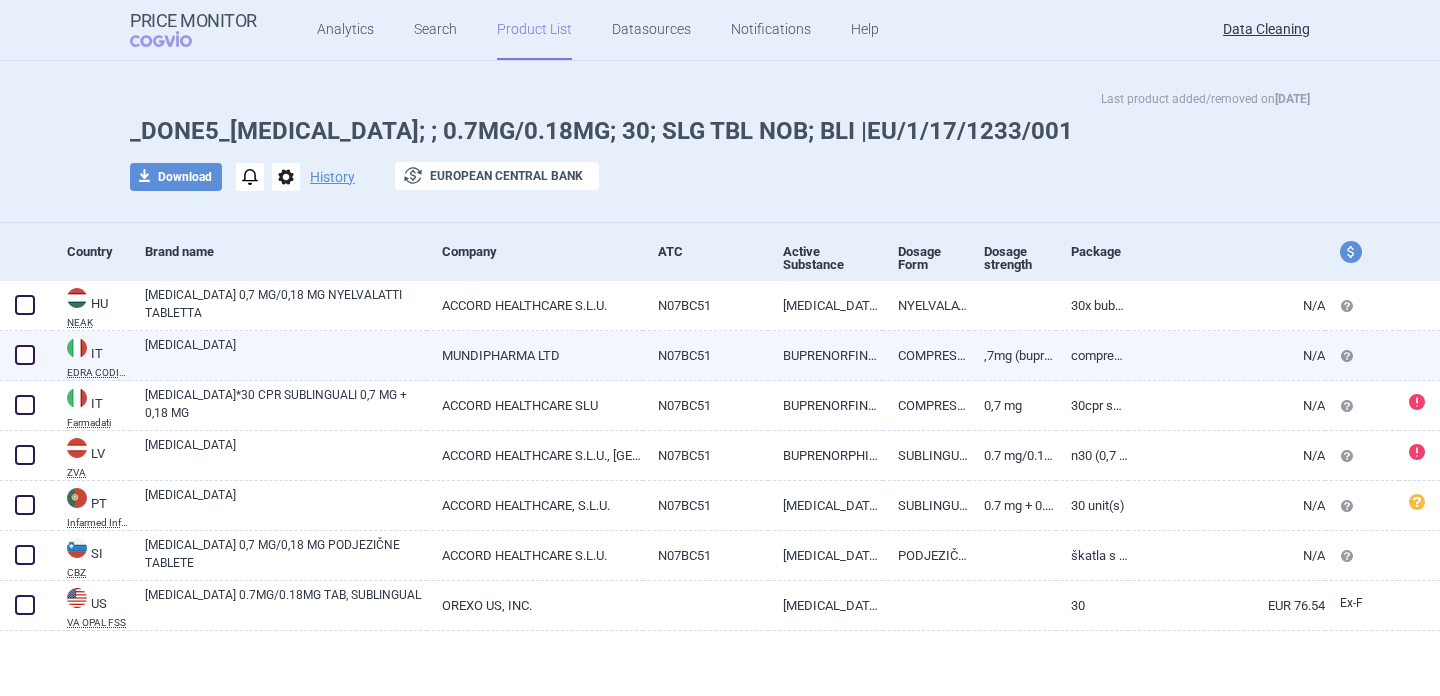 click on "[MEDICAL_DATA]" at bounding box center (286, 354) 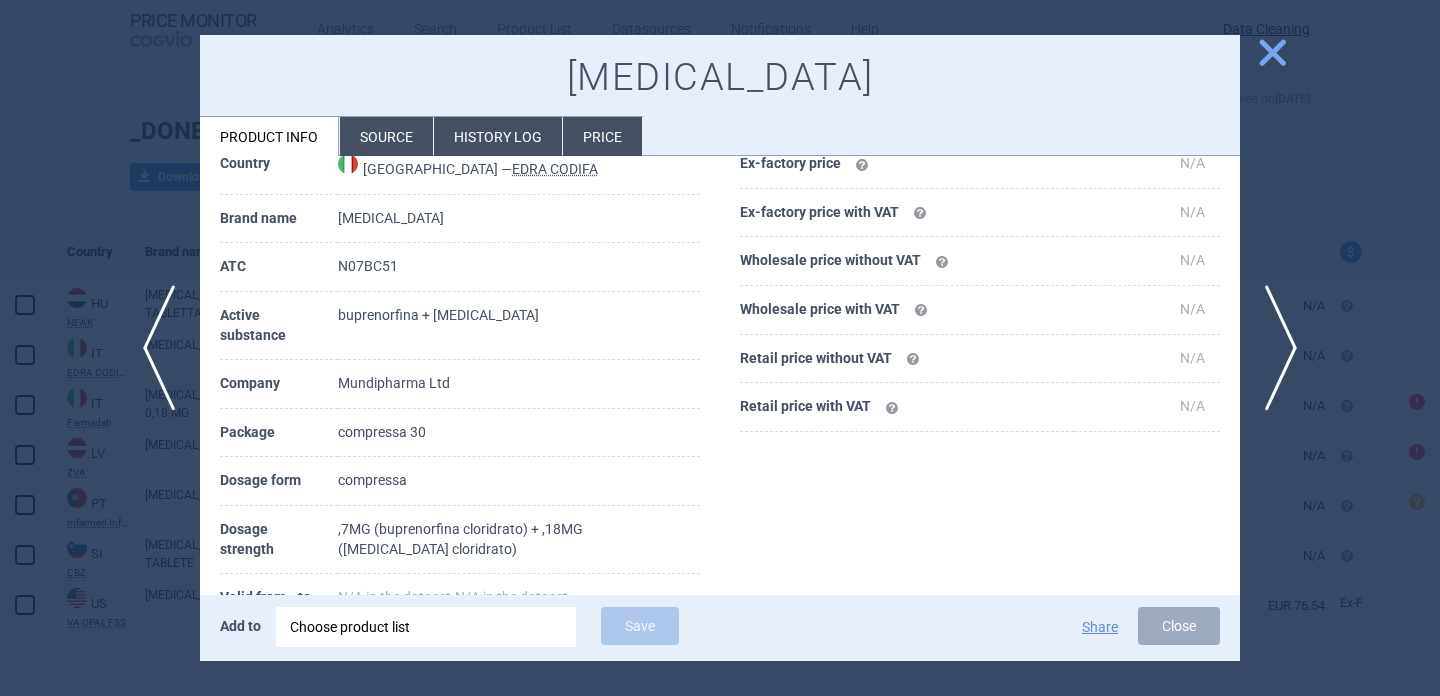 scroll, scrollTop: 111, scrollLeft: 0, axis: vertical 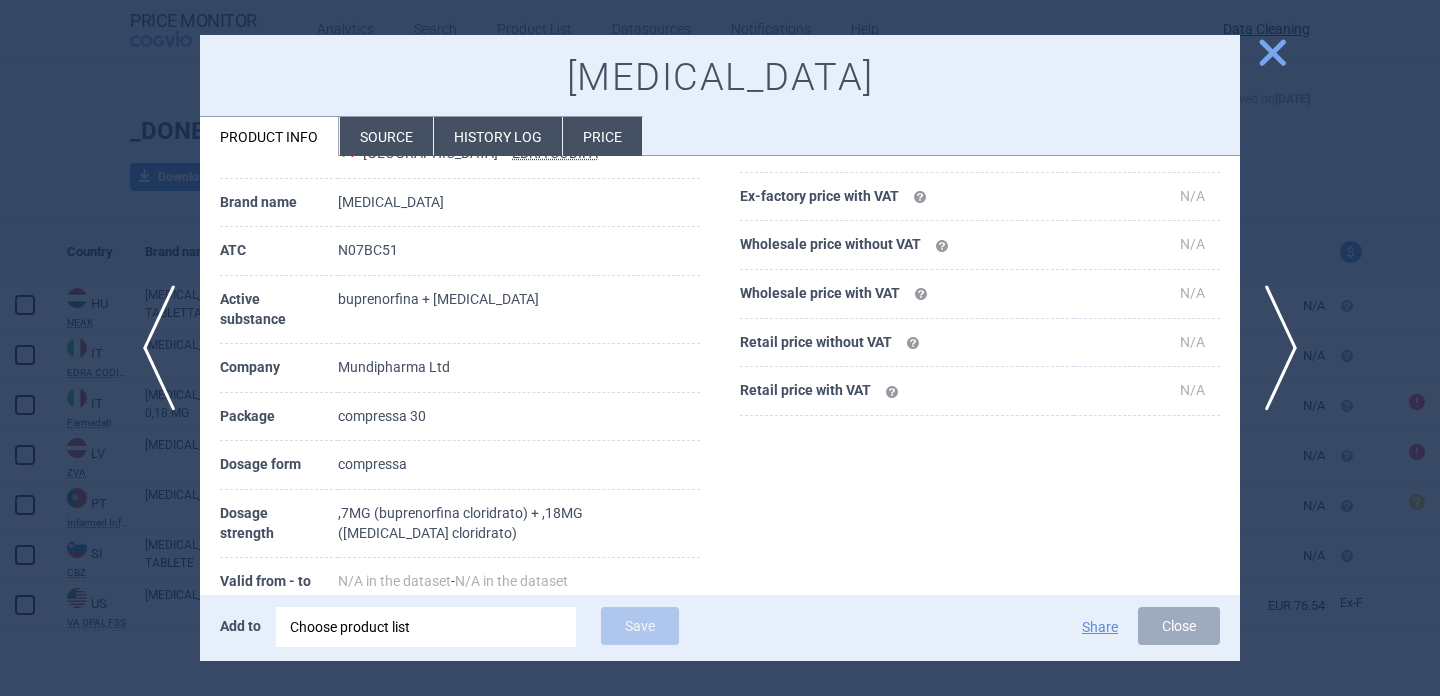 click on "Source" at bounding box center [386, 136] 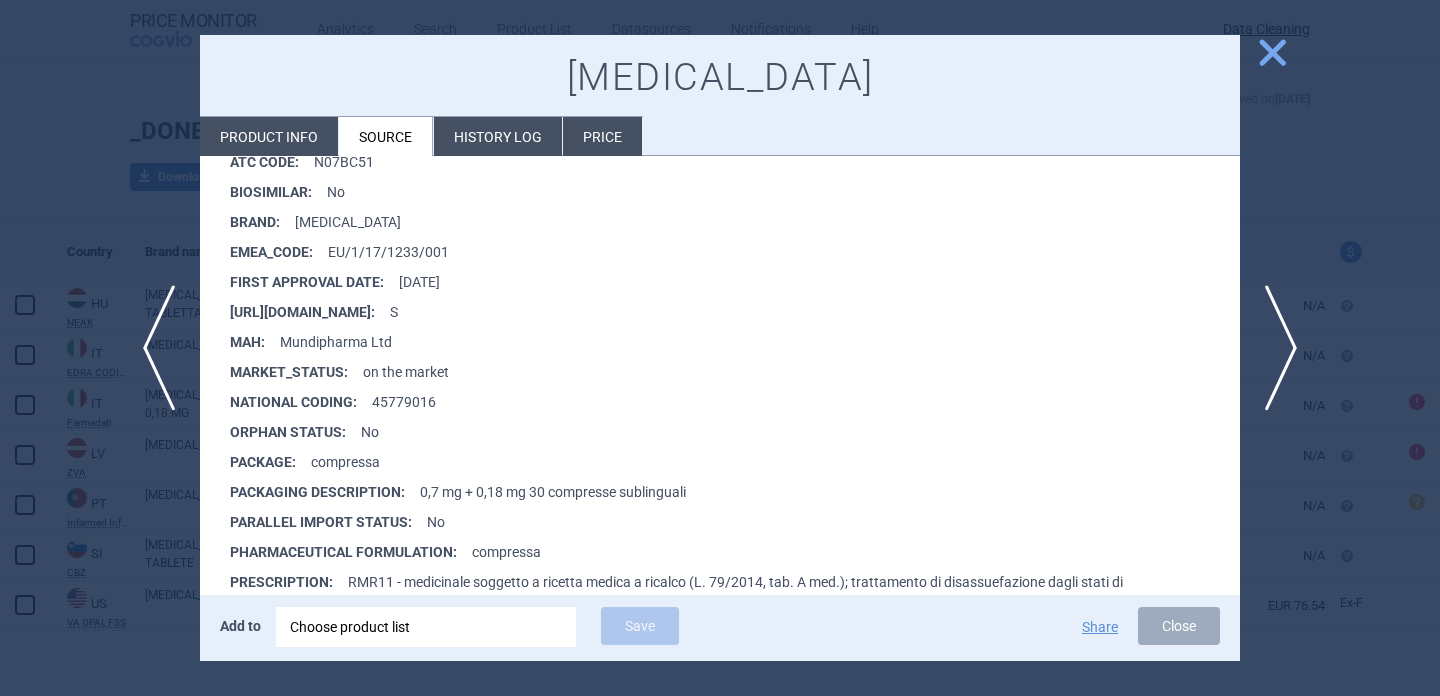 scroll, scrollTop: 406, scrollLeft: 0, axis: vertical 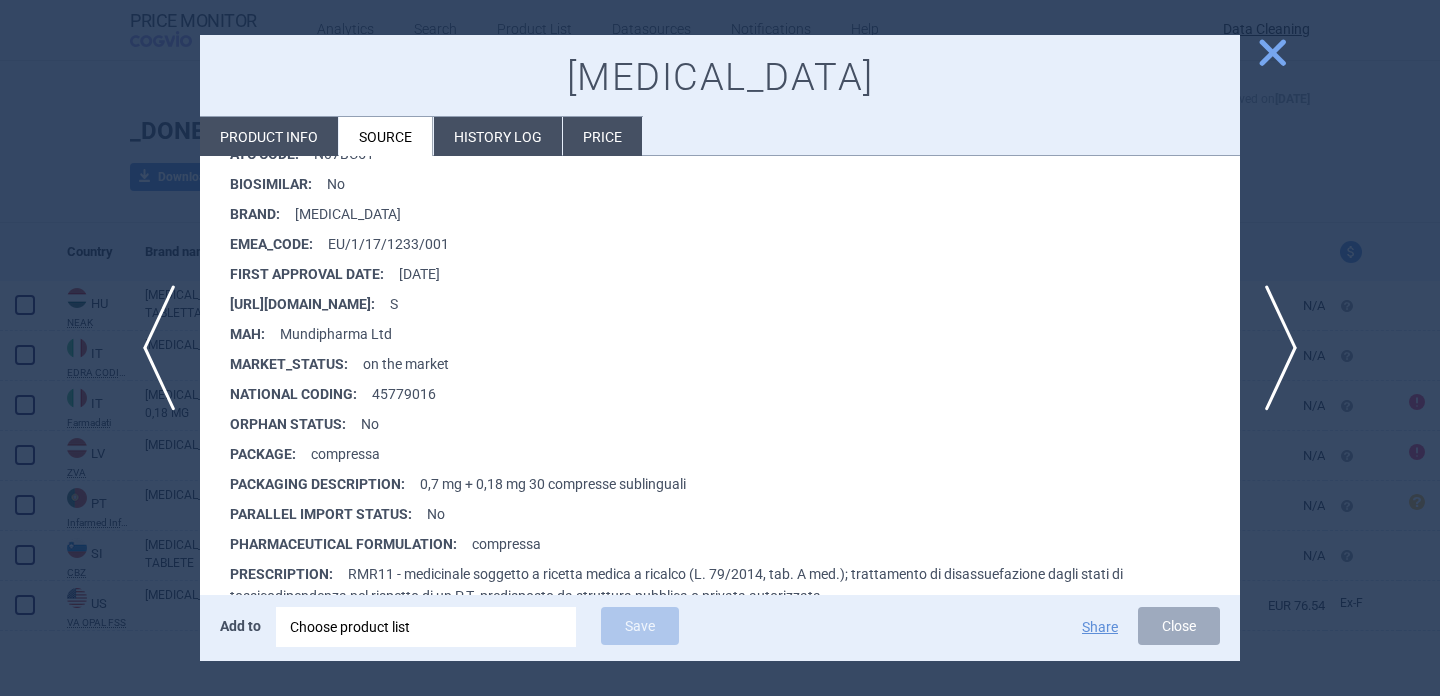 click at bounding box center (720, 348) 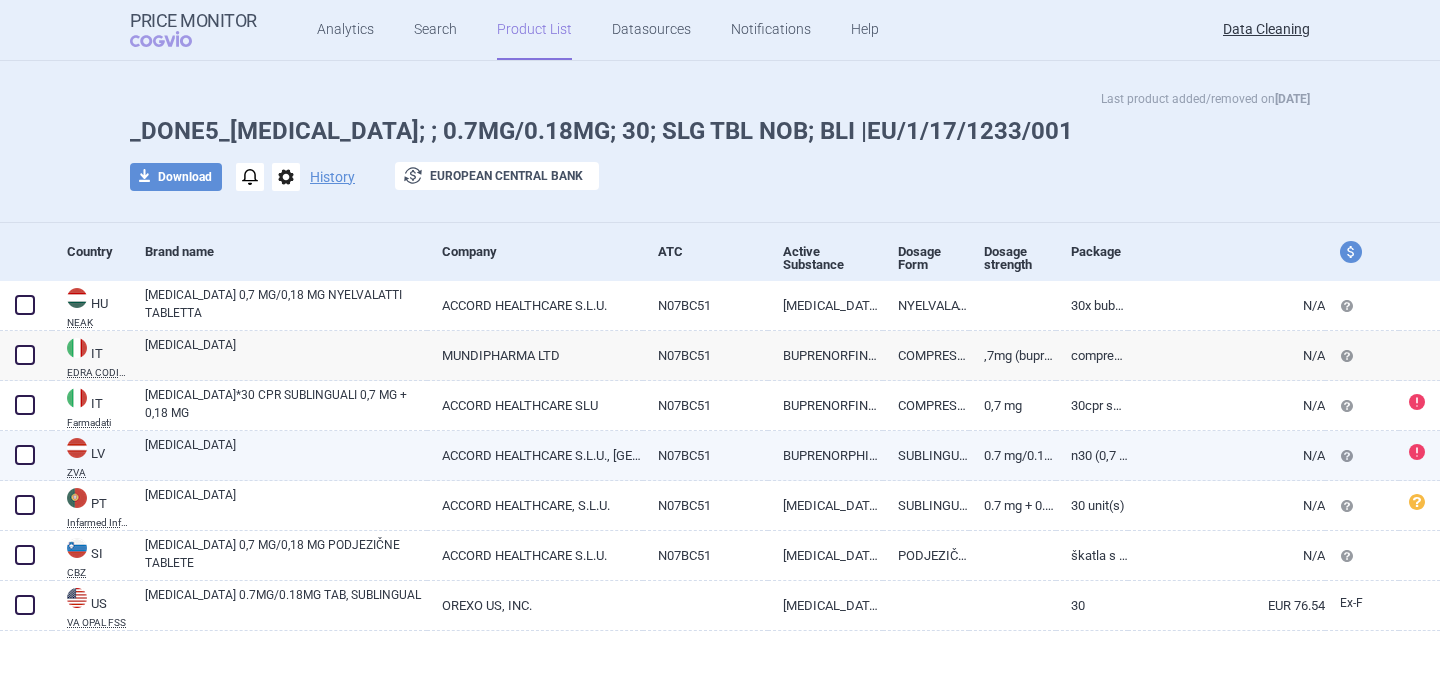 click on "[MEDICAL_DATA]" at bounding box center [286, 454] 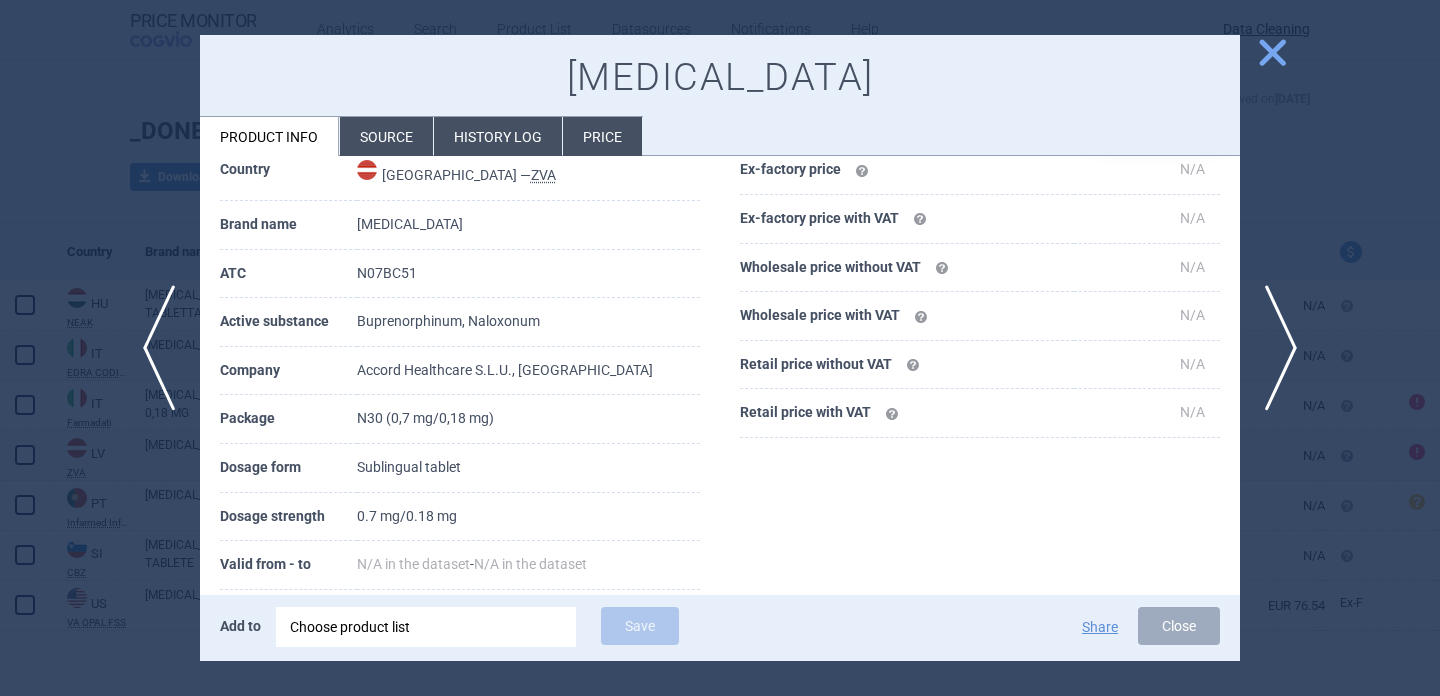 scroll, scrollTop: 197, scrollLeft: 0, axis: vertical 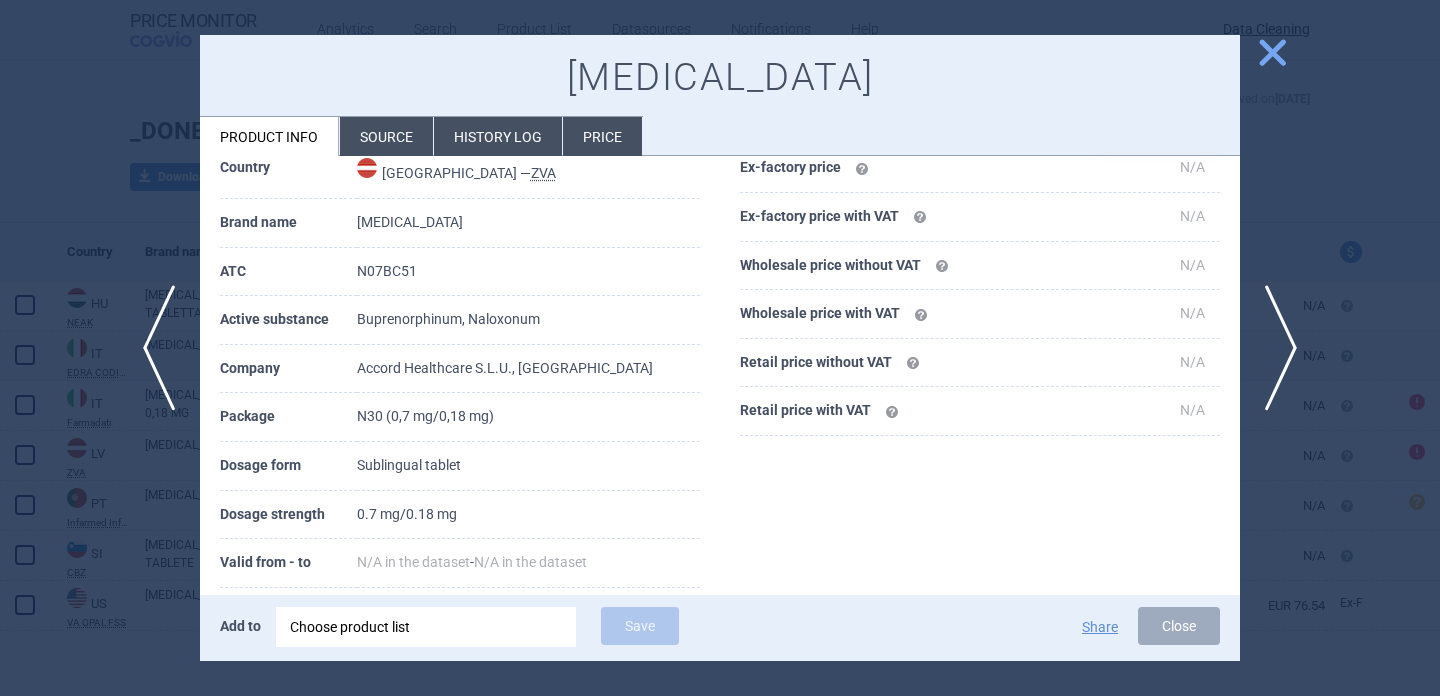 click at bounding box center (720, 348) 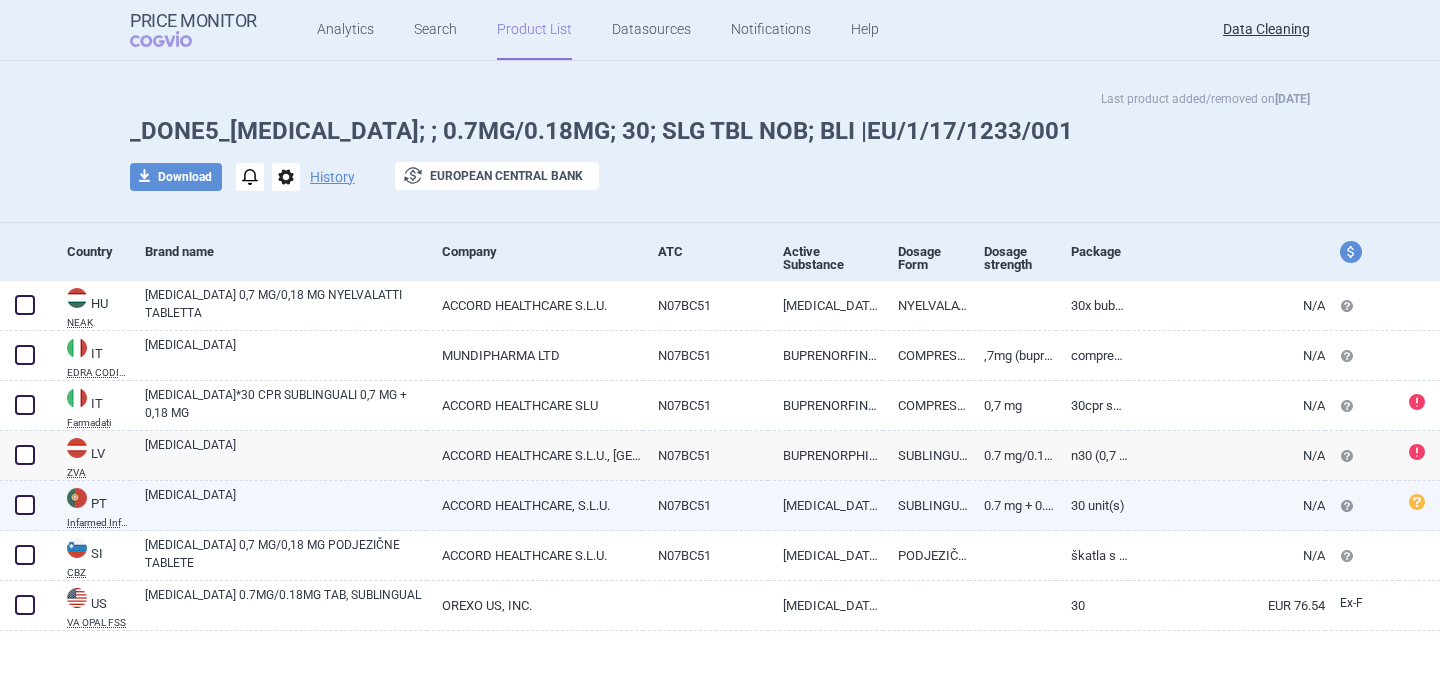 click on "[MEDICAL_DATA]" at bounding box center (286, 504) 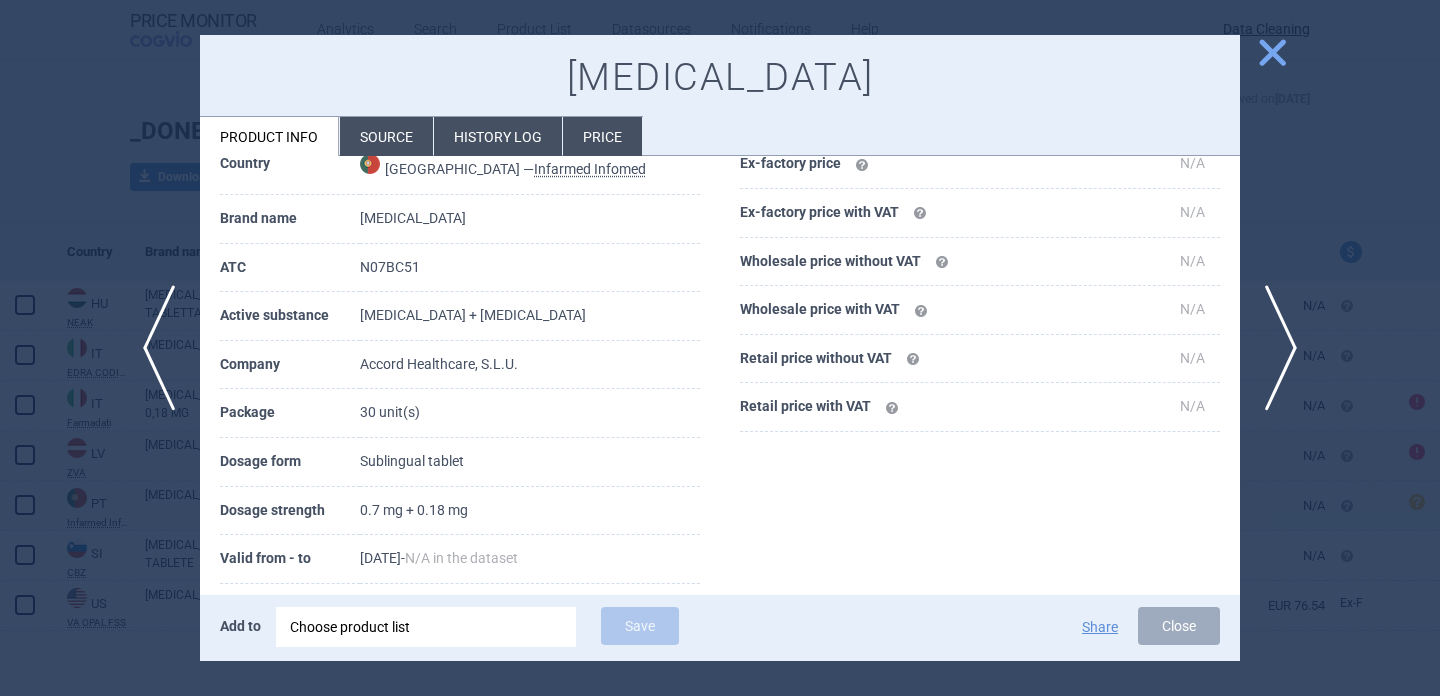 scroll, scrollTop: 217, scrollLeft: 0, axis: vertical 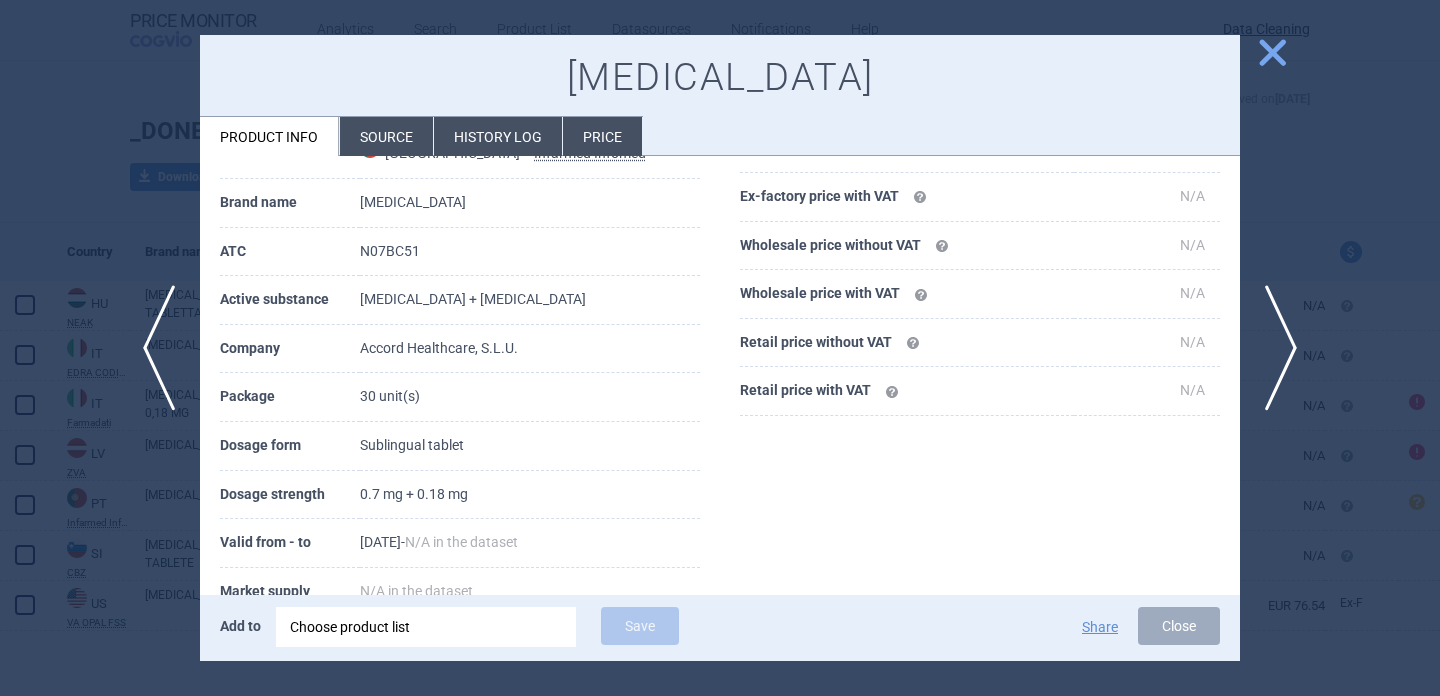 click at bounding box center (720, 348) 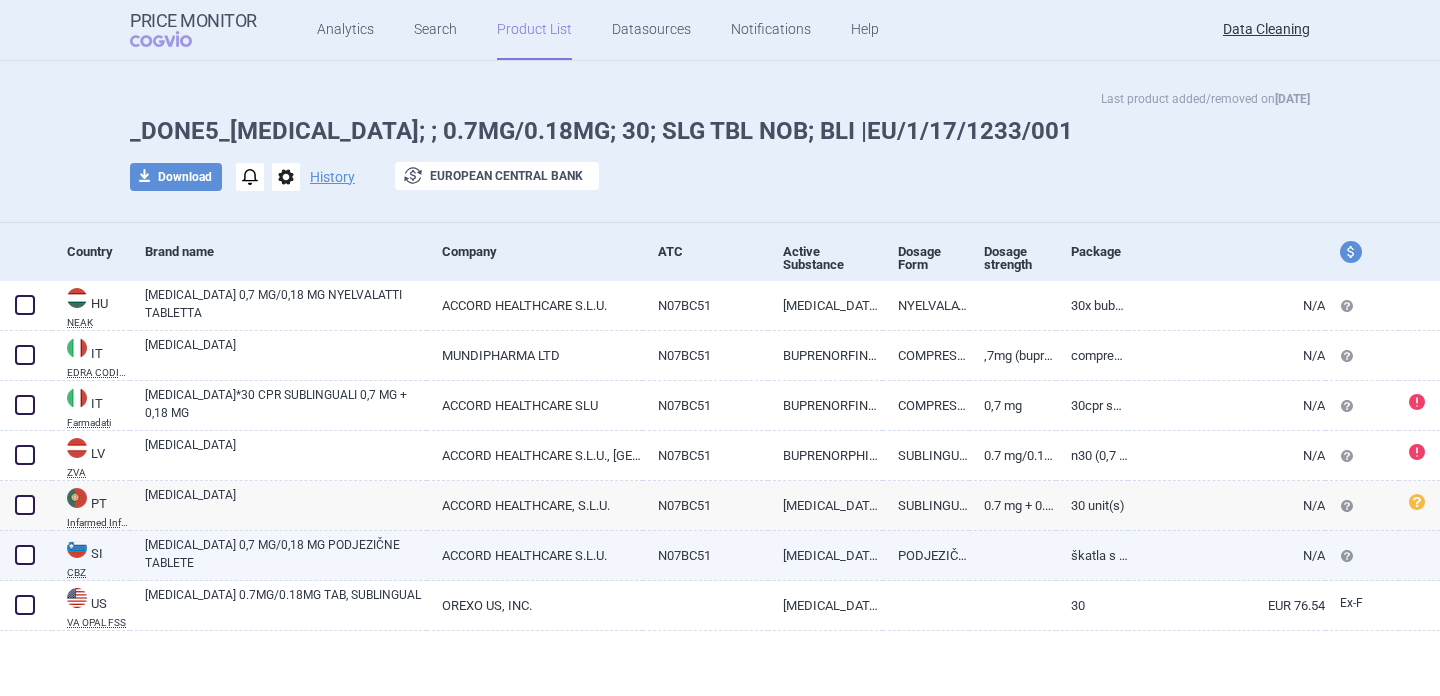 click on "ZUBSOLV 0,7 MG/0,18 MG PODJEZIČNE TABLETE" at bounding box center [286, 554] 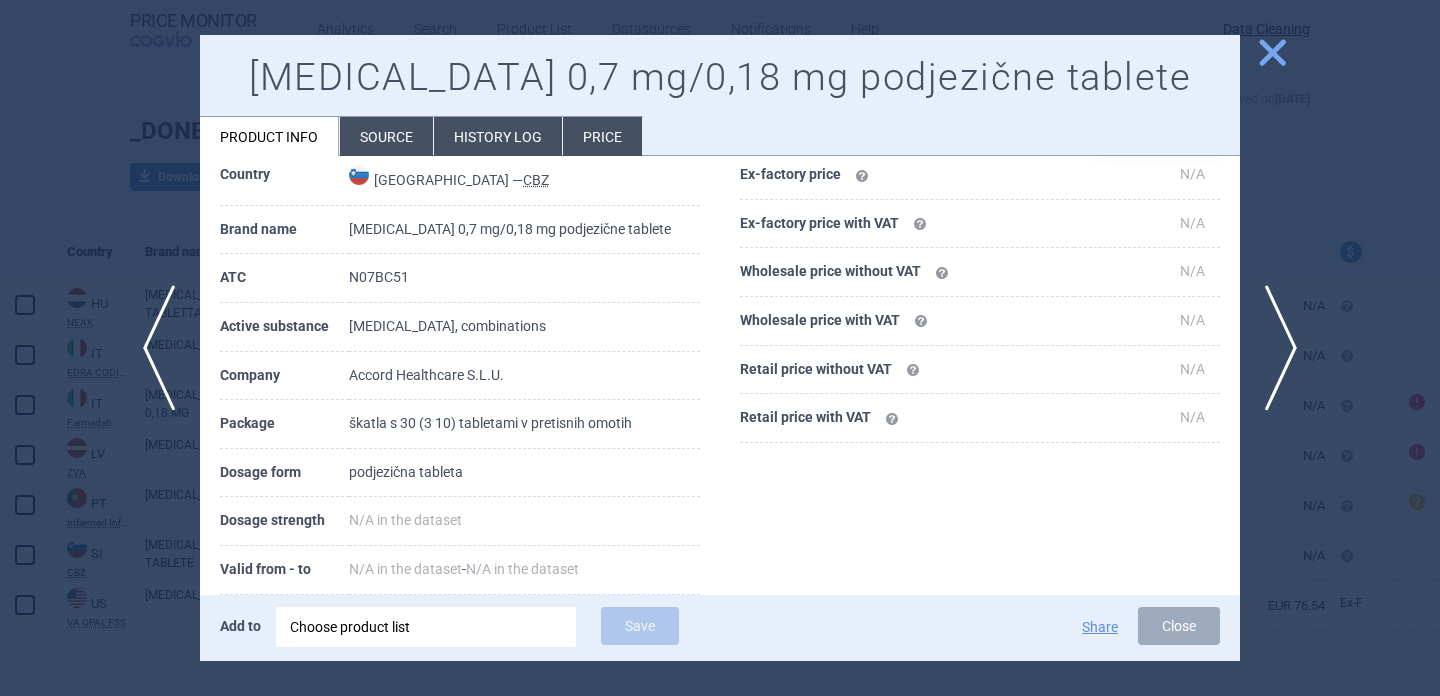scroll, scrollTop: 87, scrollLeft: 0, axis: vertical 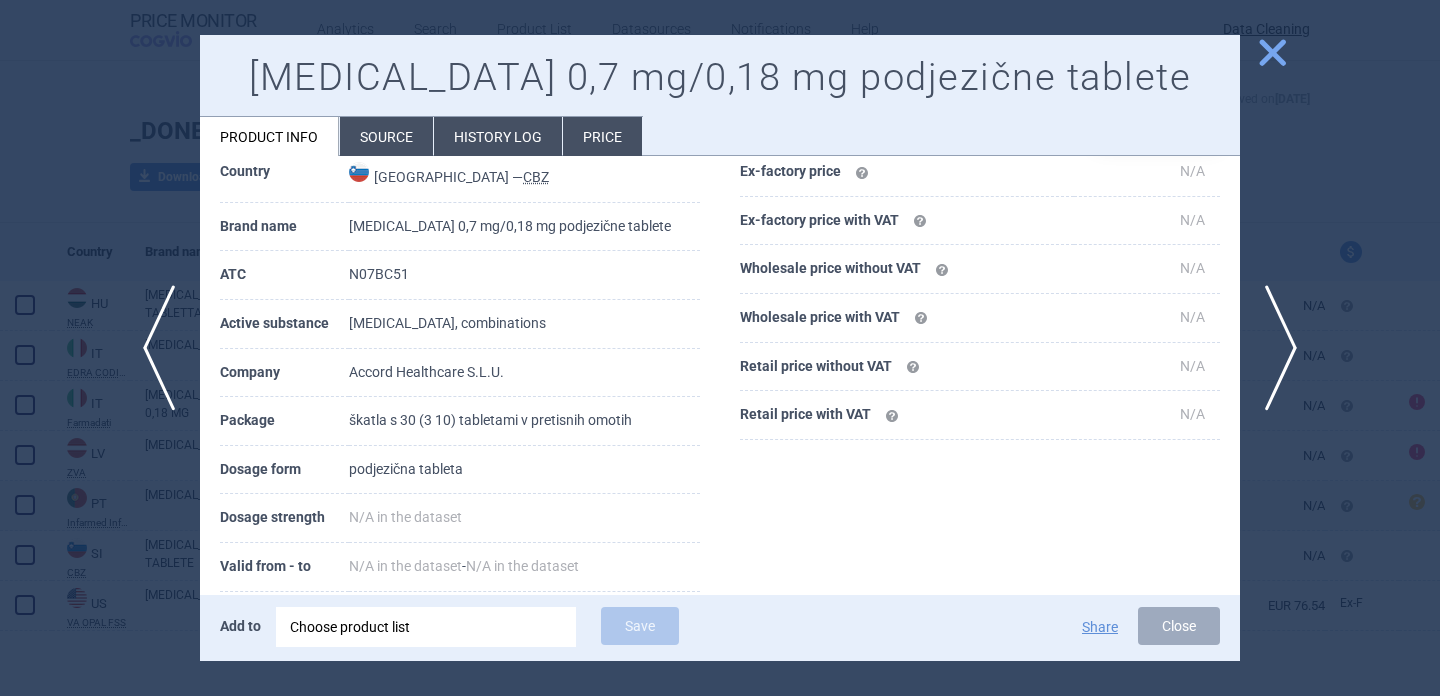 click at bounding box center (720, 348) 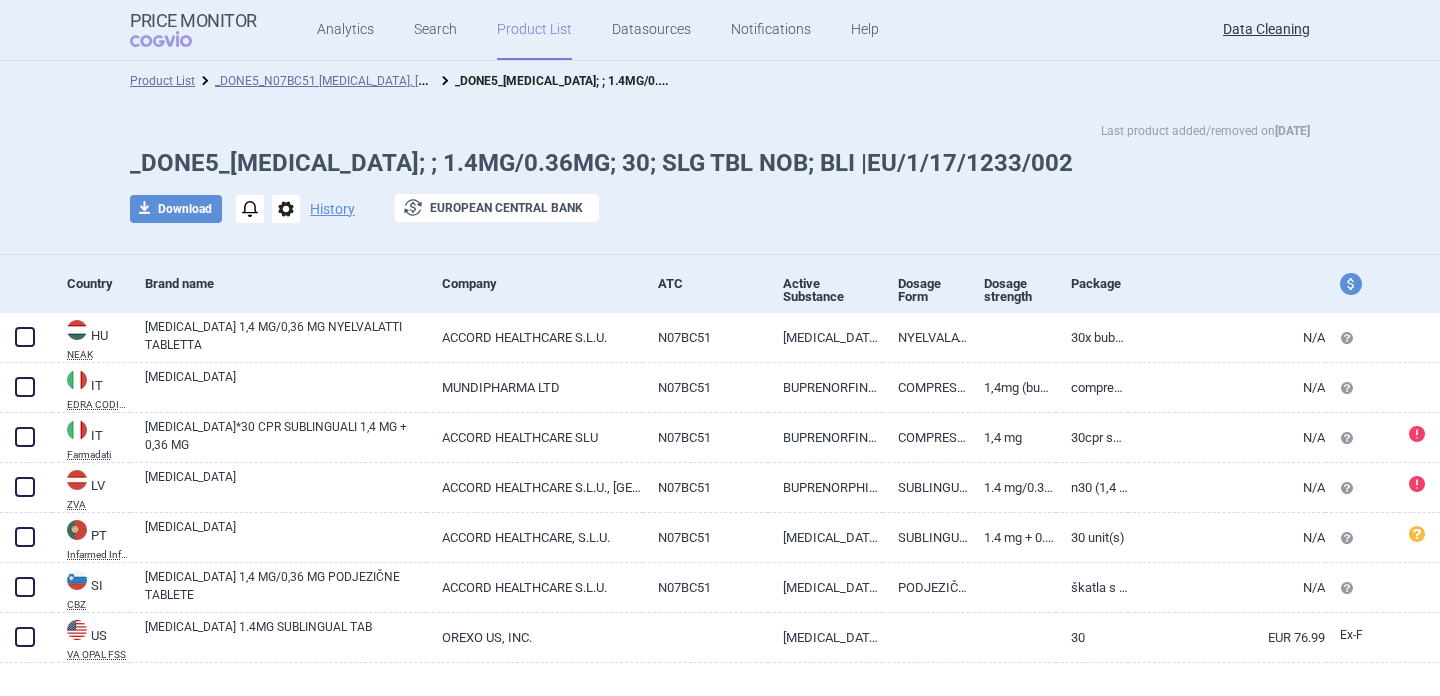scroll, scrollTop: 0, scrollLeft: 0, axis: both 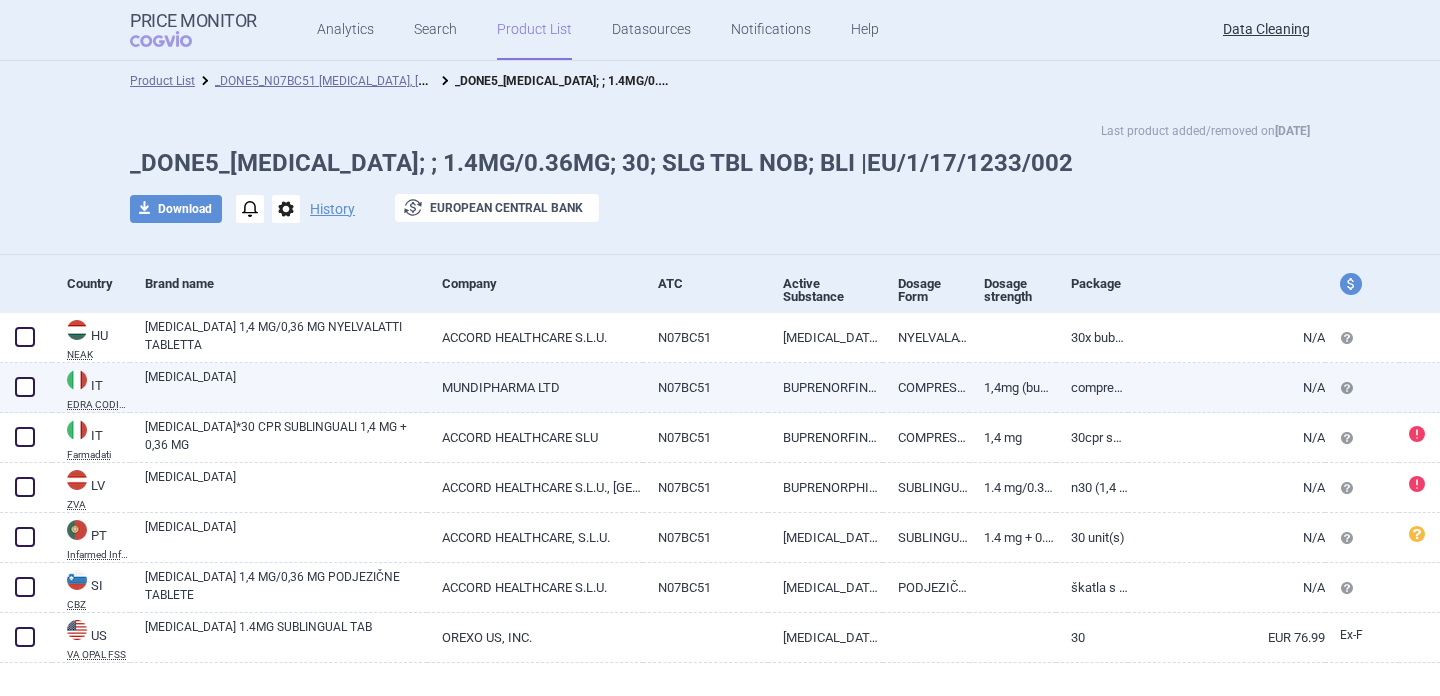 click on "[MEDICAL_DATA]" at bounding box center [286, 386] 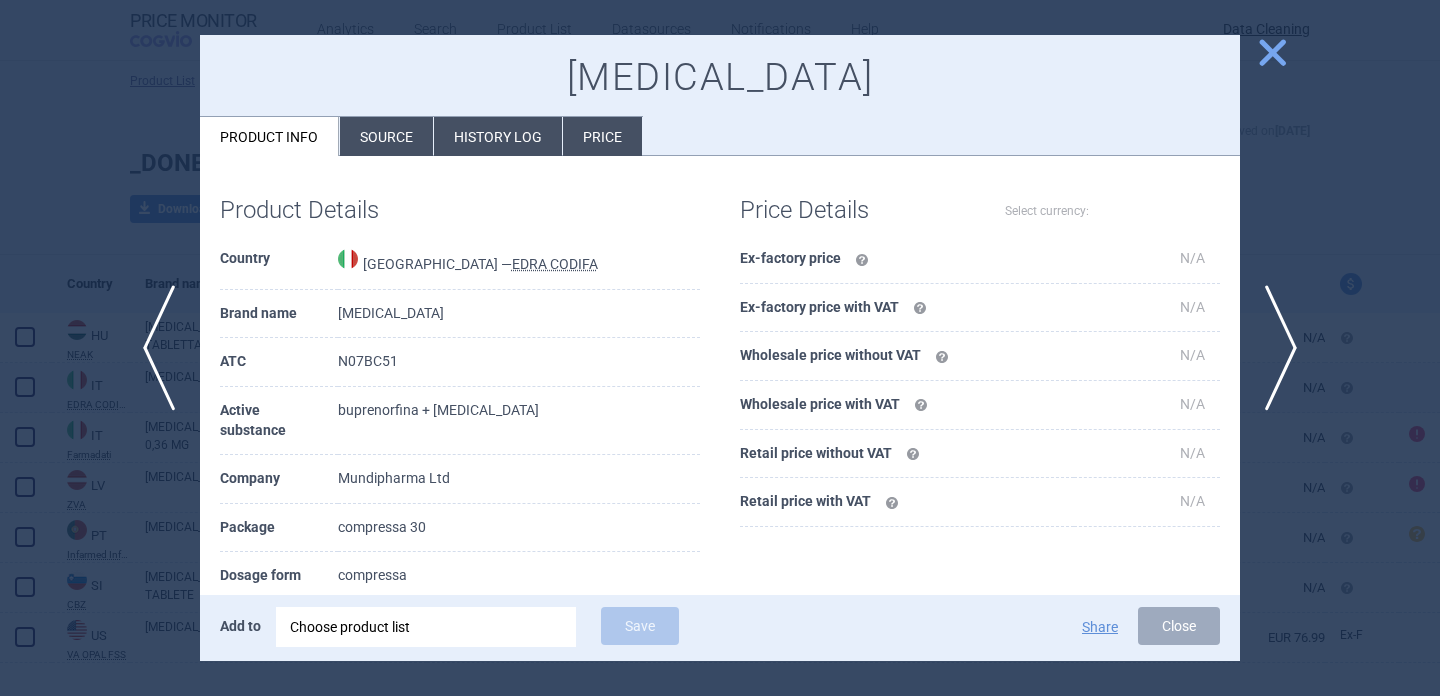 select on "EUR" 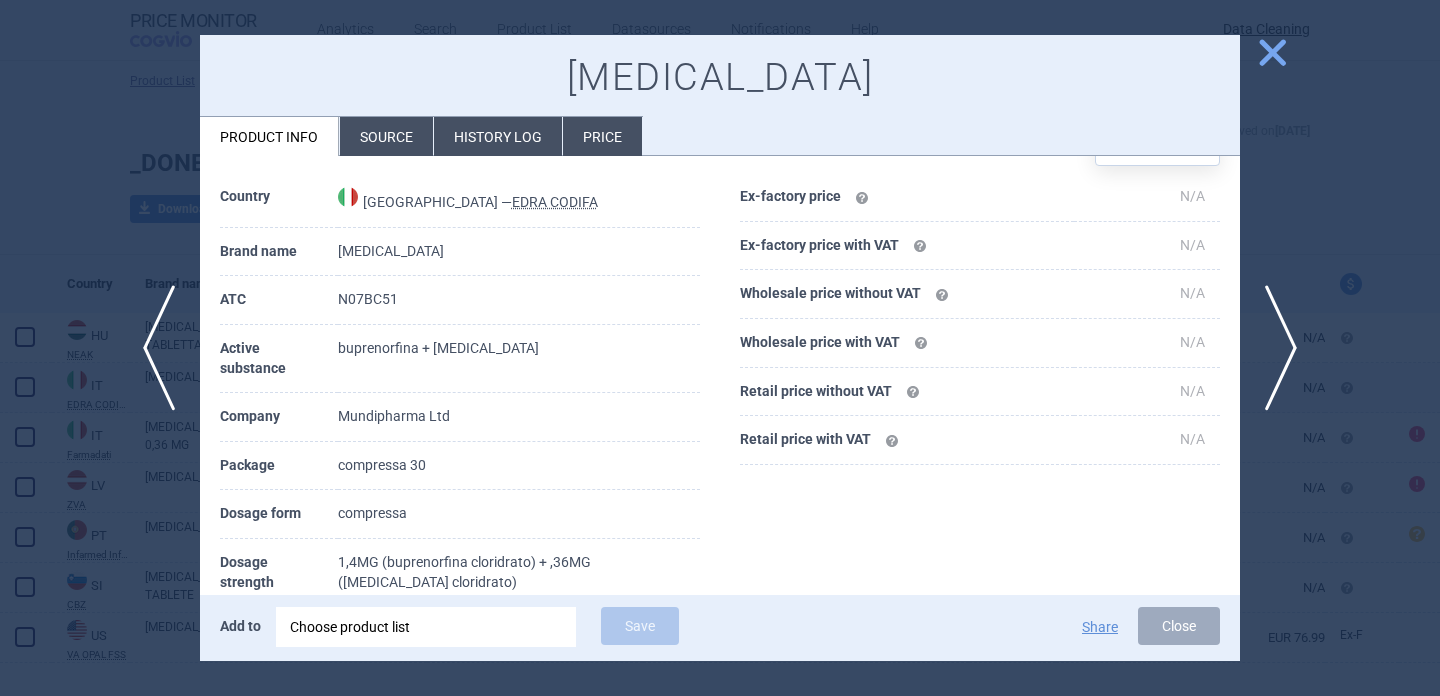 scroll, scrollTop: 113, scrollLeft: 0, axis: vertical 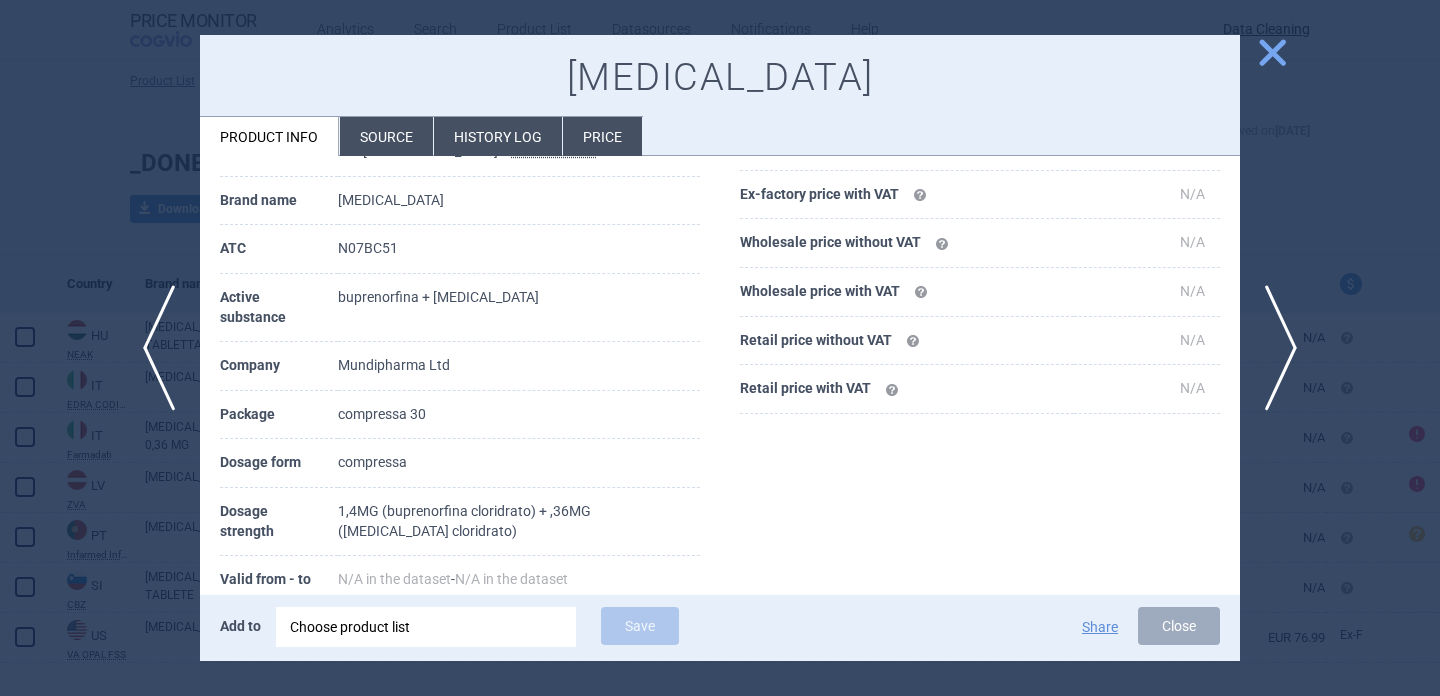 click at bounding box center [720, 348] 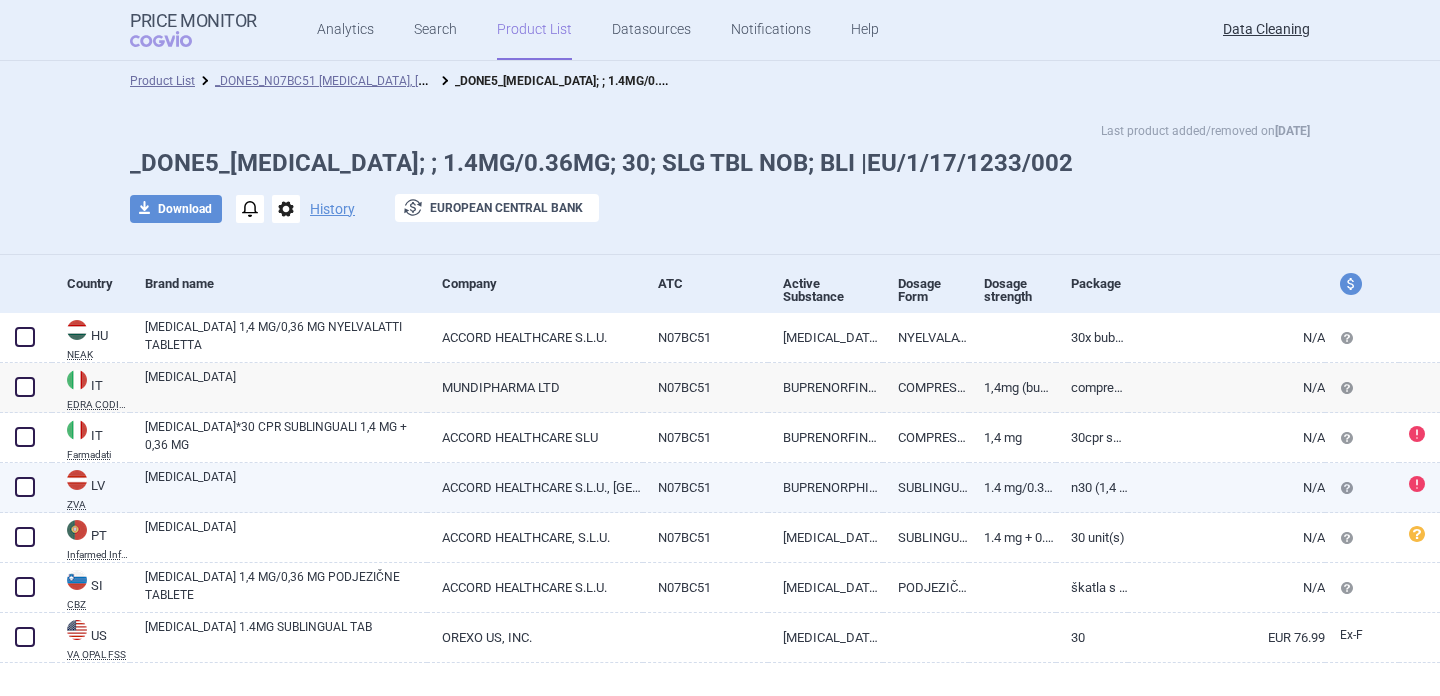 click on "[MEDICAL_DATA]" at bounding box center (286, 486) 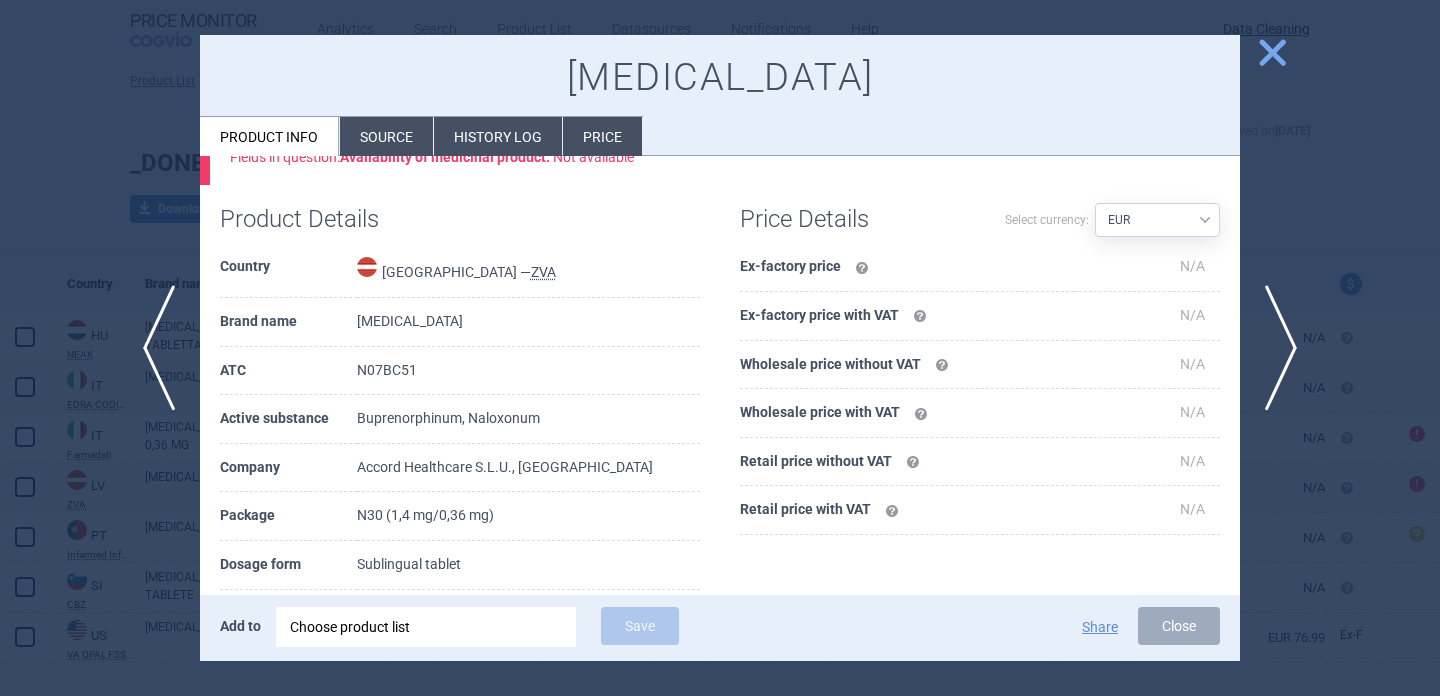 scroll, scrollTop: 117, scrollLeft: 0, axis: vertical 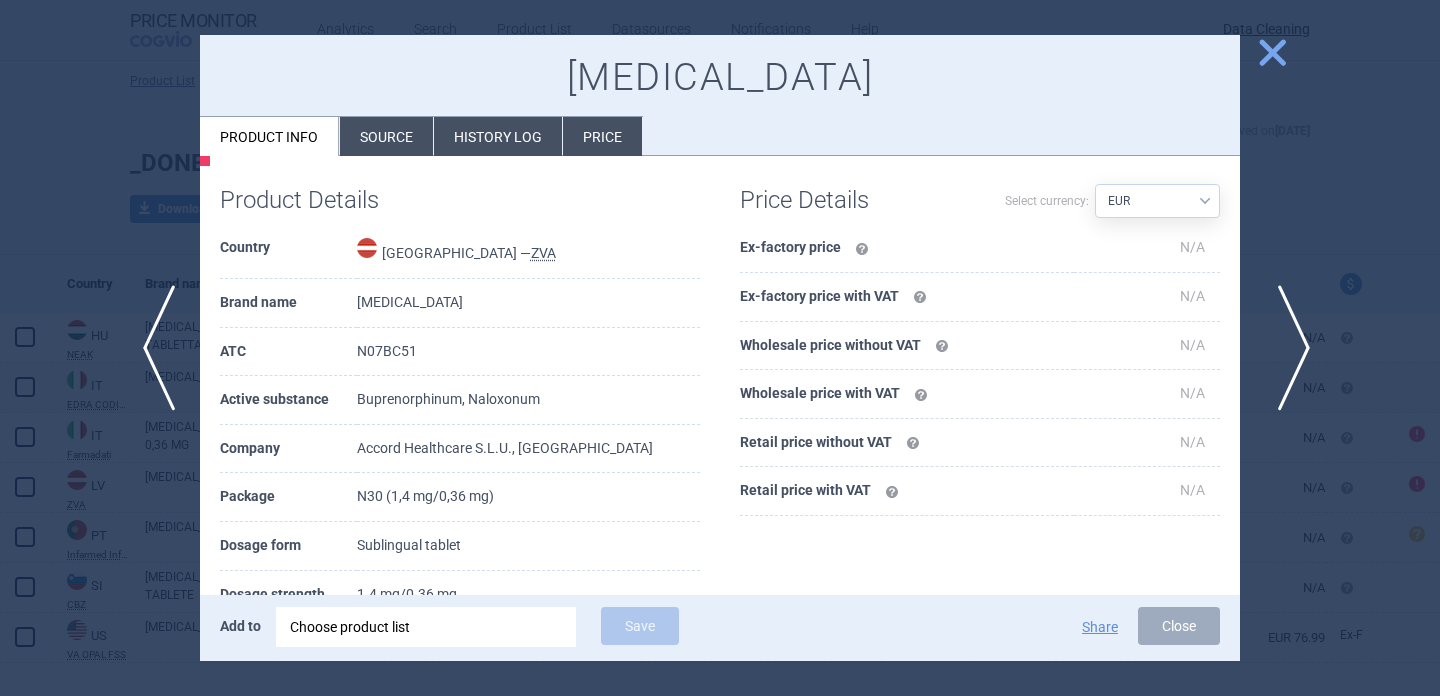 click on "next" at bounding box center (1287, 348) 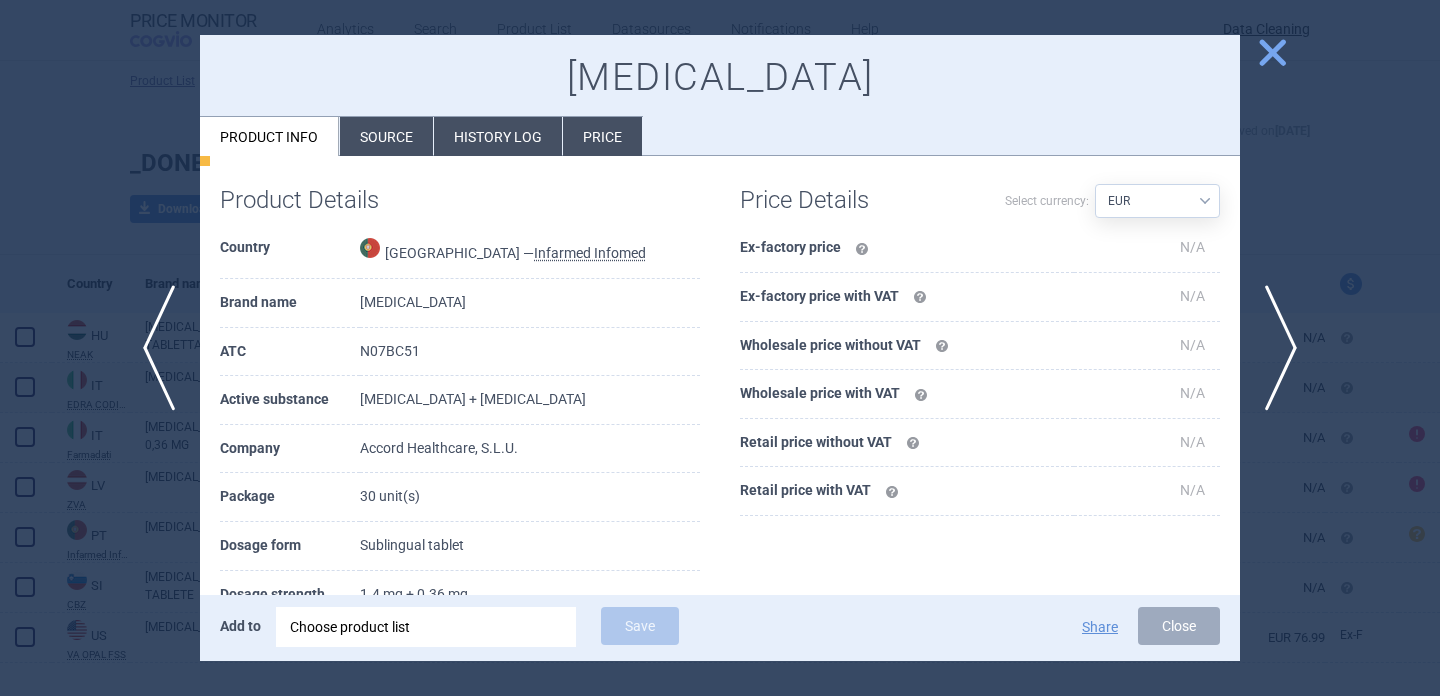 scroll, scrollTop: 143, scrollLeft: 0, axis: vertical 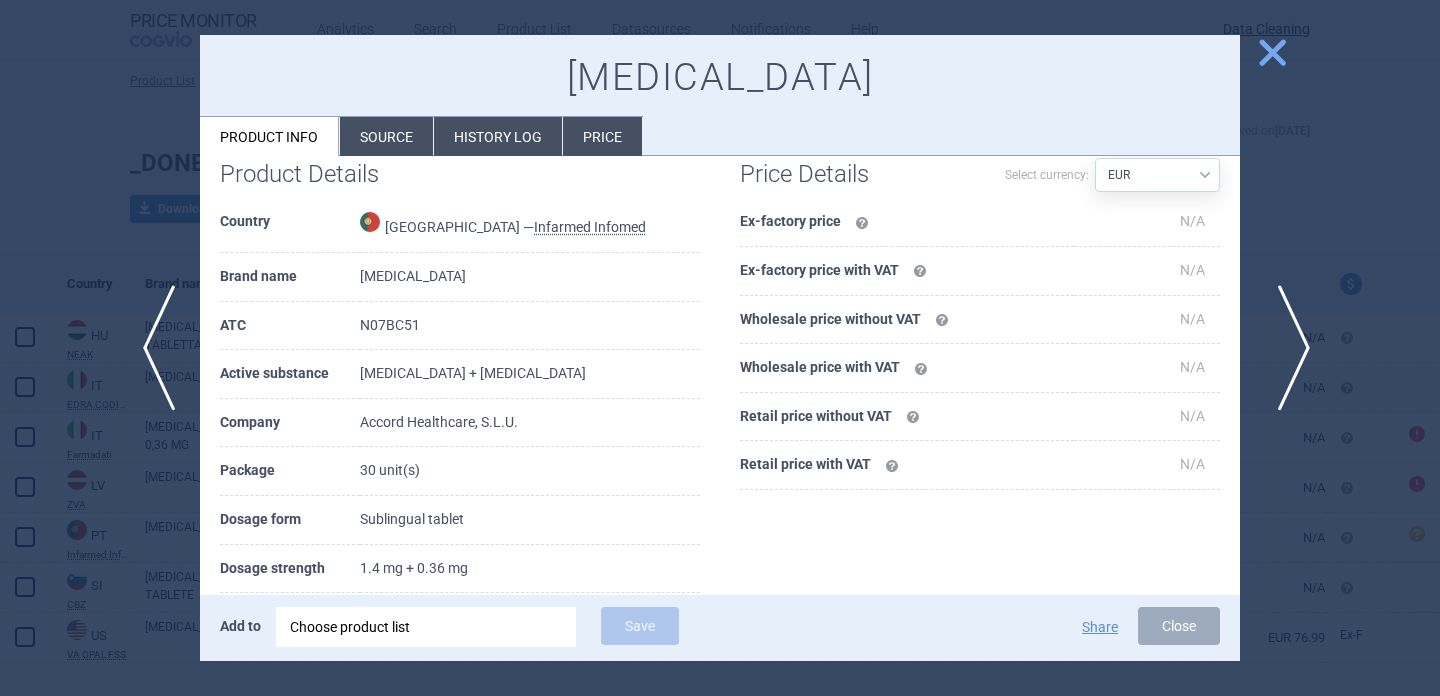 click on "next" at bounding box center [1287, 348] 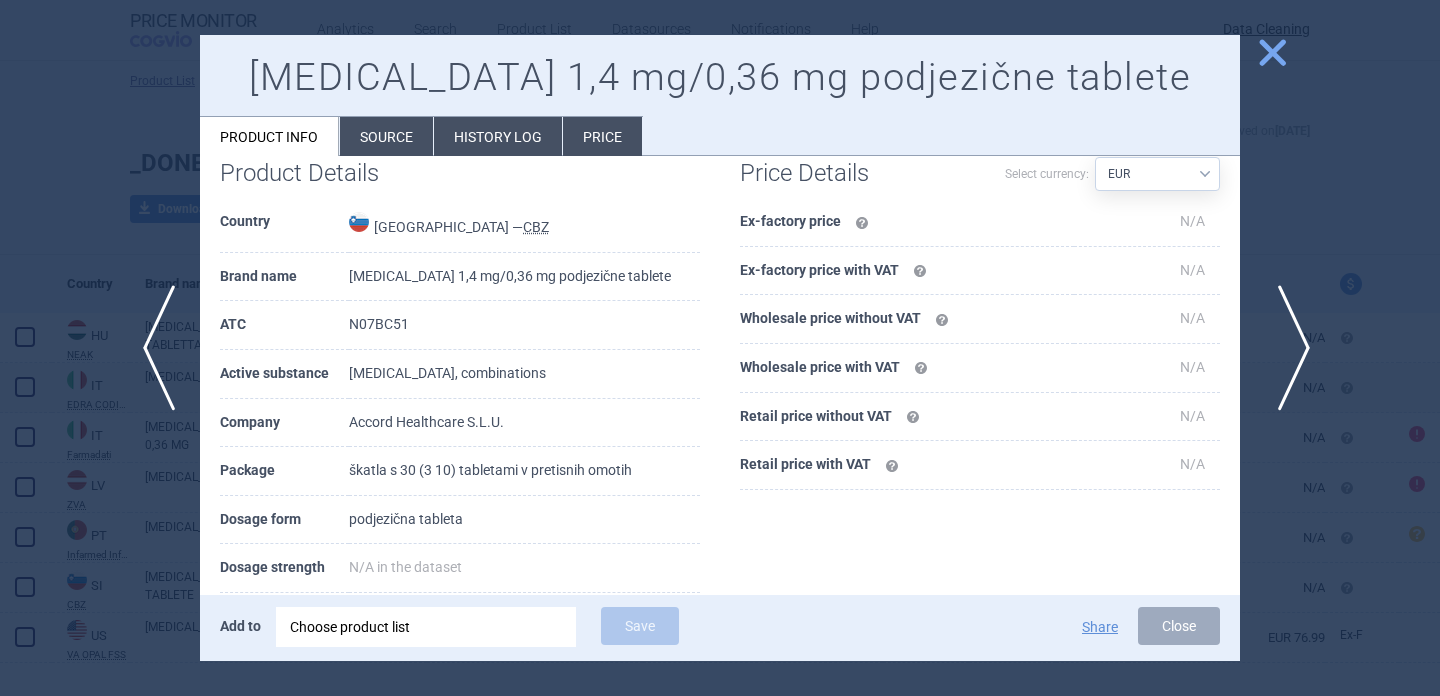 click on "next" at bounding box center [1287, 348] 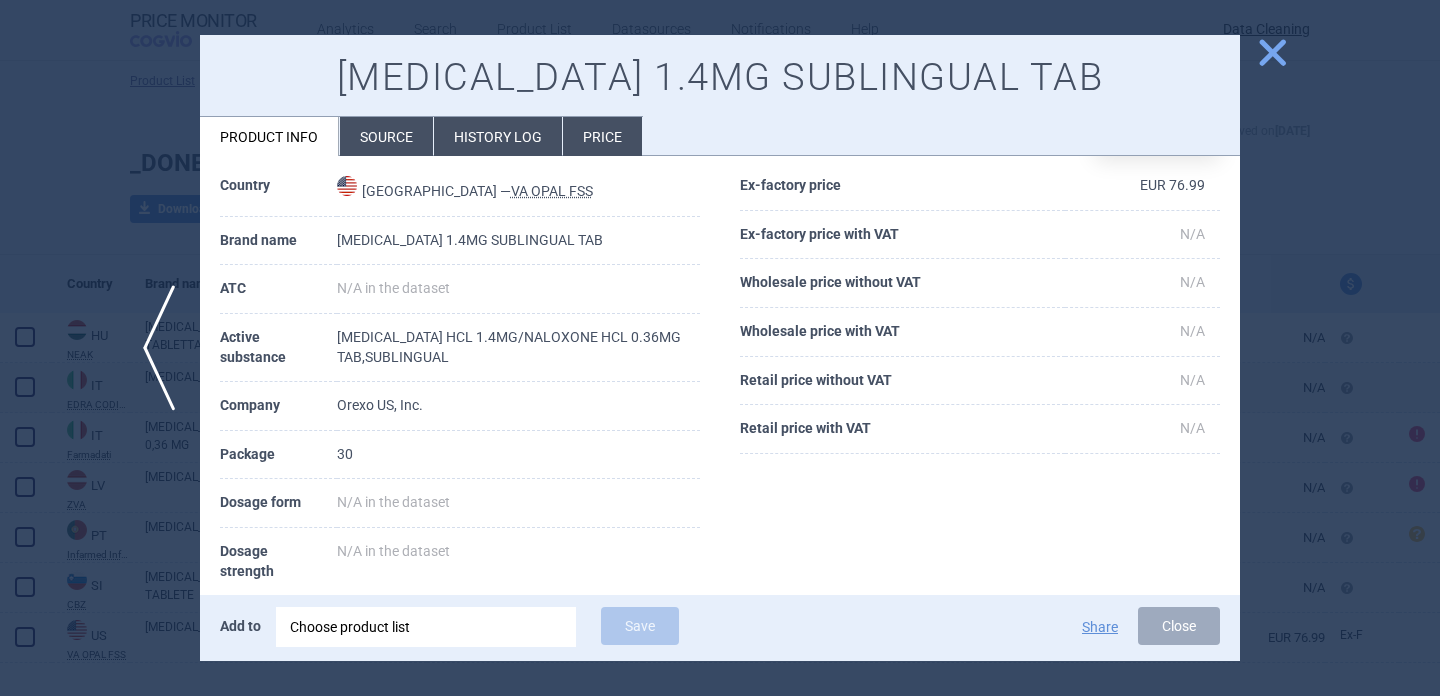scroll, scrollTop: 76, scrollLeft: 0, axis: vertical 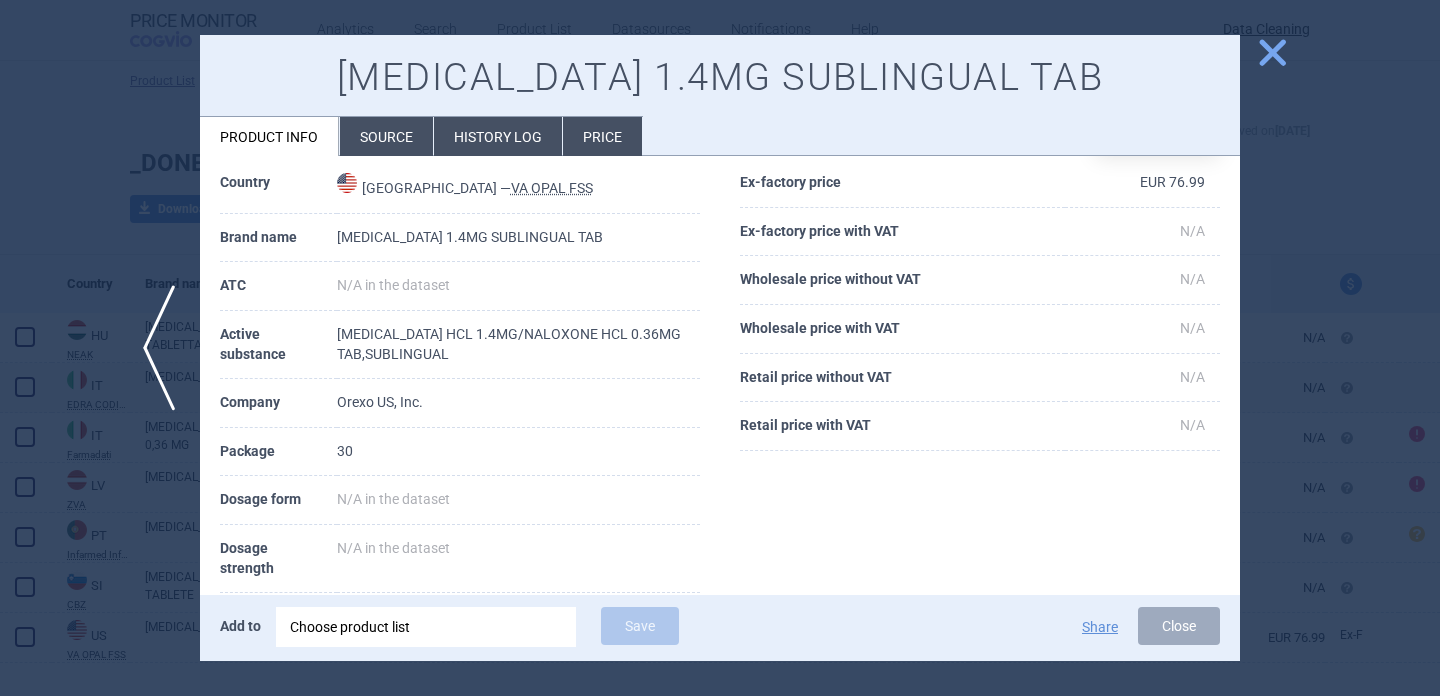 click at bounding box center (720, 348) 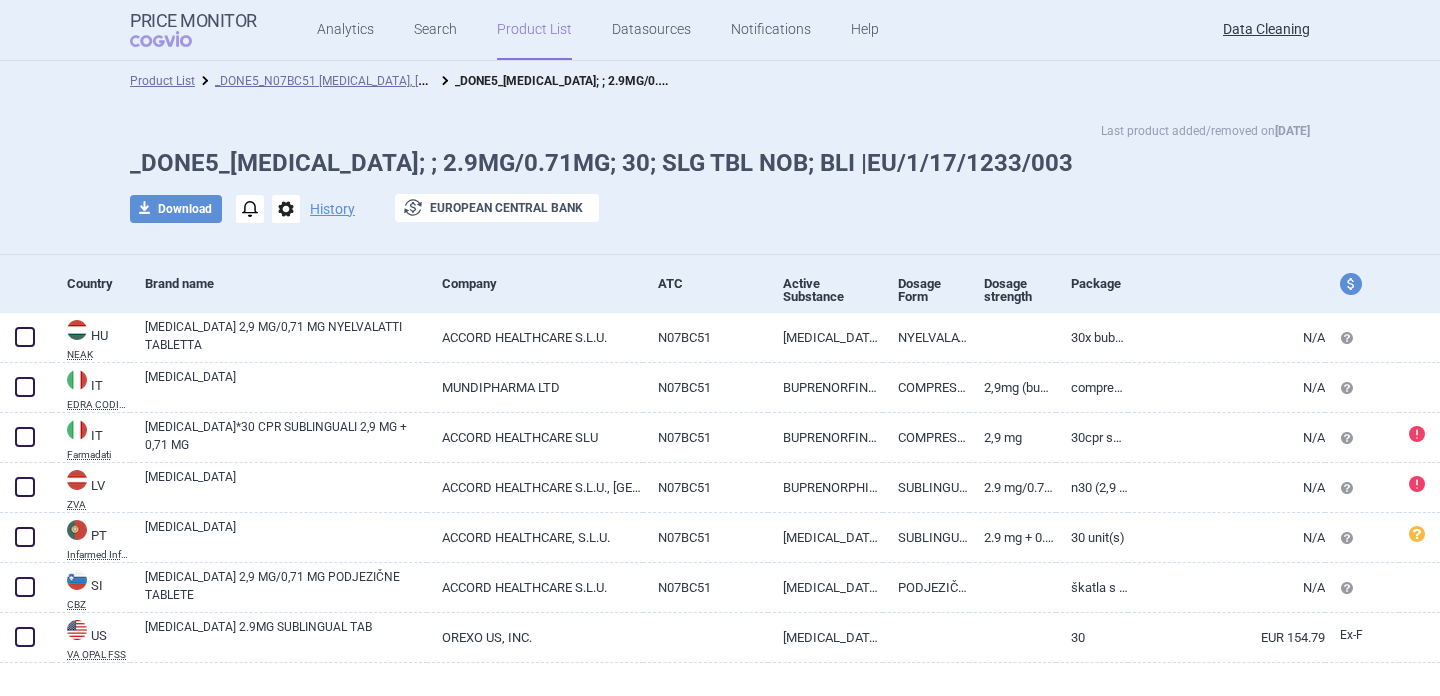 scroll, scrollTop: 0, scrollLeft: 0, axis: both 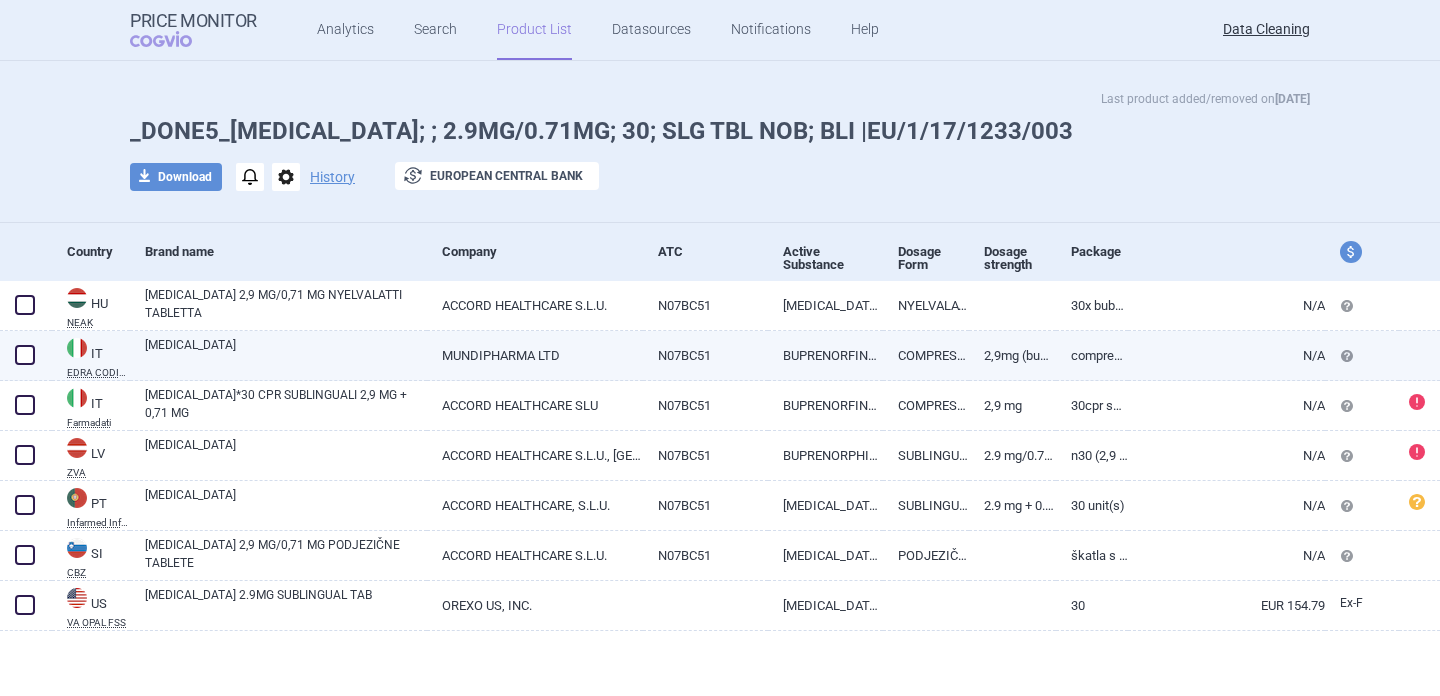 click on "[MEDICAL_DATA]" at bounding box center (286, 354) 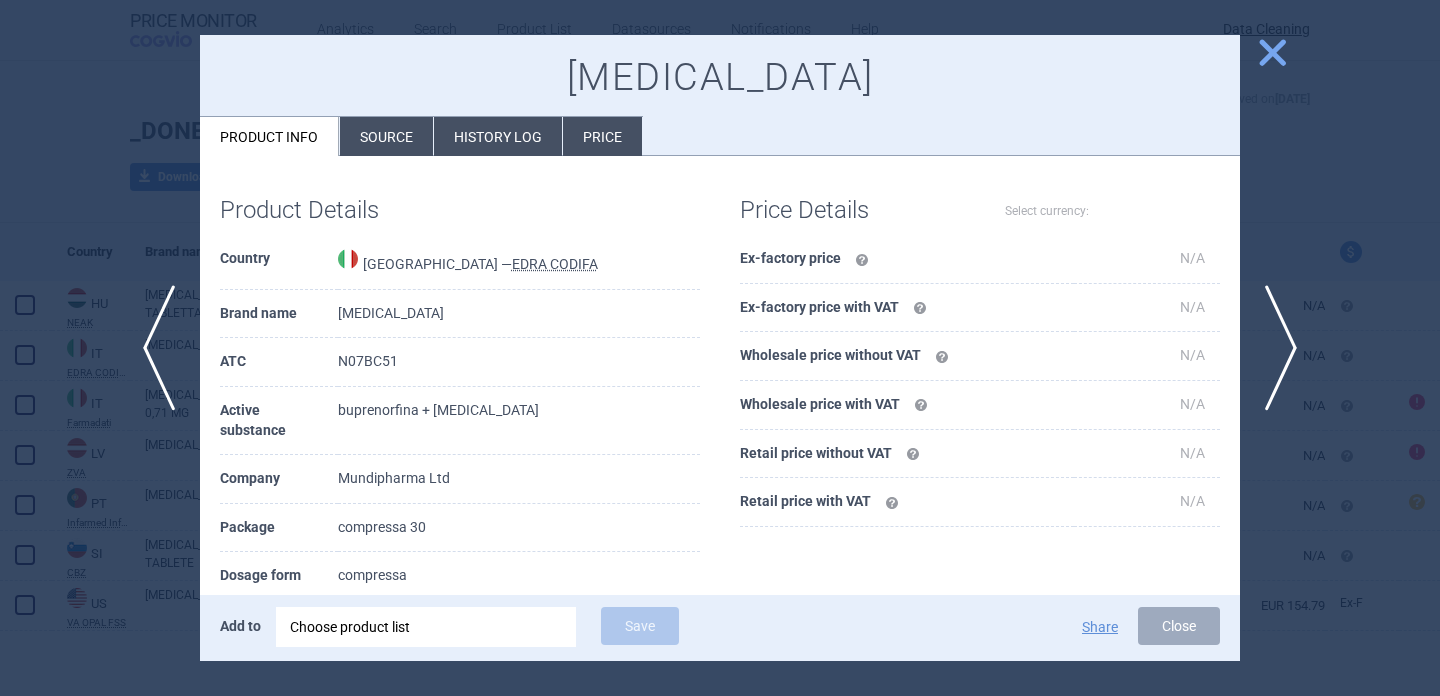 select on "EUR" 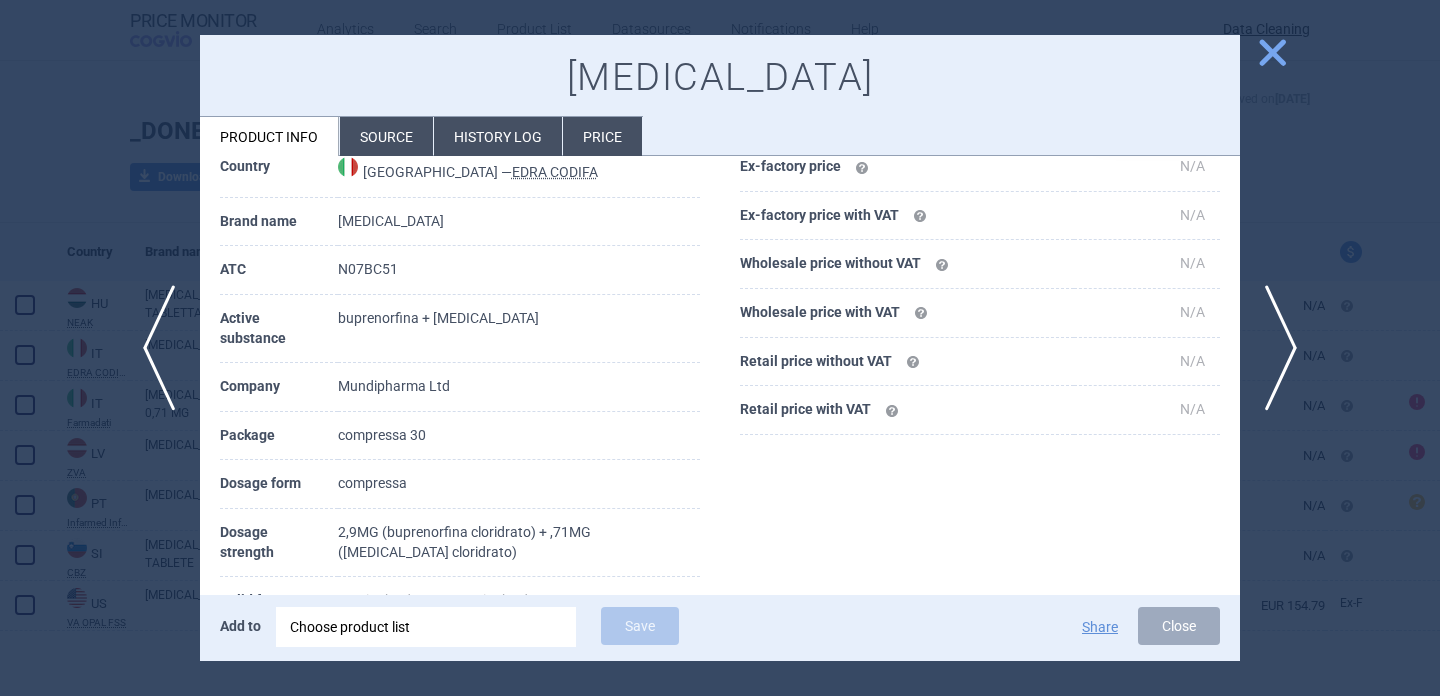 scroll, scrollTop: 127, scrollLeft: 0, axis: vertical 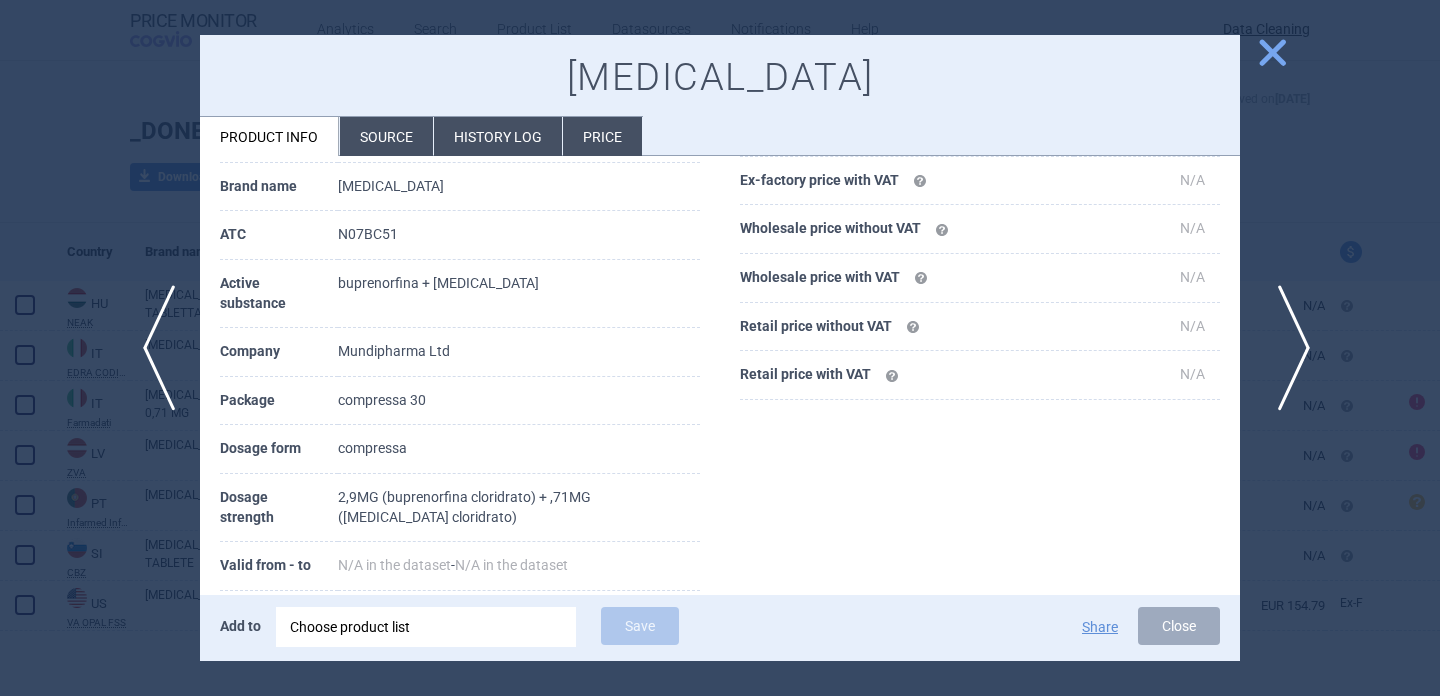click on "next" at bounding box center (1287, 348) 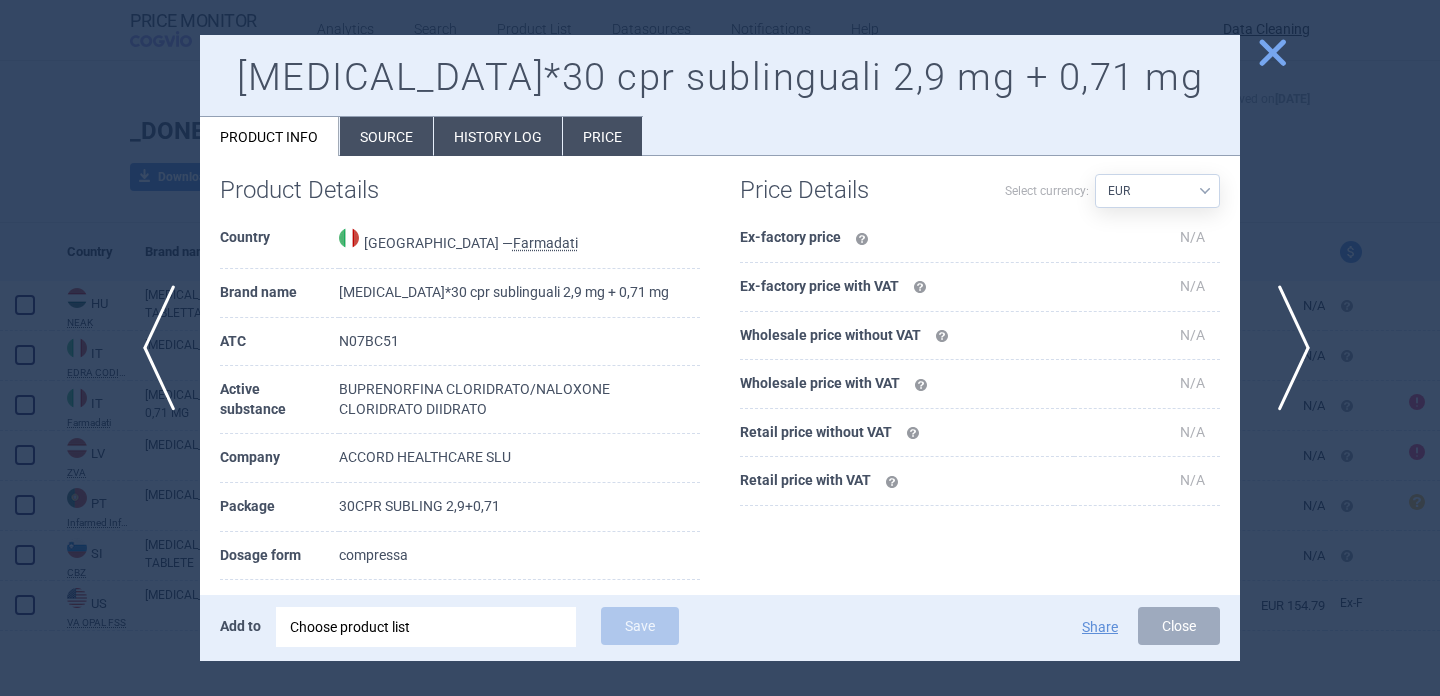 scroll, scrollTop: 233, scrollLeft: 0, axis: vertical 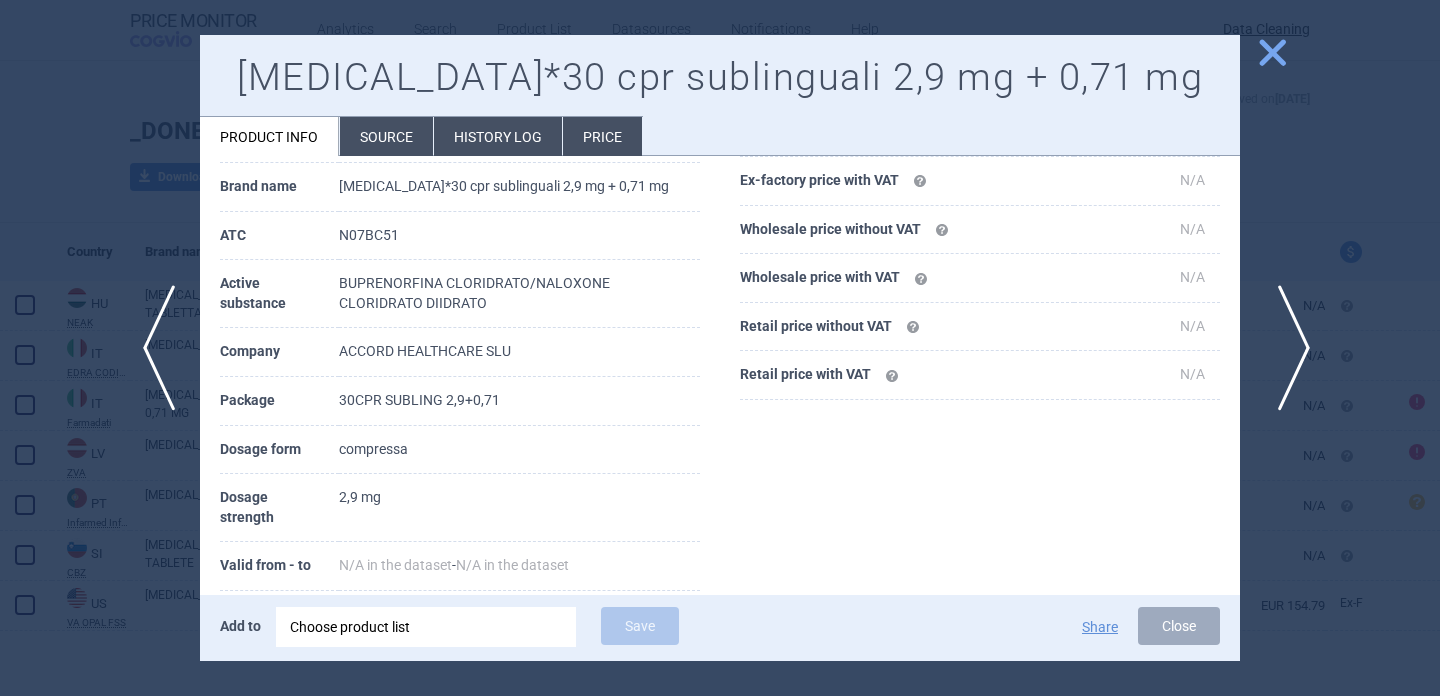 click on "next" at bounding box center [1287, 348] 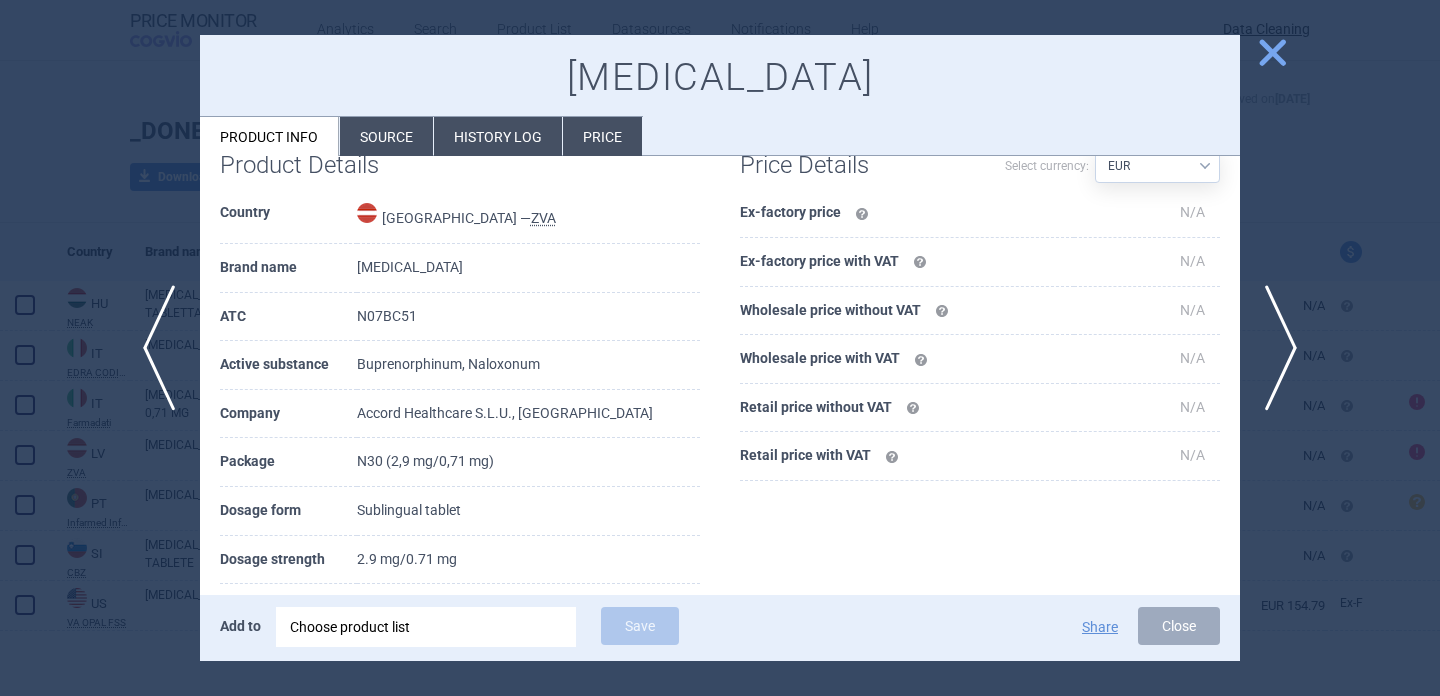 scroll, scrollTop: 156, scrollLeft: 0, axis: vertical 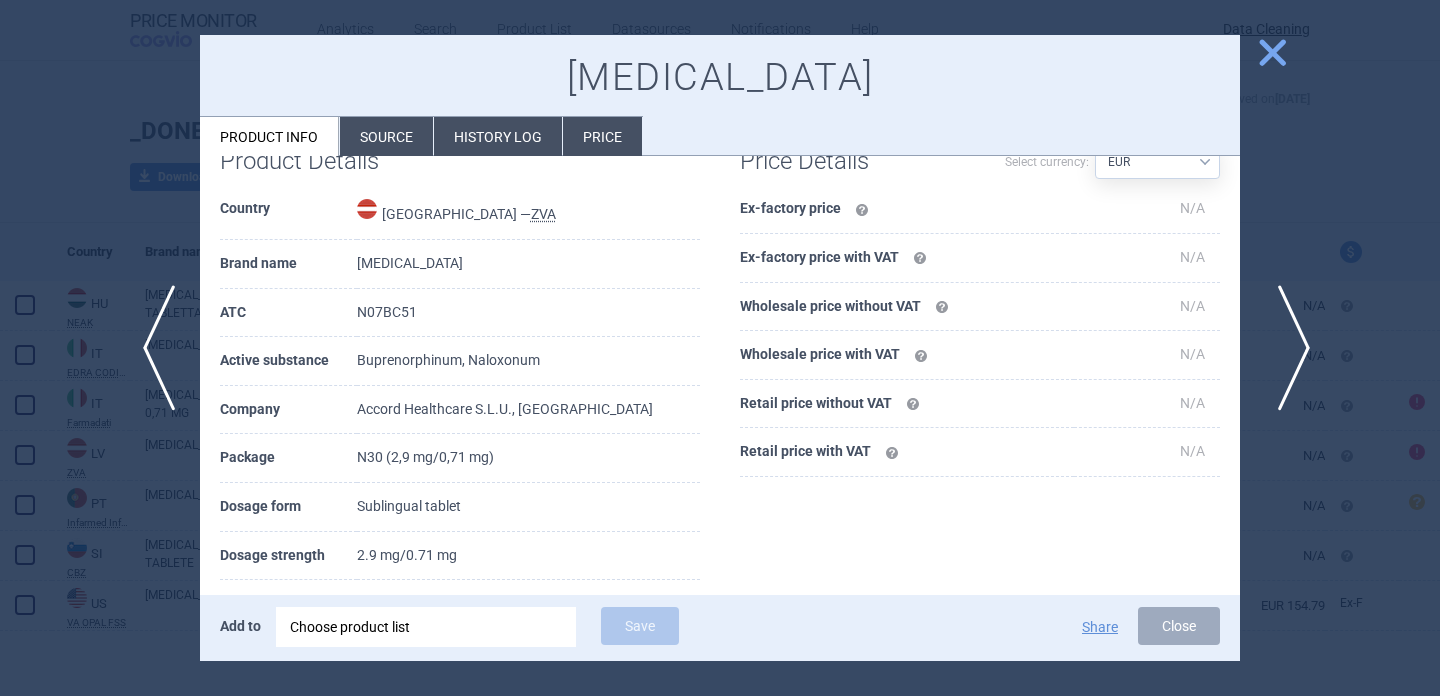 click on "next" at bounding box center [1287, 348] 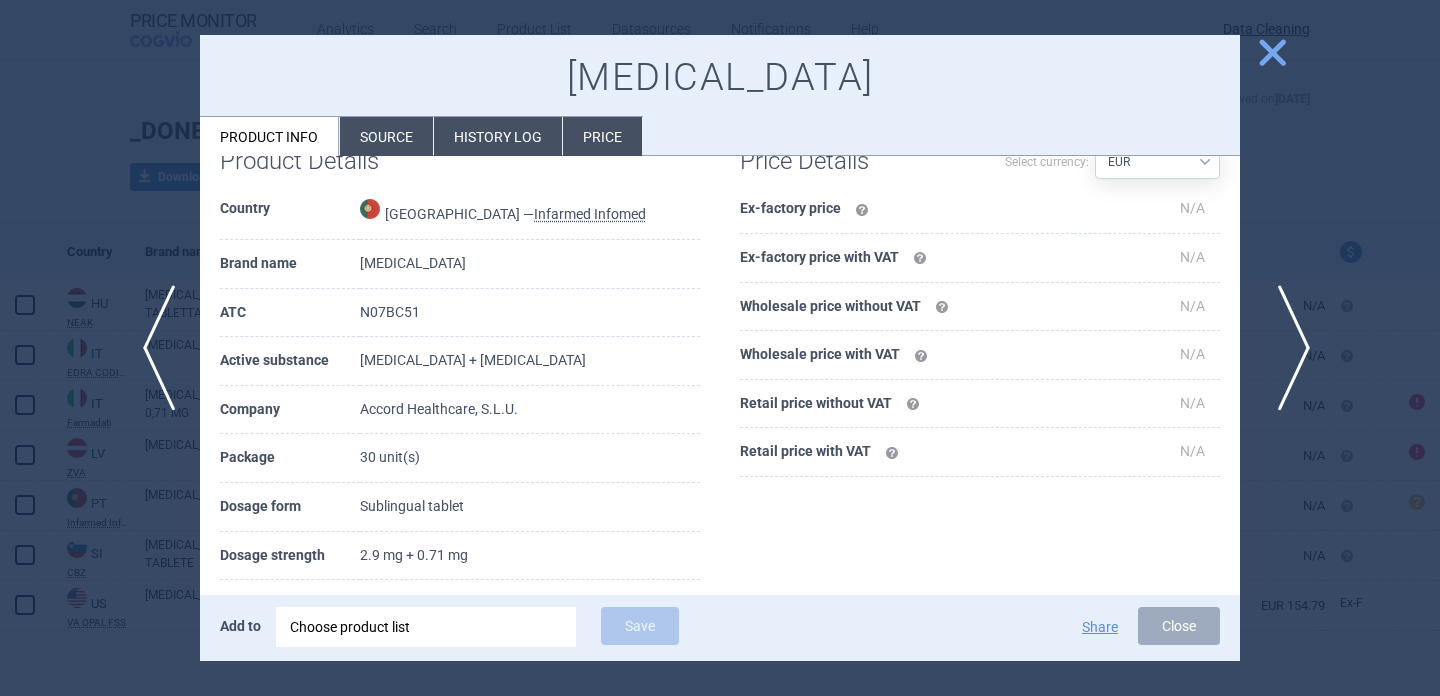 click on "next" at bounding box center [1287, 348] 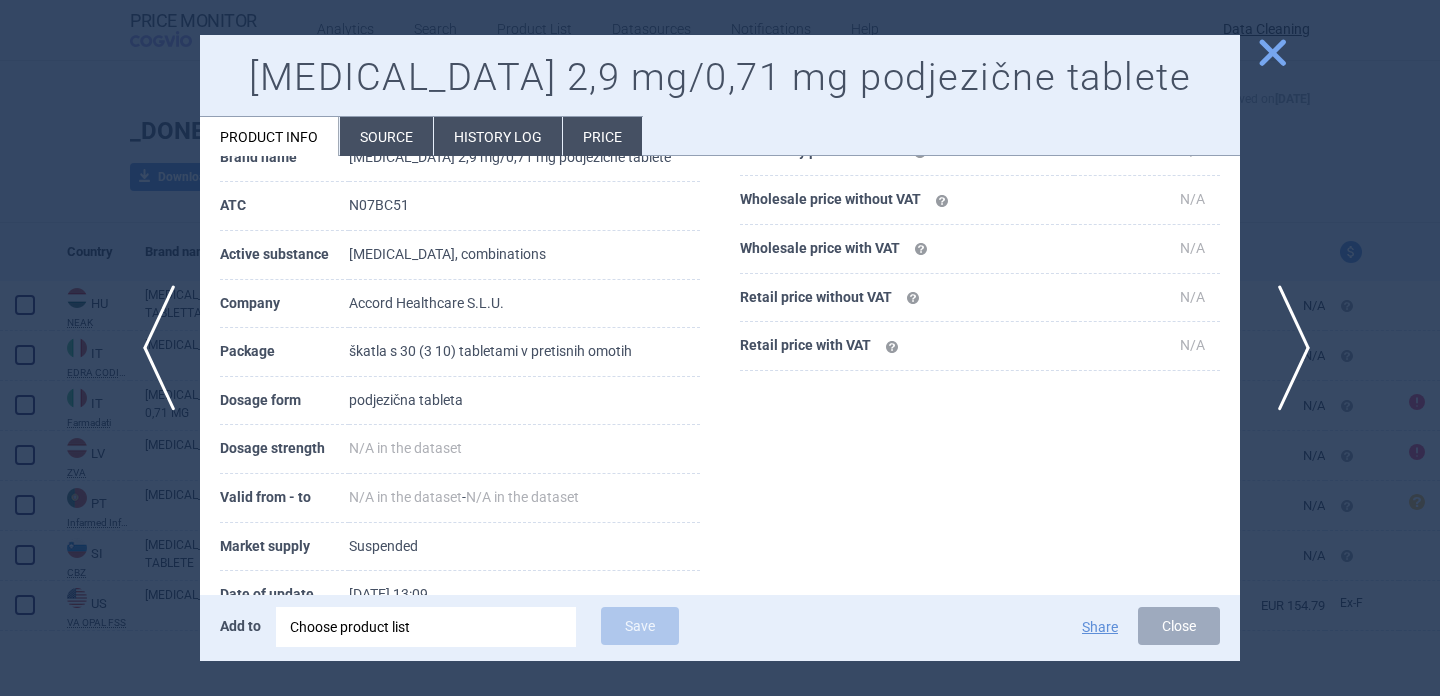 scroll, scrollTop: 50, scrollLeft: 0, axis: vertical 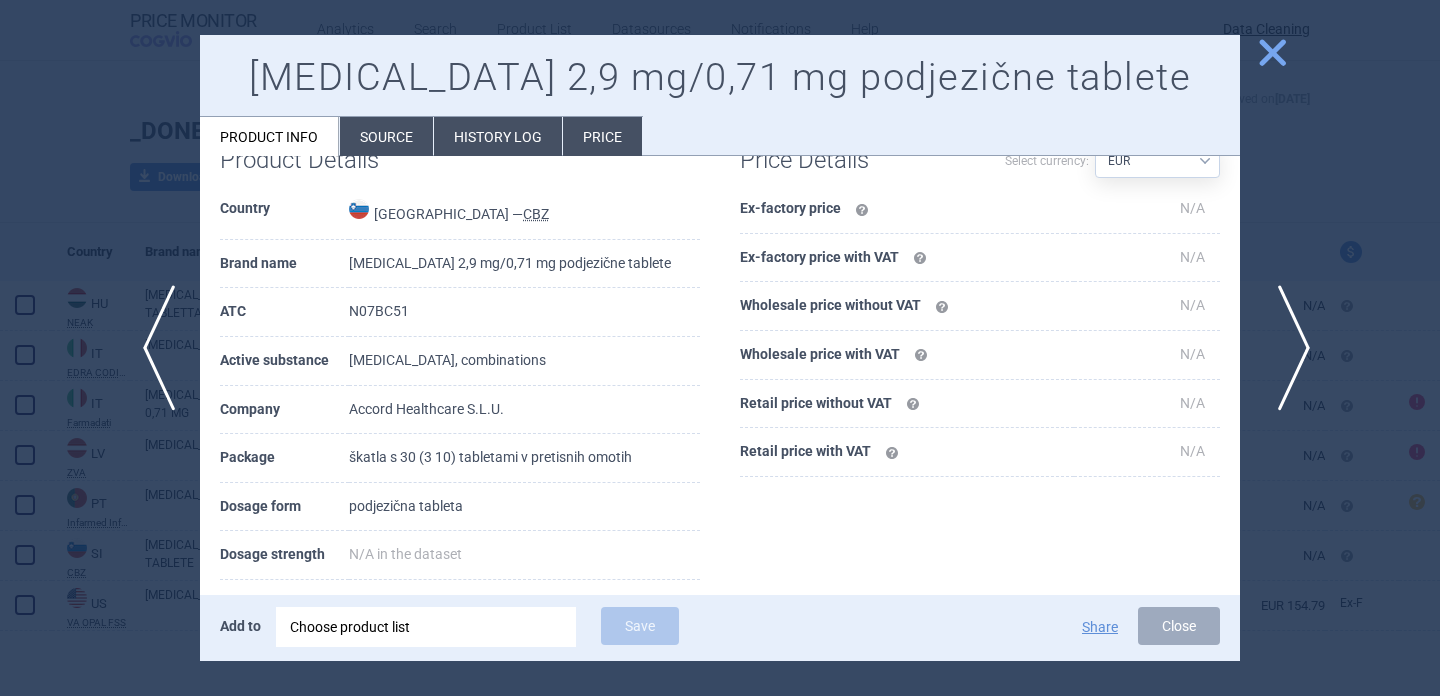 click on "next" at bounding box center (1287, 348) 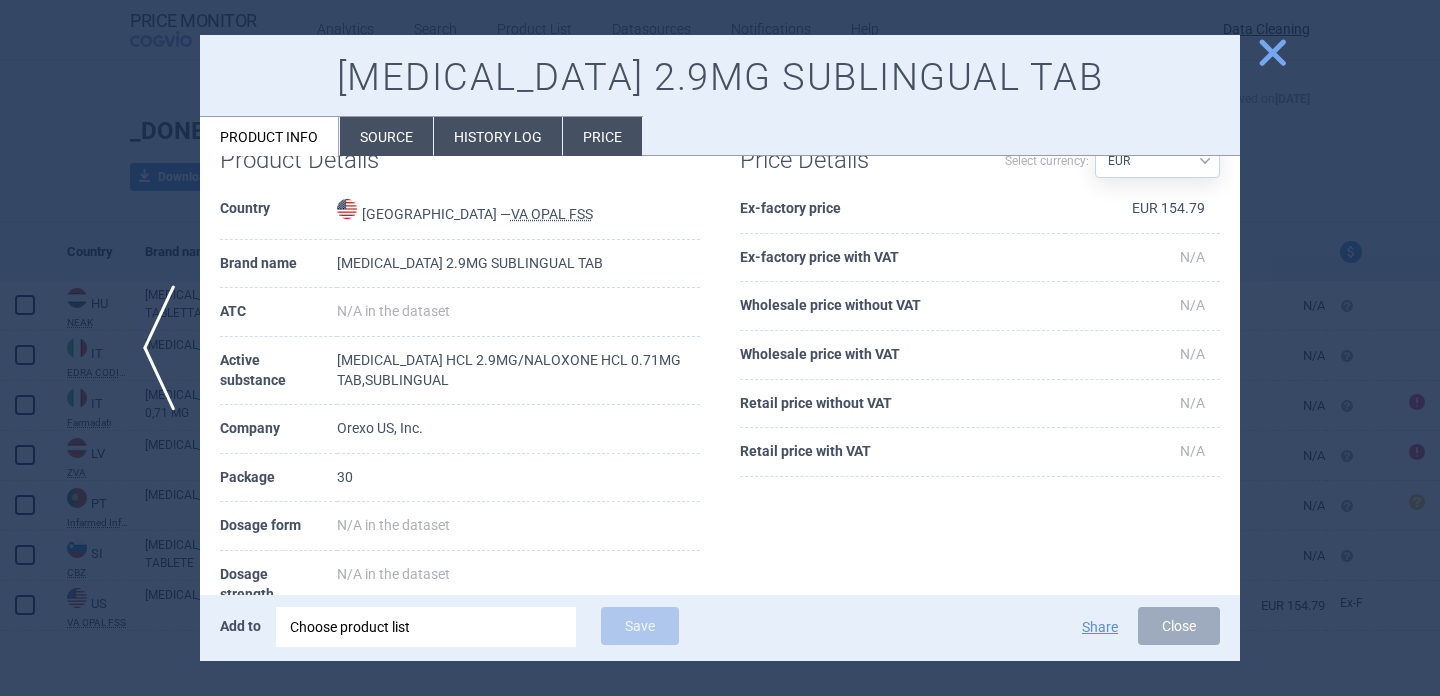 click at bounding box center [720, 348] 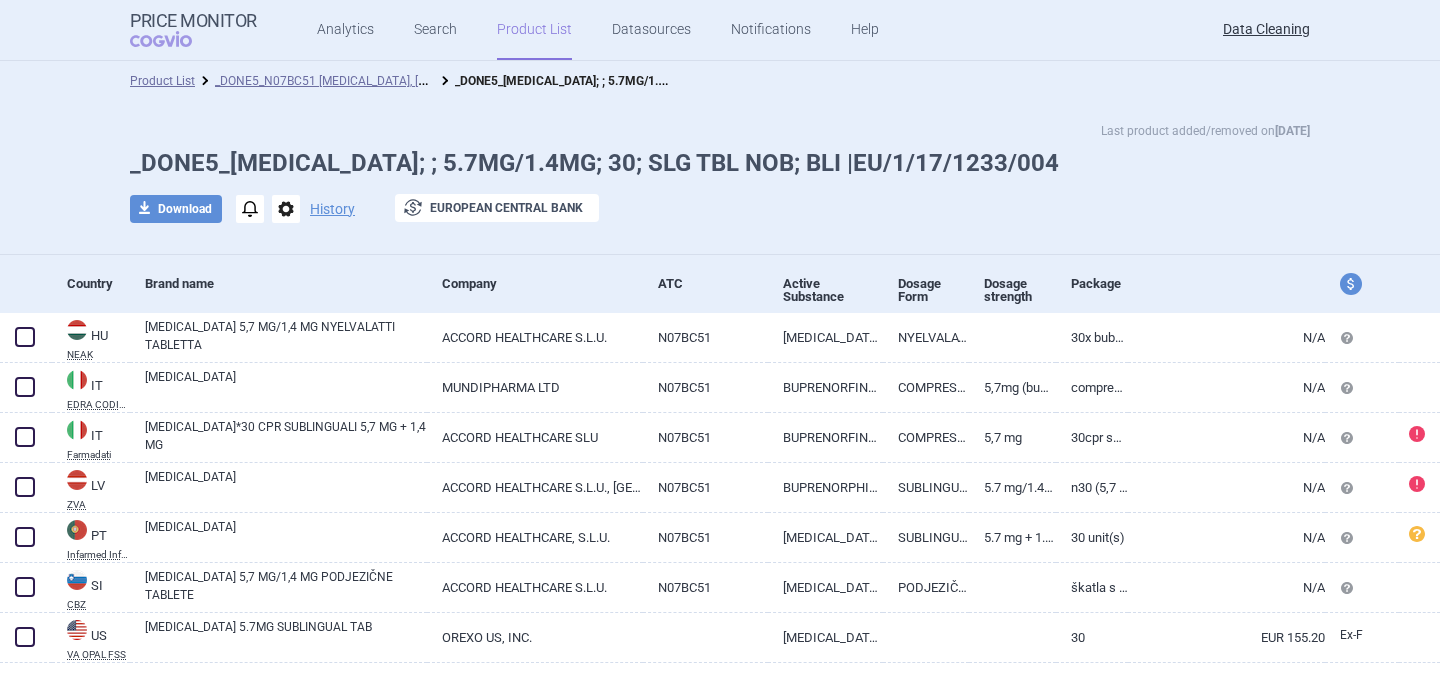 scroll, scrollTop: 0, scrollLeft: 0, axis: both 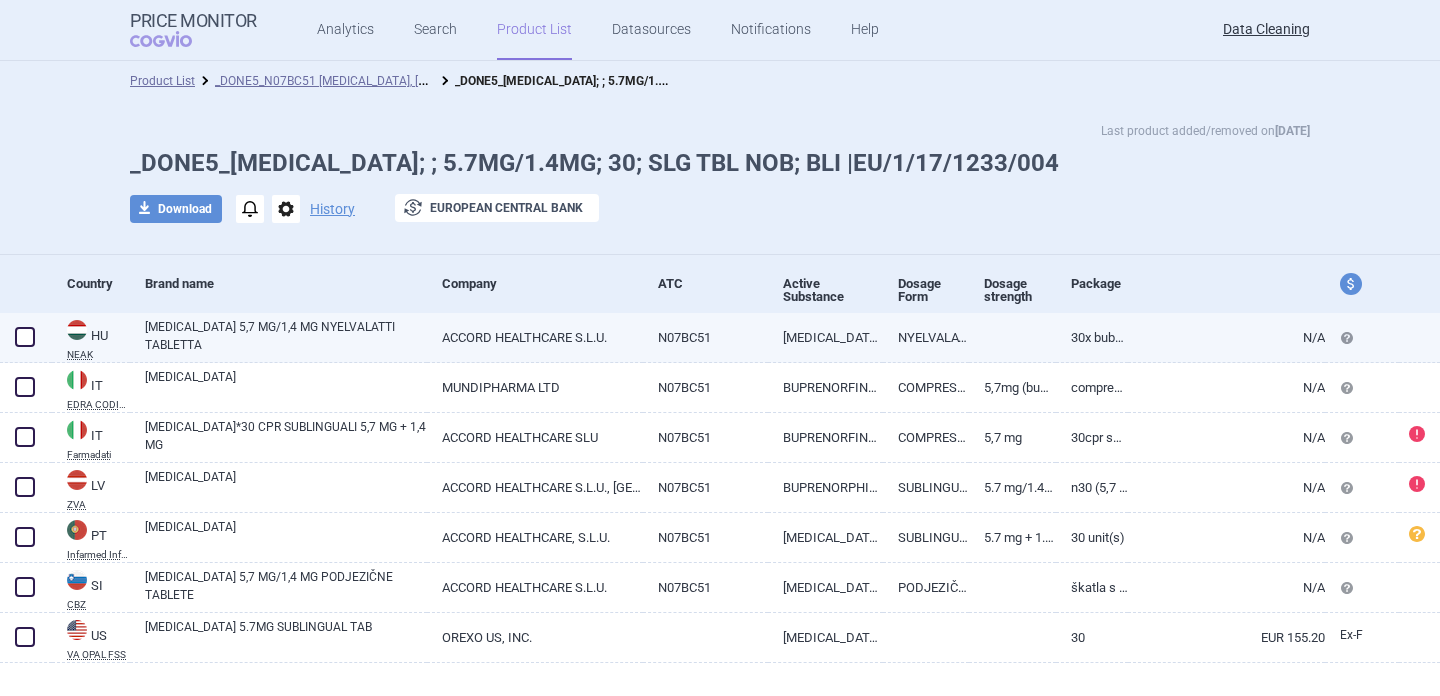 click on "[MEDICAL_DATA] 5,7 MG/1,4 MG NYELVALATTI TABLETTA" at bounding box center [286, 336] 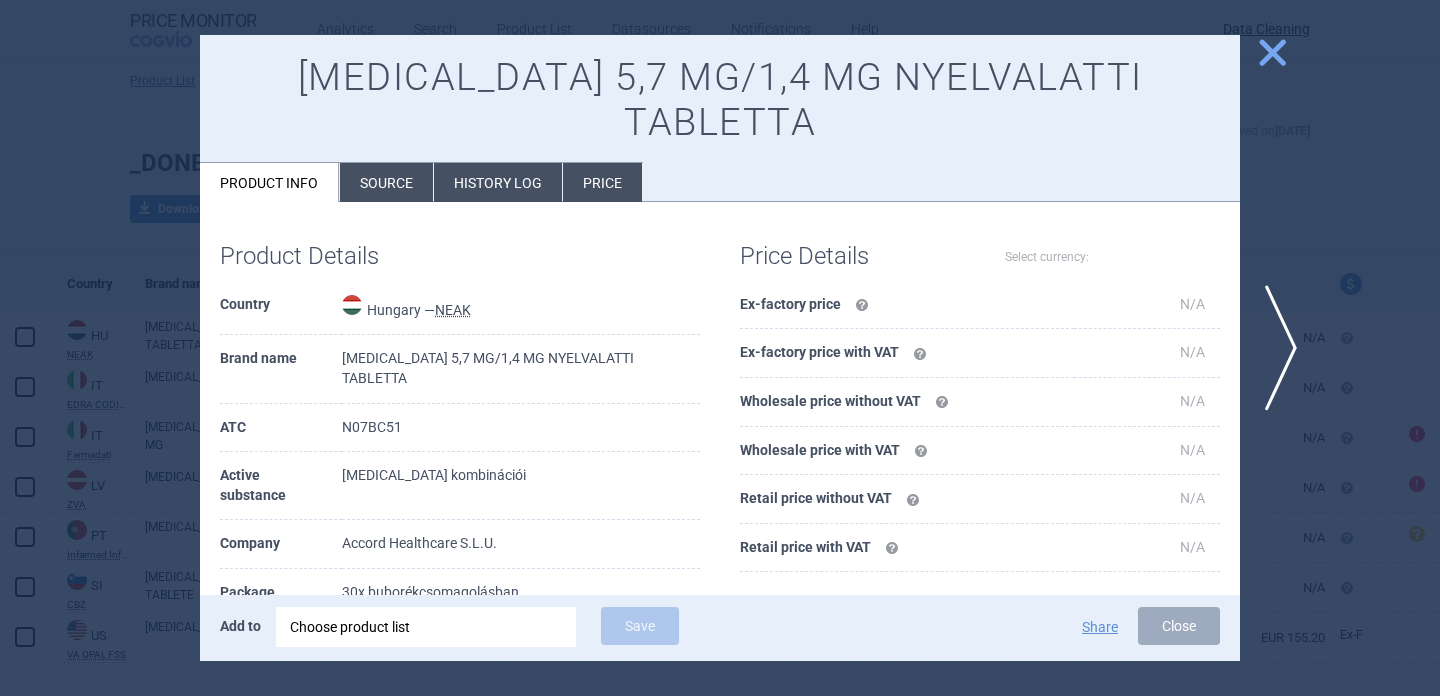 select on "EUR" 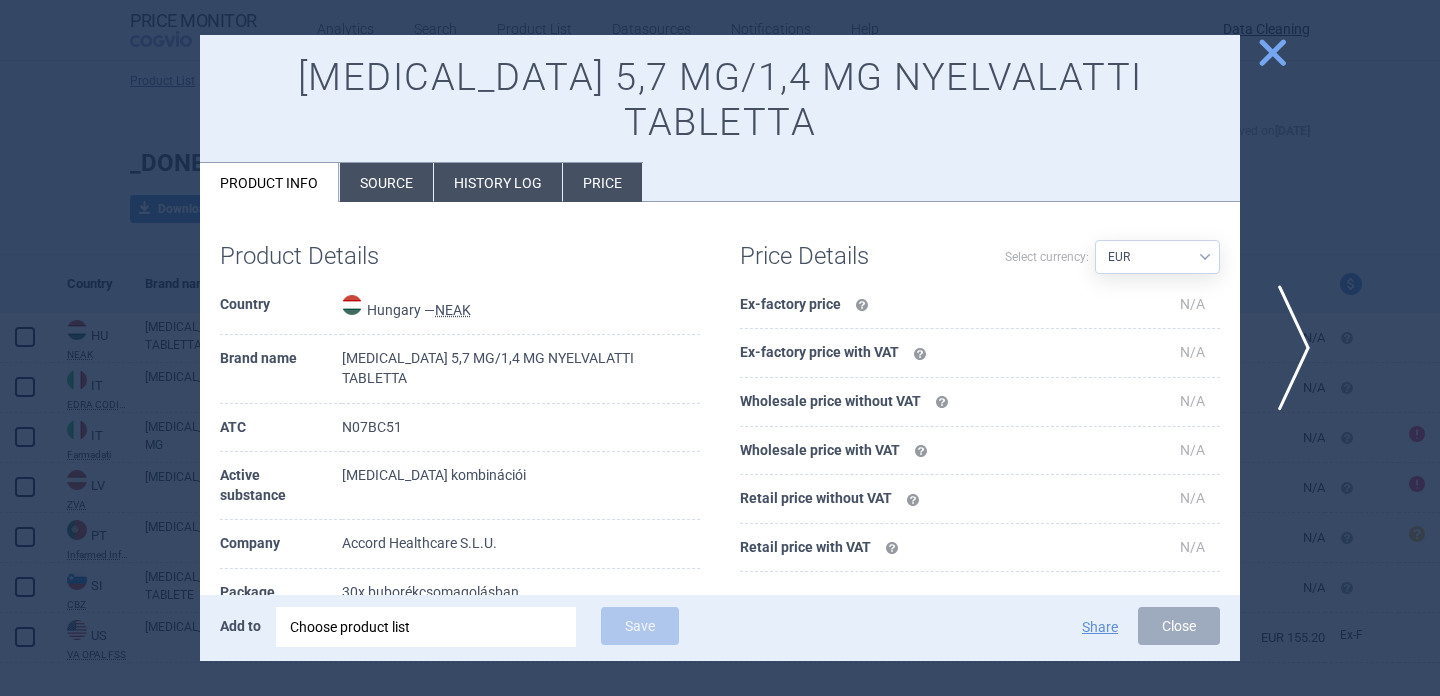 click on "next" at bounding box center (1287, 348) 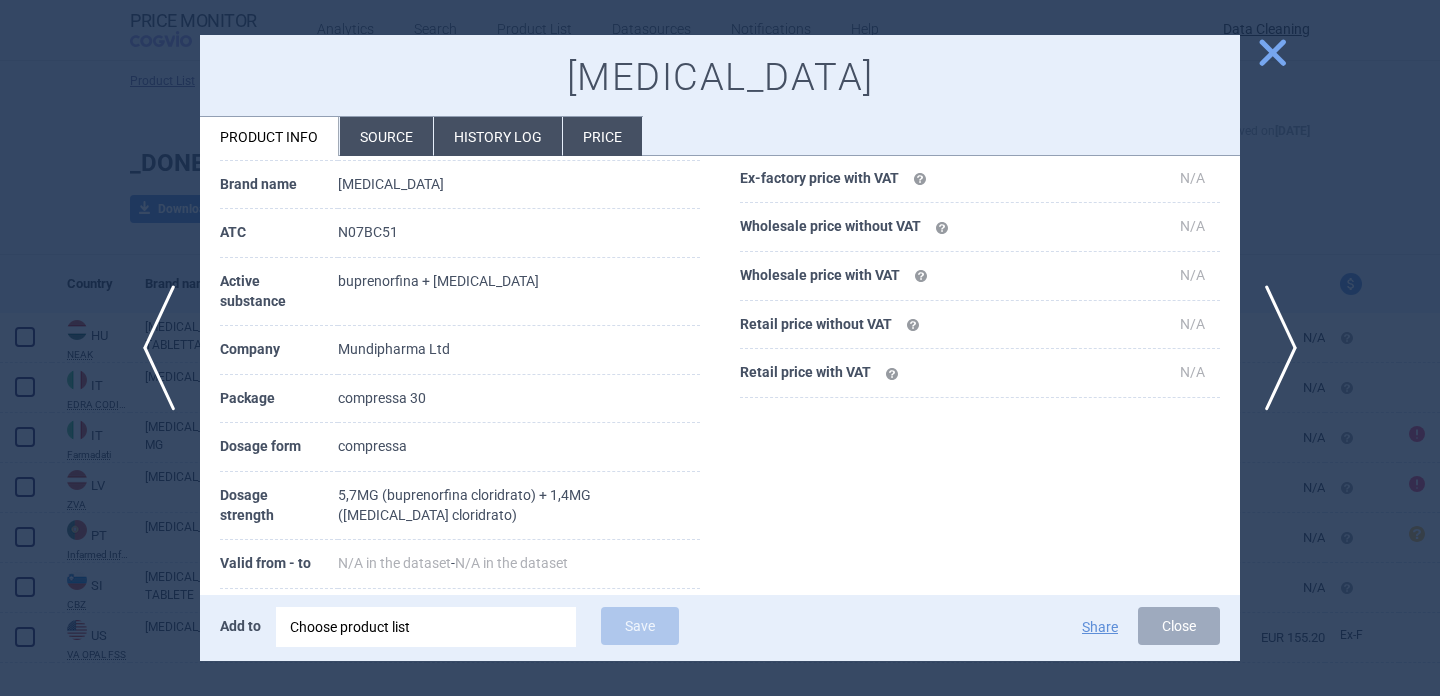 scroll, scrollTop: 133, scrollLeft: 0, axis: vertical 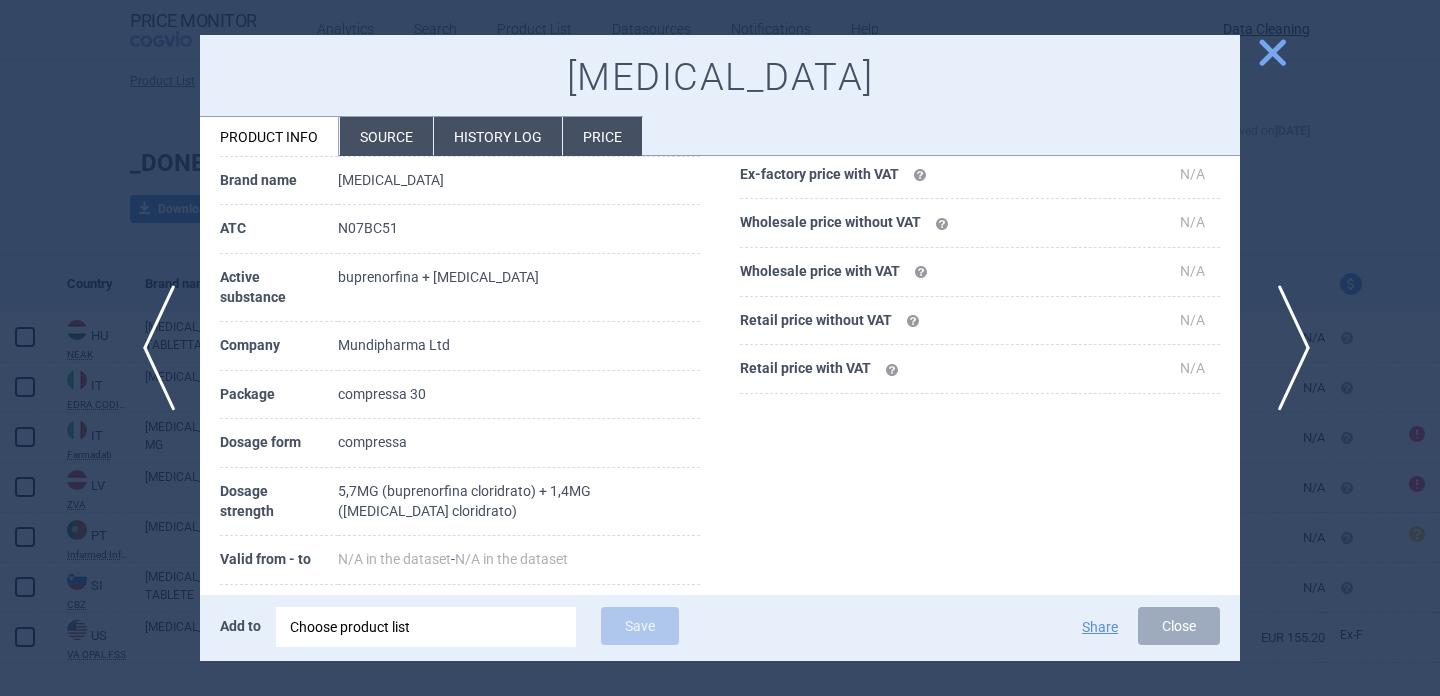 click on "next" at bounding box center [1287, 348] 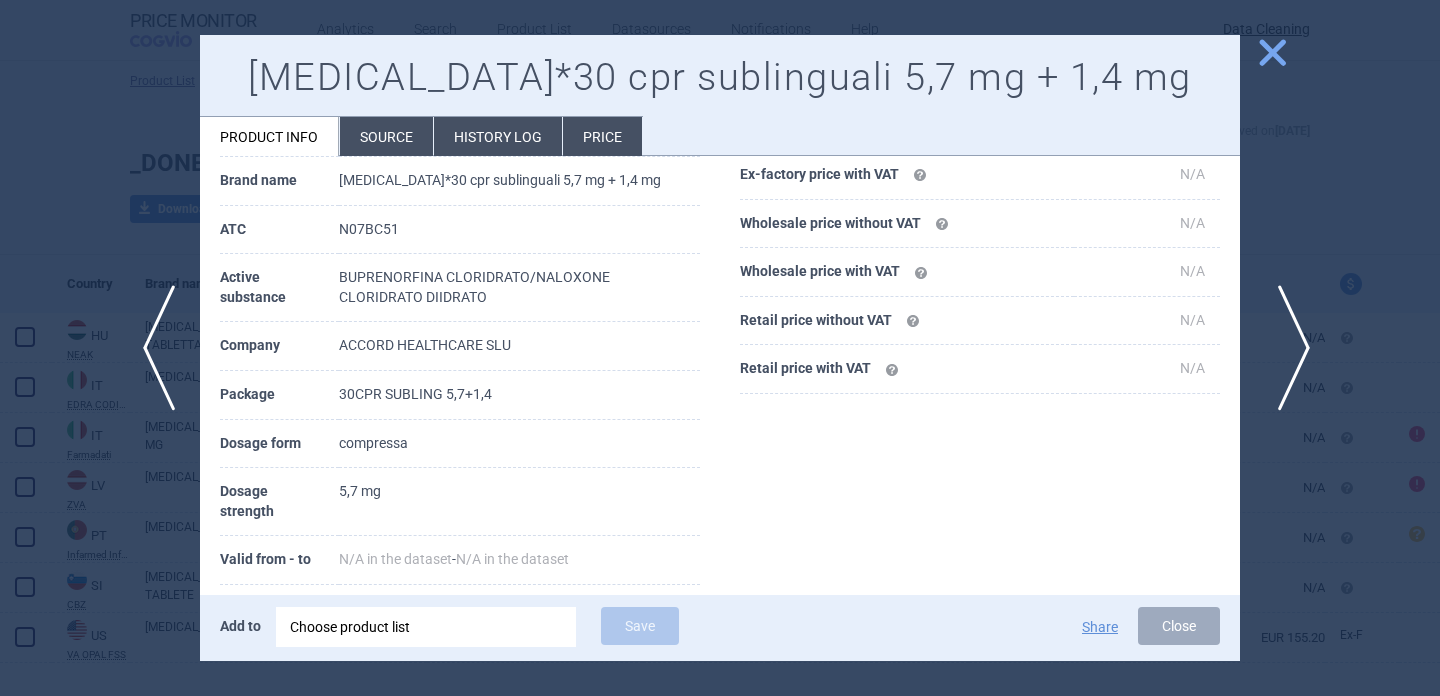 click on "next" at bounding box center (1287, 348) 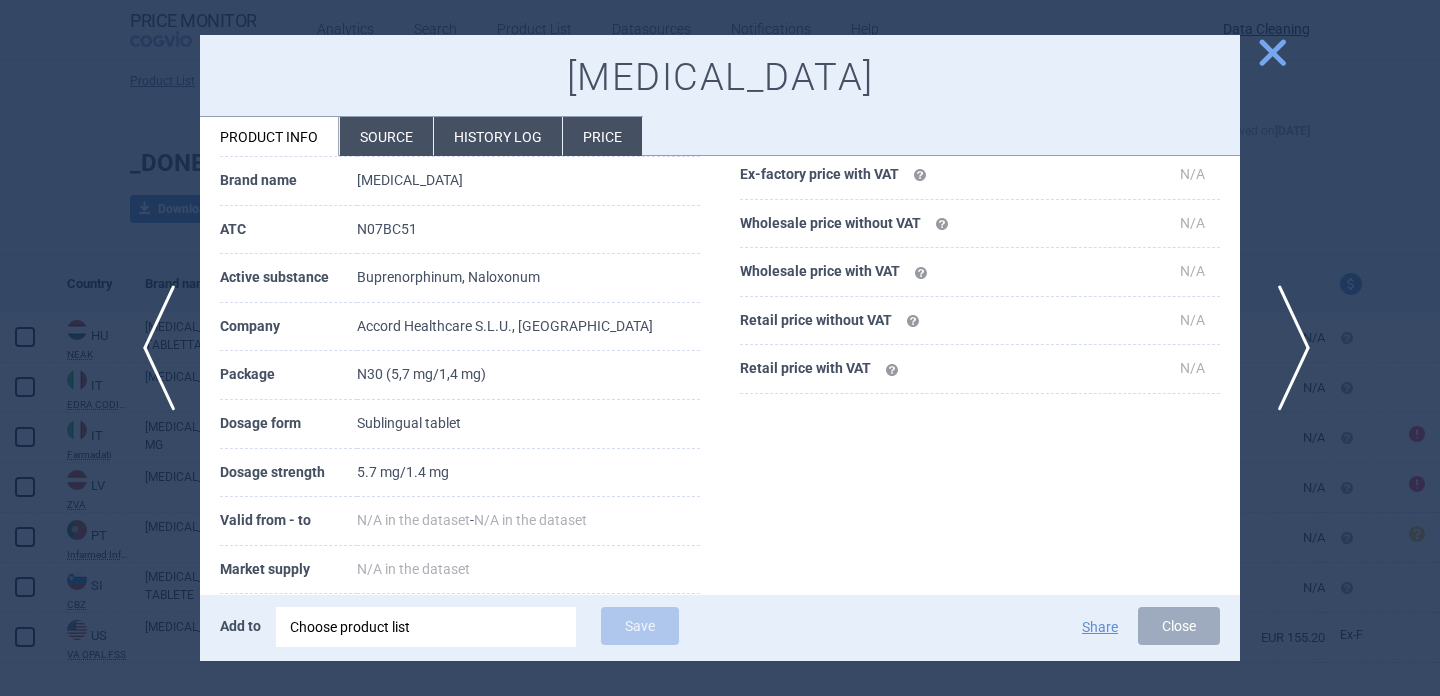 click on "next" at bounding box center [1287, 348] 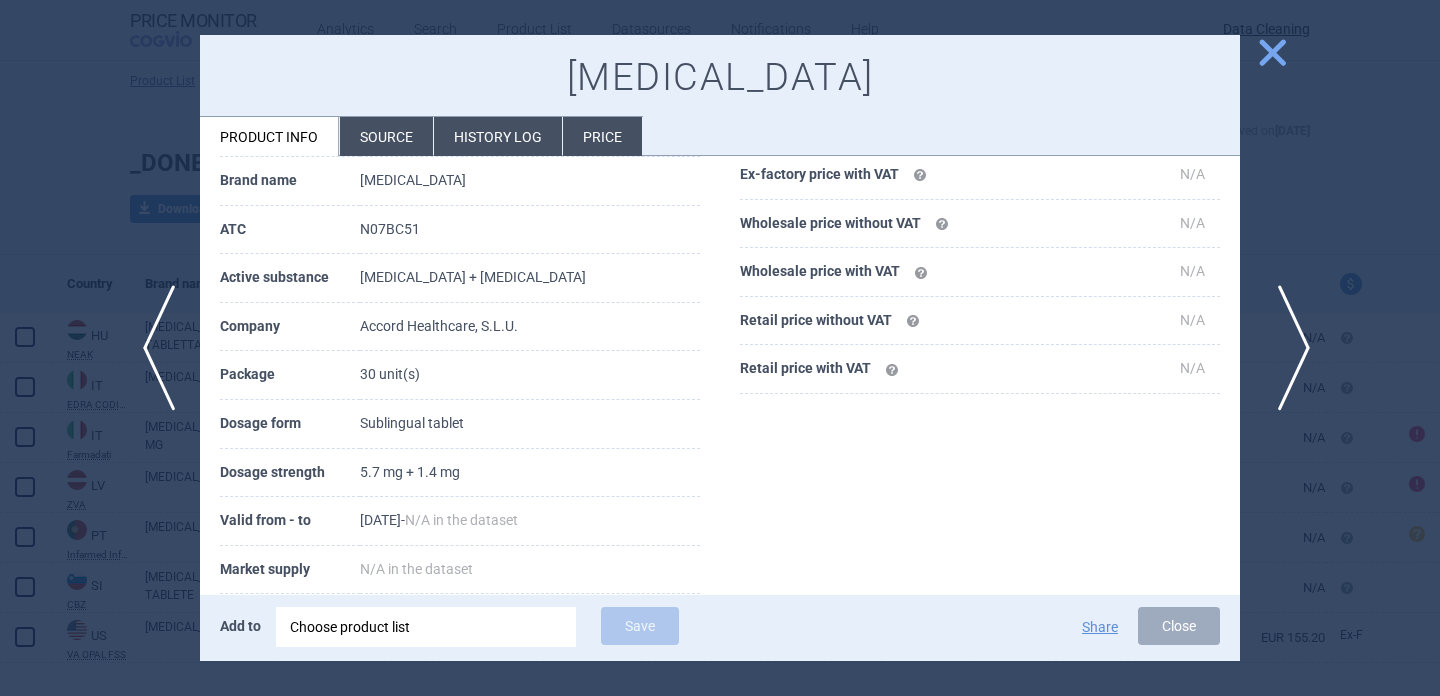 click on "next" at bounding box center [1287, 348] 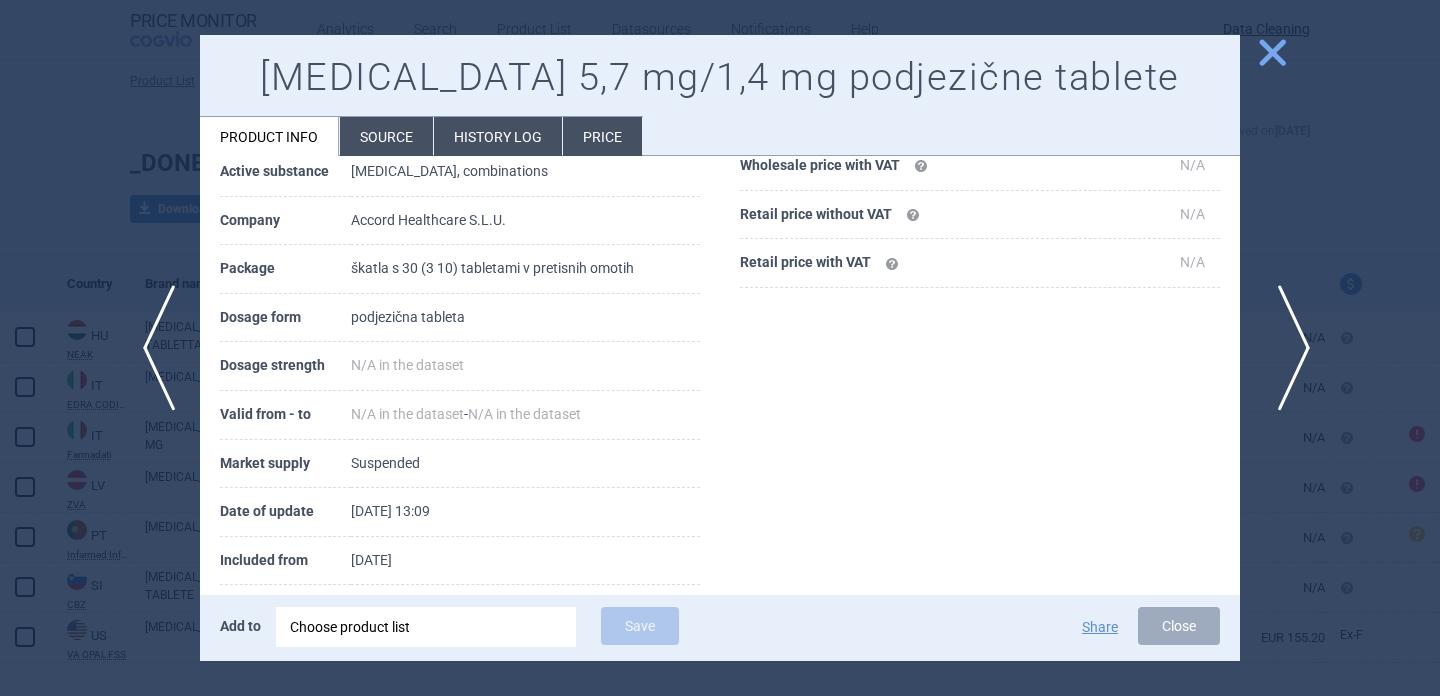 scroll, scrollTop: 133, scrollLeft: 0, axis: vertical 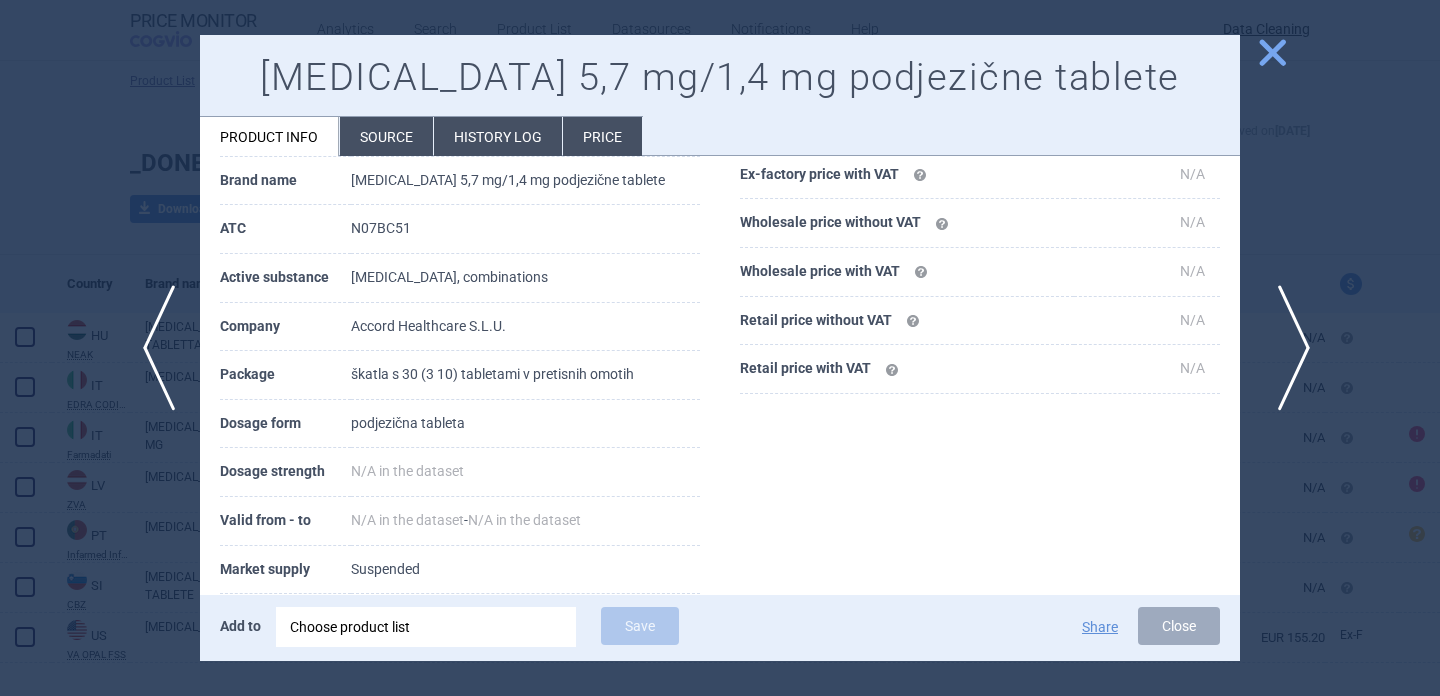 click on "next" at bounding box center (1287, 348) 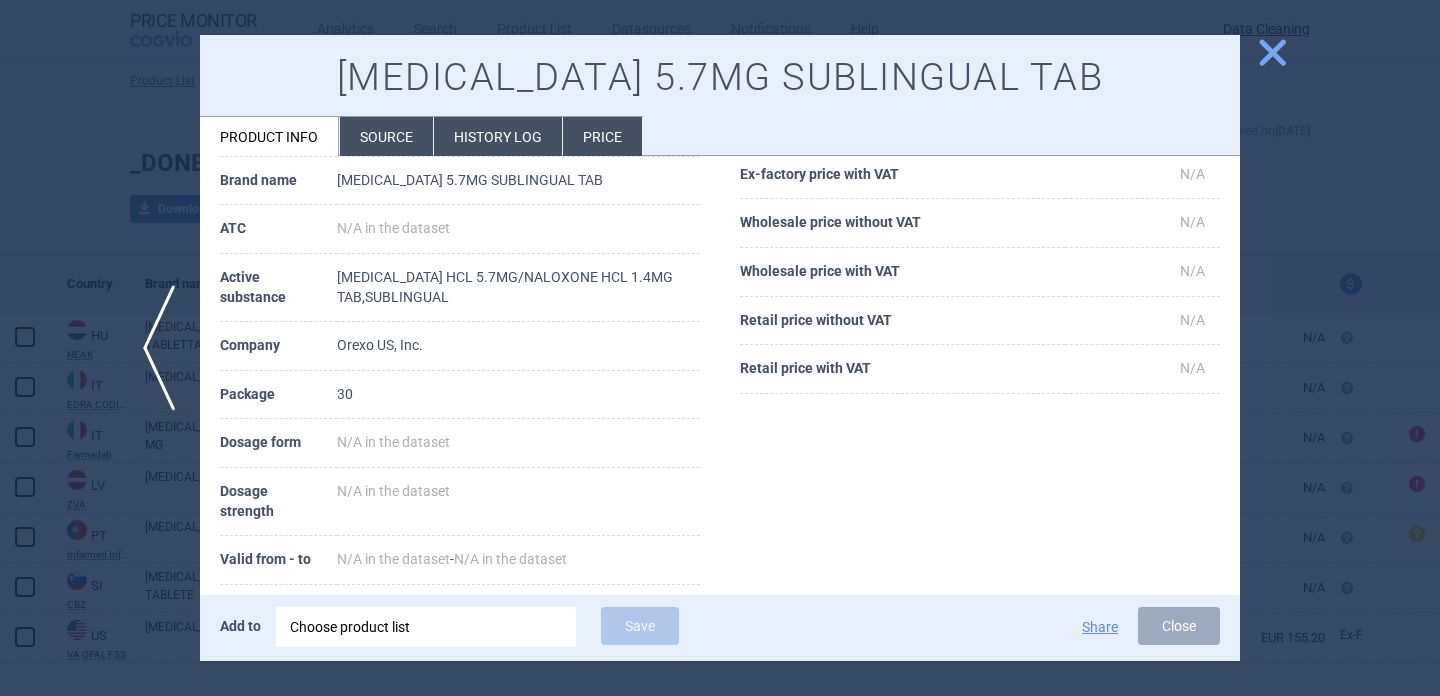 click at bounding box center (720, 348) 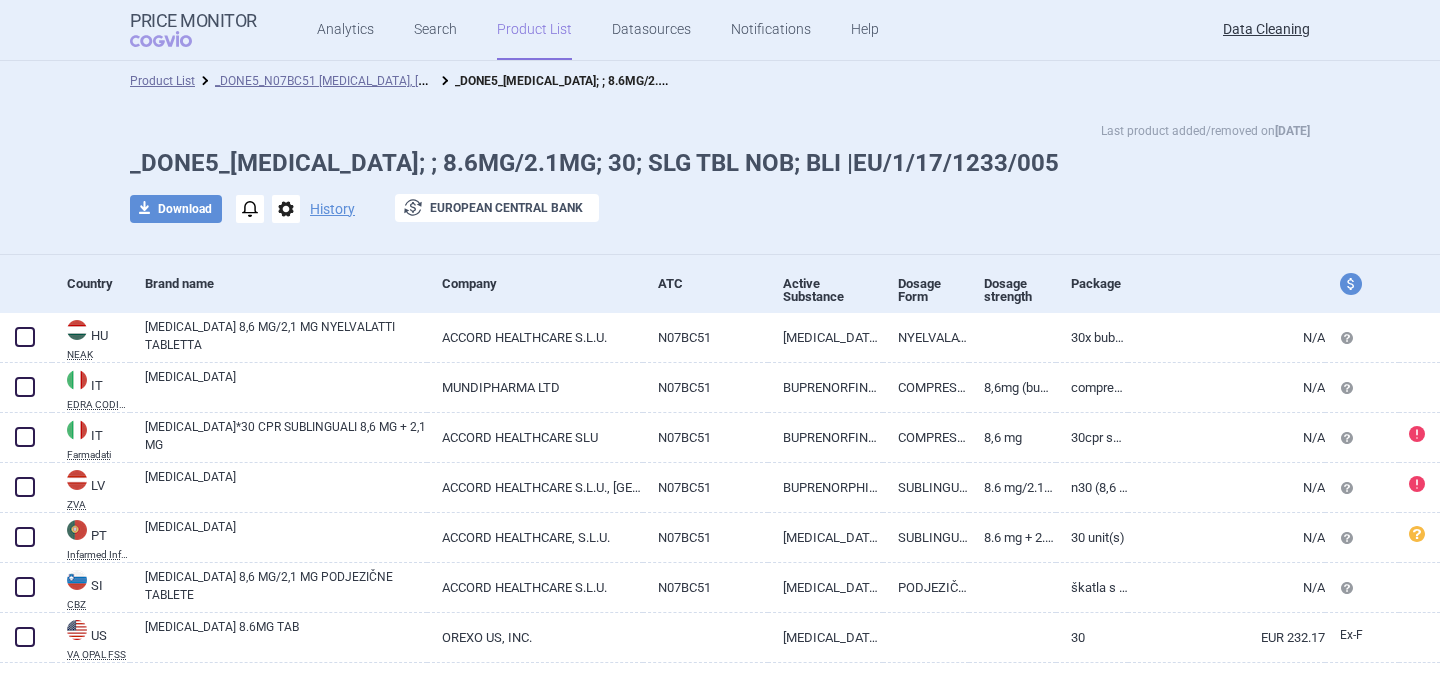 scroll, scrollTop: 0, scrollLeft: 0, axis: both 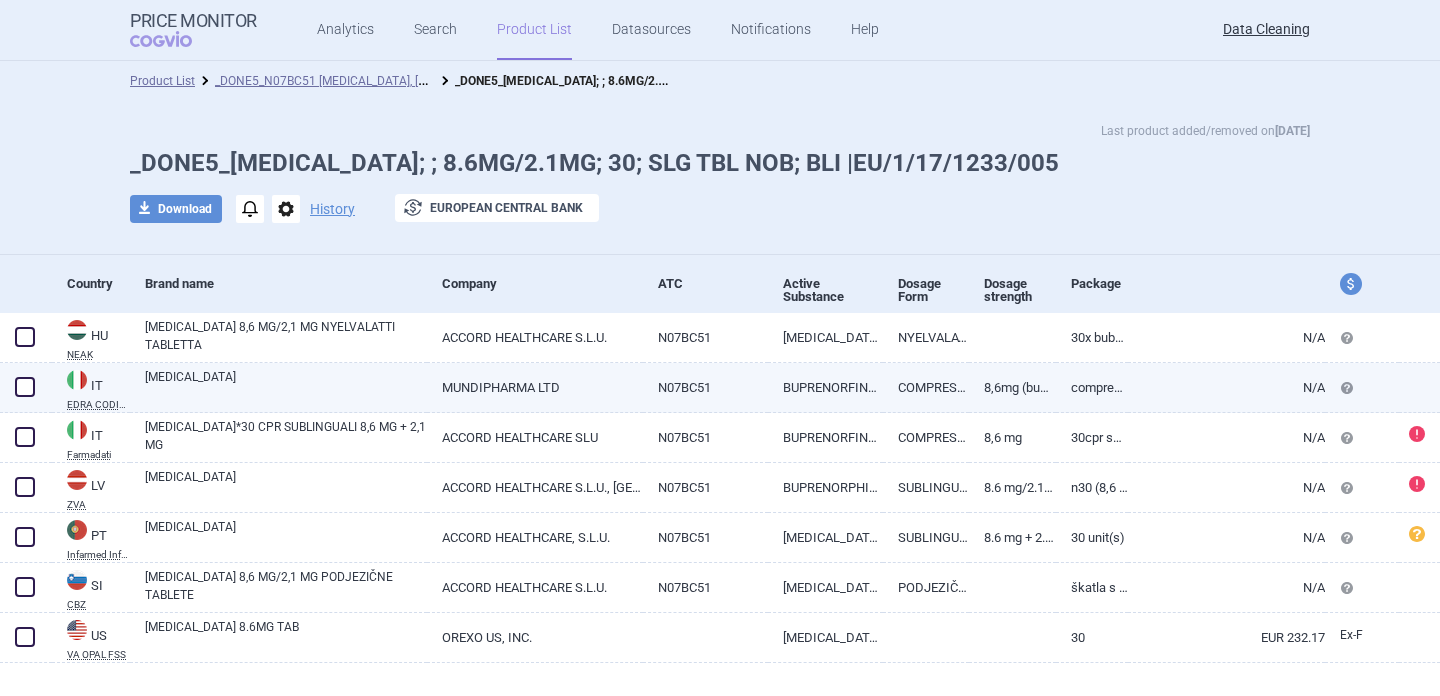 click on "[MEDICAL_DATA]" at bounding box center [286, 386] 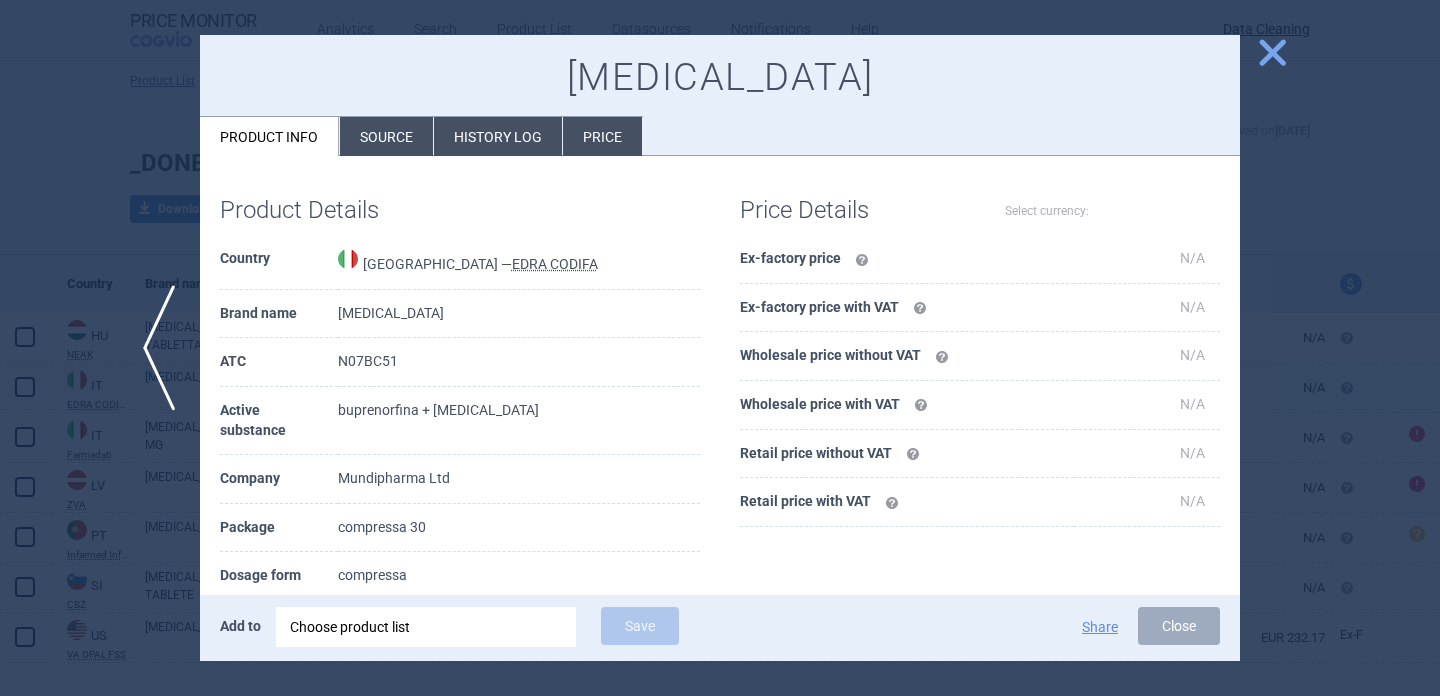 select on "EUR" 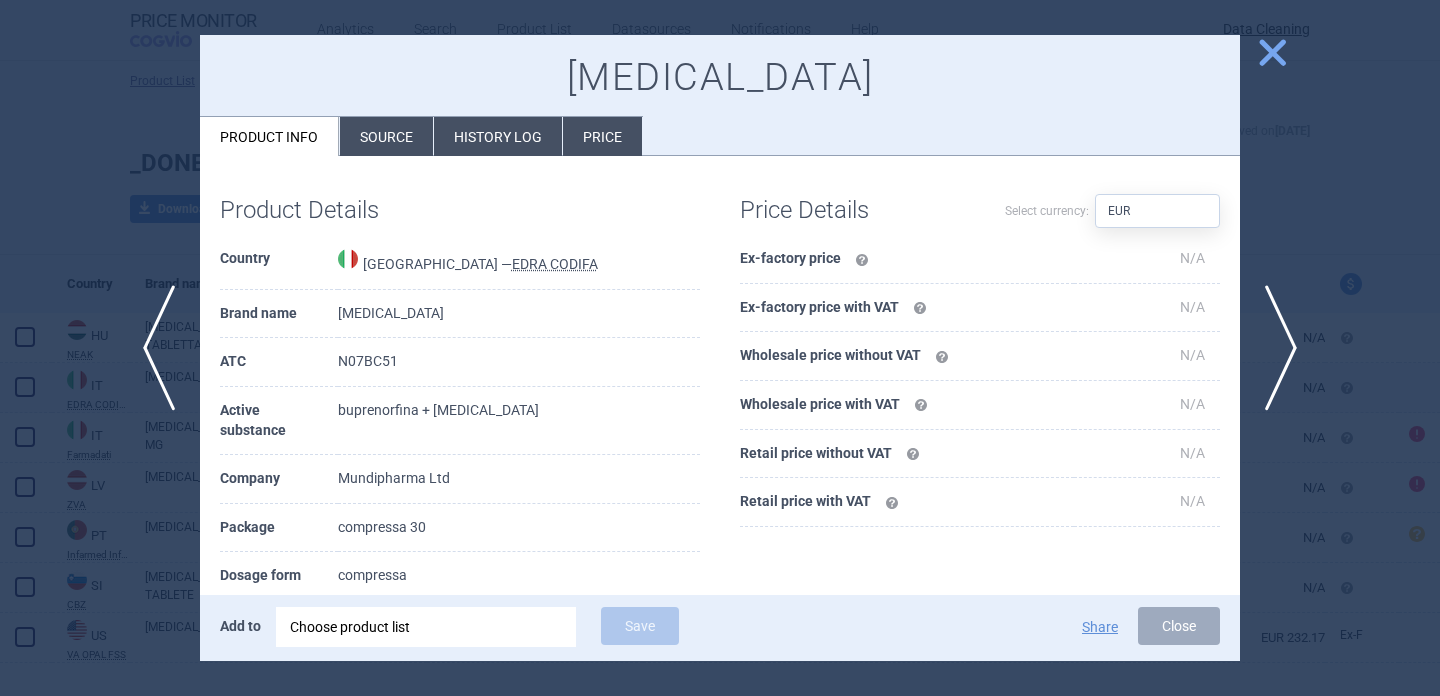 scroll, scrollTop: 47, scrollLeft: 0, axis: vertical 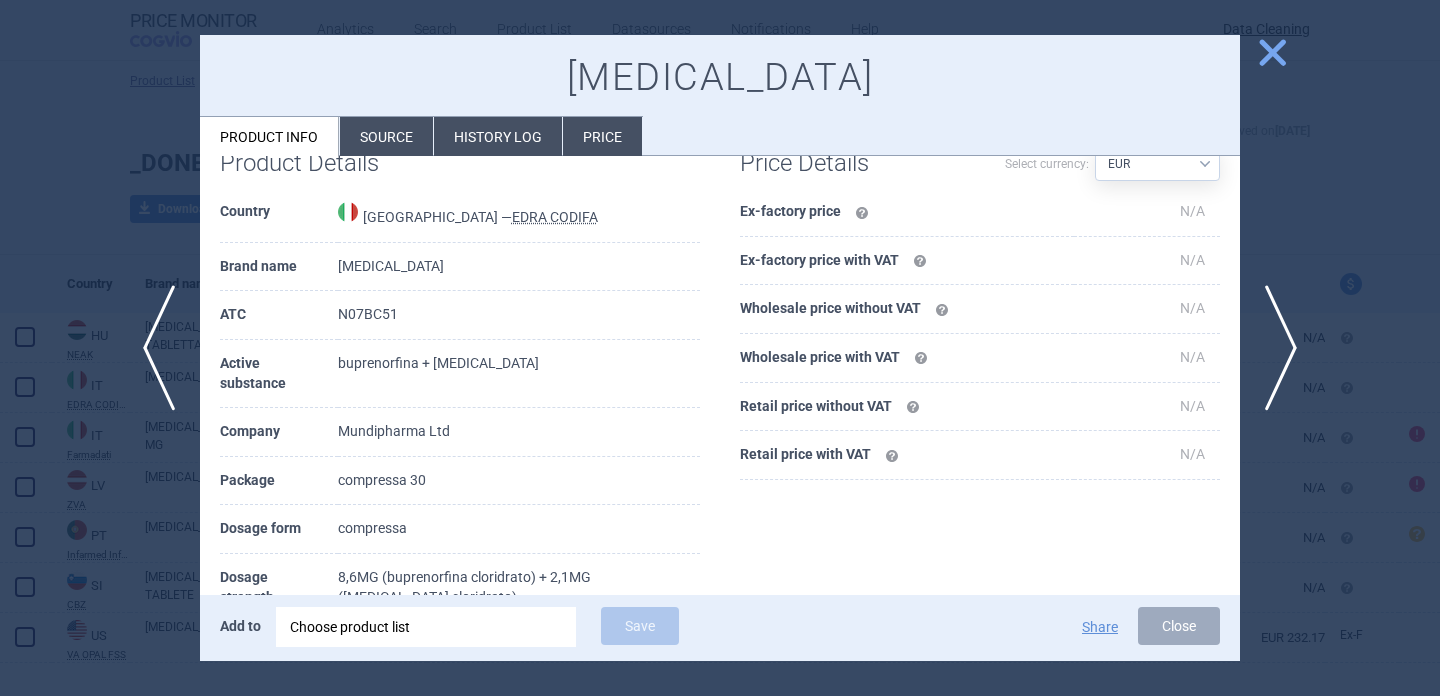 click at bounding box center (720, 348) 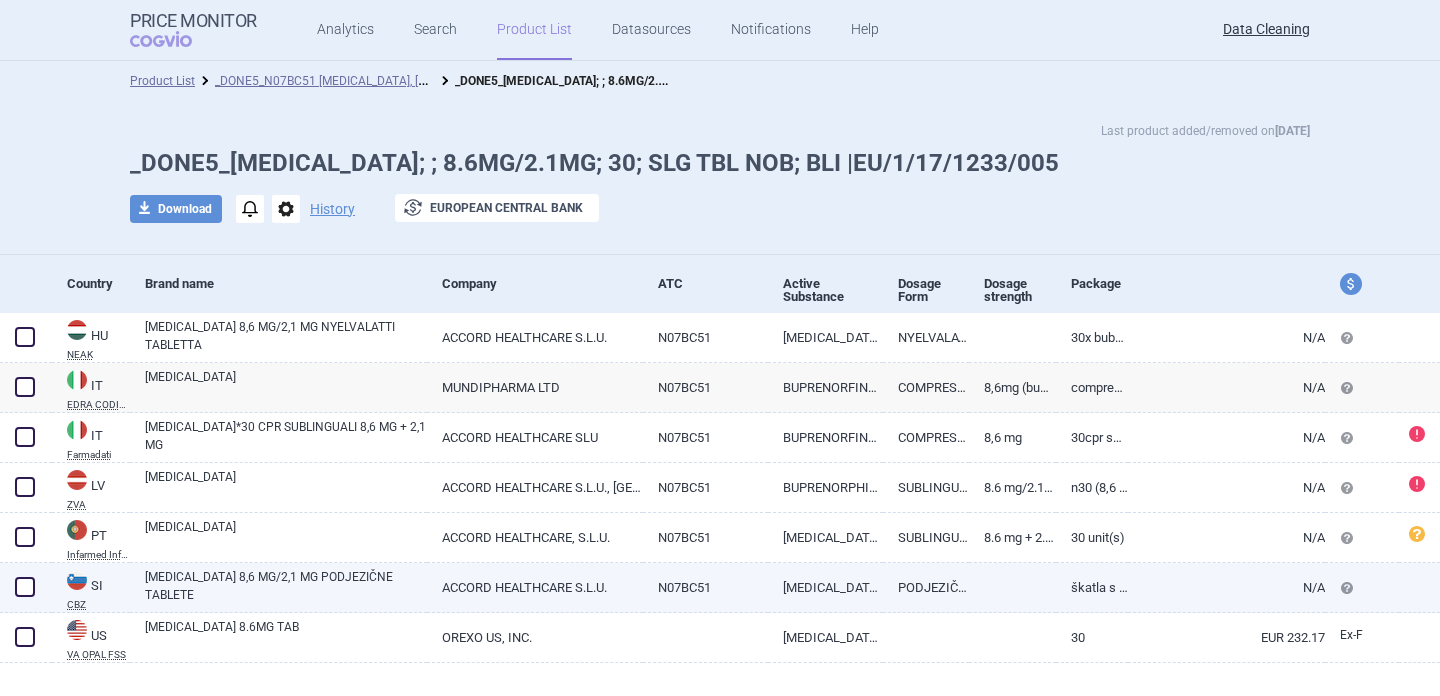 click on "ZUBSOLV 8,6 MG/2,1 MG PODJEZIČNE TABLETE" at bounding box center [286, 586] 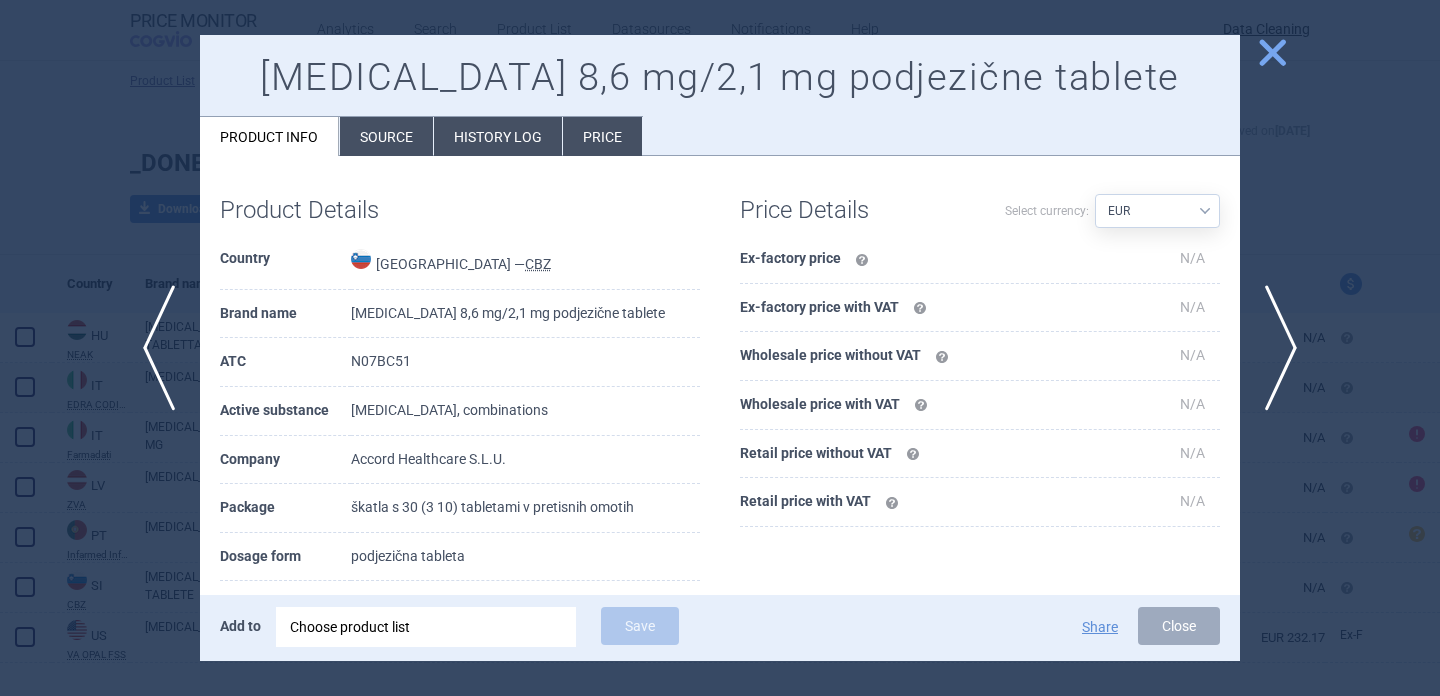 click at bounding box center [720, 348] 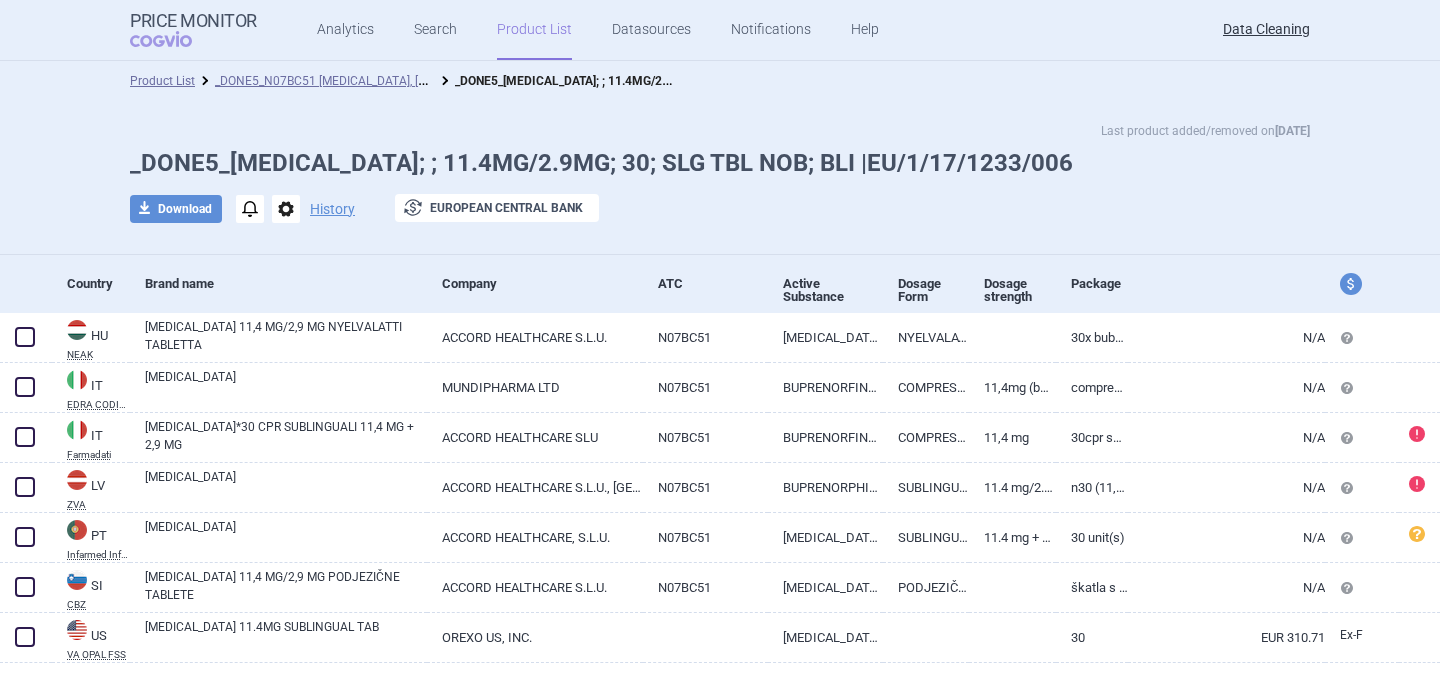 scroll, scrollTop: 0, scrollLeft: 0, axis: both 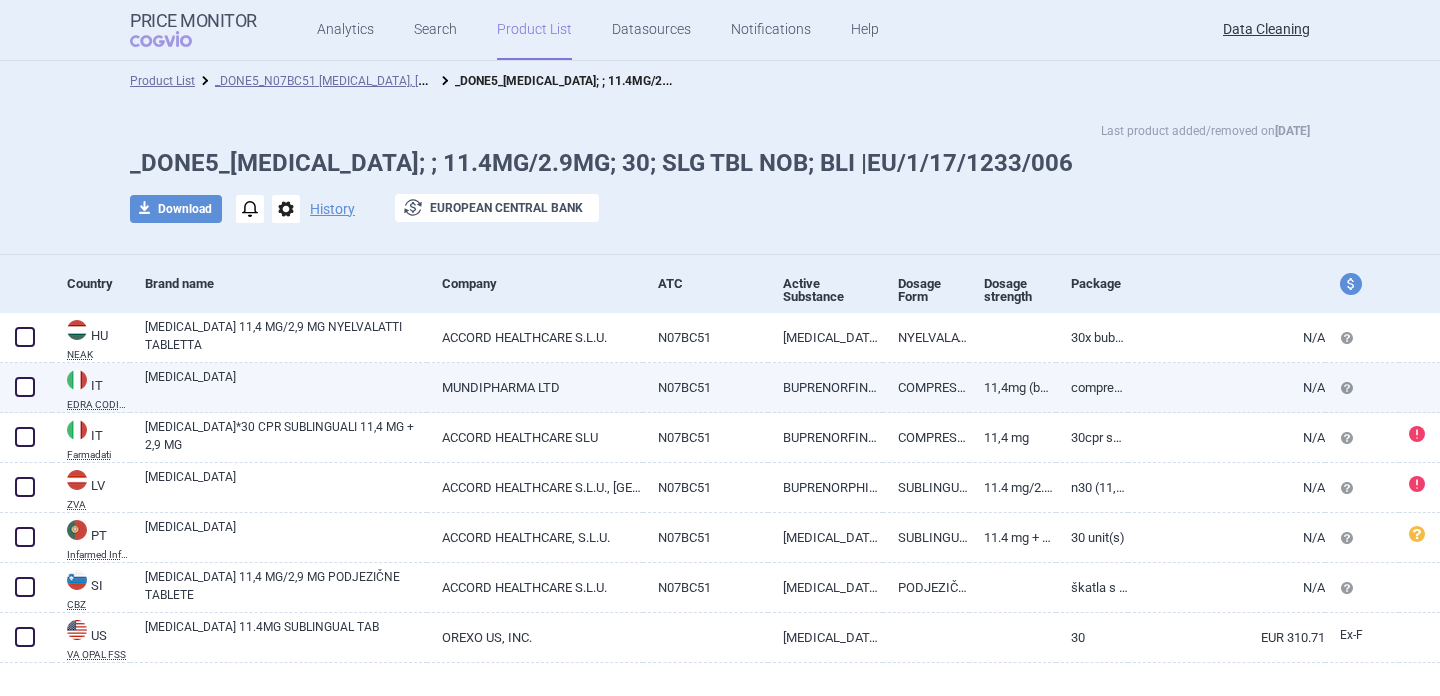click on "[MEDICAL_DATA]" at bounding box center (286, 386) 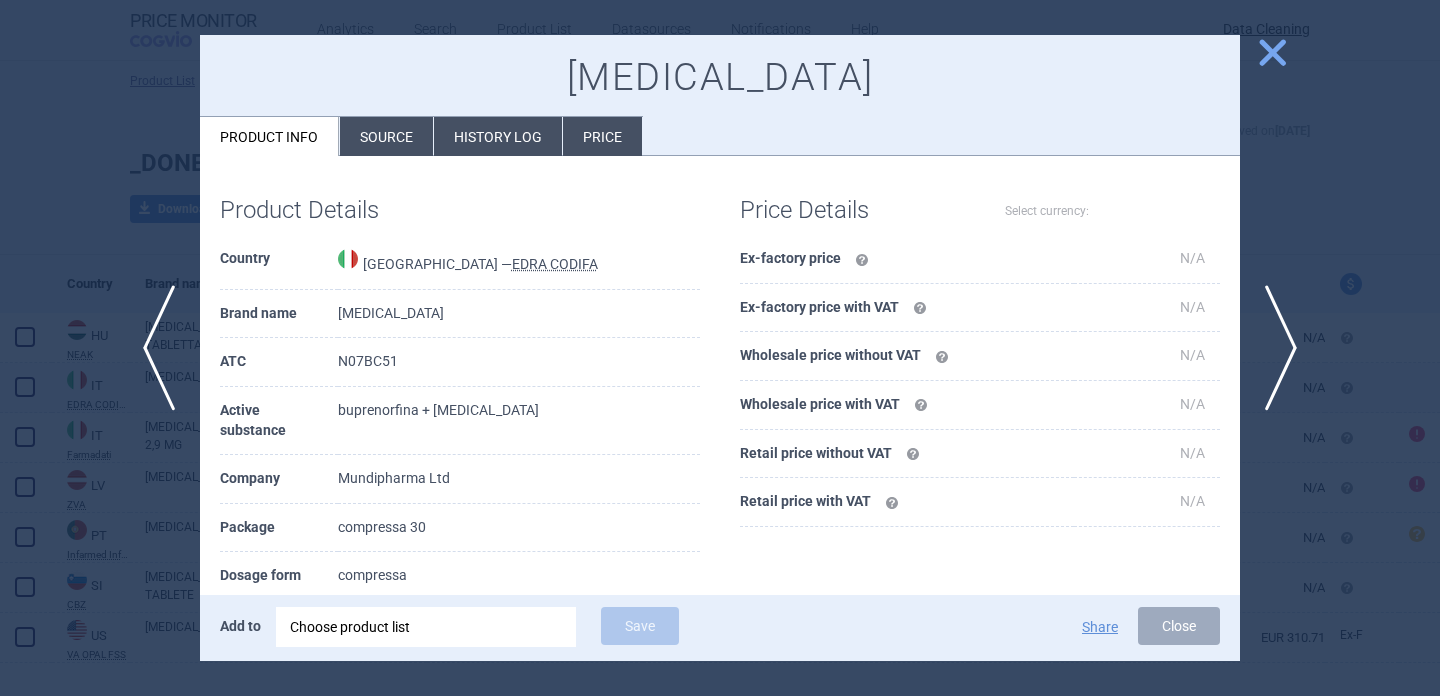 select on "EUR" 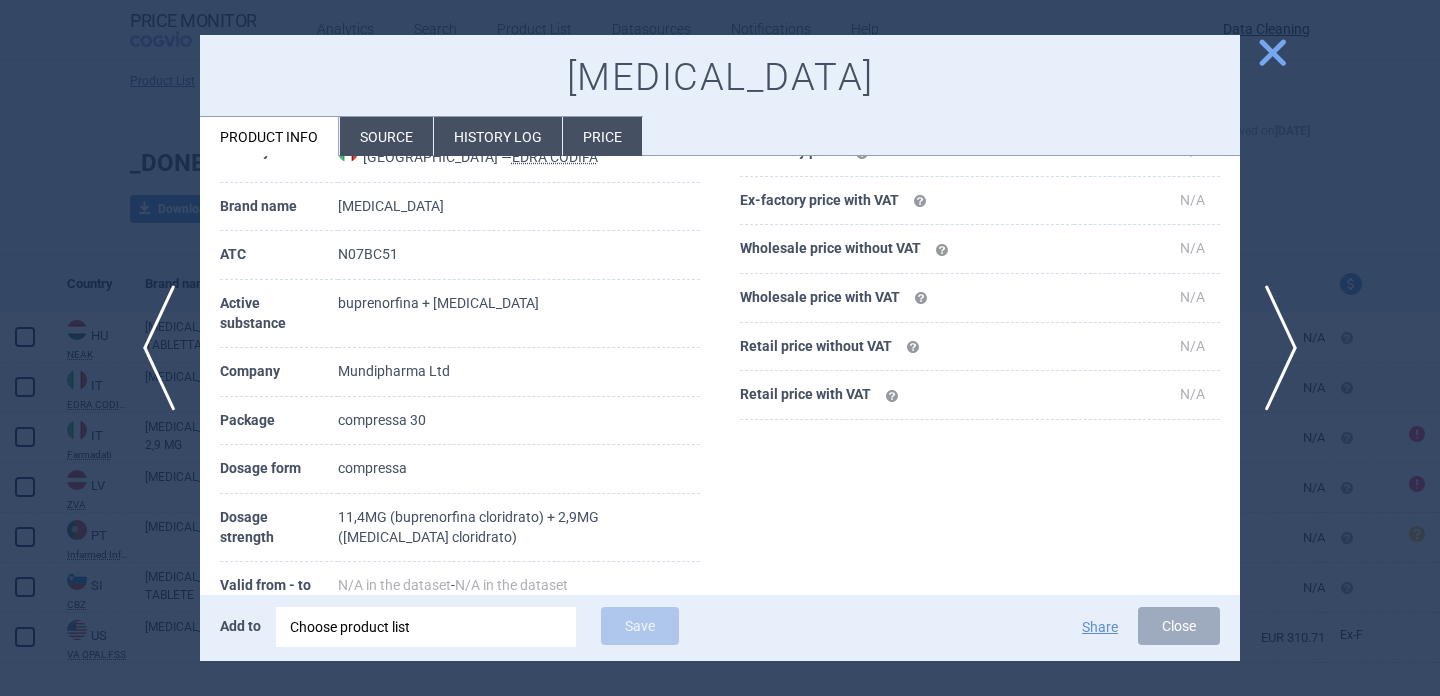 scroll, scrollTop: 117, scrollLeft: 0, axis: vertical 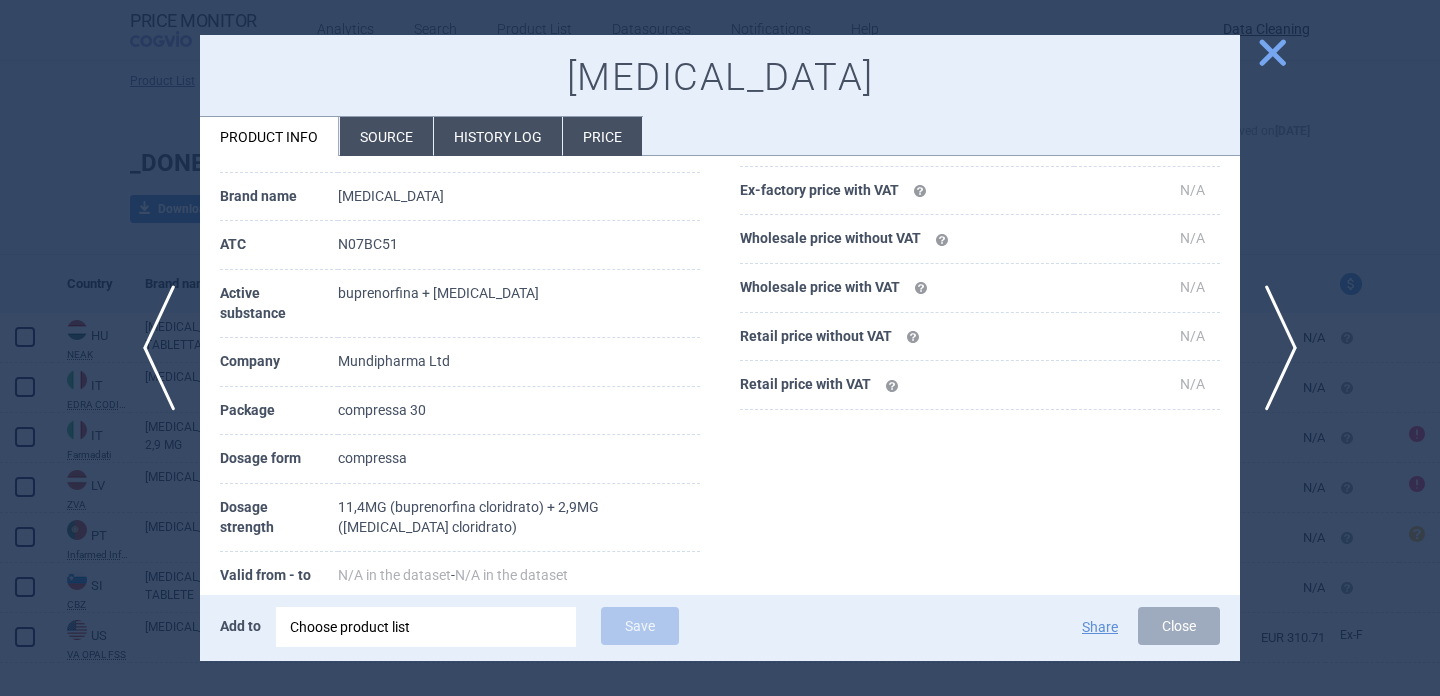 click at bounding box center [720, 348] 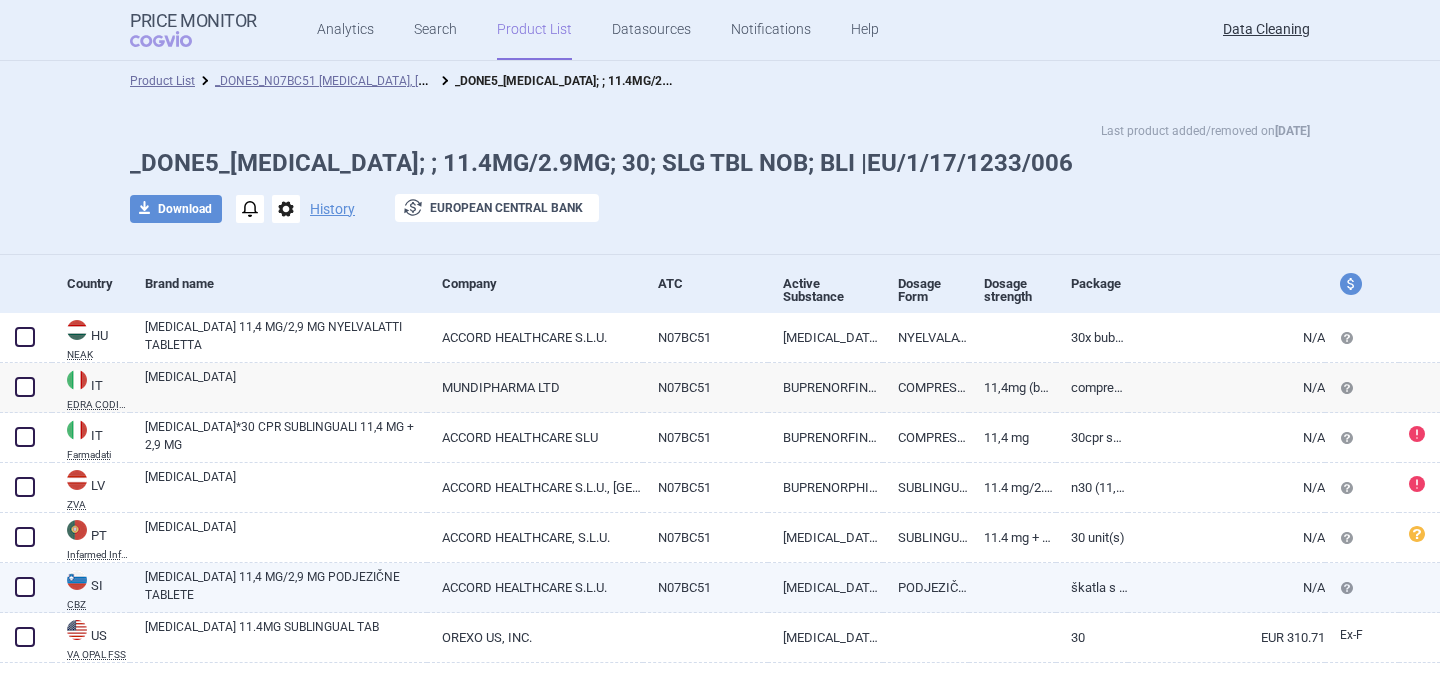 click on "[MEDICAL_DATA] 11,4 MG/2,9 MG PODJEZIČNE TABLETE" at bounding box center (286, 586) 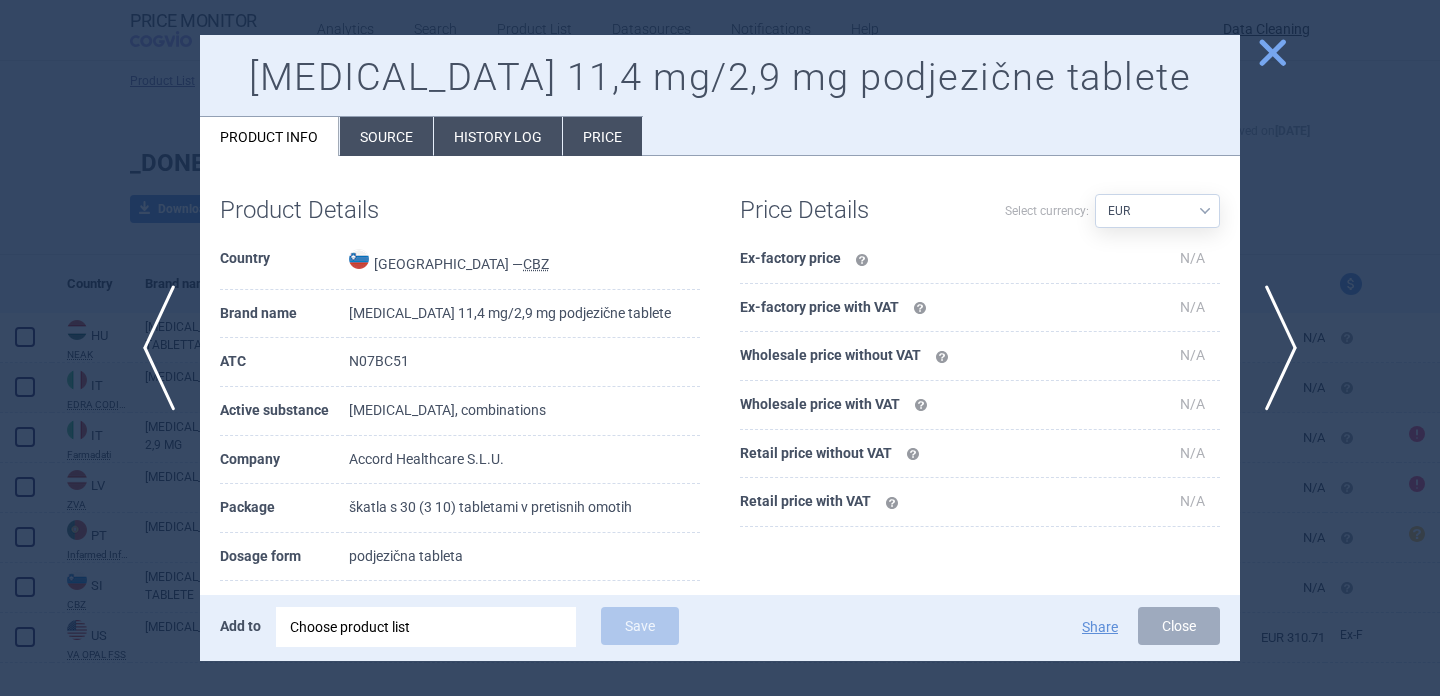 click at bounding box center [720, 348] 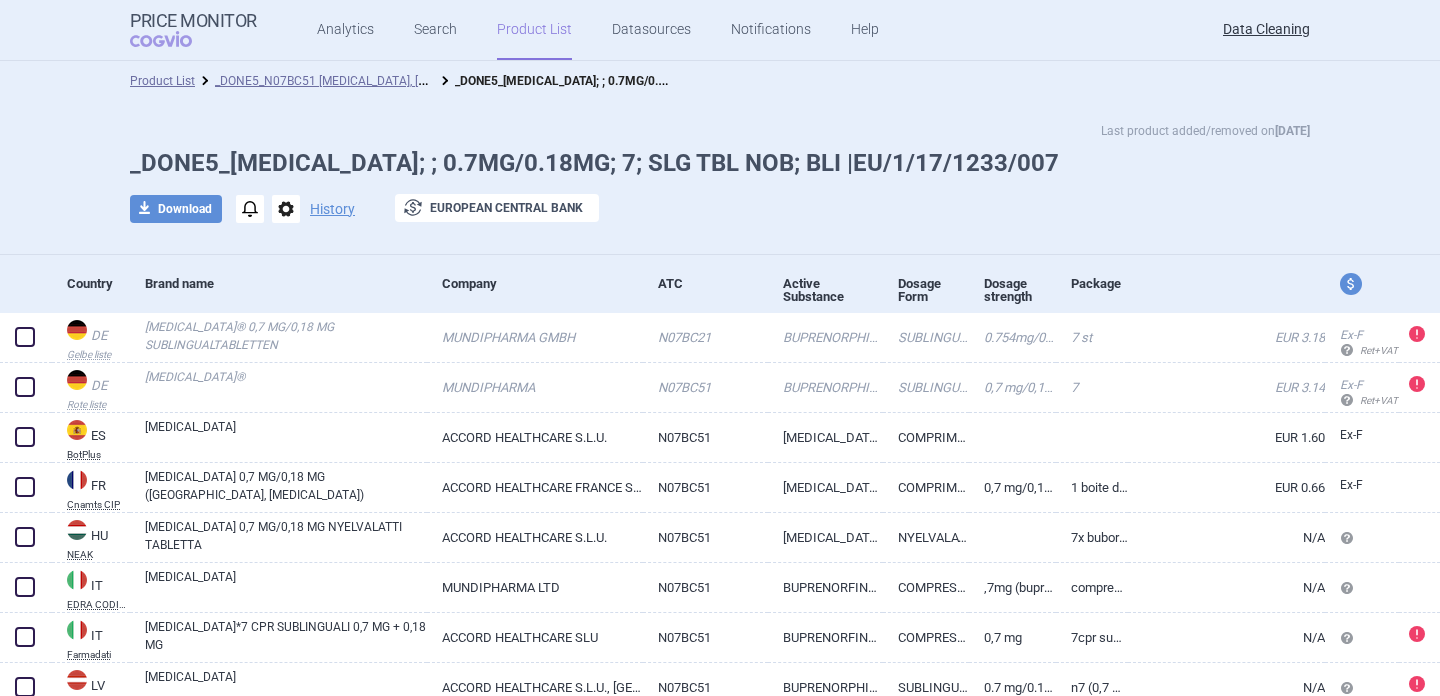 scroll, scrollTop: 0, scrollLeft: 0, axis: both 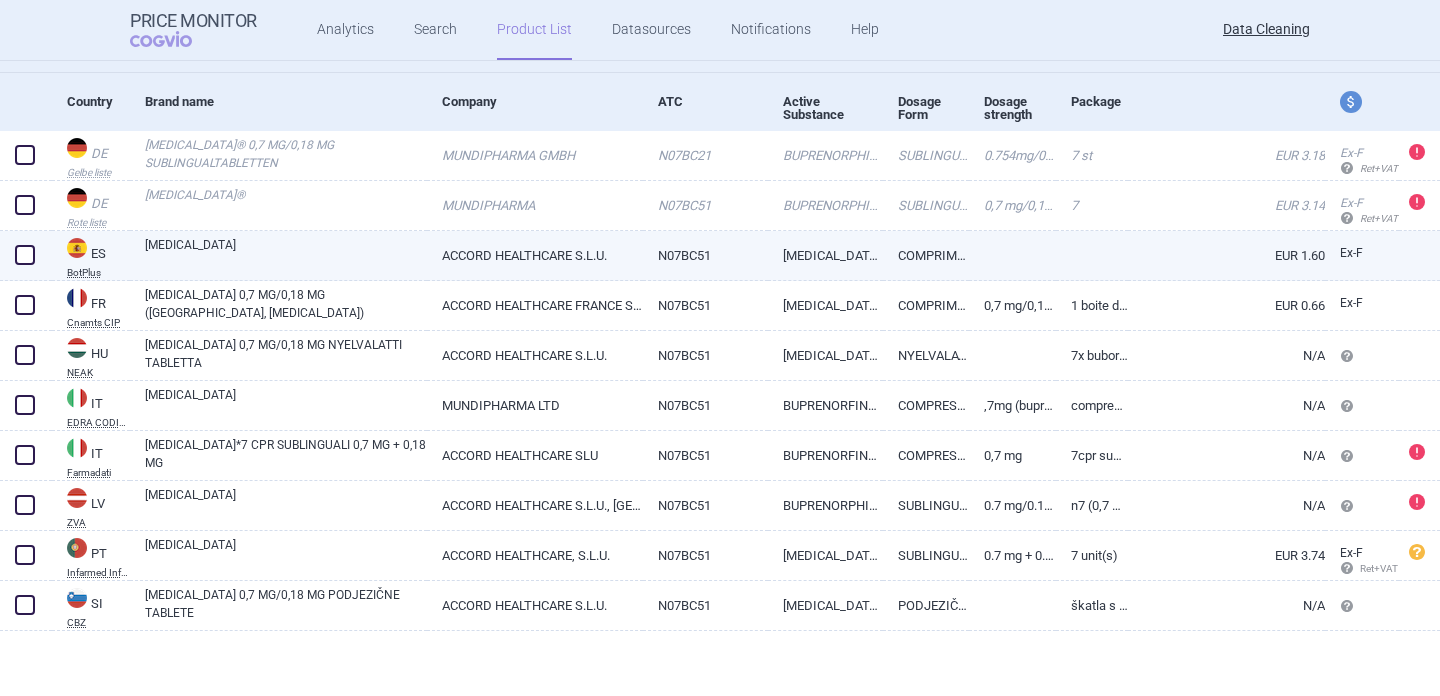 click on "[MEDICAL_DATA]" at bounding box center (286, 254) 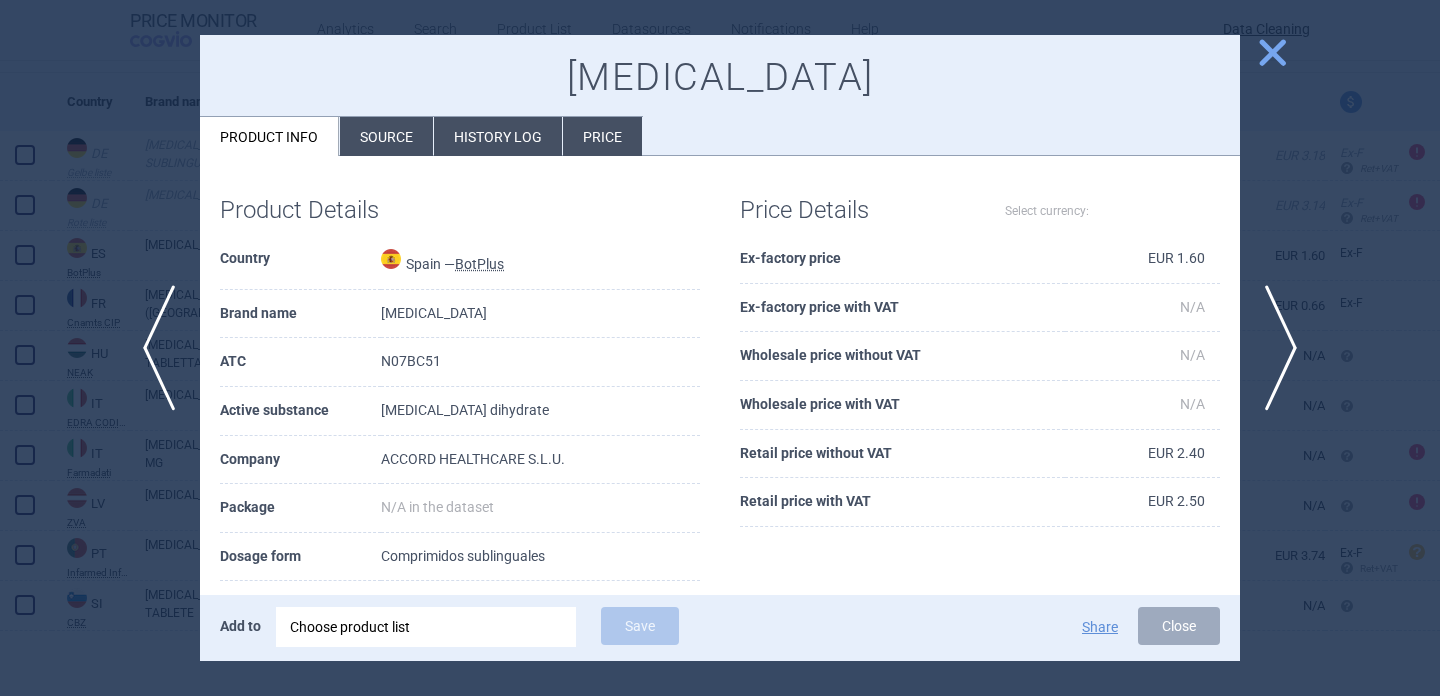 select on "EUR" 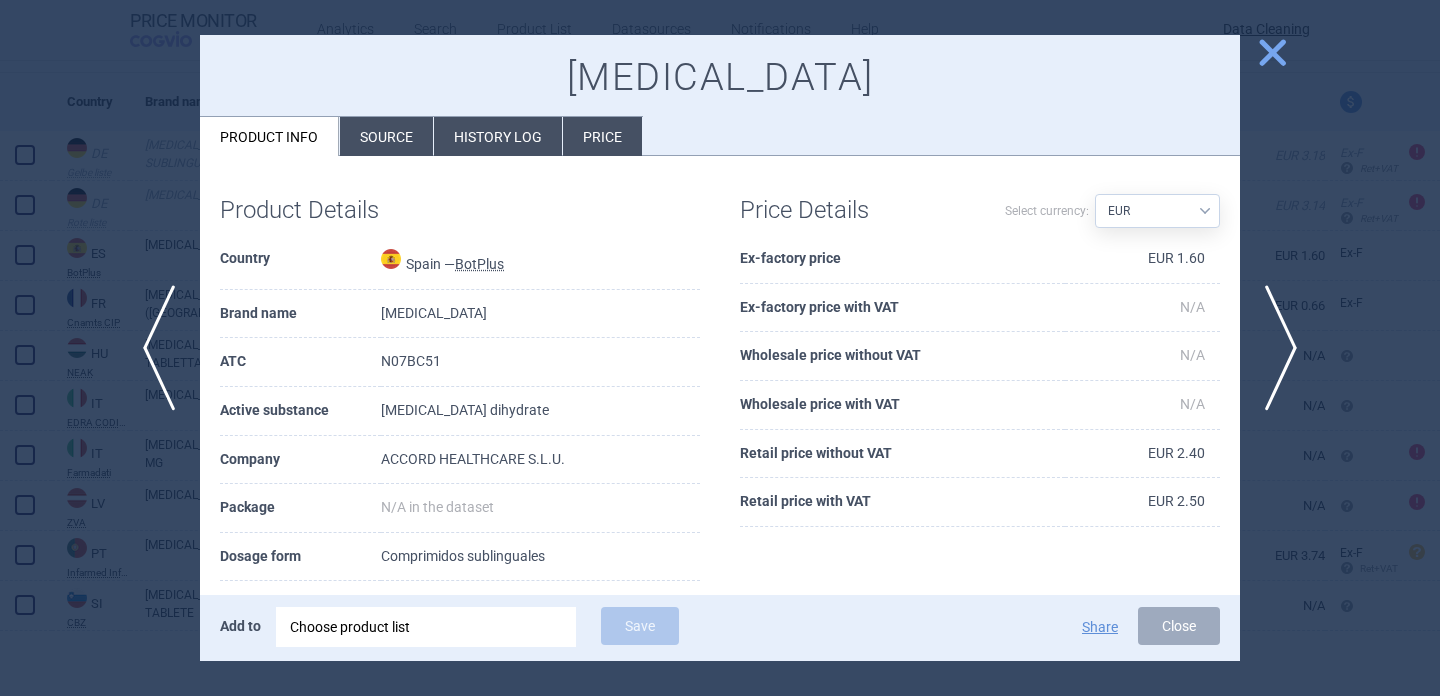 click on "Source" at bounding box center [386, 136] 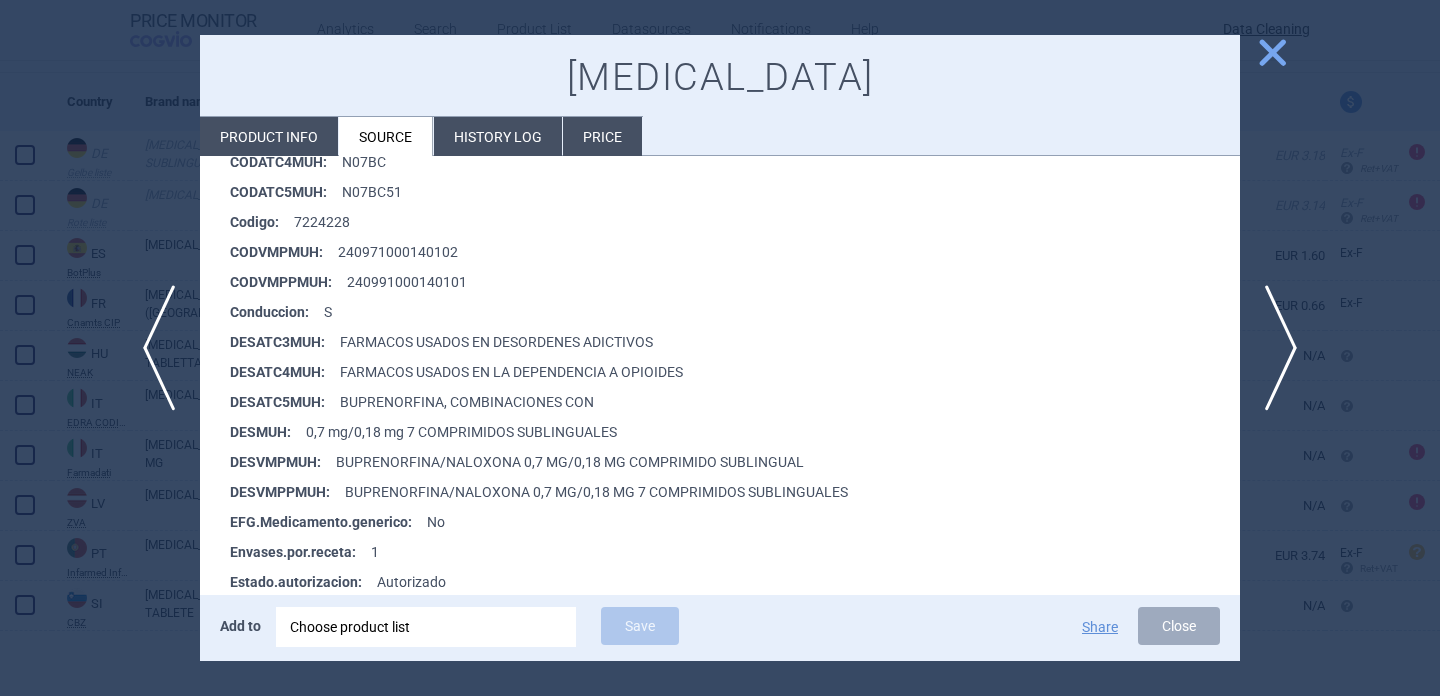 scroll, scrollTop: 413, scrollLeft: 0, axis: vertical 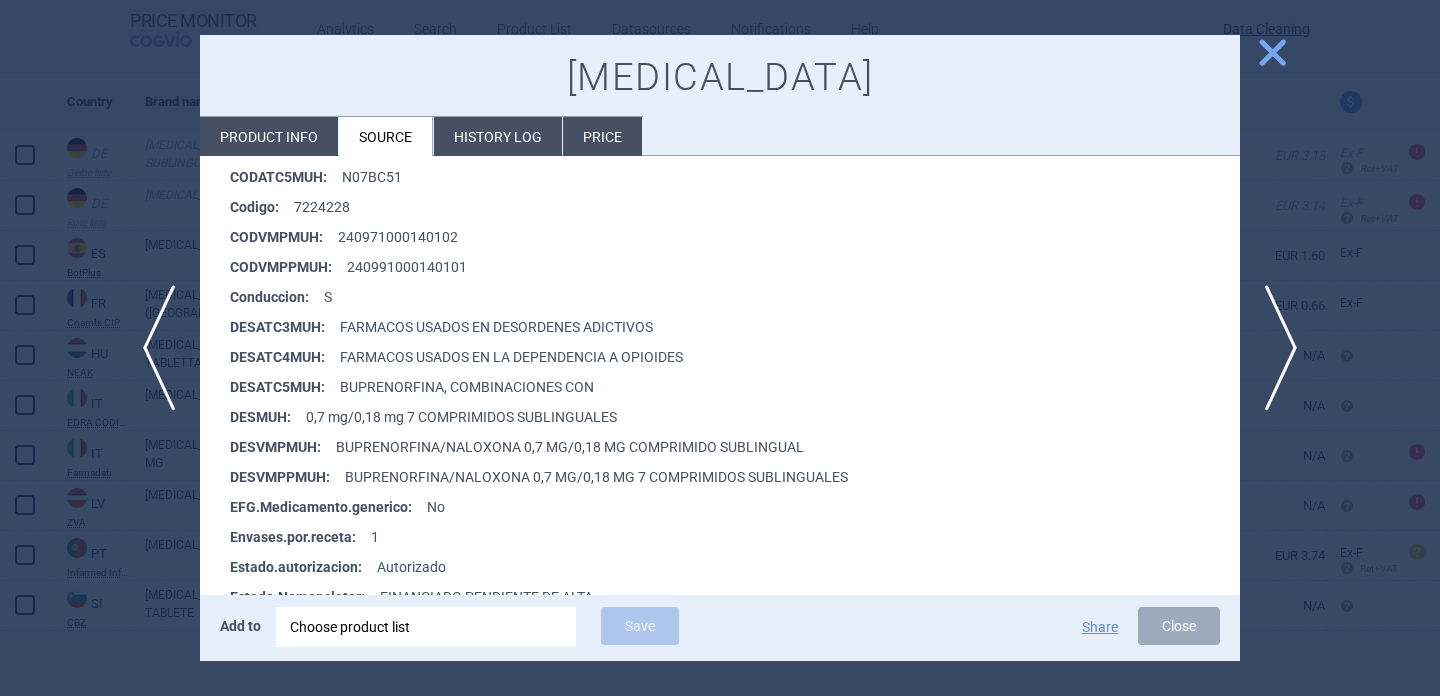 click at bounding box center [720, 348] 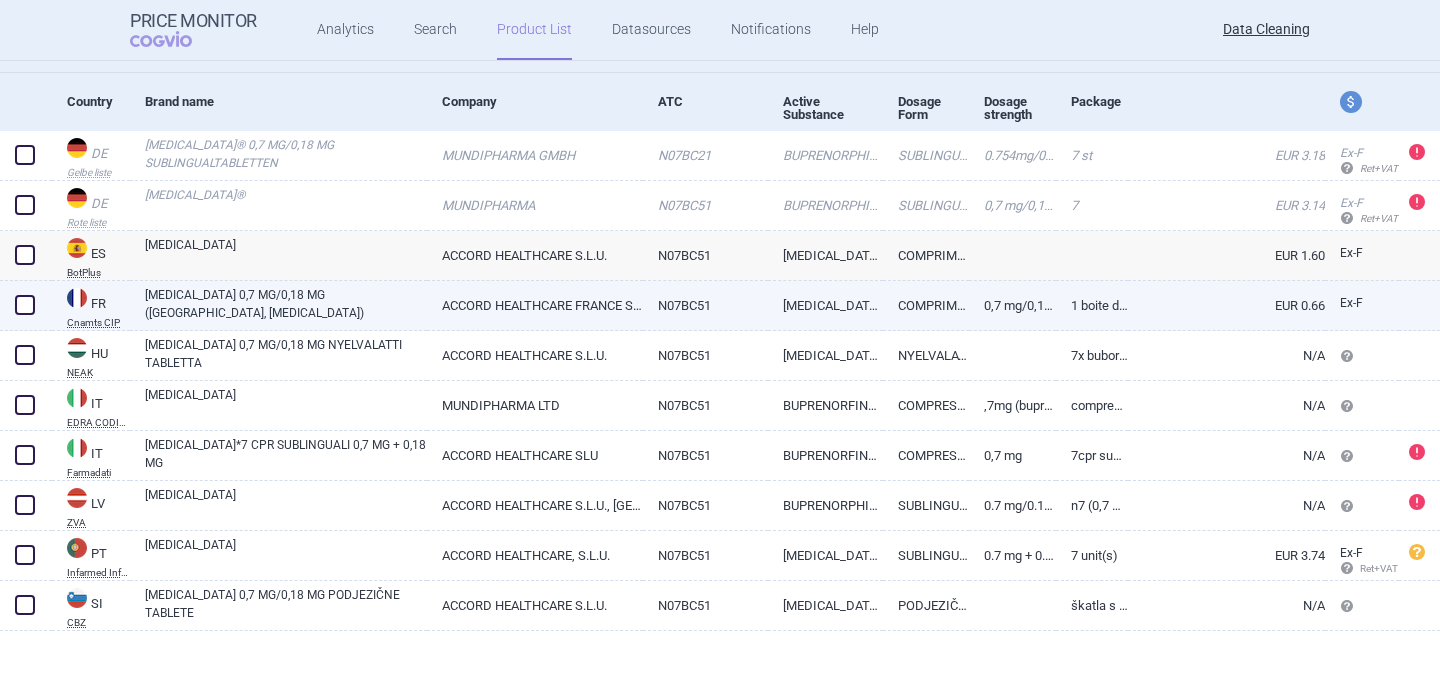 click on "ZUBSOLV 0,7 MG/0,18 MG (BUPRÉNORPHINE, NALOXONE)" at bounding box center (286, 304) 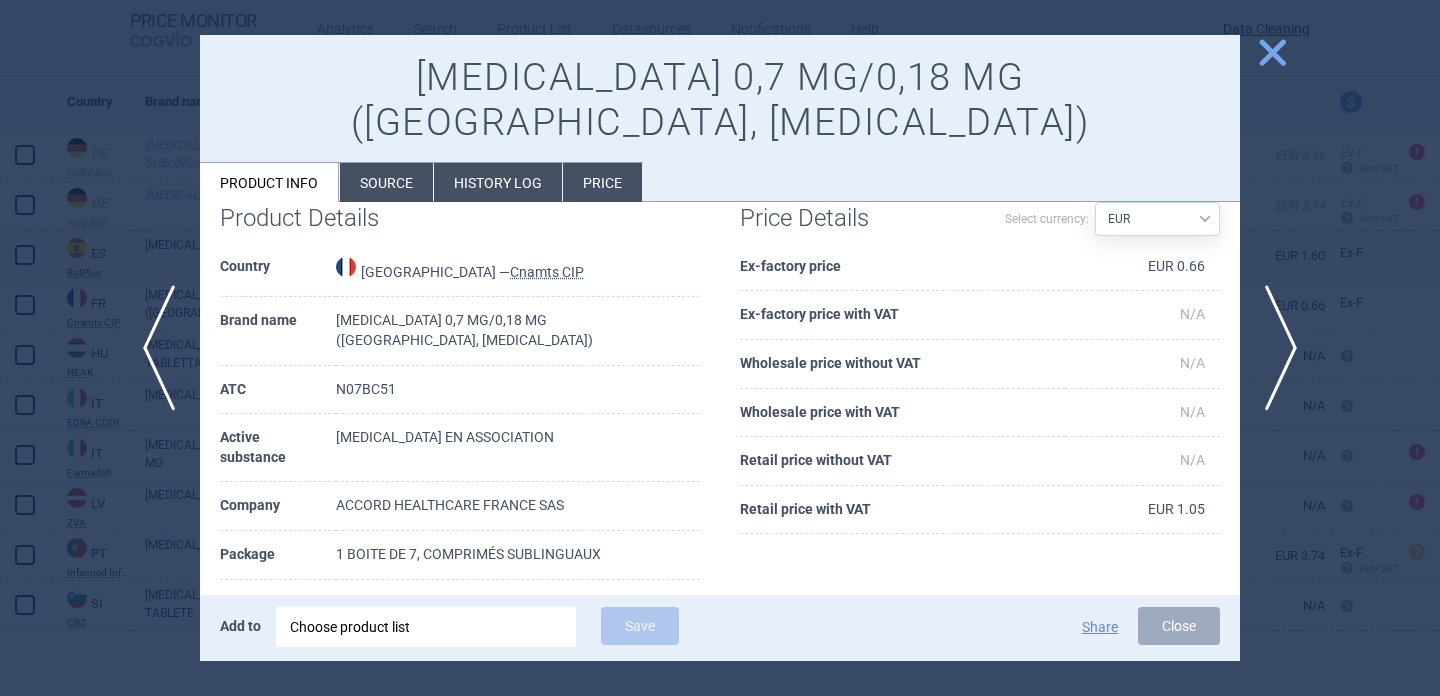 scroll, scrollTop: 39, scrollLeft: 0, axis: vertical 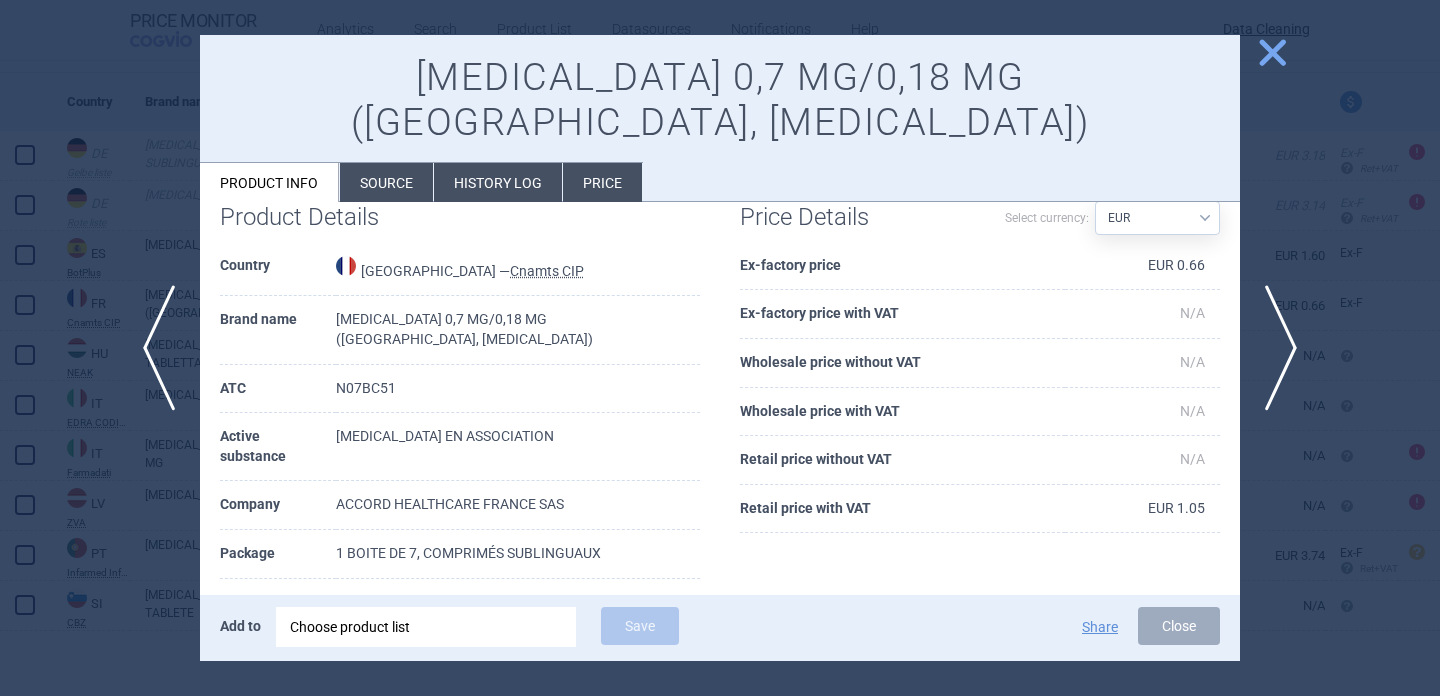 click at bounding box center (720, 348) 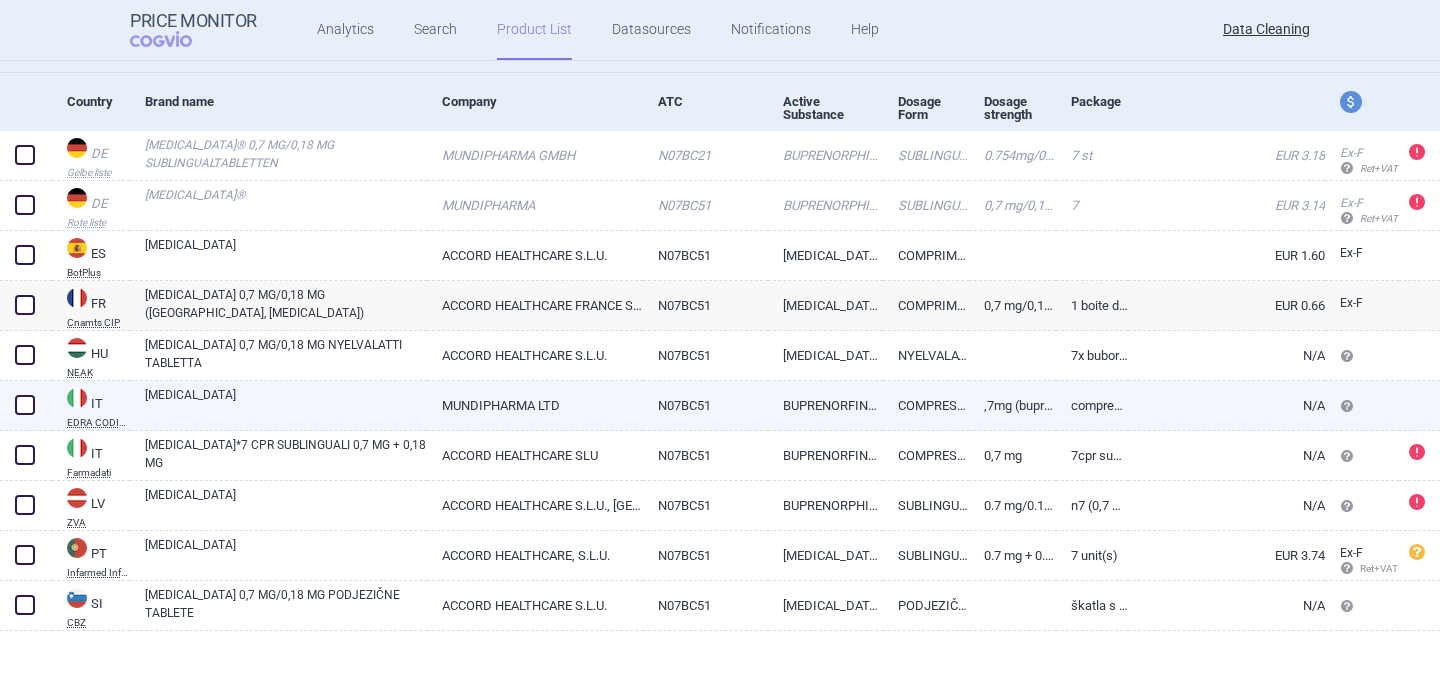 click on "[MEDICAL_DATA]" at bounding box center [286, 404] 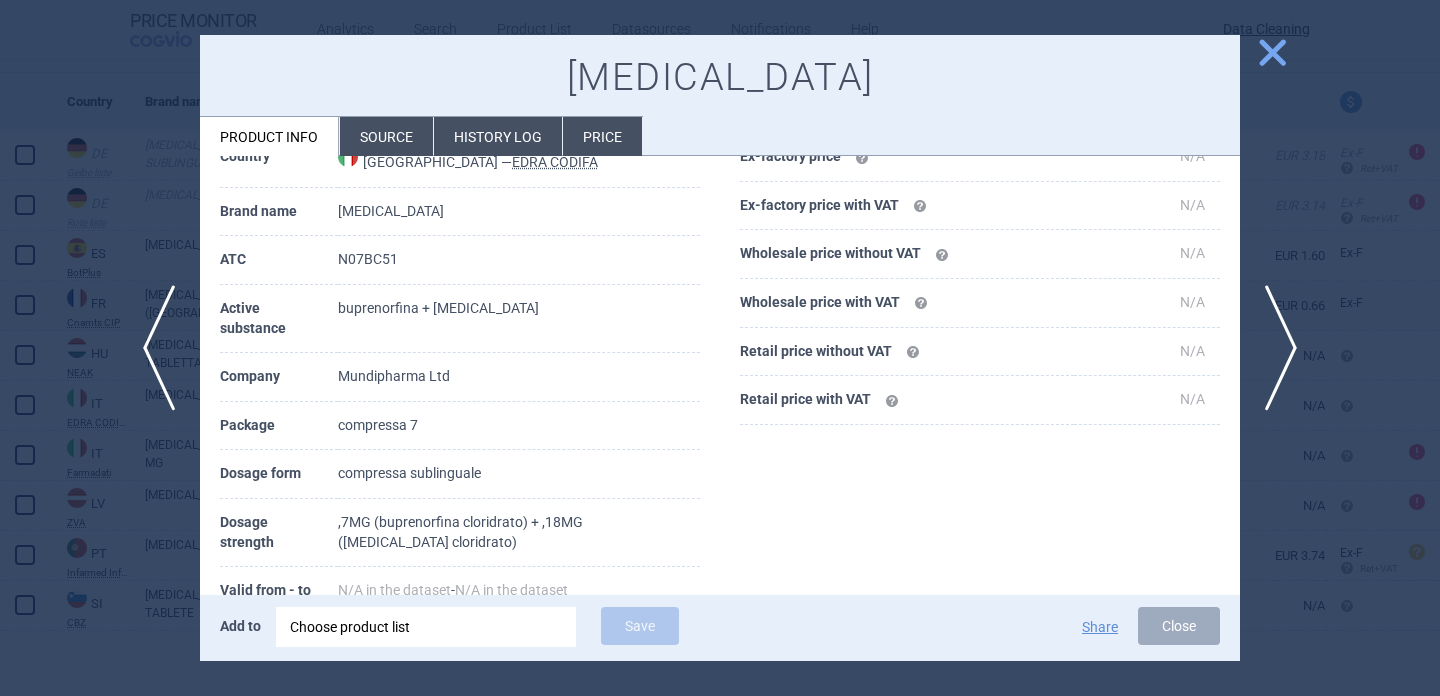 scroll, scrollTop: 149, scrollLeft: 0, axis: vertical 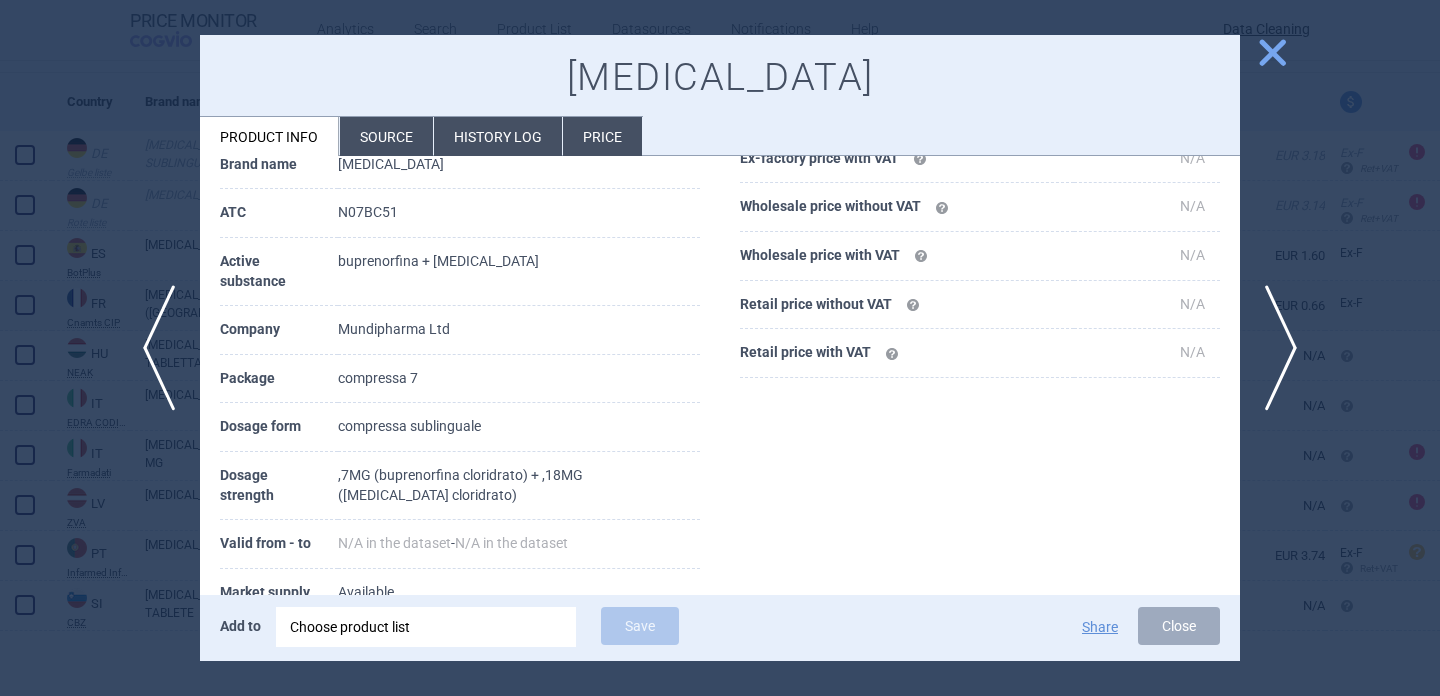 click at bounding box center [720, 348] 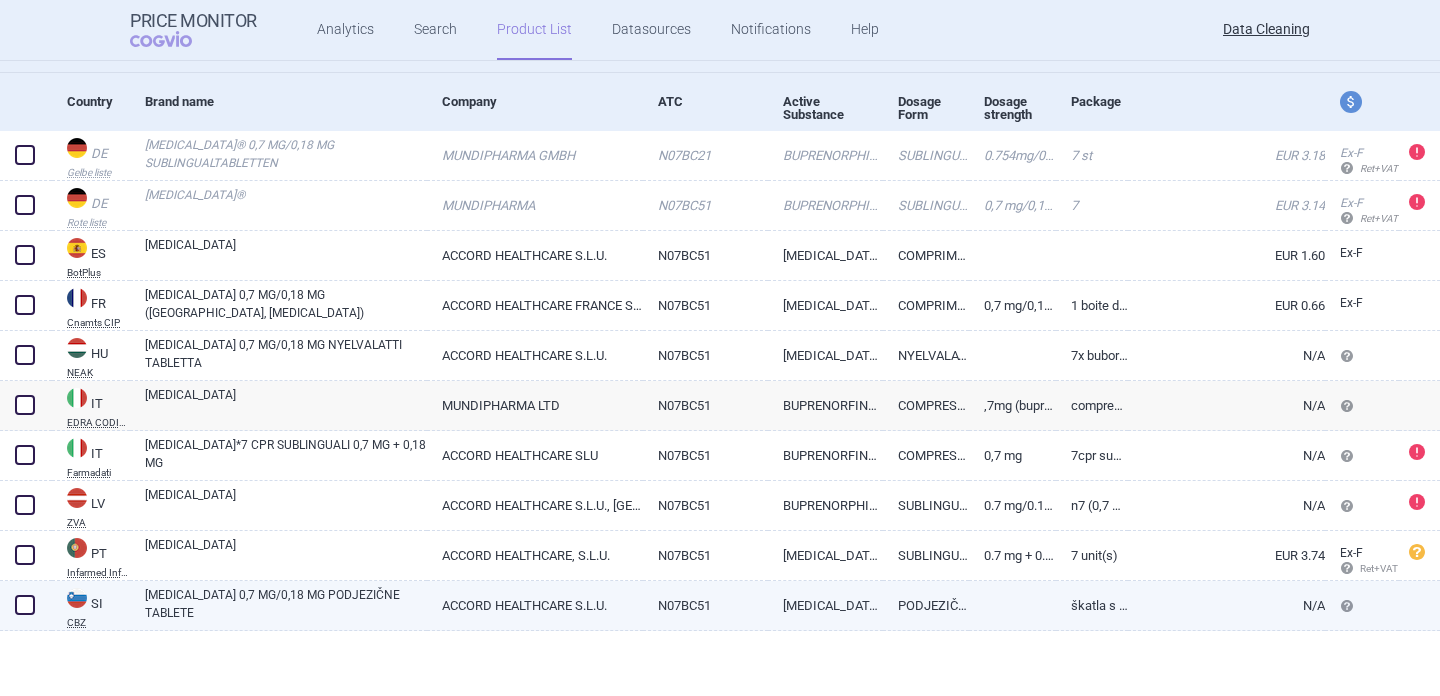 click on "ZUBSOLV 0,7 MG/0,18 MG PODJEZIČNE TABLETE" at bounding box center (286, 604) 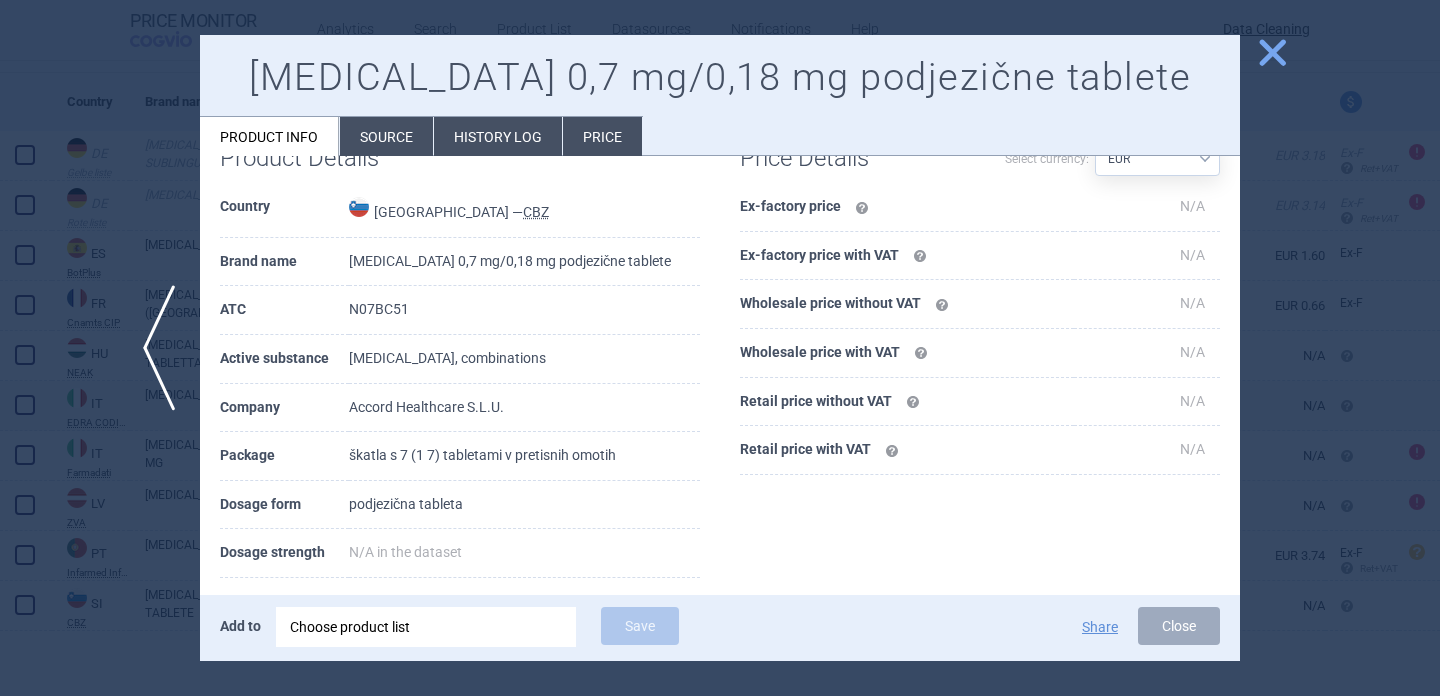 scroll, scrollTop: 71, scrollLeft: 0, axis: vertical 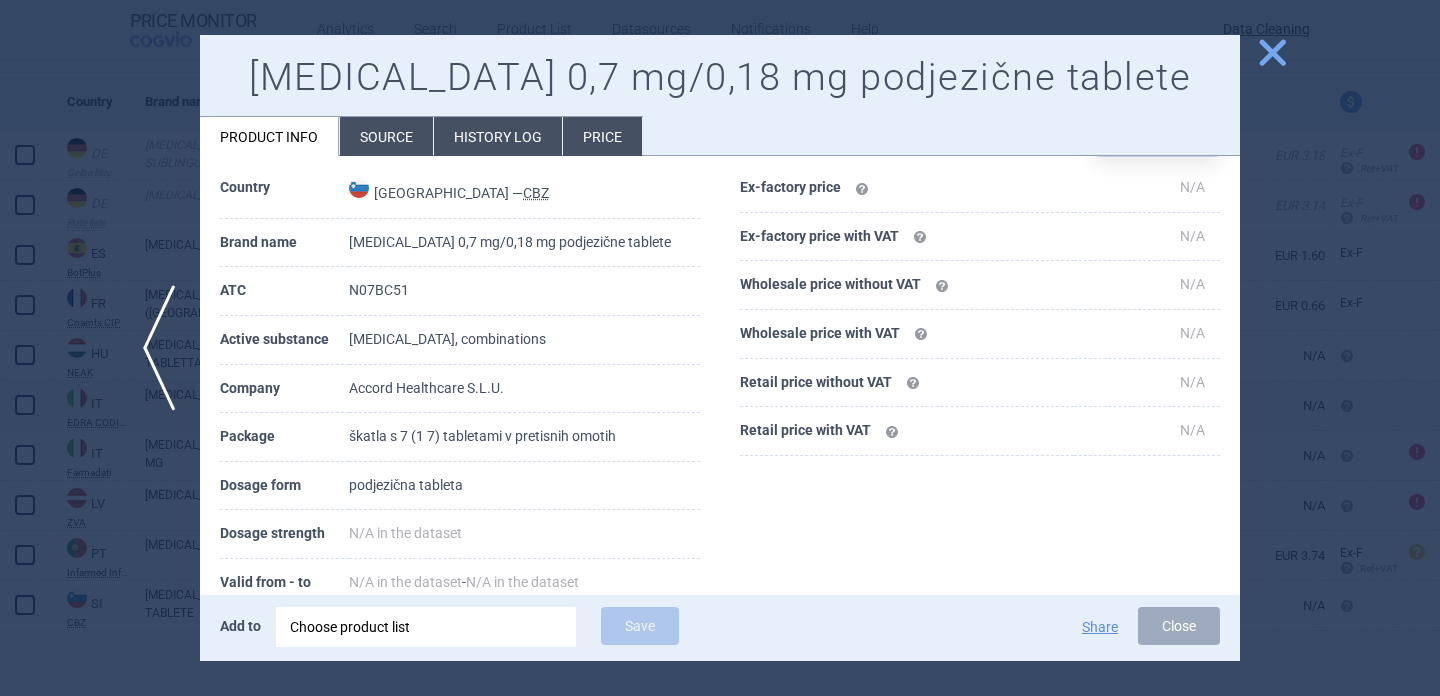 click at bounding box center (720, 348) 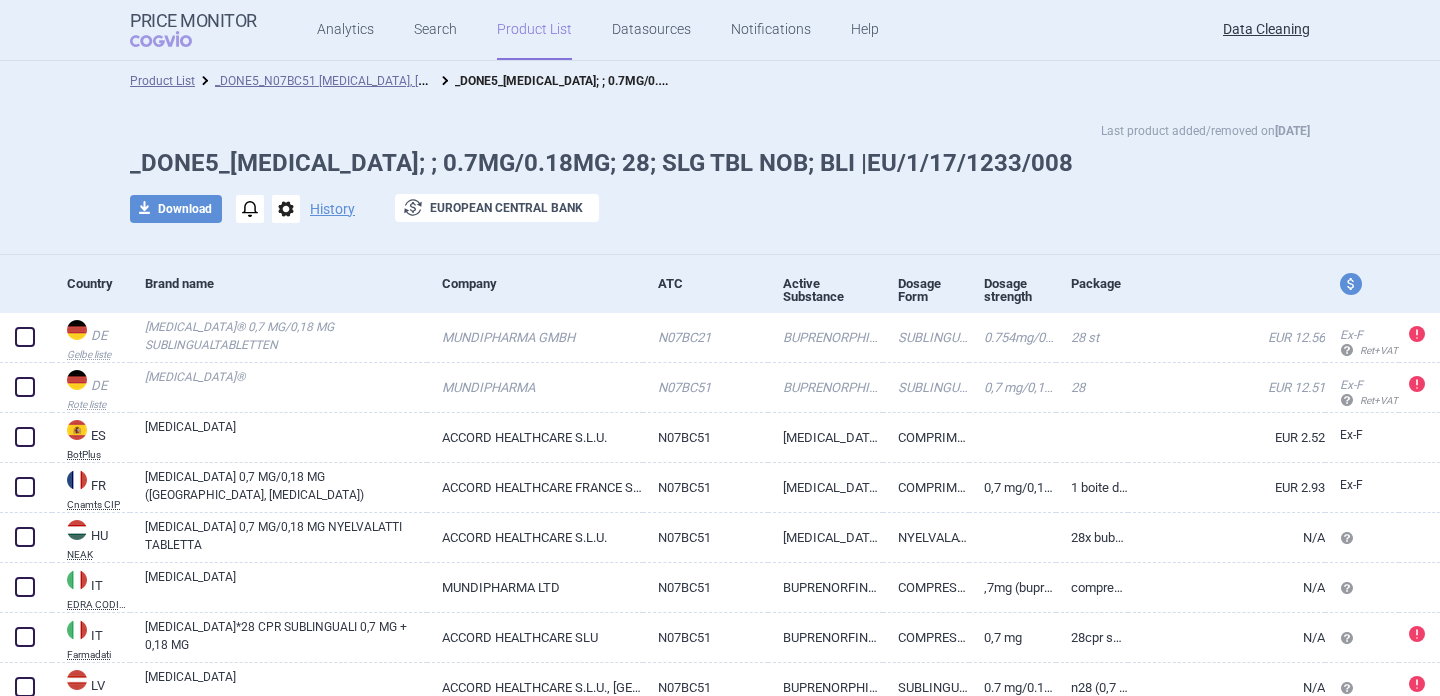 scroll, scrollTop: 0, scrollLeft: 0, axis: both 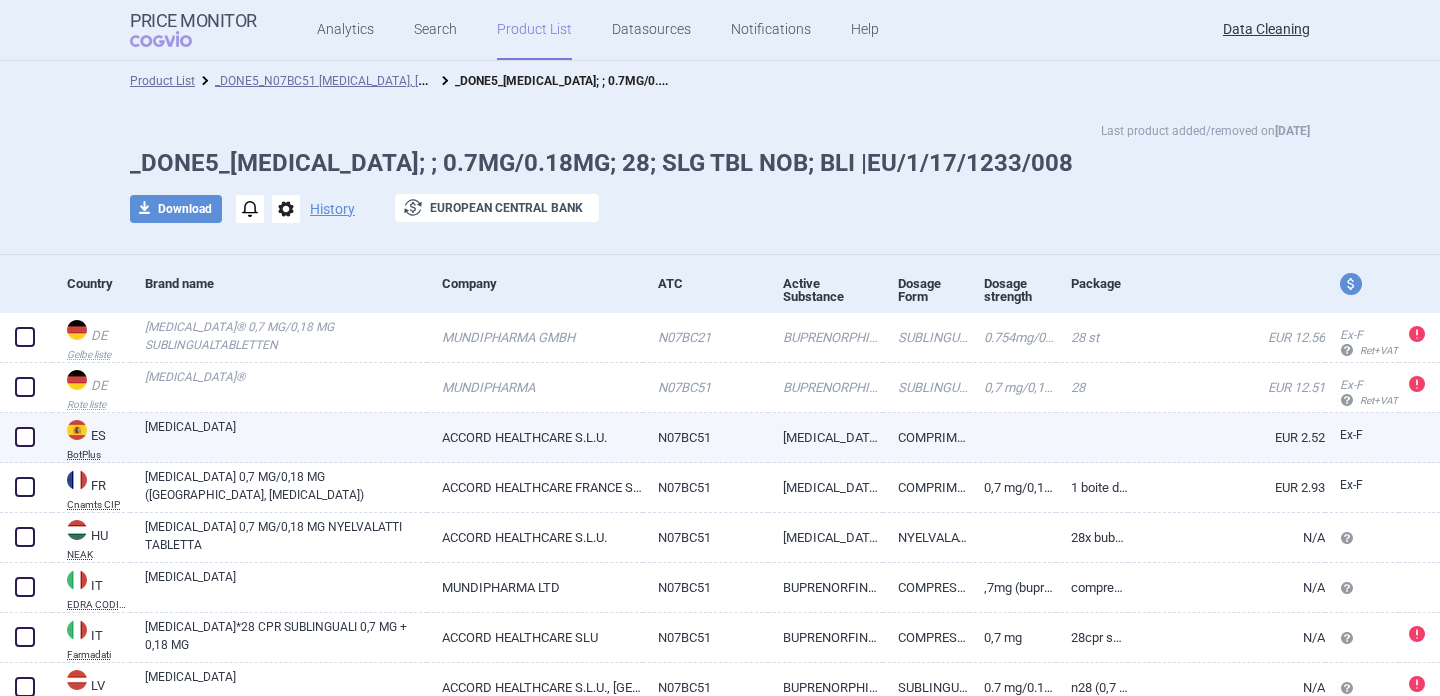 click on "[MEDICAL_DATA]" at bounding box center [278, 438] 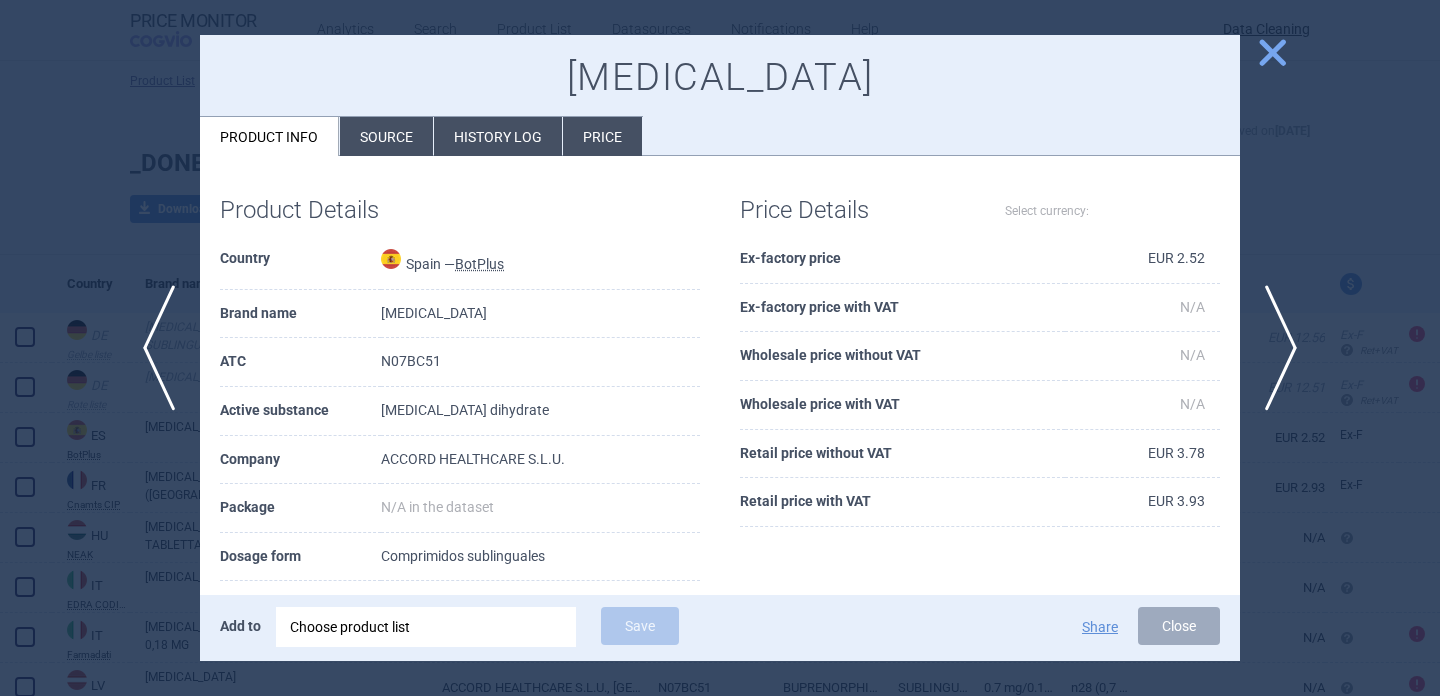 select on "EUR" 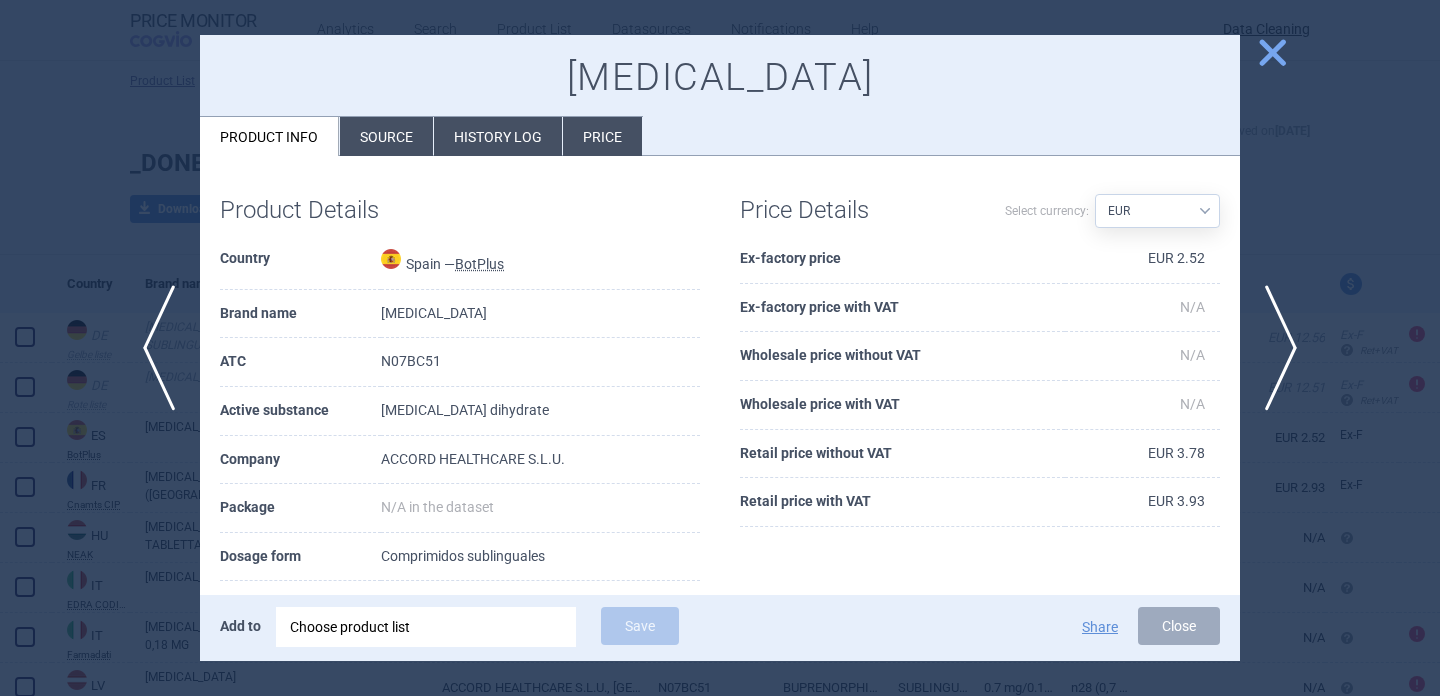 click on "Source" at bounding box center [386, 136] 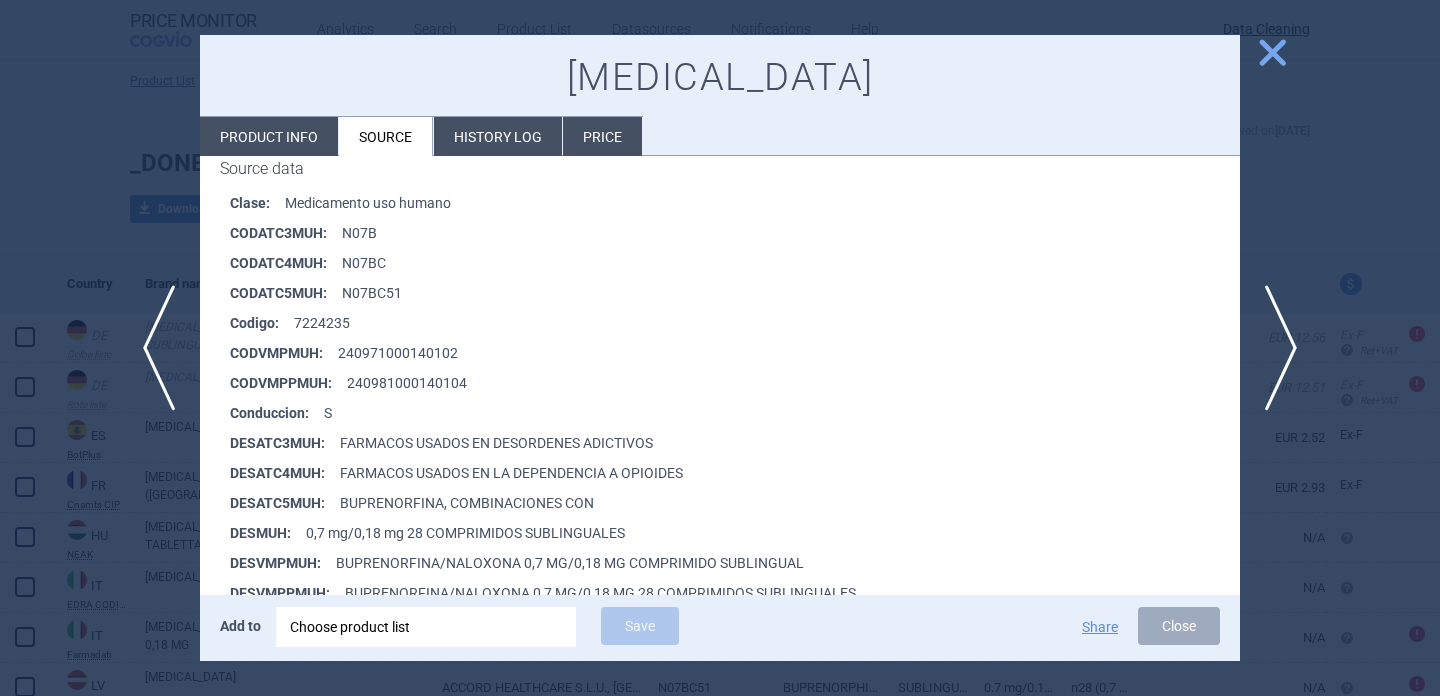 scroll, scrollTop: 386, scrollLeft: 0, axis: vertical 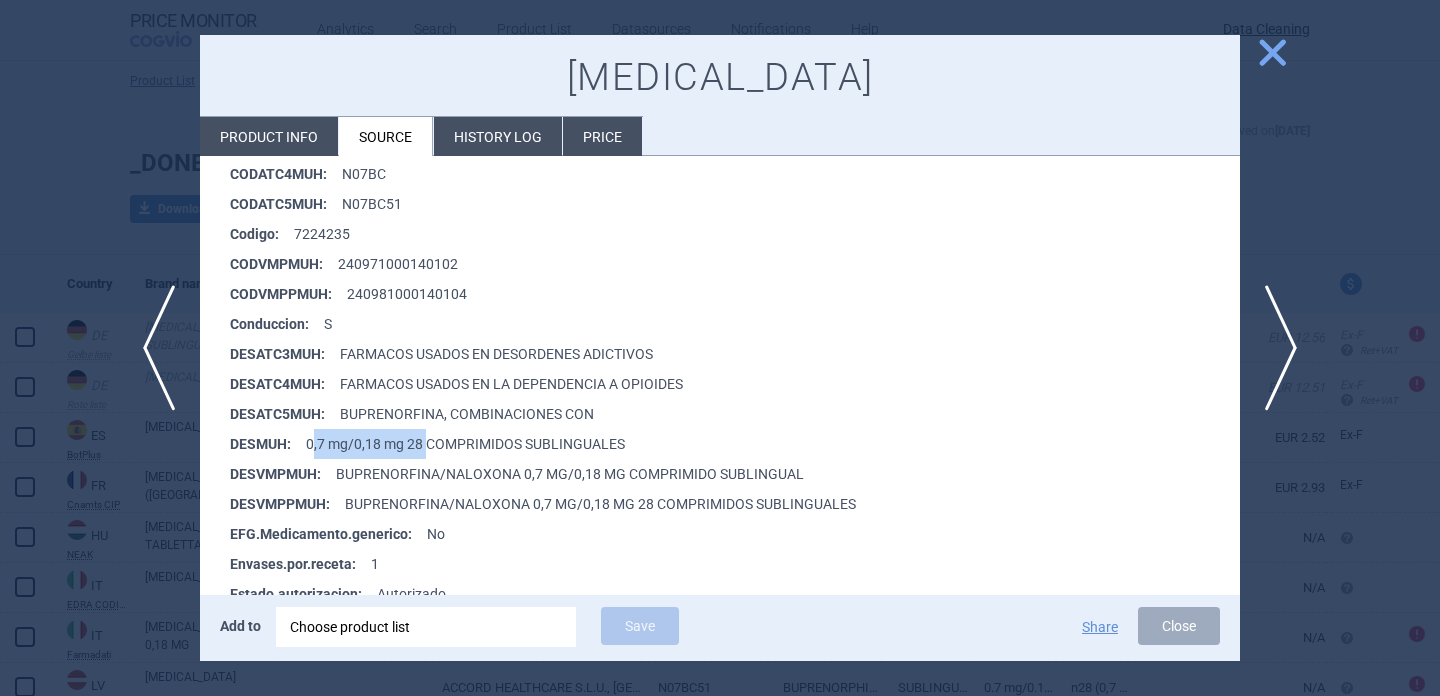 drag, startPoint x: 314, startPoint y: 442, endPoint x: 428, endPoint y: 441, distance: 114.00439 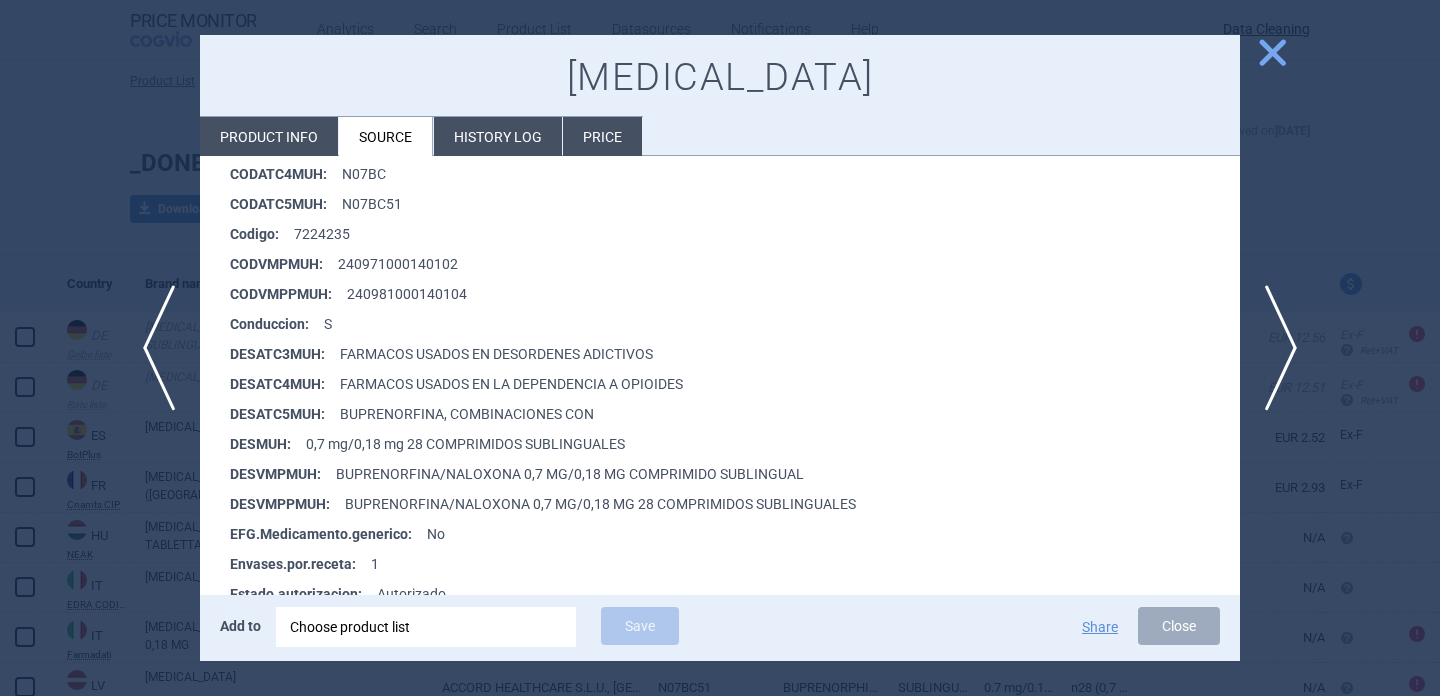click at bounding box center [720, 348] 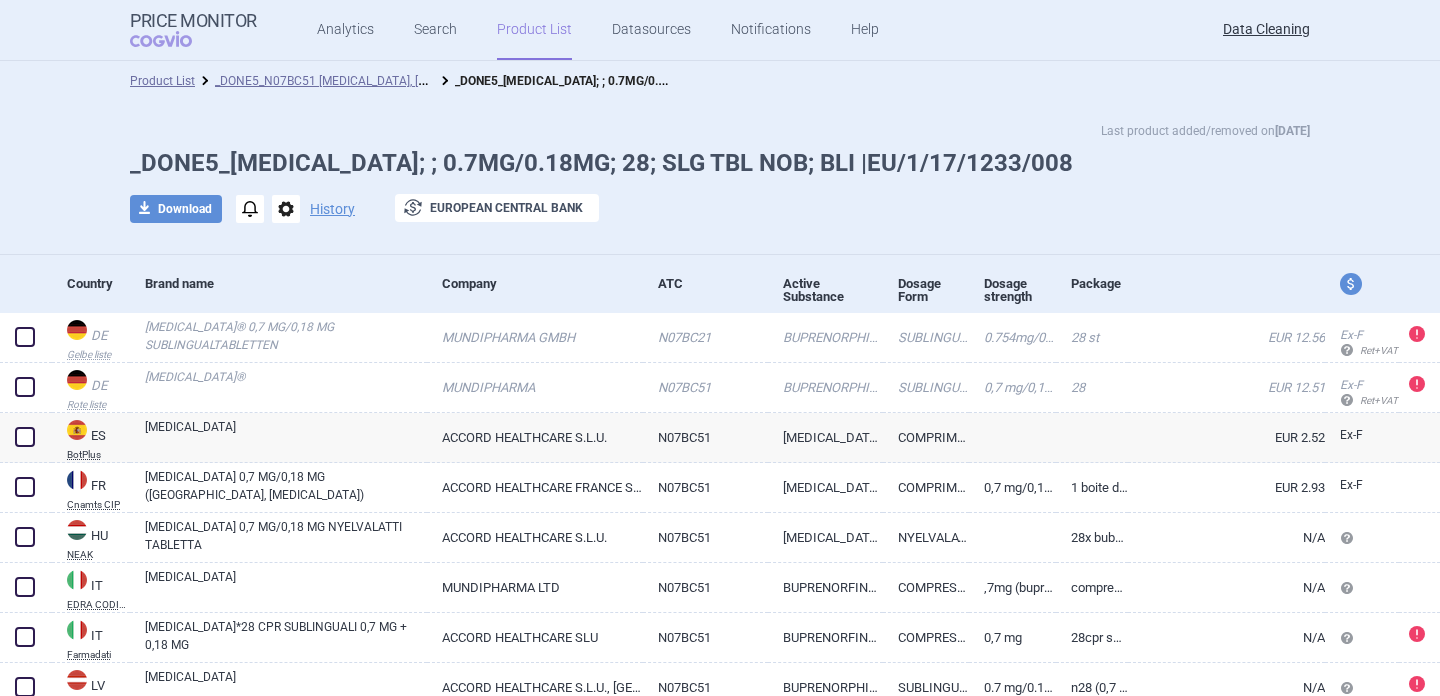 scroll, scrollTop: 132, scrollLeft: 0, axis: vertical 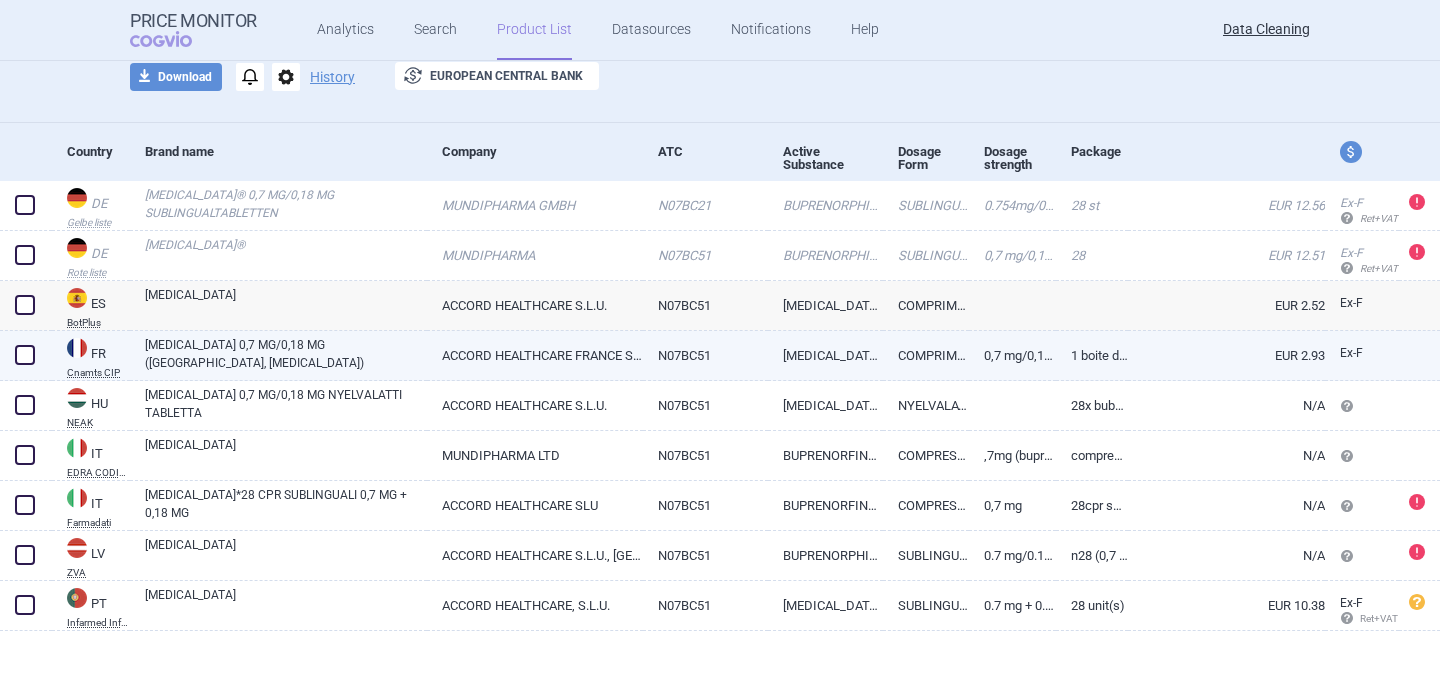click on "ZUBSOLV 0,7 MG/0,18 MG (BUPRÉNORPHINE, NALOXONE)" at bounding box center [286, 354] 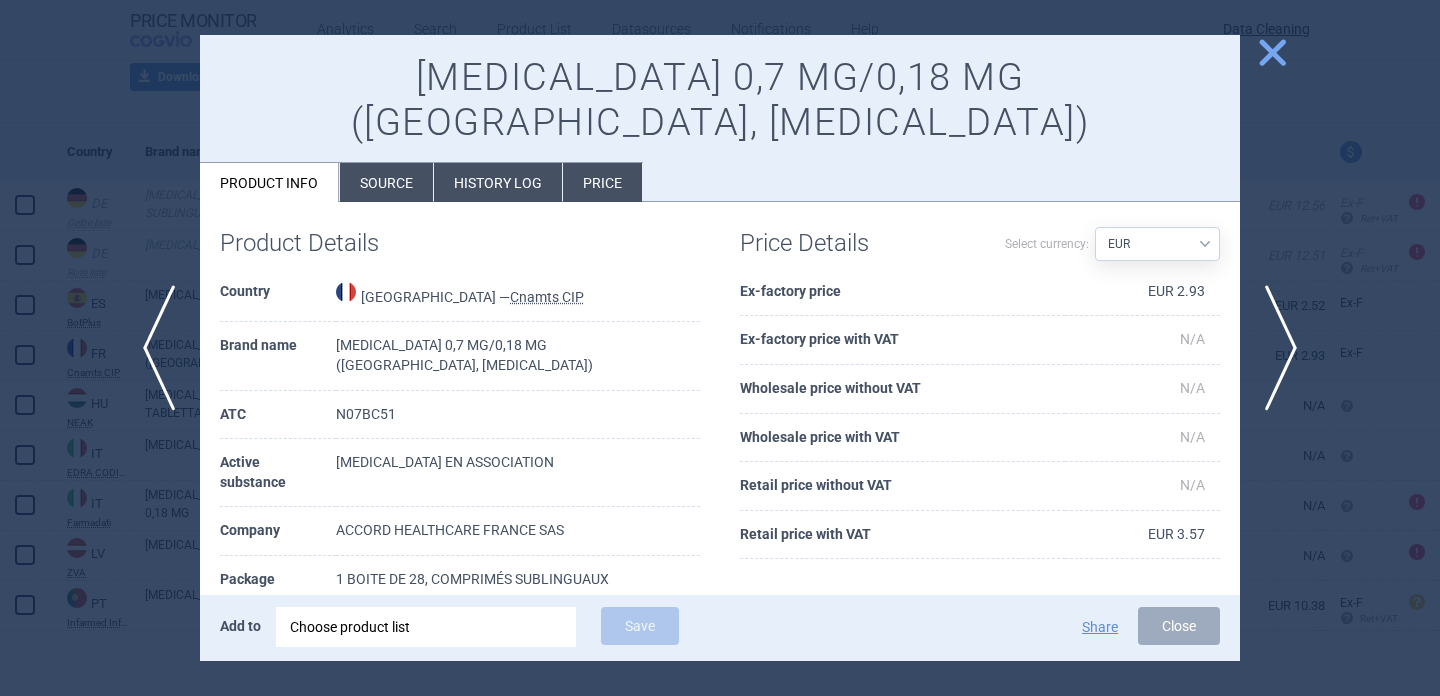 scroll, scrollTop: 19, scrollLeft: 0, axis: vertical 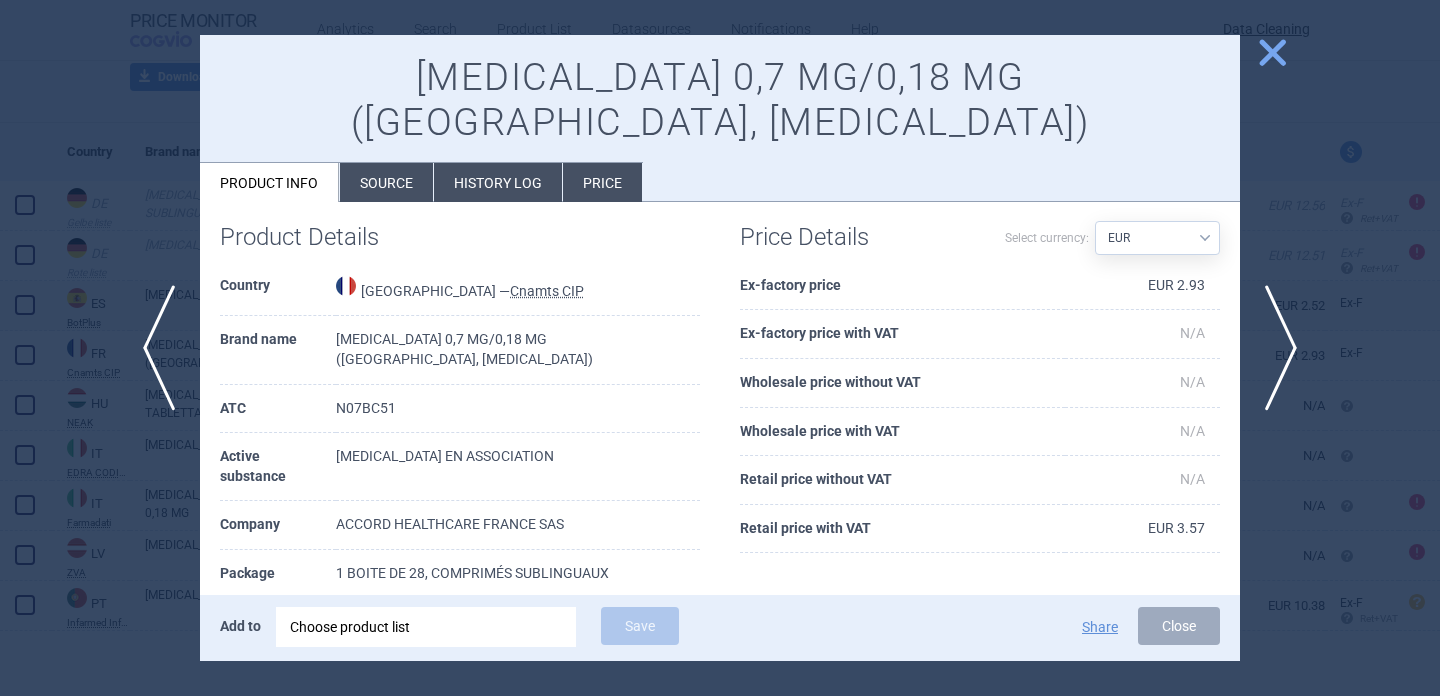 click at bounding box center (720, 348) 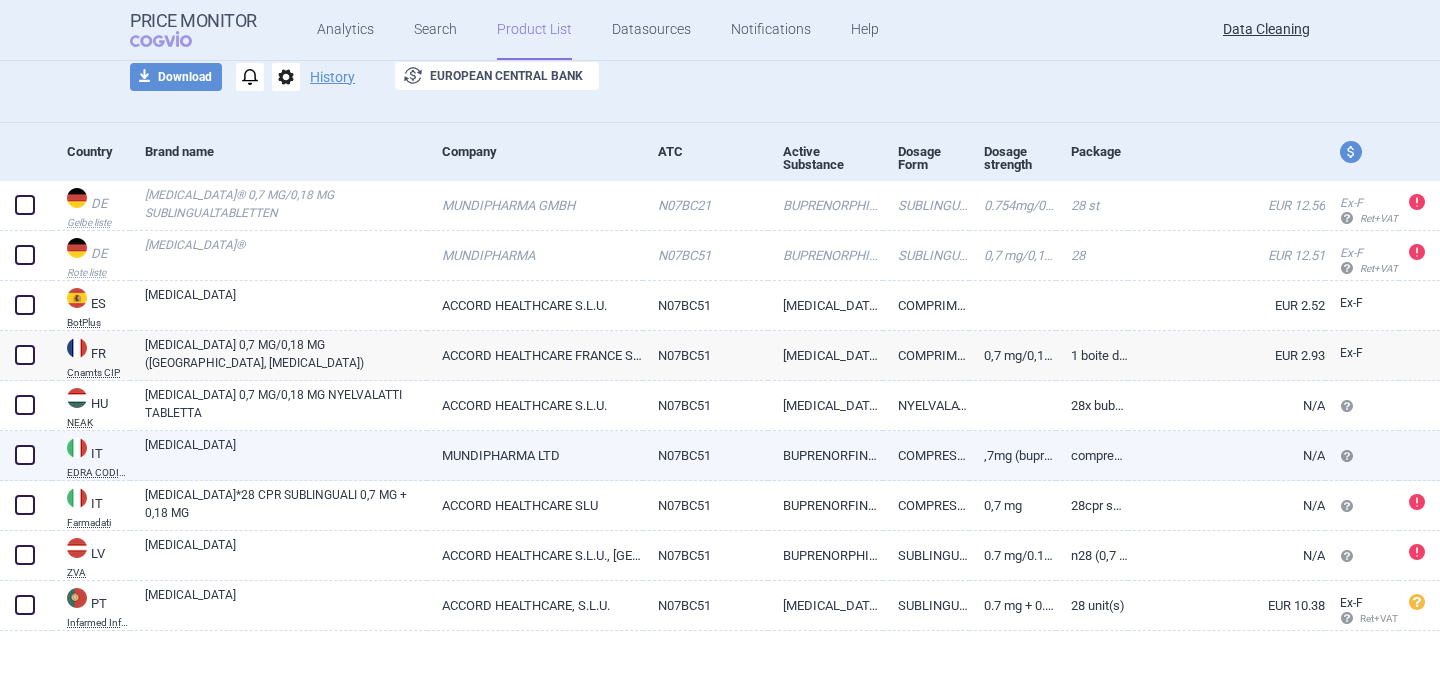 click on "[MEDICAL_DATA]" at bounding box center [286, 454] 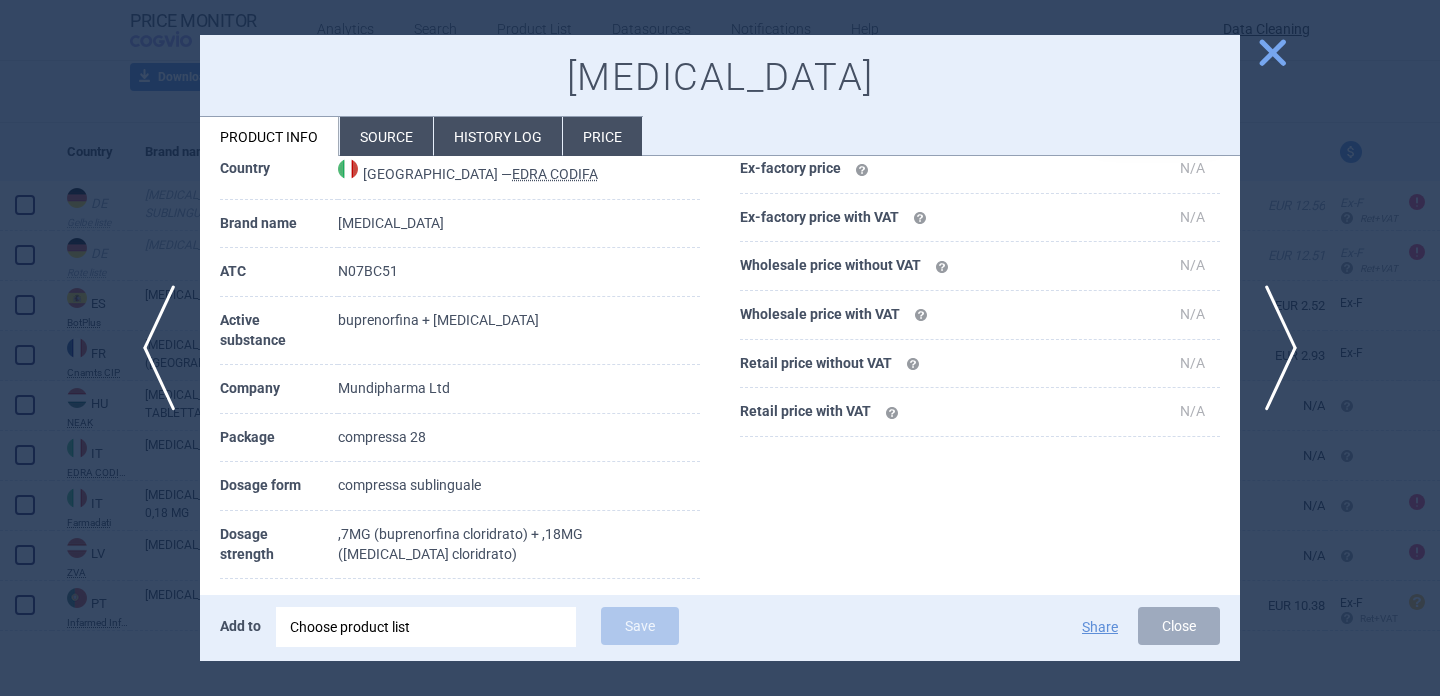 scroll, scrollTop: 94, scrollLeft: 0, axis: vertical 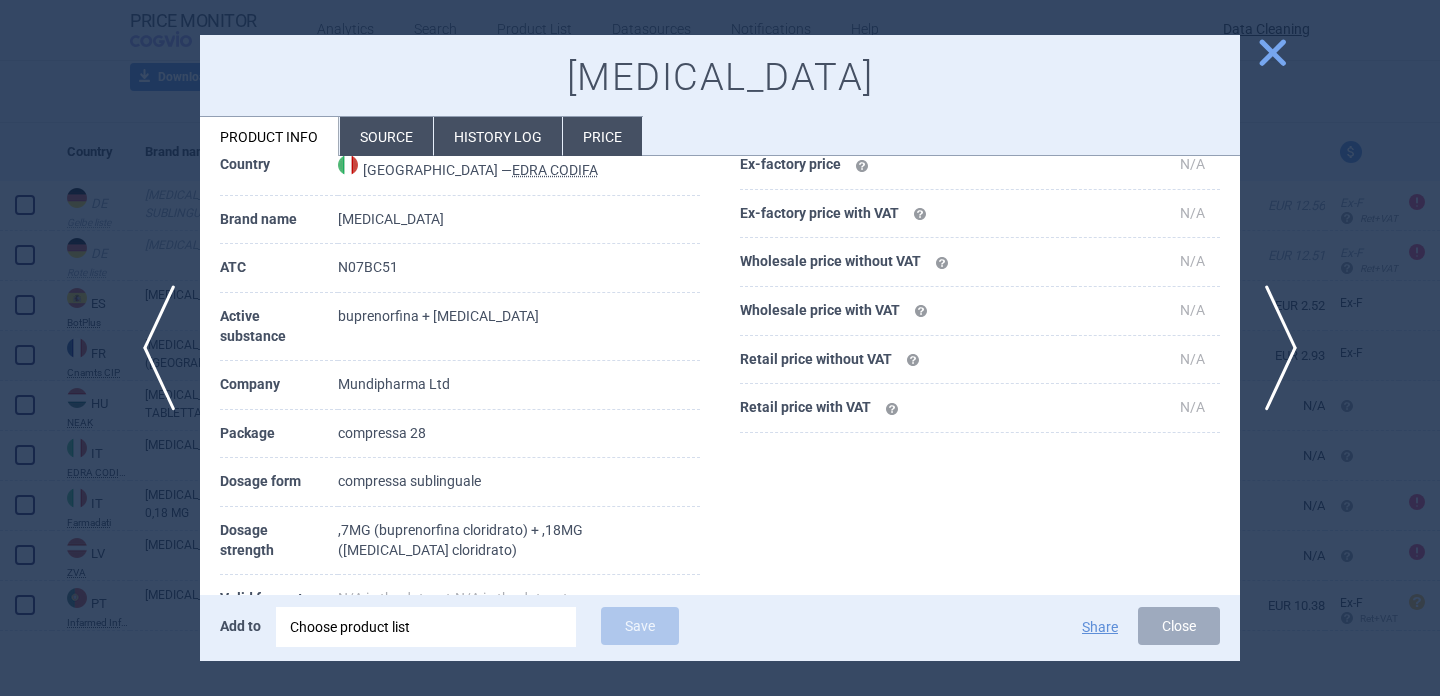 click at bounding box center (720, 348) 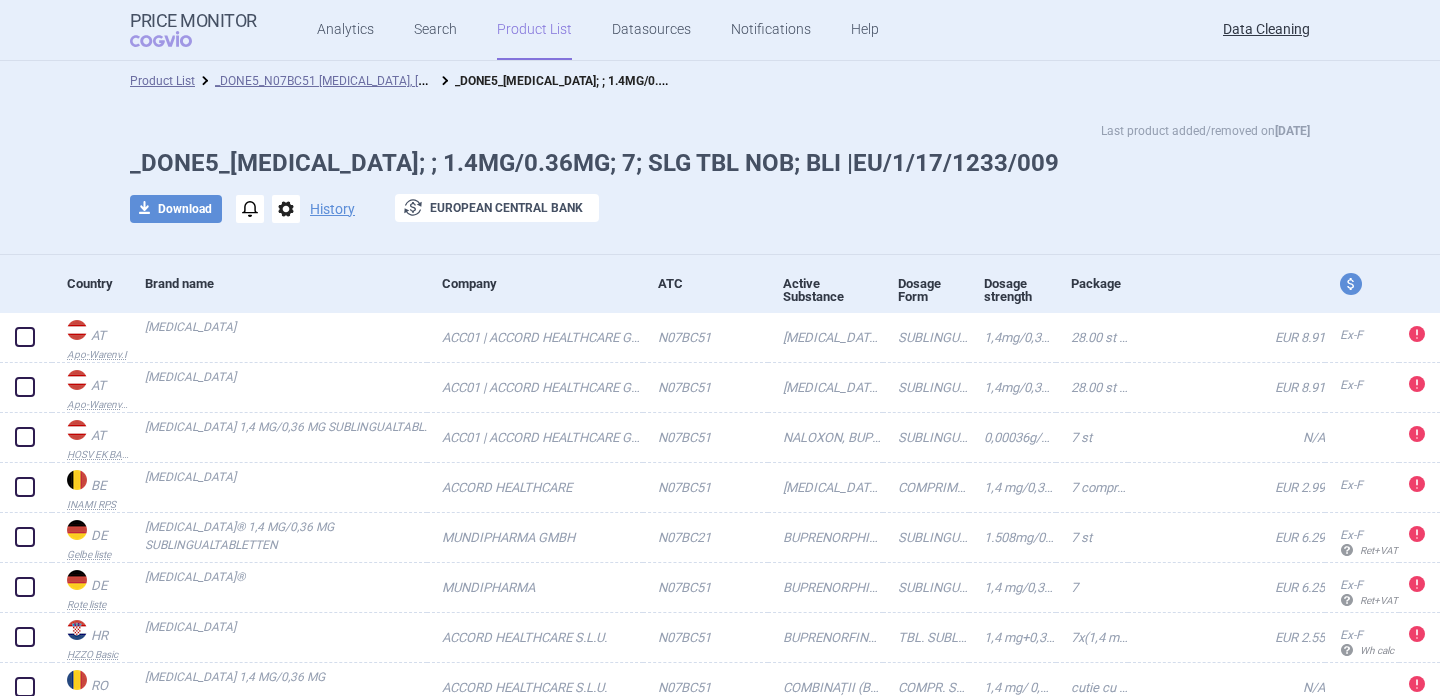 scroll, scrollTop: 0, scrollLeft: 0, axis: both 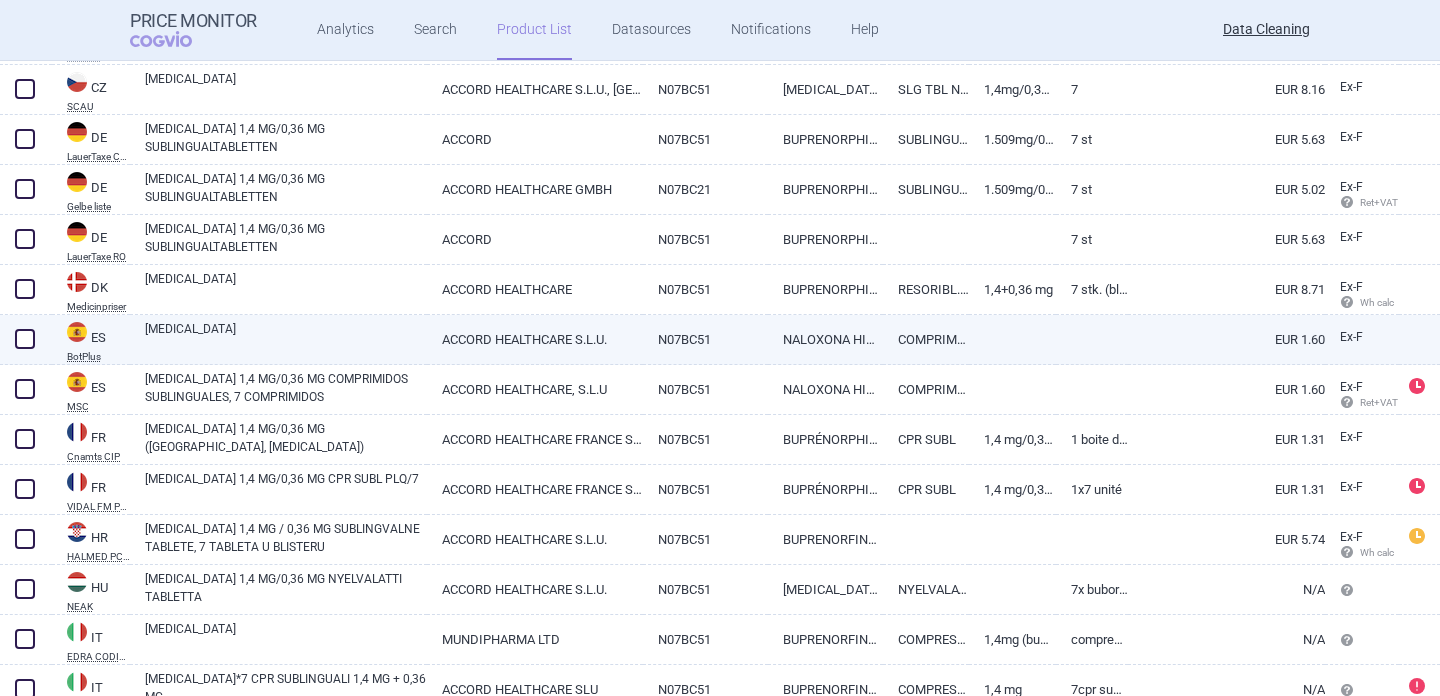 click on "[MEDICAL_DATA]" at bounding box center [286, 338] 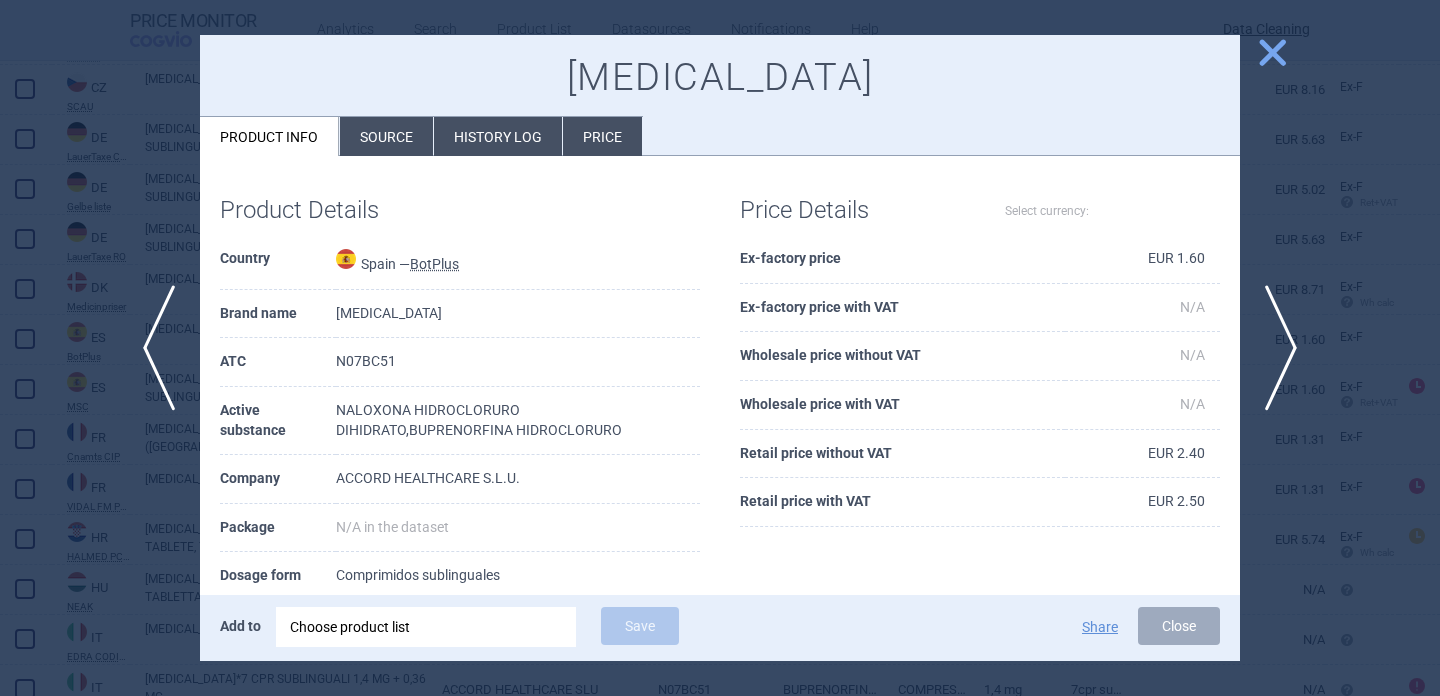 select on "EUR" 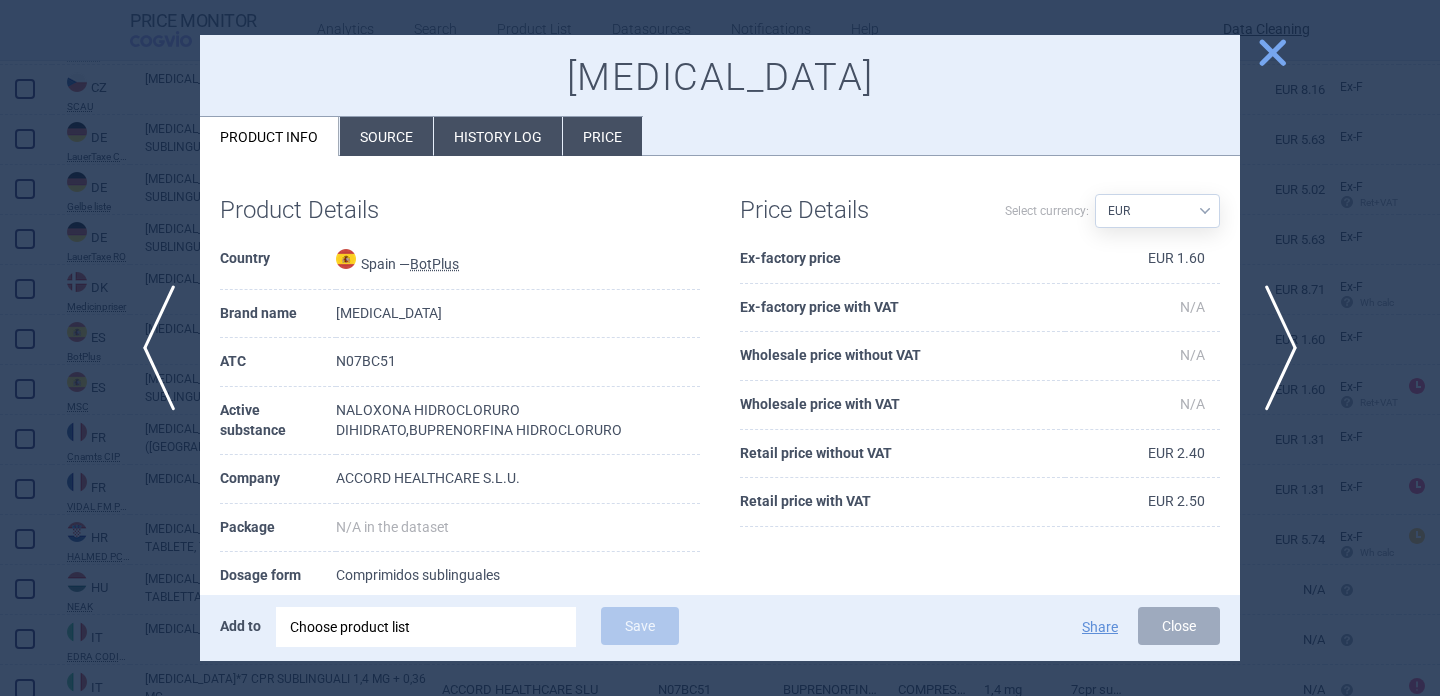 click on "Source" at bounding box center (386, 136) 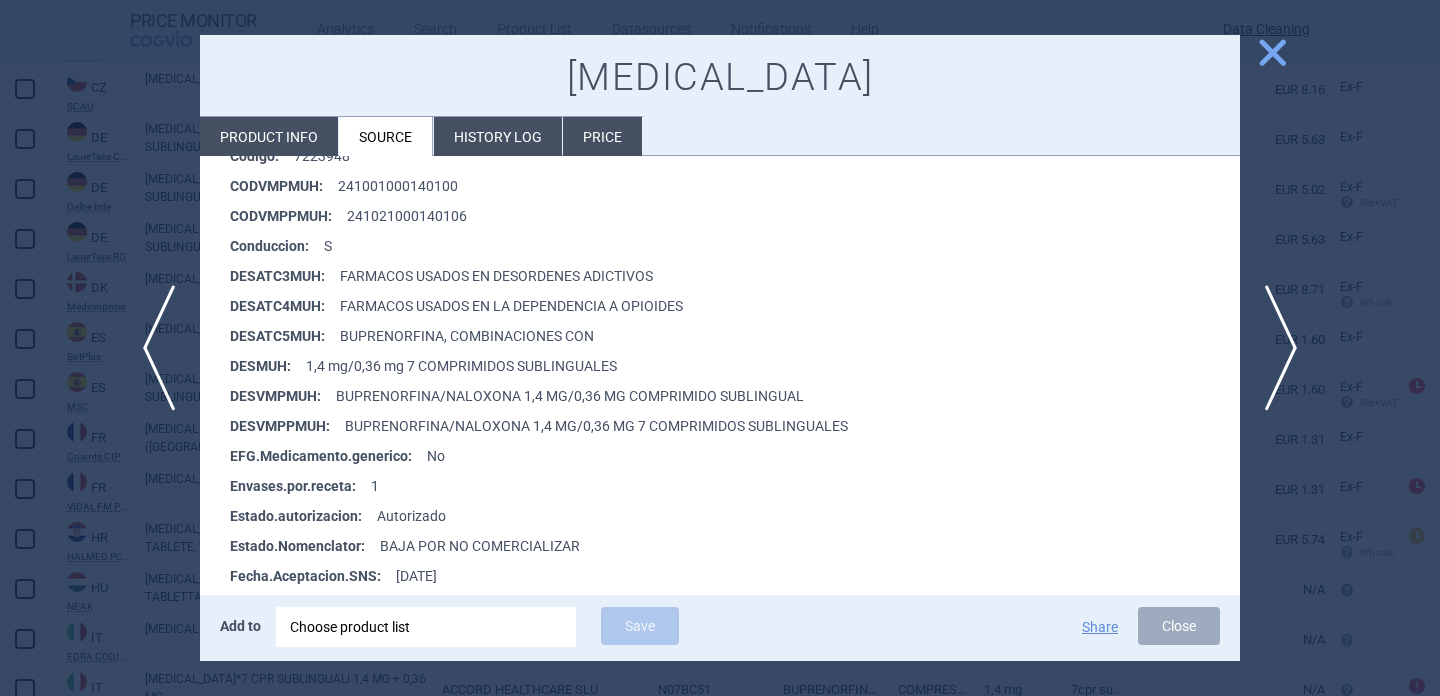 scroll, scrollTop: 465, scrollLeft: 0, axis: vertical 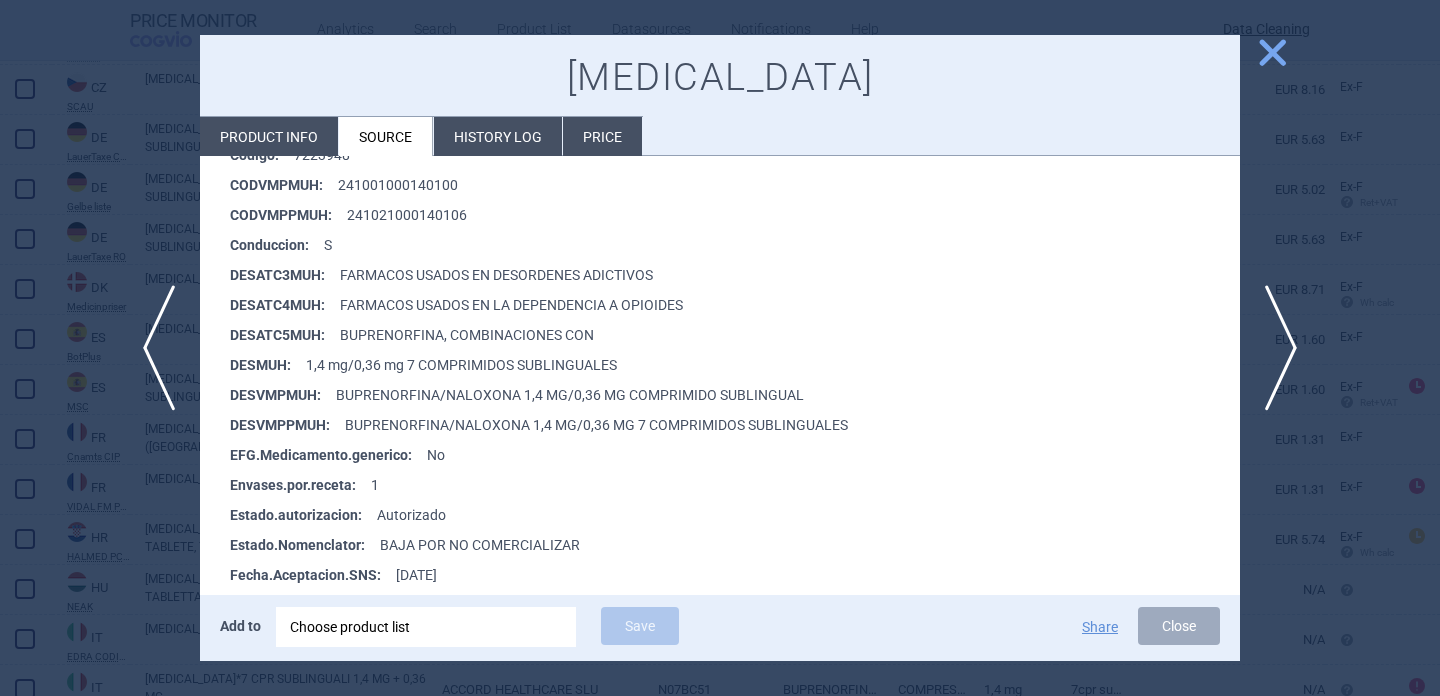 click at bounding box center (720, 348) 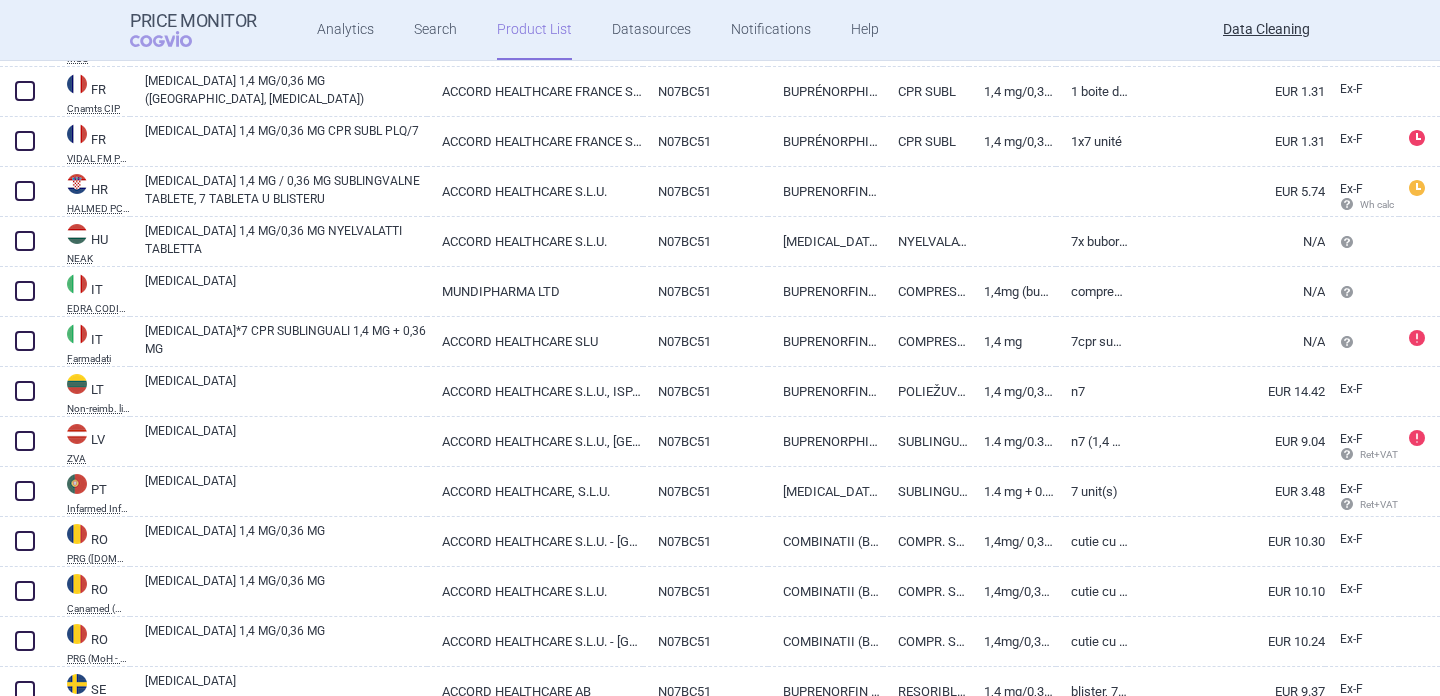 scroll, scrollTop: 1148, scrollLeft: 0, axis: vertical 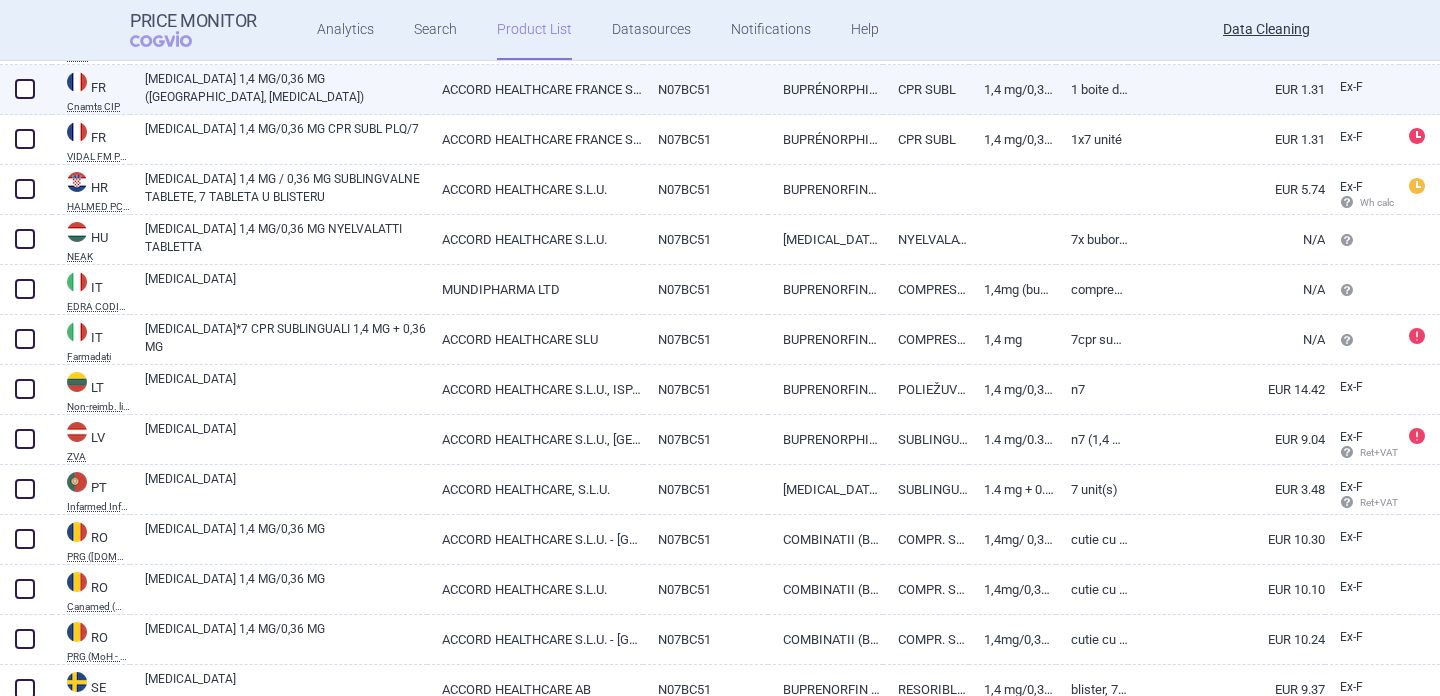 click on "[MEDICAL_DATA] 1,4 MG/0,36 MG ([GEOGRAPHIC_DATA], [MEDICAL_DATA])" at bounding box center [286, 88] 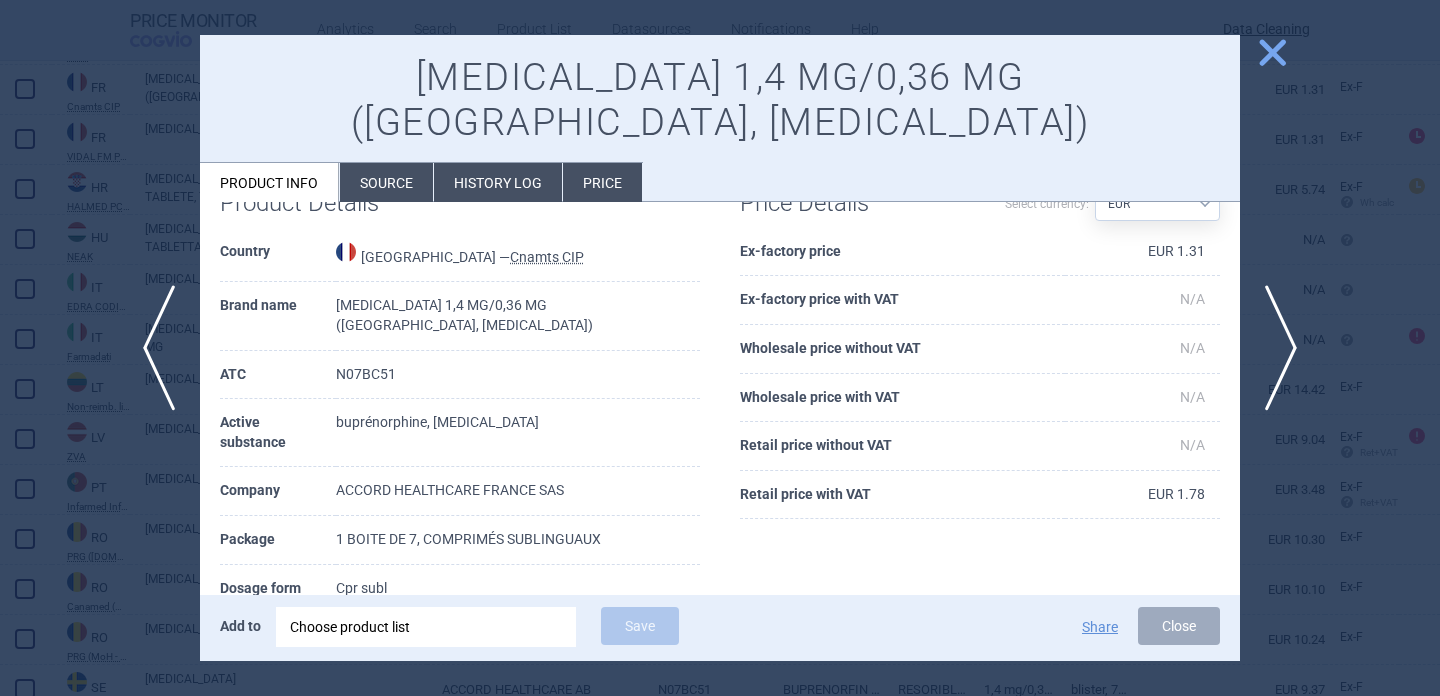 scroll, scrollTop: 57, scrollLeft: 0, axis: vertical 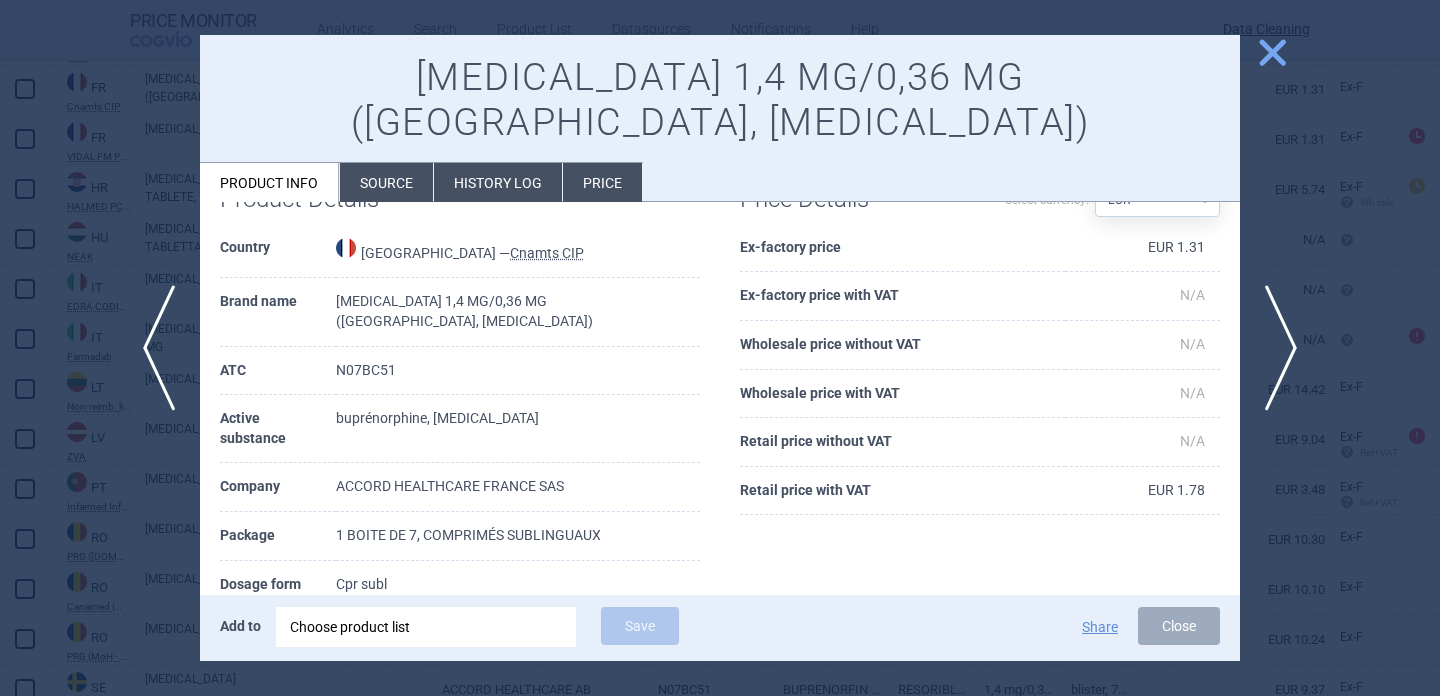 click at bounding box center (720, 348) 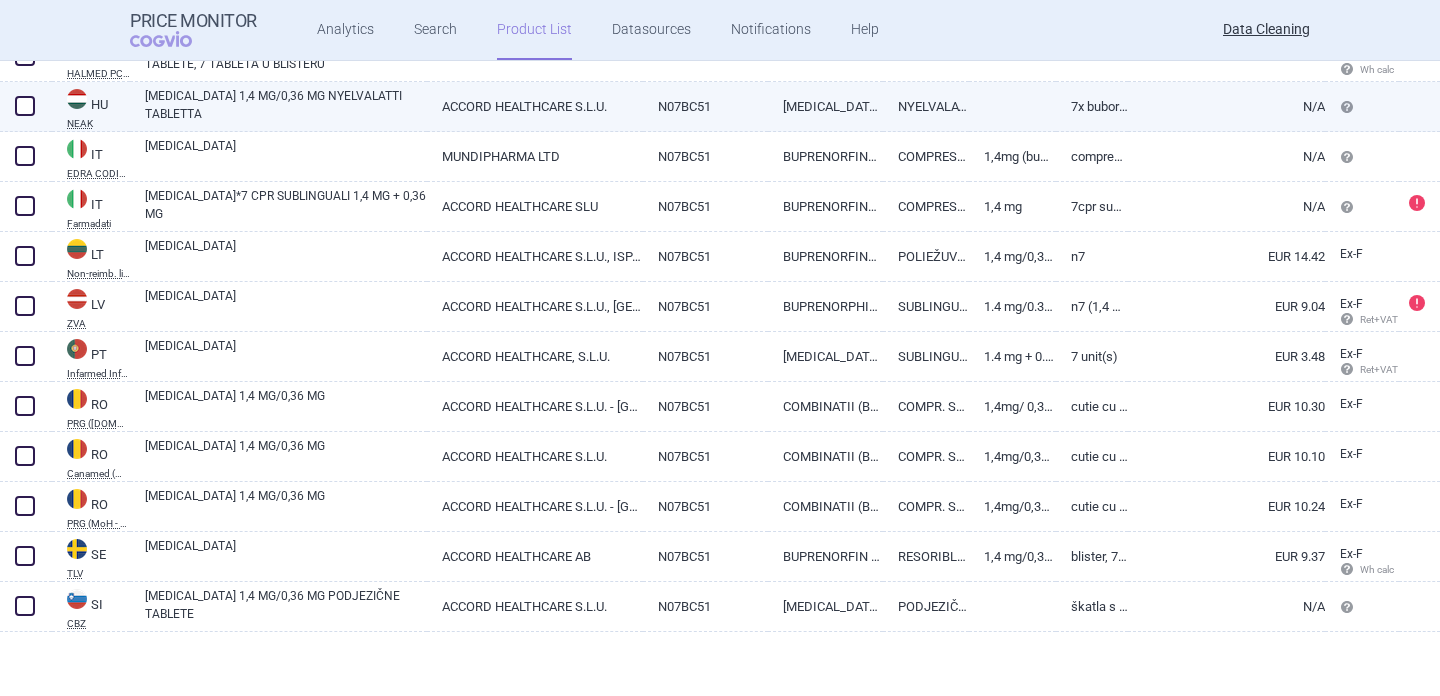 scroll, scrollTop: 1282, scrollLeft: 0, axis: vertical 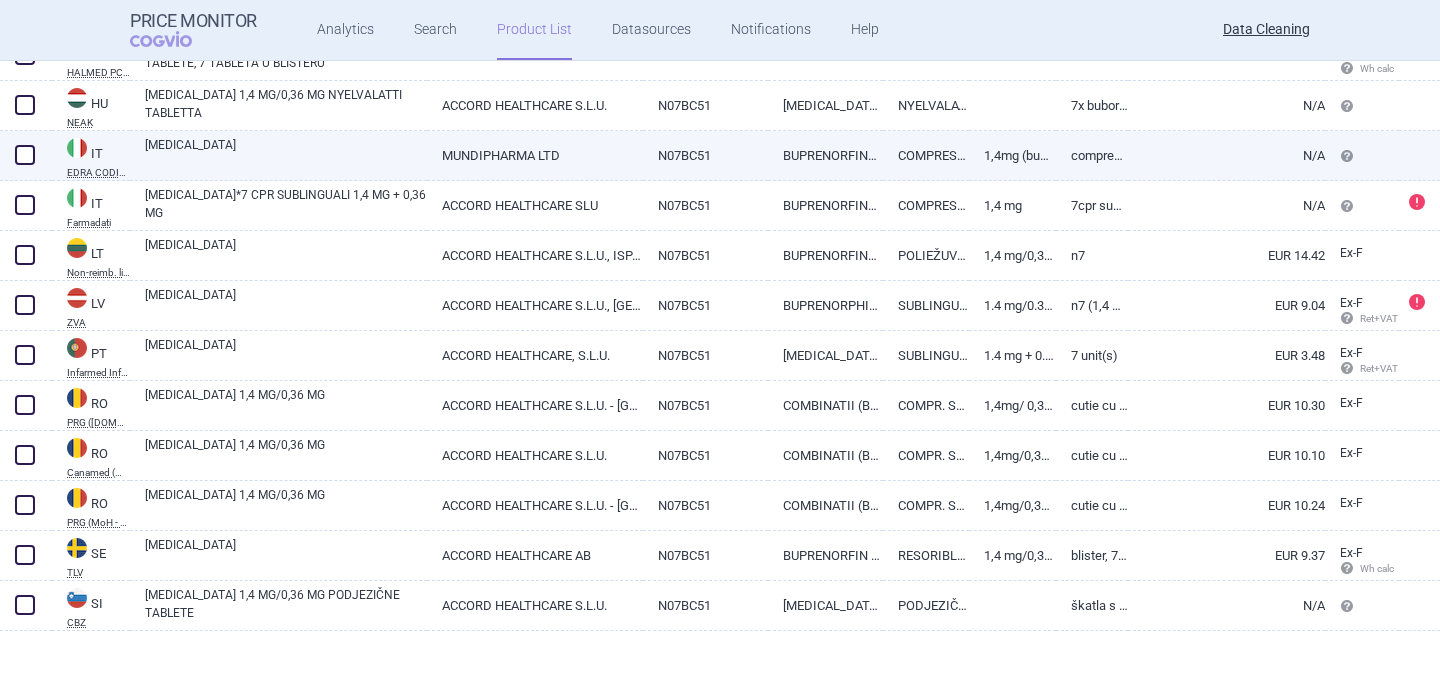 click on "[MEDICAL_DATA]" at bounding box center [286, 154] 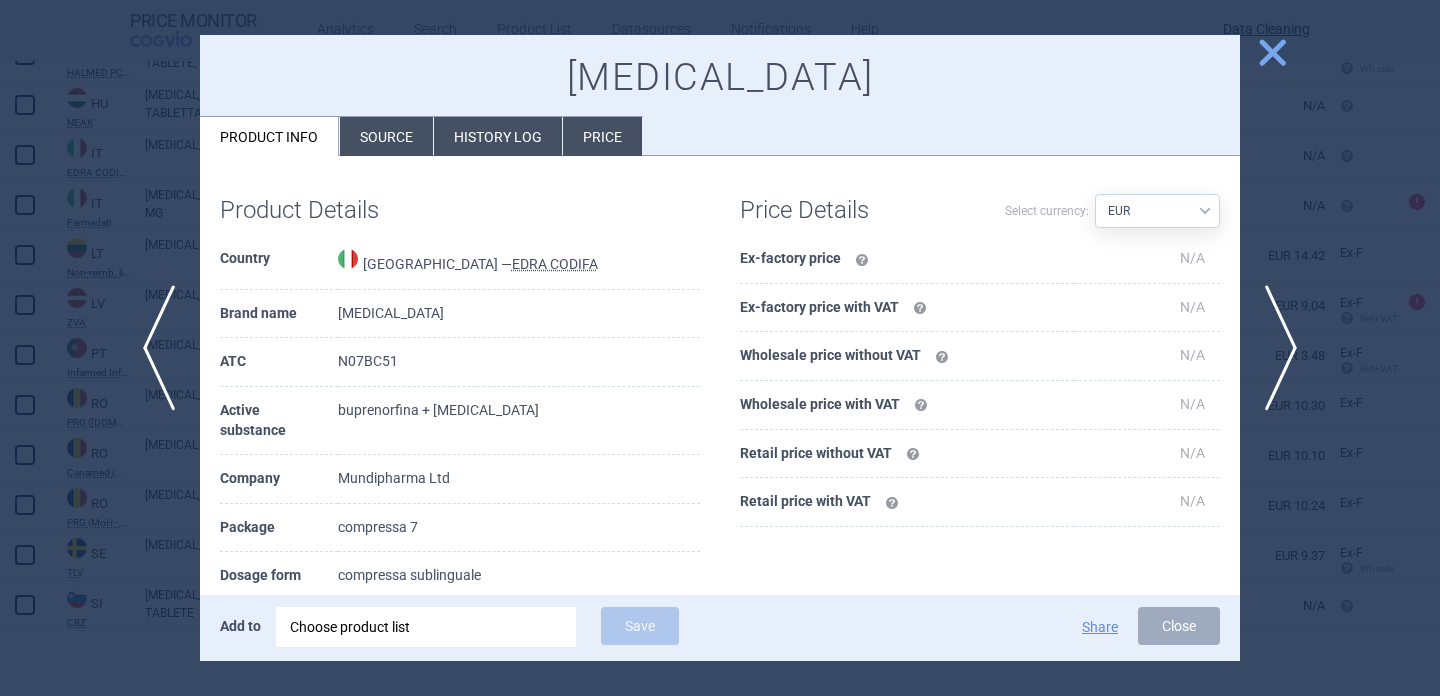 click at bounding box center [720, 348] 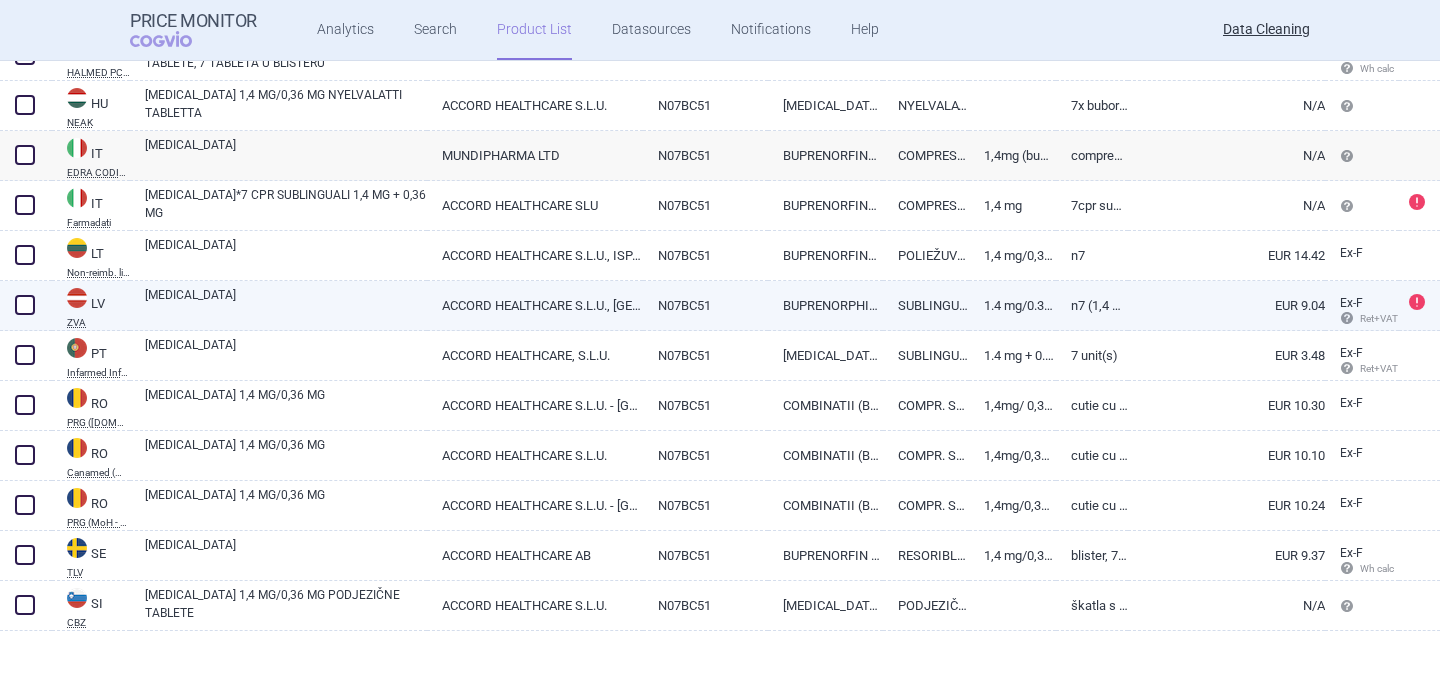 click on "[MEDICAL_DATA]" at bounding box center (286, 304) 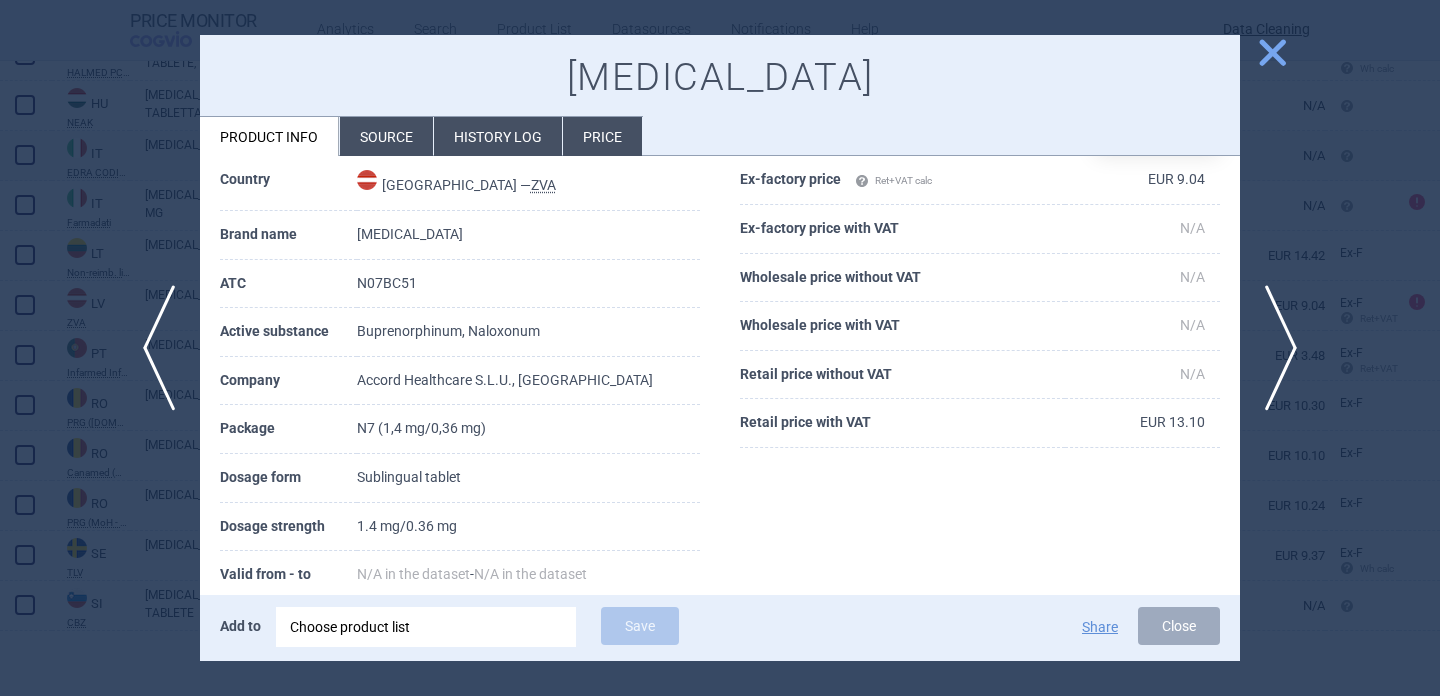 scroll, scrollTop: 236, scrollLeft: 0, axis: vertical 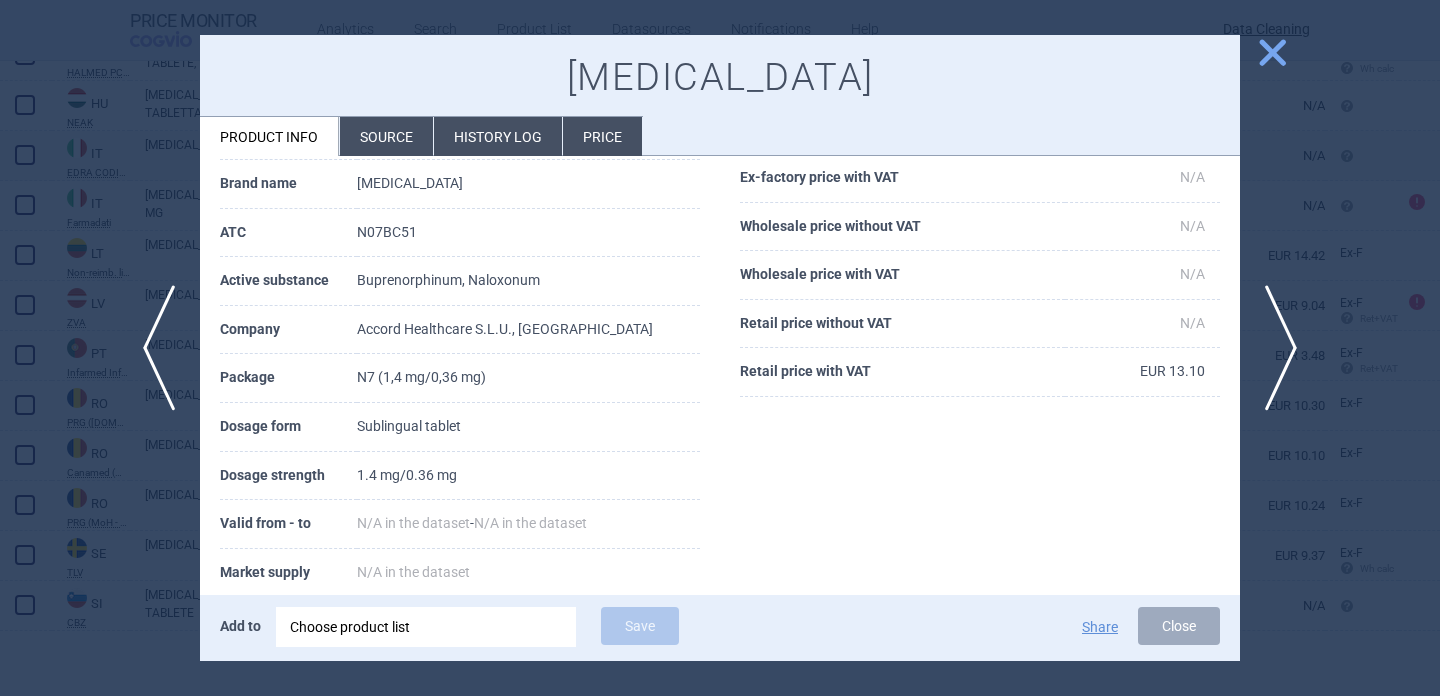 click at bounding box center (720, 348) 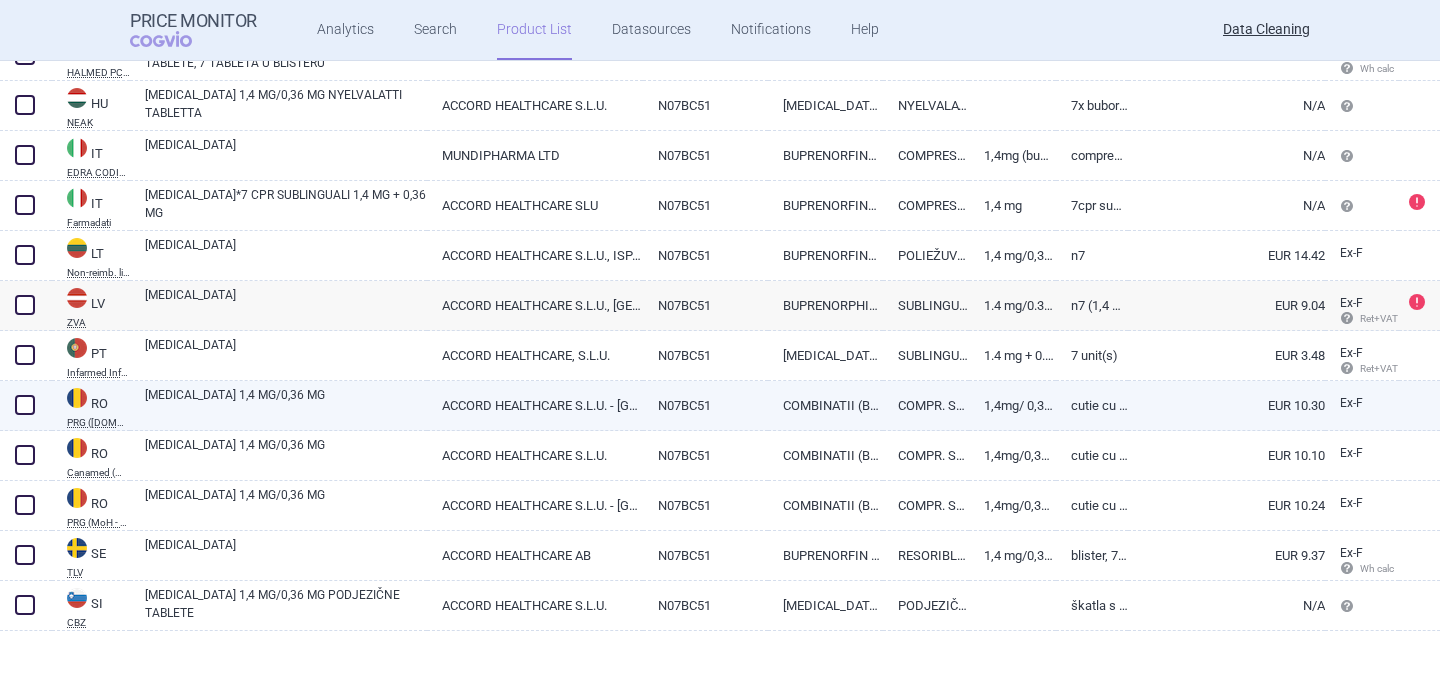 click on "ZUBSOLV 1,4 MG/0,36 MG" at bounding box center [286, 404] 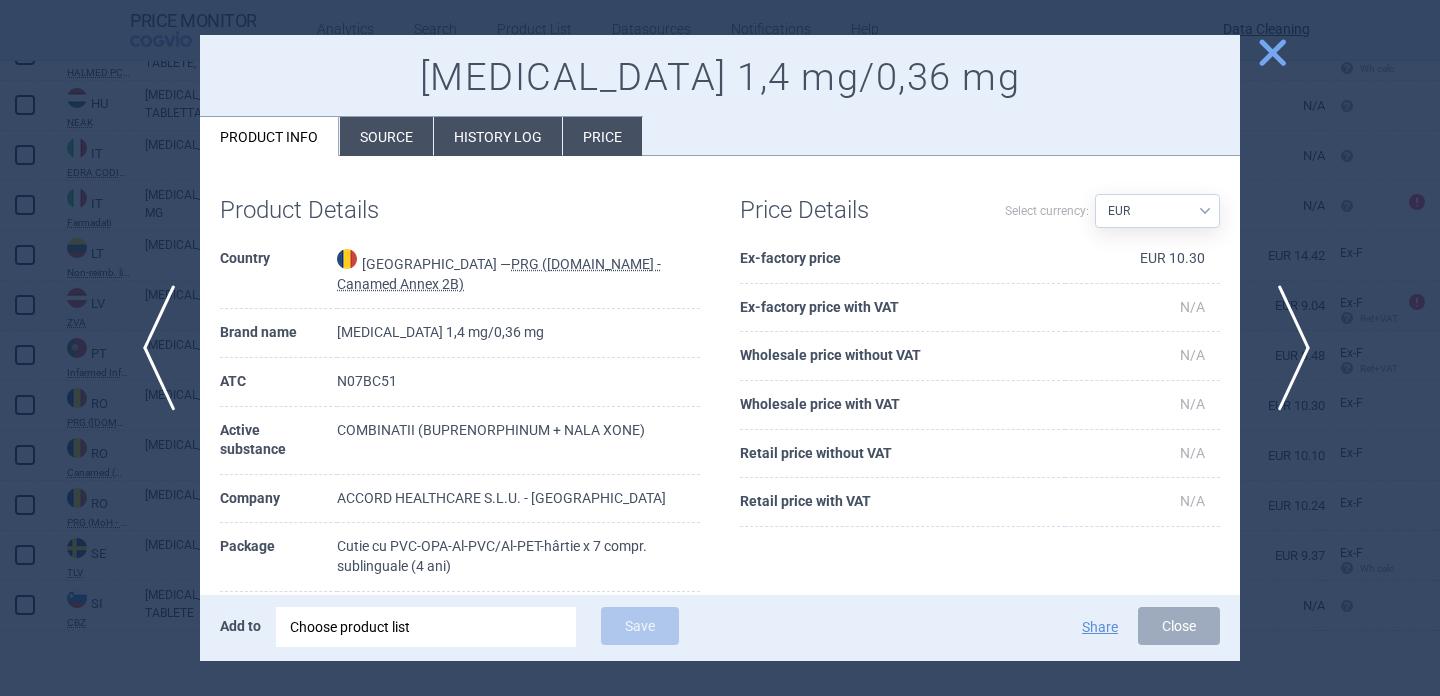 click on "next" at bounding box center (1287, 348) 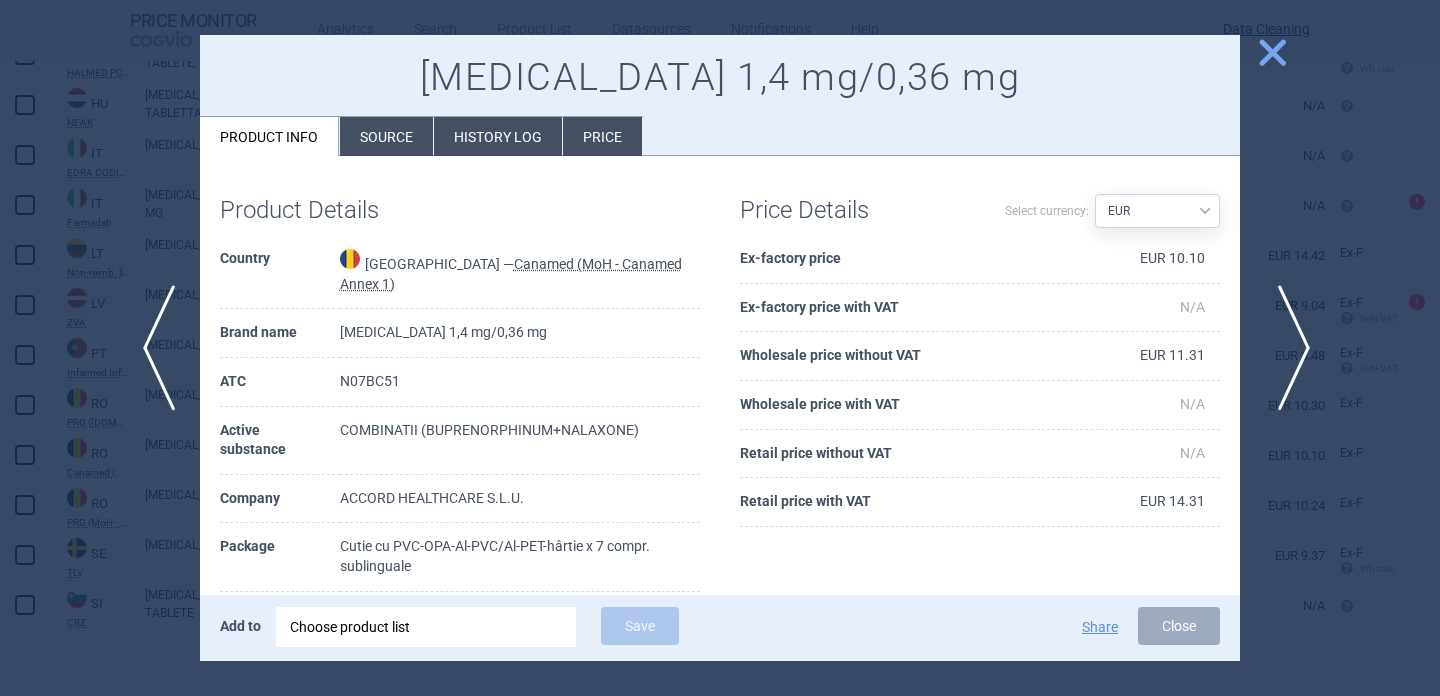 click on "next" at bounding box center [1287, 348] 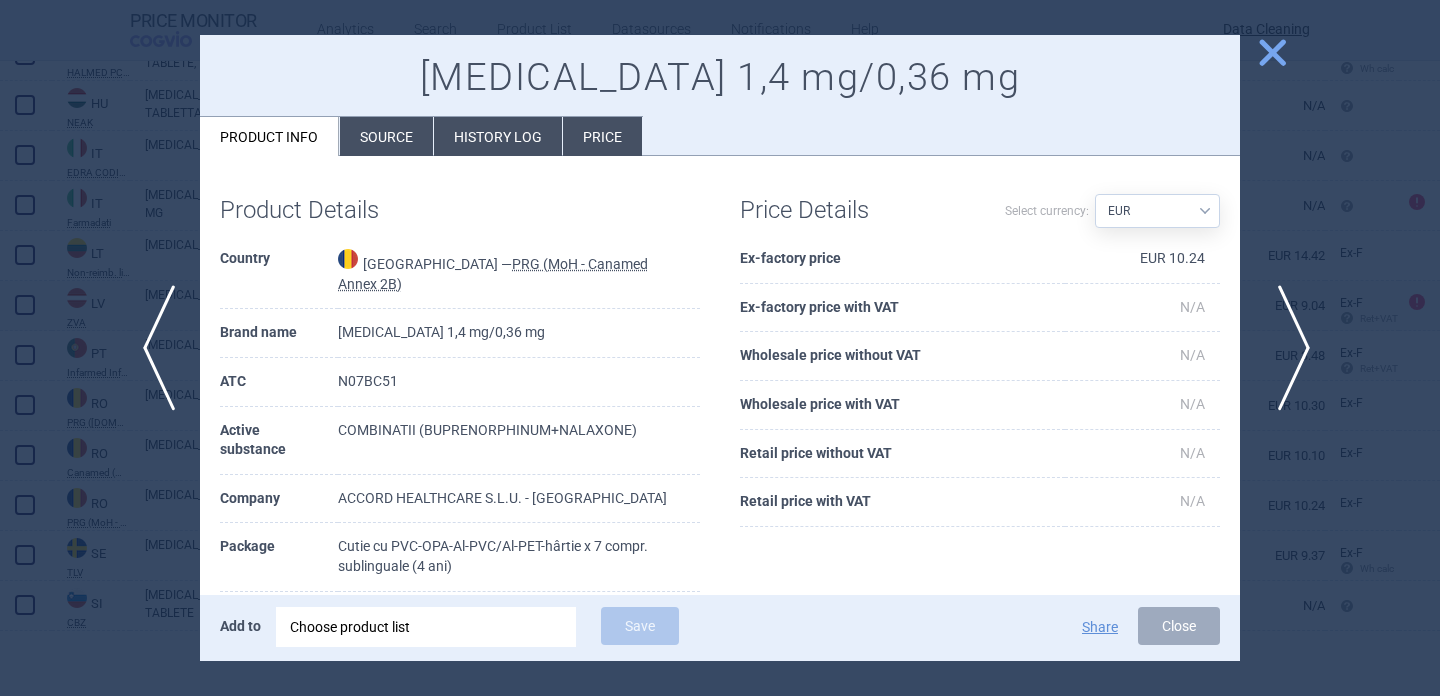 click on "next" at bounding box center [1287, 348] 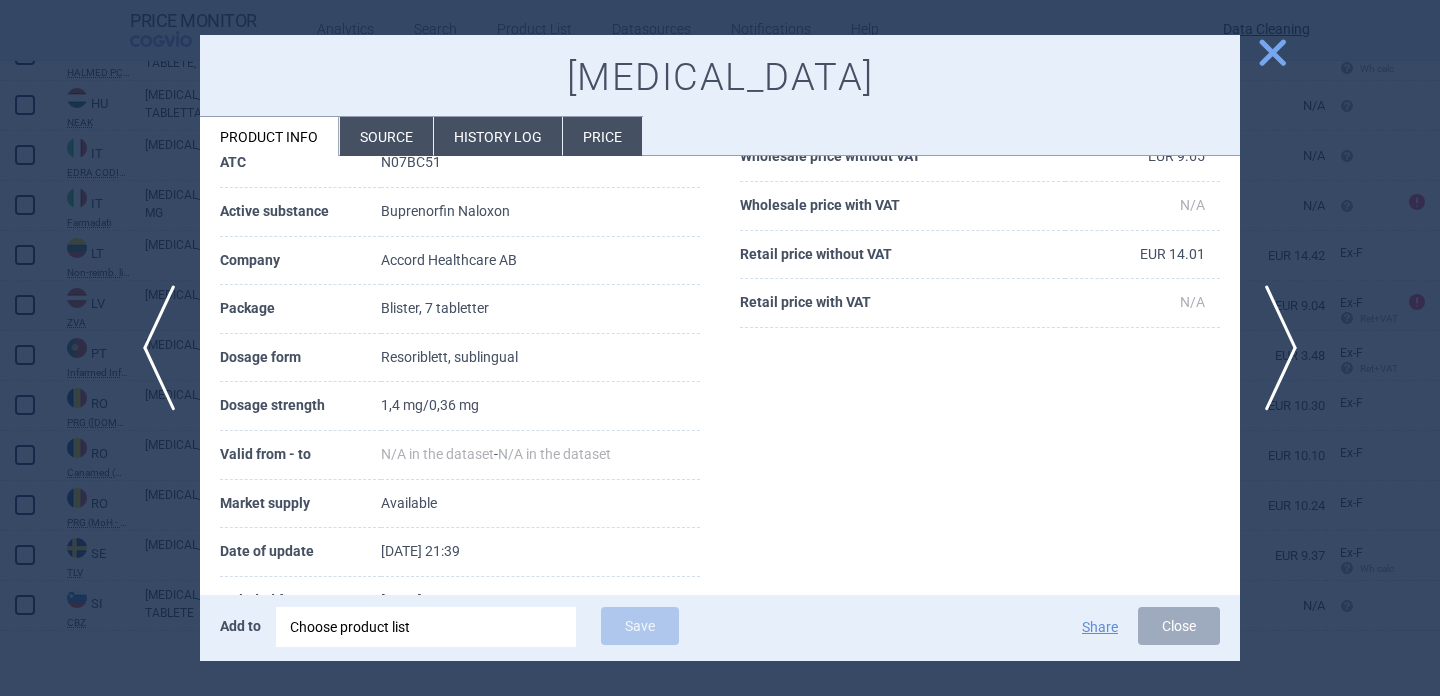 scroll, scrollTop: 220, scrollLeft: 0, axis: vertical 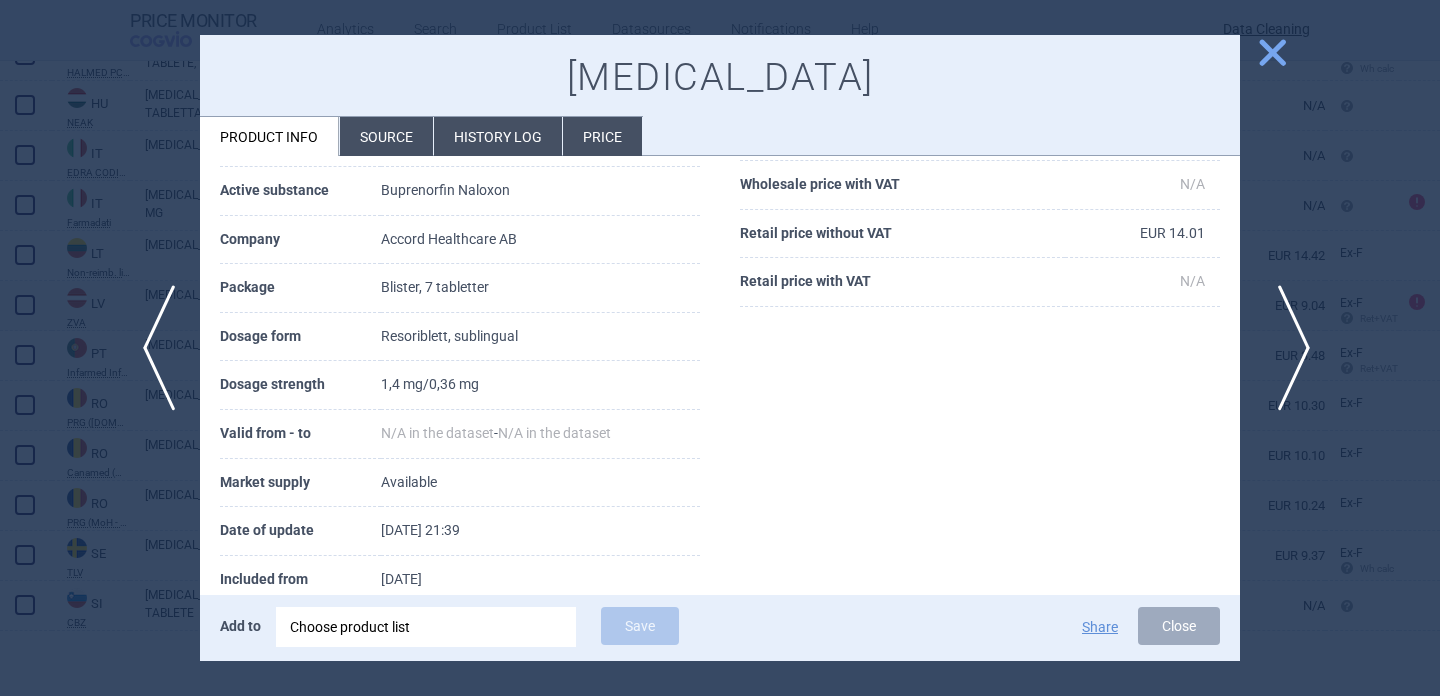click on "next" at bounding box center (1287, 348) 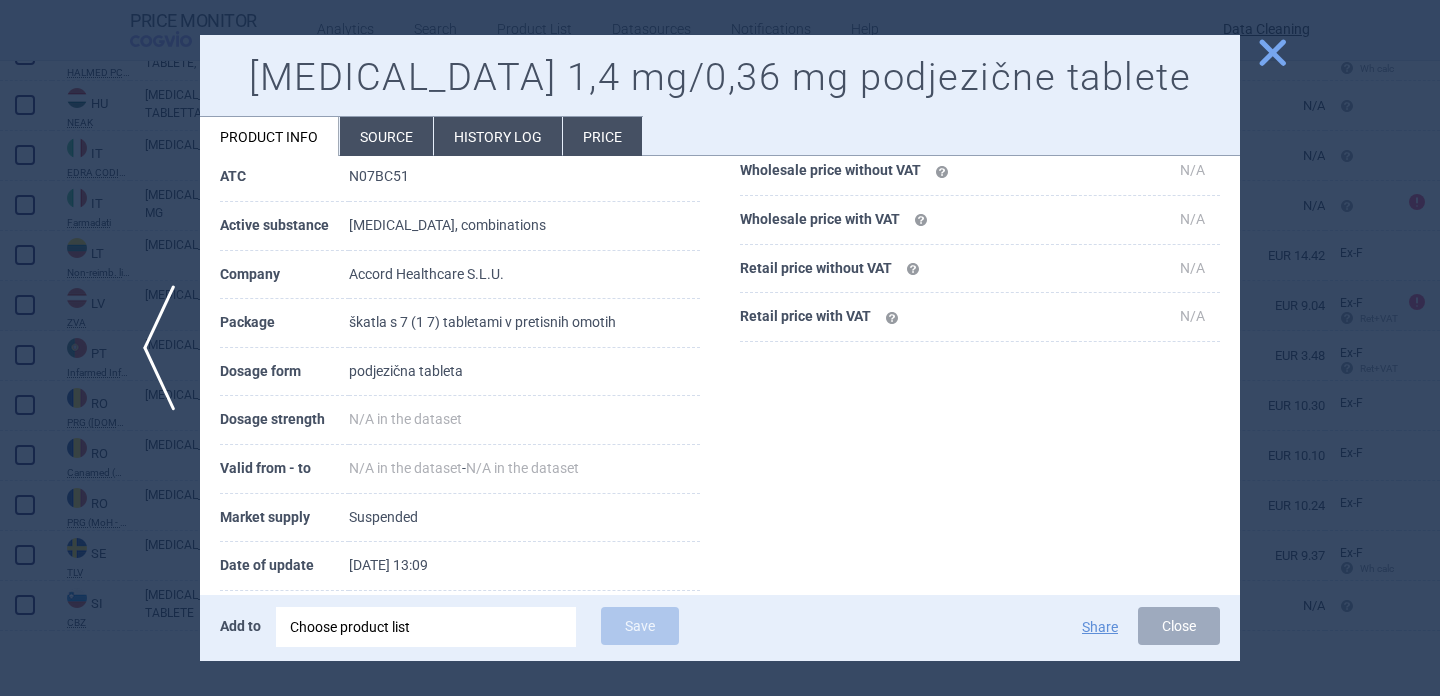 scroll, scrollTop: 172, scrollLeft: 0, axis: vertical 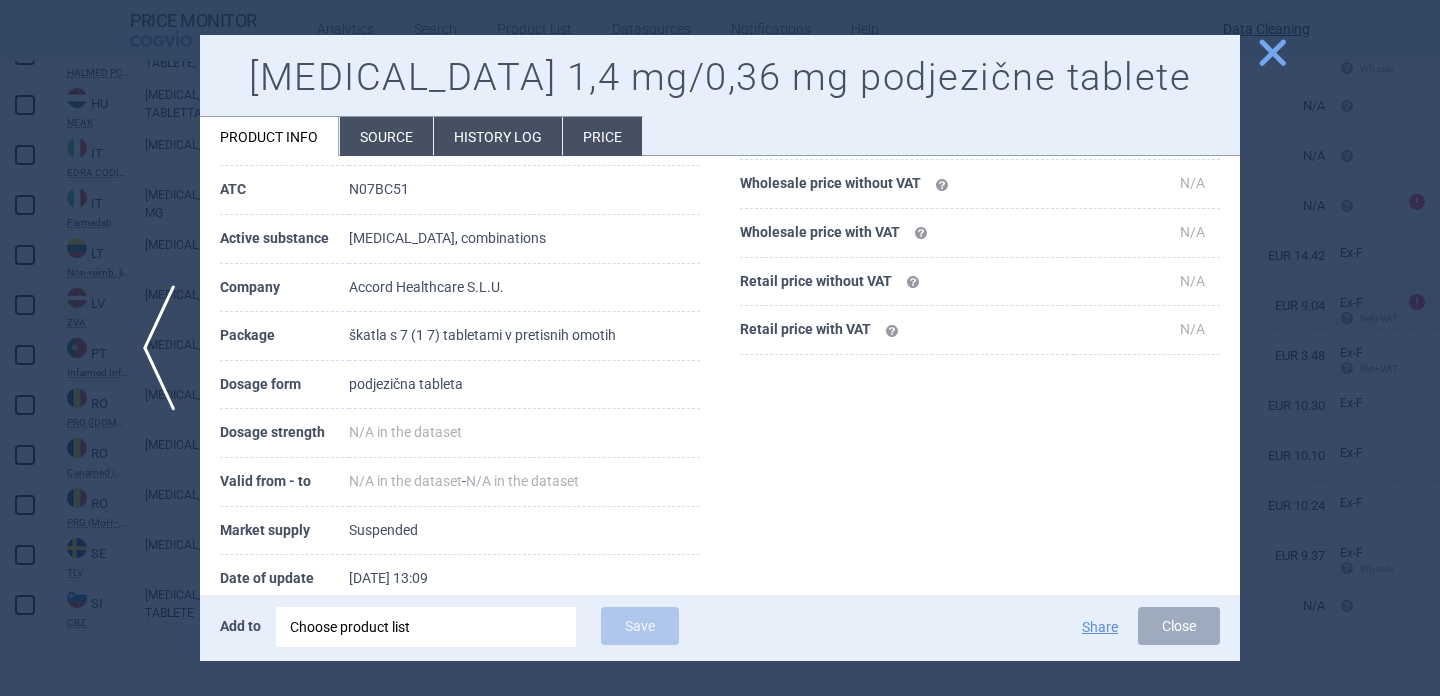 click at bounding box center (720, 348) 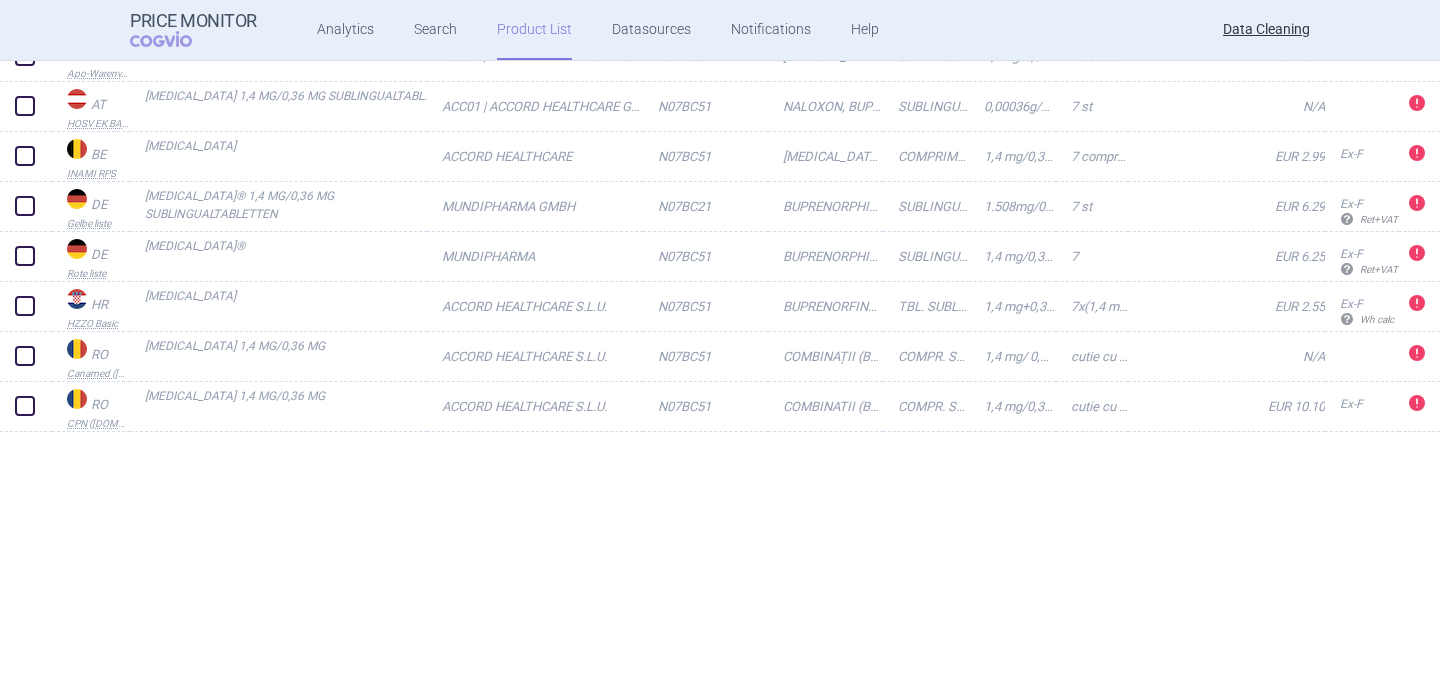 scroll, scrollTop: 0, scrollLeft: 0, axis: both 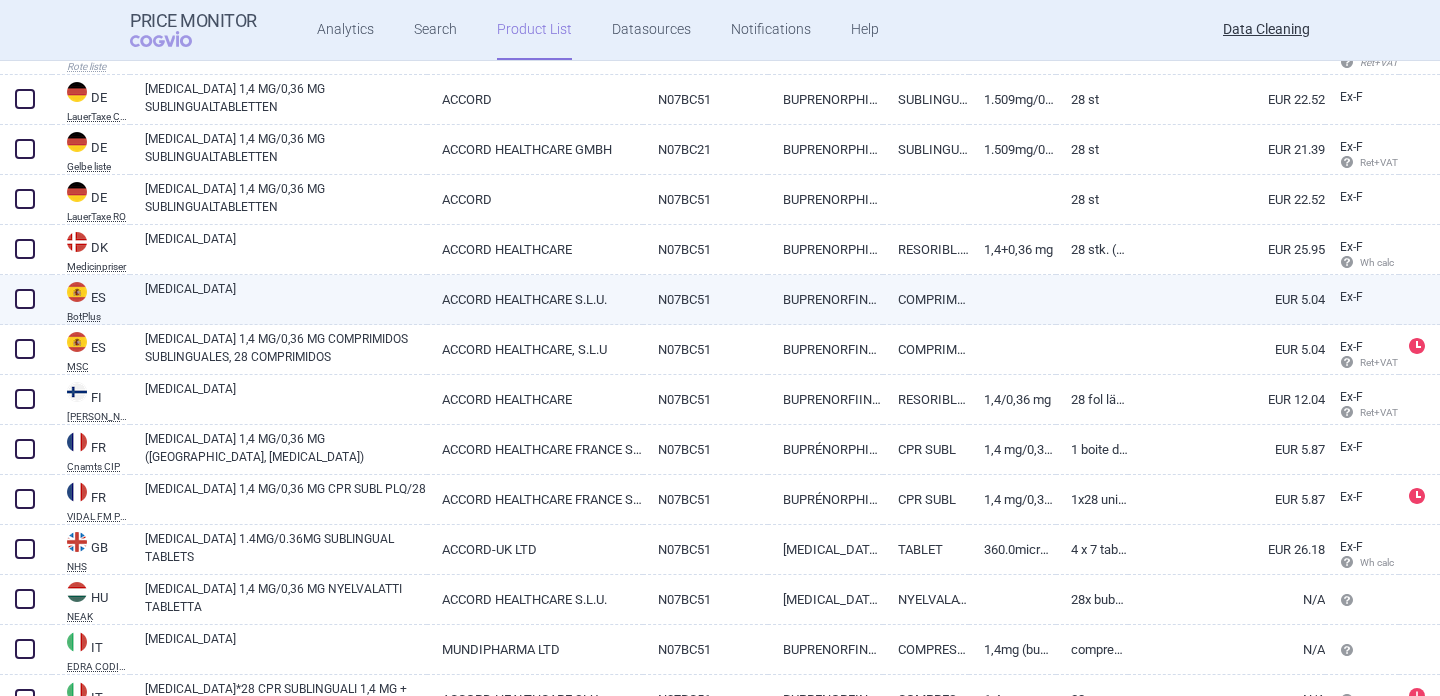 click on "[MEDICAL_DATA]" at bounding box center (286, 298) 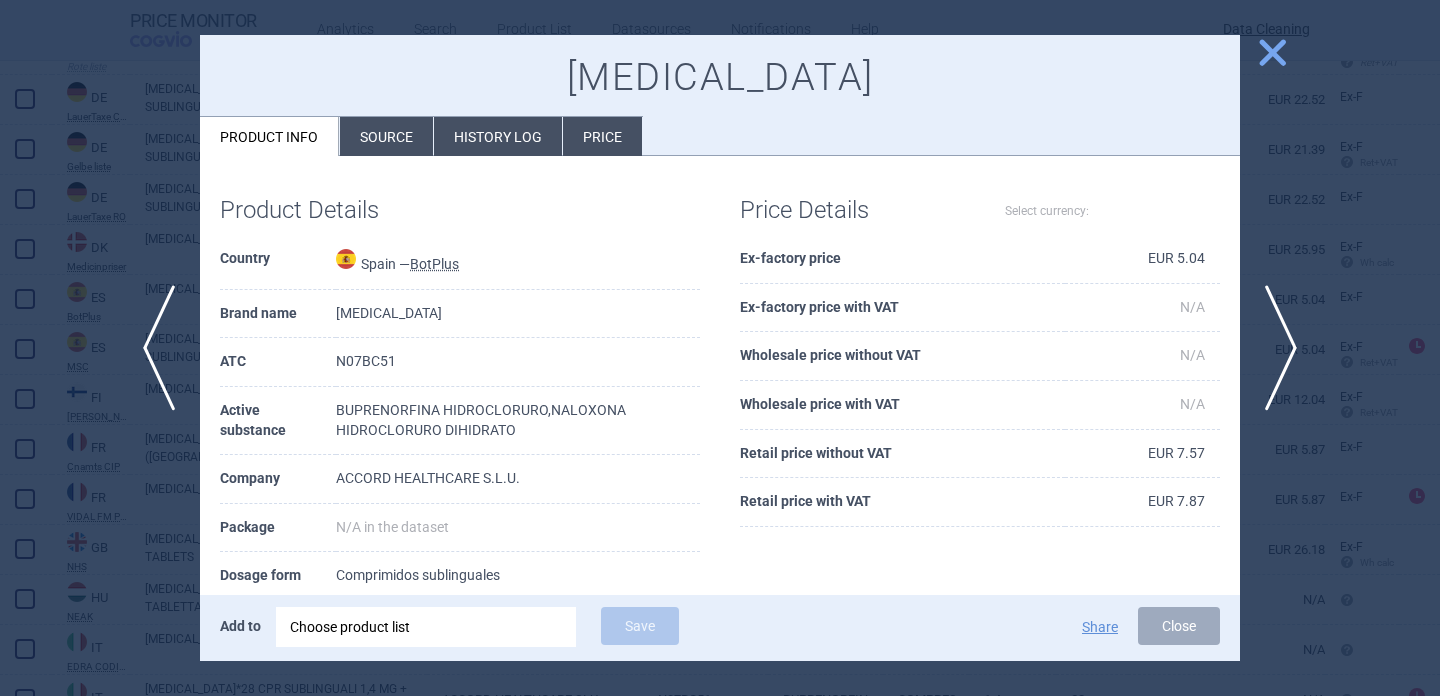 select on "EUR" 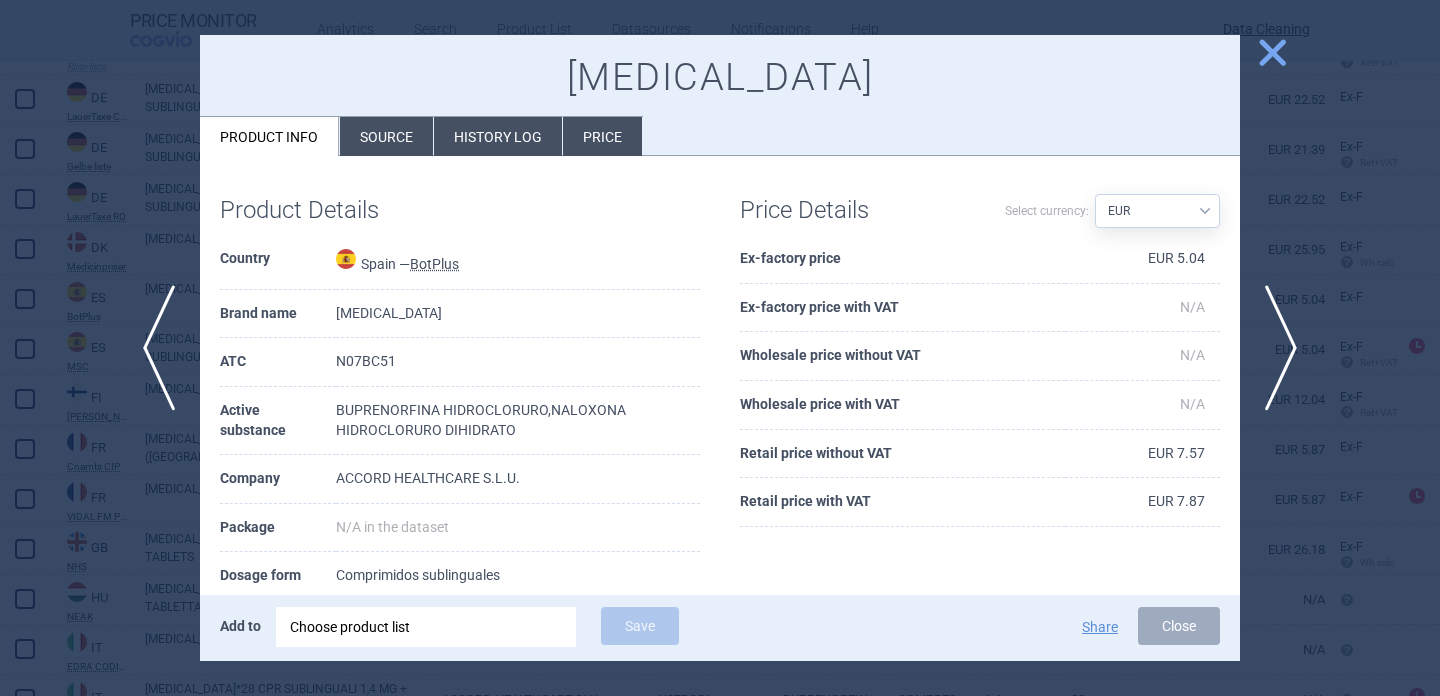 click on "Source" at bounding box center (386, 136) 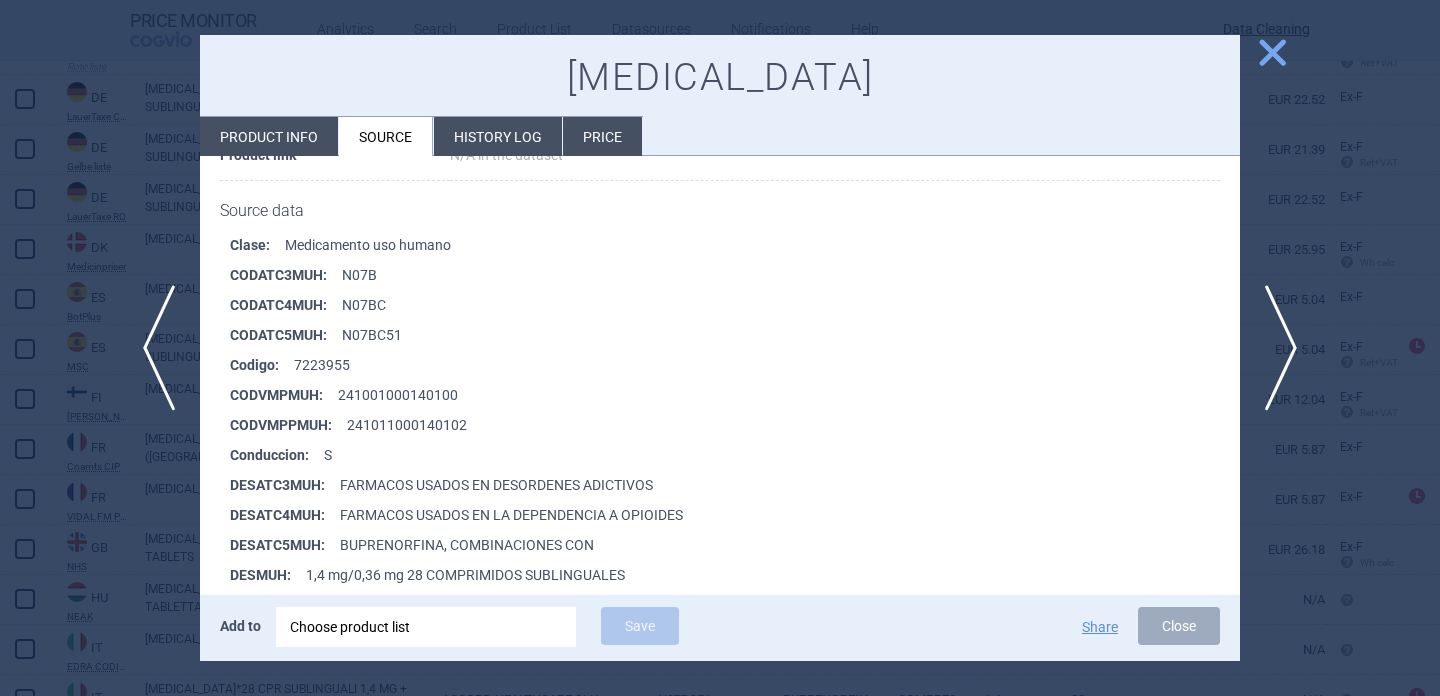 scroll, scrollTop: 329, scrollLeft: 0, axis: vertical 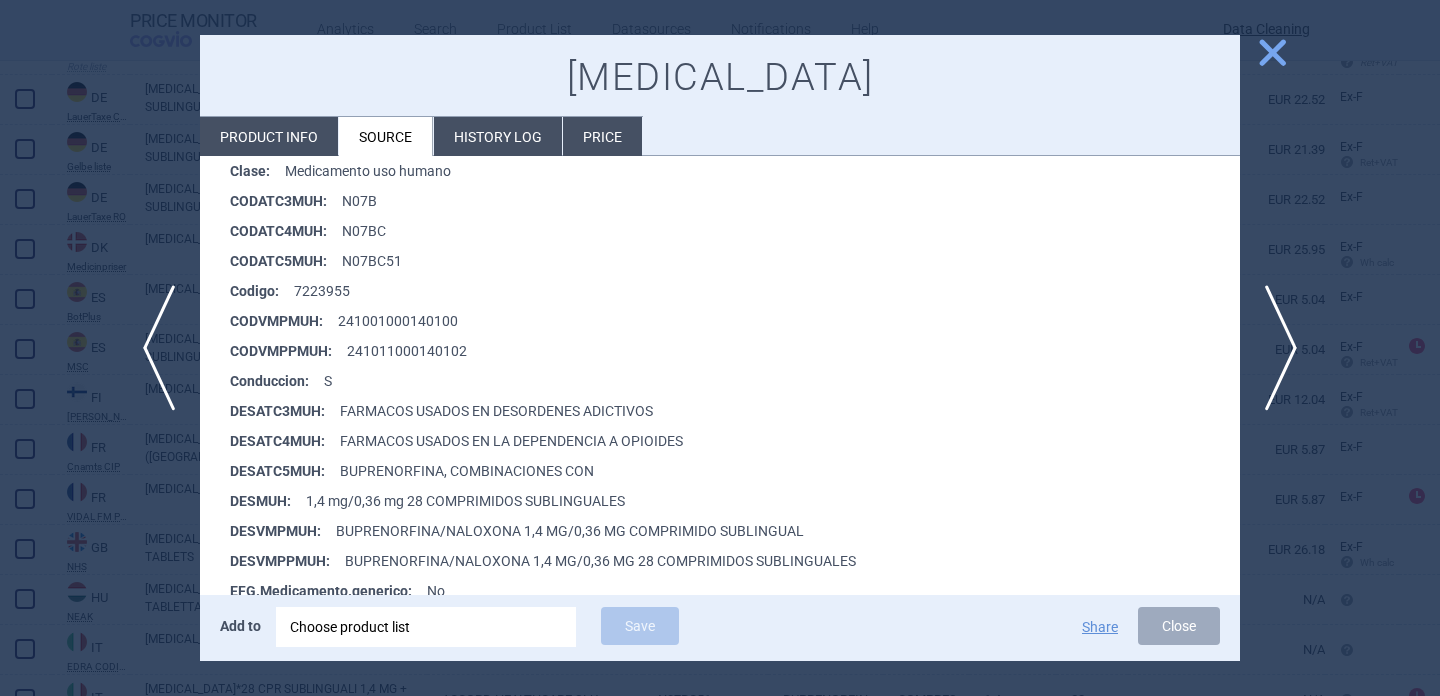 click at bounding box center [720, 348] 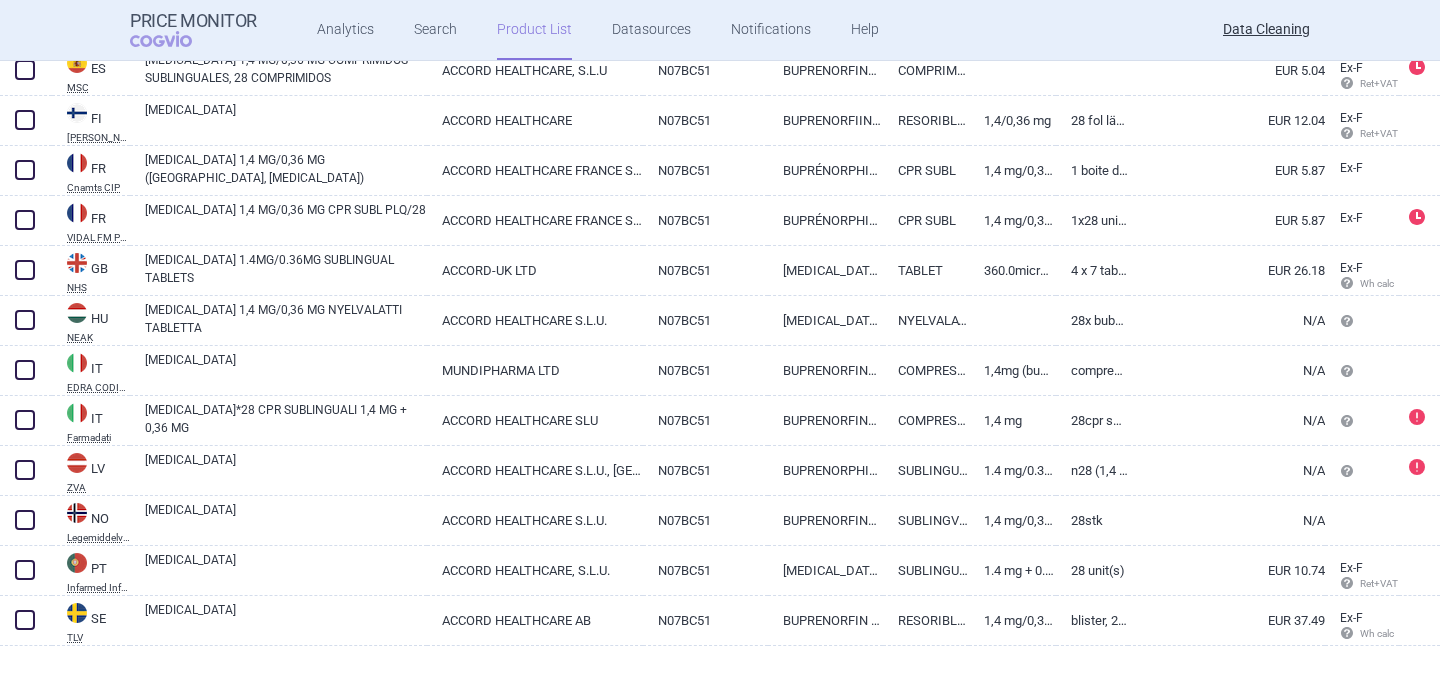 scroll, scrollTop: 782, scrollLeft: 0, axis: vertical 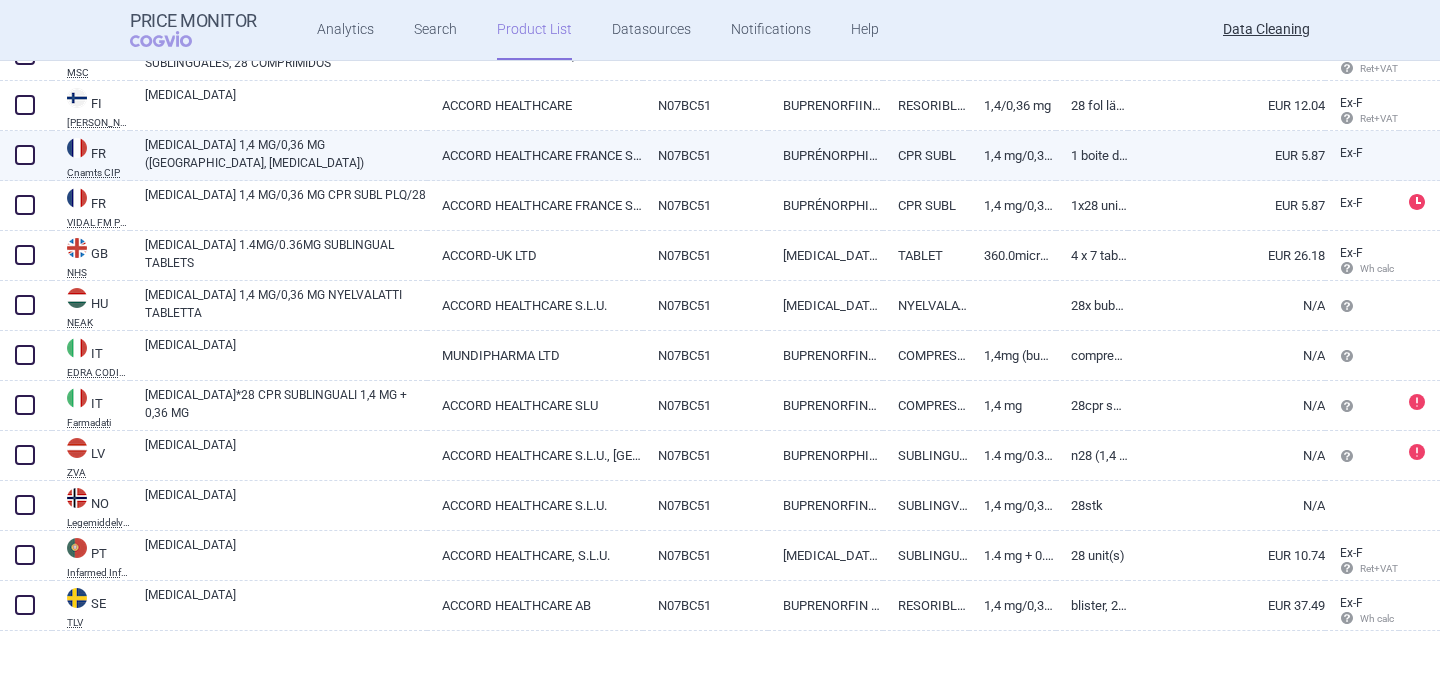 click on "ZUBSOLV 1,4 MG/0,36 MG (BUPRÉNORPHINE, NALOXONE)" at bounding box center [286, 154] 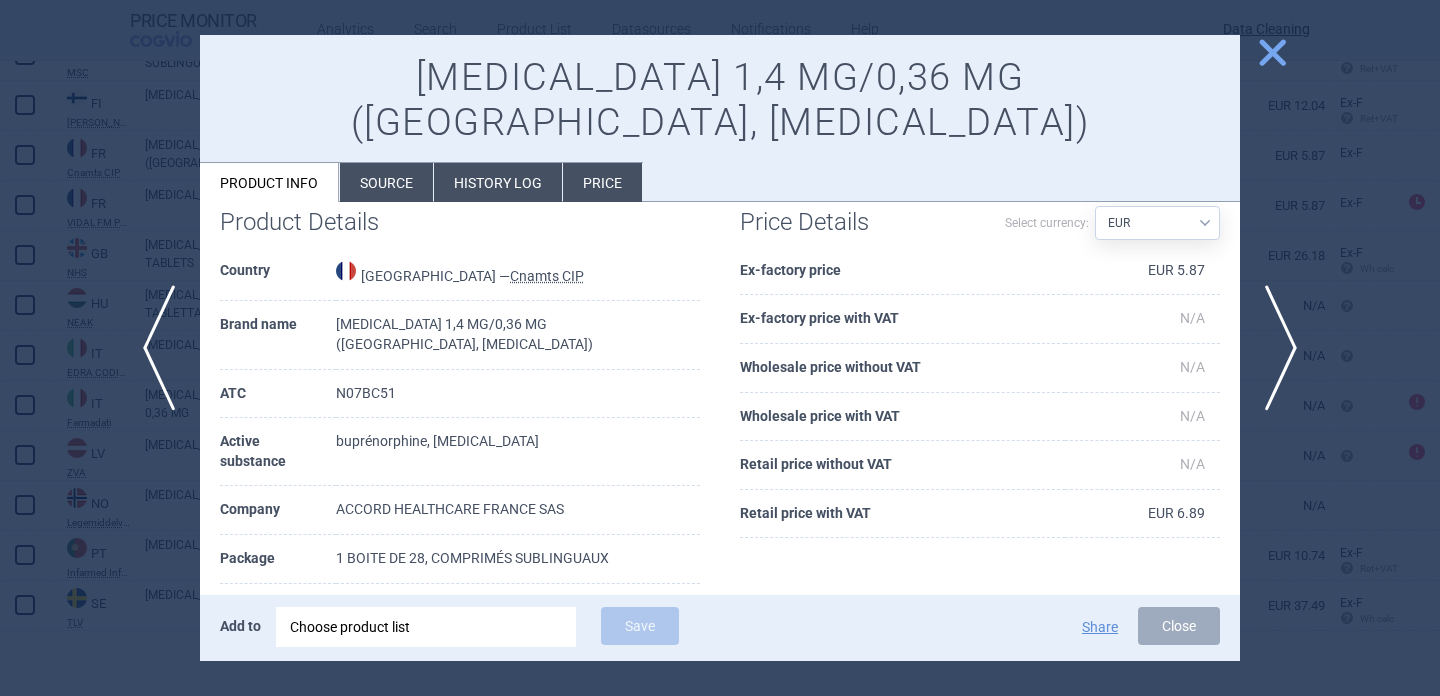 scroll, scrollTop: 49, scrollLeft: 0, axis: vertical 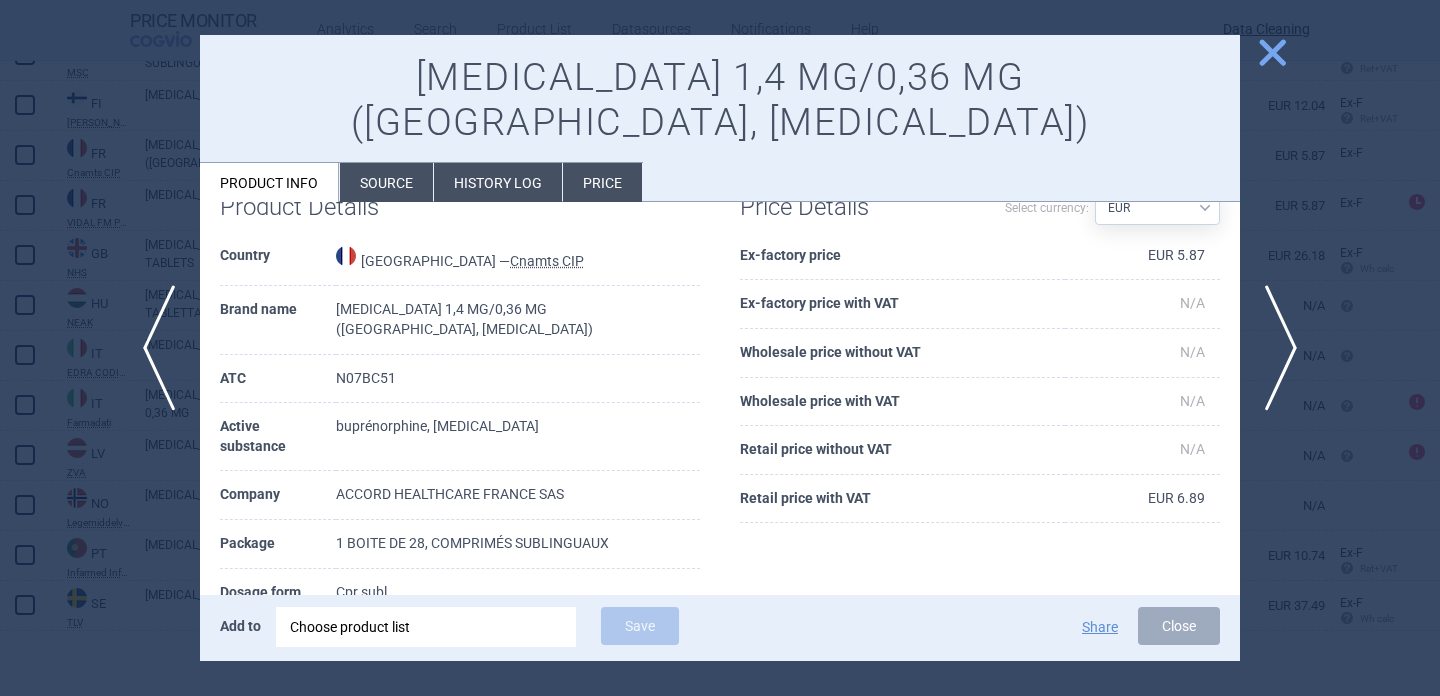 click at bounding box center [720, 348] 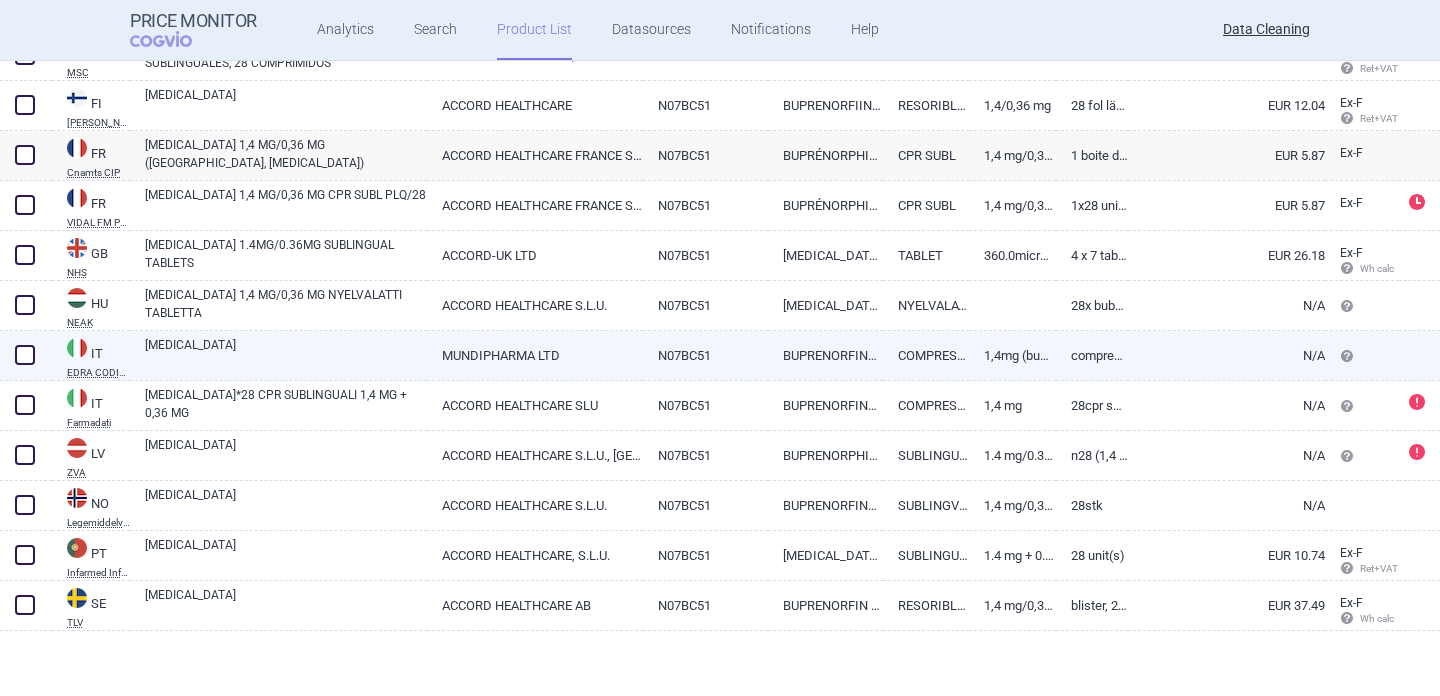 click on "[MEDICAL_DATA]" at bounding box center [286, 354] 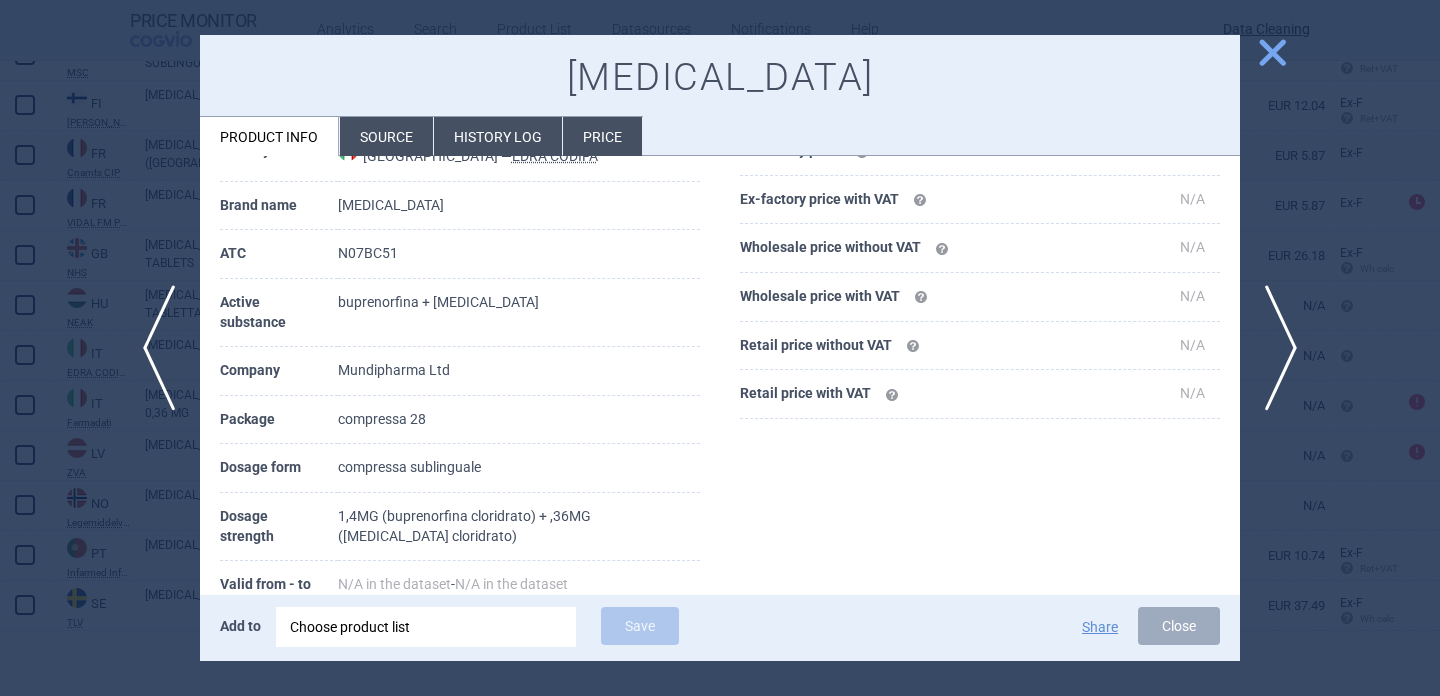 scroll, scrollTop: 116, scrollLeft: 0, axis: vertical 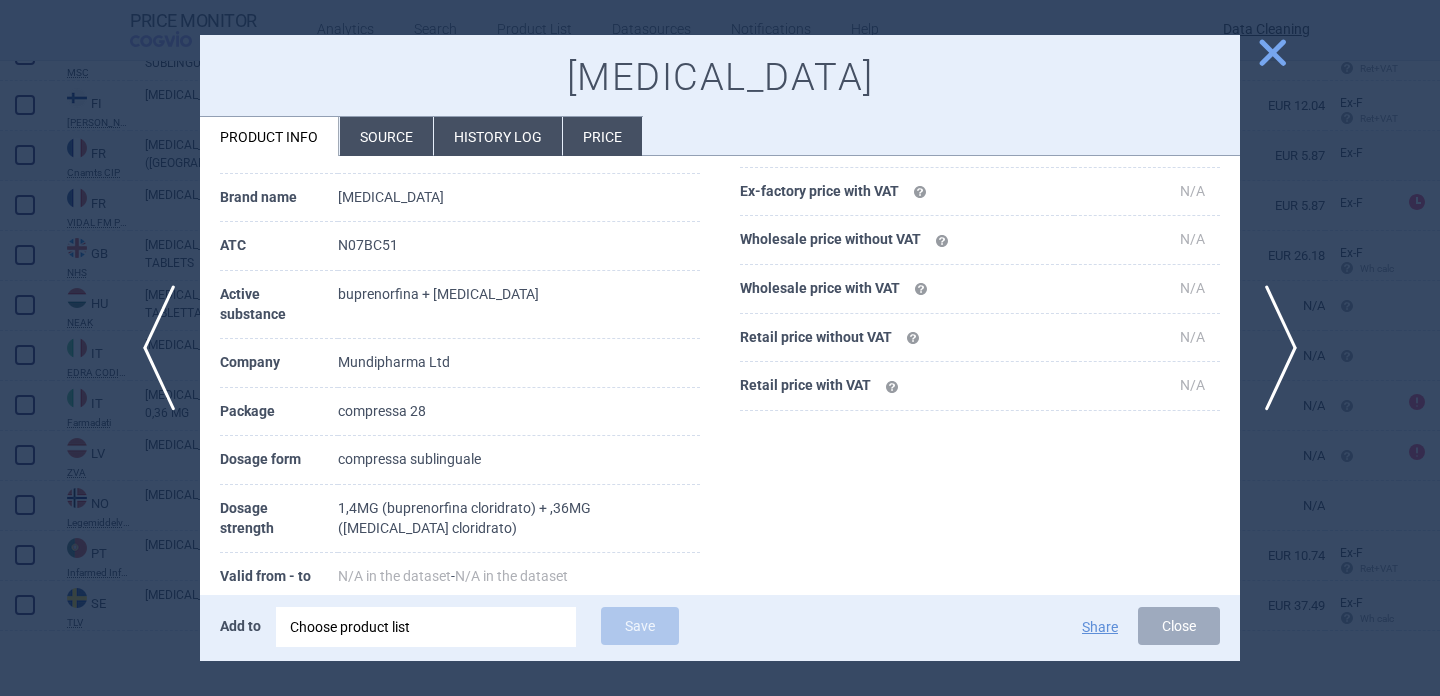 click at bounding box center (720, 348) 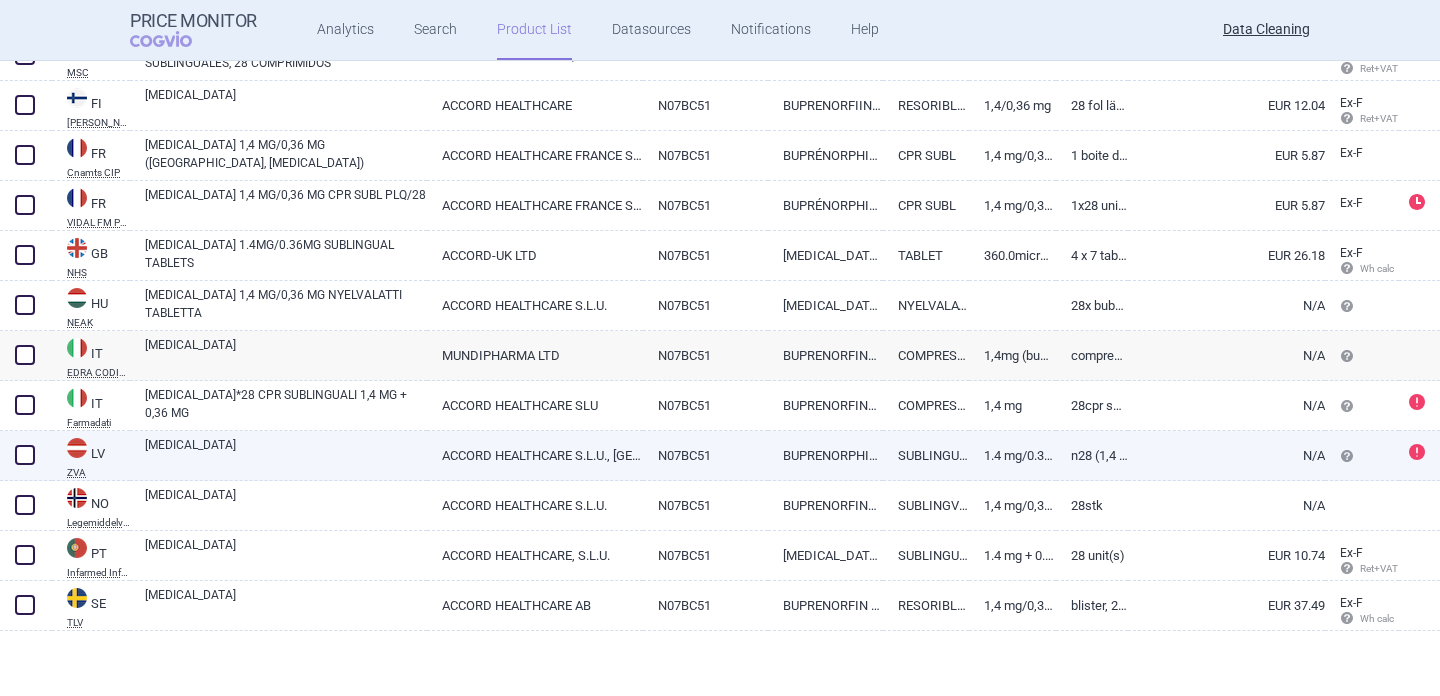 click on "[MEDICAL_DATA]" at bounding box center (286, 454) 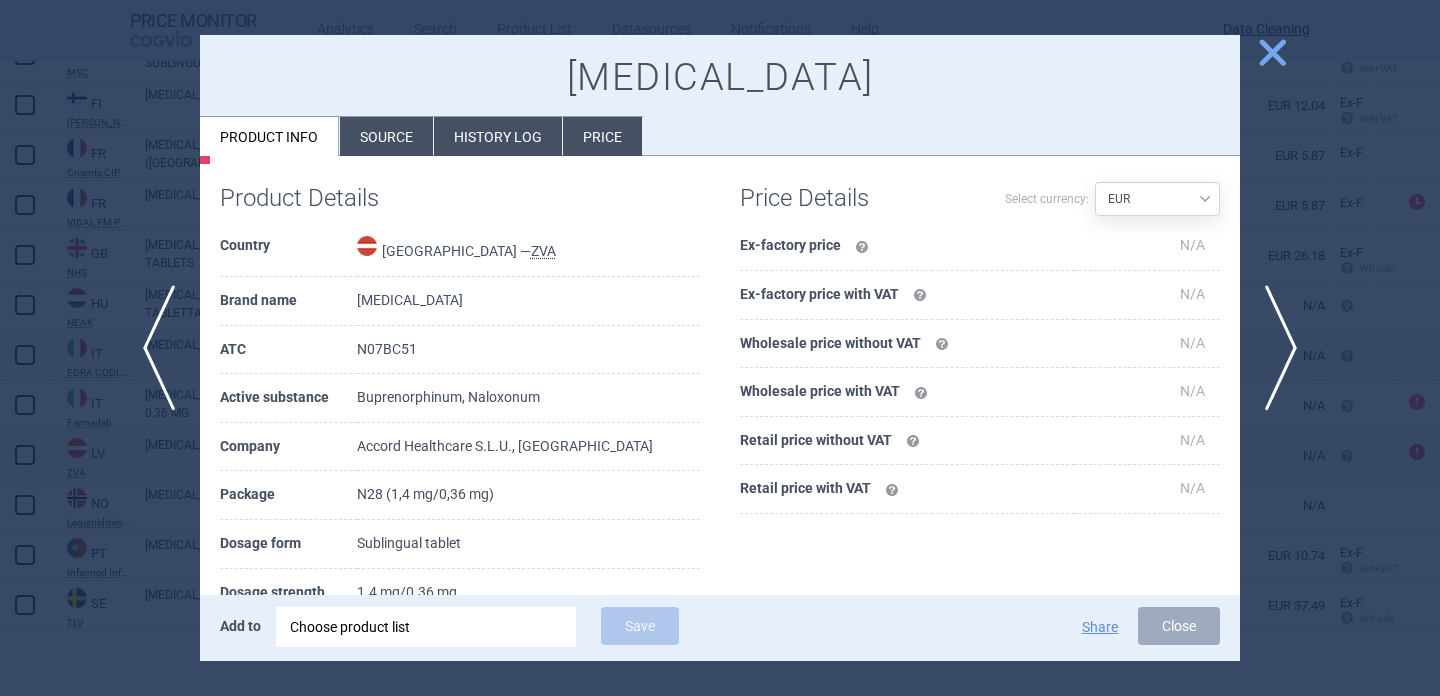 scroll, scrollTop: 121, scrollLeft: 0, axis: vertical 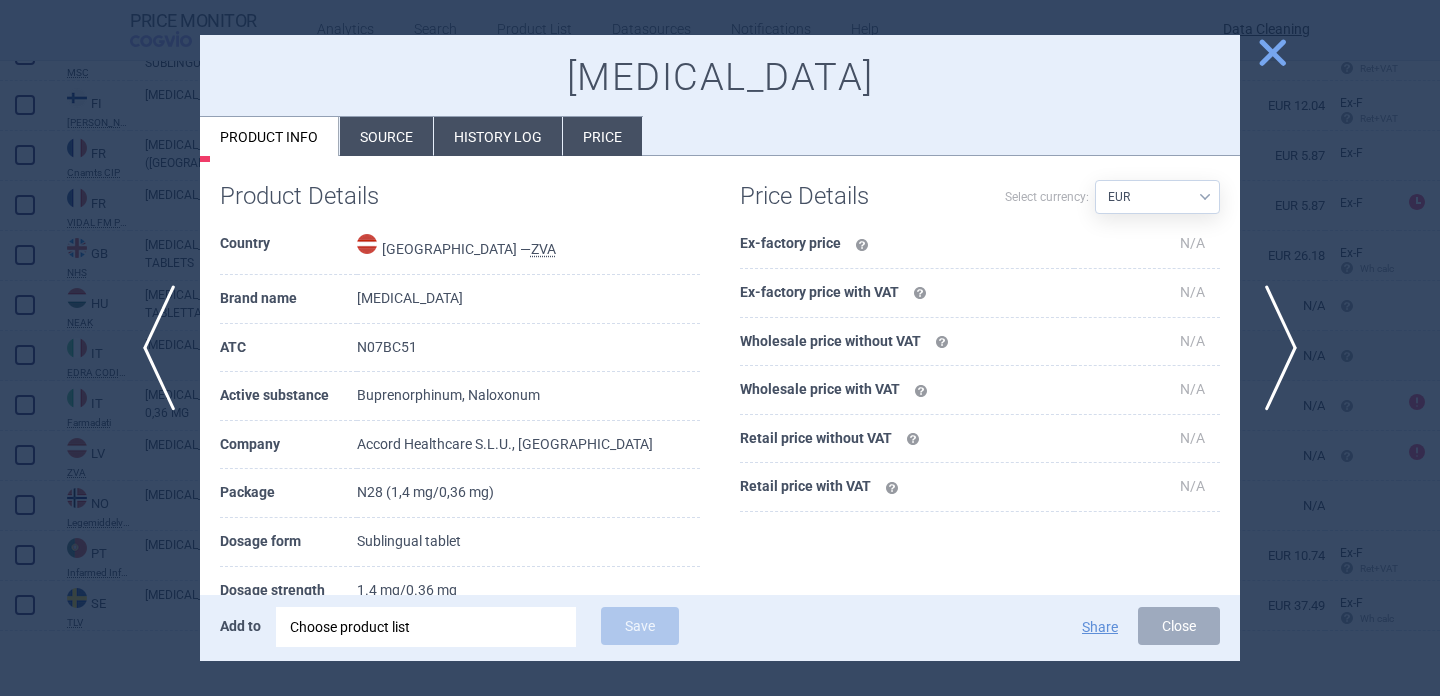 click at bounding box center (720, 348) 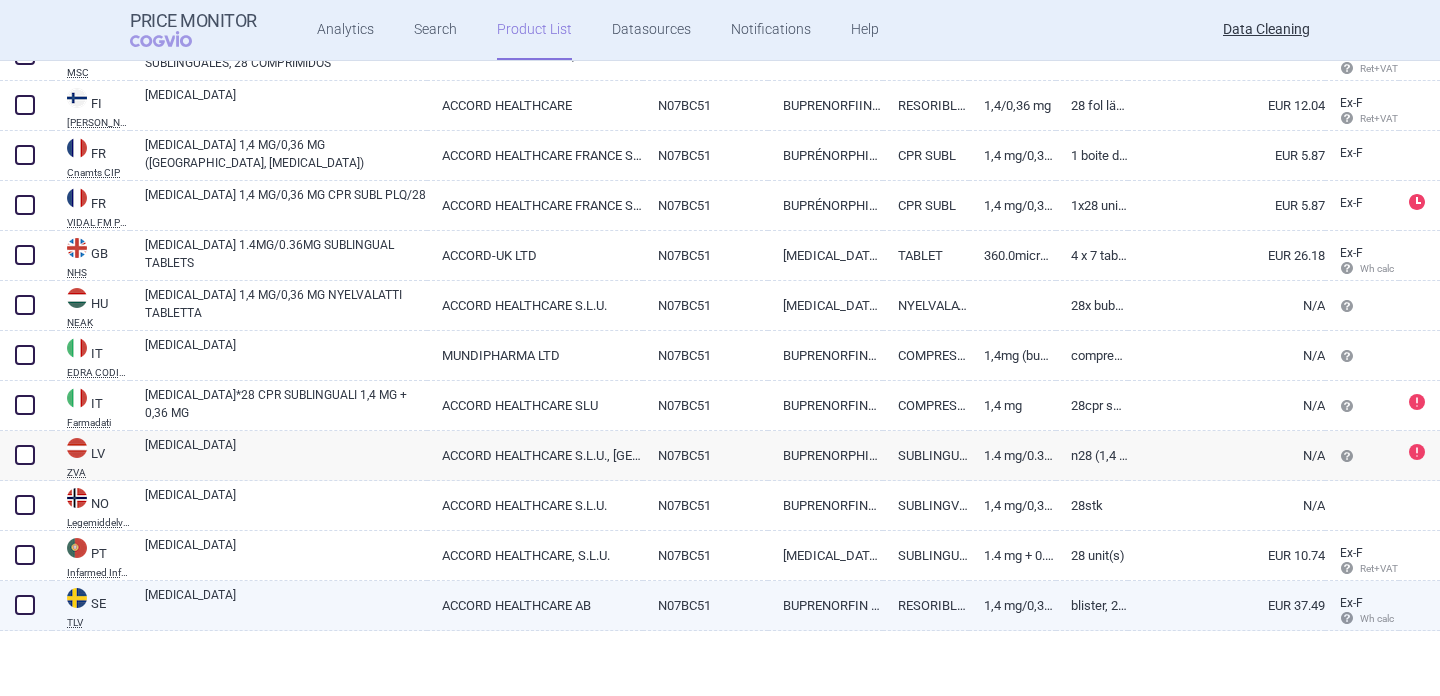 click on "[MEDICAL_DATA]" at bounding box center [286, 604] 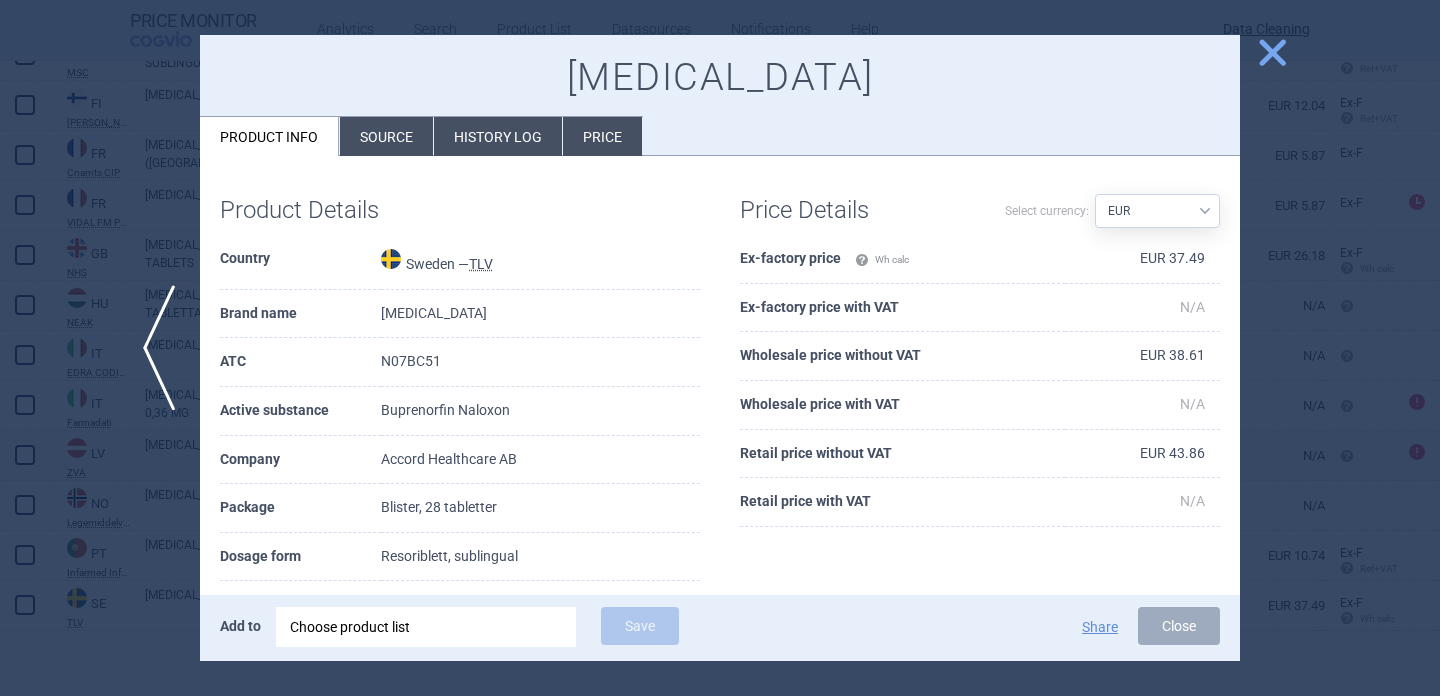 scroll, scrollTop: 101, scrollLeft: 0, axis: vertical 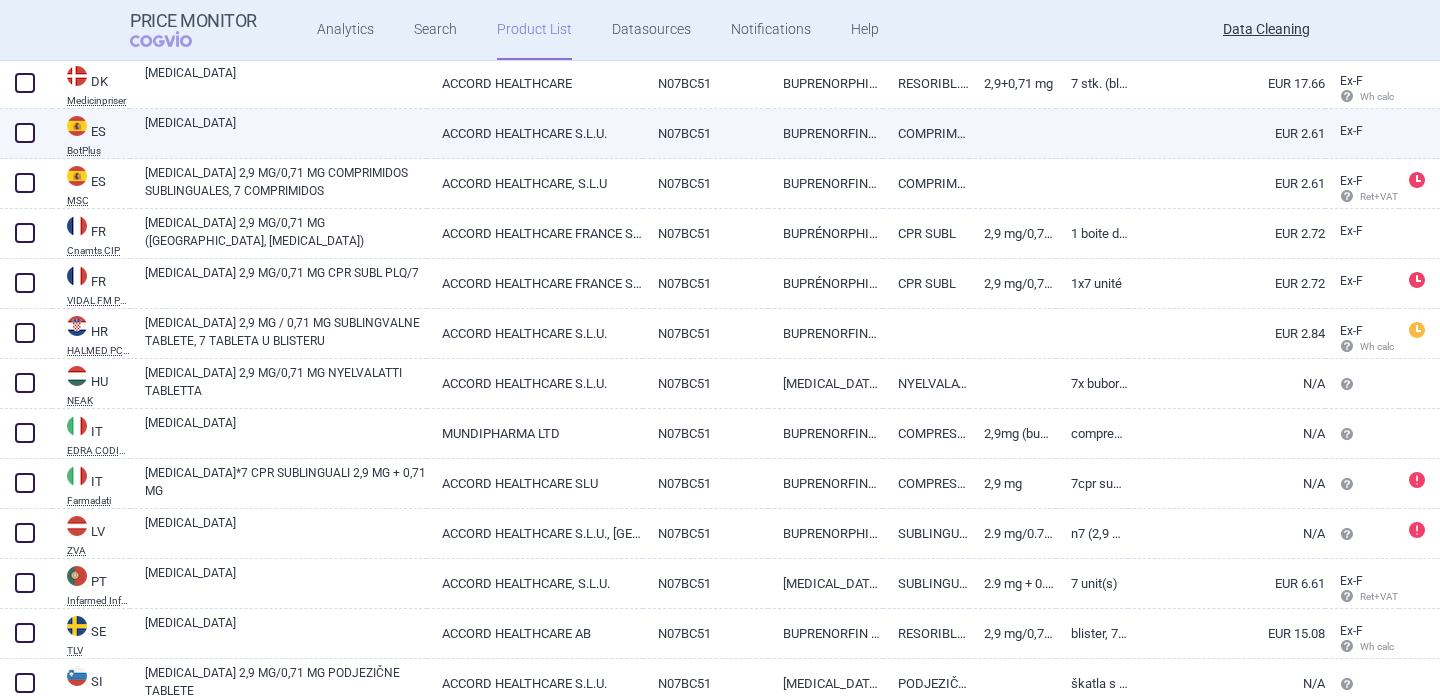 click on "[MEDICAL_DATA]" at bounding box center [286, 132] 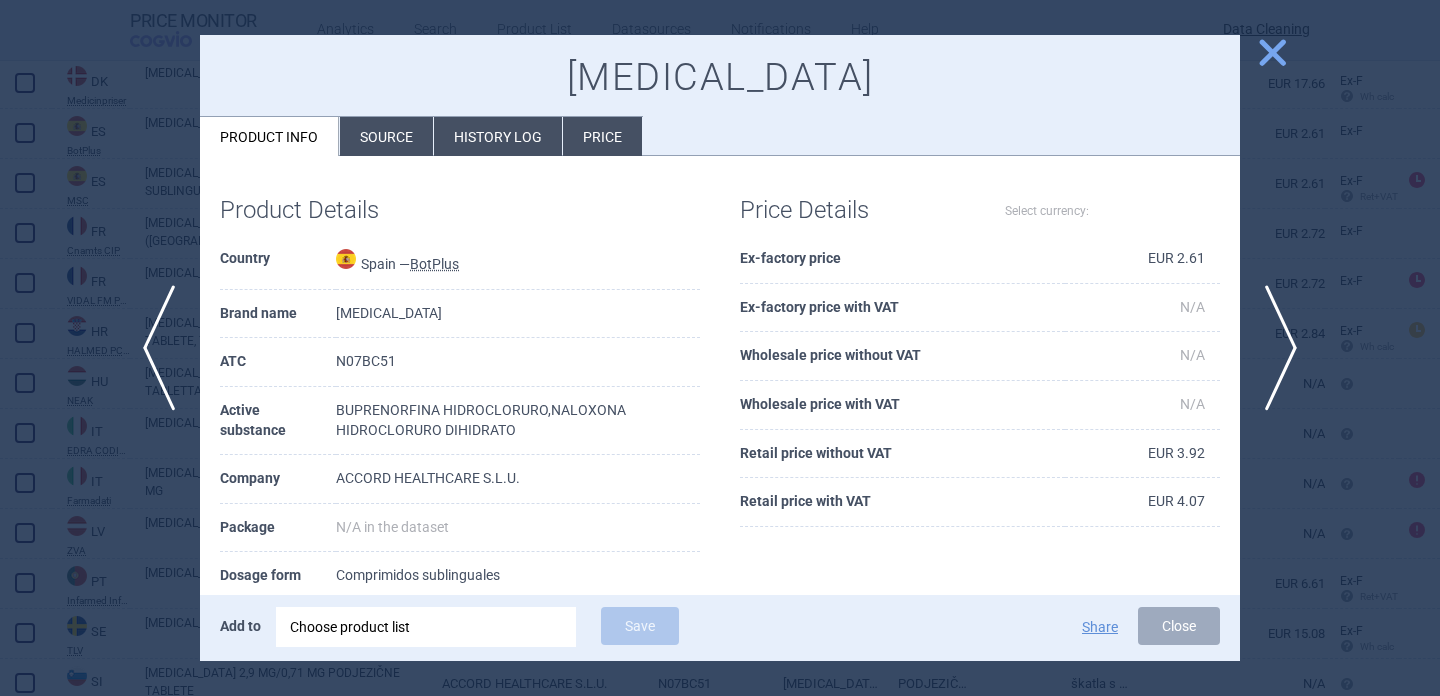 select on "EUR" 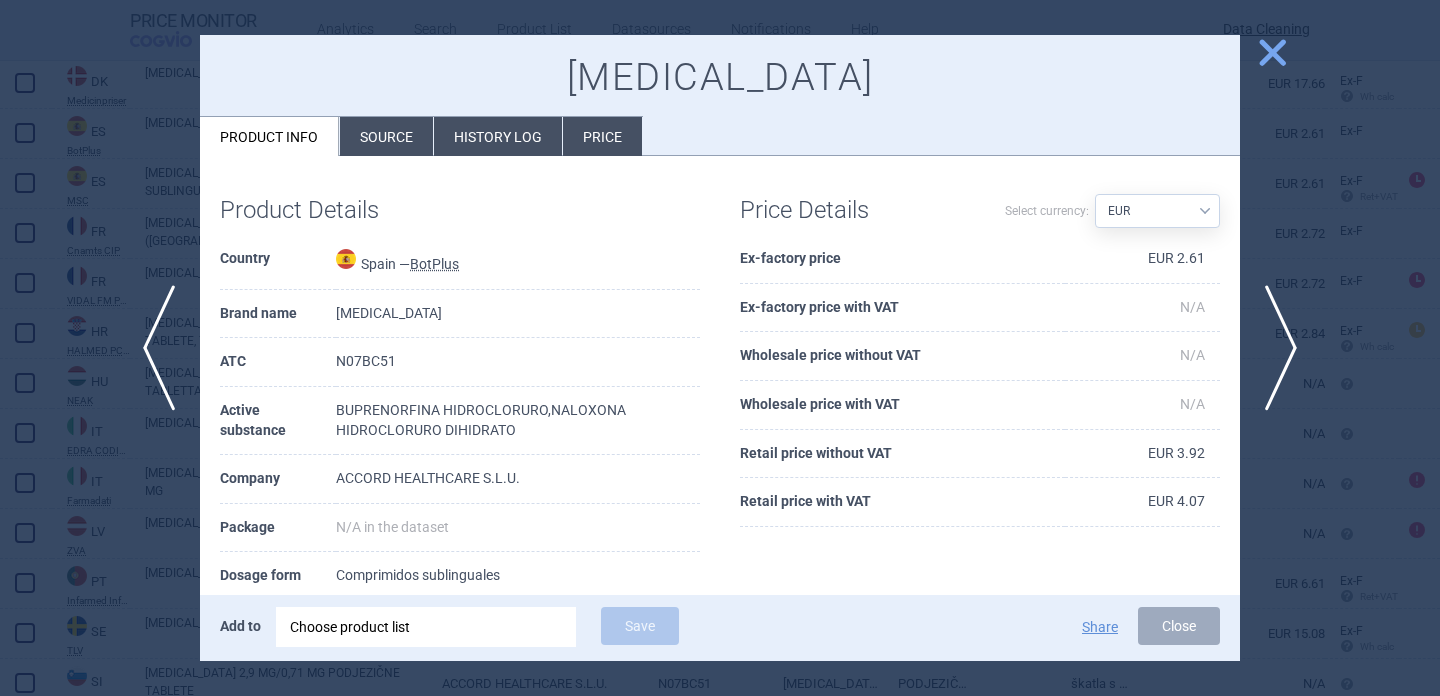 click on "Source" at bounding box center [386, 136] 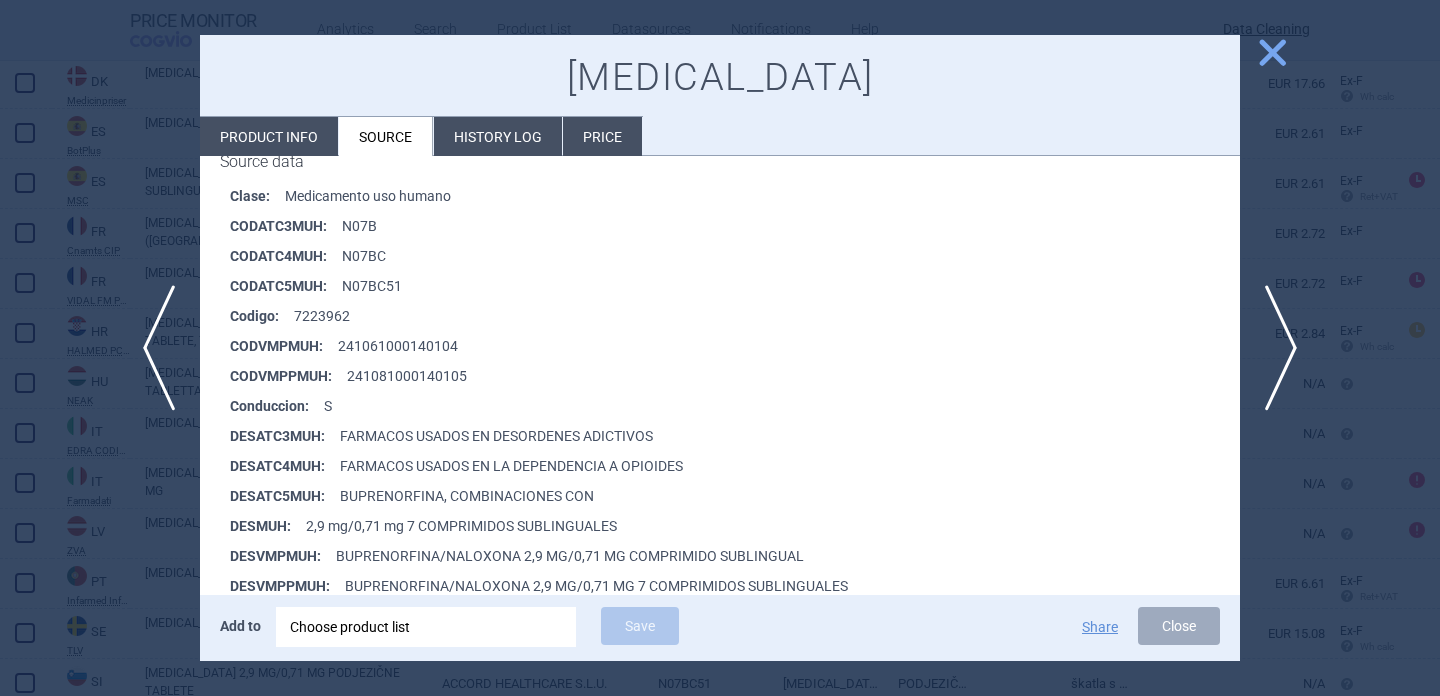 scroll, scrollTop: 376, scrollLeft: 0, axis: vertical 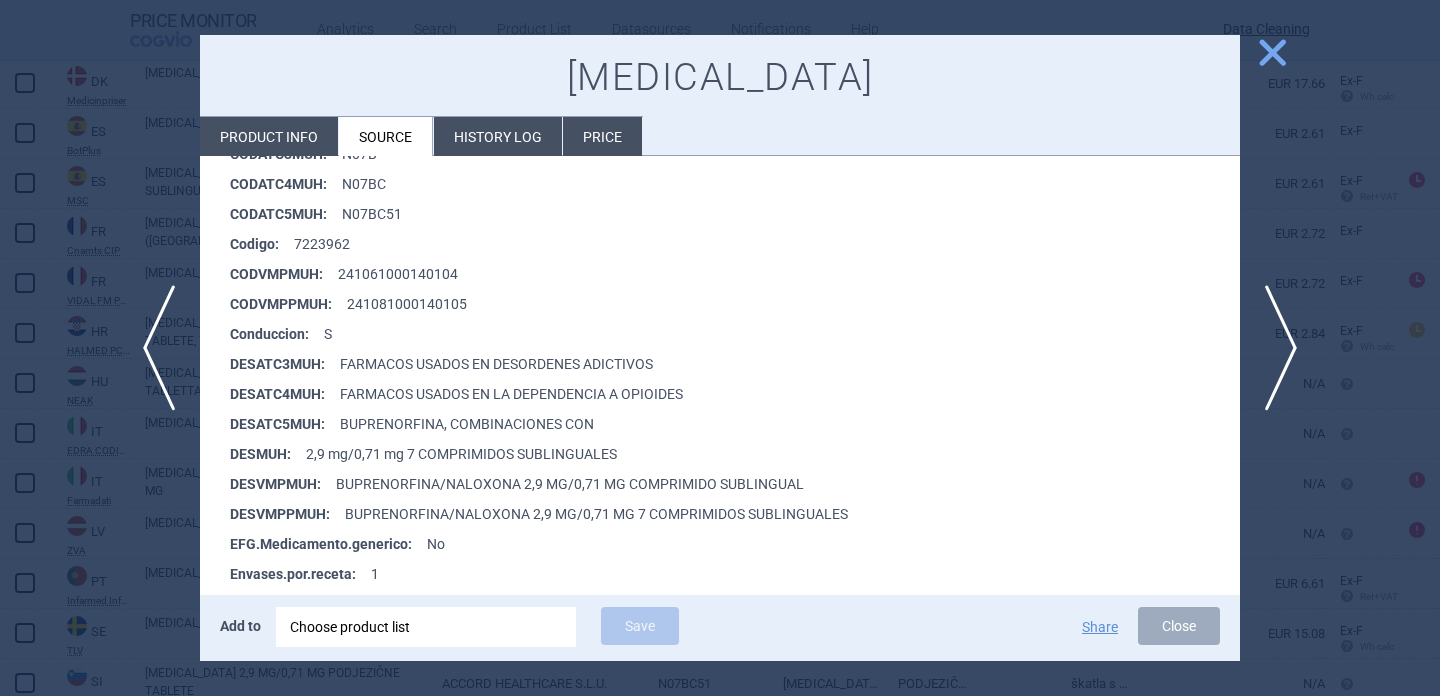 click at bounding box center [720, 348] 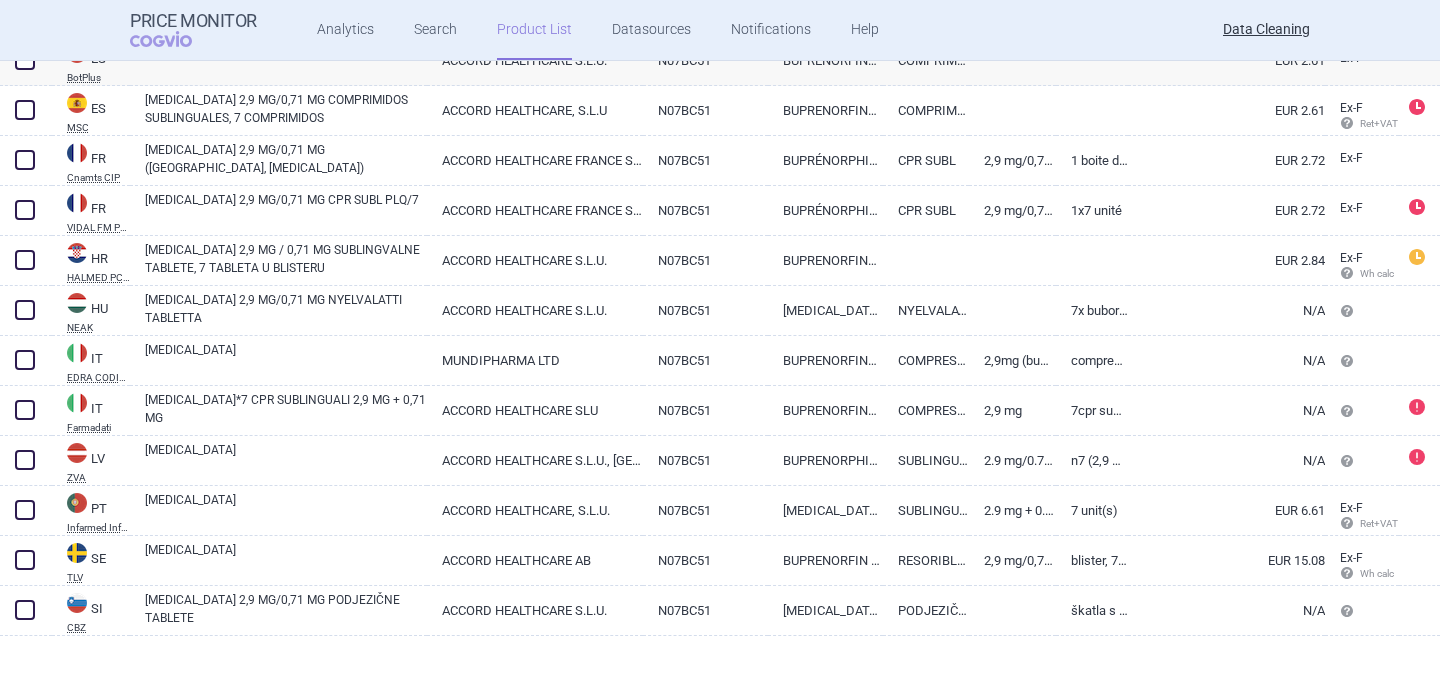 scroll, scrollTop: 982, scrollLeft: 0, axis: vertical 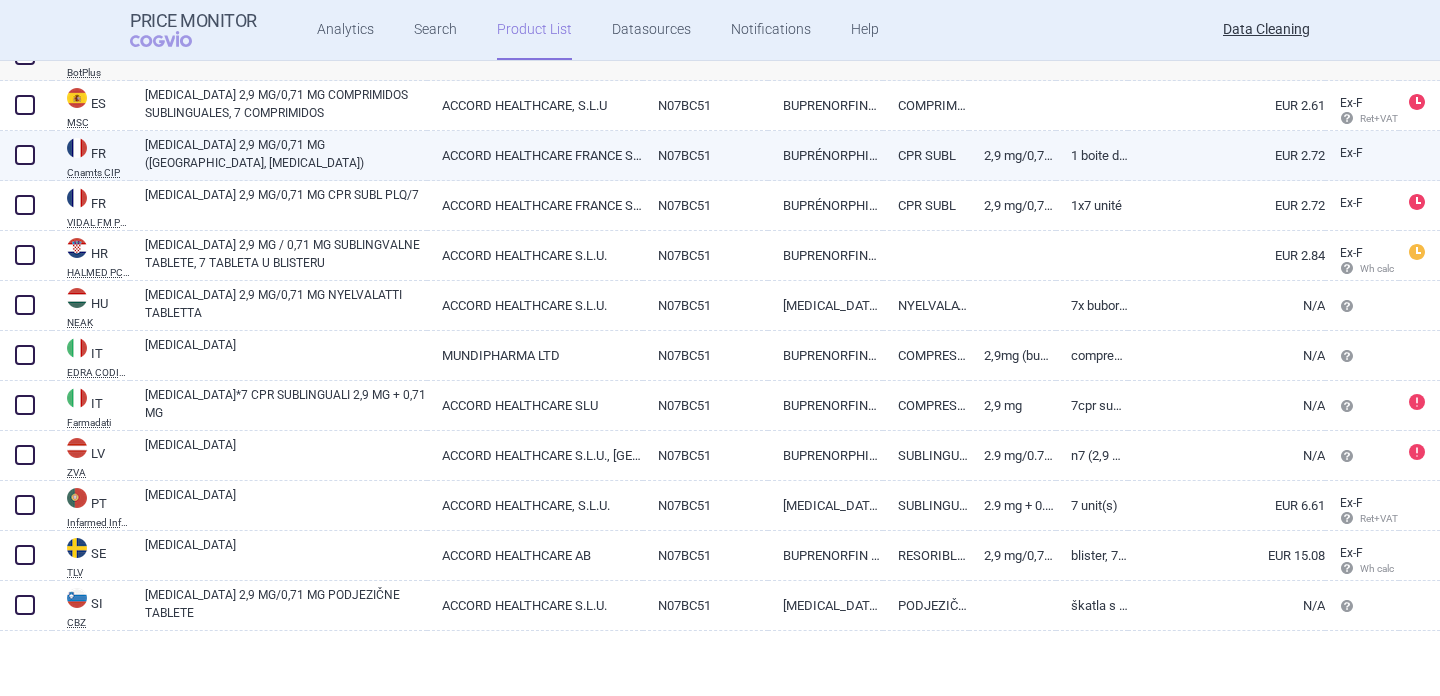click on "[MEDICAL_DATA] 2,9 MG/0,71 MG ([GEOGRAPHIC_DATA], [MEDICAL_DATA])" at bounding box center [286, 154] 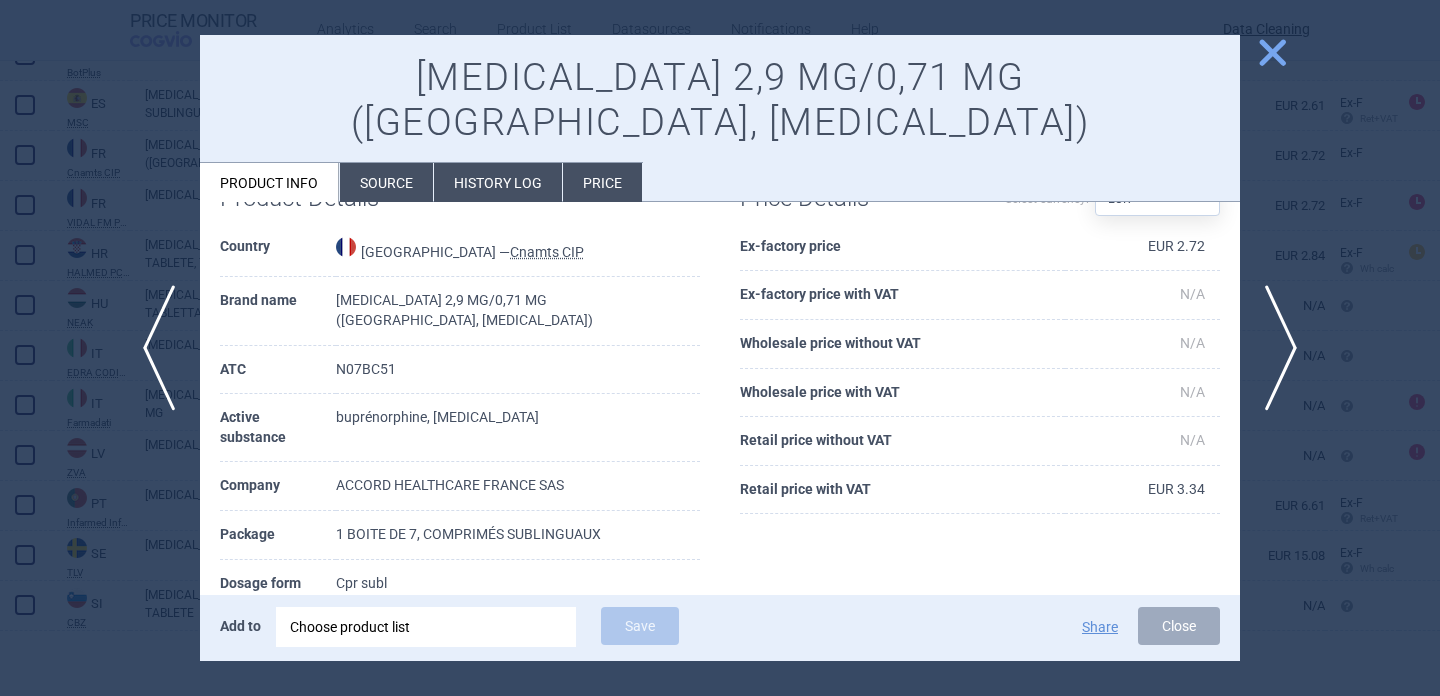 scroll, scrollTop: 87, scrollLeft: 0, axis: vertical 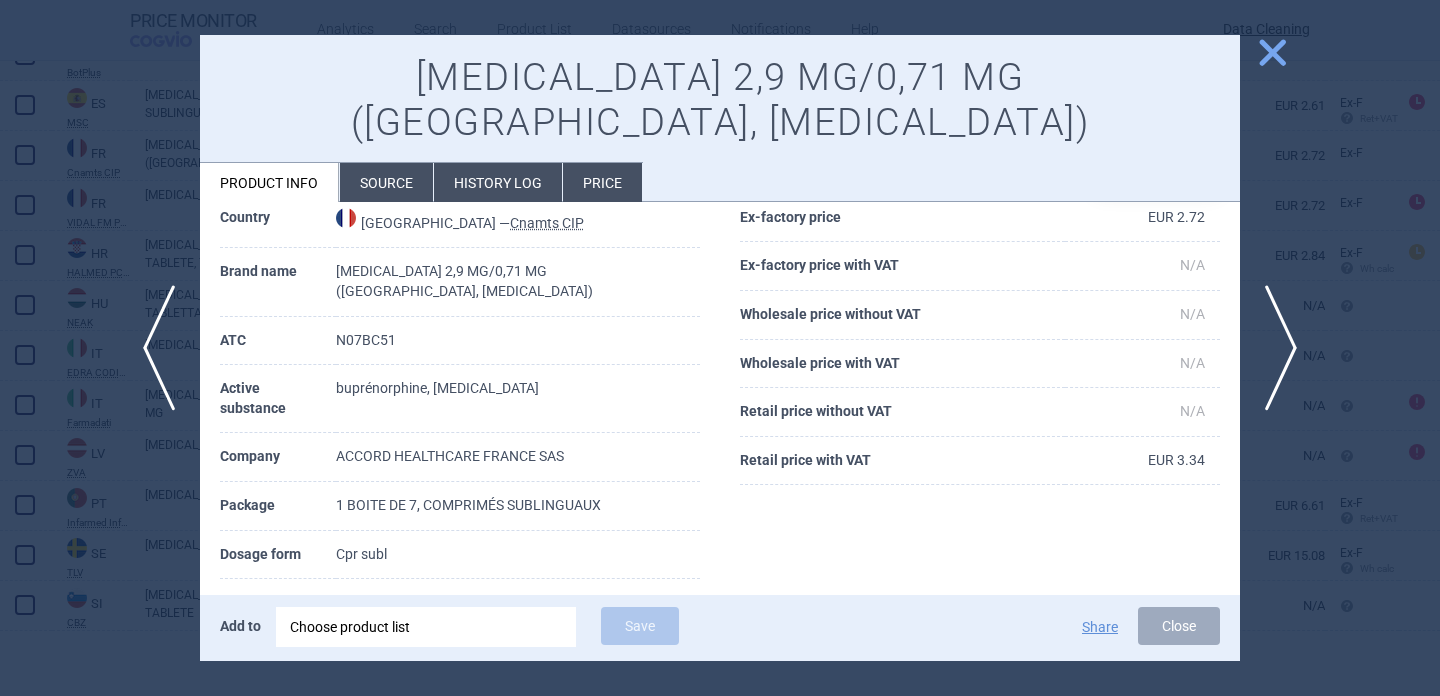 click at bounding box center [720, 348] 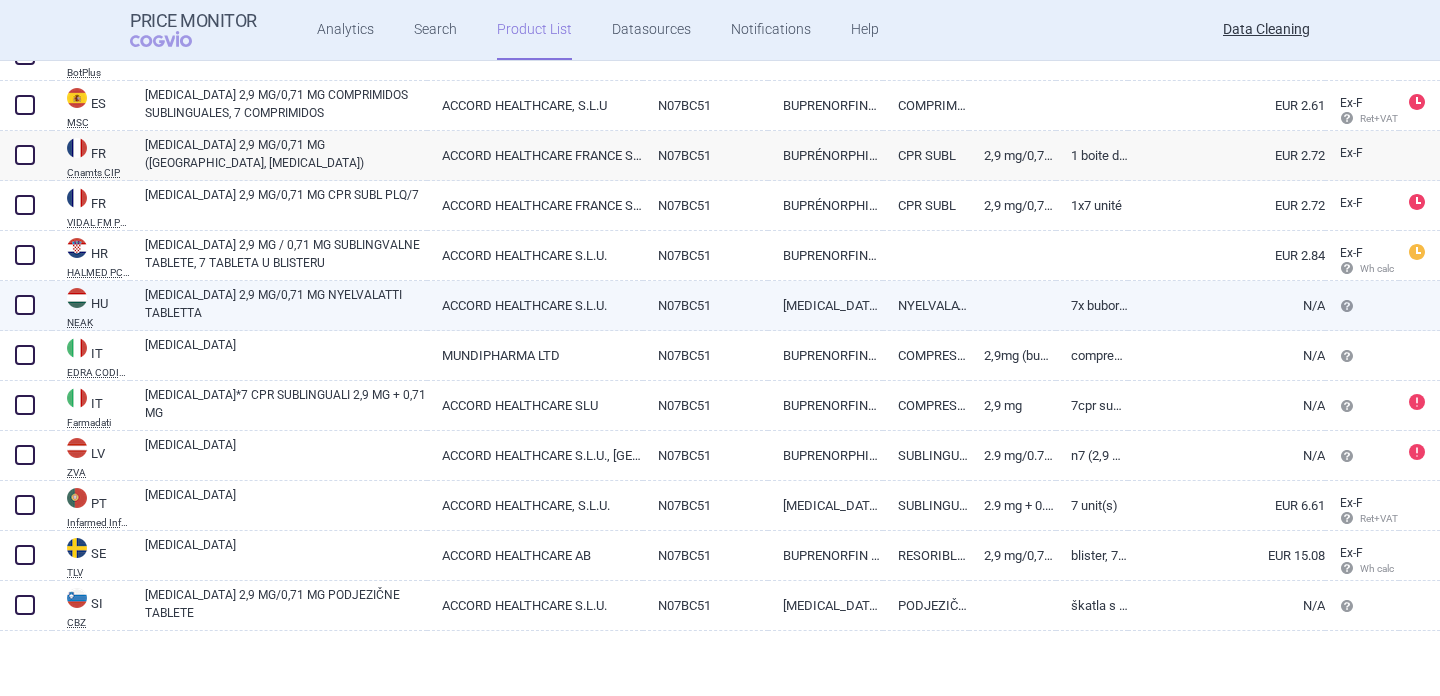 click on "[MEDICAL_DATA] 2,9 MG/0,71 MG NYELVALATTI TABLETTA" at bounding box center (286, 304) 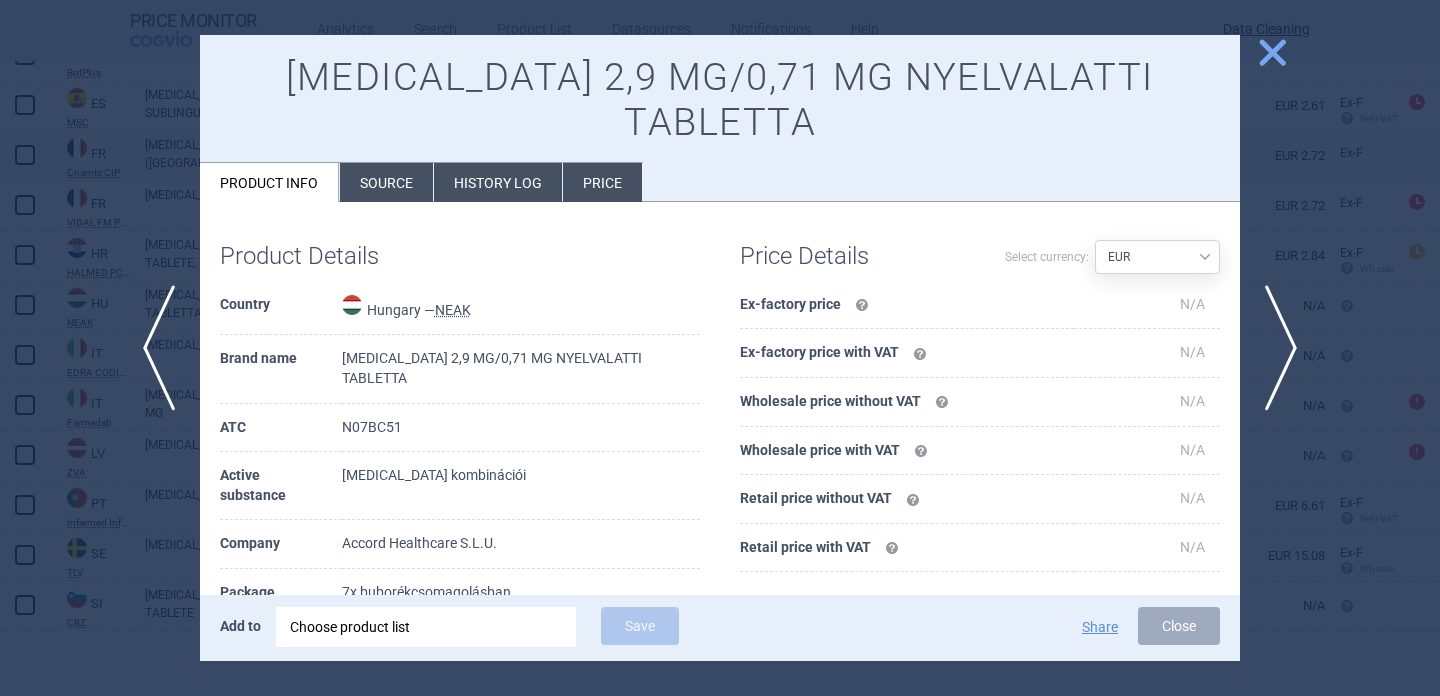 click at bounding box center [720, 348] 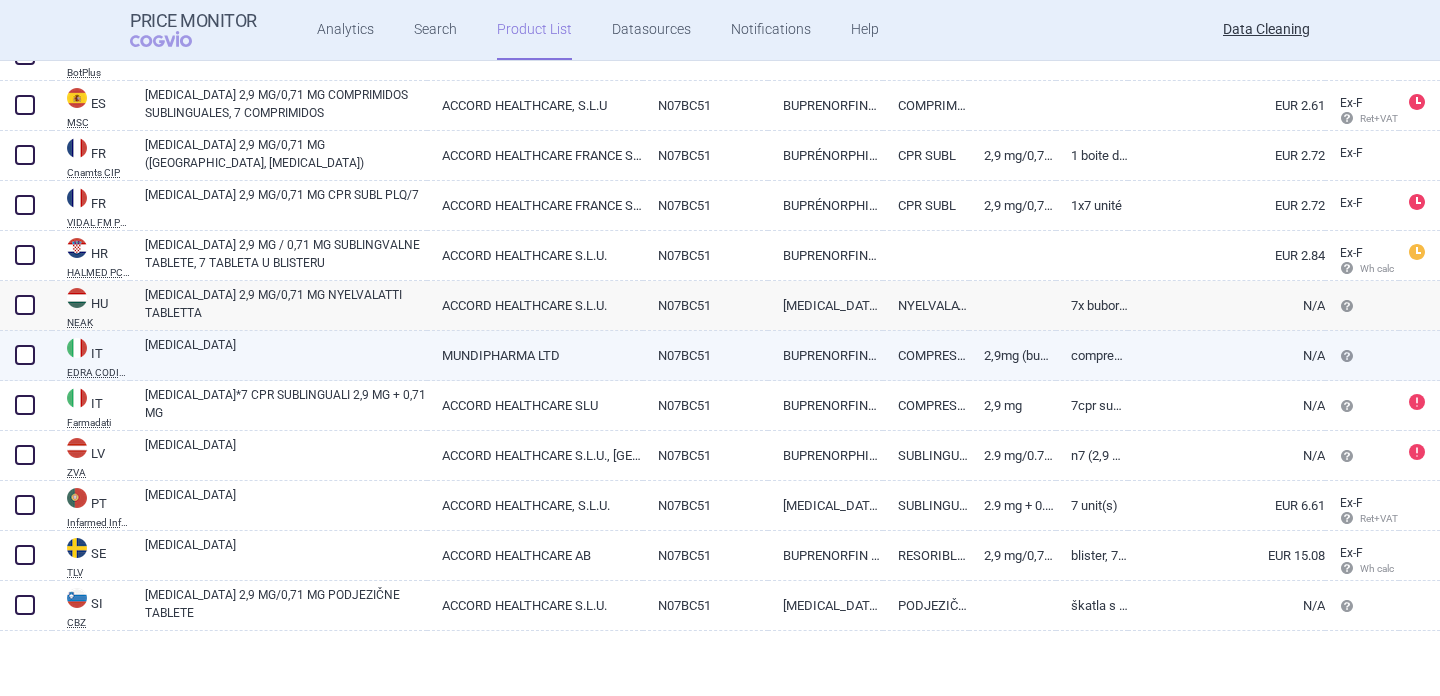 click on "[MEDICAL_DATA]" at bounding box center [286, 354] 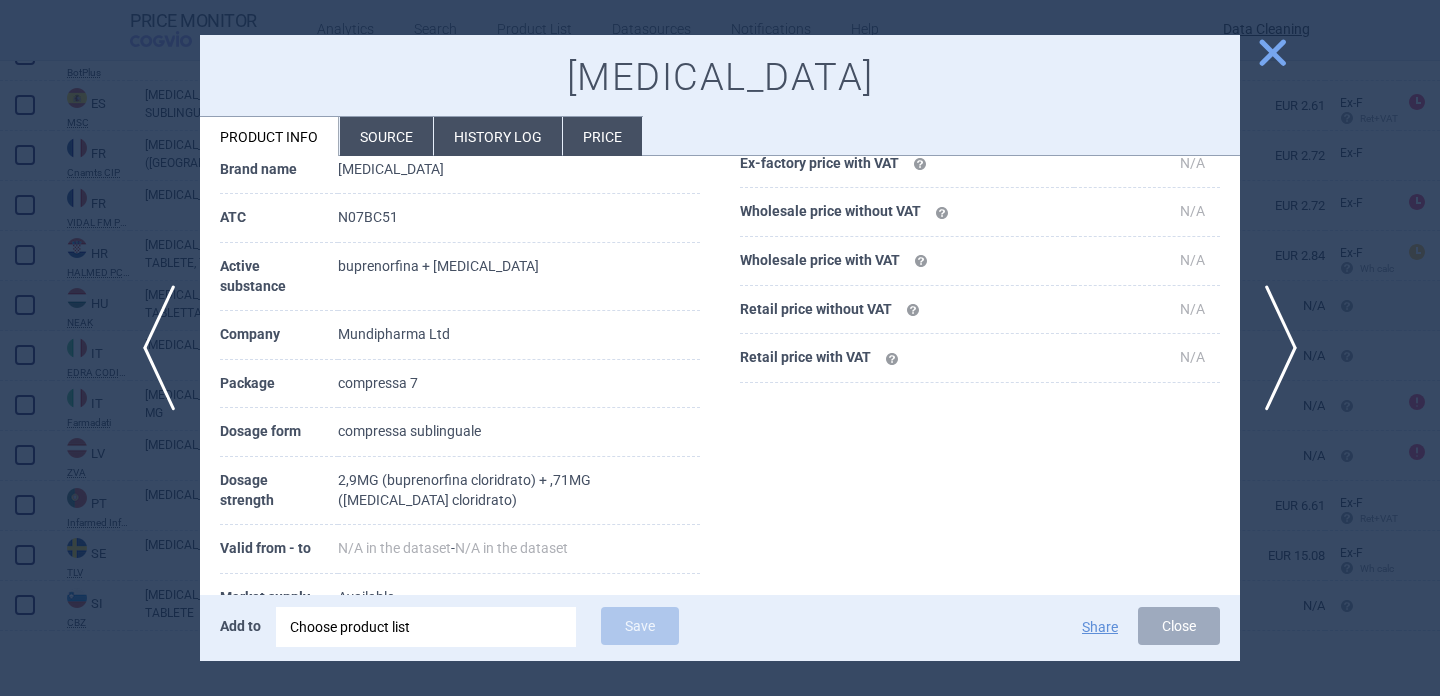 scroll, scrollTop: 158, scrollLeft: 0, axis: vertical 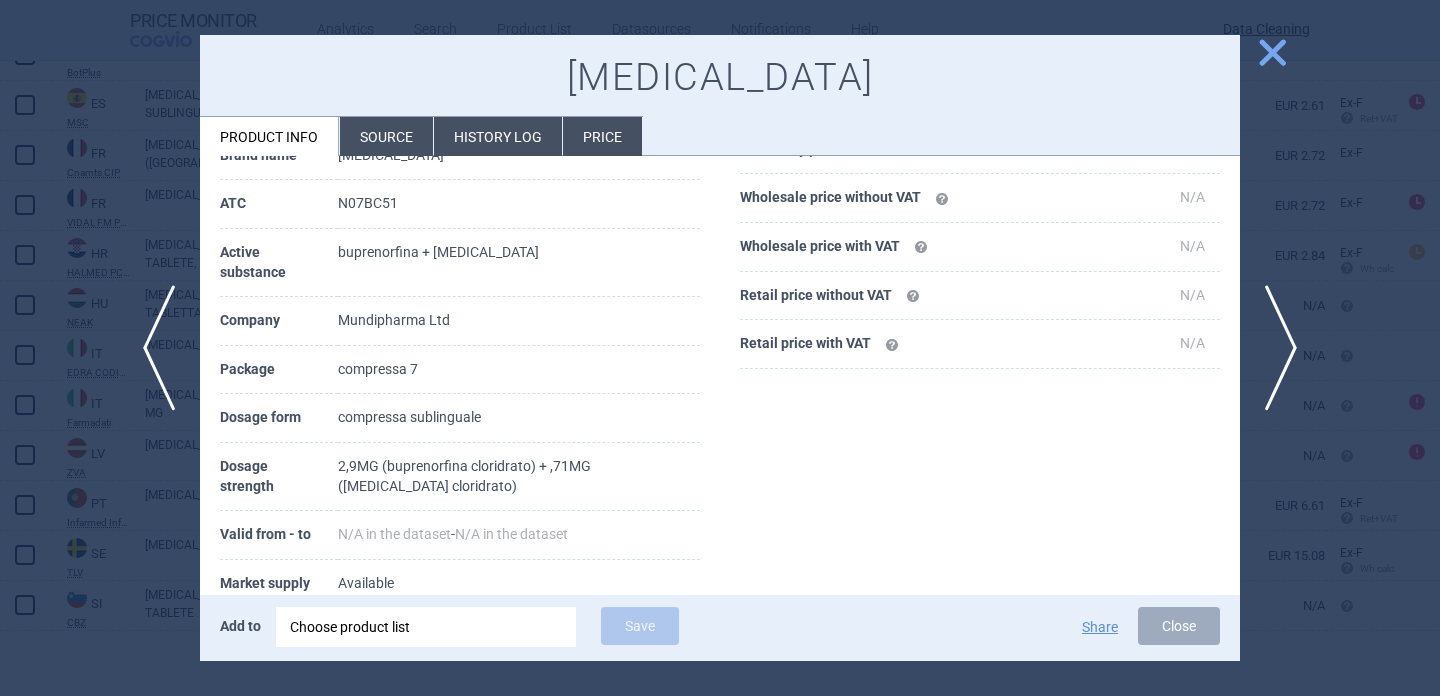 click at bounding box center (720, 348) 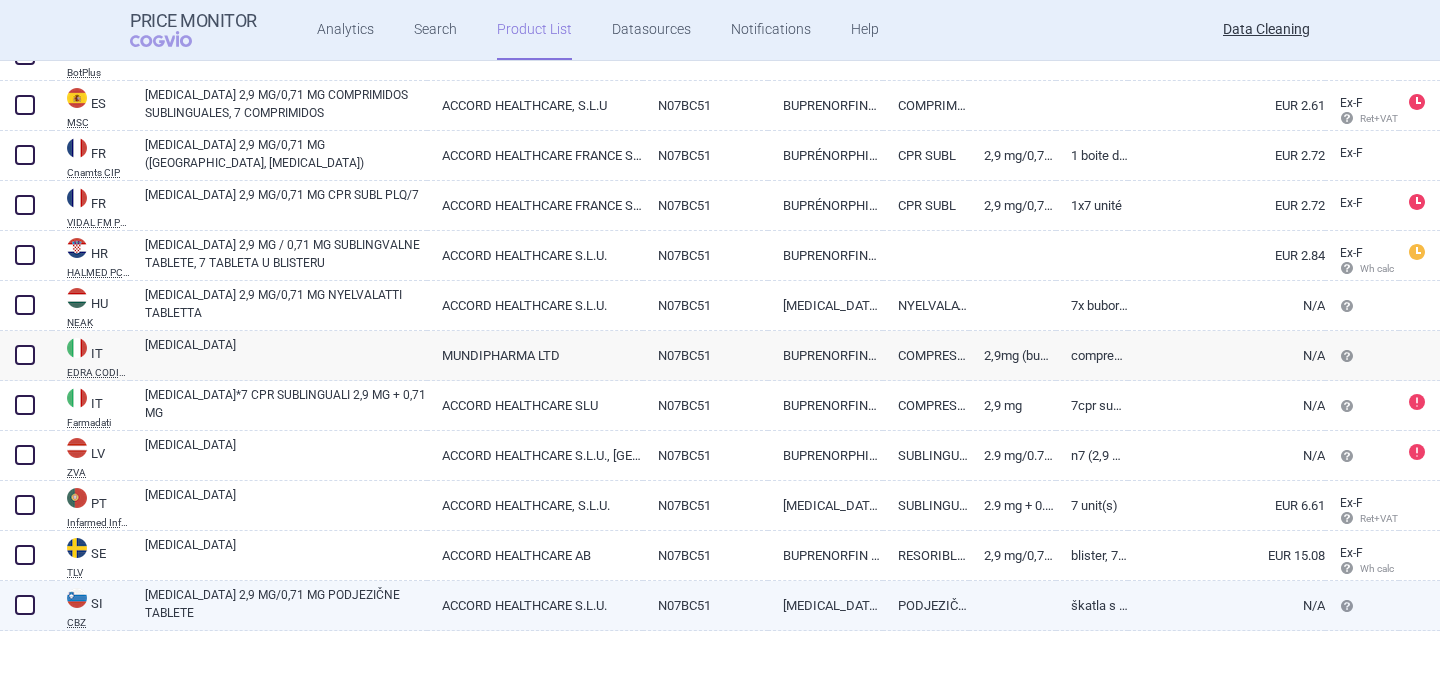 click on "ZUBSOLV 2,9 MG/0,71 MG PODJEZIČNE TABLETE" at bounding box center (286, 604) 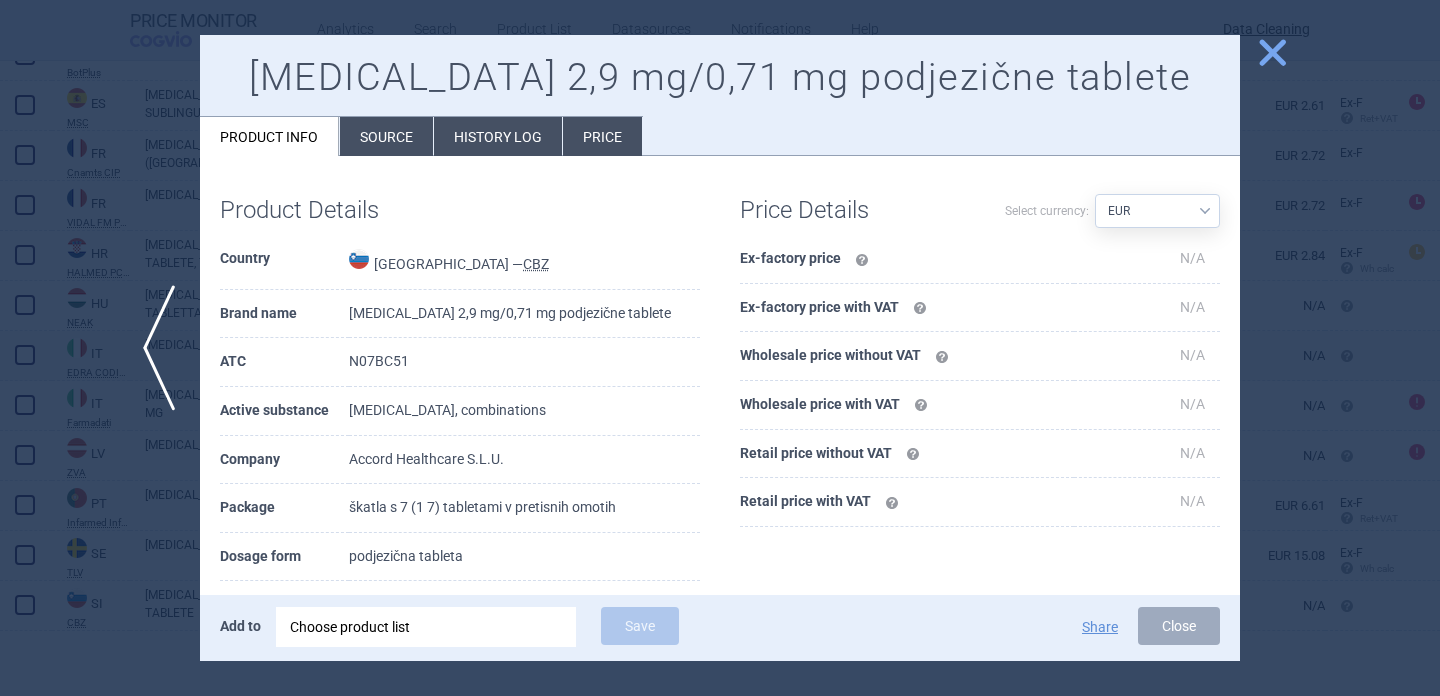 click at bounding box center (720, 348) 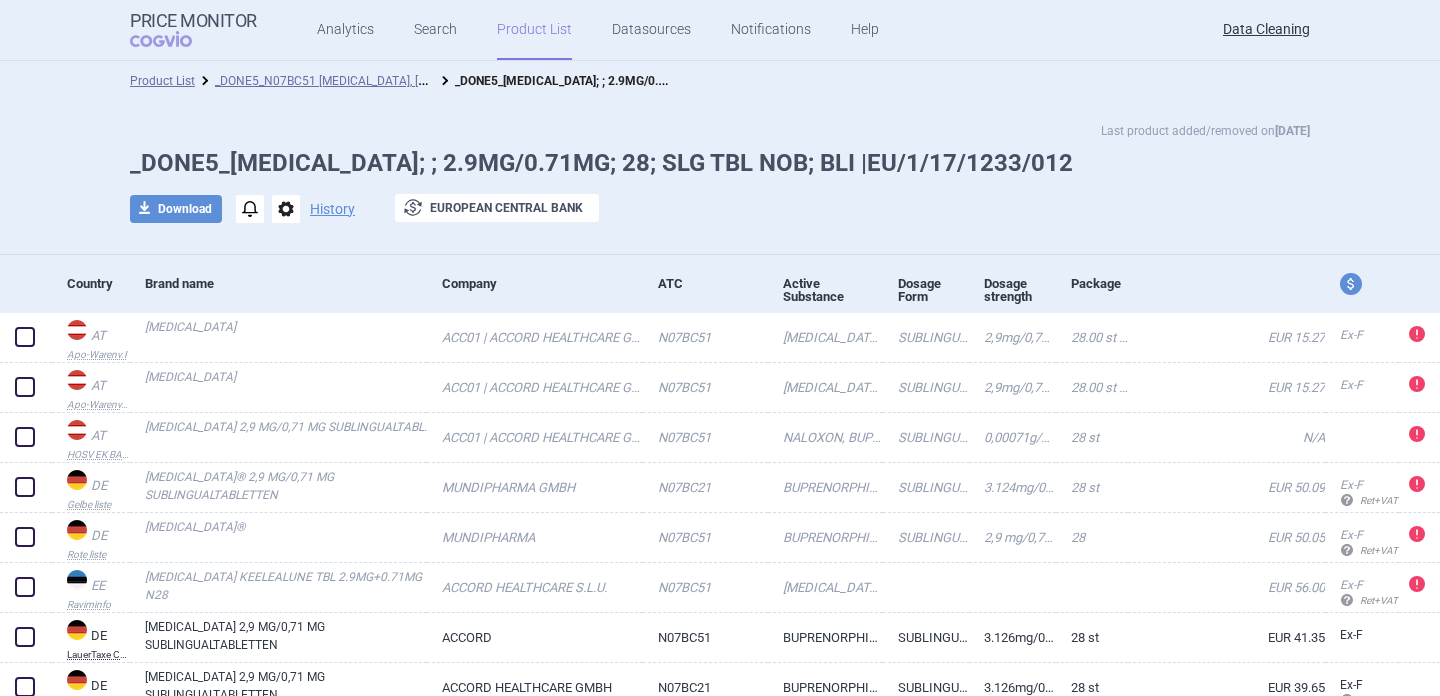 scroll, scrollTop: 0, scrollLeft: 0, axis: both 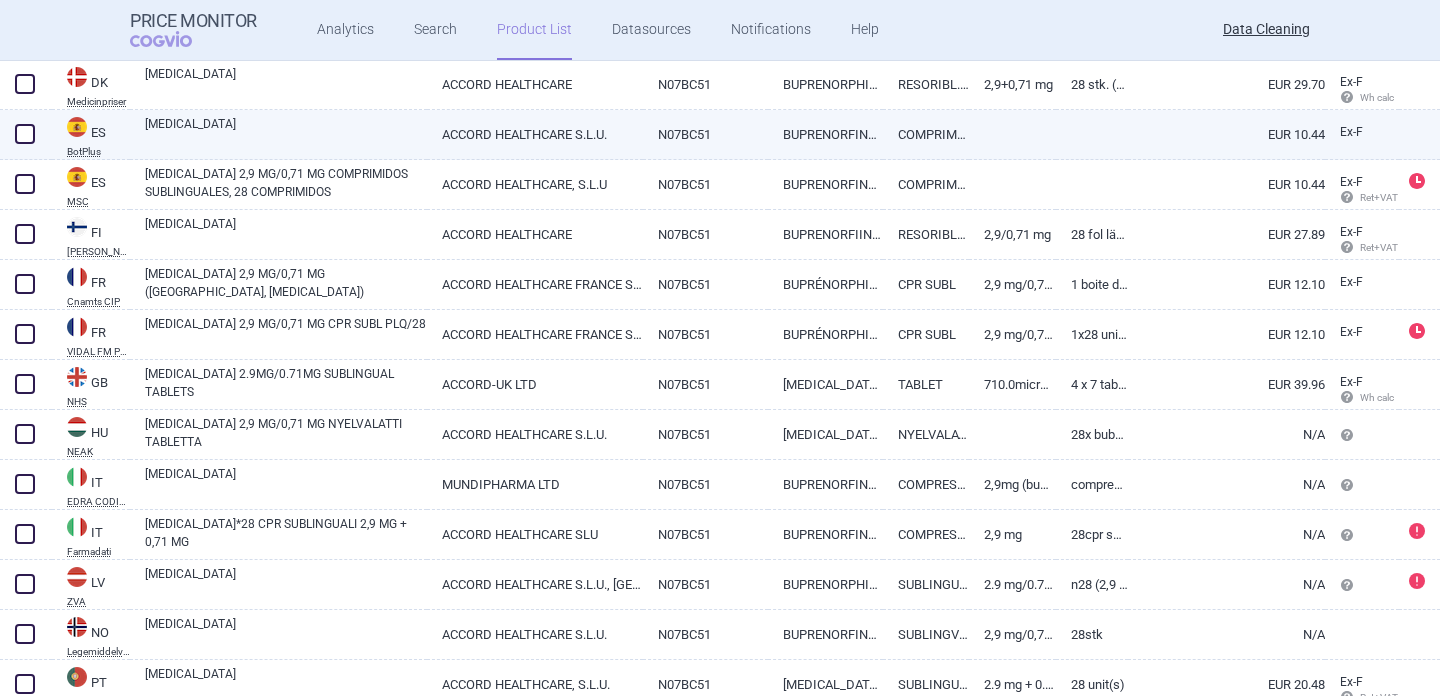 click on "[MEDICAL_DATA]" at bounding box center [286, 133] 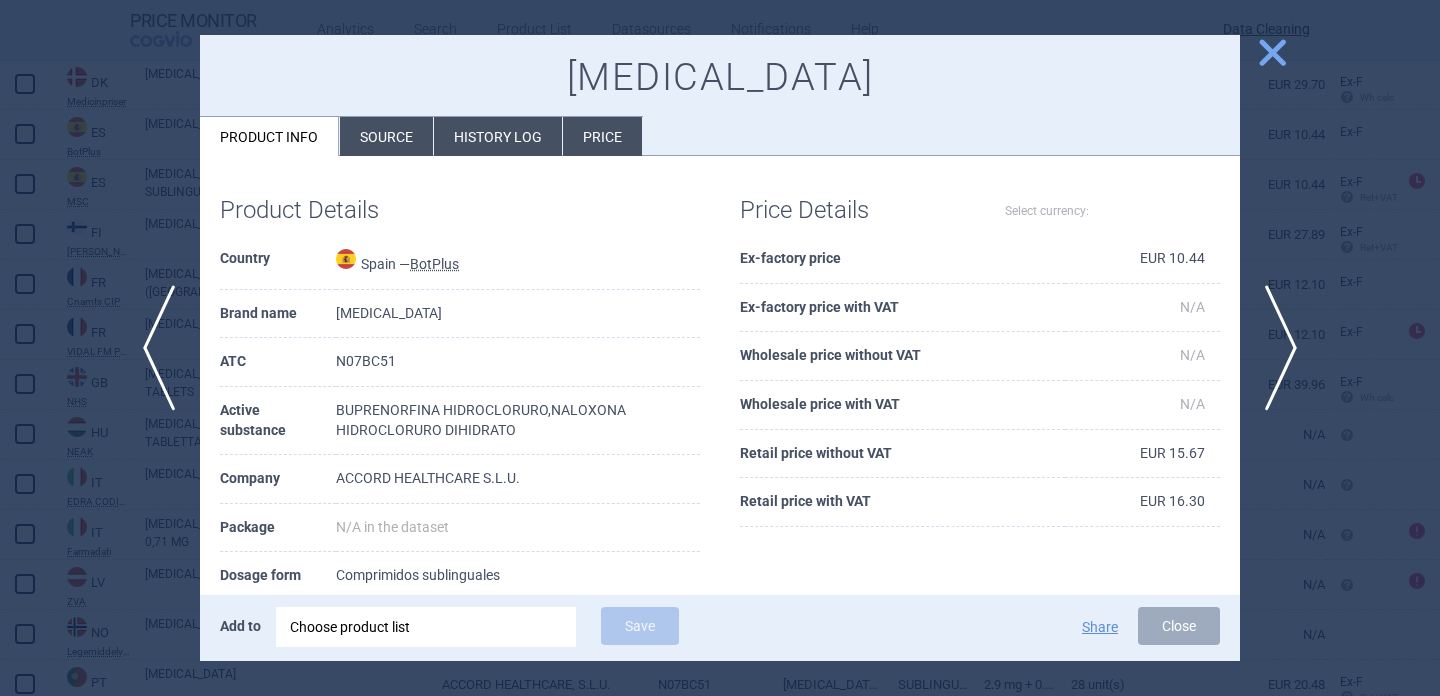 select on "EUR" 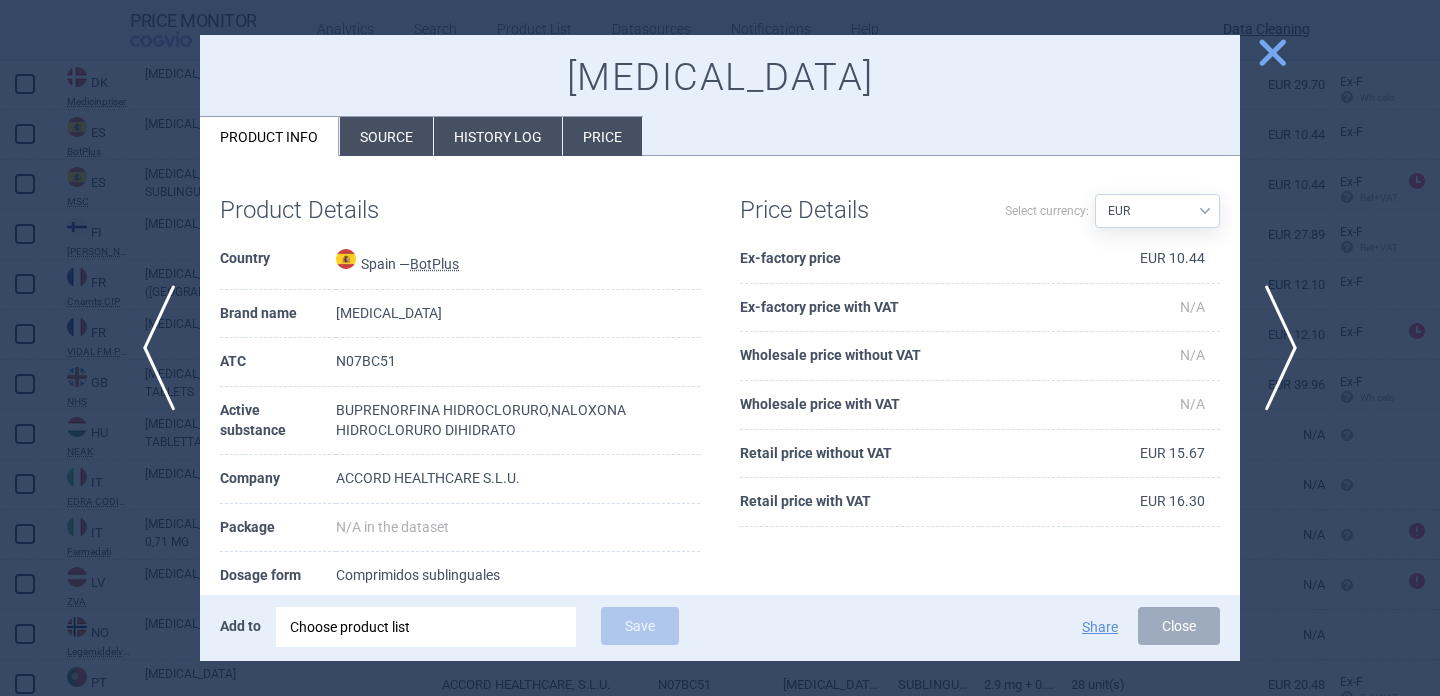 click on "Source" at bounding box center [386, 136] 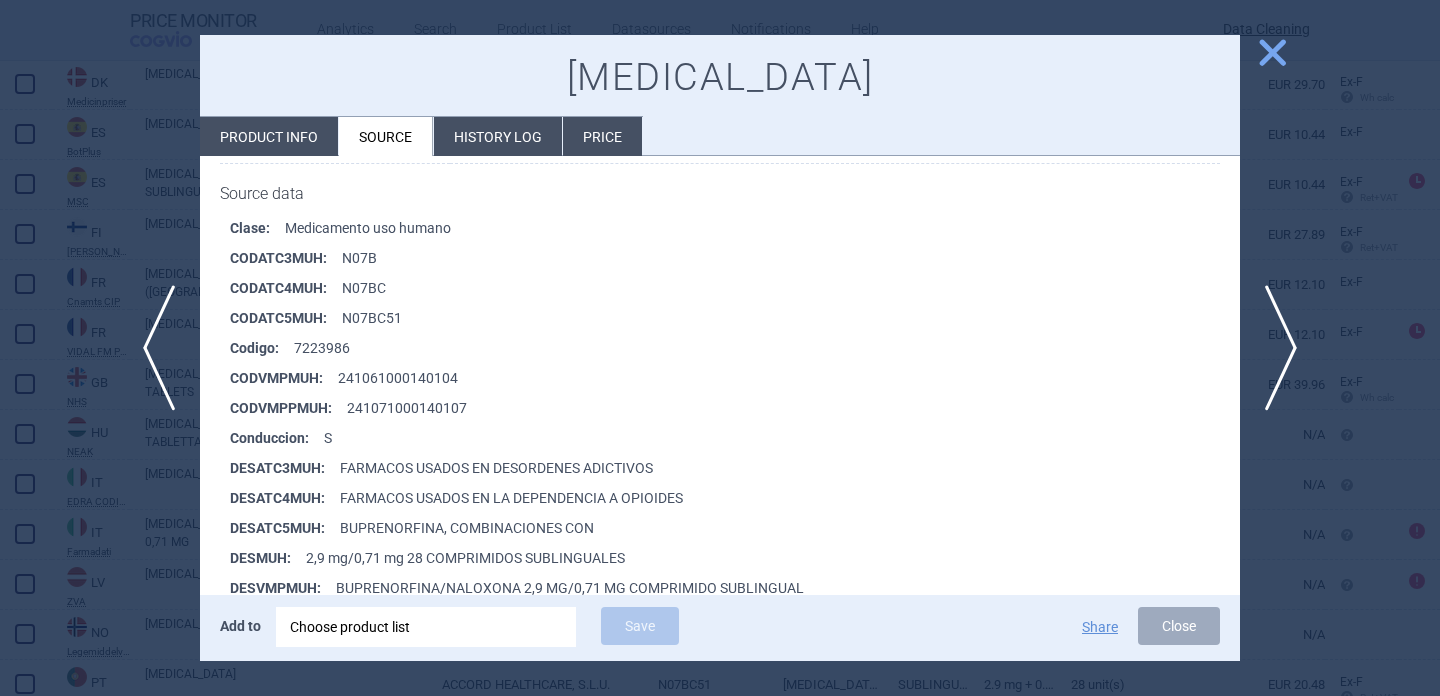 scroll, scrollTop: 307, scrollLeft: 0, axis: vertical 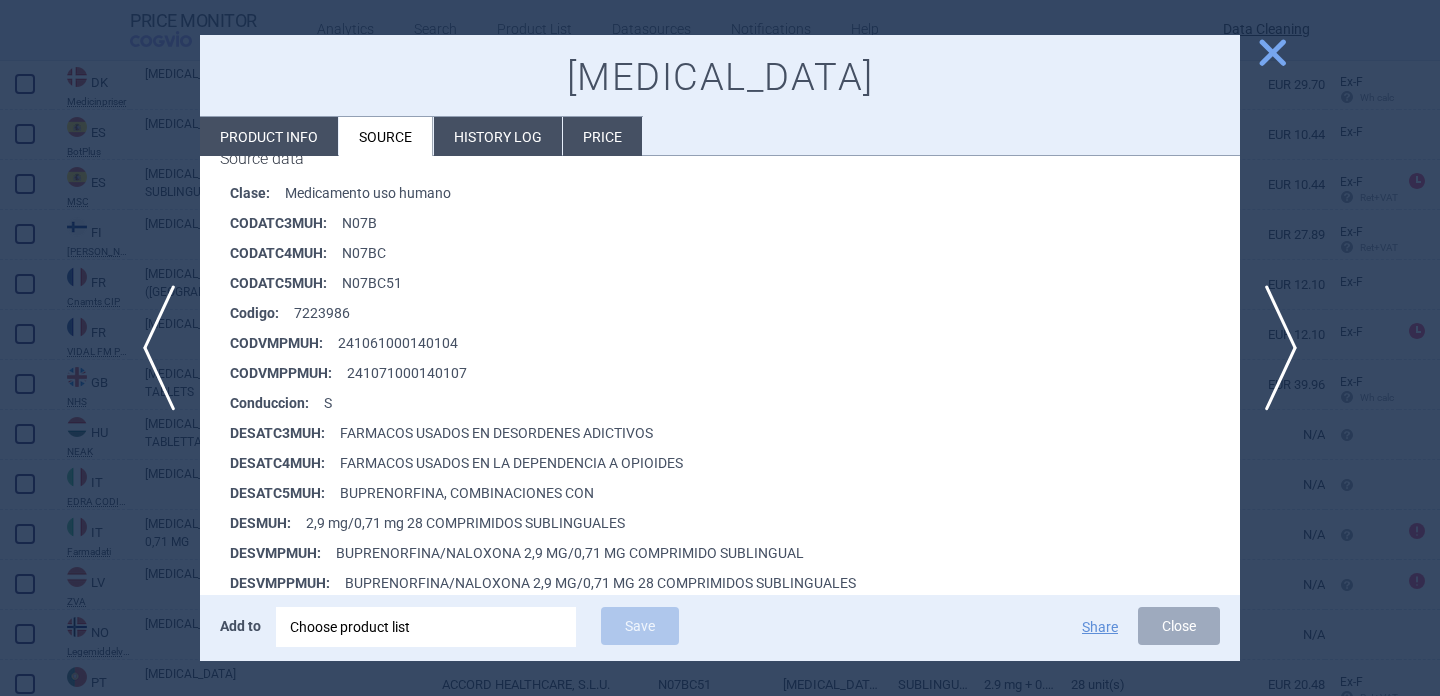 click at bounding box center [720, 348] 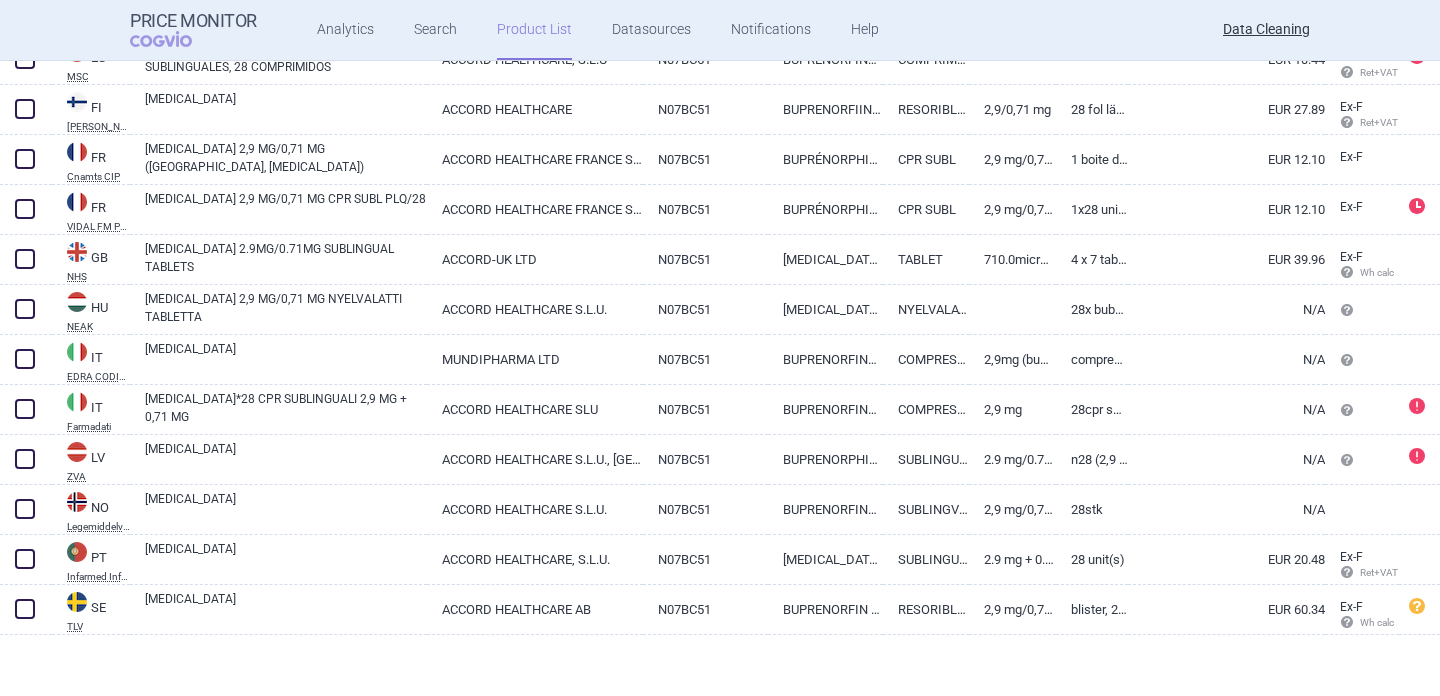 scroll, scrollTop: 832, scrollLeft: 0, axis: vertical 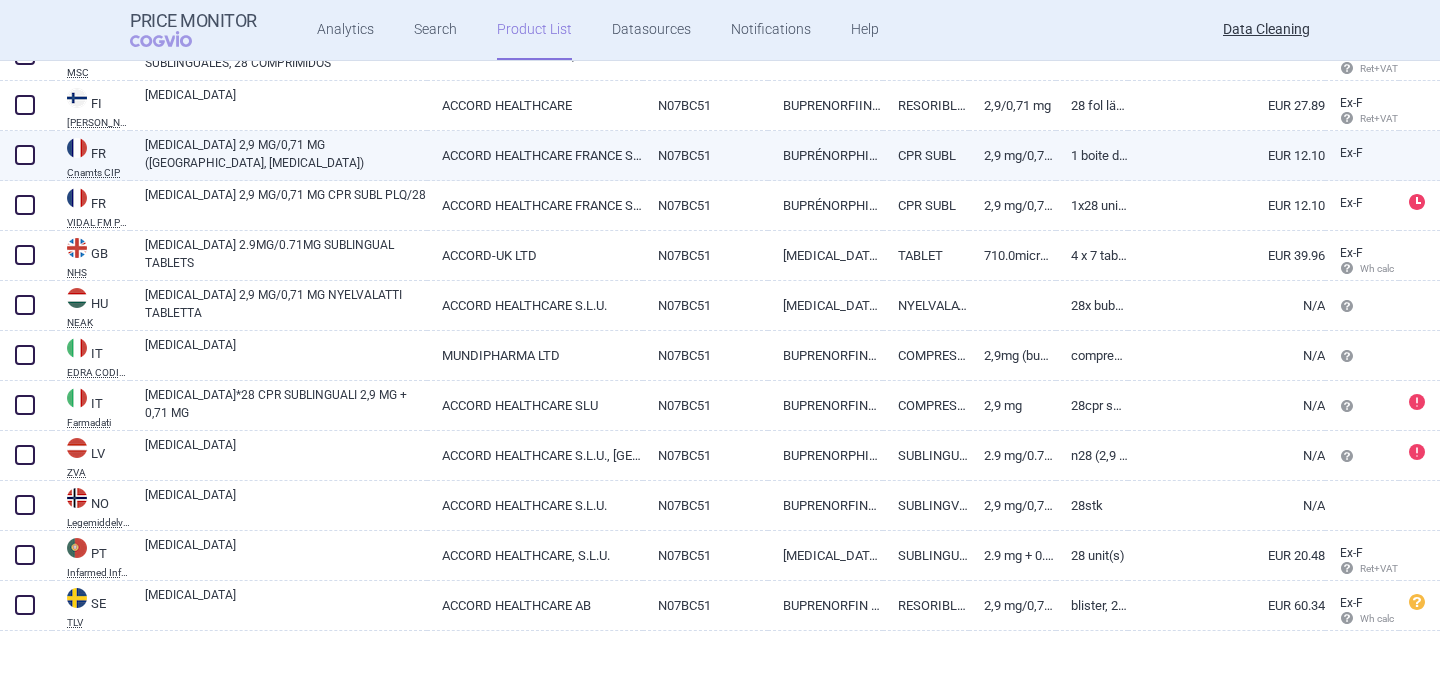 click on "[MEDICAL_DATA] 2,9 MG/0,71 MG ([GEOGRAPHIC_DATA], [MEDICAL_DATA])" at bounding box center (286, 154) 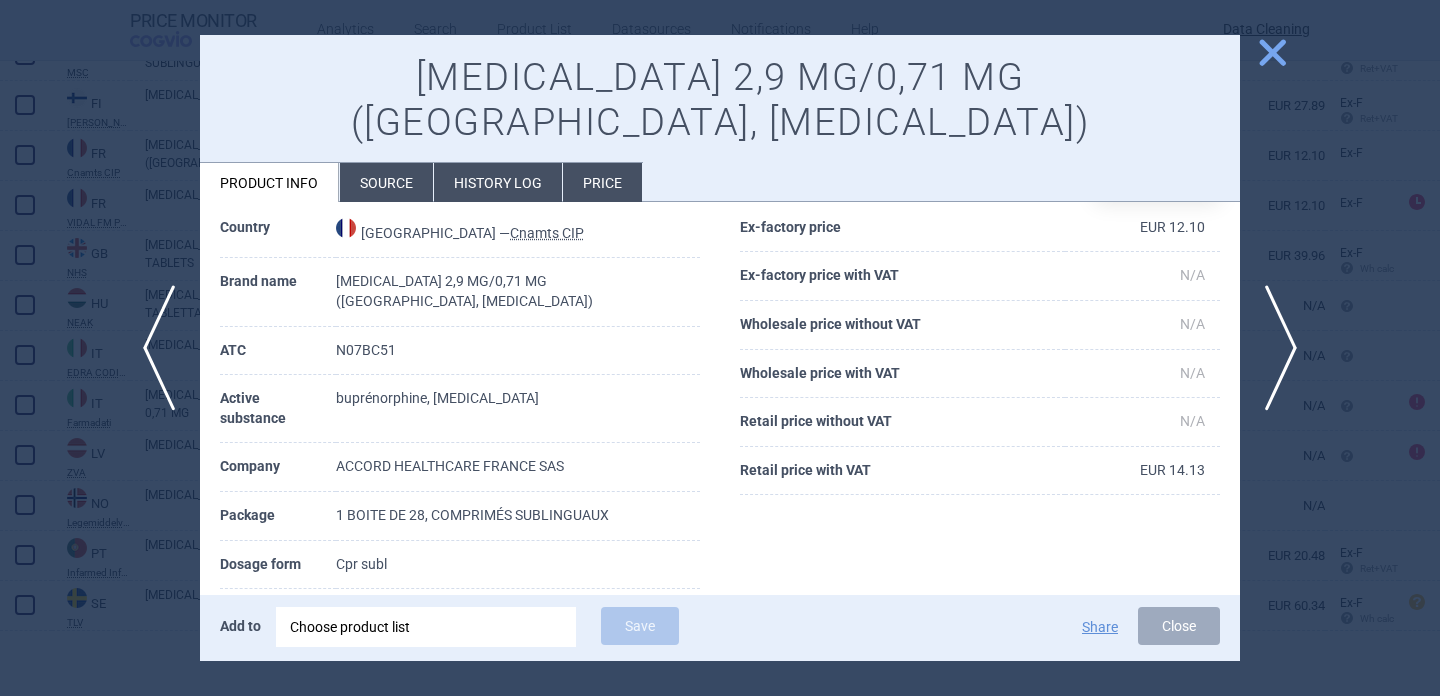 scroll, scrollTop: 80, scrollLeft: 0, axis: vertical 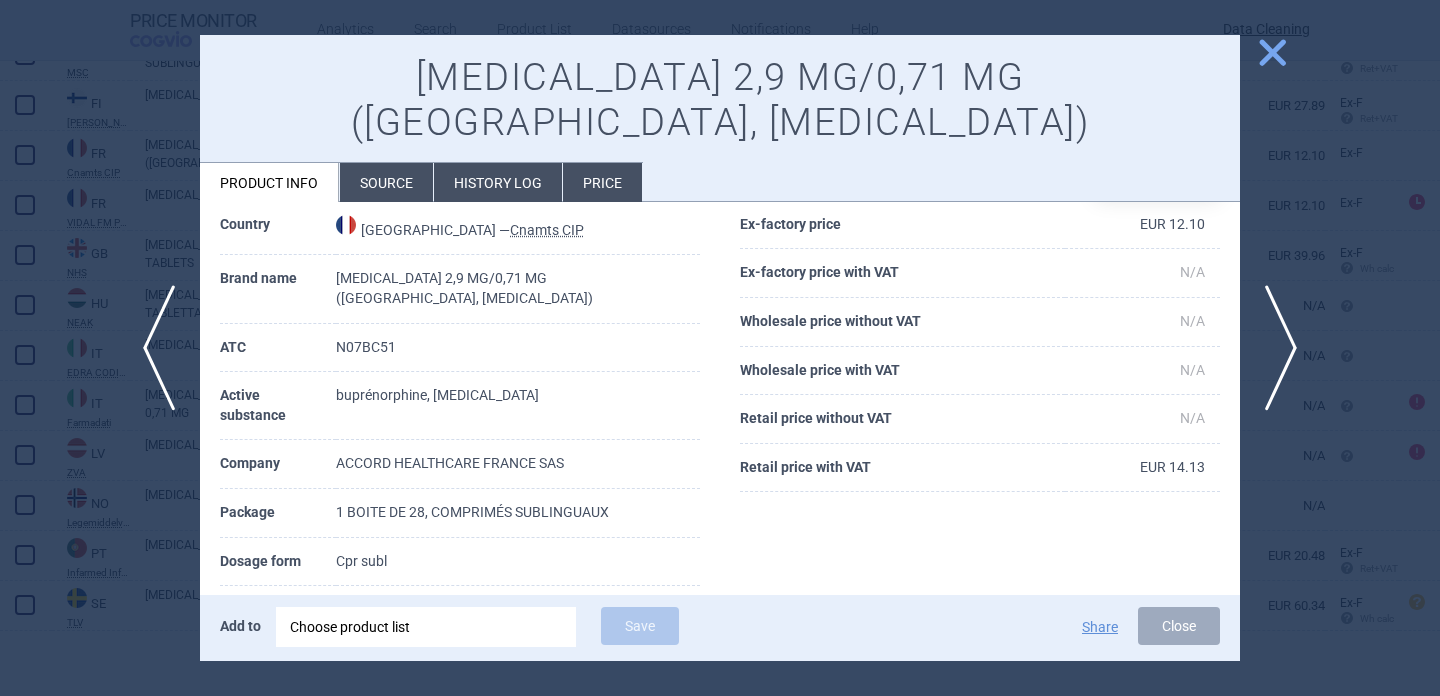 click at bounding box center (720, 348) 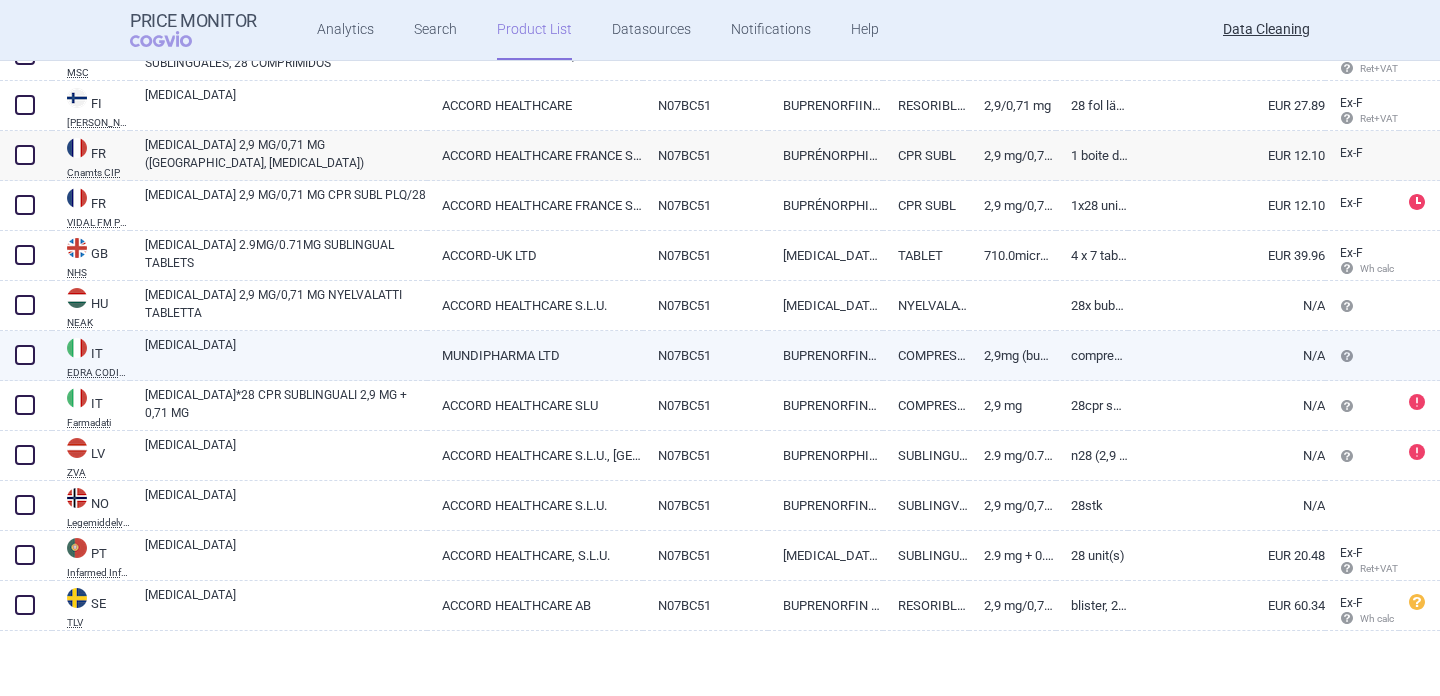 click on "[MEDICAL_DATA]" at bounding box center [286, 354] 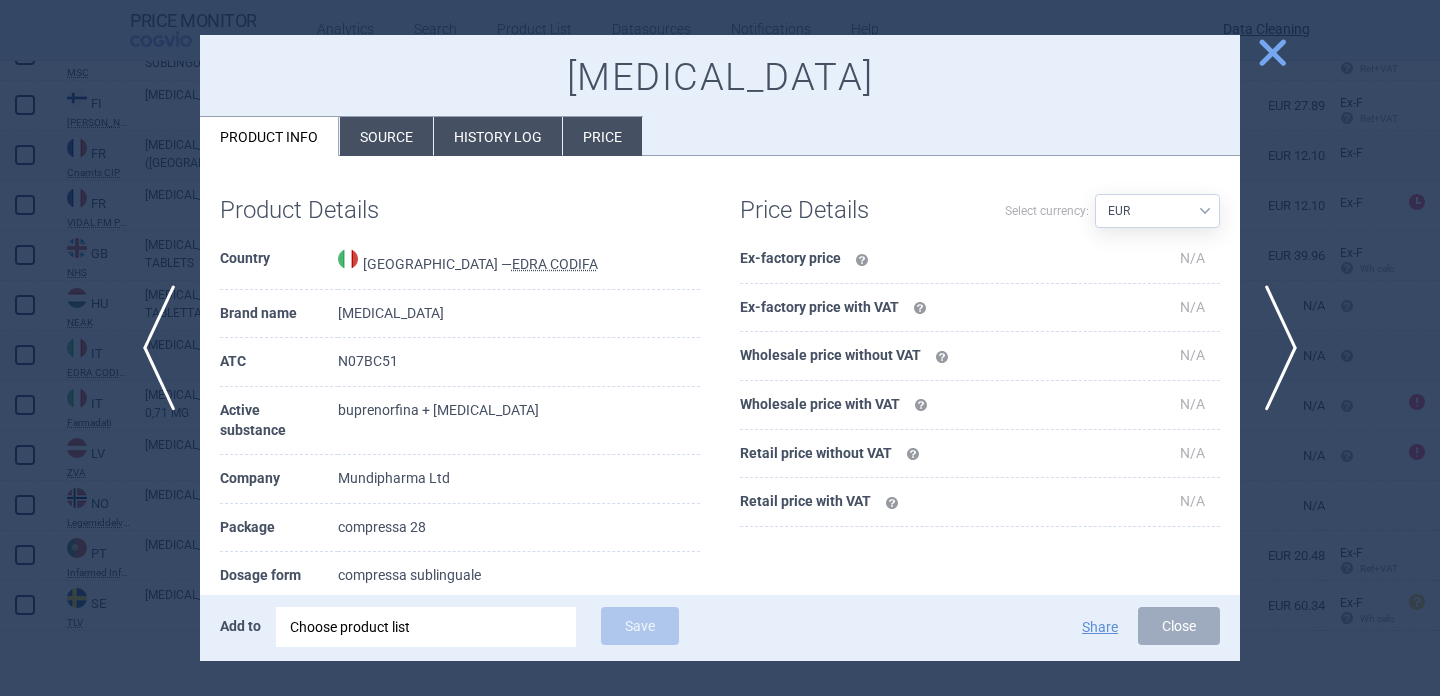 scroll, scrollTop: 24, scrollLeft: 0, axis: vertical 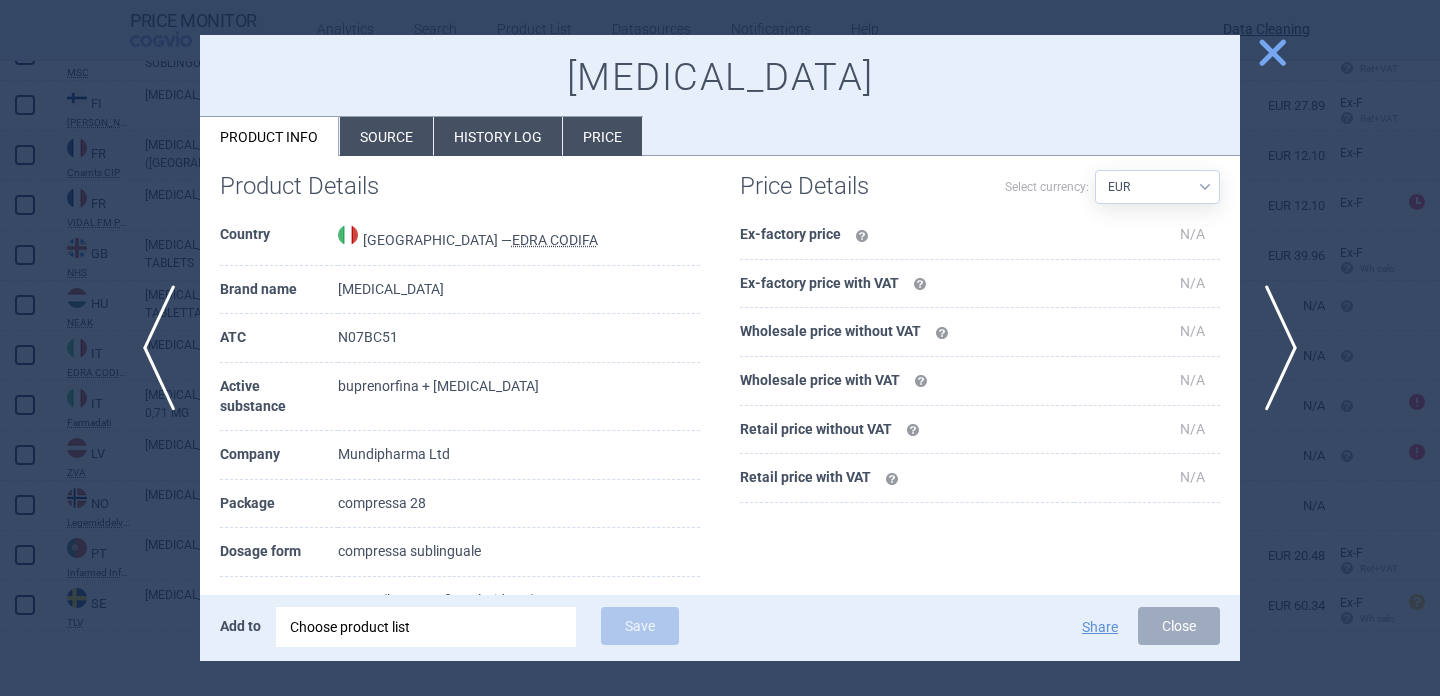 click at bounding box center [720, 348] 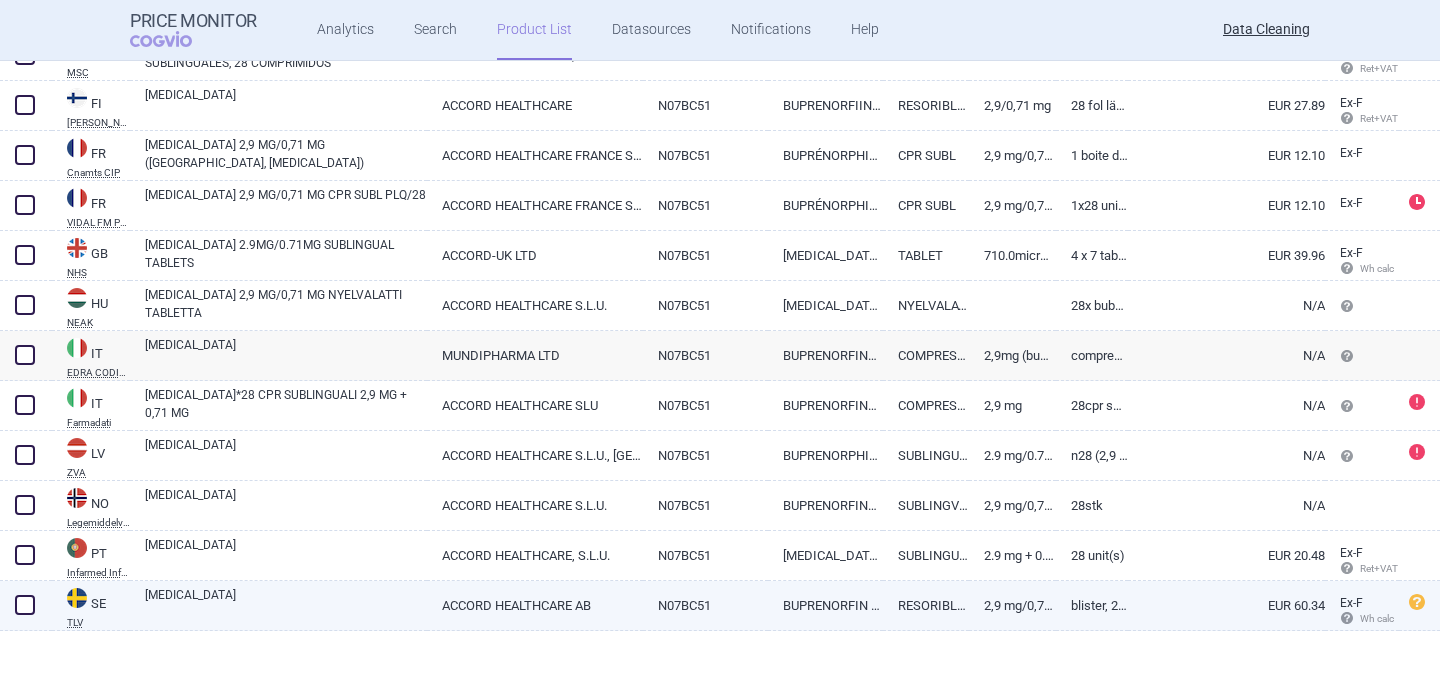 click on "[MEDICAL_DATA]" at bounding box center [286, 604] 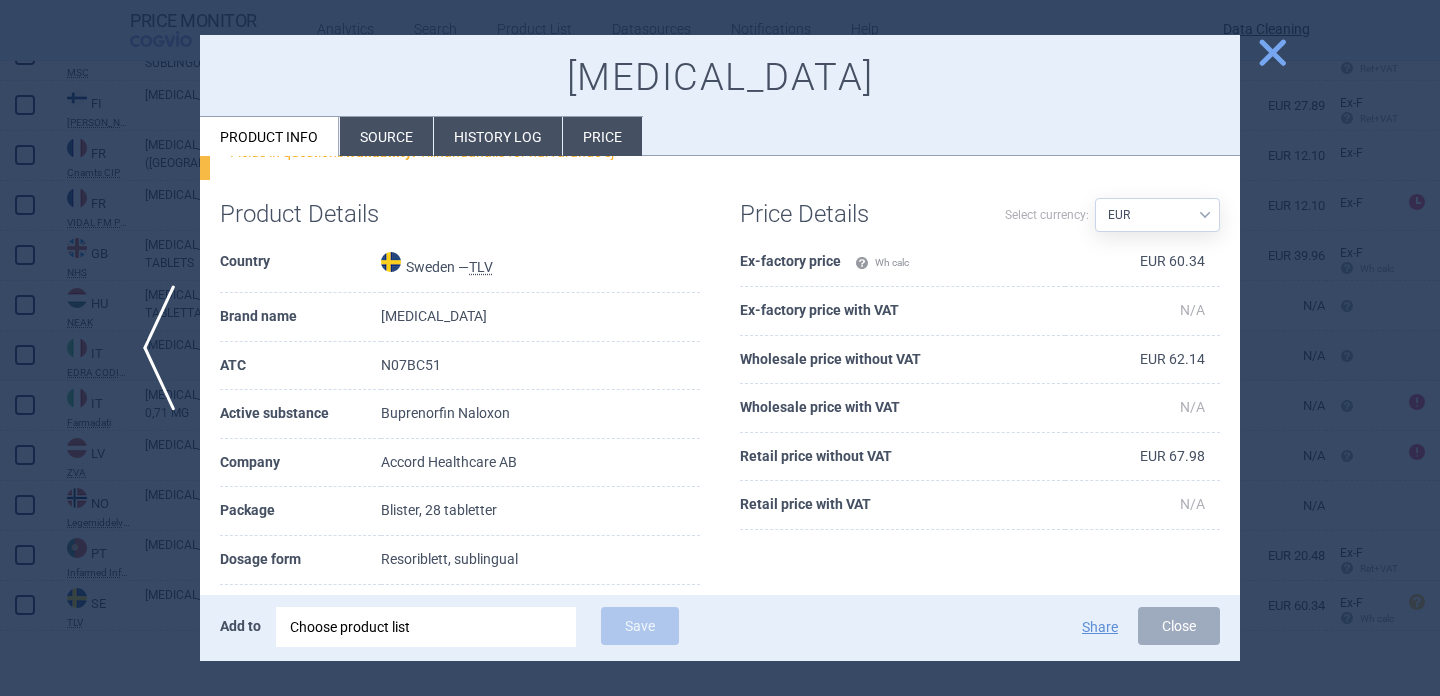 scroll, scrollTop: 111, scrollLeft: 0, axis: vertical 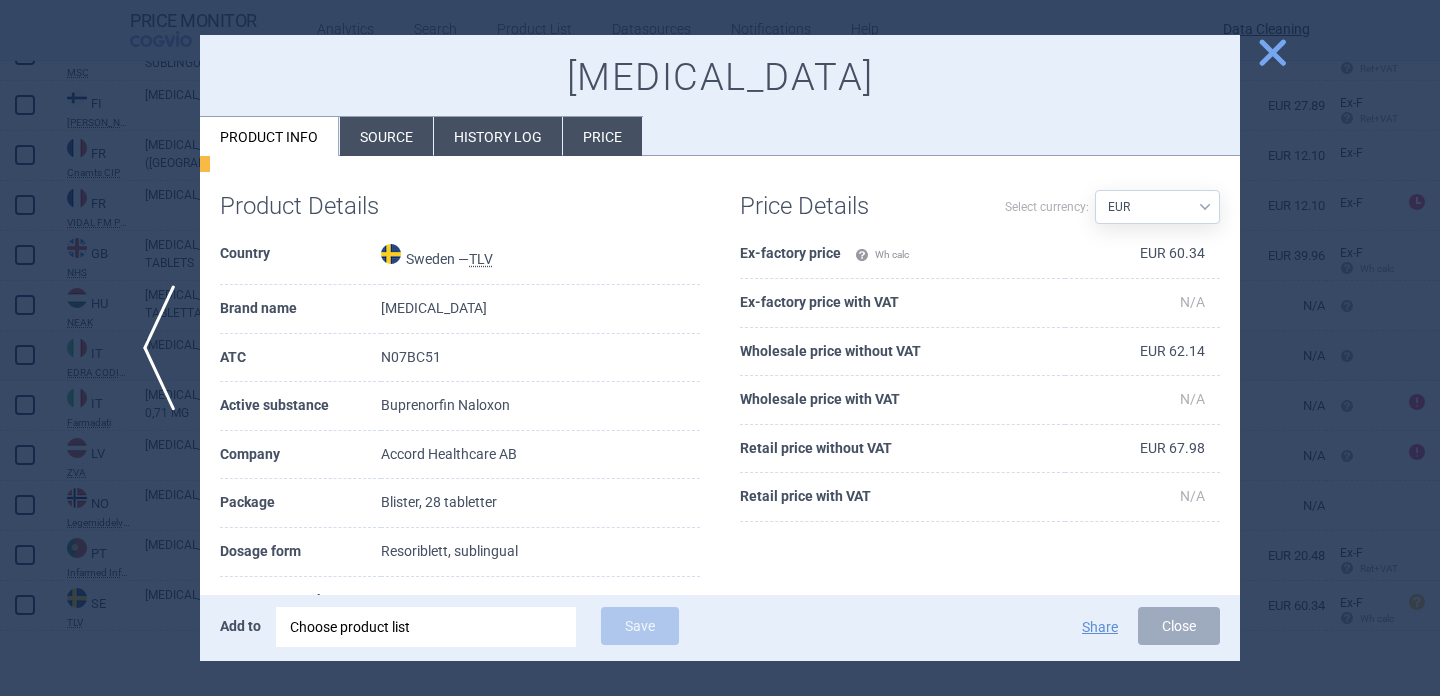 click at bounding box center [720, 348] 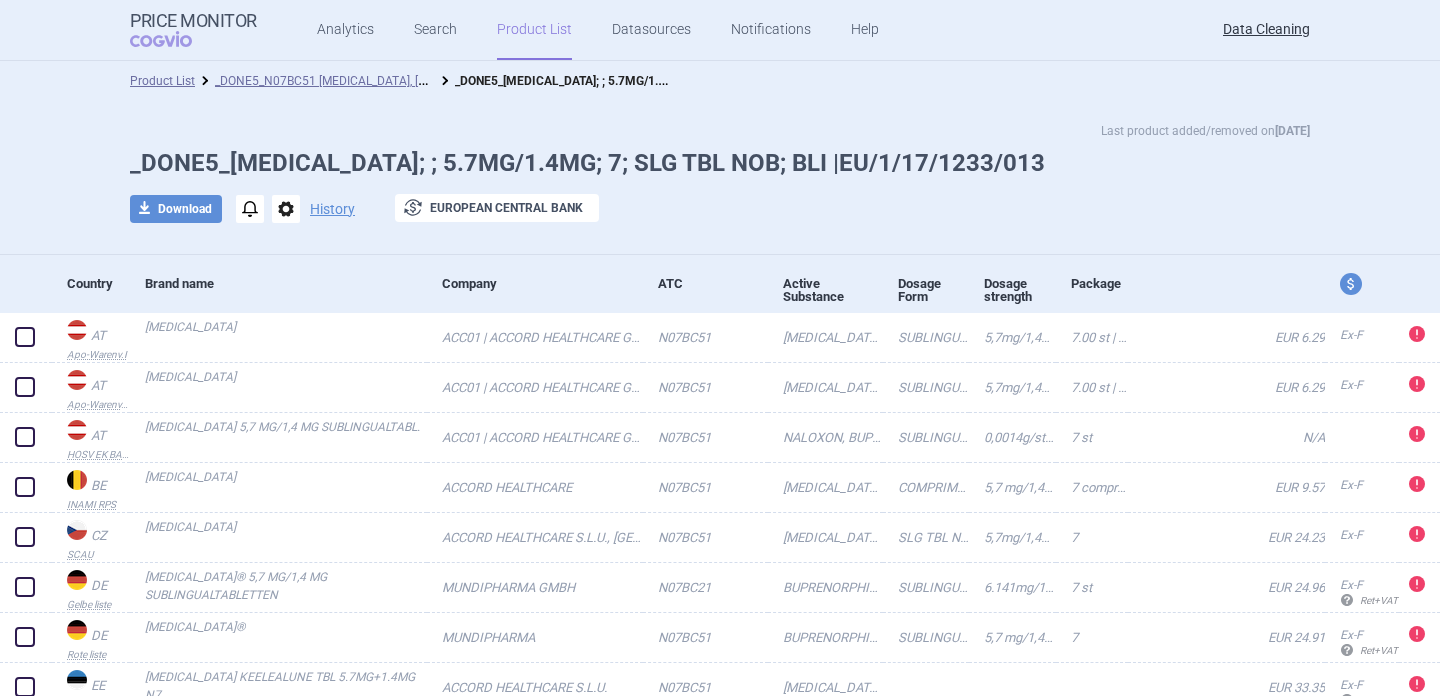 scroll, scrollTop: 0, scrollLeft: 0, axis: both 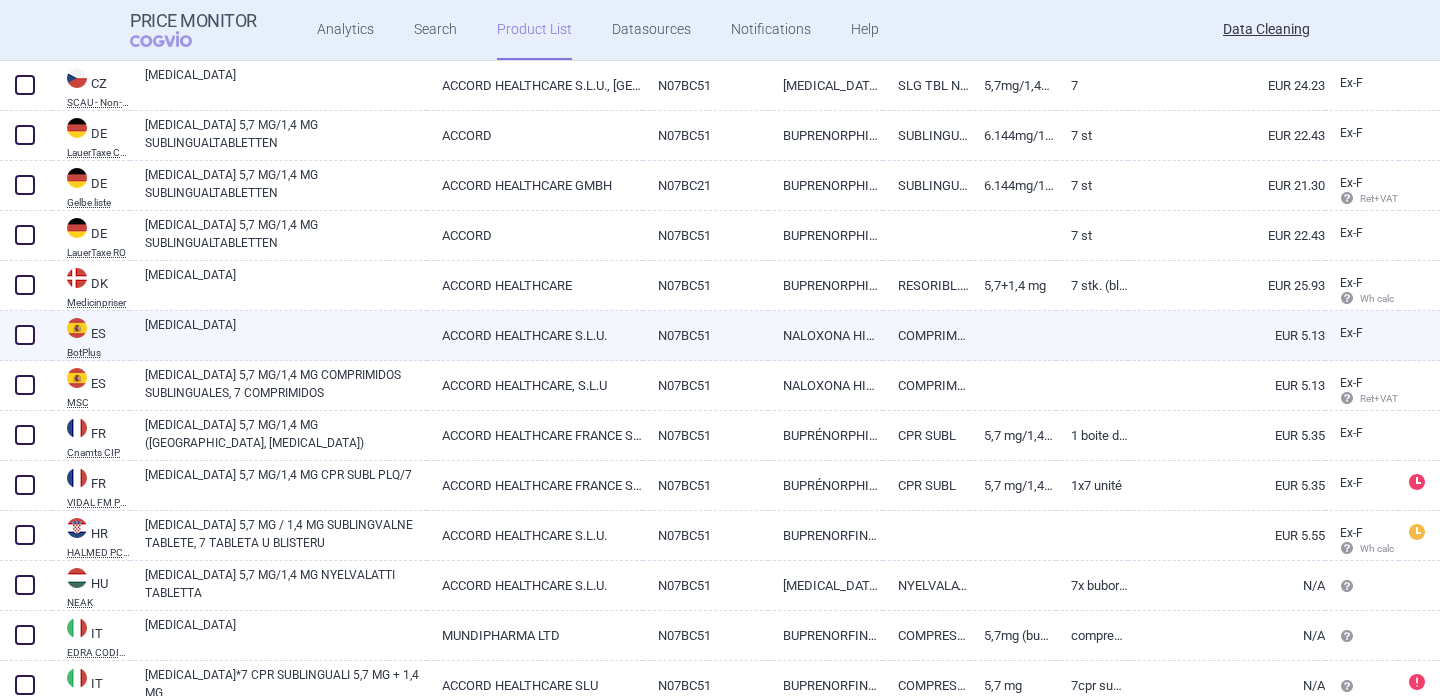 click on "ACCORD HEALTHCARE S.L.U." at bounding box center [535, 335] 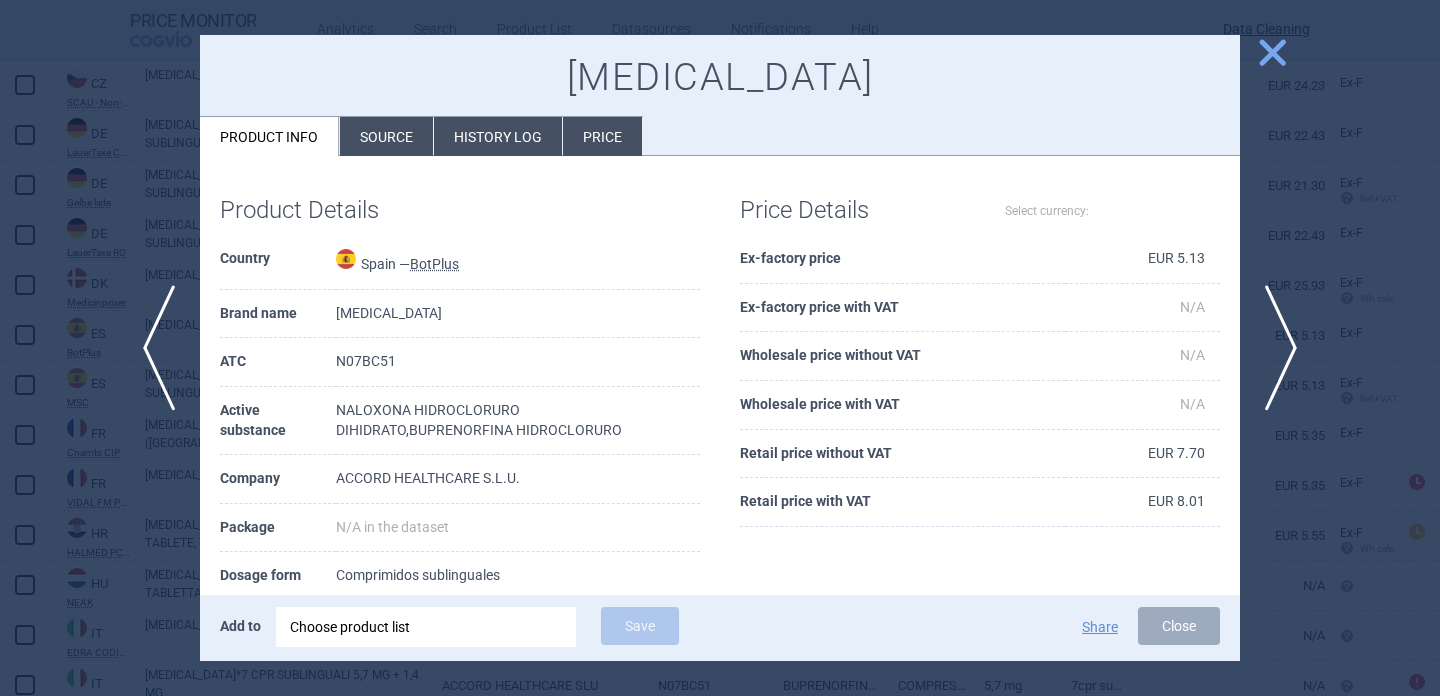 select on "EUR" 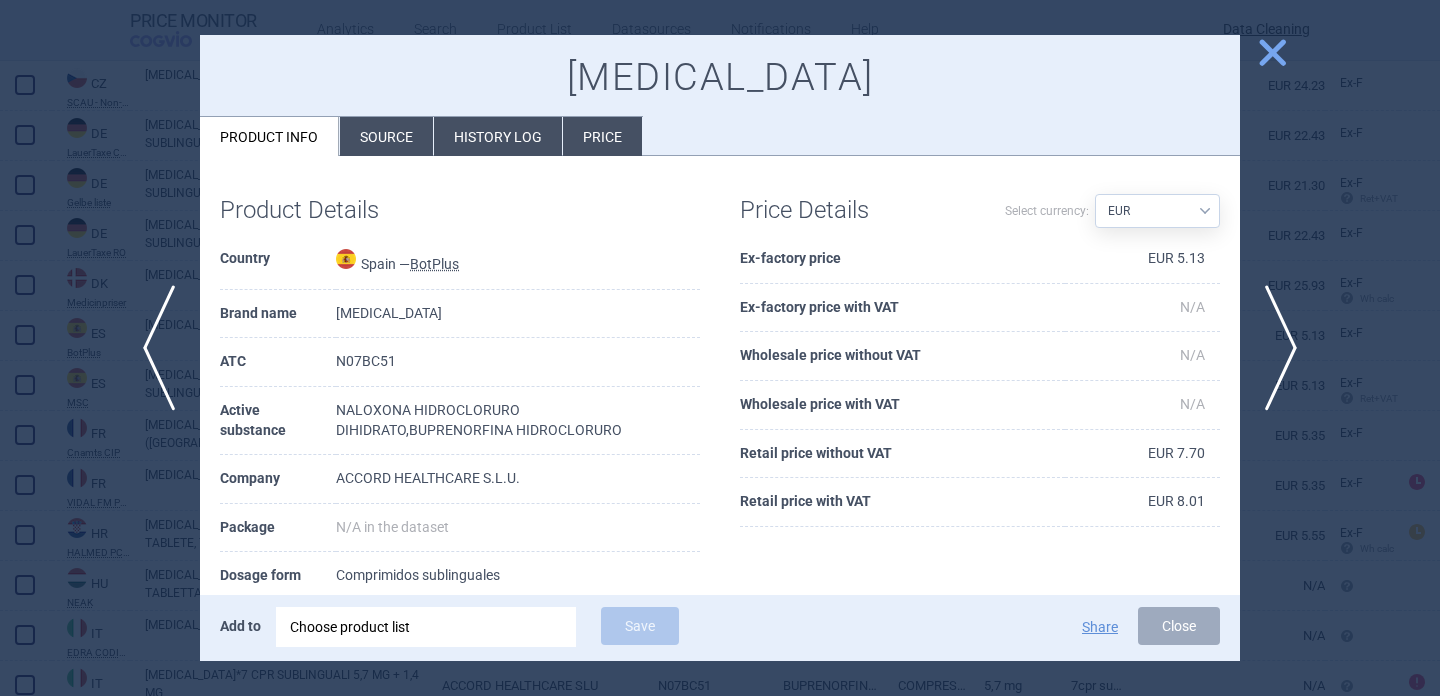click on "Source" at bounding box center [386, 136] 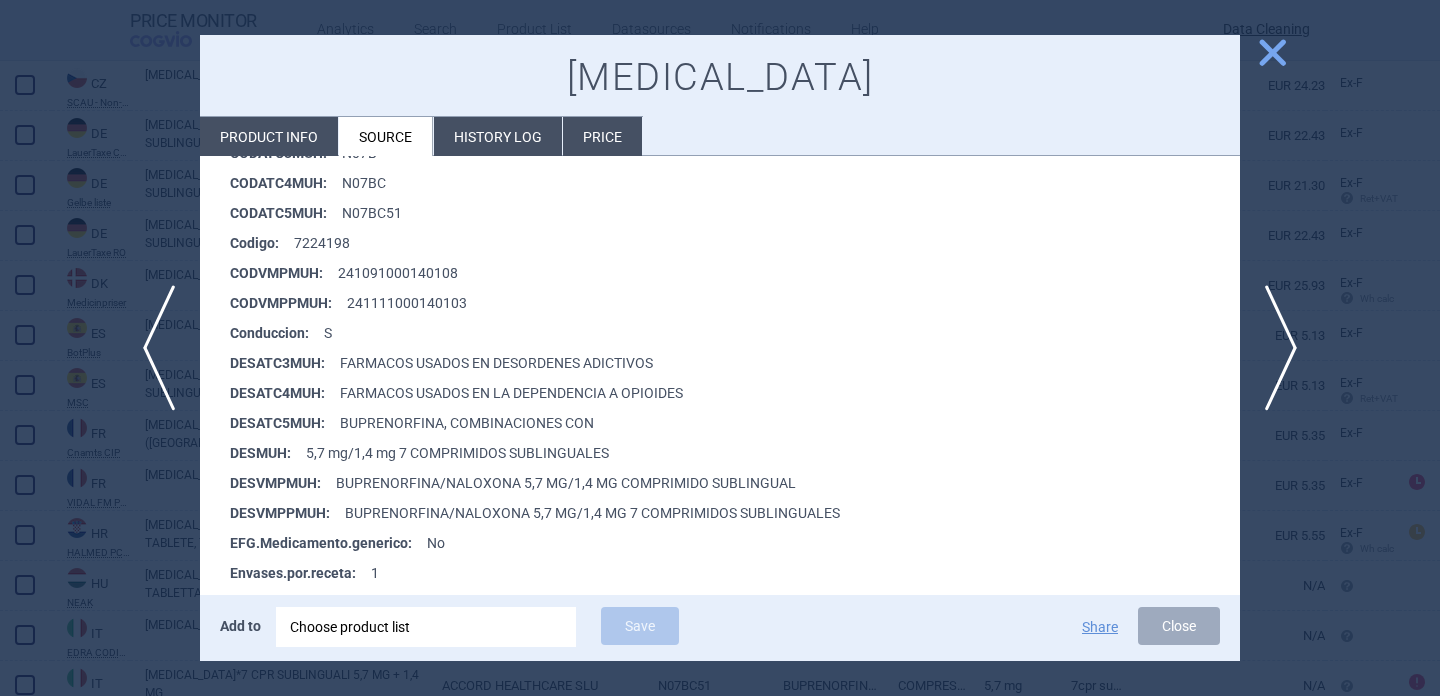 scroll, scrollTop: 379, scrollLeft: 0, axis: vertical 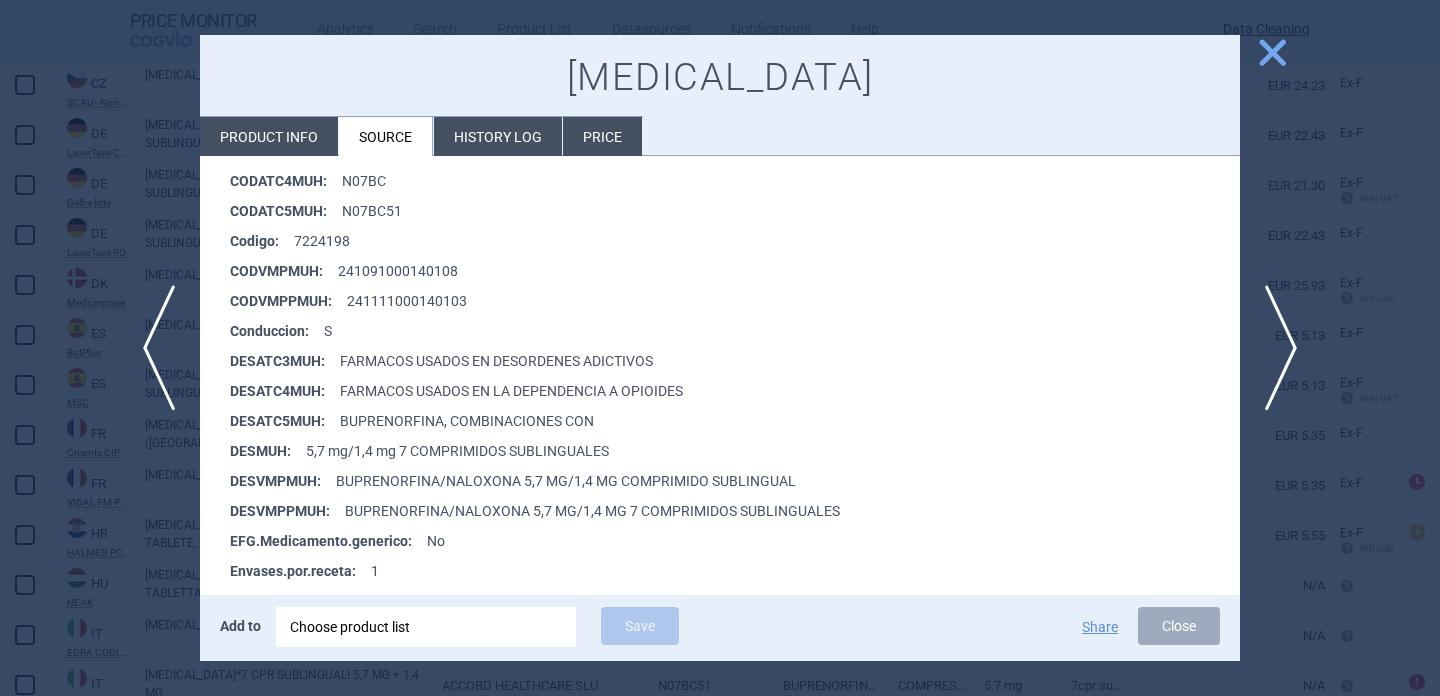 click at bounding box center [720, 348] 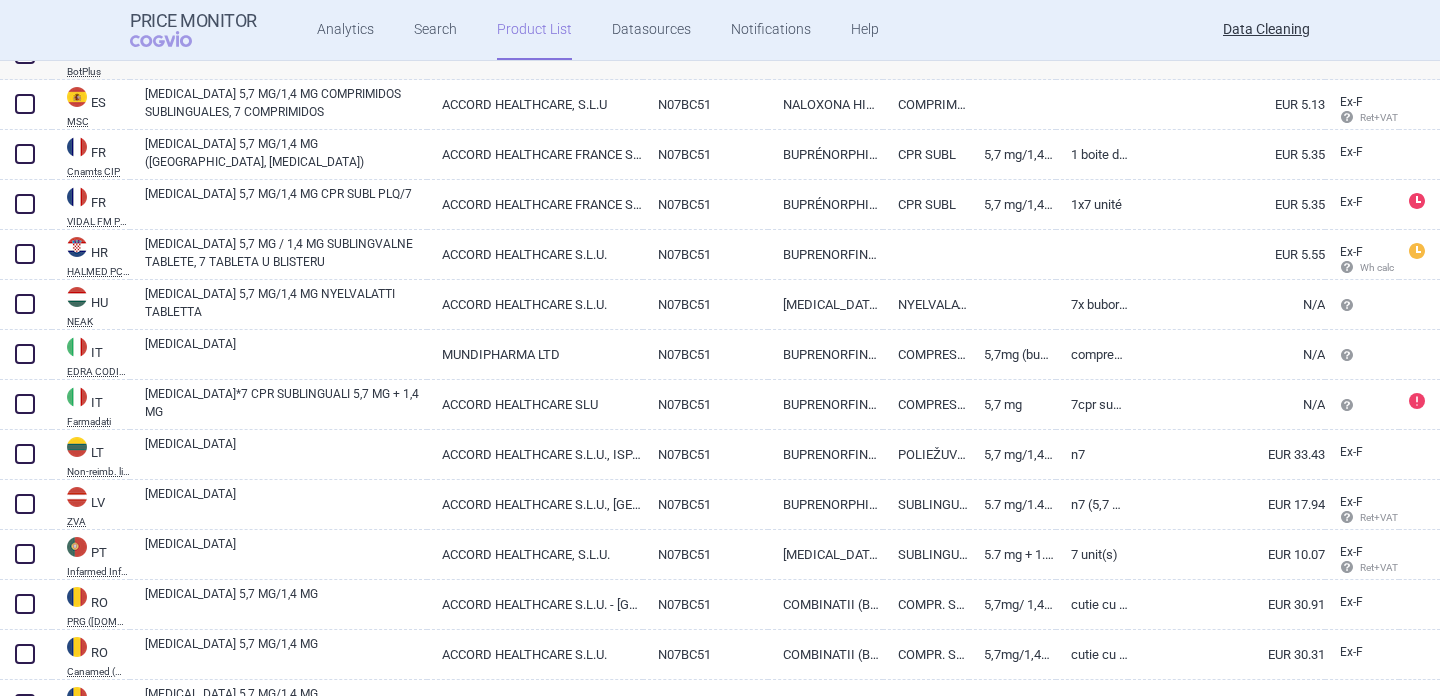scroll, scrollTop: 1196, scrollLeft: 0, axis: vertical 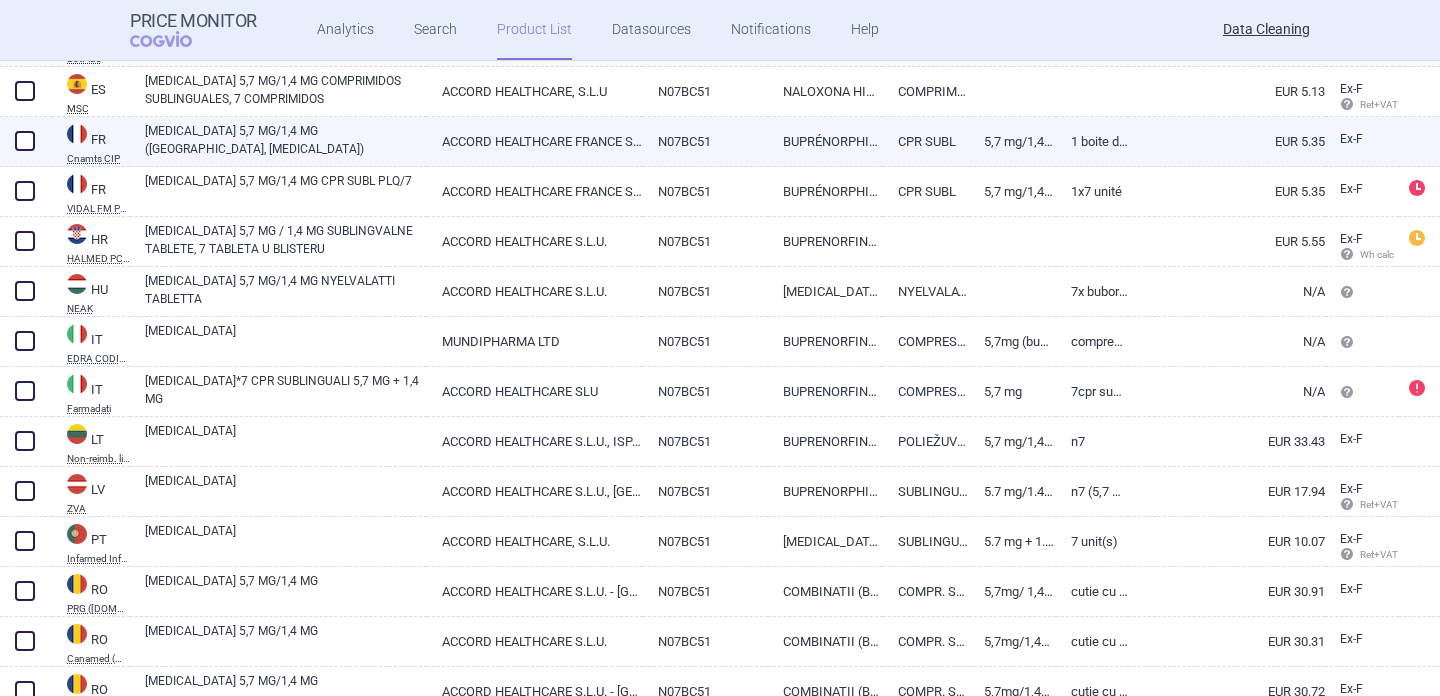 click on "ZUBSOLV 5,7 MG/1,4 MG (BUPRÉNORPHINE, NALOXONE)" at bounding box center [286, 140] 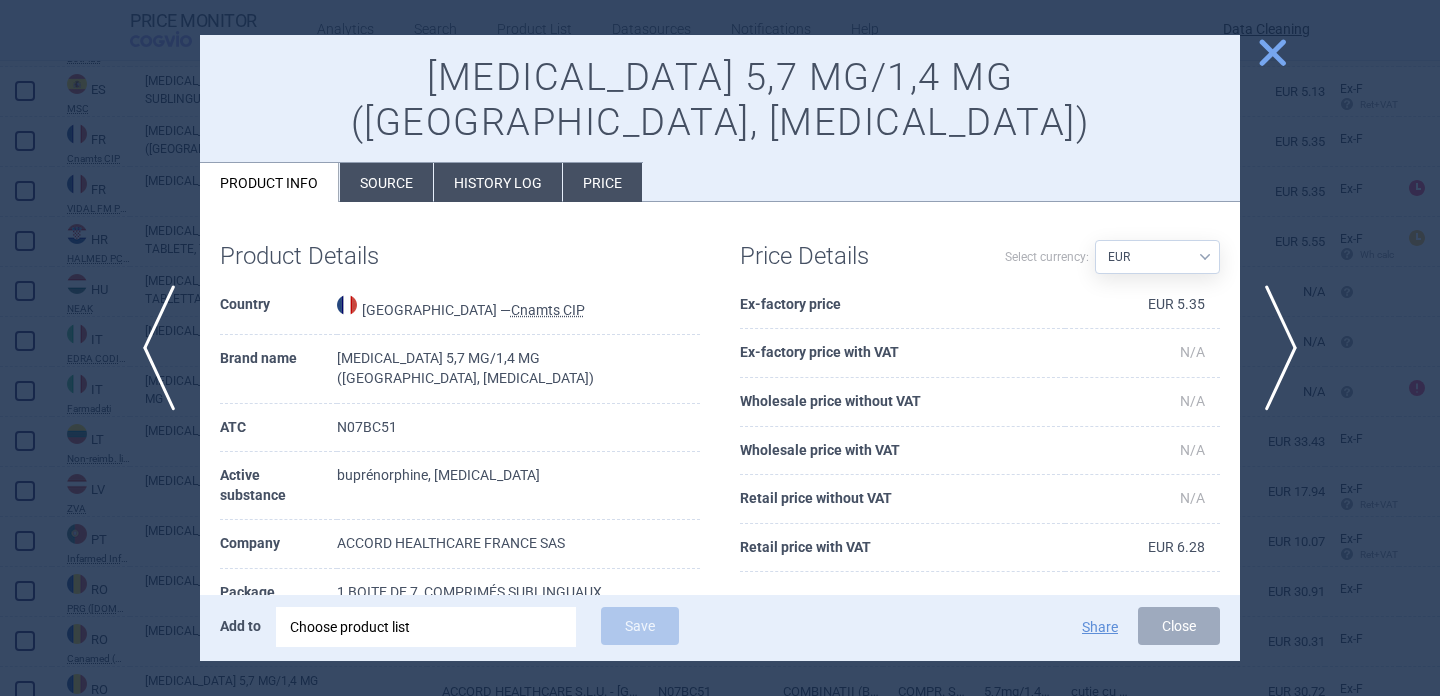 scroll, scrollTop: 64, scrollLeft: 0, axis: vertical 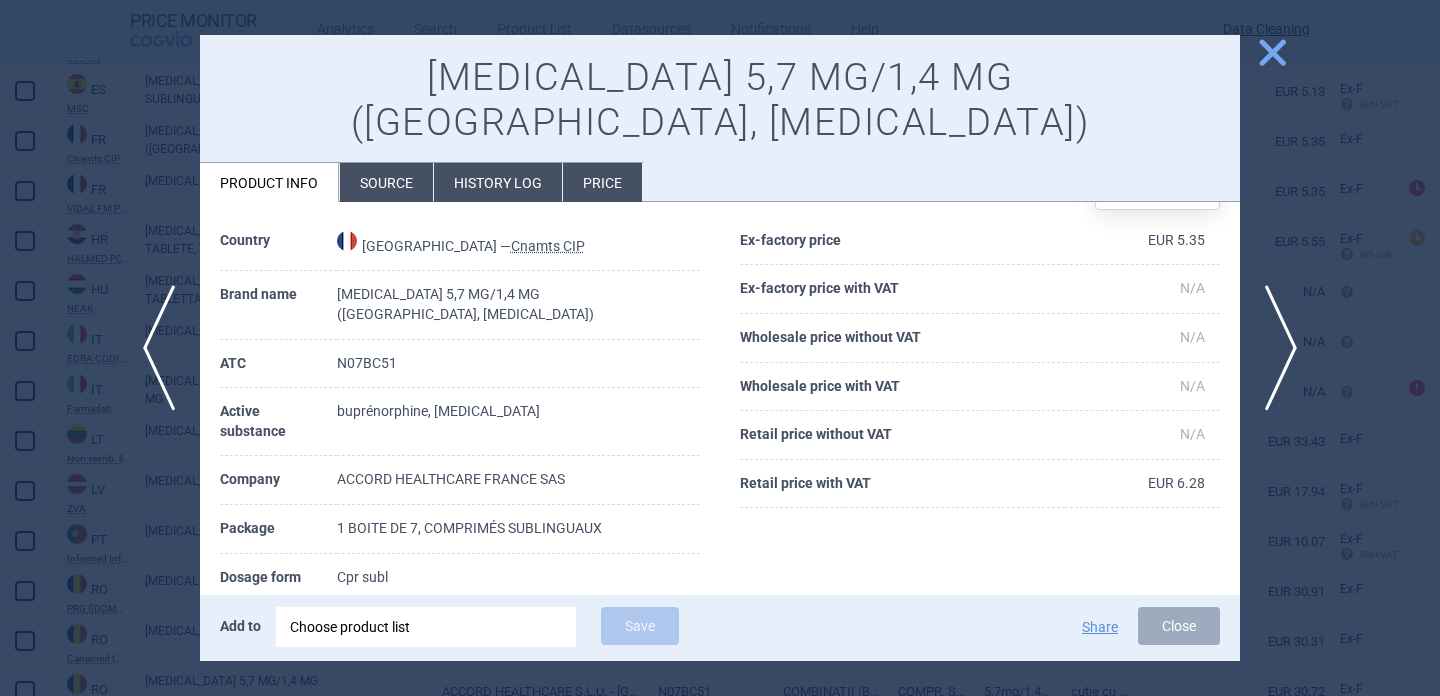 click at bounding box center (720, 348) 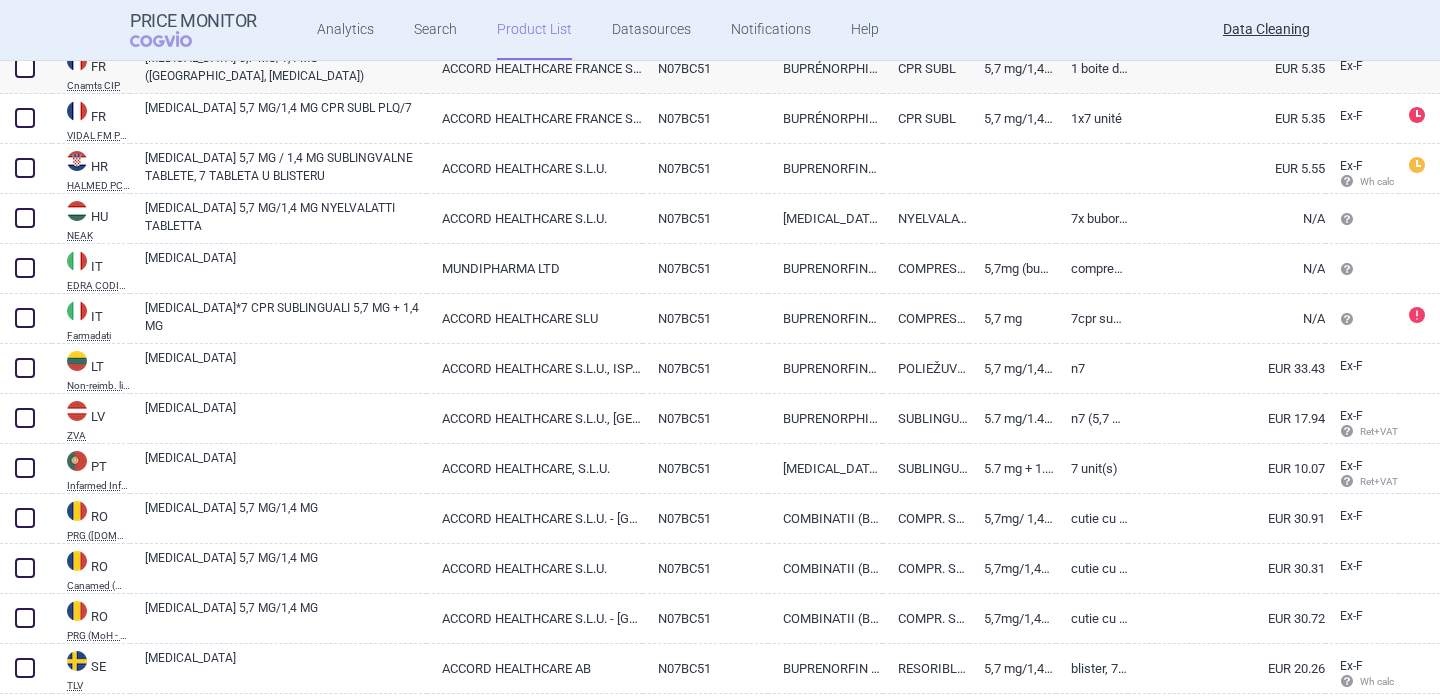 scroll, scrollTop: 1296, scrollLeft: 0, axis: vertical 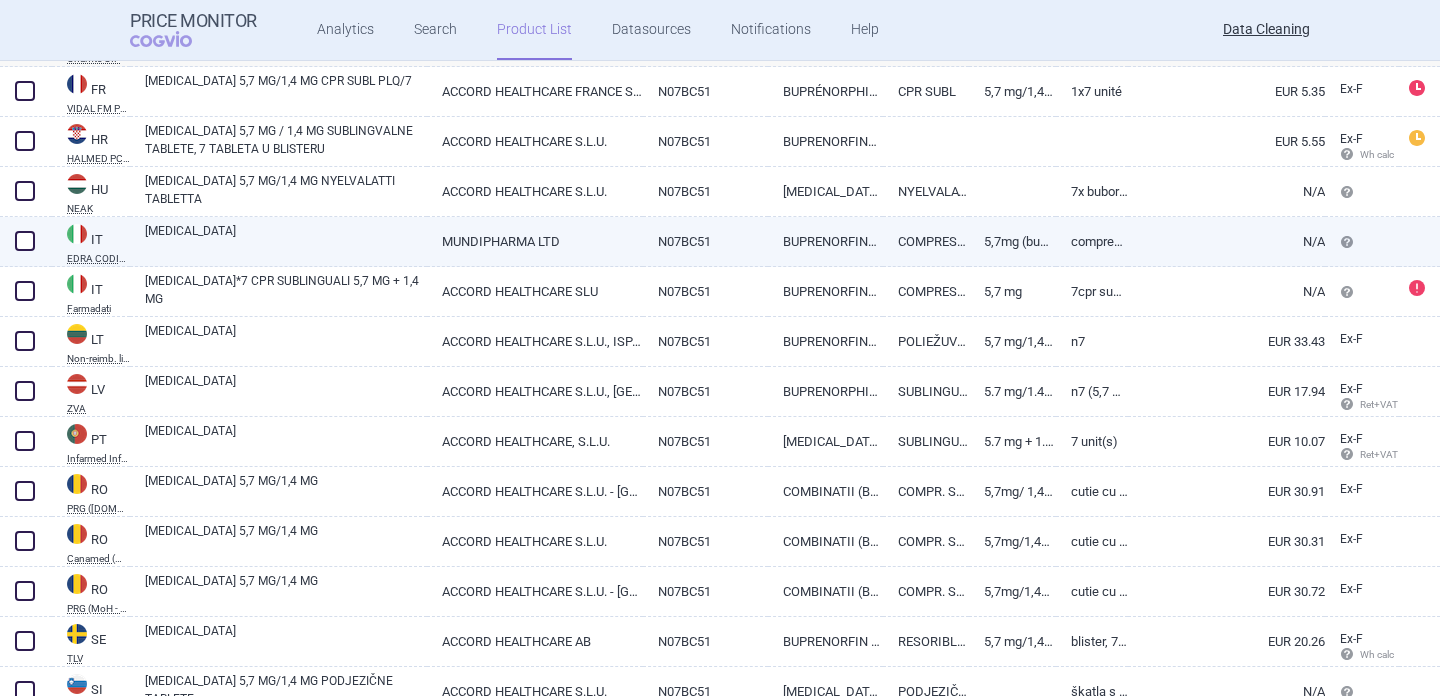 click on "[MEDICAL_DATA]" at bounding box center (286, 240) 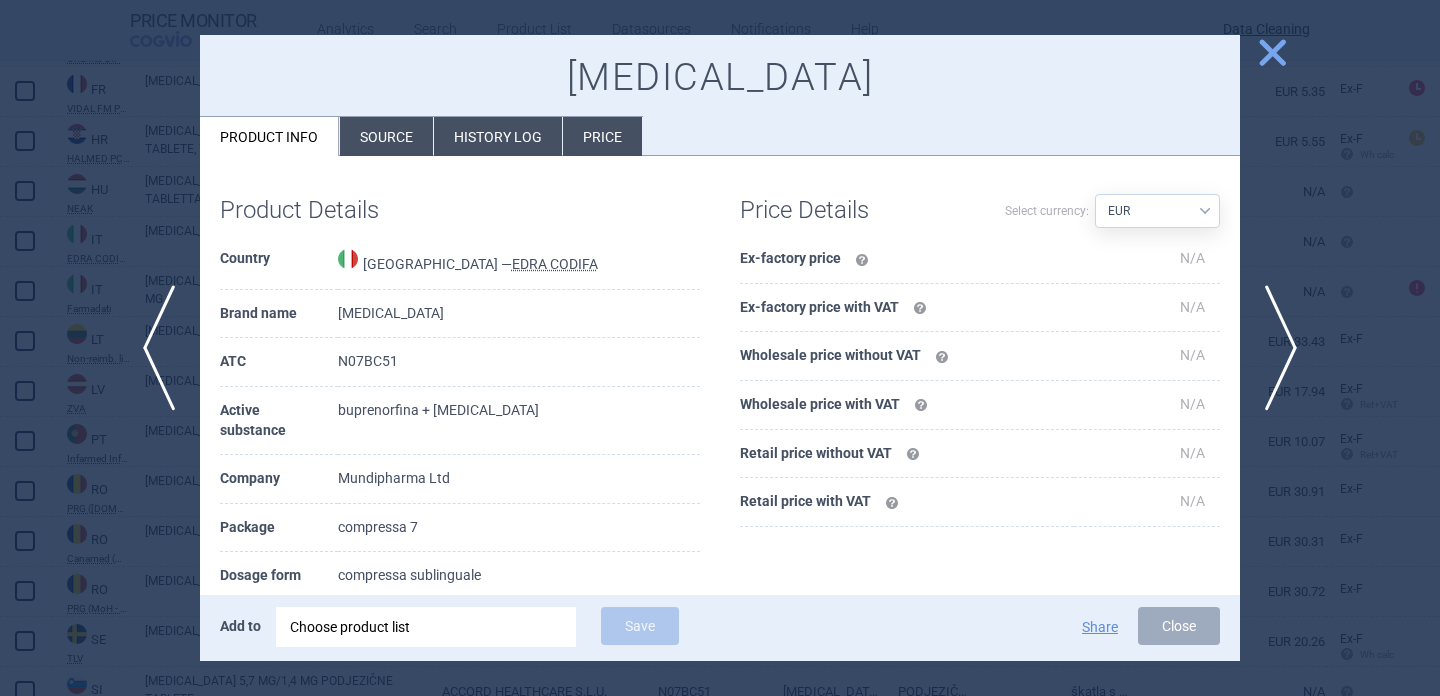 scroll, scrollTop: 67, scrollLeft: 0, axis: vertical 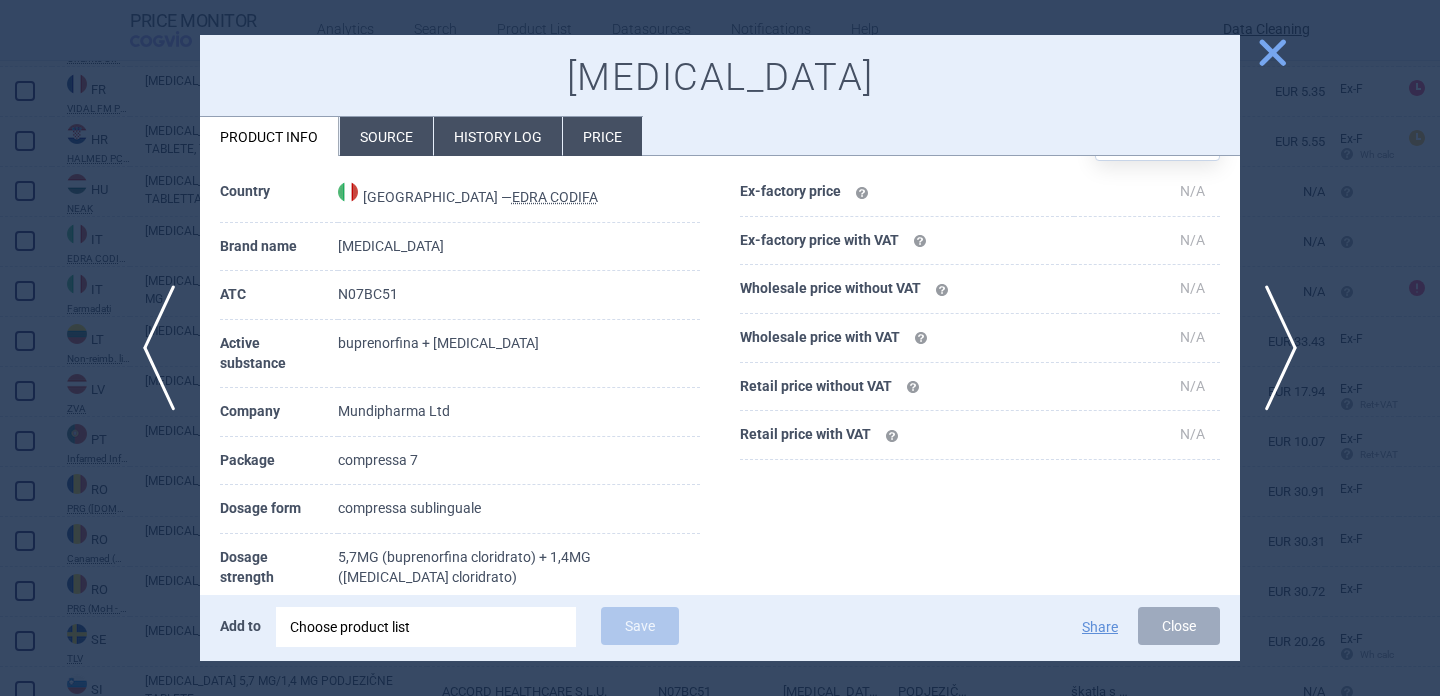 click at bounding box center (720, 348) 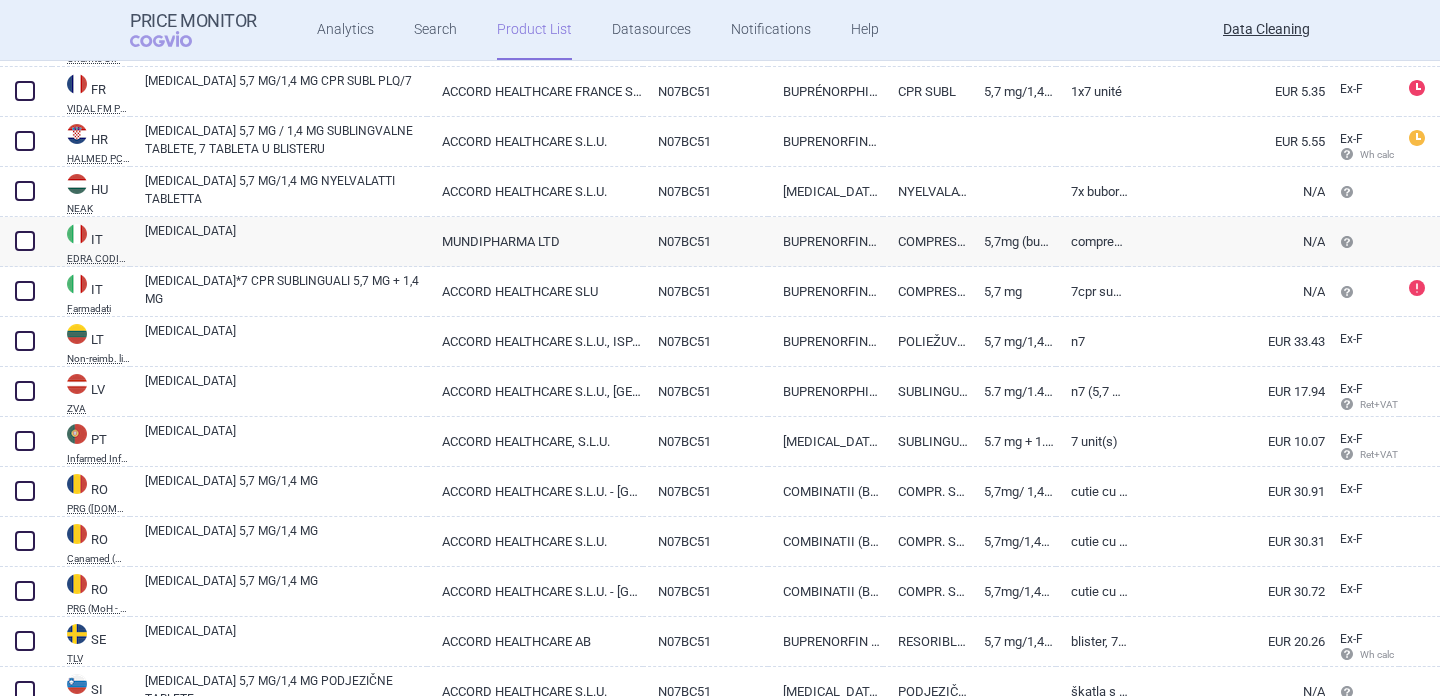 scroll, scrollTop: 1382, scrollLeft: 0, axis: vertical 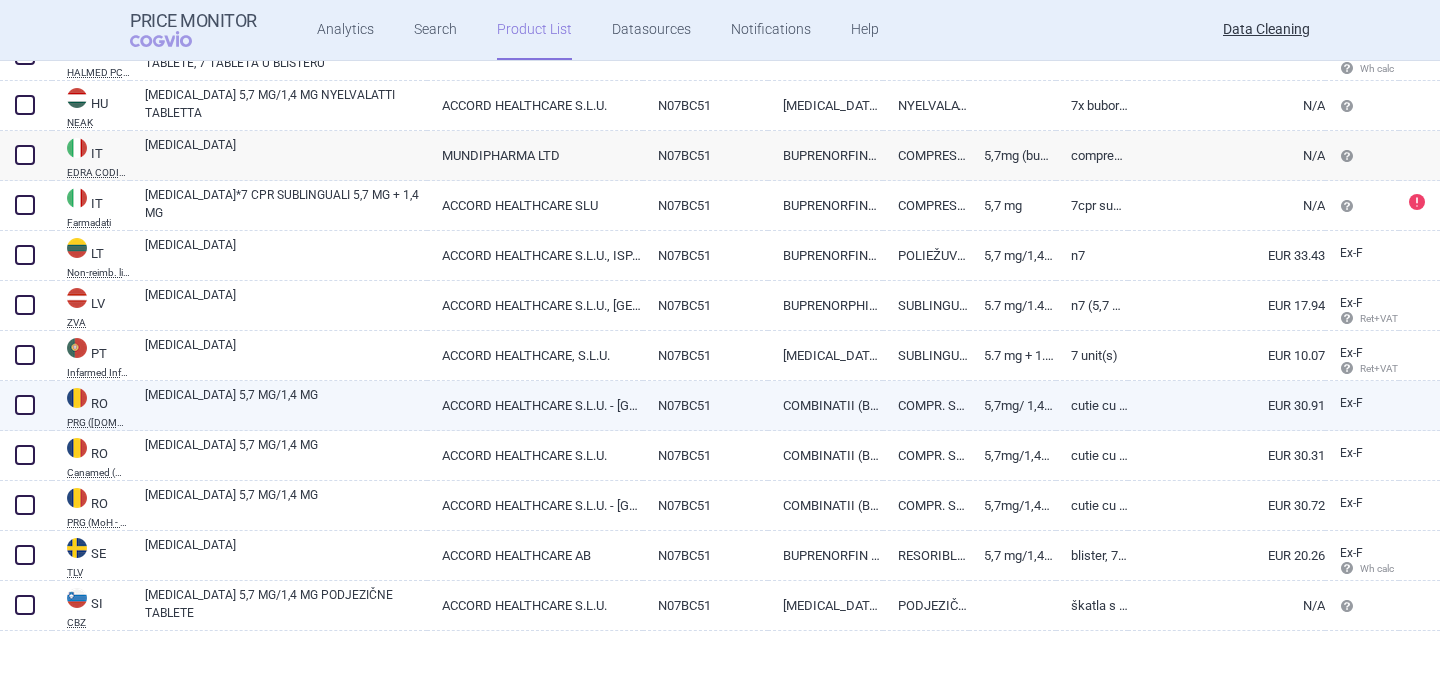 click on "ZUBSOLV 5,7 MG/1,4 MG" at bounding box center (286, 404) 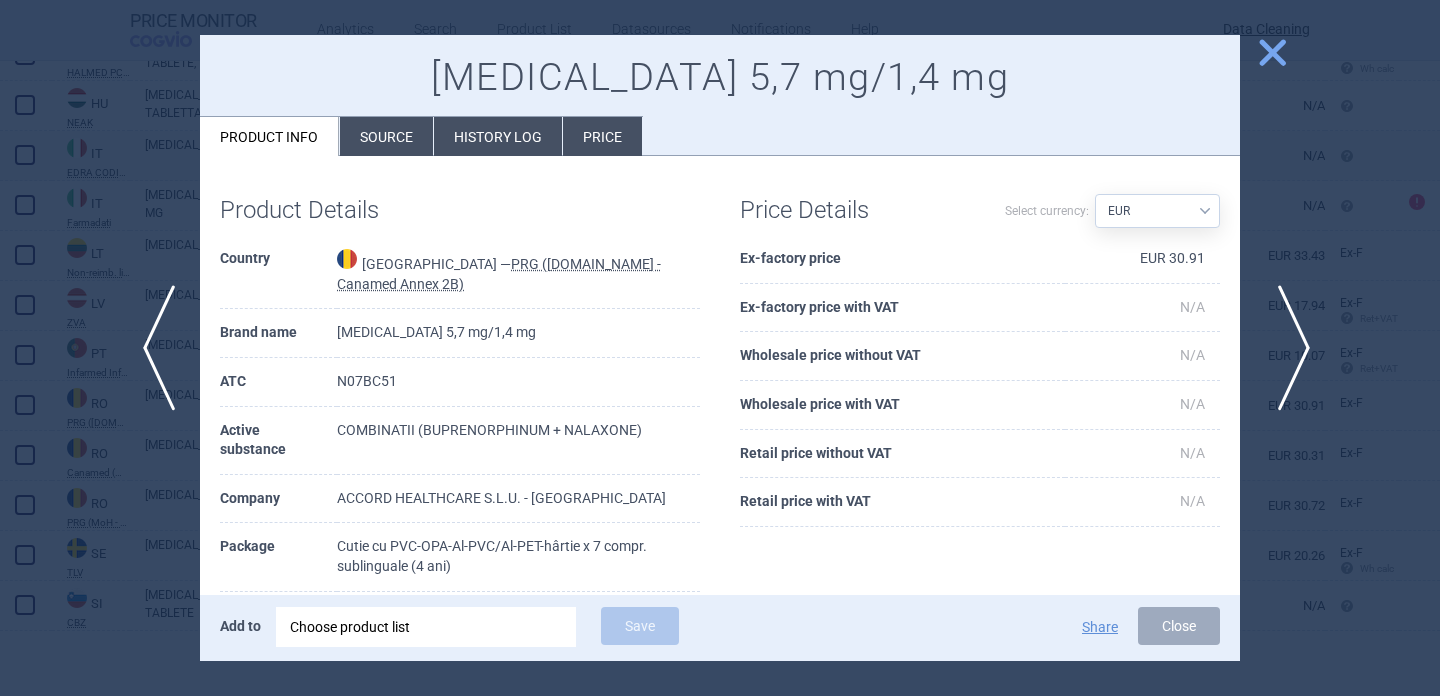 click on "next" at bounding box center [1287, 348] 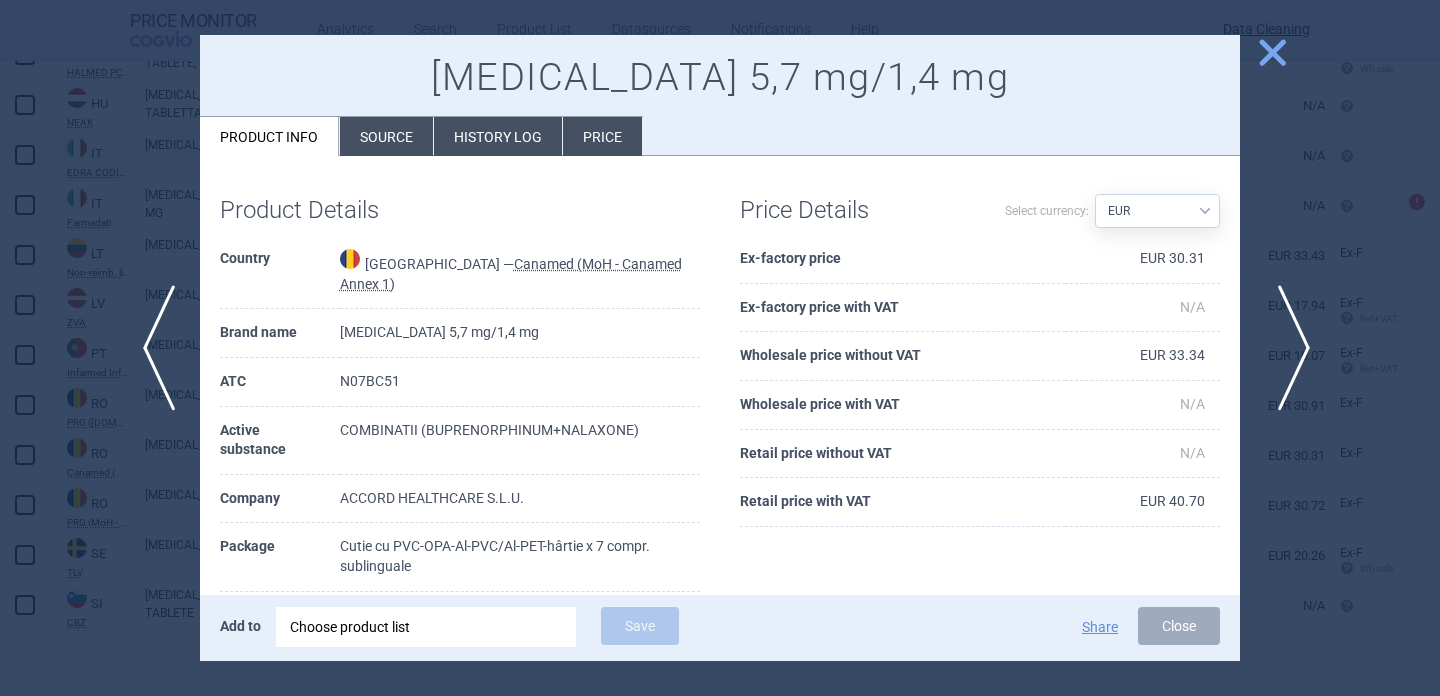 click on "next" at bounding box center (1287, 348) 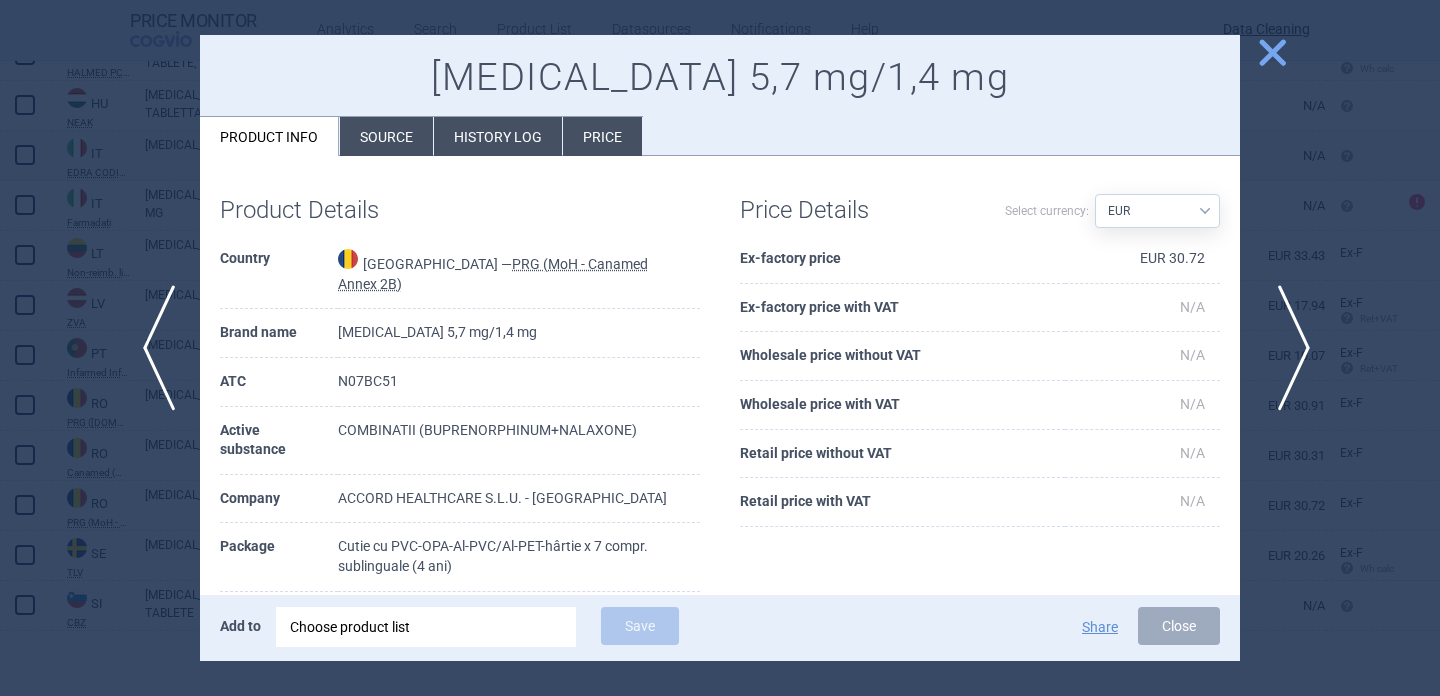 click on "next" at bounding box center [1287, 348] 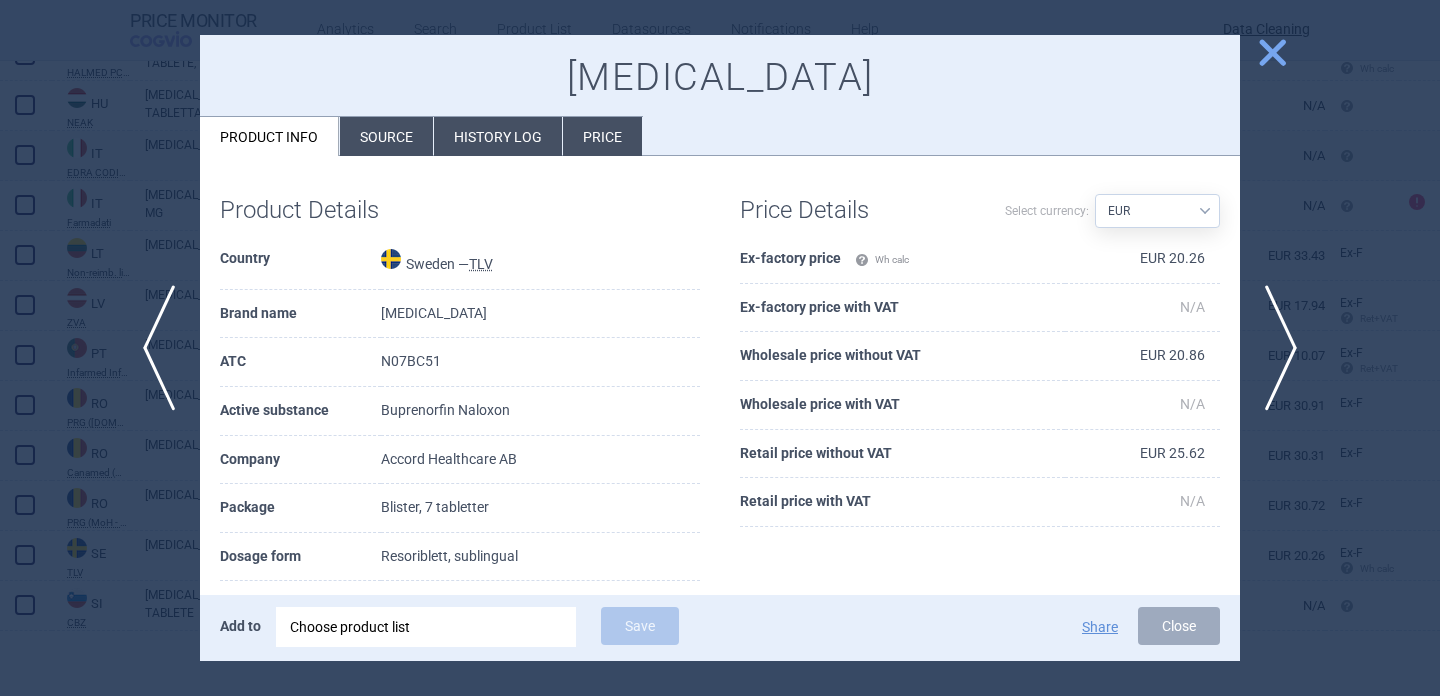 click at bounding box center [720, 348] 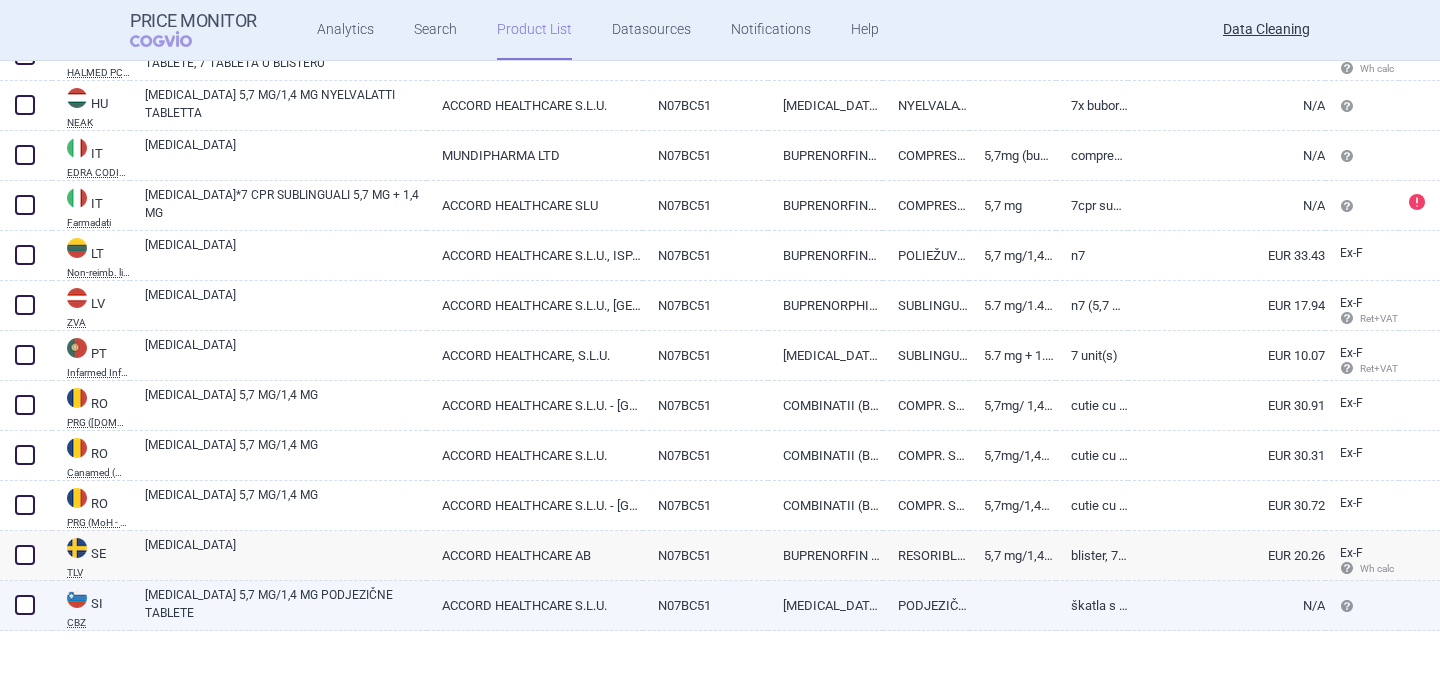 click on "ZUBSOLV 5,7 MG/1,4 MG PODJEZIČNE TABLETE" at bounding box center [286, 604] 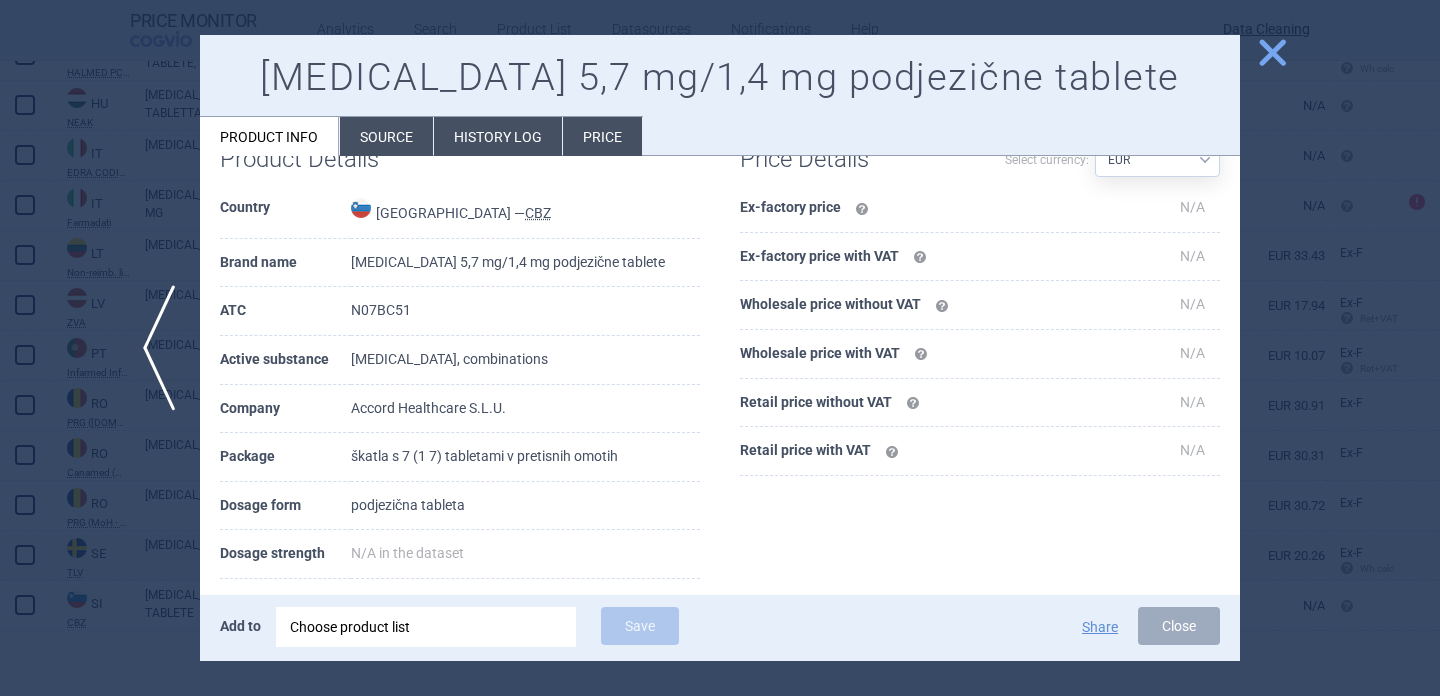 scroll, scrollTop: 98, scrollLeft: 0, axis: vertical 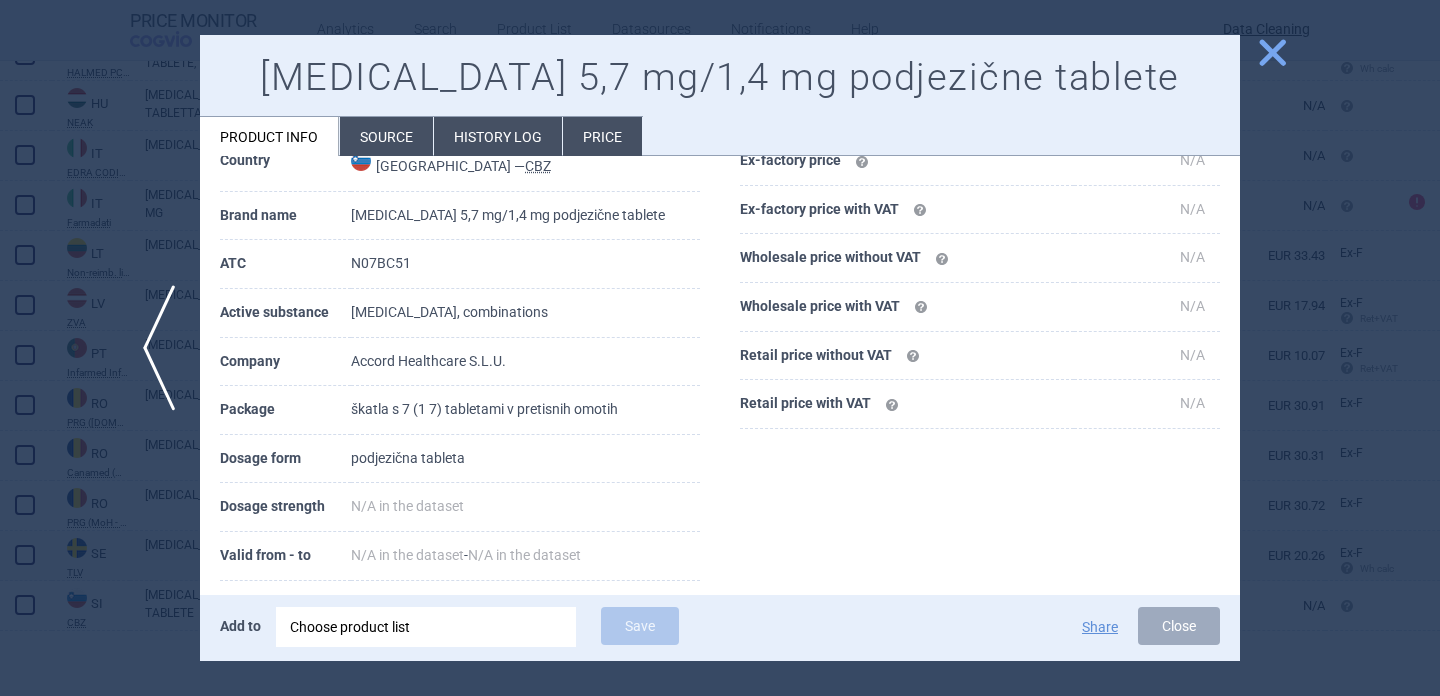 click at bounding box center (720, 348) 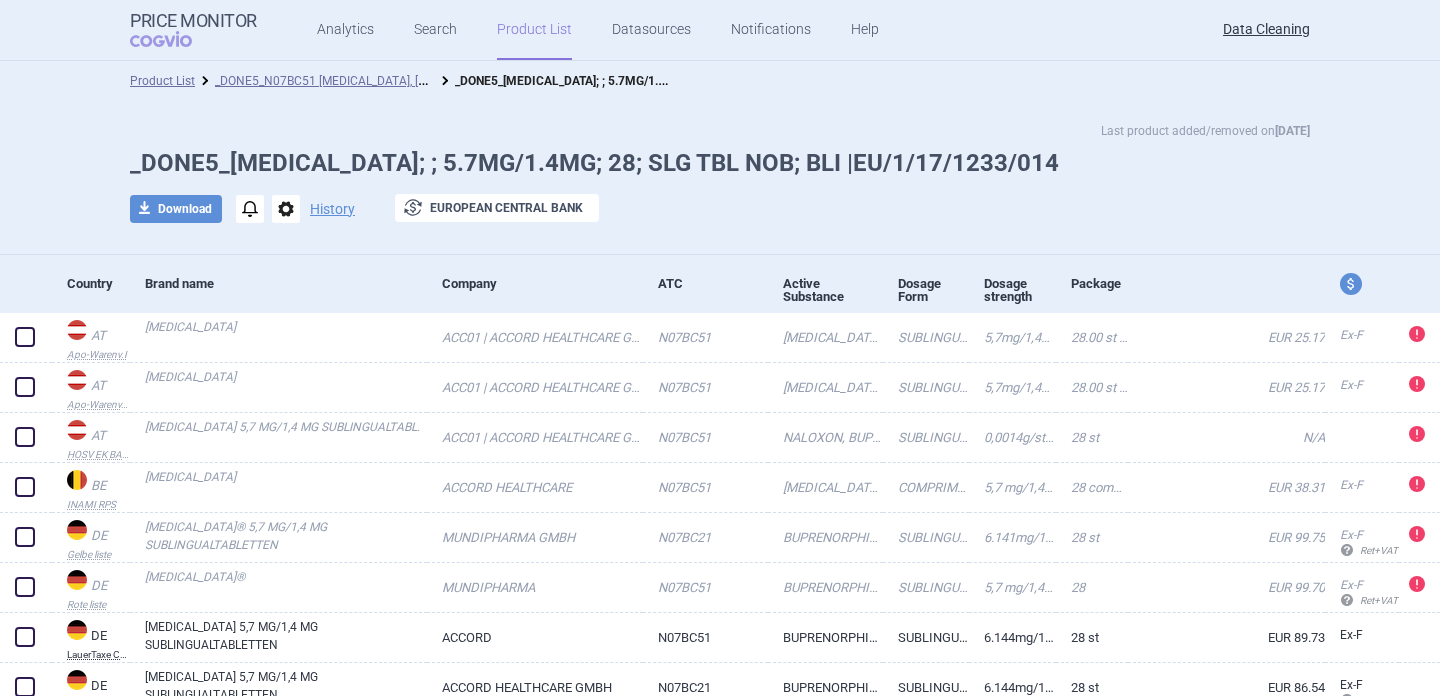 scroll, scrollTop: 0, scrollLeft: 0, axis: both 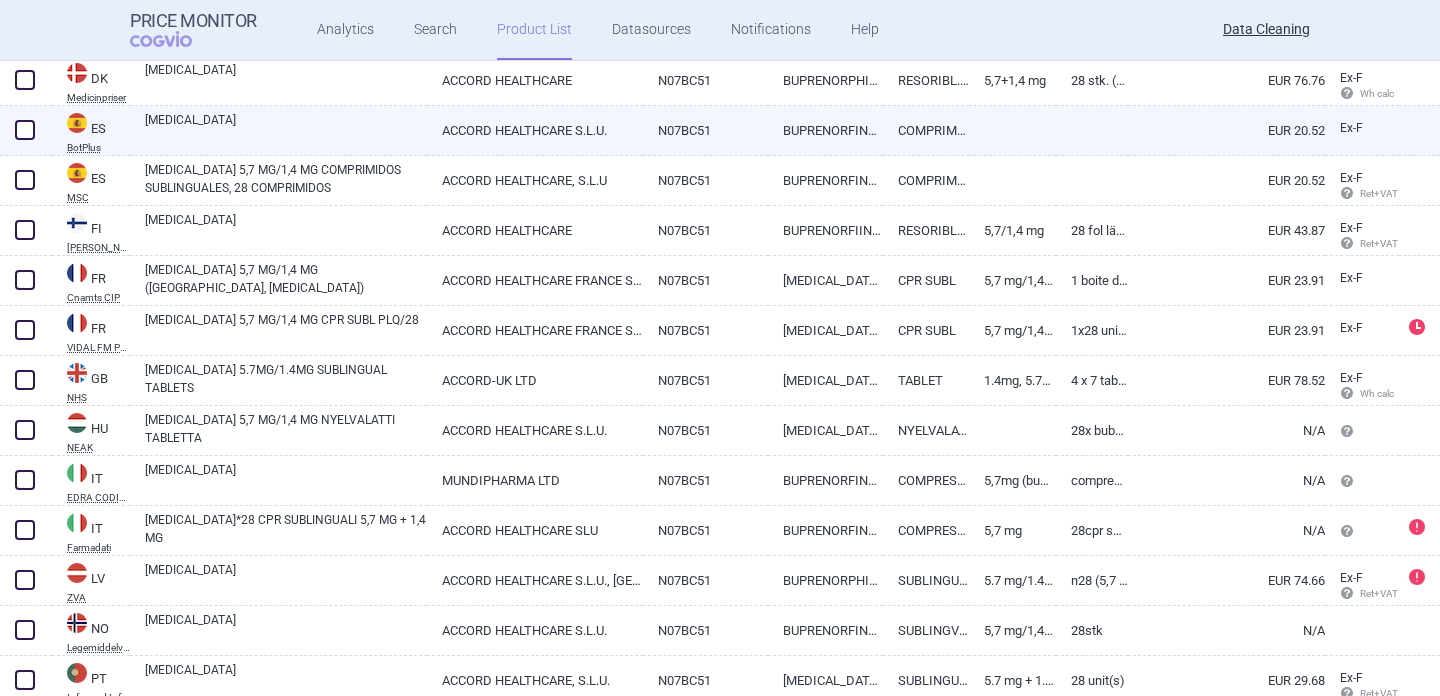 click on "[MEDICAL_DATA]" at bounding box center (278, 131) 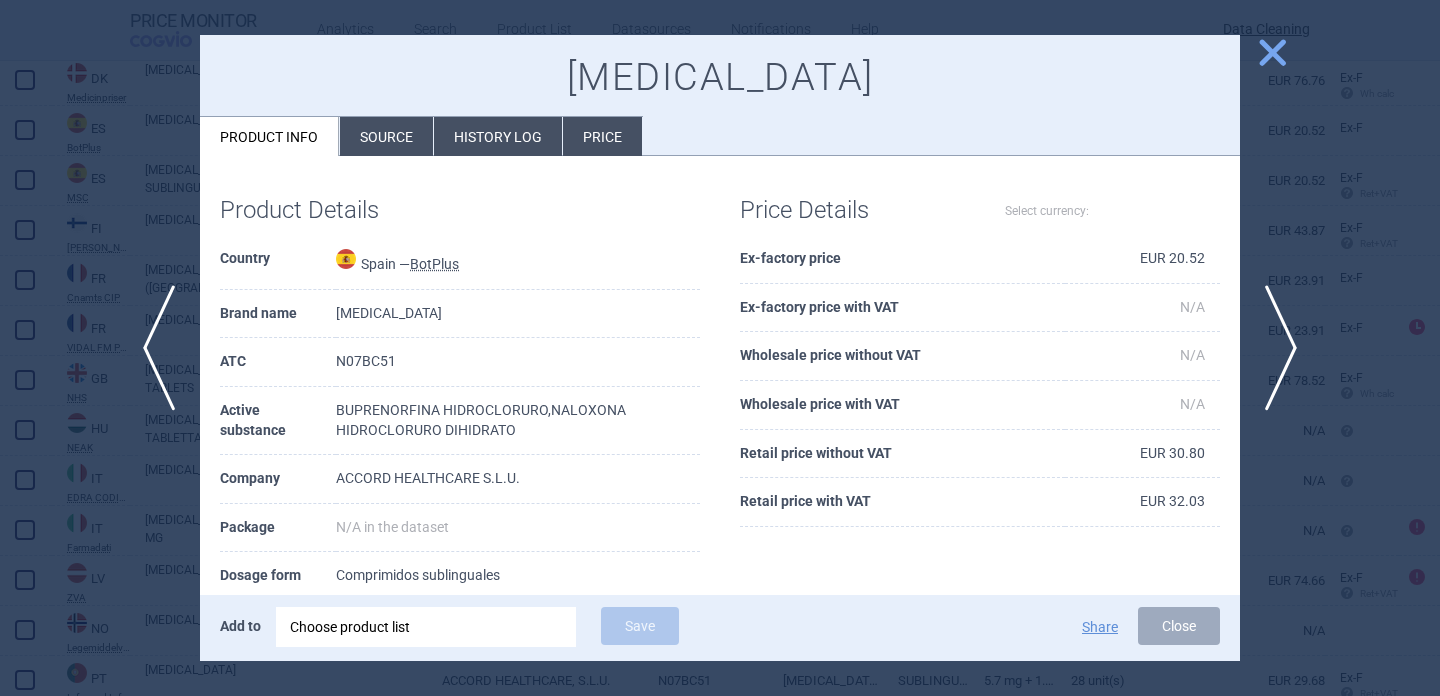 select on "EUR" 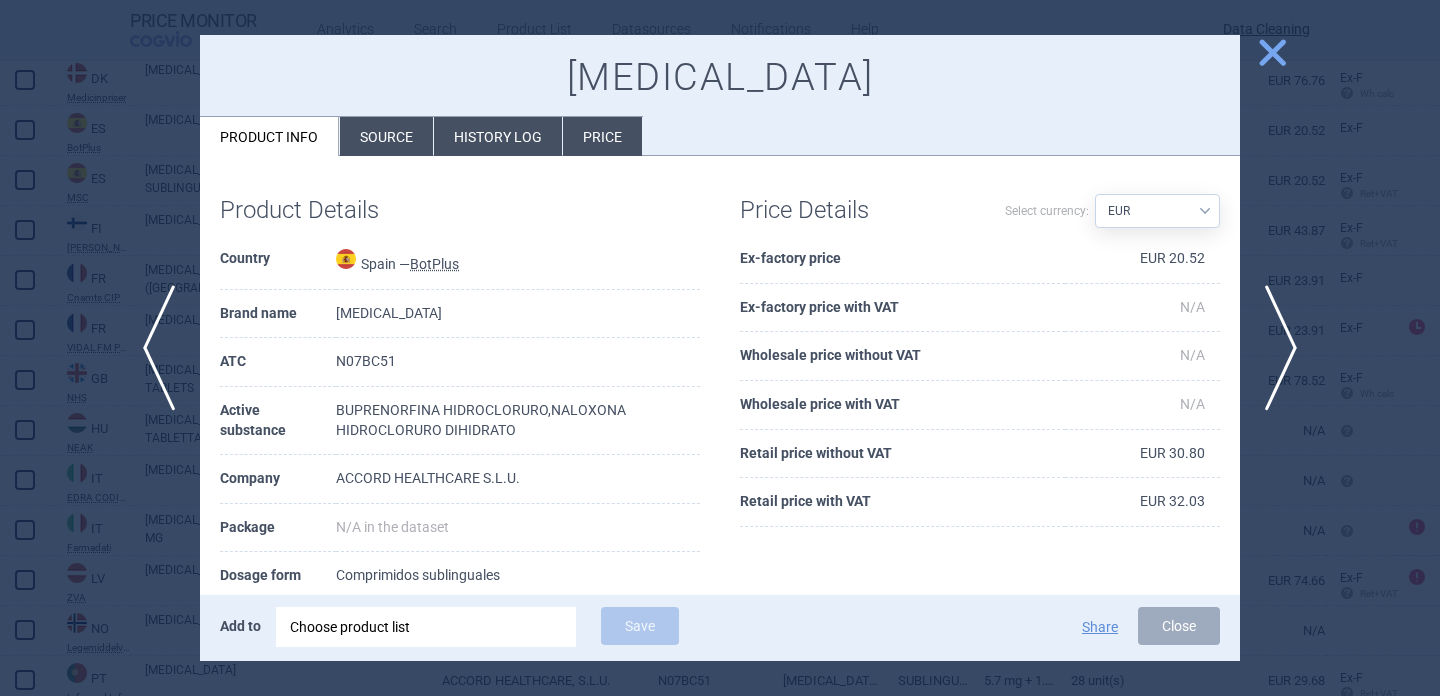 click on "Source" at bounding box center (386, 136) 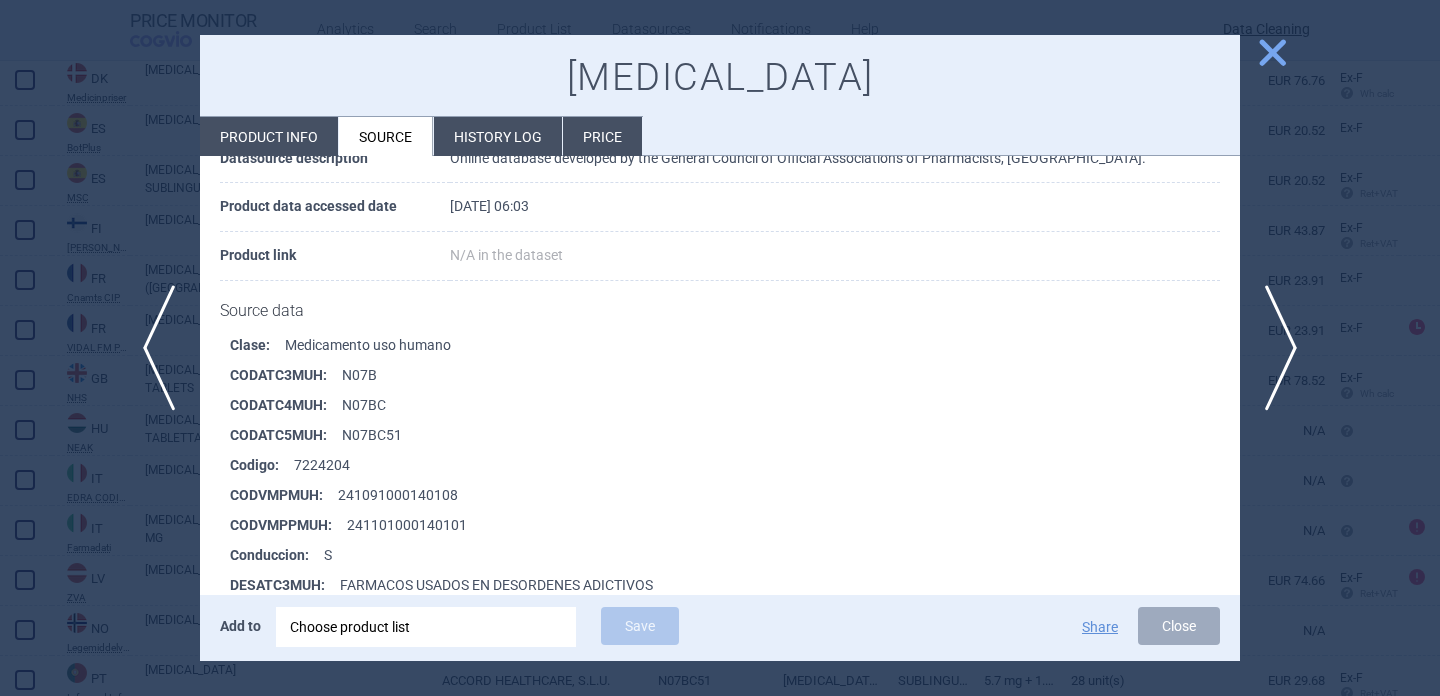 scroll, scrollTop: 529, scrollLeft: 0, axis: vertical 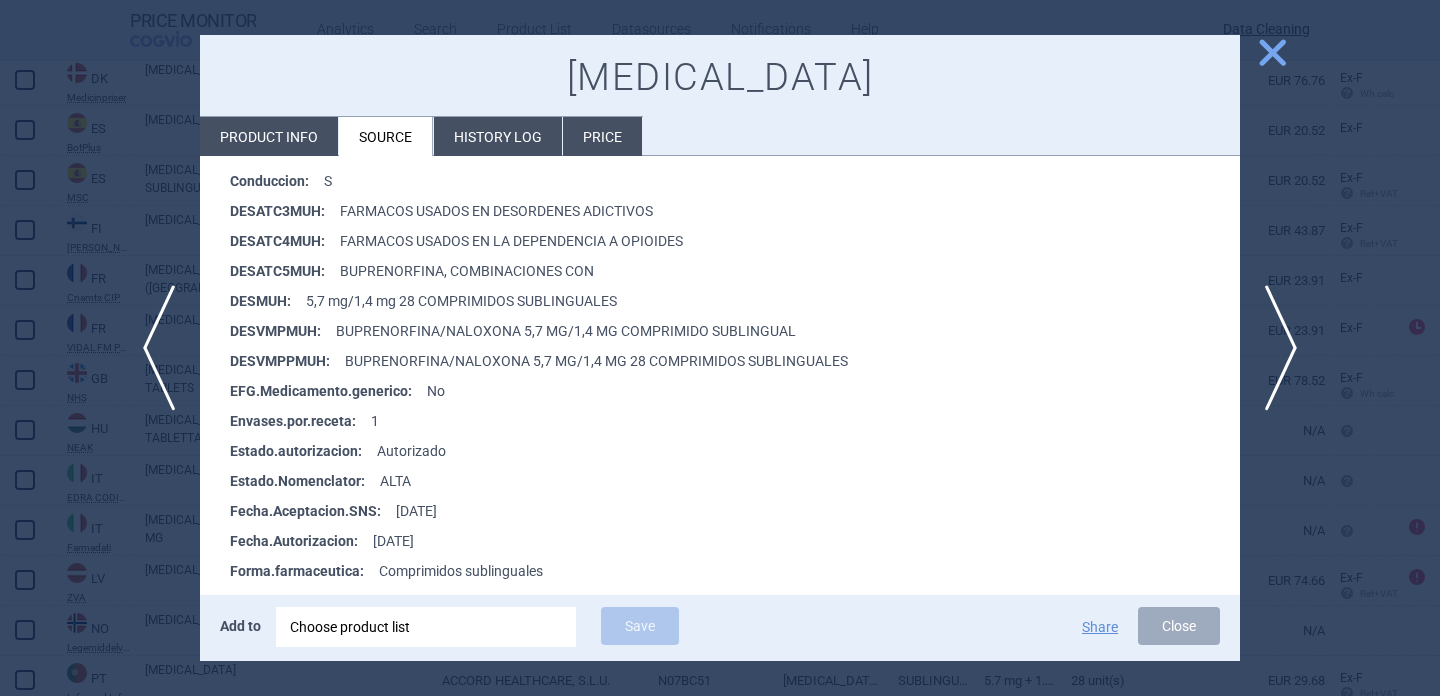 click at bounding box center [720, 348] 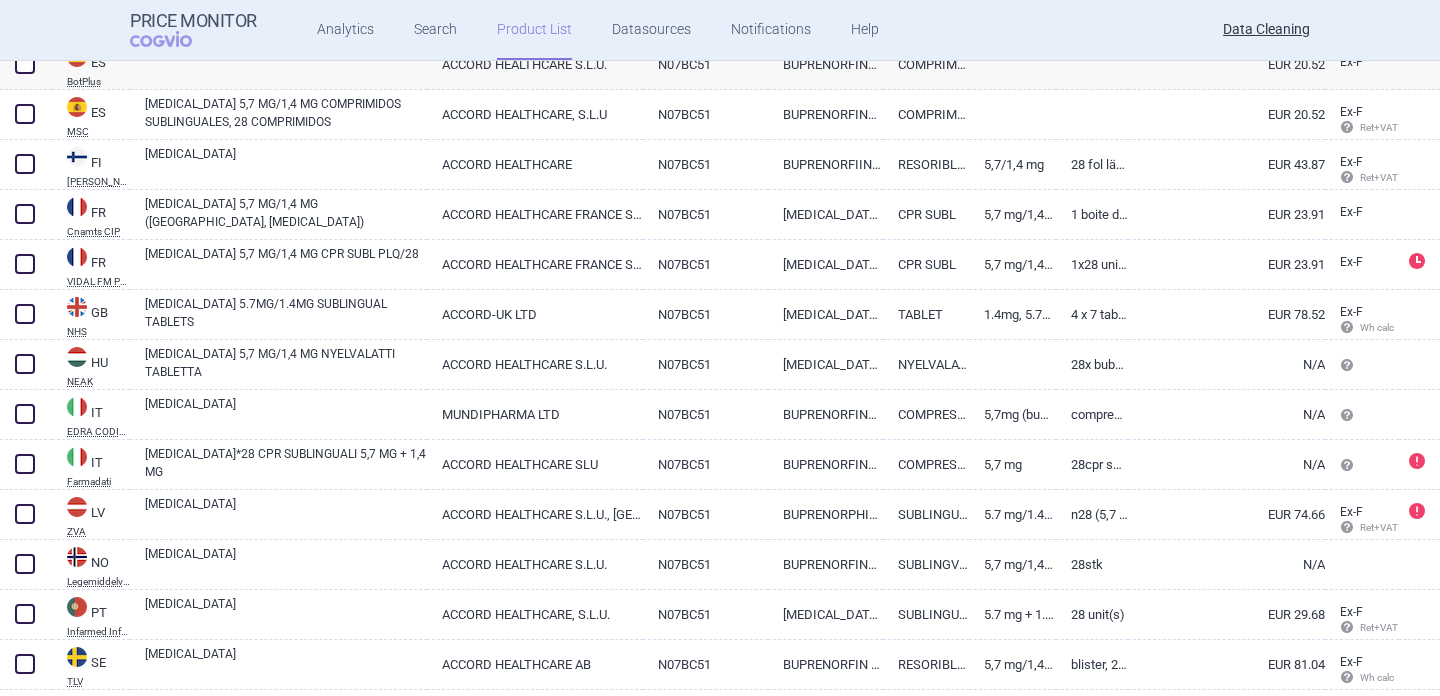 scroll, scrollTop: 786, scrollLeft: 0, axis: vertical 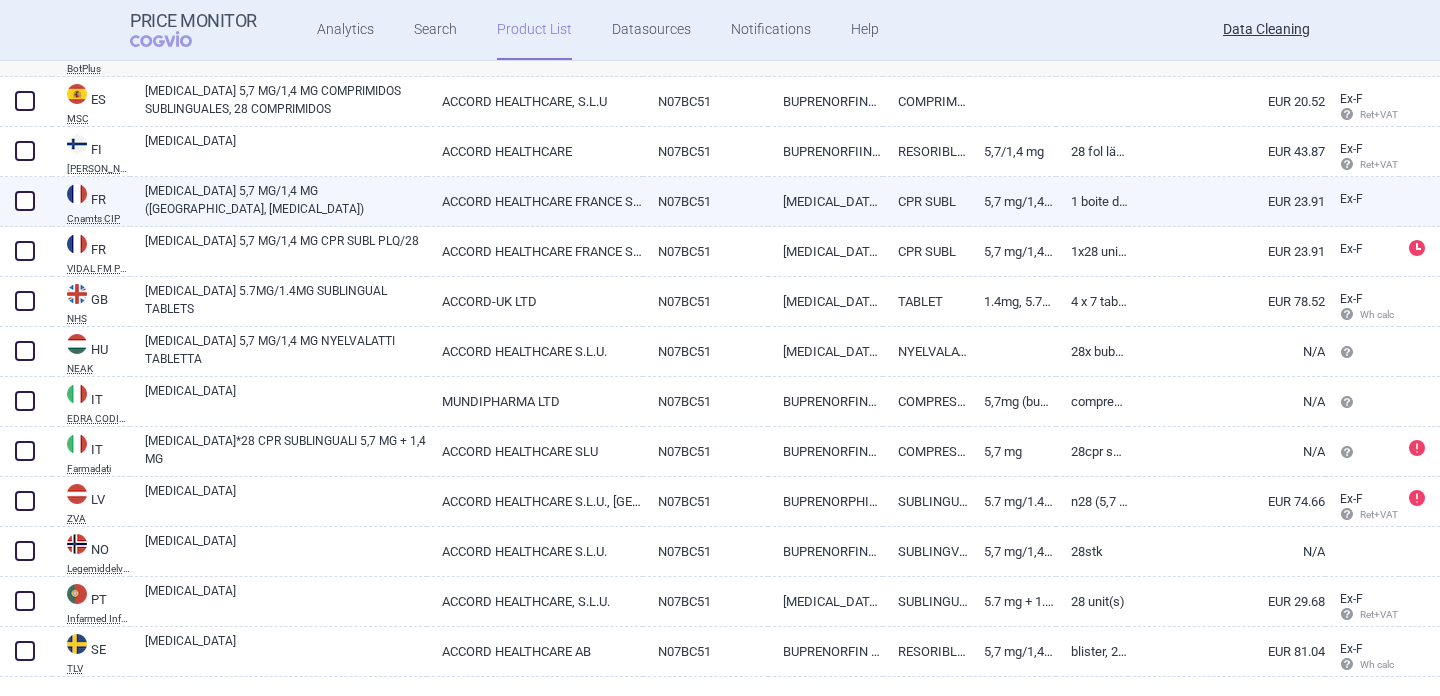 click on "ZUBSOLV 5,7 MG/1,4 MG (BUPRÉNORPHINE, NALOXONE)" at bounding box center (278, 202) 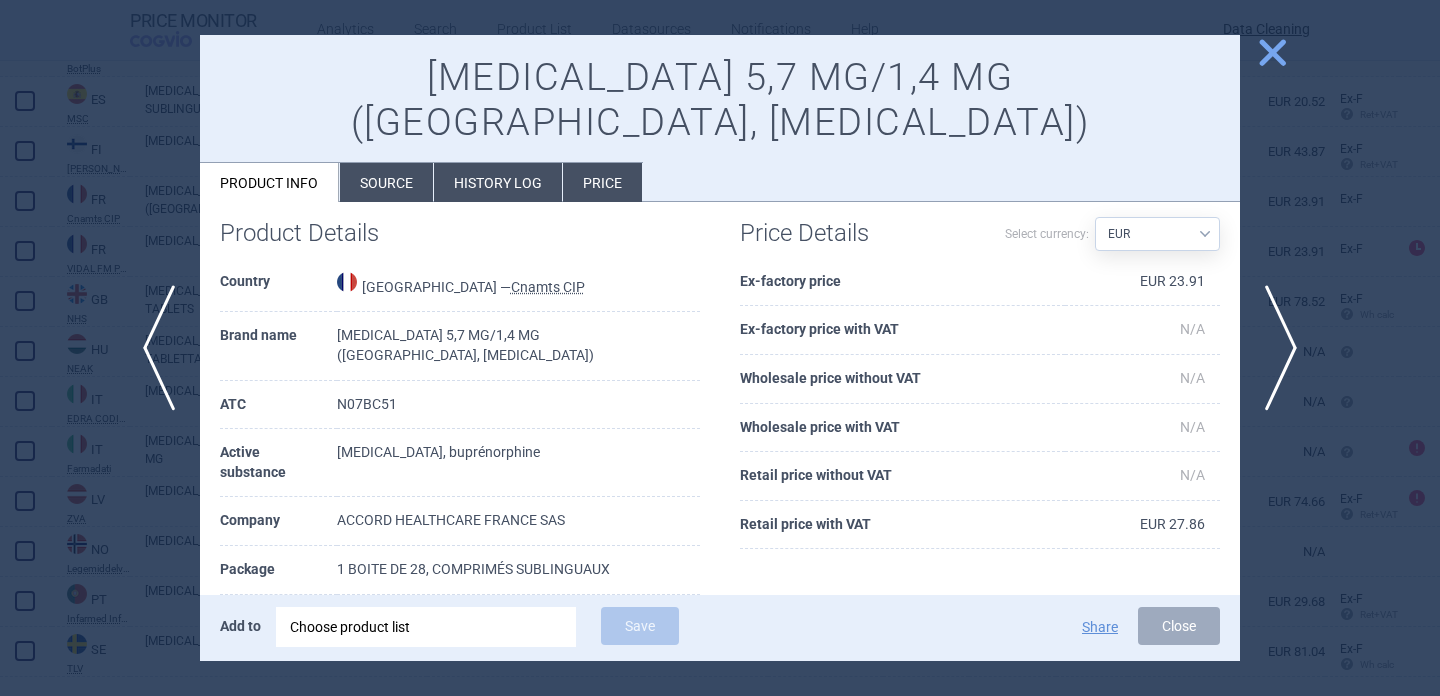 scroll, scrollTop: 27, scrollLeft: 0, axis: vertical 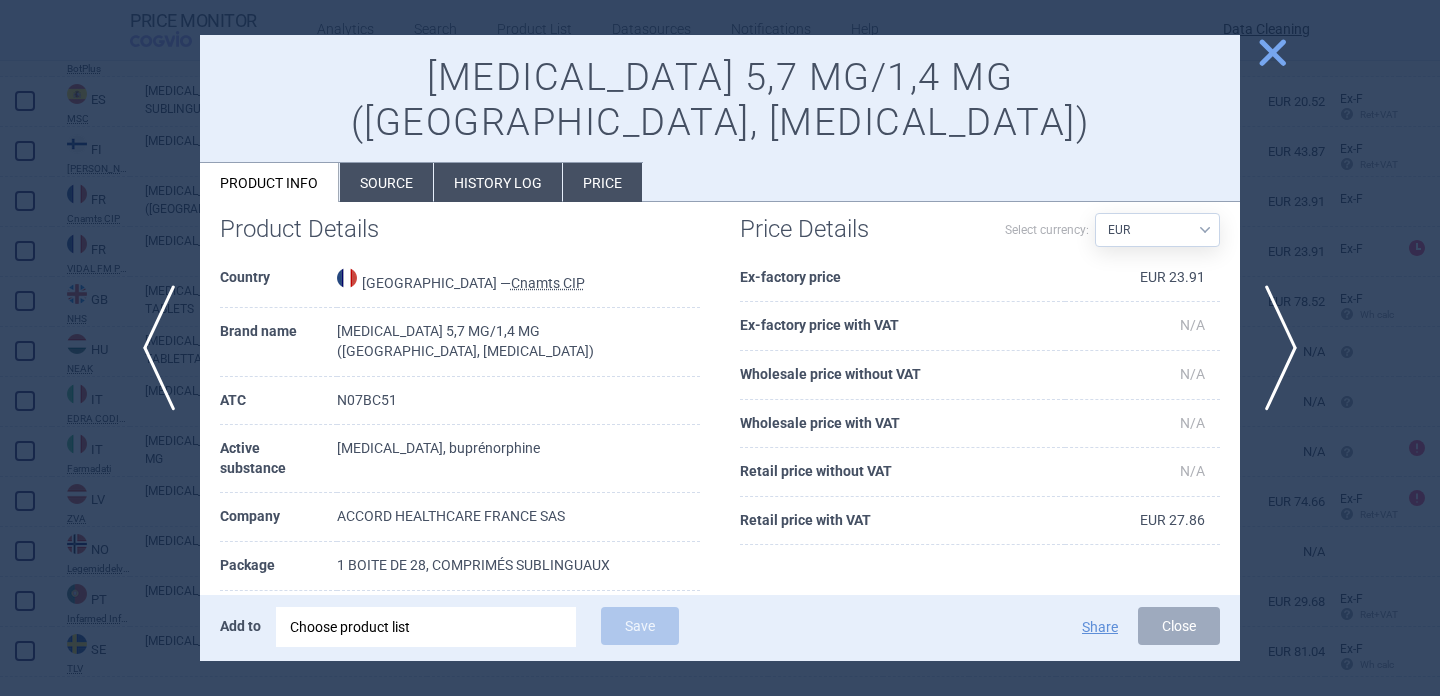 click at bounding box center (720, 348) 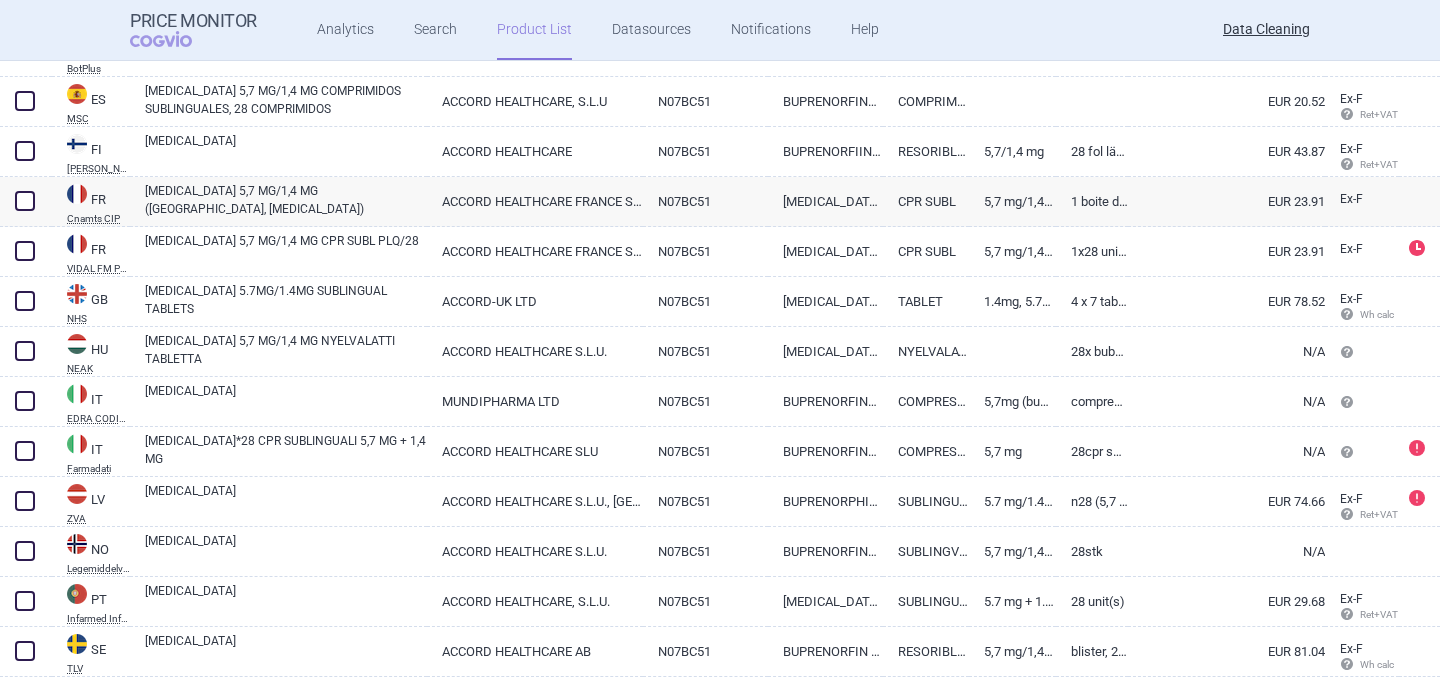 scroll, scrollTop: 832, scrollLeft: 0, axis: vertical 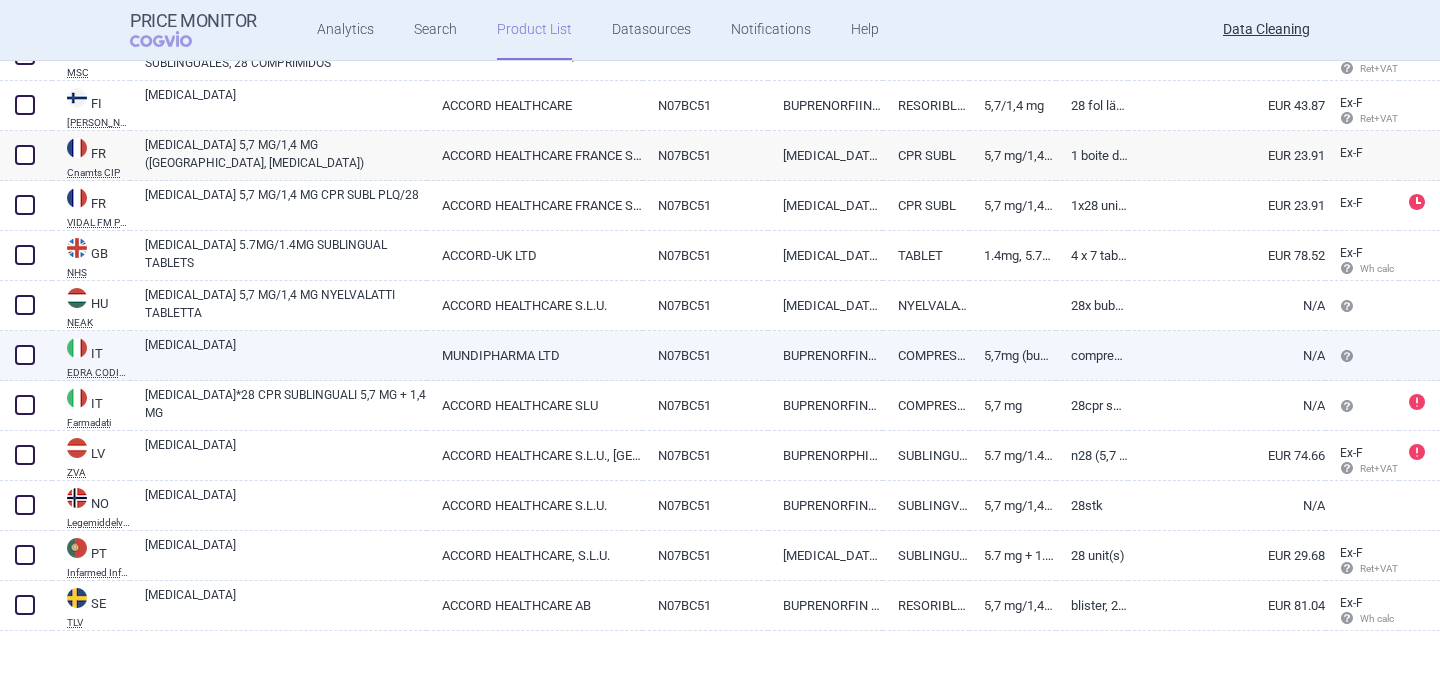 click on "[MEDICAL_DATA]" at bounding box center [286, 354] 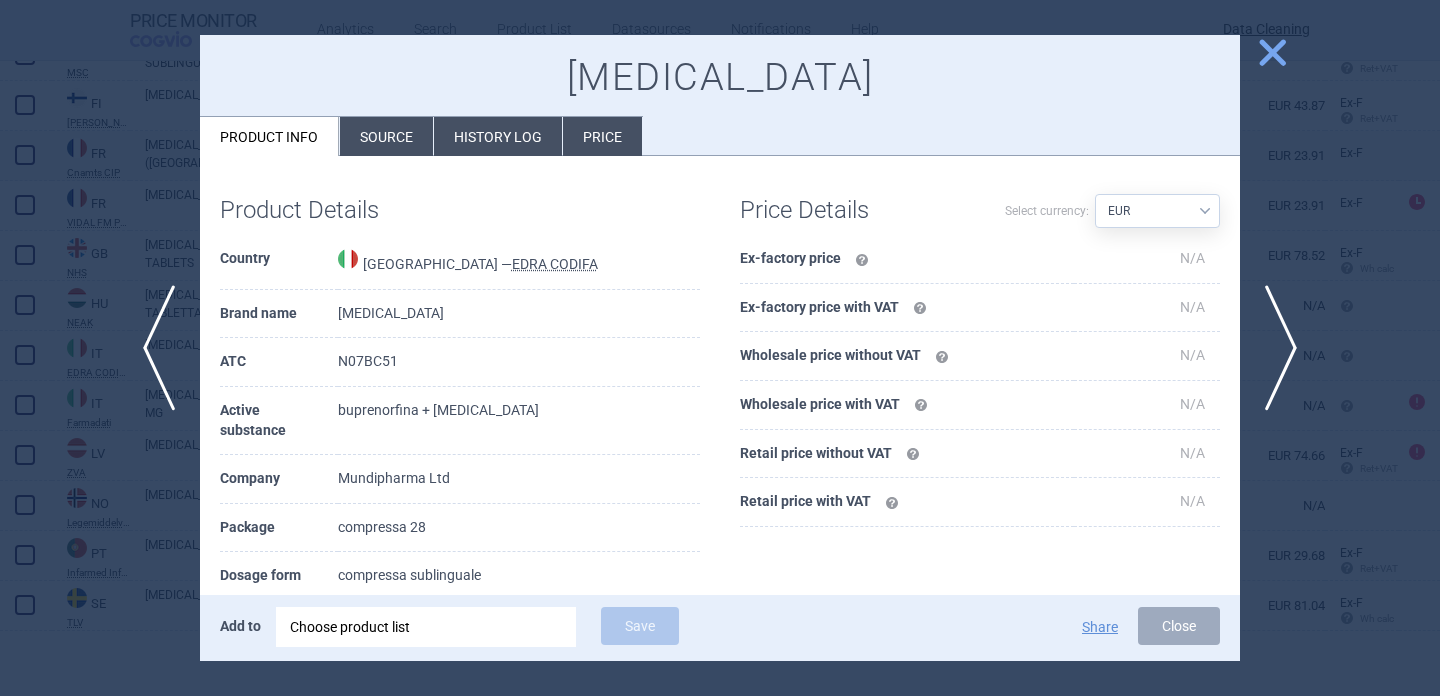 click at bounding box center (720, 348) 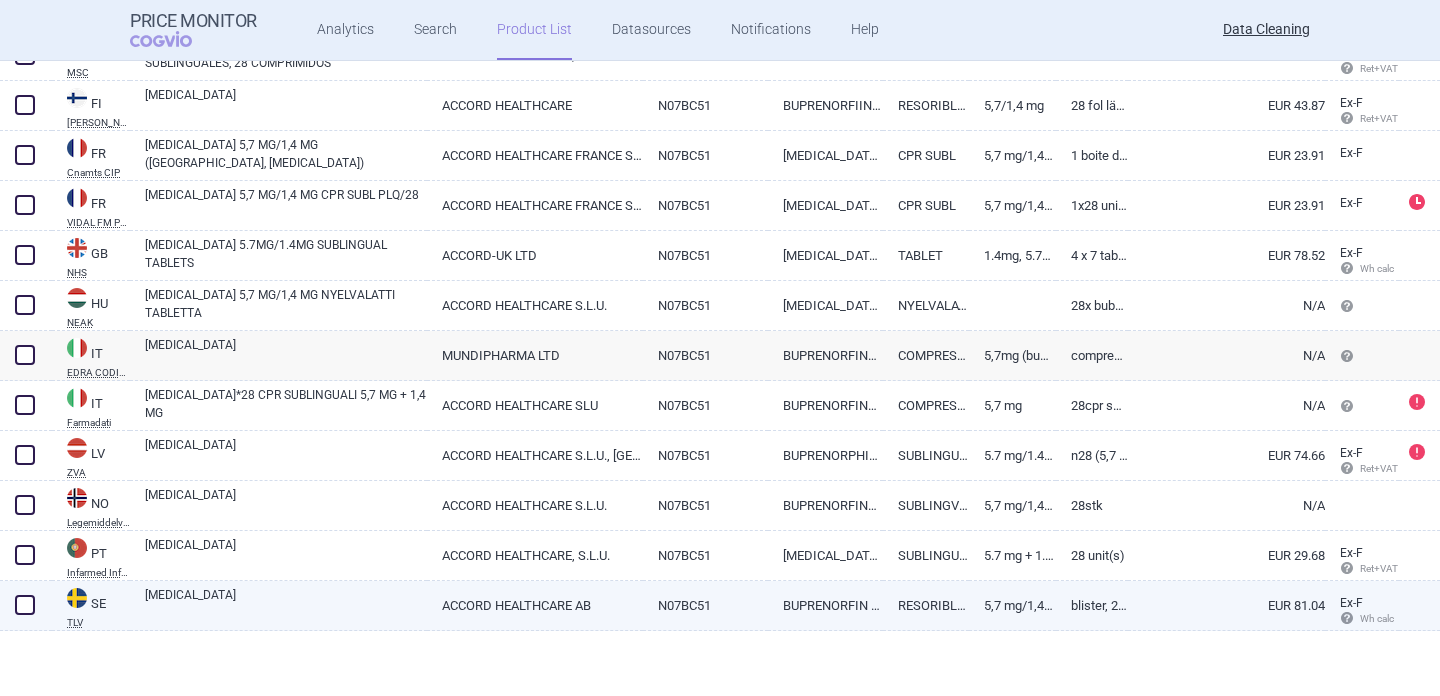 click on "[MEDICAL_DATA]" at bounding box center [286, 604] 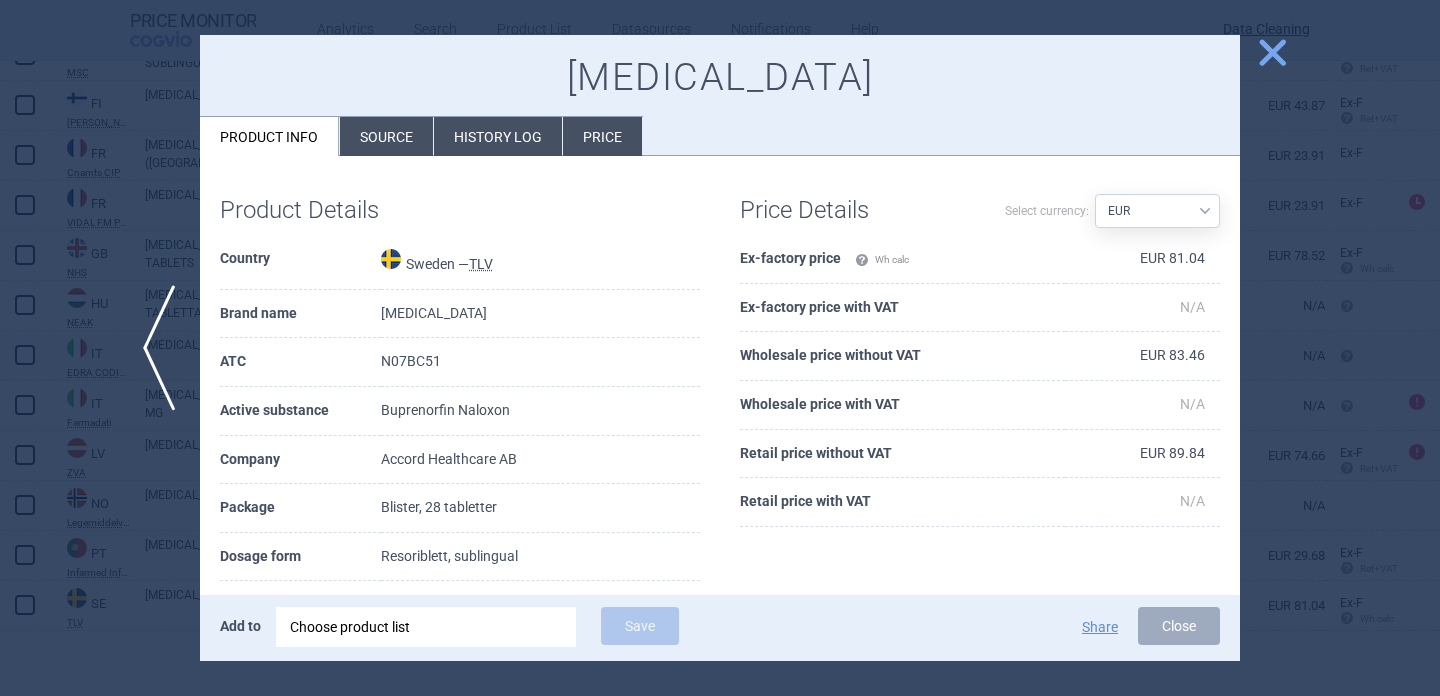 click at bounding box center [720, 348] 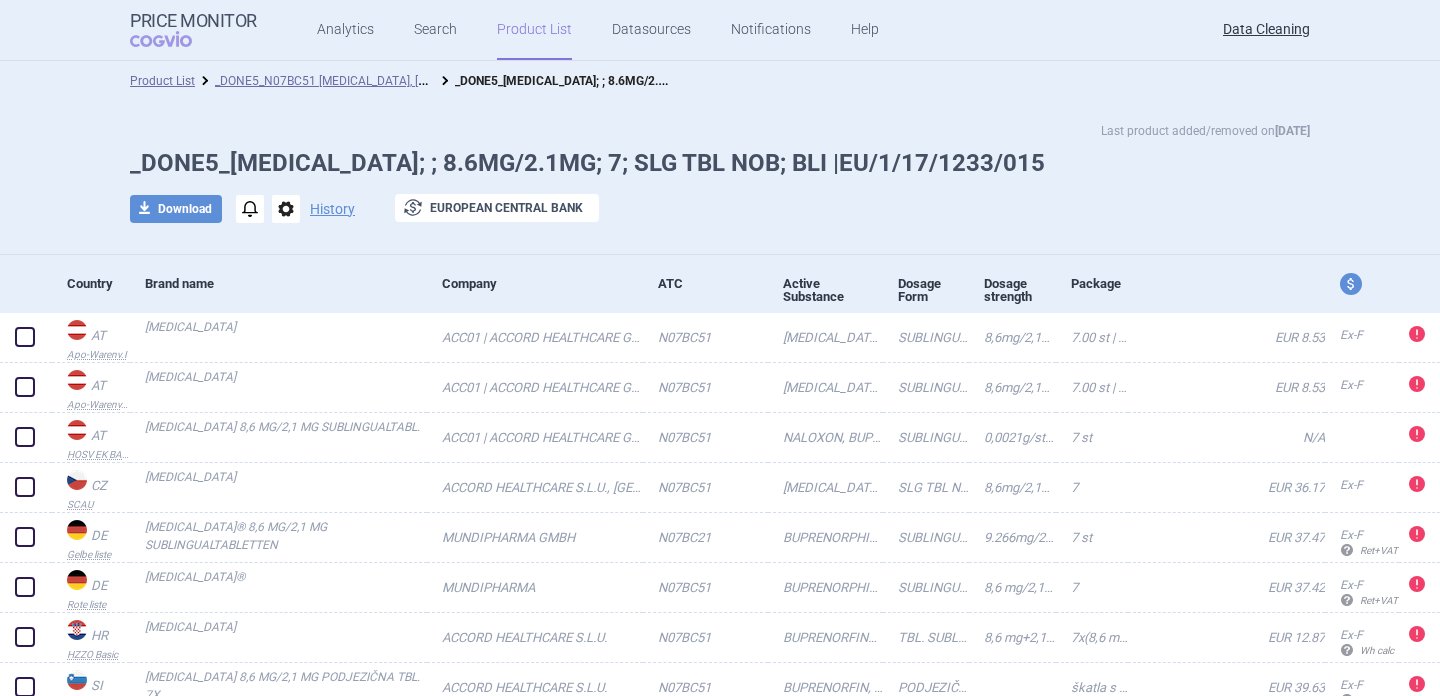 scroll, scrollTop: 0, scrollLeft: 0, axis: both 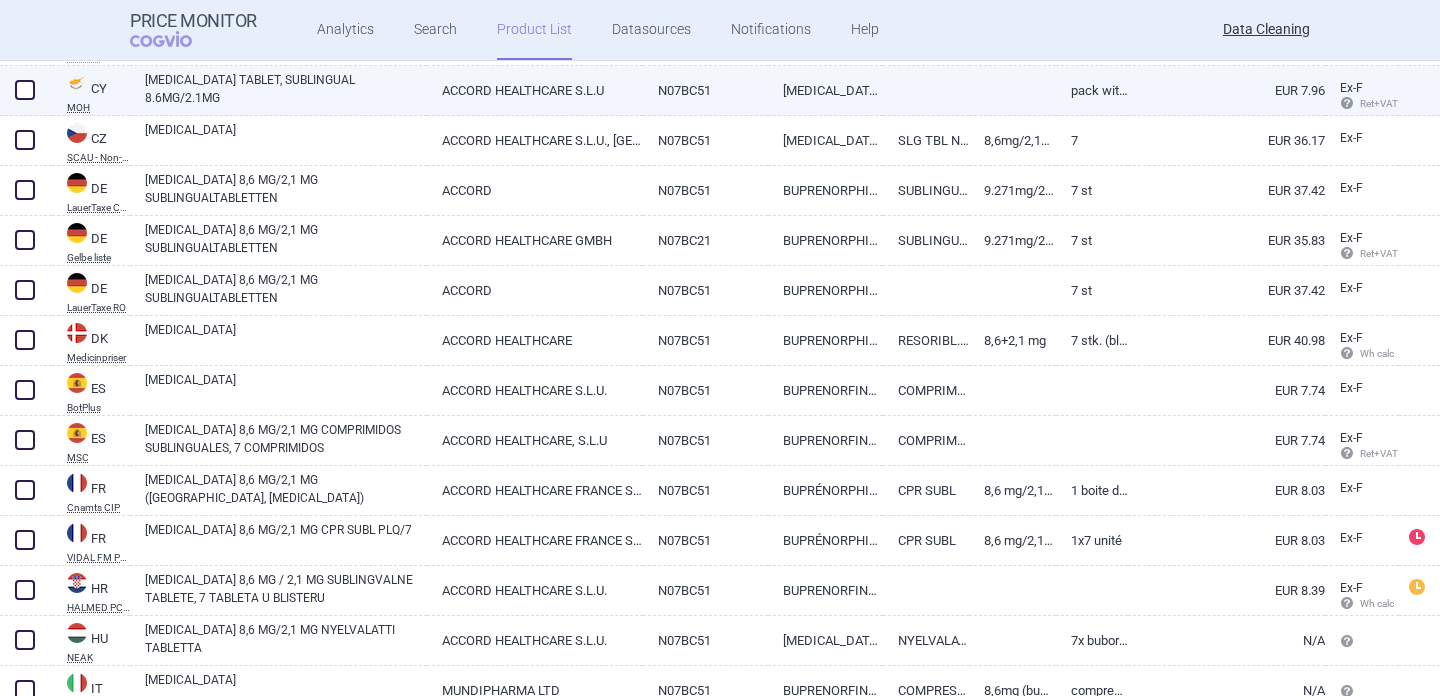 click on "ACCORD HEALTHCARE S.L.U" at bounding box center [535, 90] 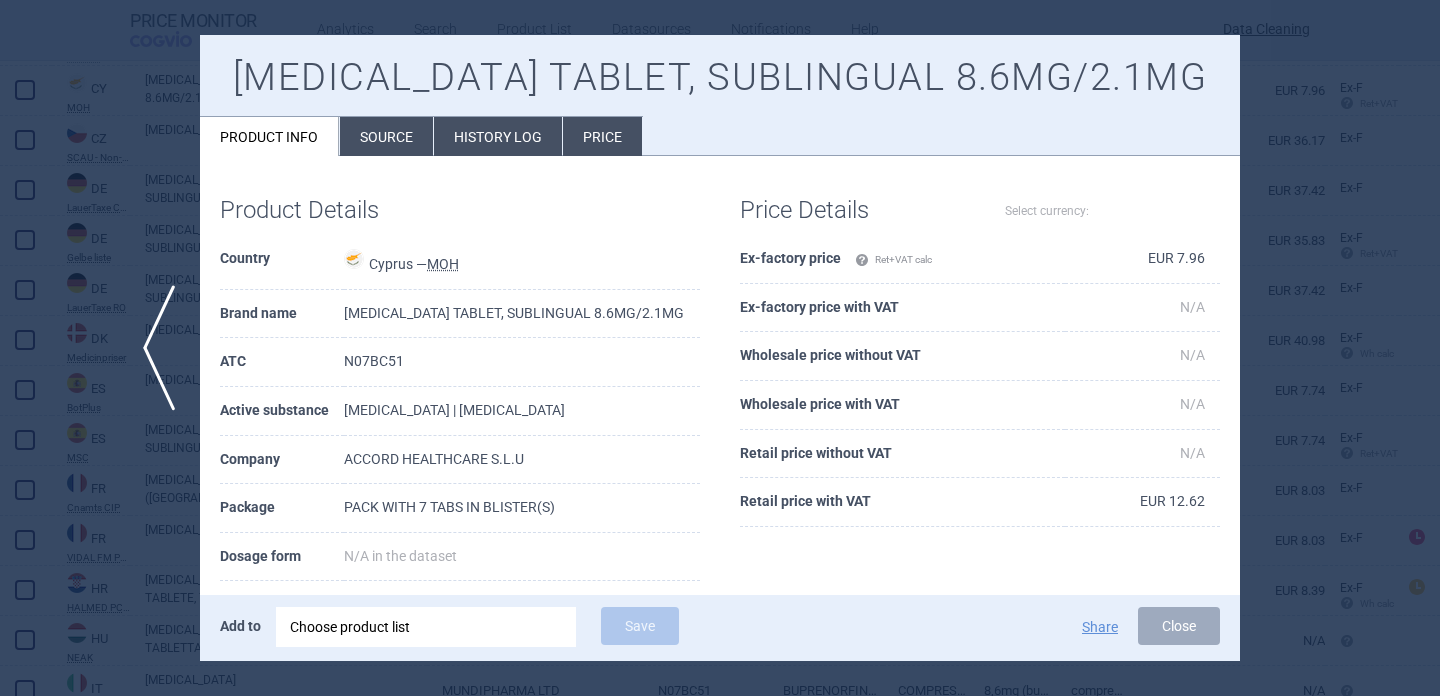 select on "EUR" 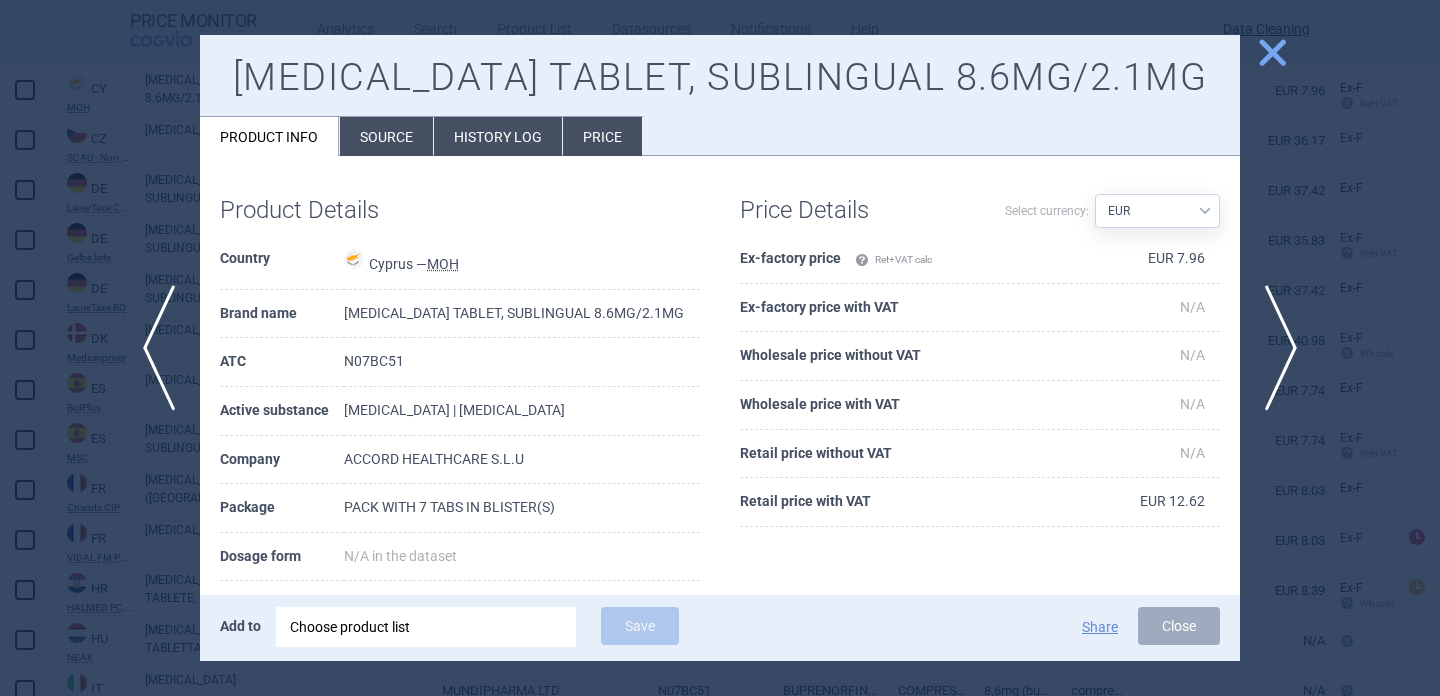 click at bounding box center [720, 348] 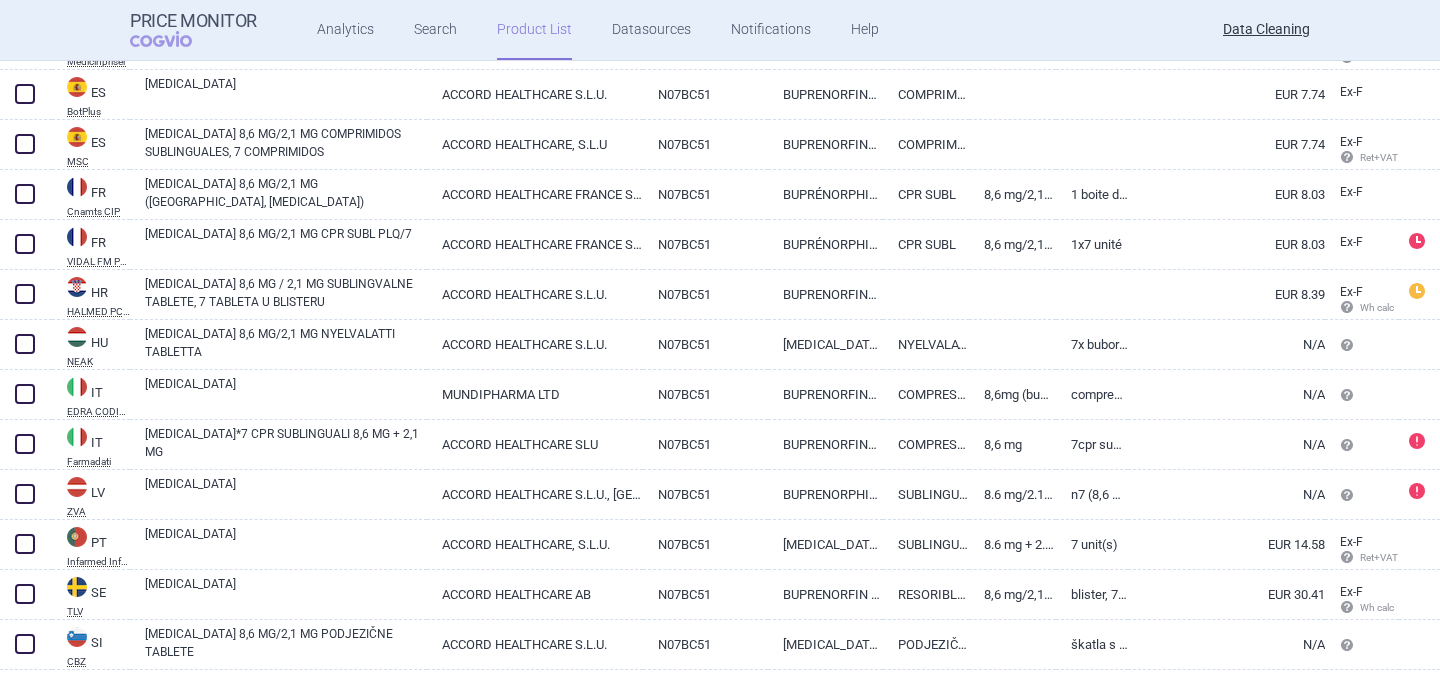 scroll, scrollTop: 947, scrollLeft: 0, axis: vertical 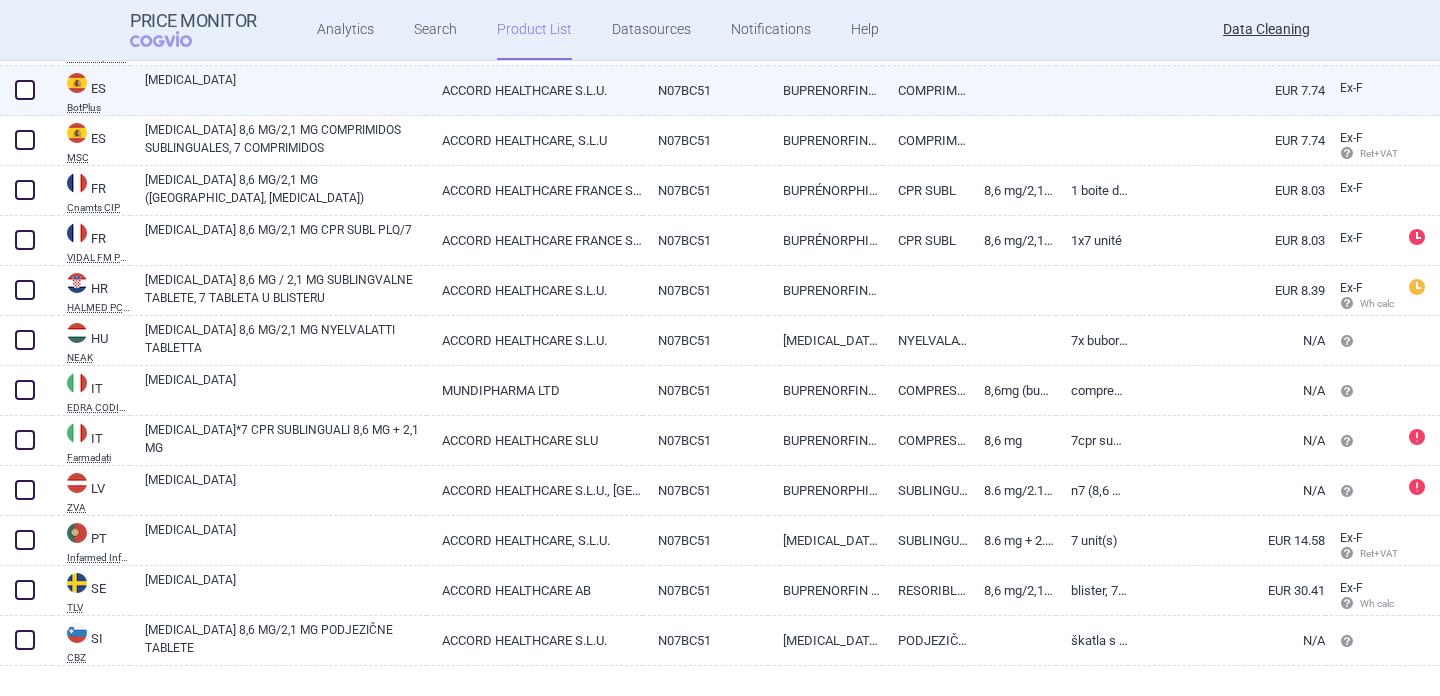 click on "[MEDICAL_DATA]" at bounding box center [286, 89] 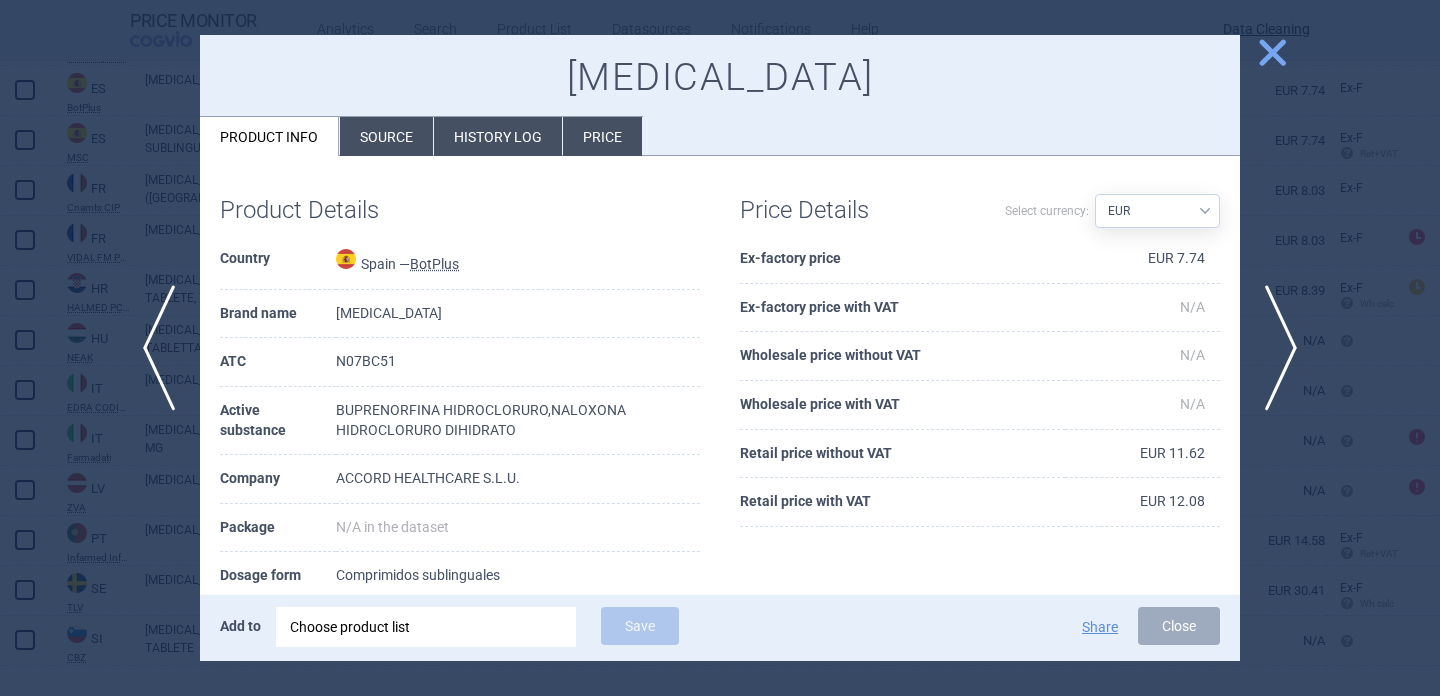 click on "Source" at bounding box center (386, 136) 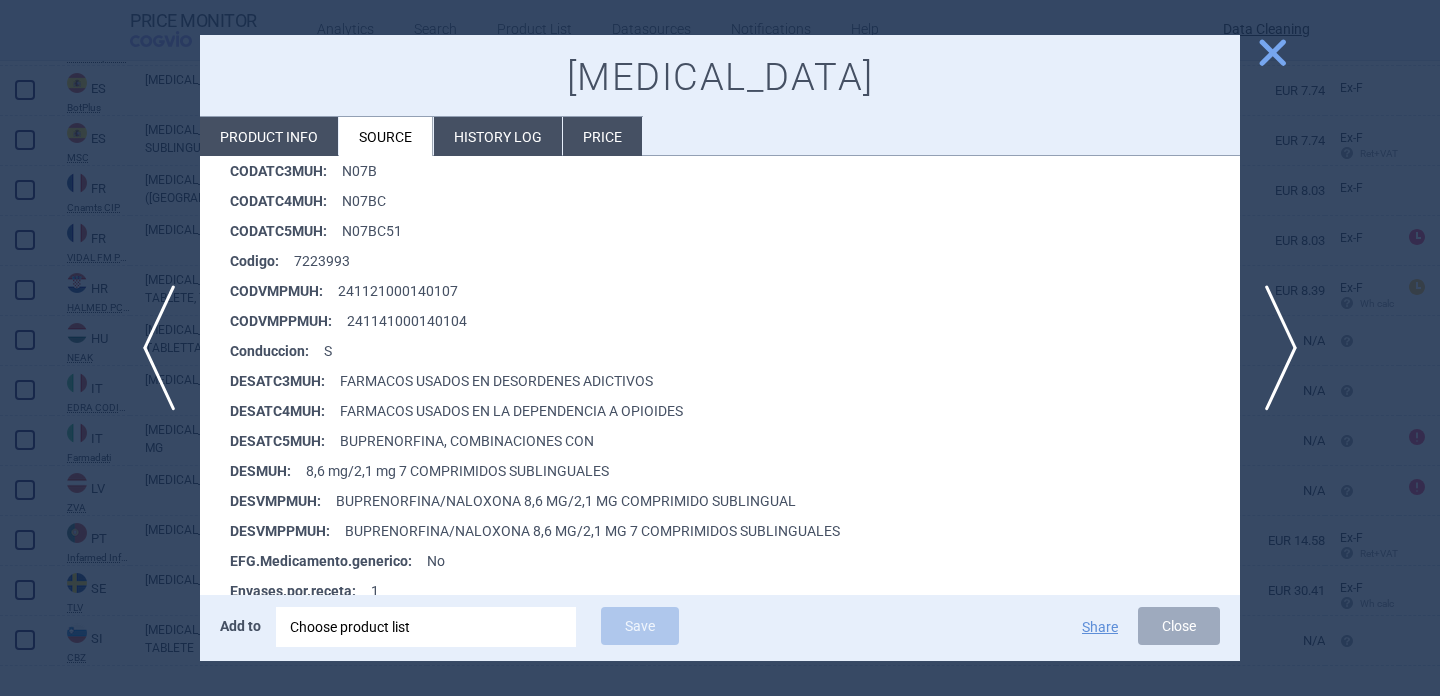 scroll, scrollTop: 424, scrollLeft: 0, axis: vertical 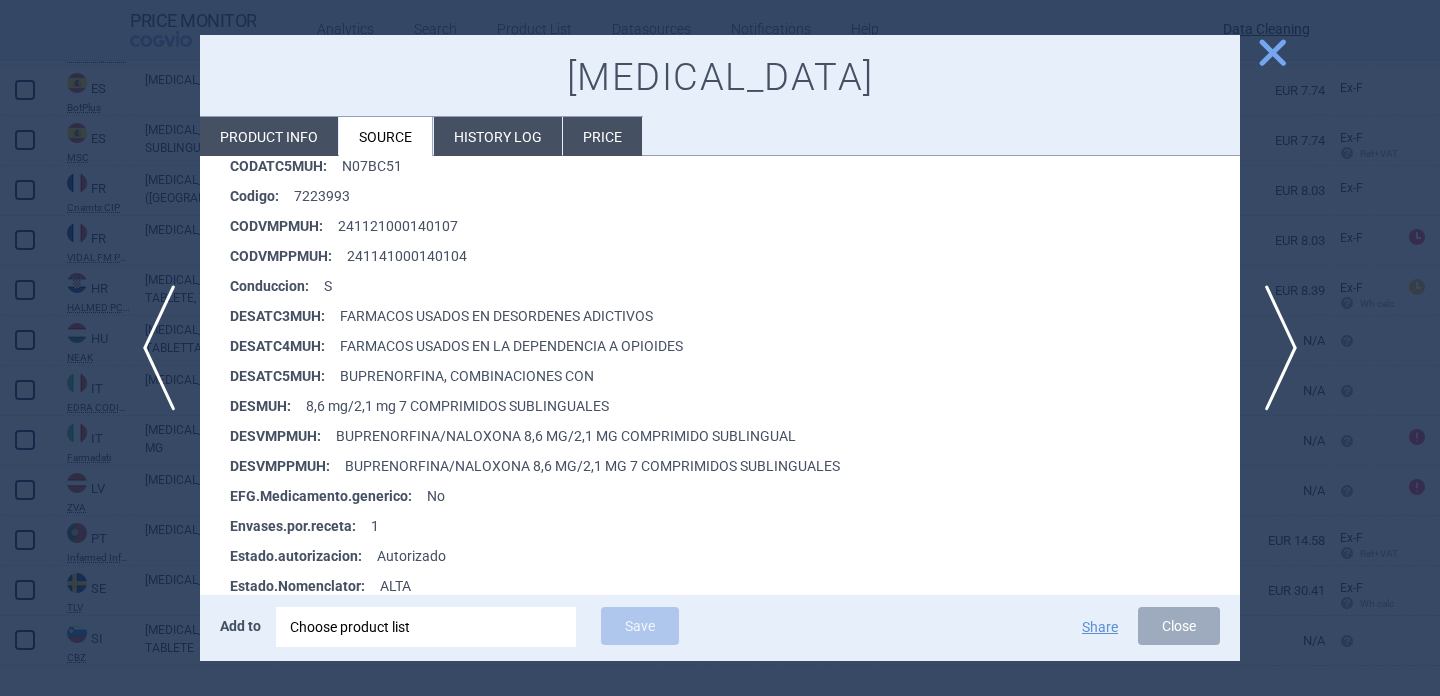 click at bounding box center (720, 348) 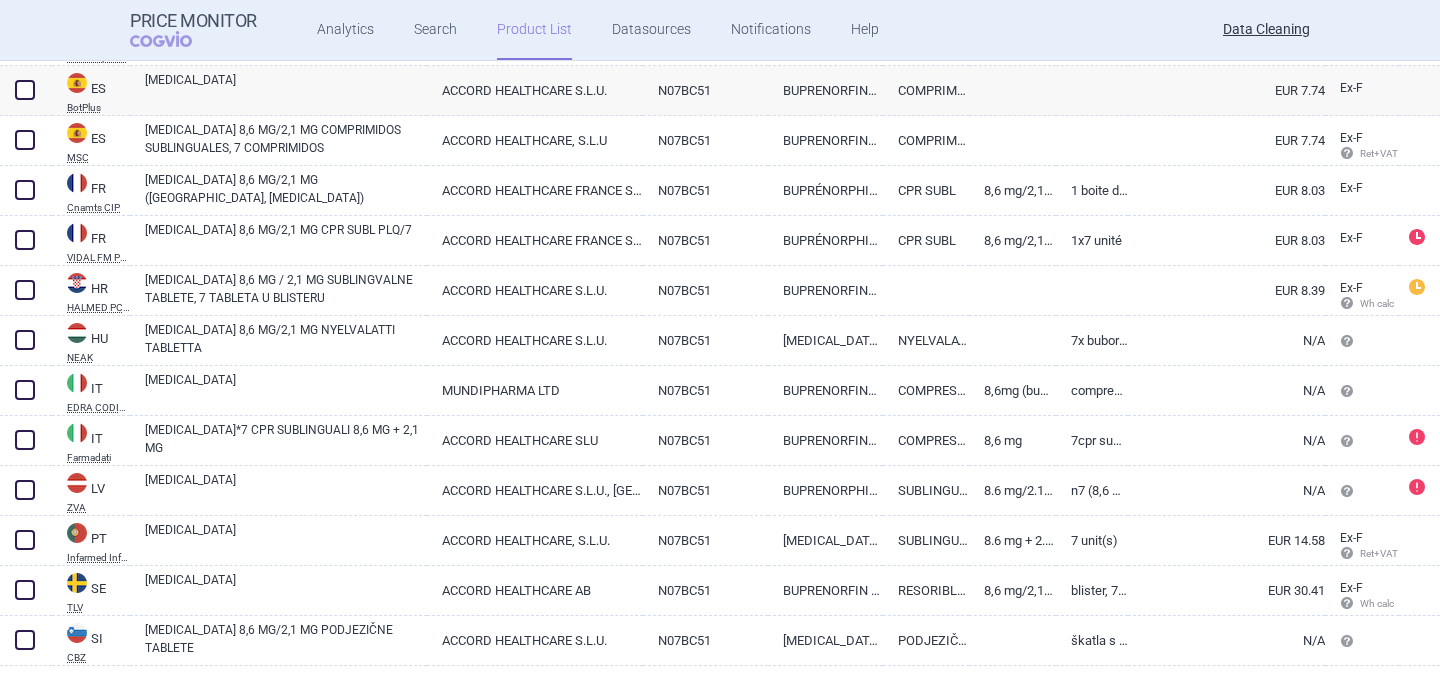 scroll, scrollTop: 982, scrollLeft: 0, axis: vertical 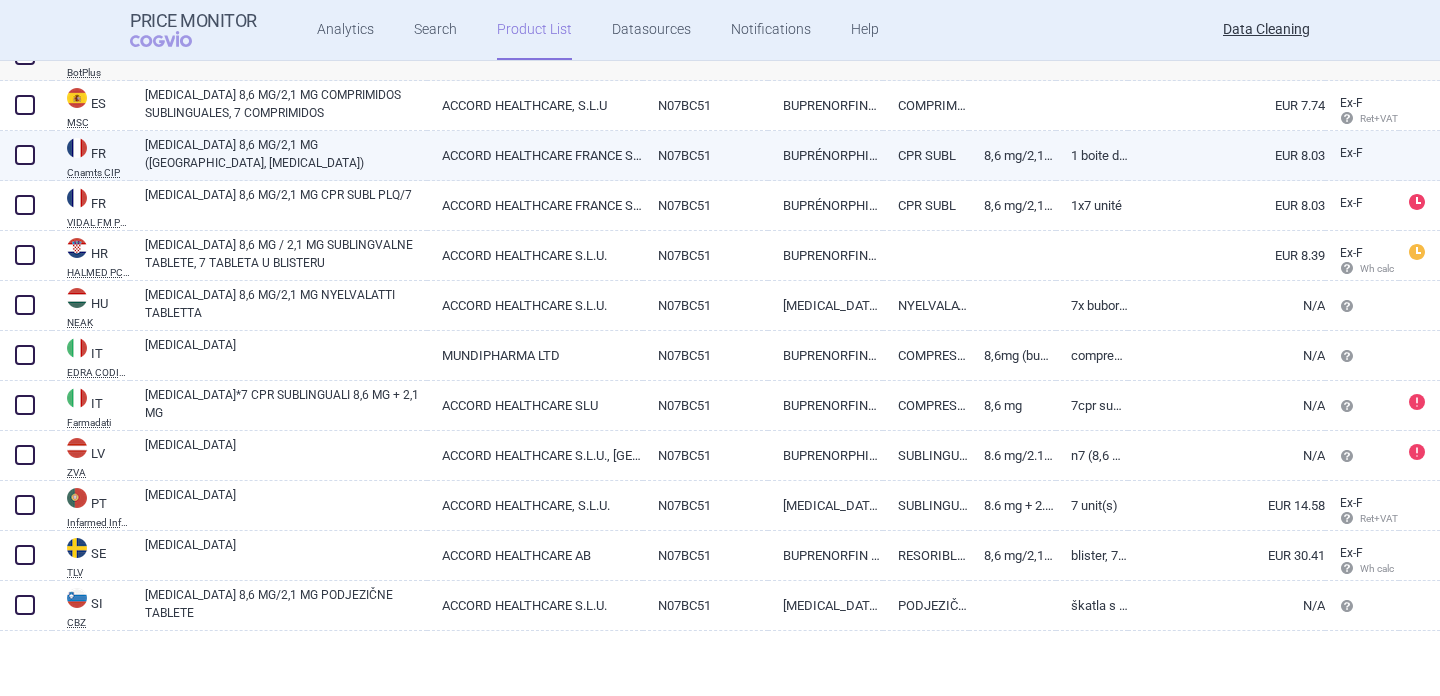 click on "[MEDICAL_DATA] 8,6 MG/2,1 MG ([GEOGRAPHIC_DATA], [MEDICAL_DATA])" at bounding box center [286, 154] 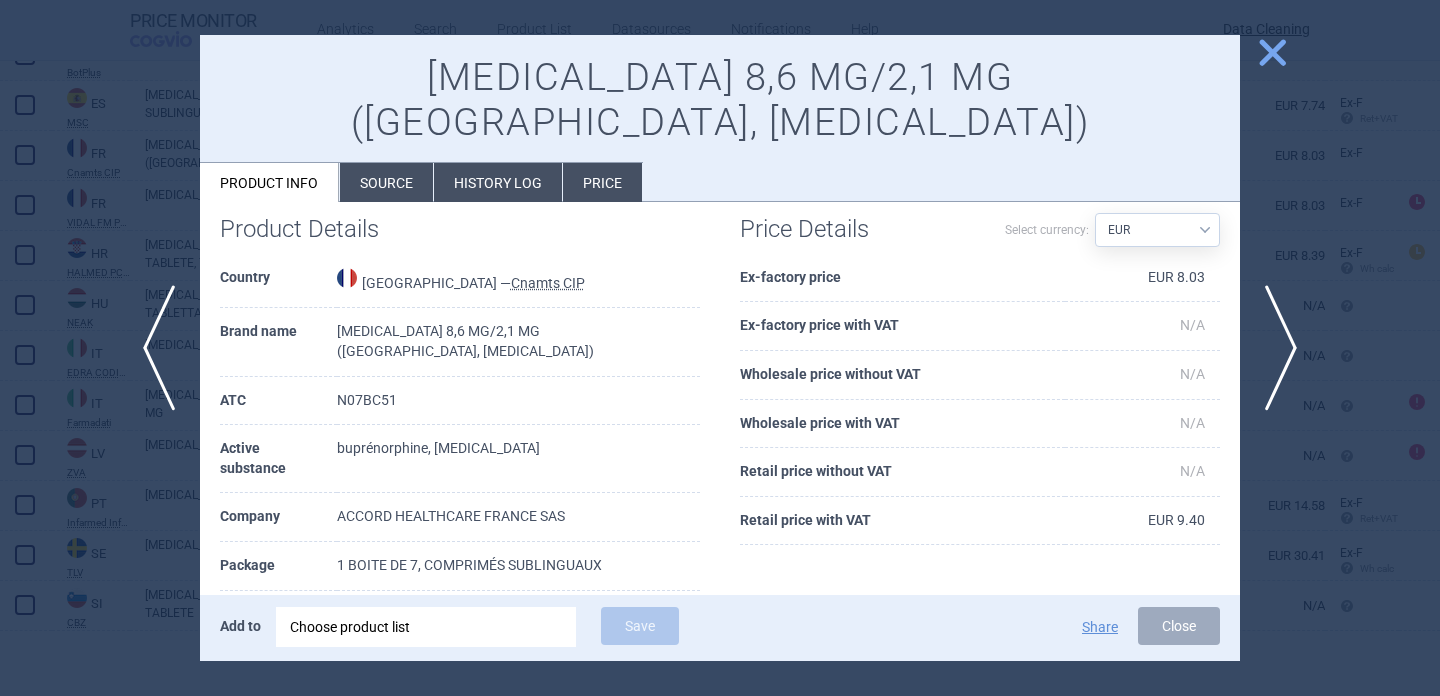 scroll, scrollTop: 34, scrollLeft: 0, axis: vertical 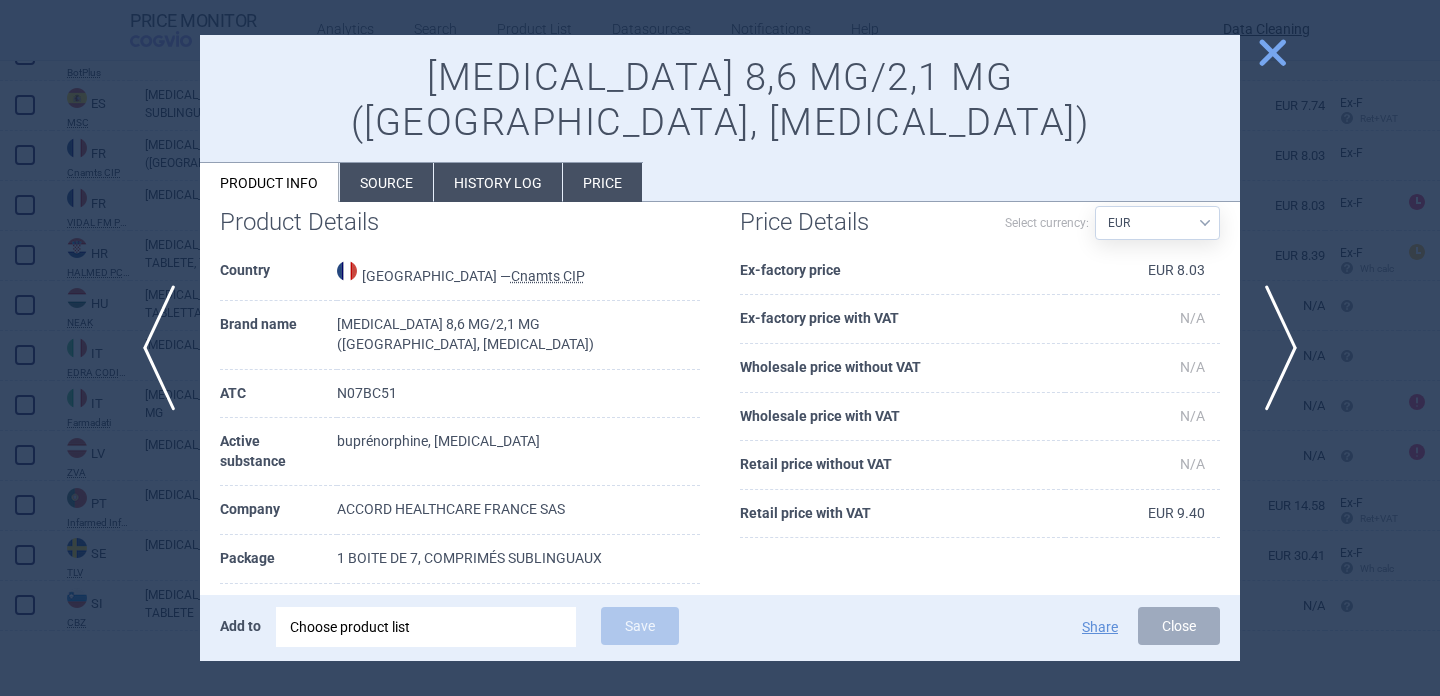 click at bounding box center (720, 348) 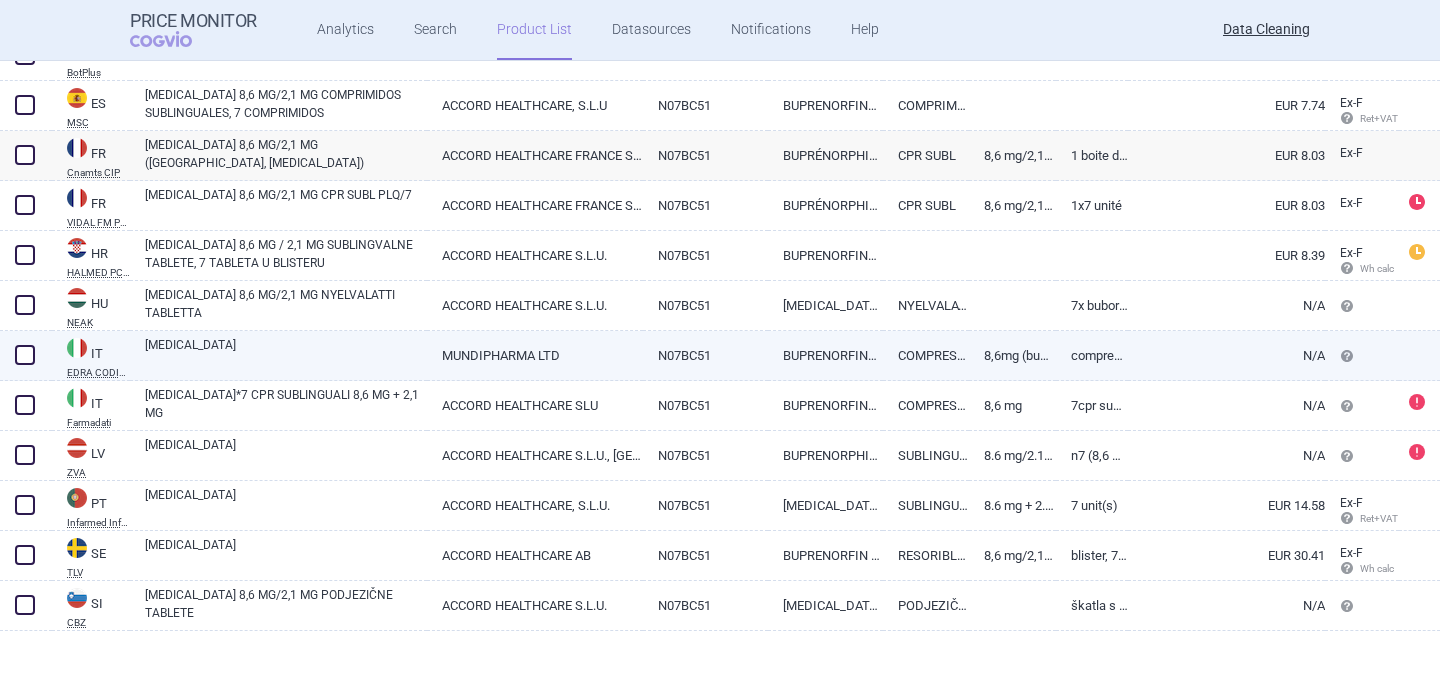 click on "[MEDICAL_DATA]" at bounding box center (286, 354) 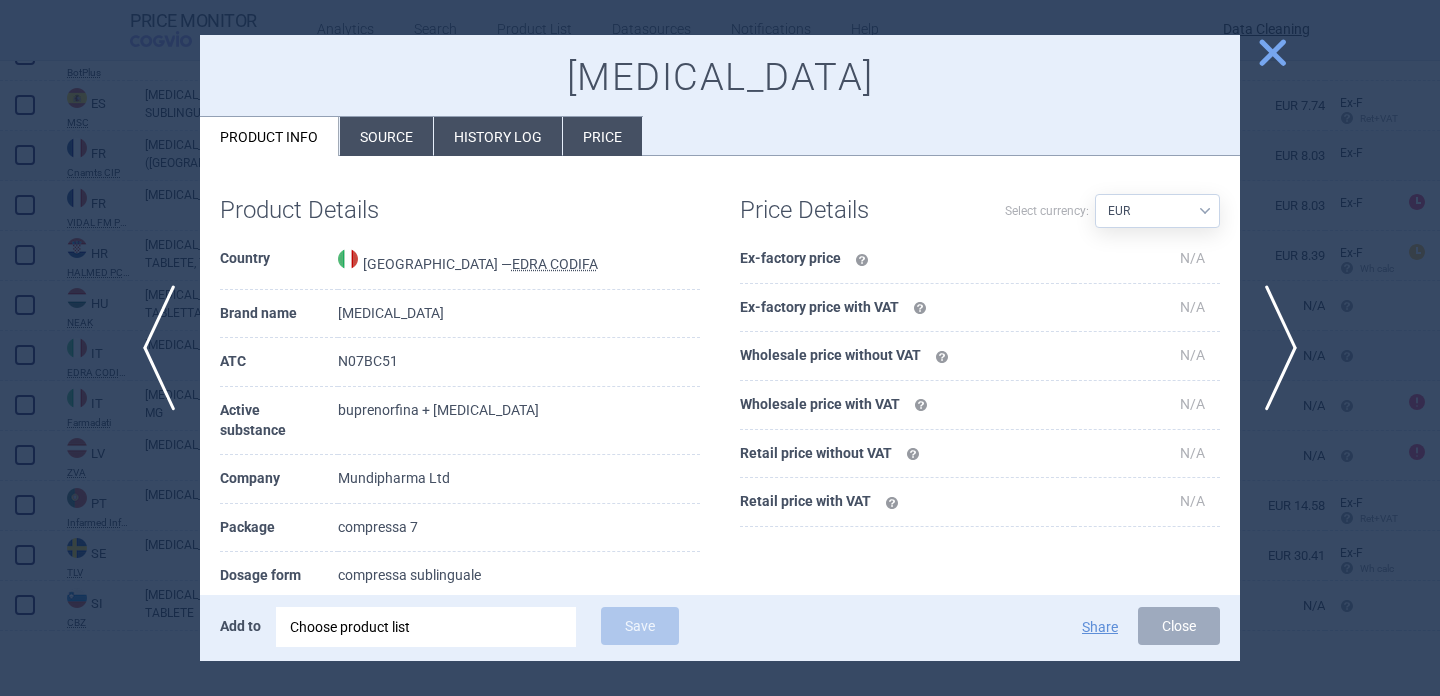 scroll, scrollTop: 51, scrollLeft: 0, axis: vertical 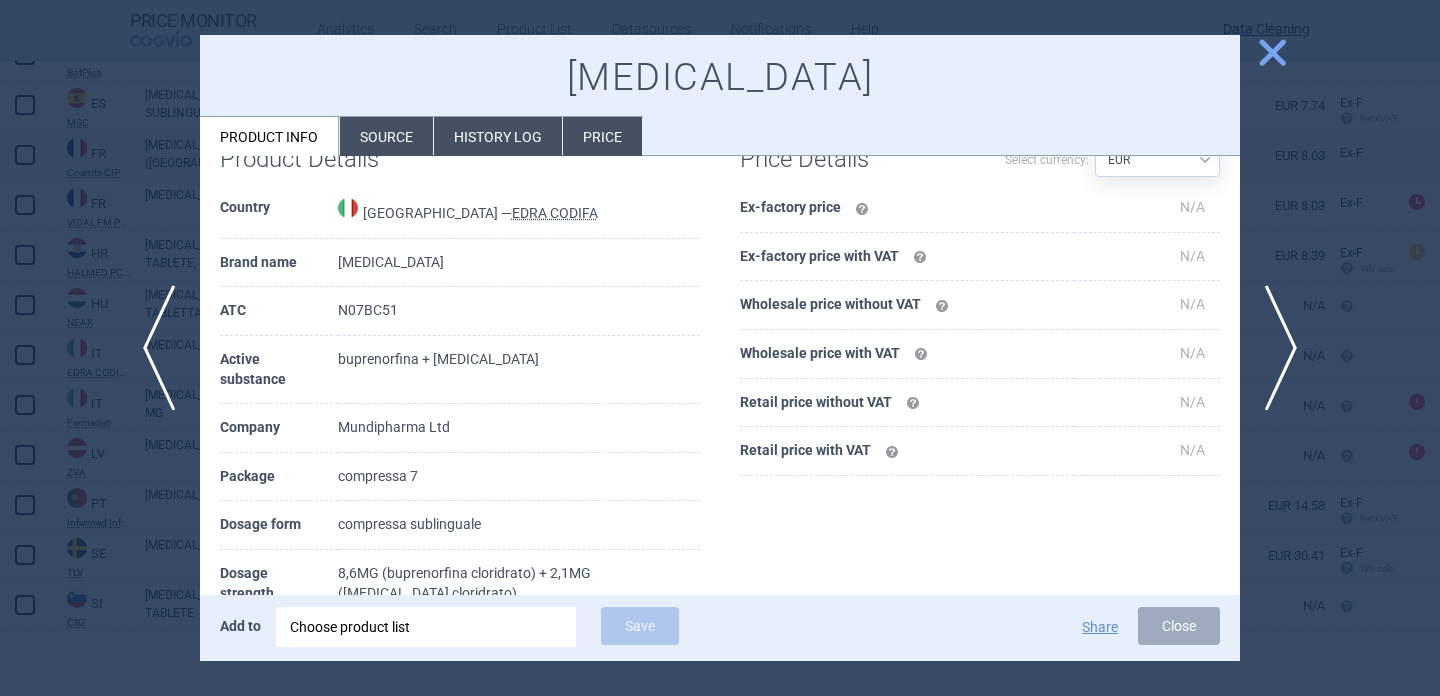 click at bounding box center [720, 348] 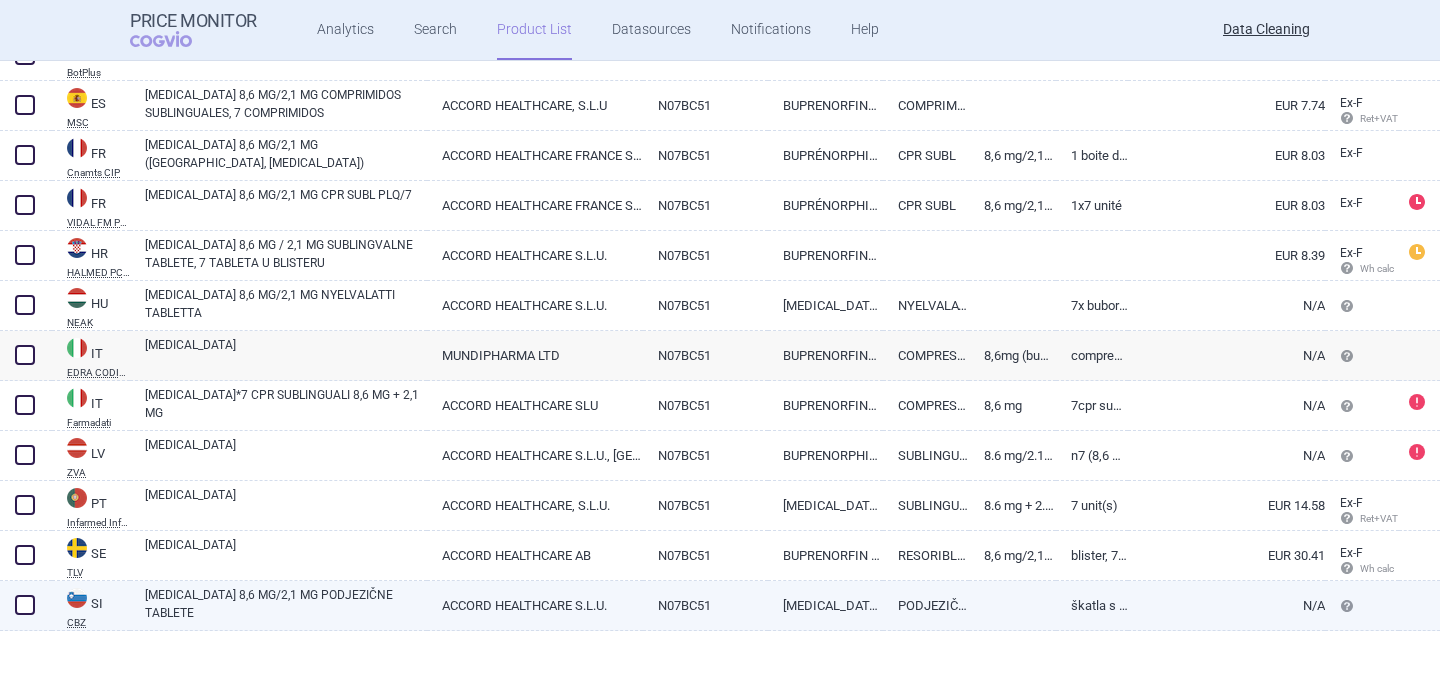 click on "ZUBSOLV 8,6 MG/2,1 MG PODJEZIČNE TABLETE" at bounding box center (286, 604) 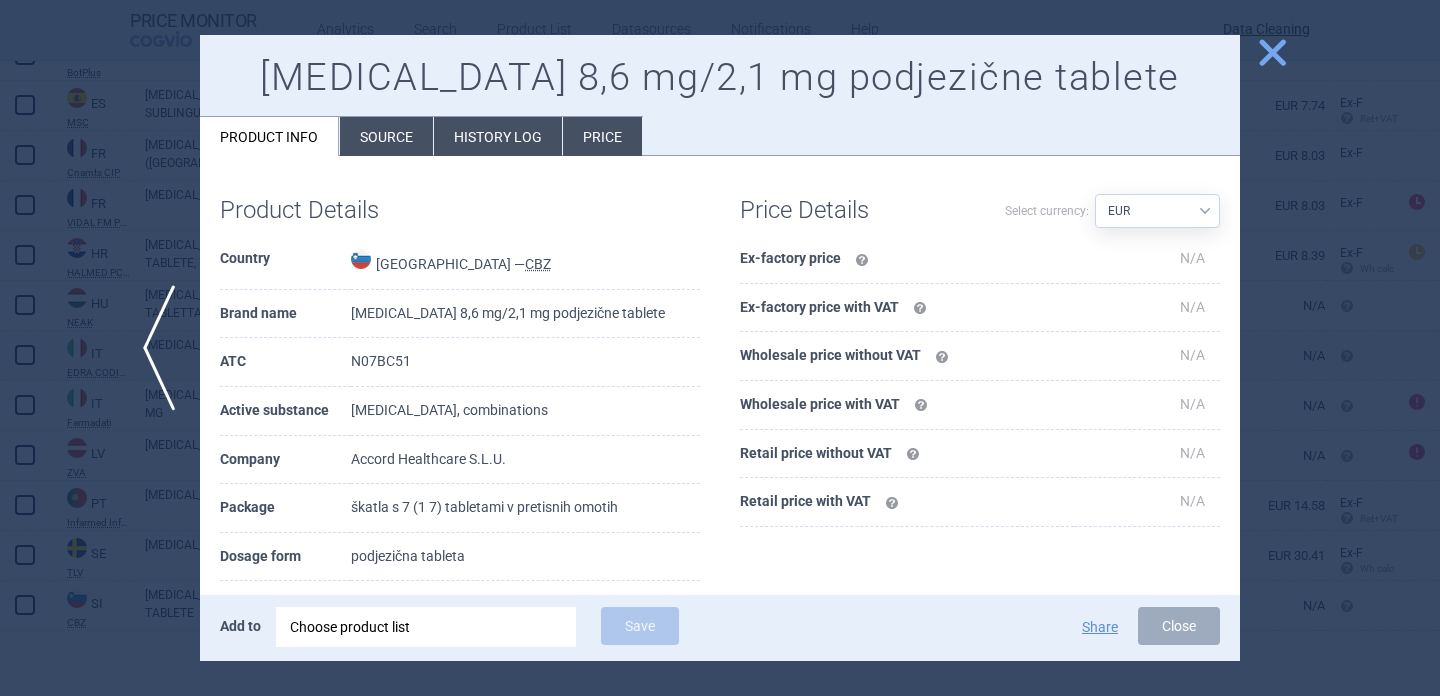 click at bounding box center [720, 348] 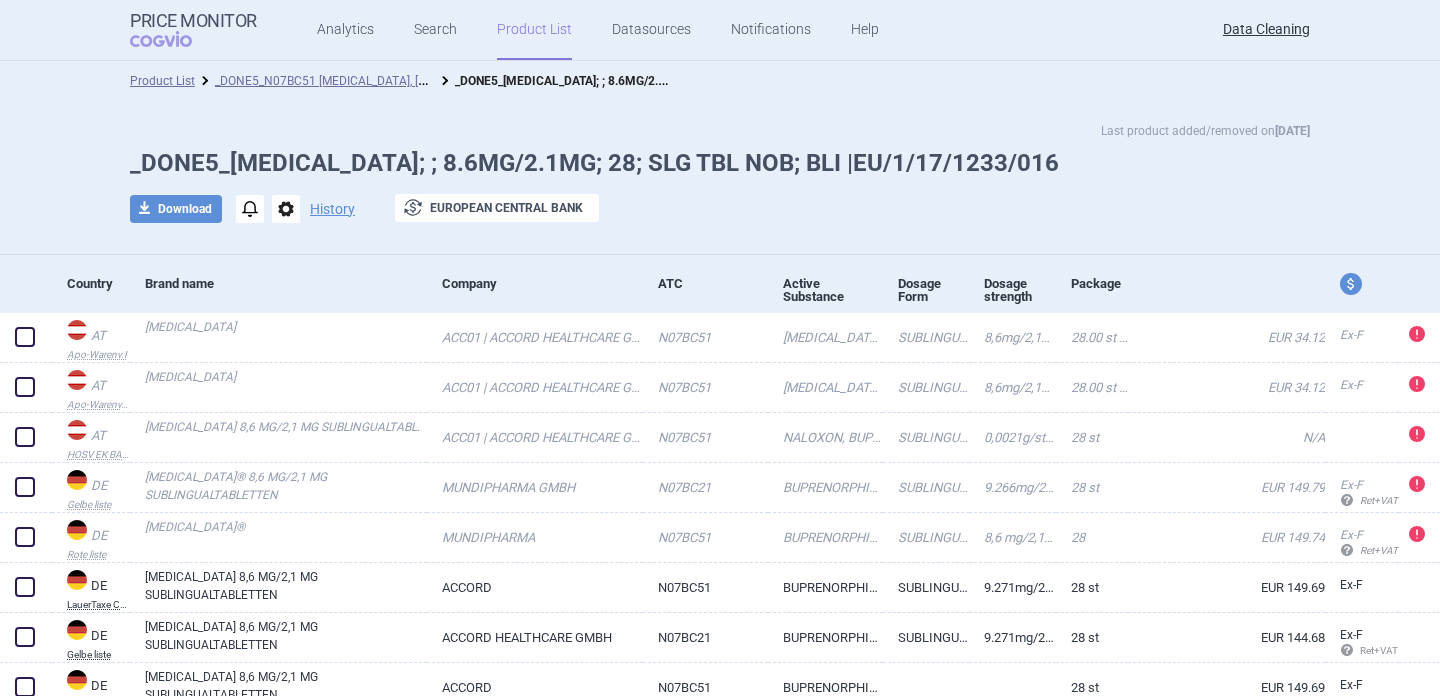 scroll, scrollTop: 0, scrollLeft: 0, axis: both 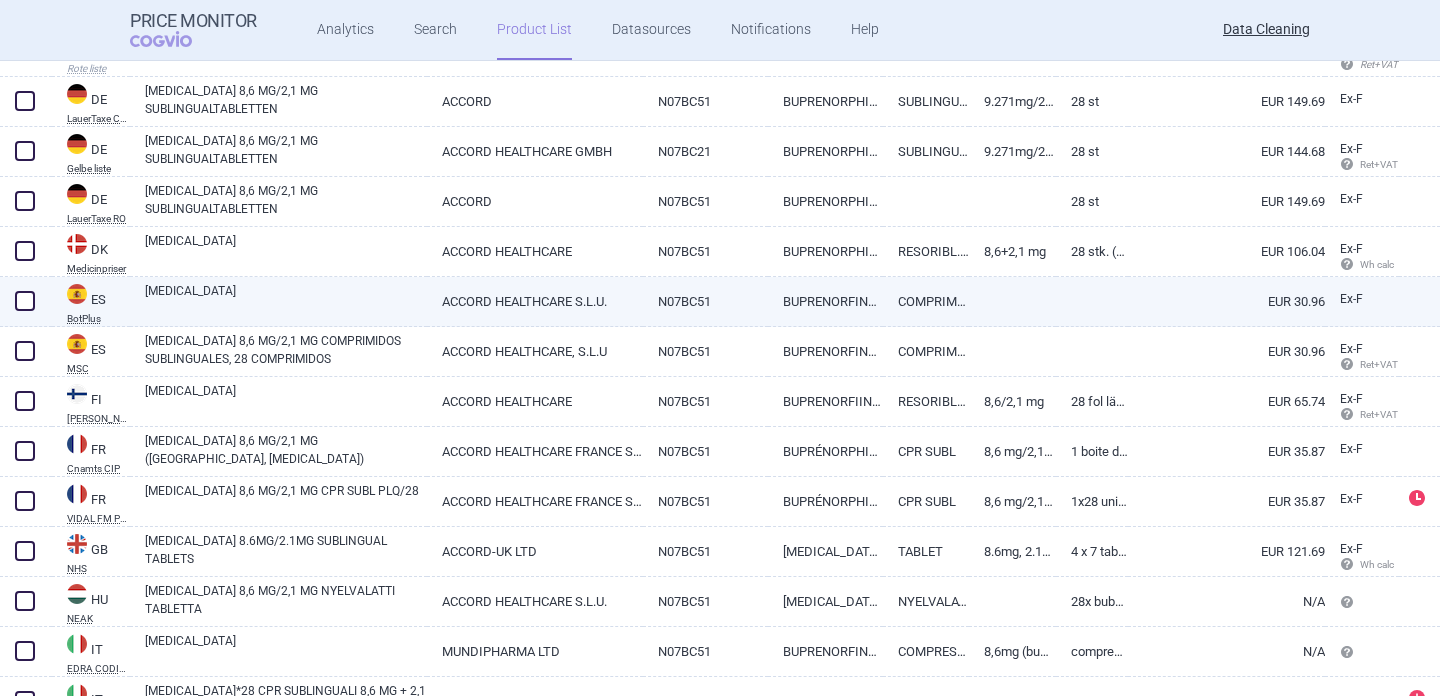 click on "ACCORD HEALTHCARE S.L.U." at bounding box center (535, 301) 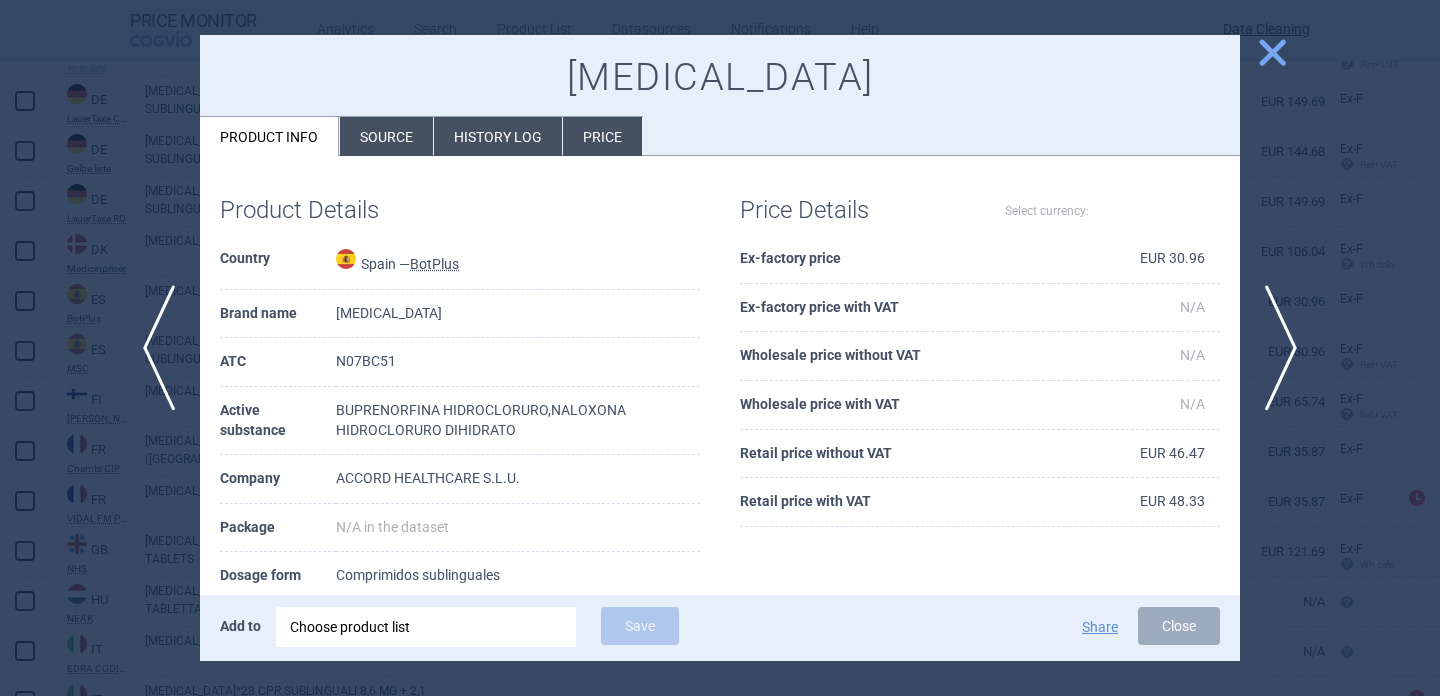 select on "EUR" 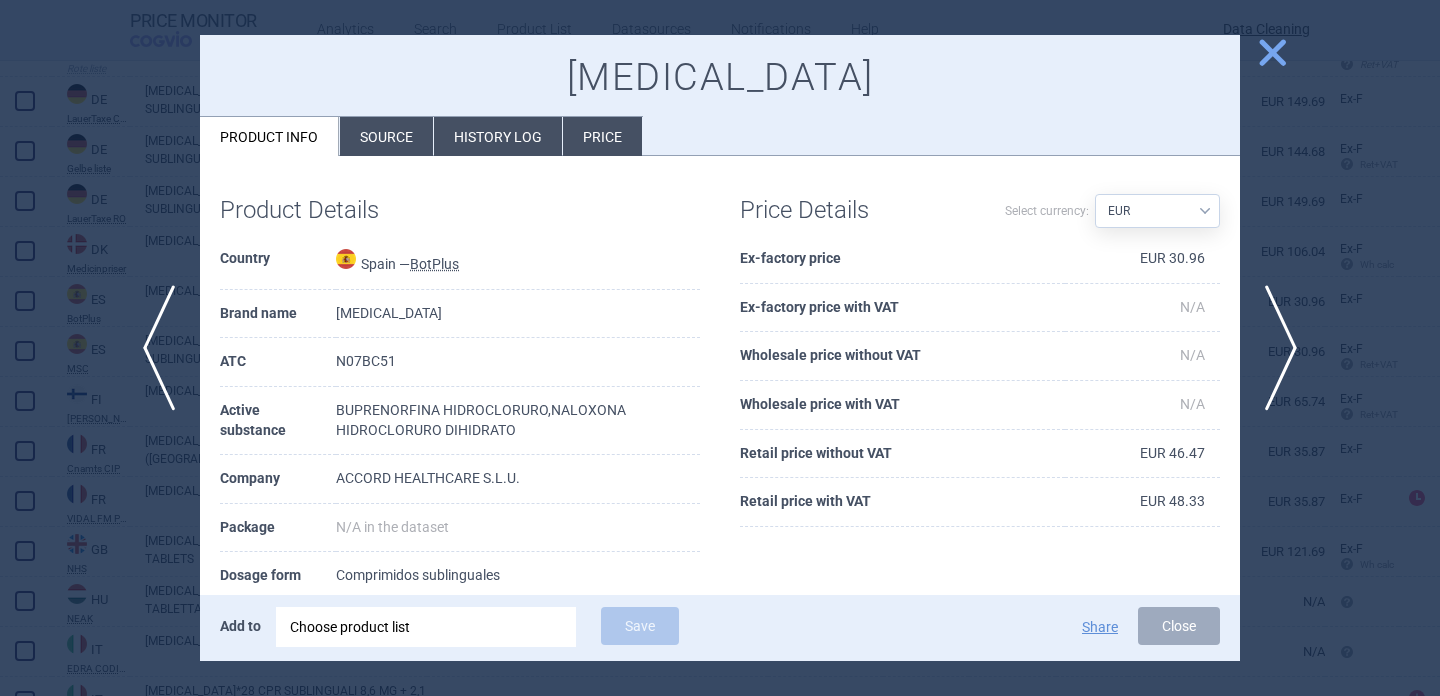 click on "Source" at bounding box center [386, 136] 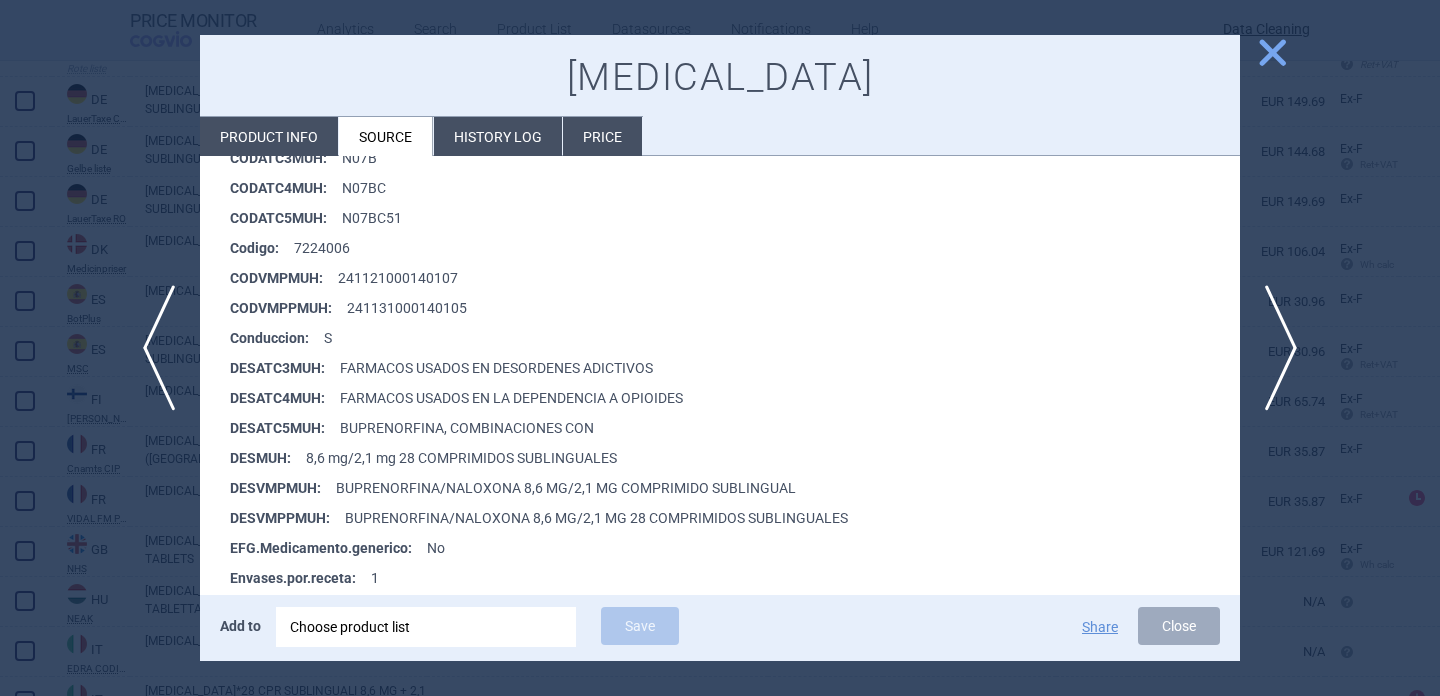 scroll, scrollTop: 433, scrollLeft: 0, axis: vertical 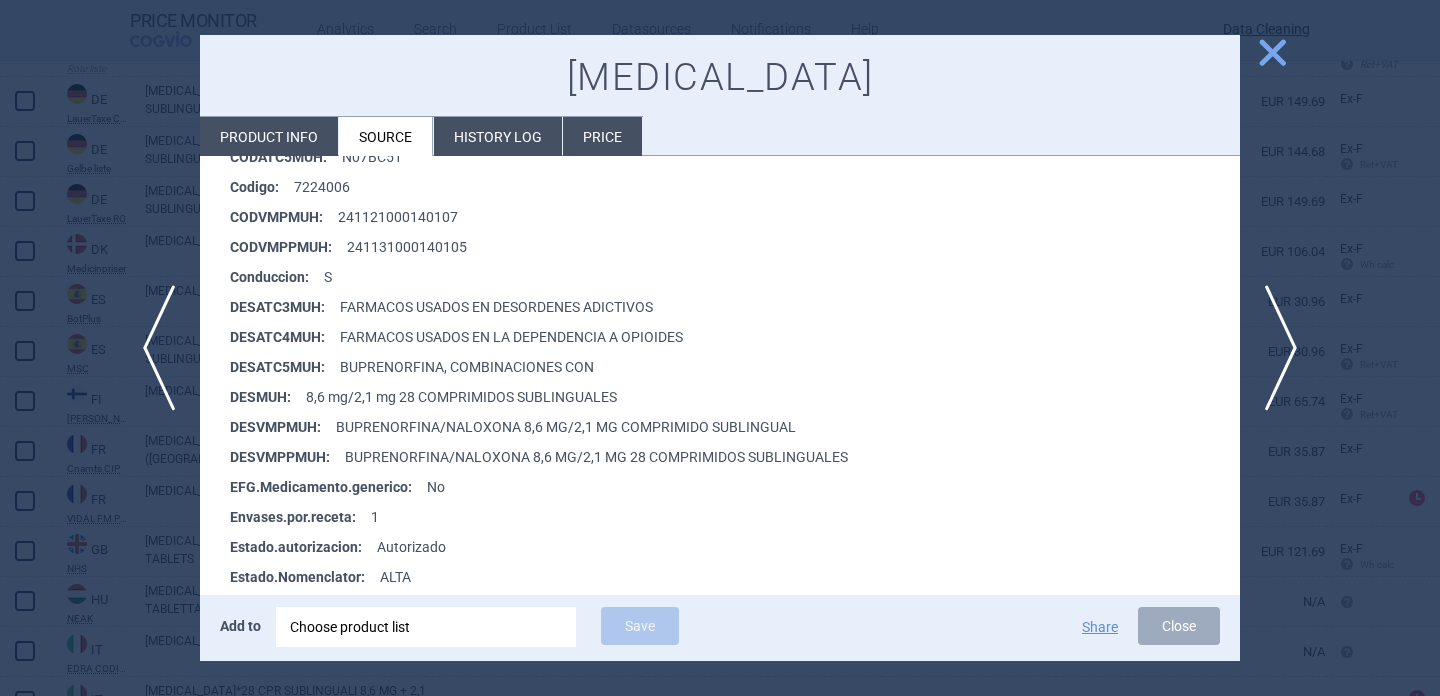 click at bounding box center (720, 348) 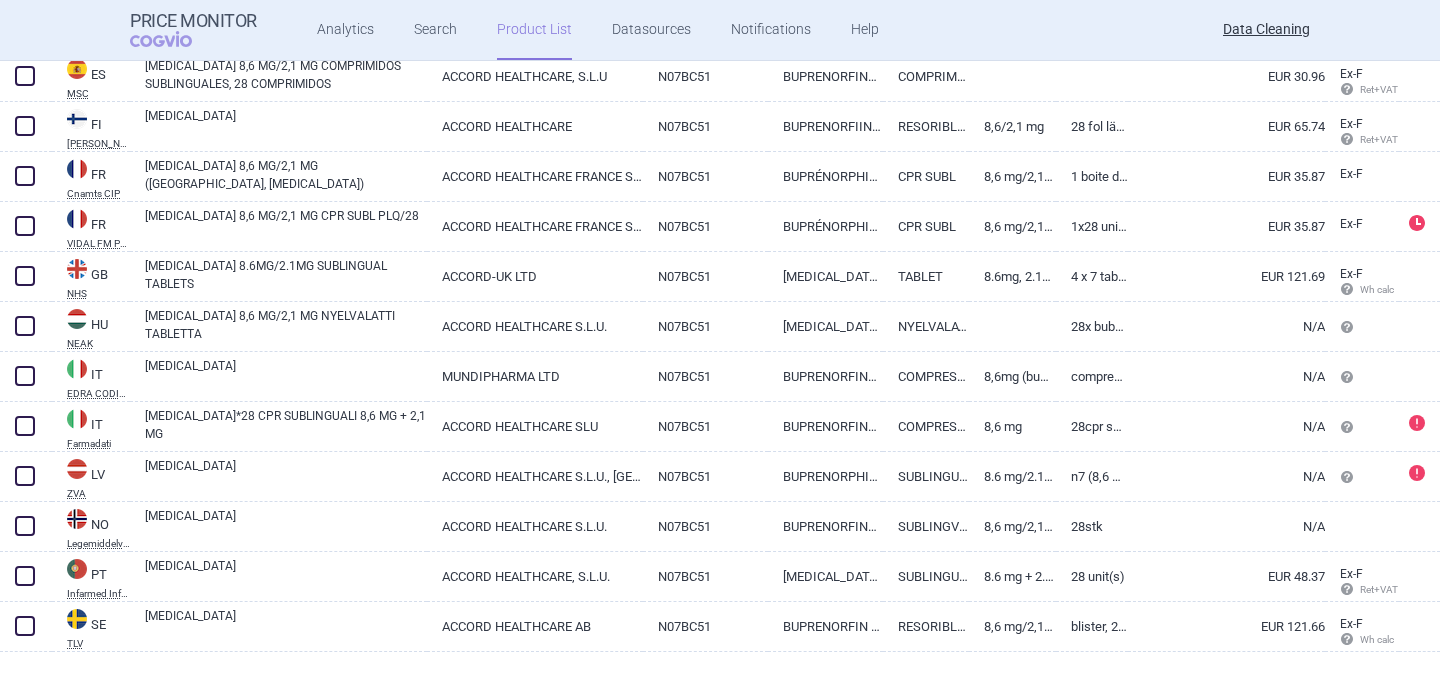 scroll, scrollTop: 782, scrollLeft: 0, axis: vertical 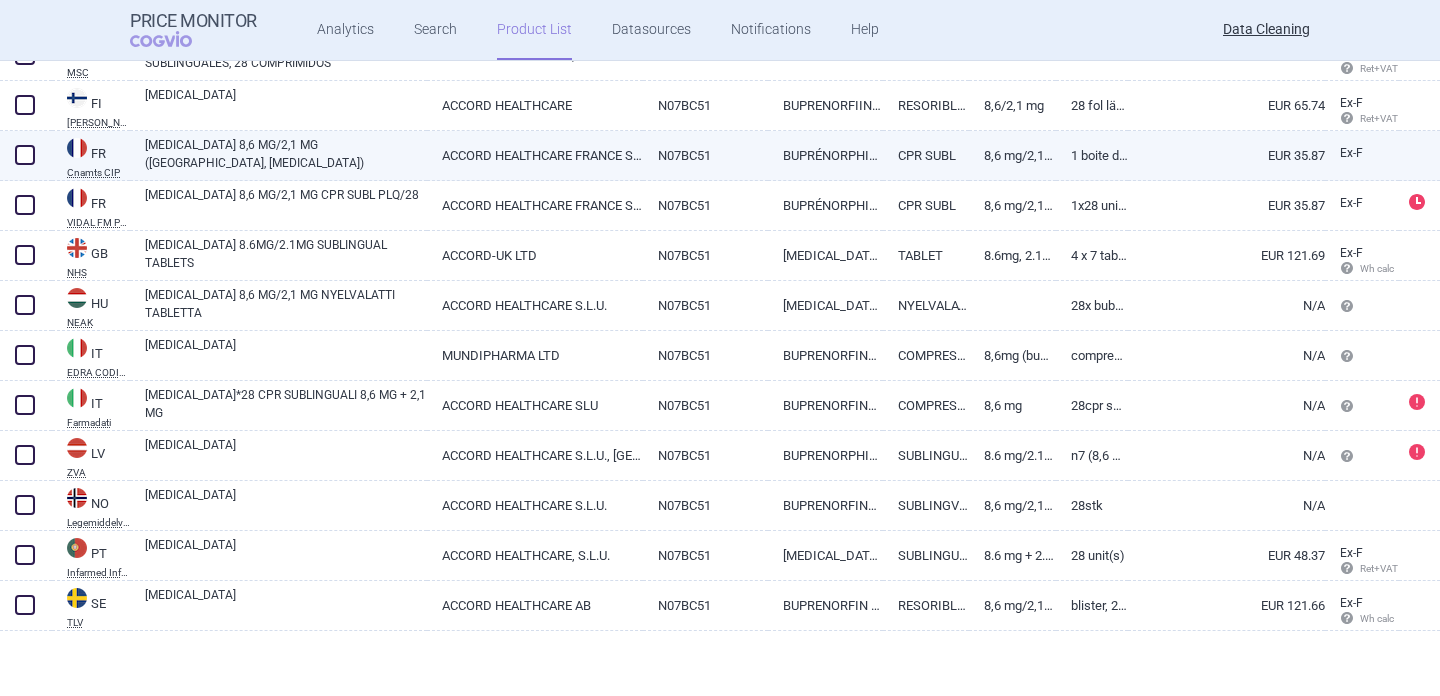 click on "ZUBSOLV 8,6 MG/2,1 MG (BUPRÉNORPHINE, NALOXONE)" at bounding box center (286, 154) 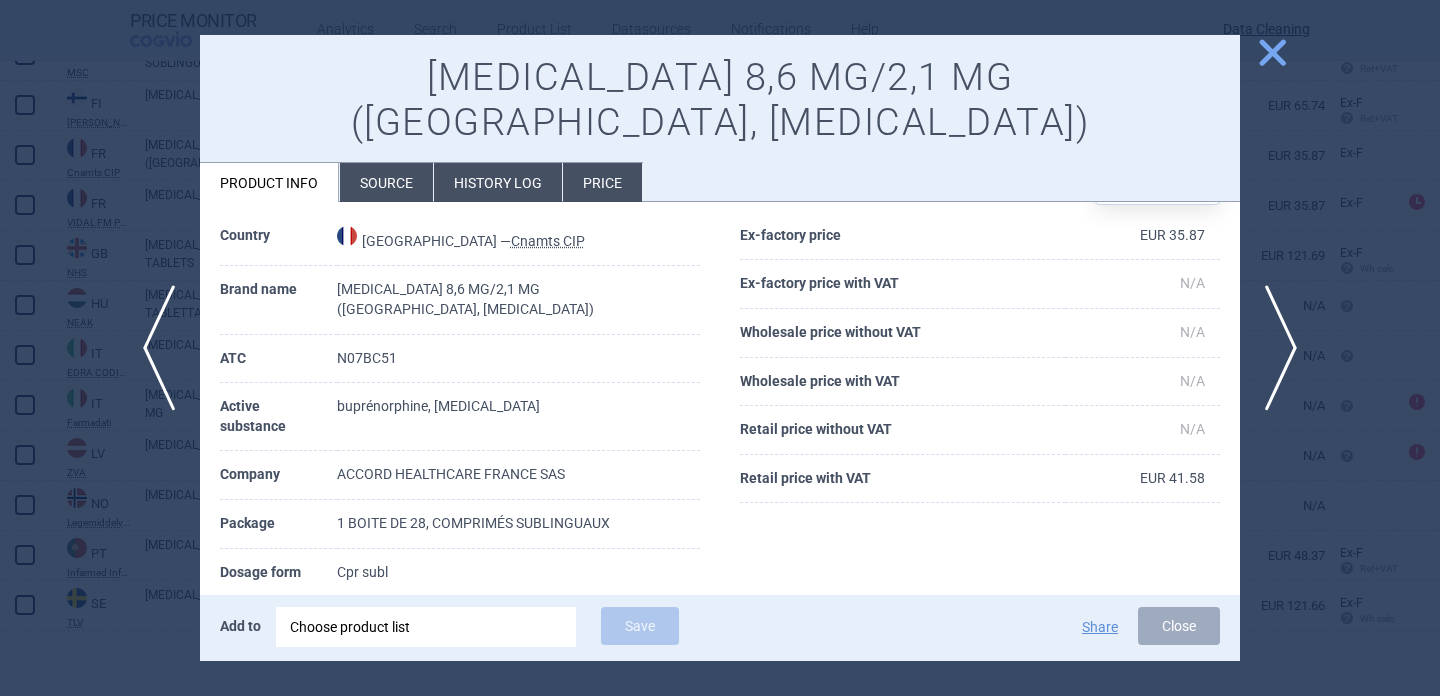 scroll, scrollTop: 70, scrollLeft: 0, axis: vertical 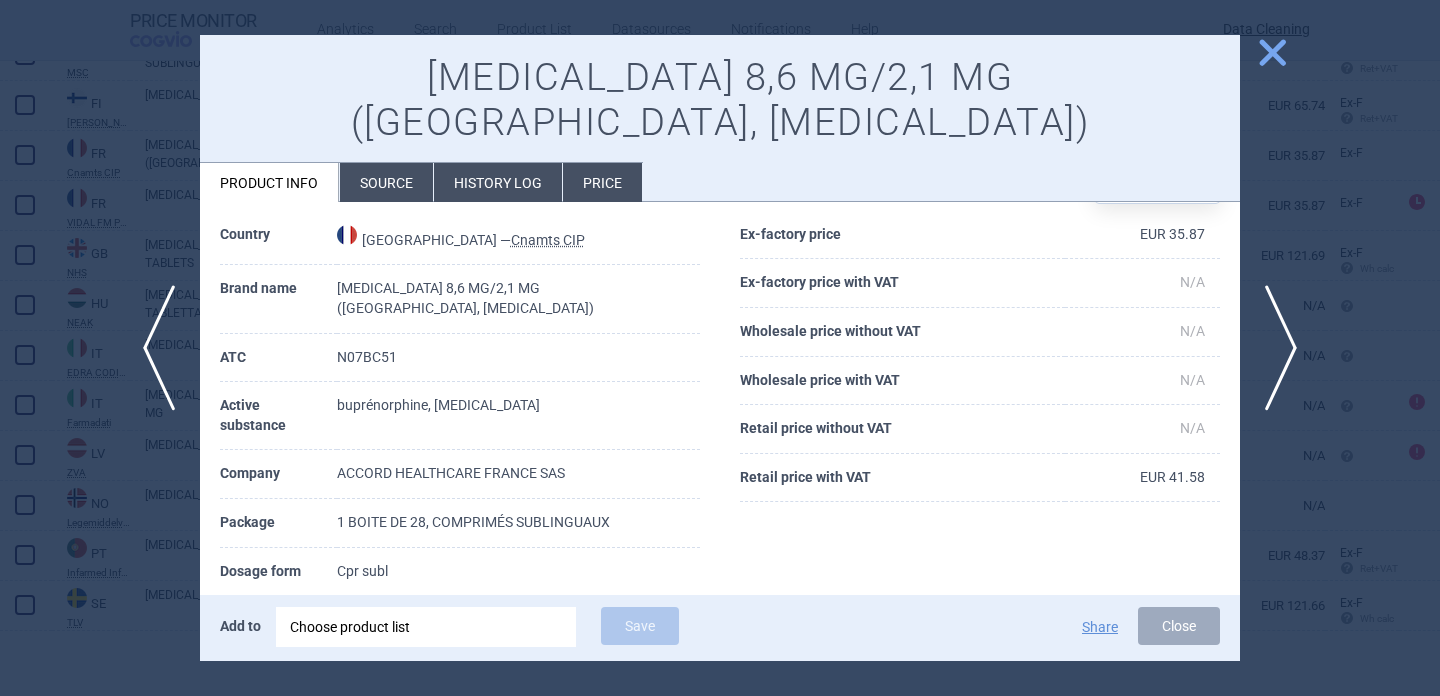 click at bounding box center (720, 348) 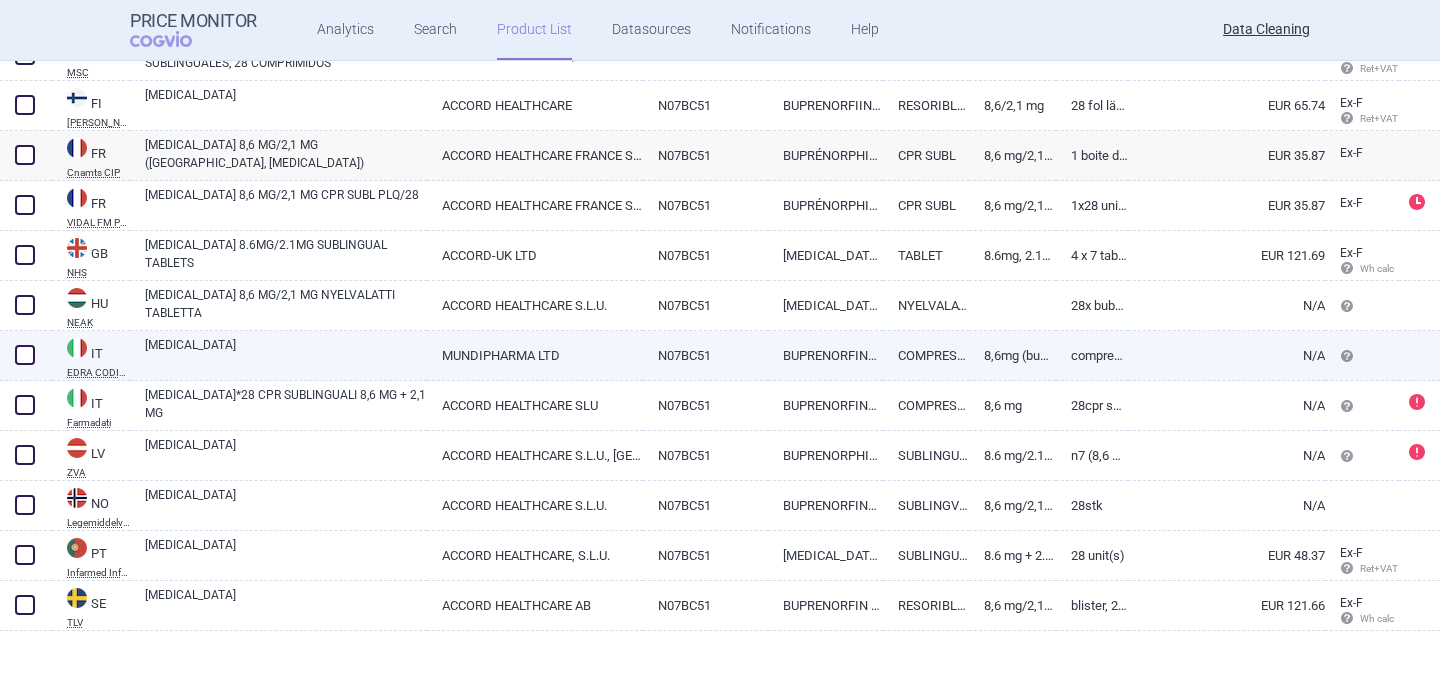 click on "[MEDICAL_DATA]" at bounding box center [286, 354] 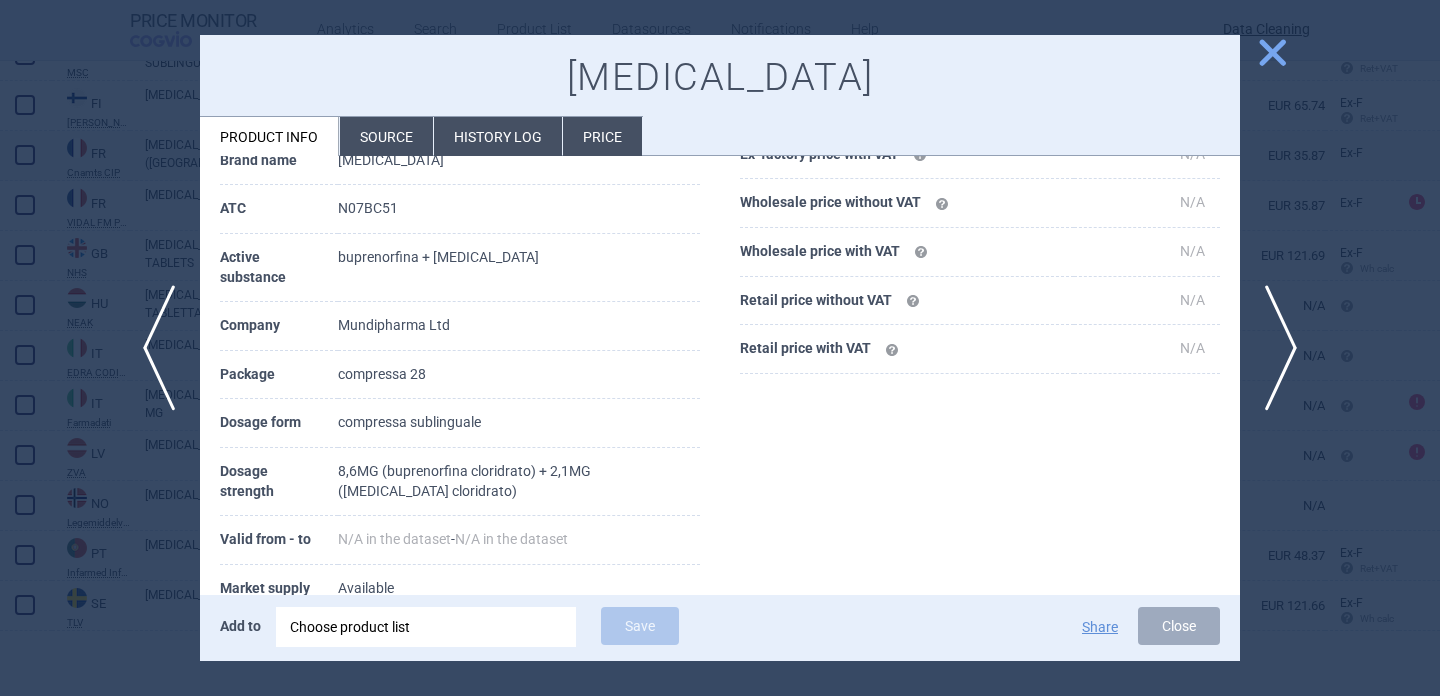 scroll, scrollTop: 211, scrollLeft: 0, axis: vertical 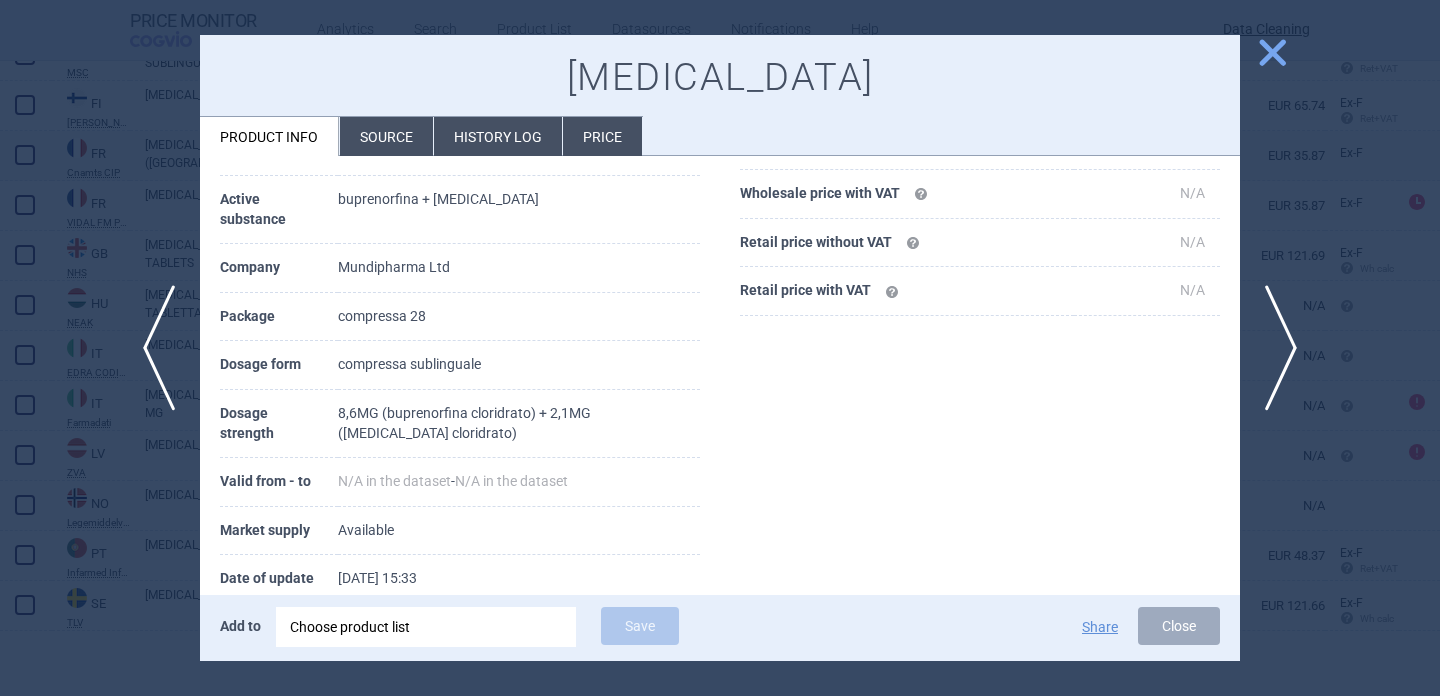 click at bounding box center [720, 348] 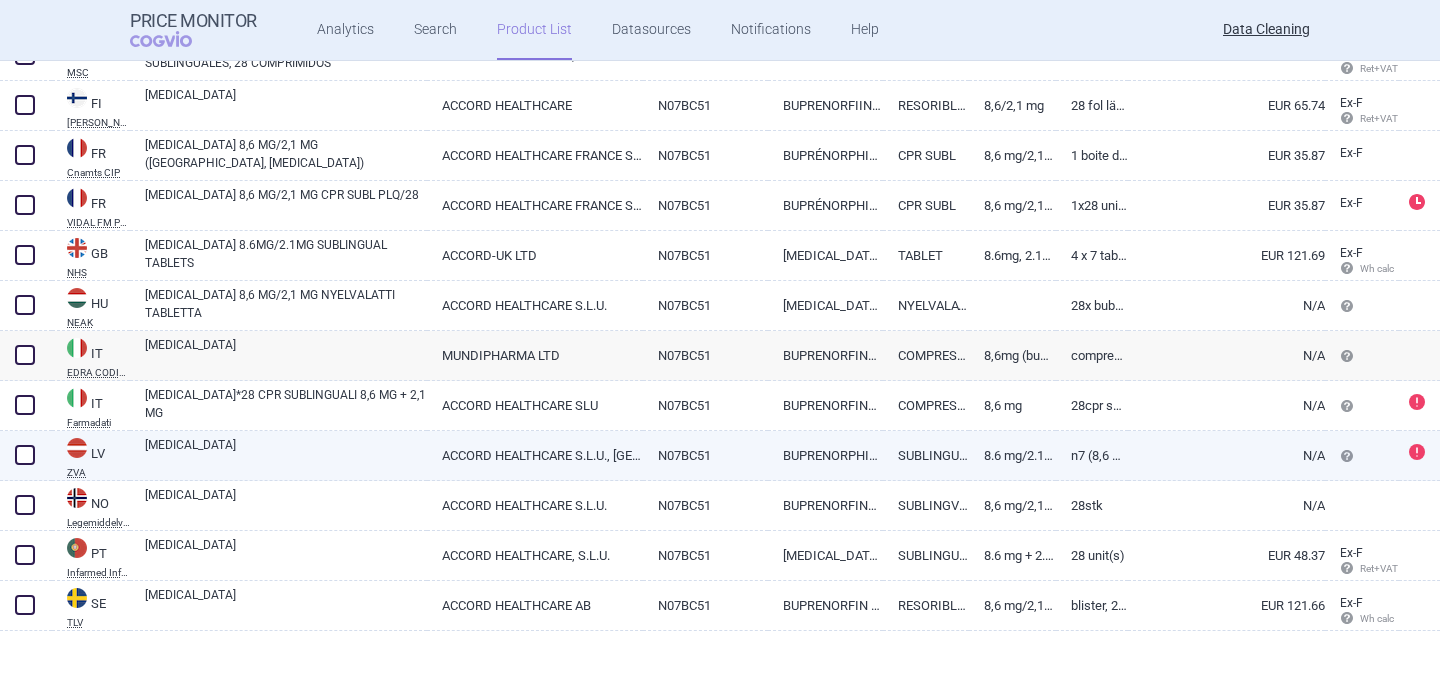 click on "[MEDICAL_DATA]" at bounding box center (286, 454) 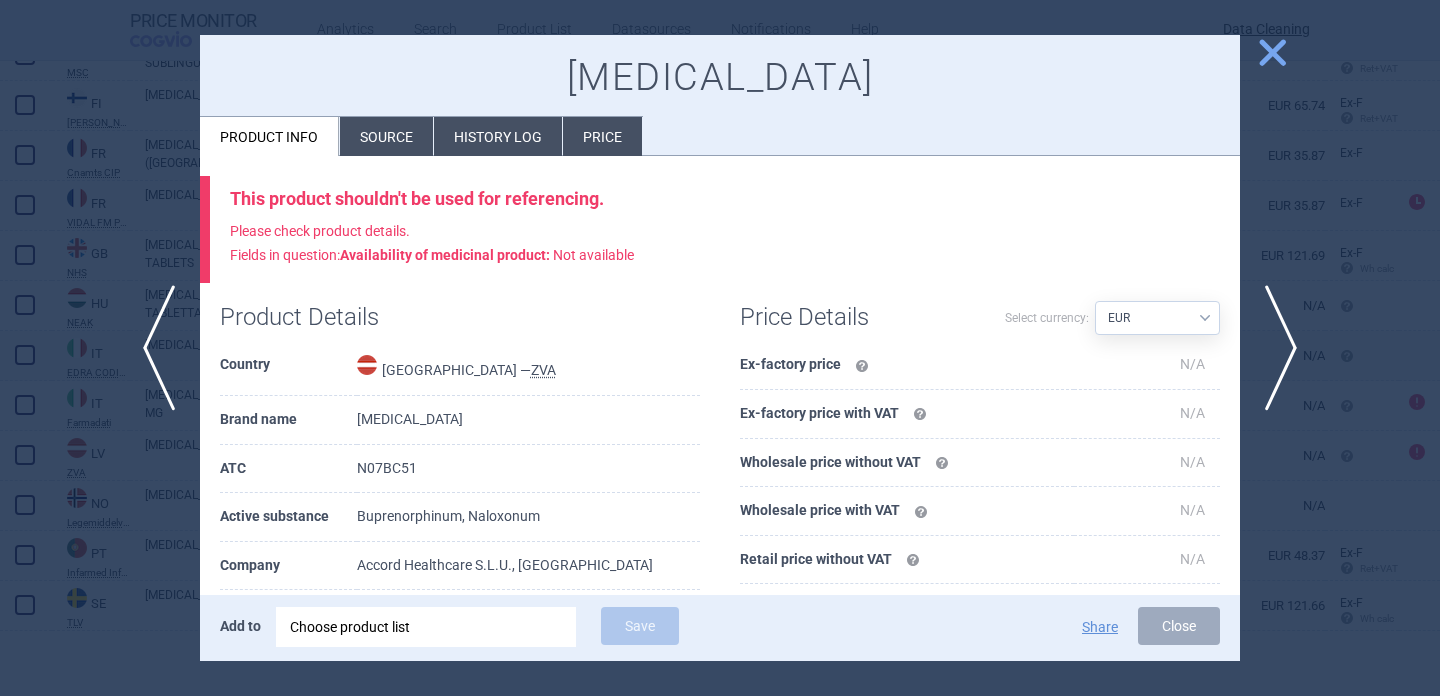 click on "Source" at bounding box center [386, 136] 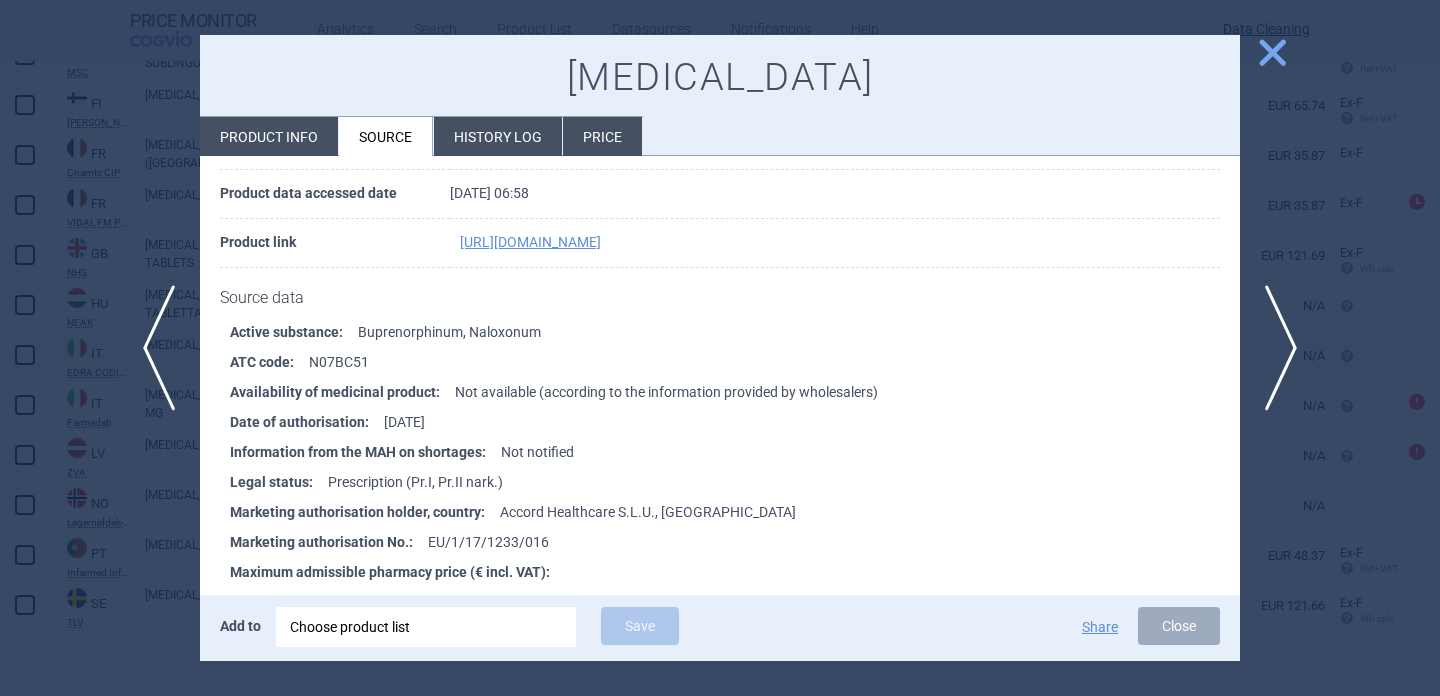 scroll, scrollTop: 172, scrollLeft: 0, axis: vertical 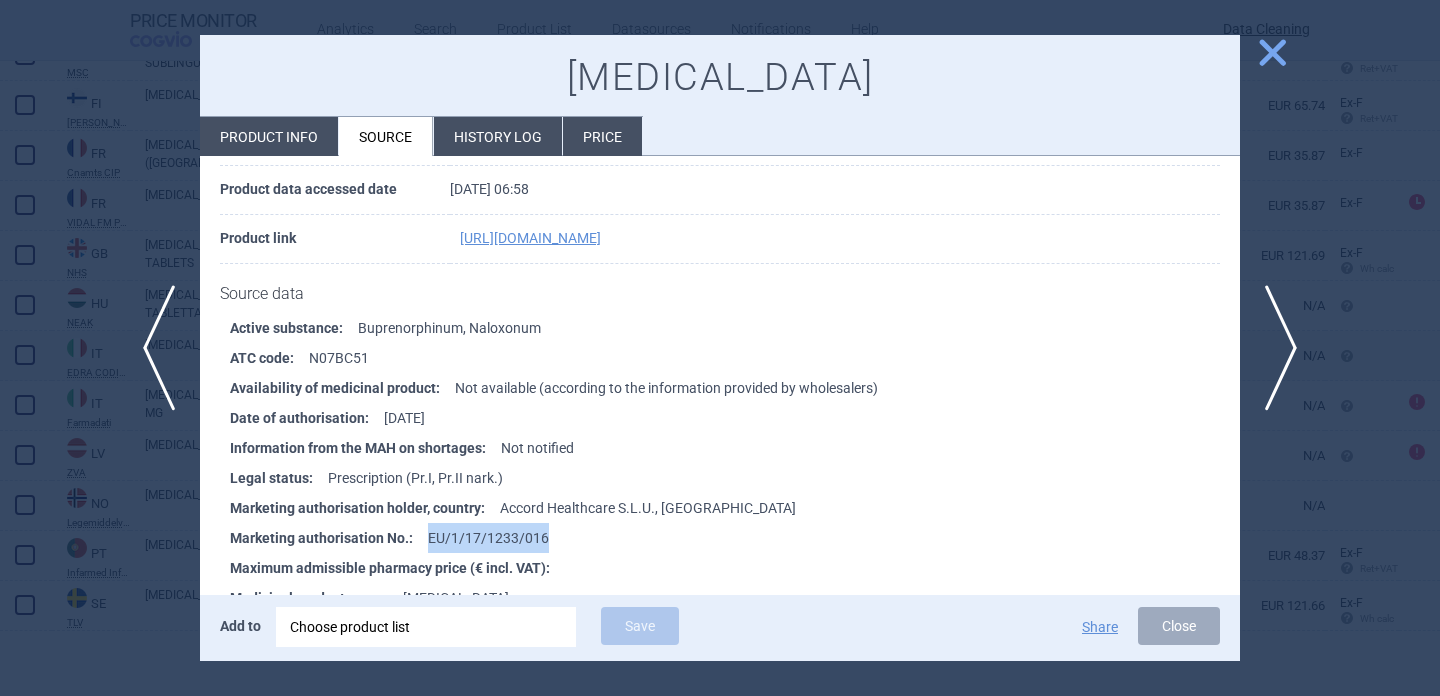 drag, startPoint x: 560, startPoint y: 535, endPoint x: 428, endPoint y: 538, distance: 132.03409 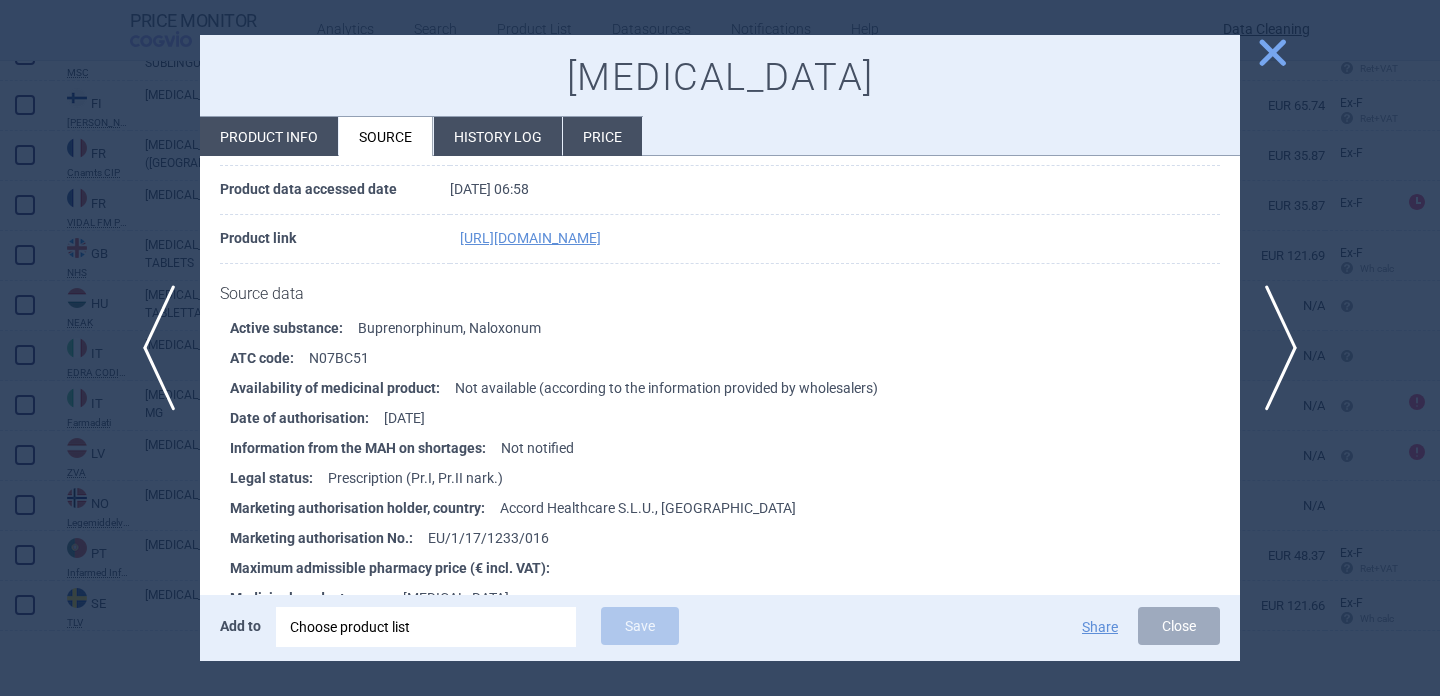click at bounding box center [720, 348] 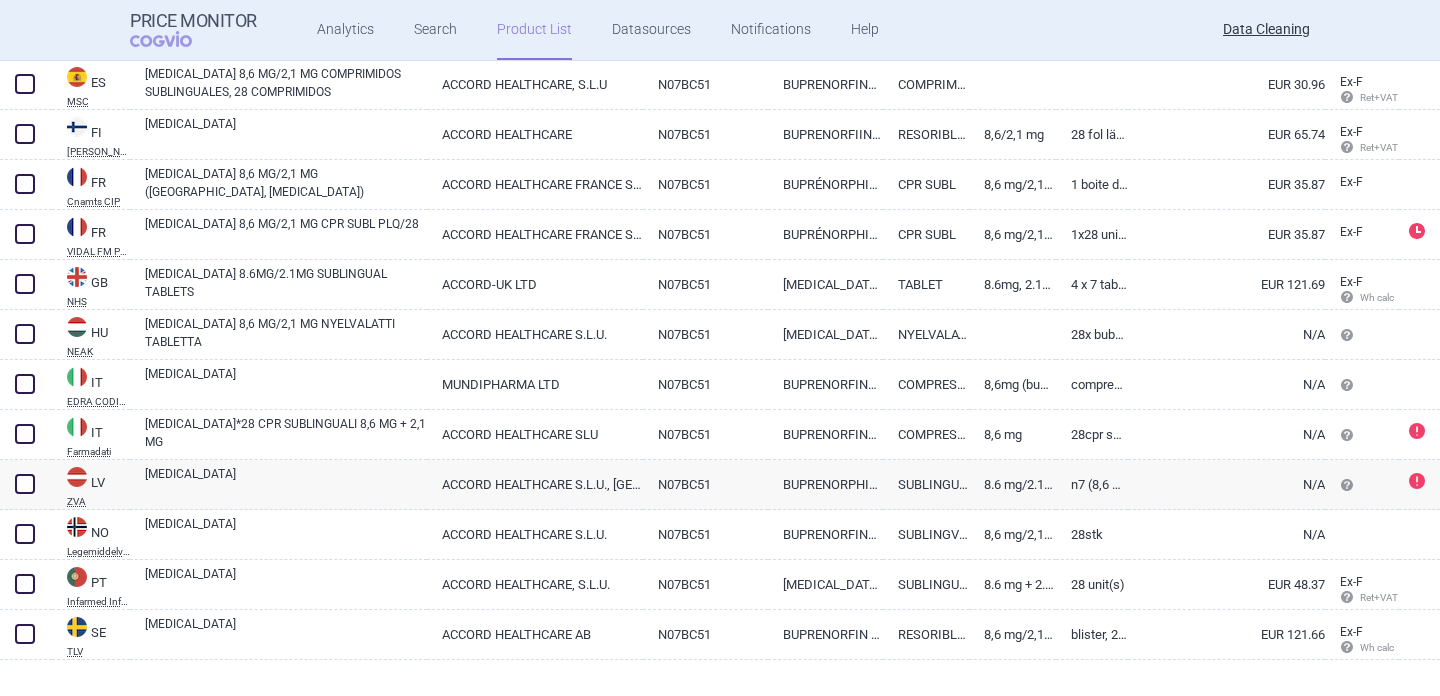 scroll, scrollTop: 782, scrollLeft: 0, axis: vertical 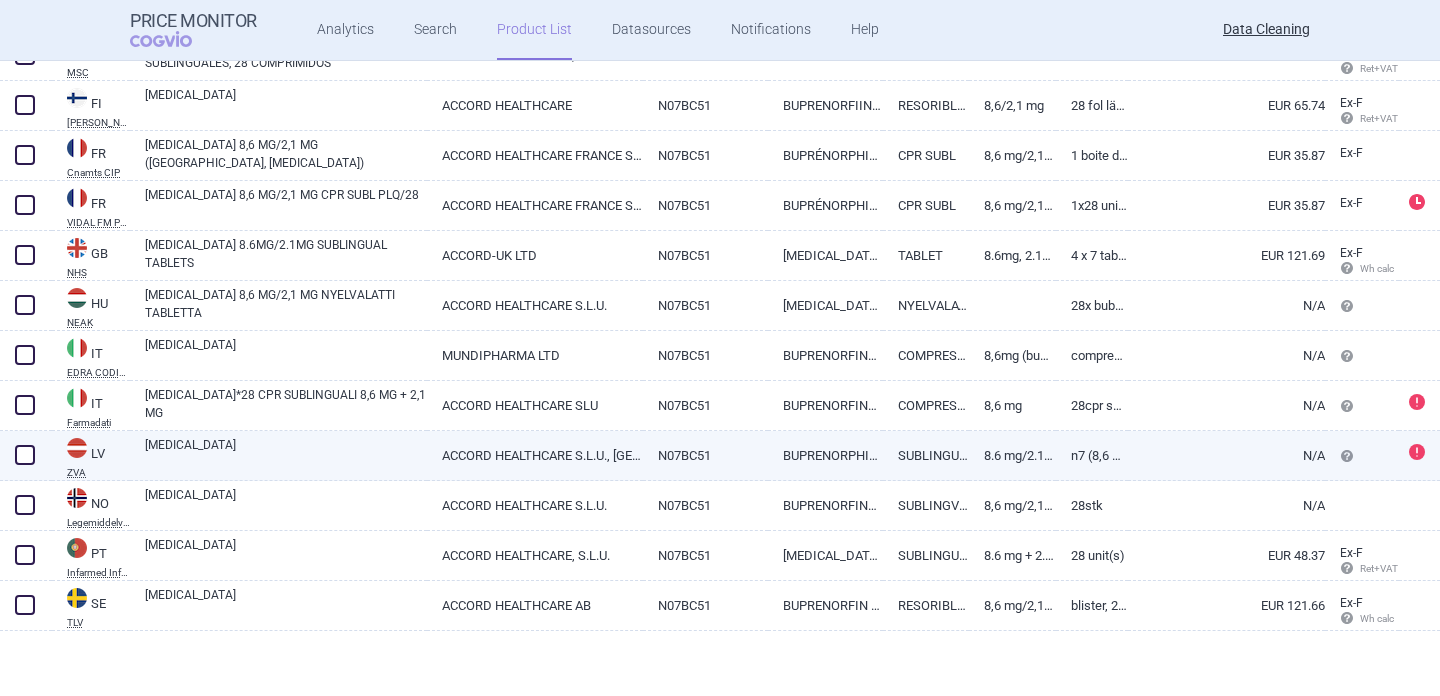 click on "[MEDICAL_DATA]" at bounding box center [286, 454] 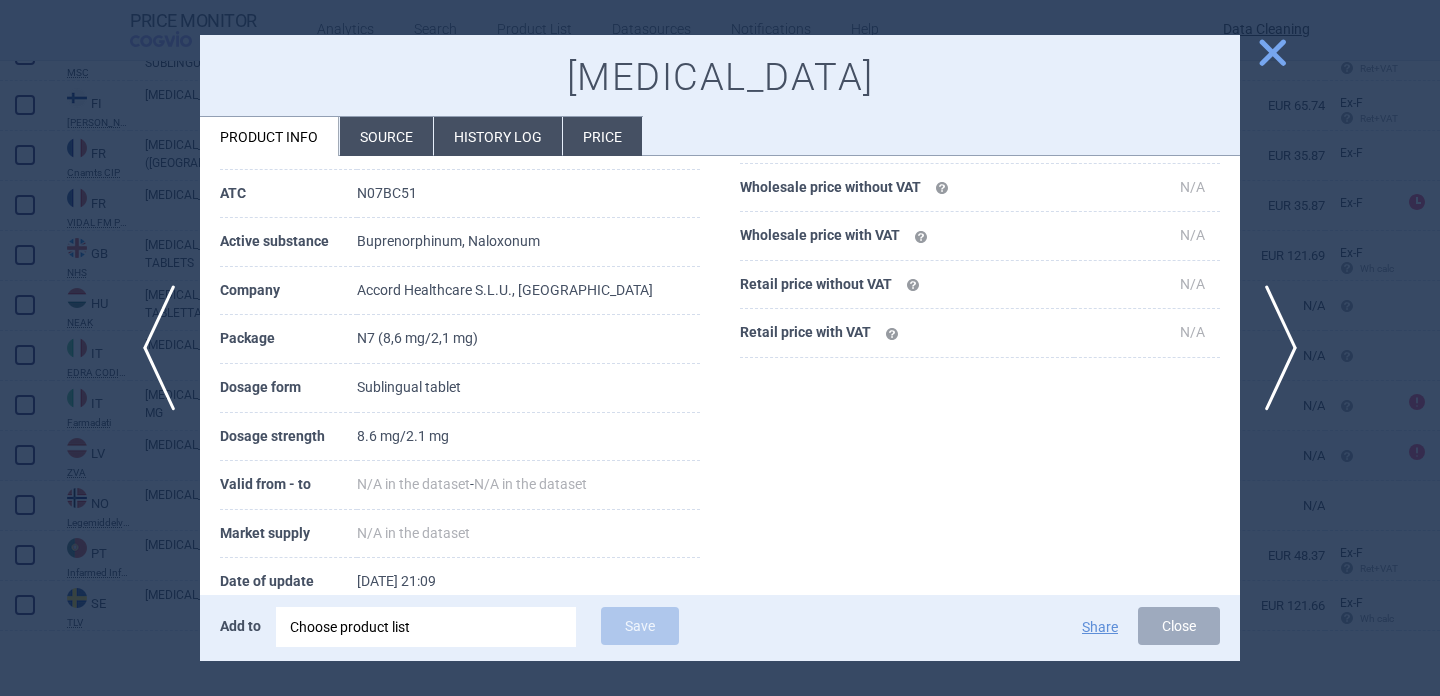 scroll, scrollTop: 311, scrollLeft: 0, axis: vertical 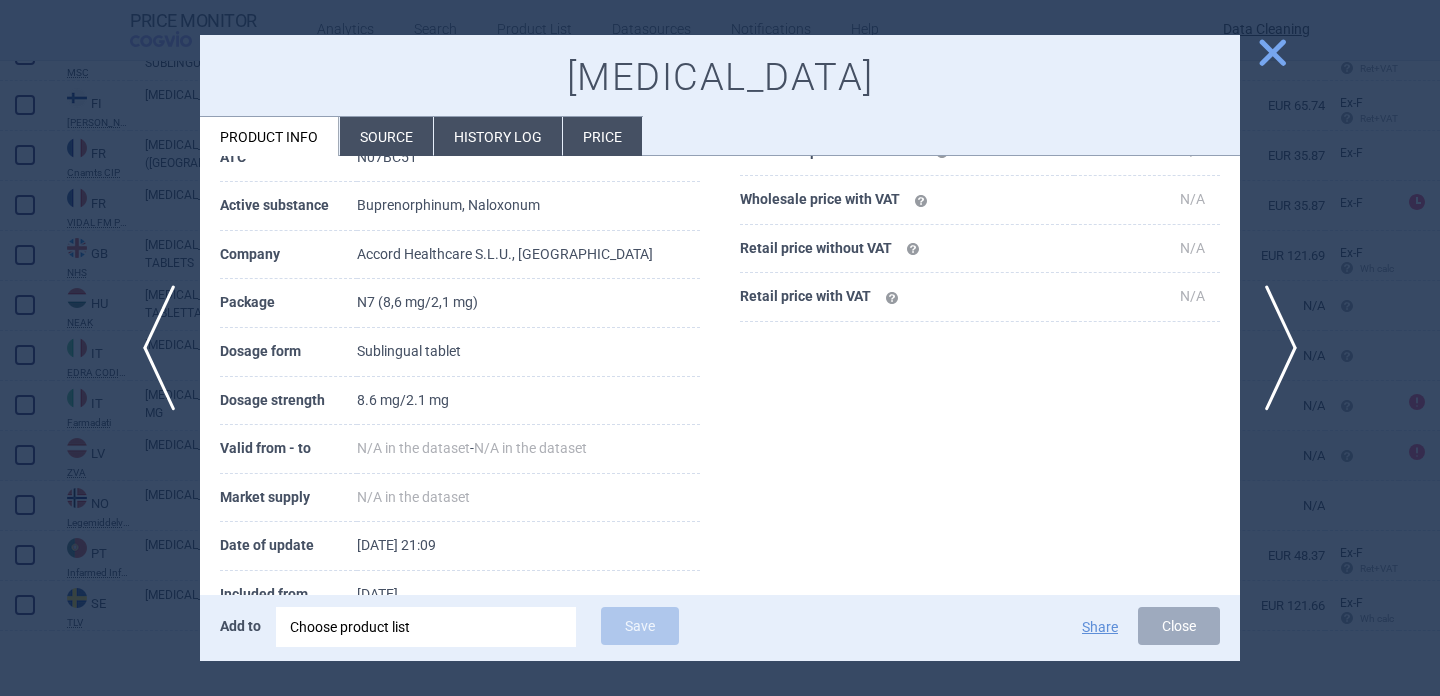 click on "Source" at bounding box center [386, 136] 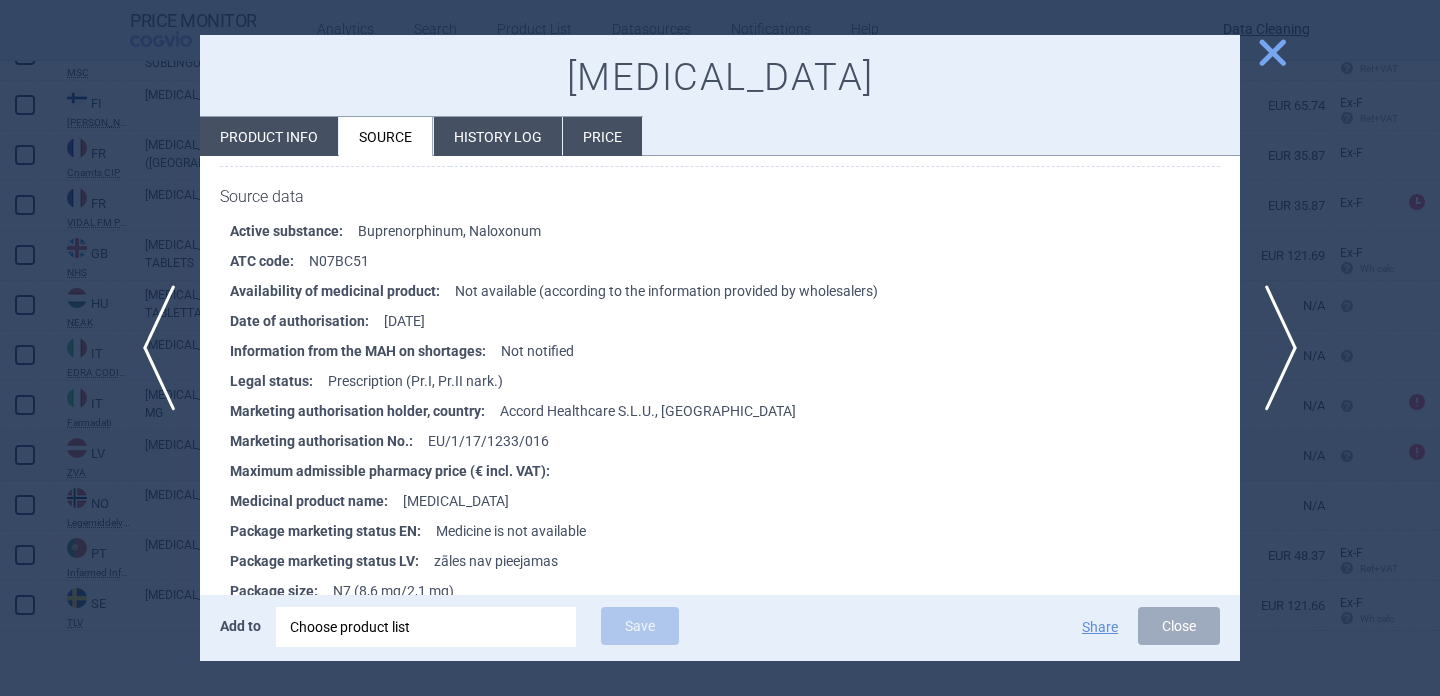 scroll, scrollTop: 250, scrollLeft: 0, axis: vertical 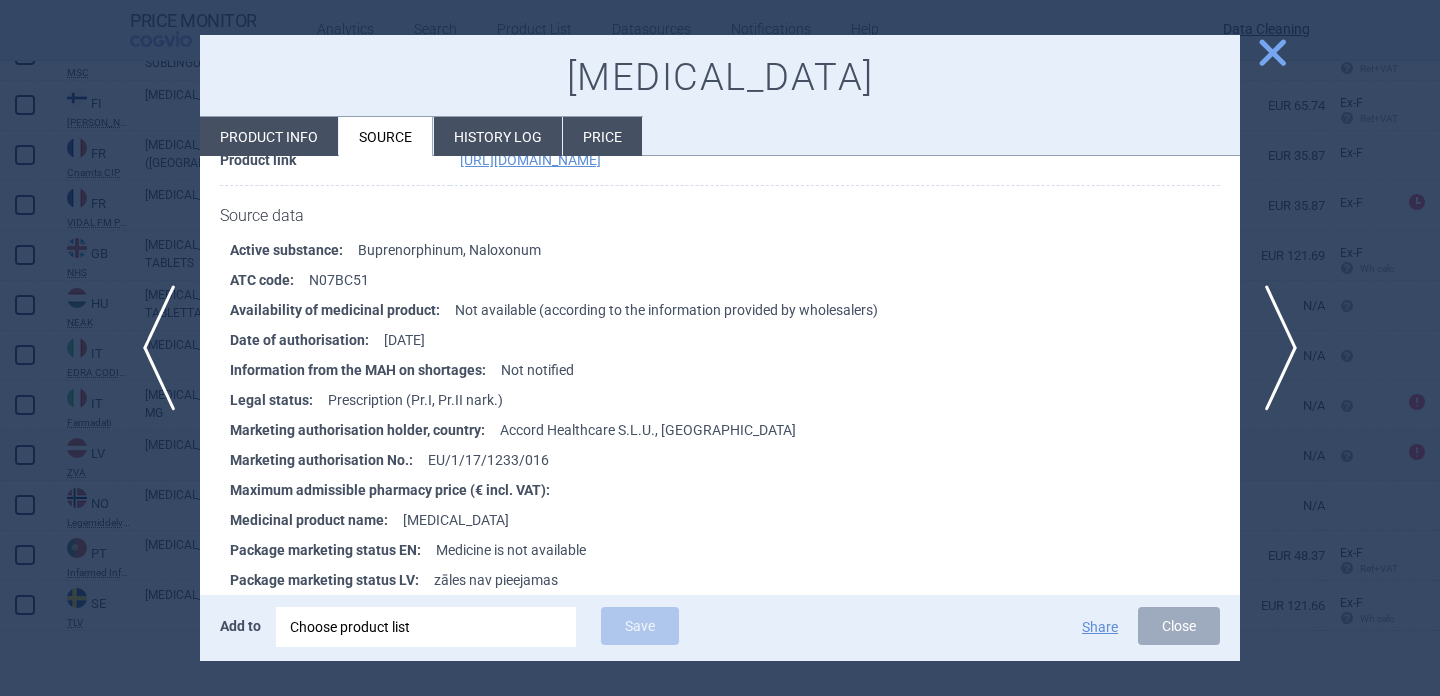 click on "Product info" at bounding box center [269, 136] 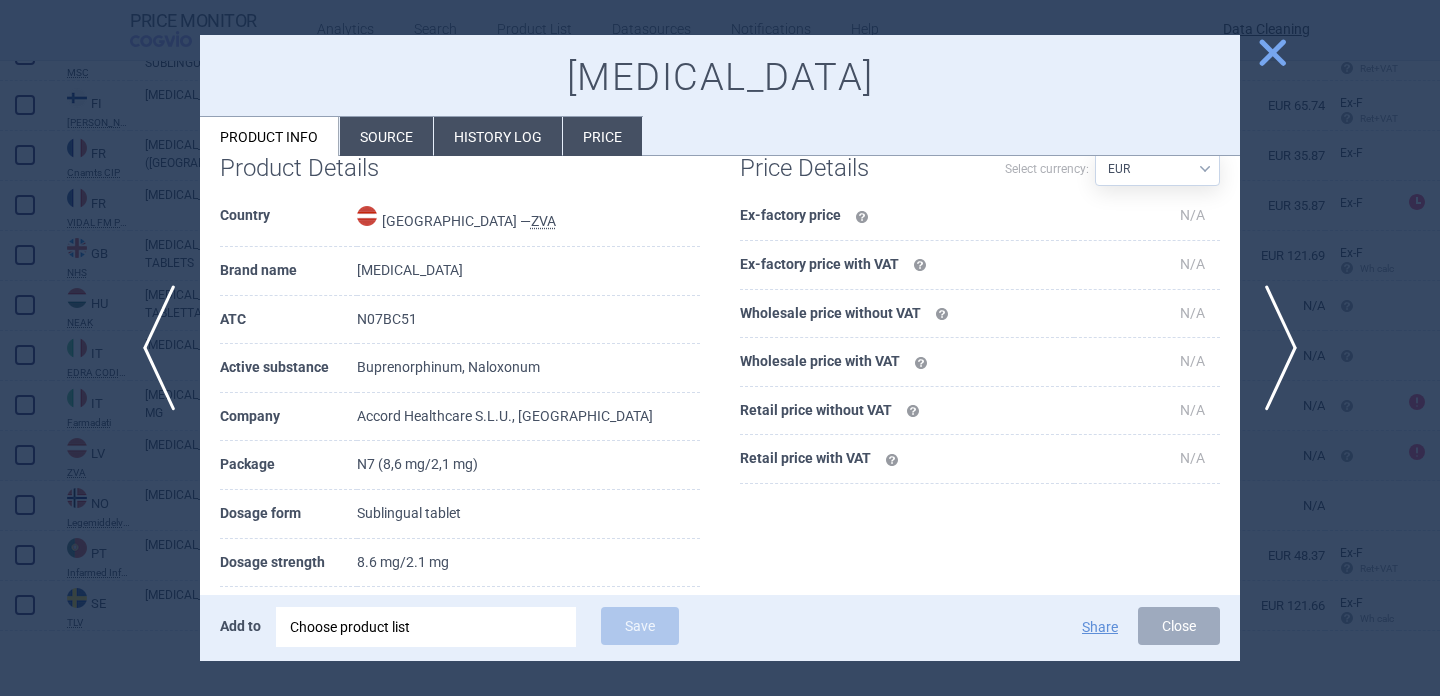 scroll, scrollTop: 145, scrollLeft: 0, axis: vertical 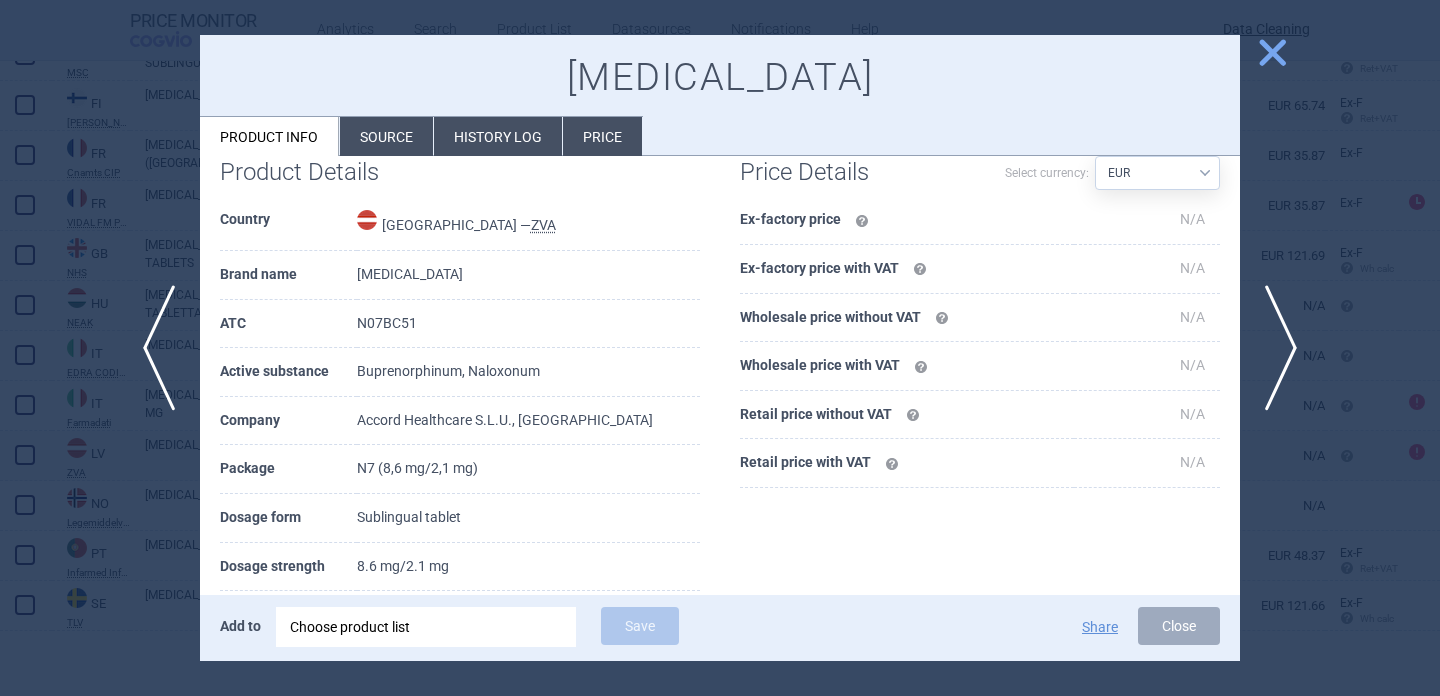 click at bounding box center [720, 348] 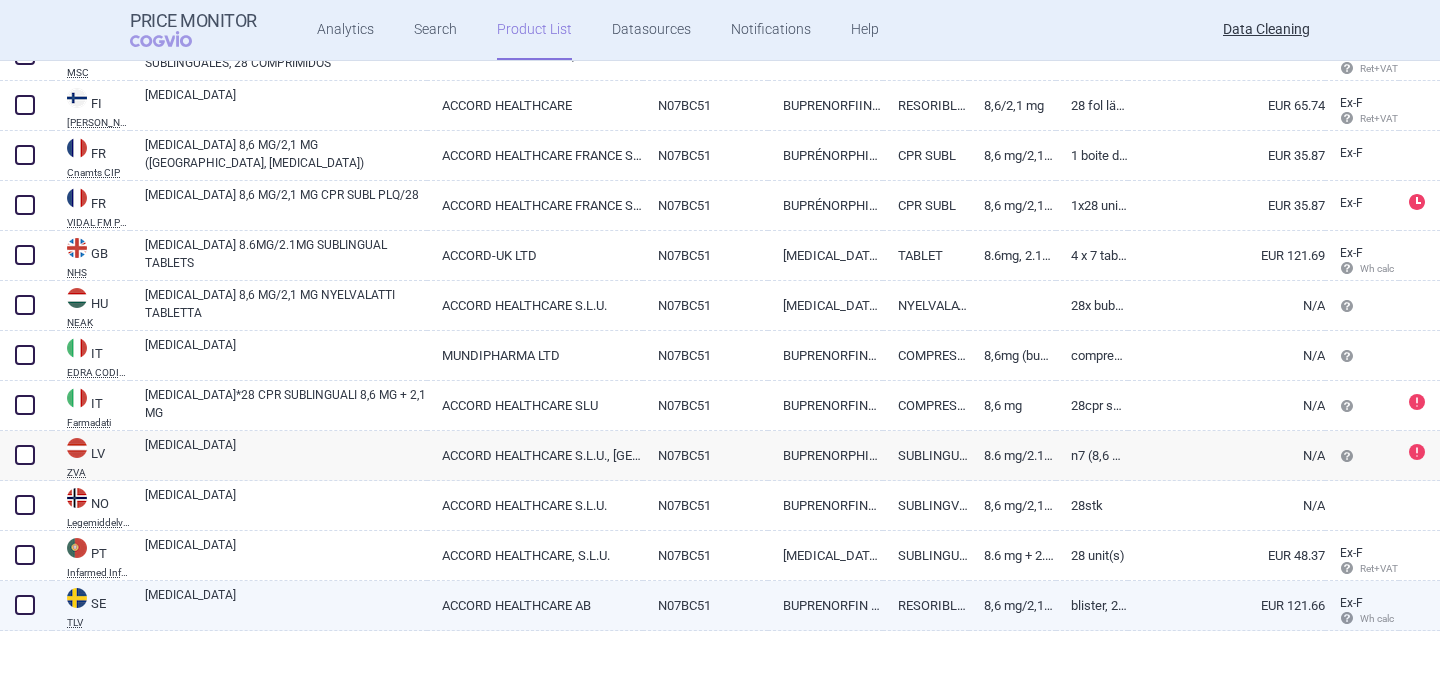 click on "[MEDICAL_DATA]" at bounding box center [286, 604] 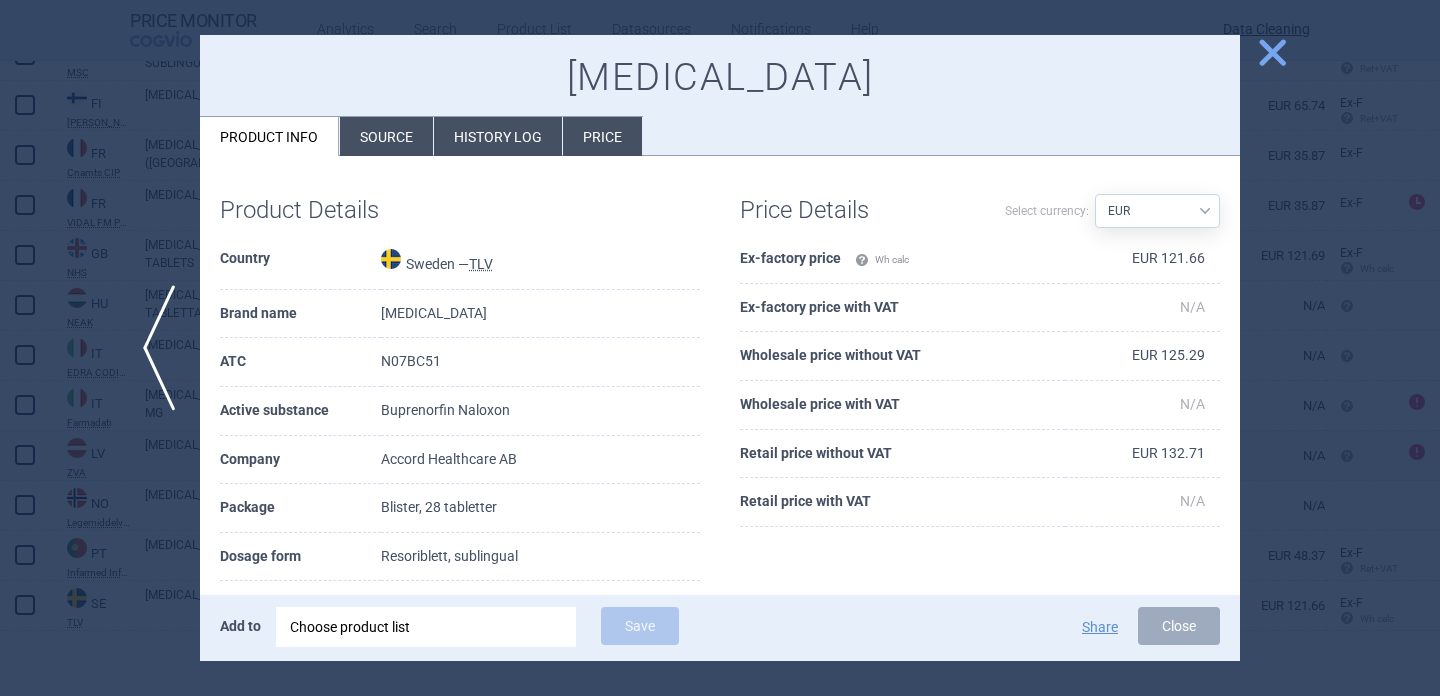 click at bounding box center (720, 348) 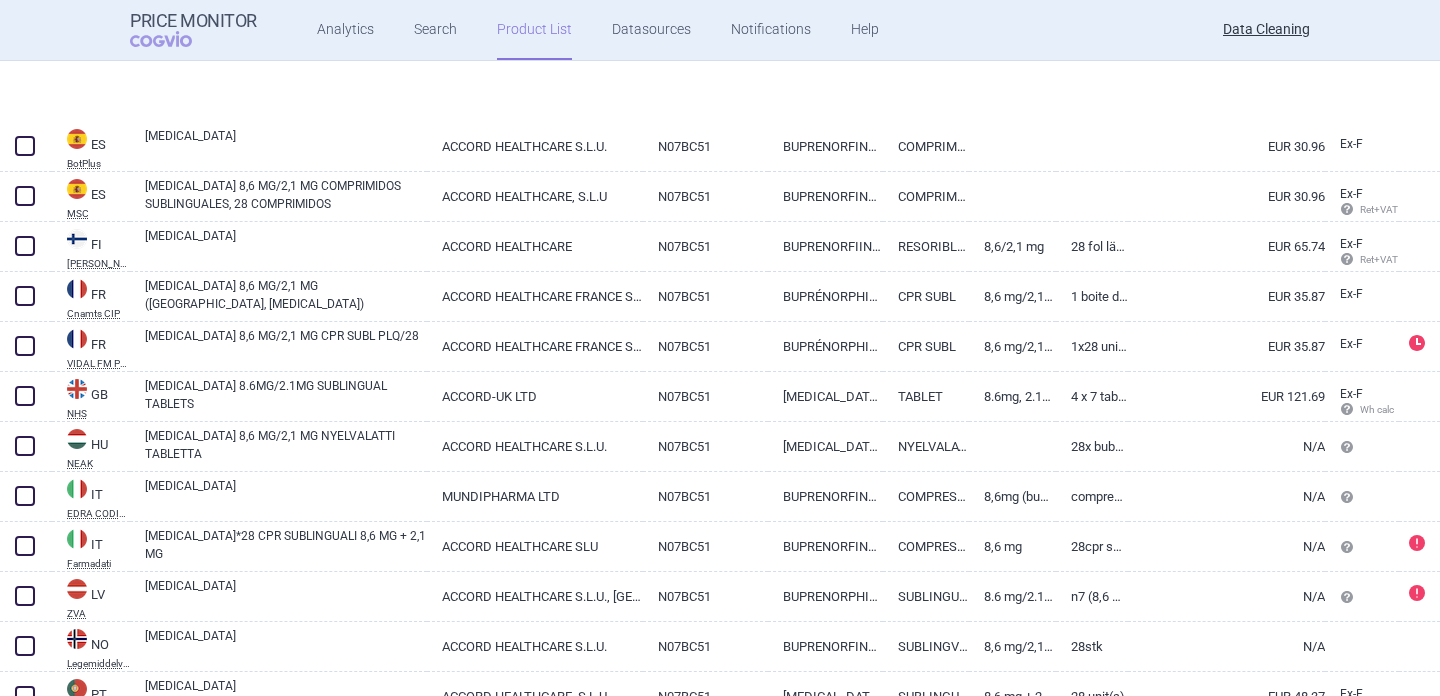 scroll, scrollTop: 782, scrollLeft: 0, axis: vertical 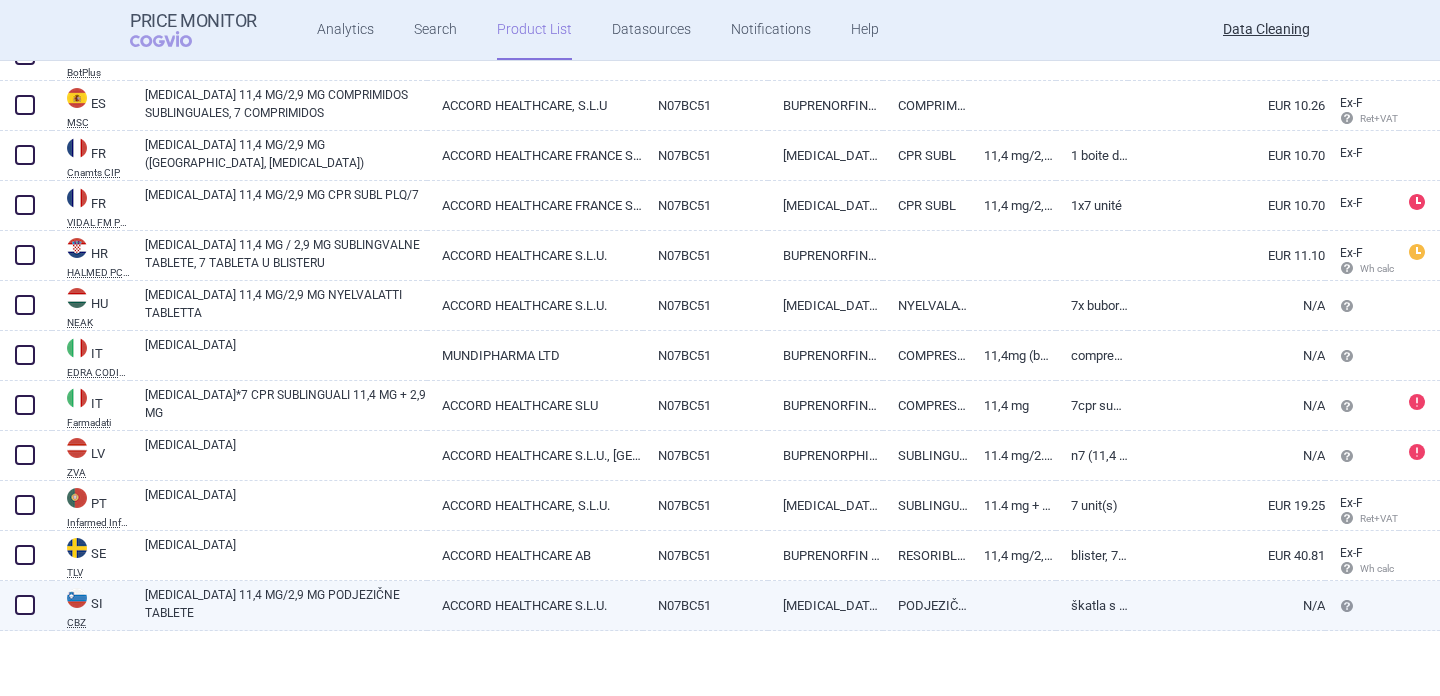 click on "ACCORD HEALTHCARE S.L.U." at bounding box center (535, 605) 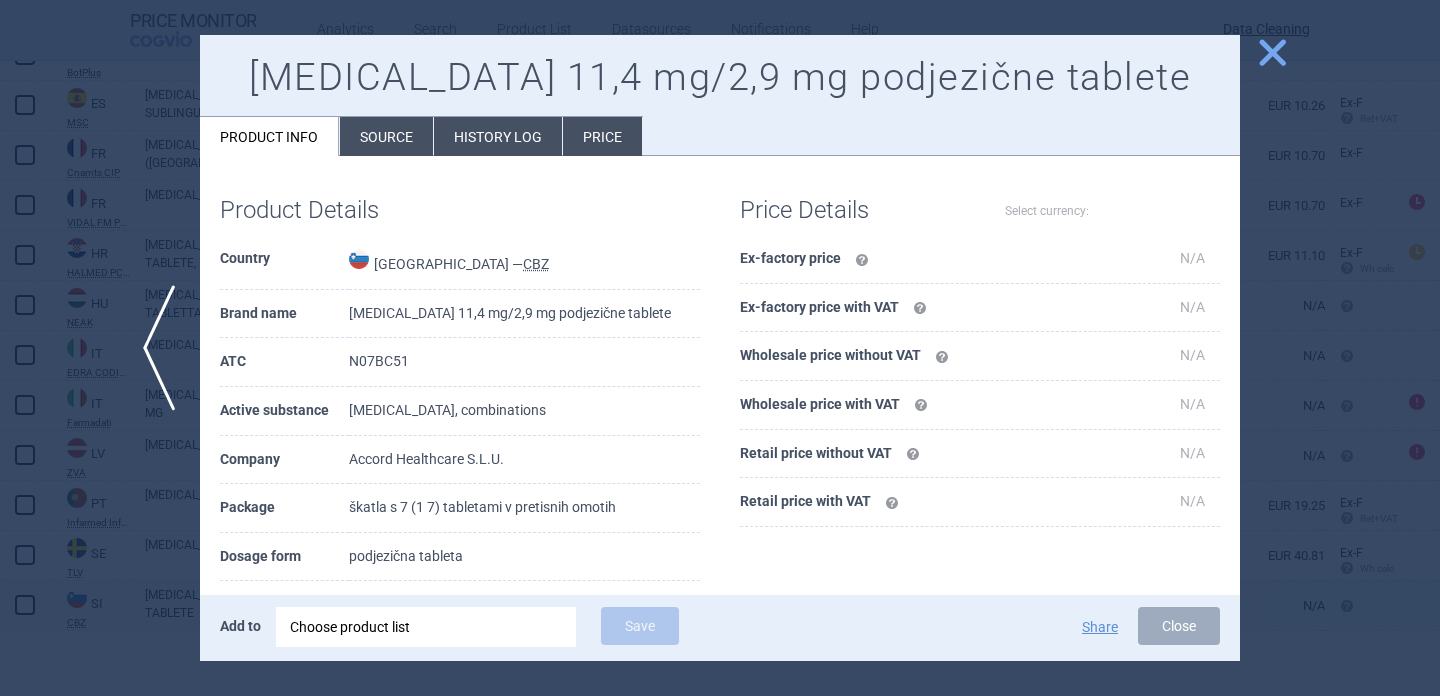 select on "EUR" 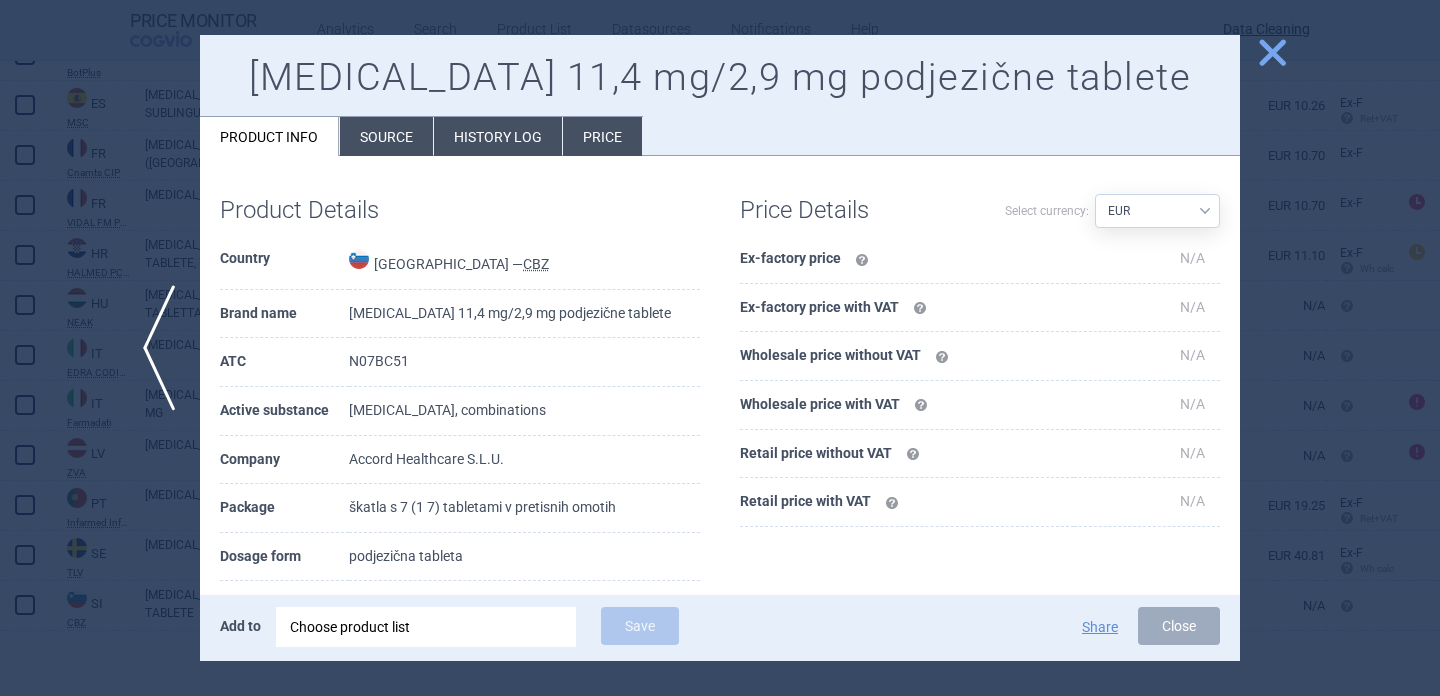click at bounding box center (720, 348) 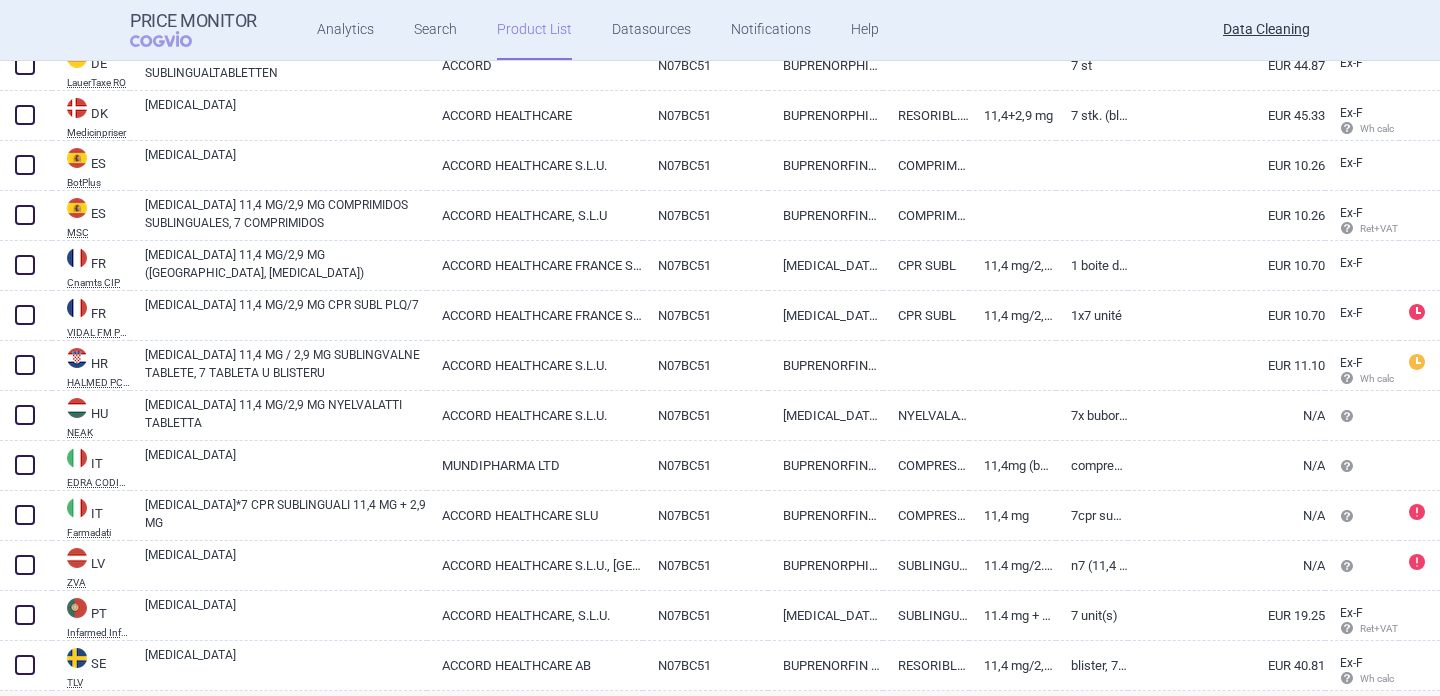scroll, scrollTop: 794, scrollLeft: 0, axis: vertical 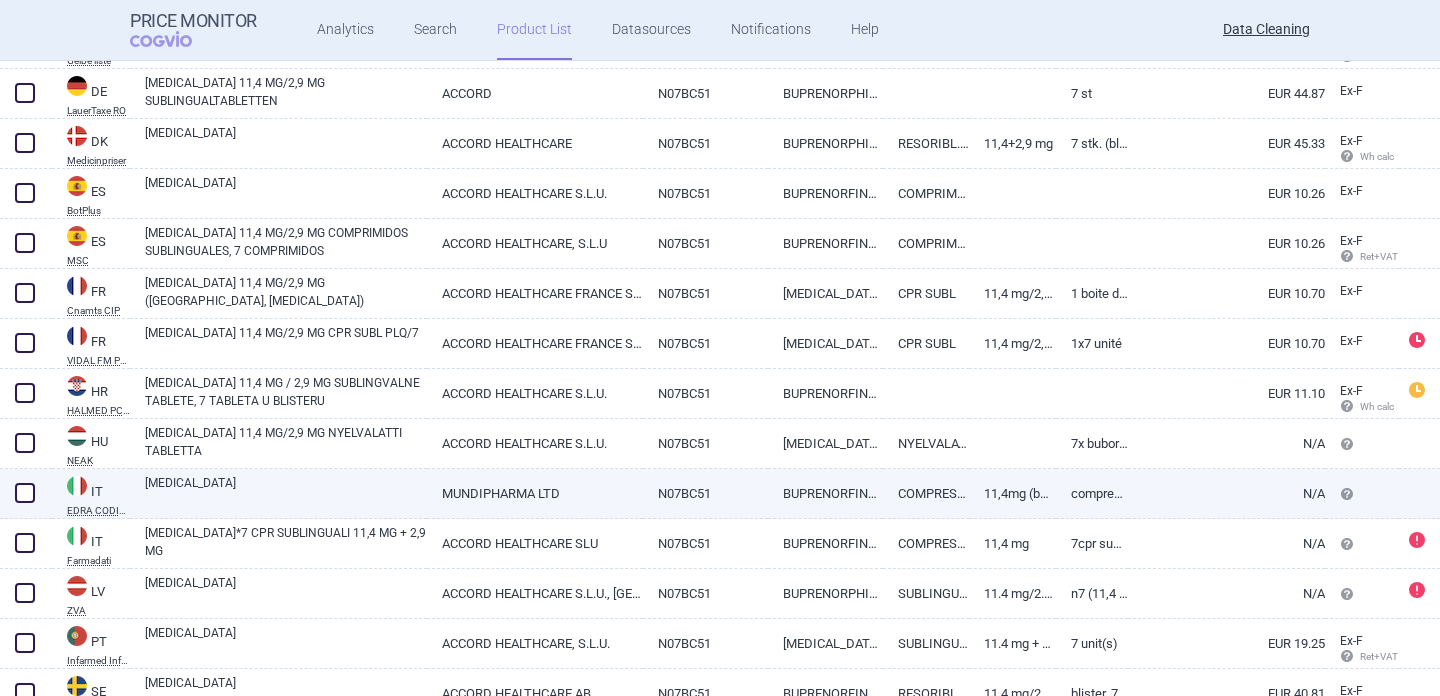 click on "[MEDICAL_DATA]" at bounding box center [286, 492] 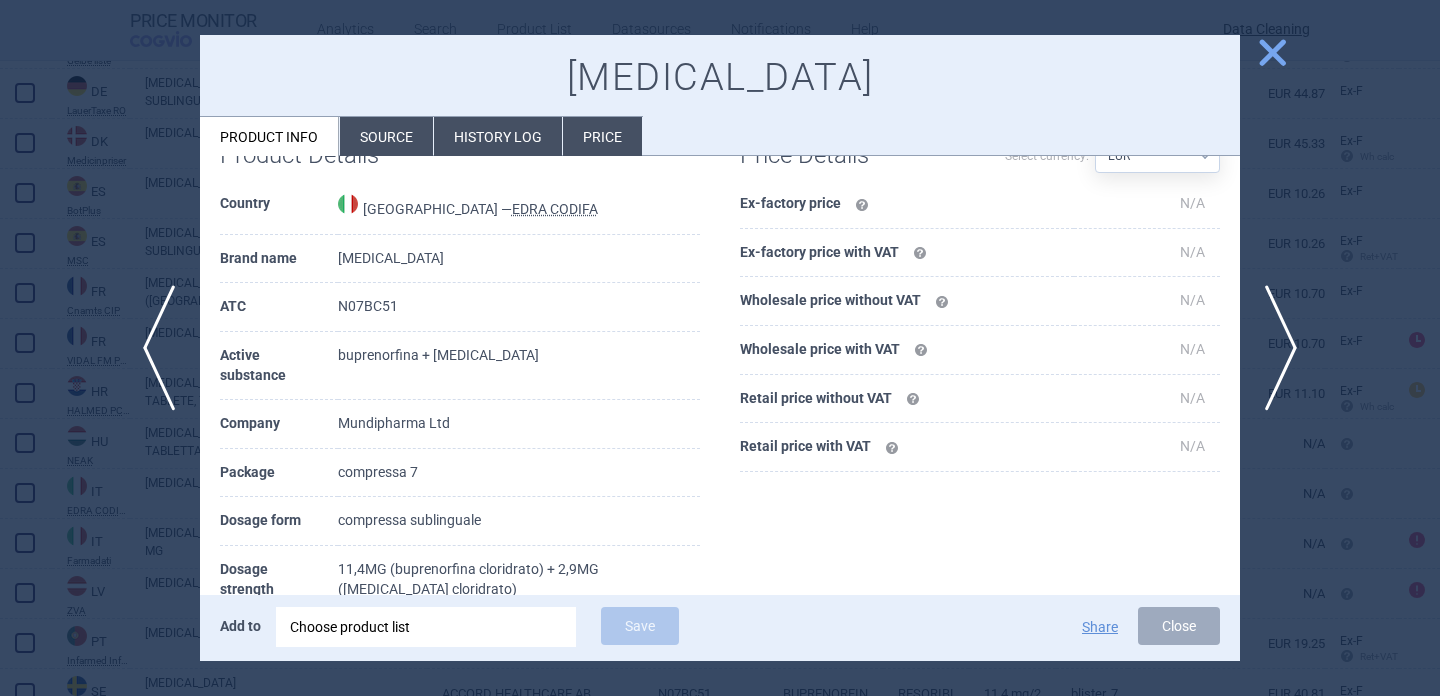 scroll, scrollTop: 66, scrollLeft: 0, axis: vertical 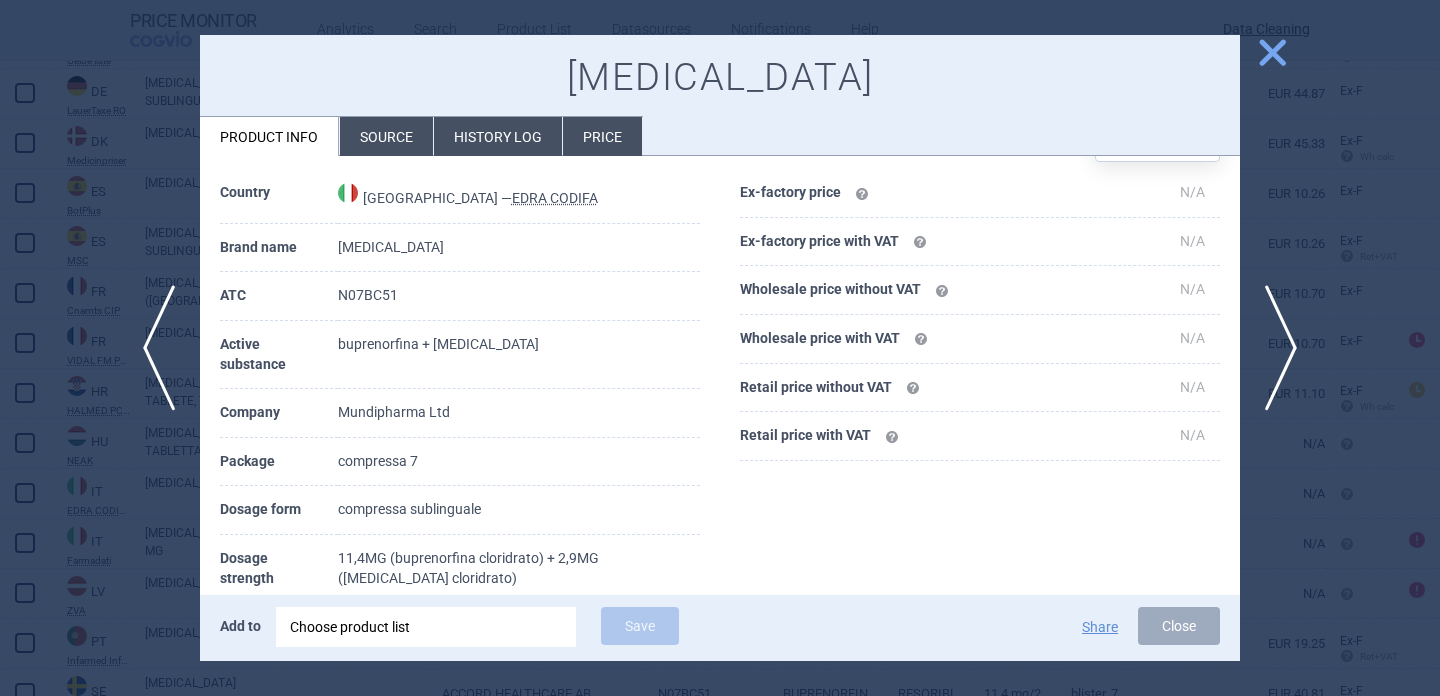 click at bounding box center [720, 348] 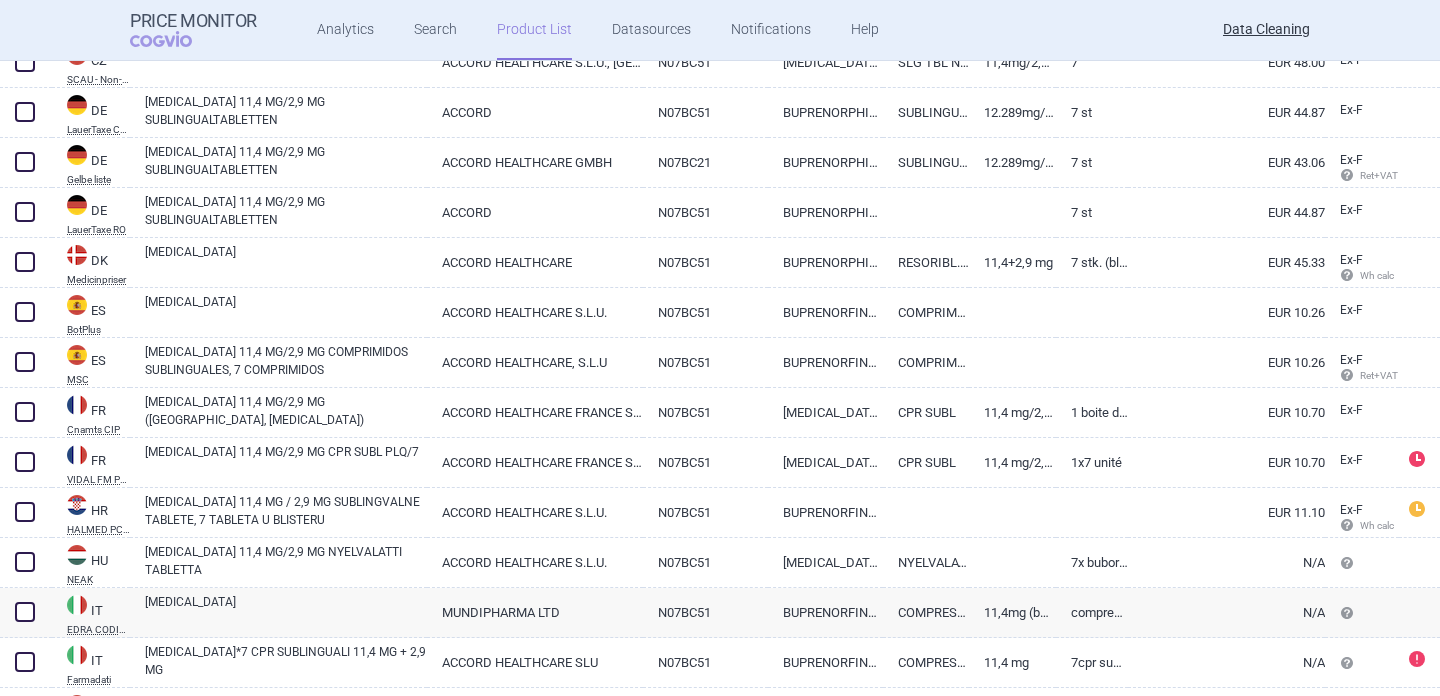 scroll, scrollTop: 650, scrollLeft: 0, axis: vertical 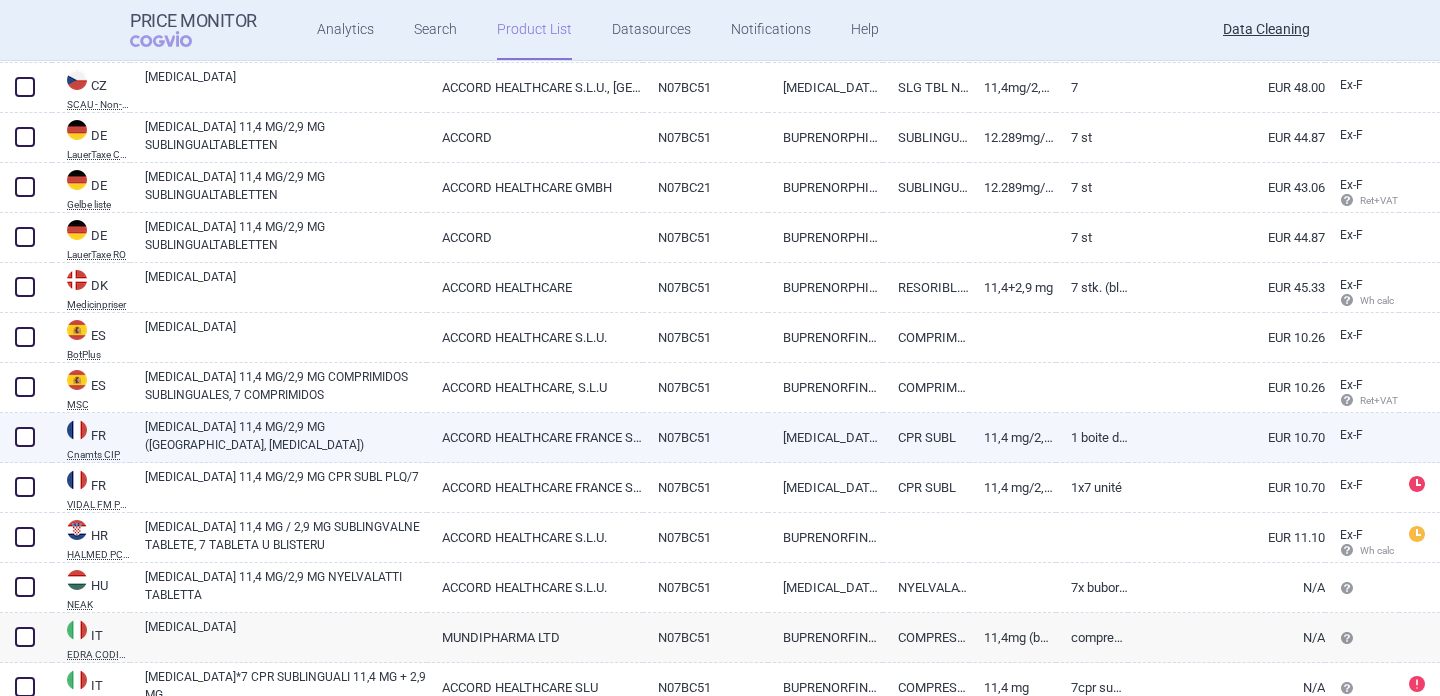 click on "[MEDICAL_DATA] 11,4 MG/2,9 MG ([GEOGRAPHIC_DATA], [MEDICAL_DATA])" at bounding box center [286, 436] 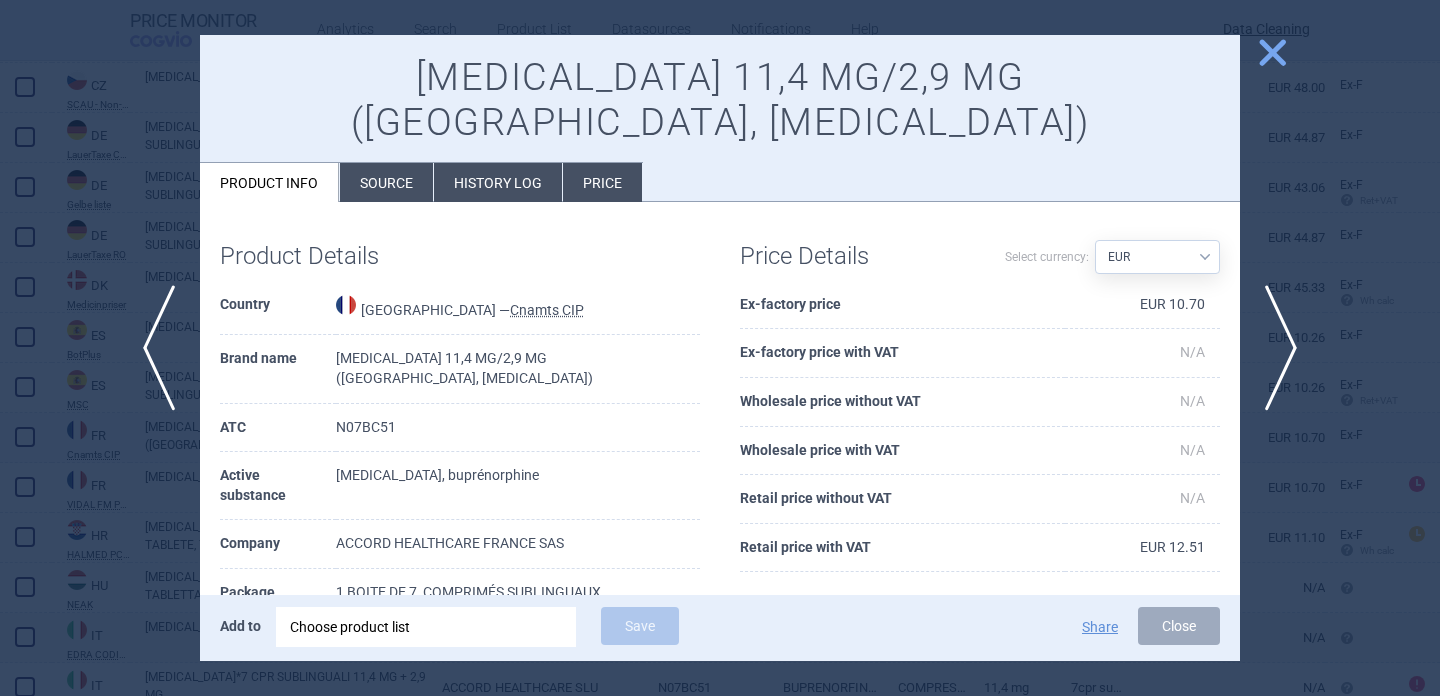 scroll, scrollTop: 34, scrollLeft: 0, axis: vertical 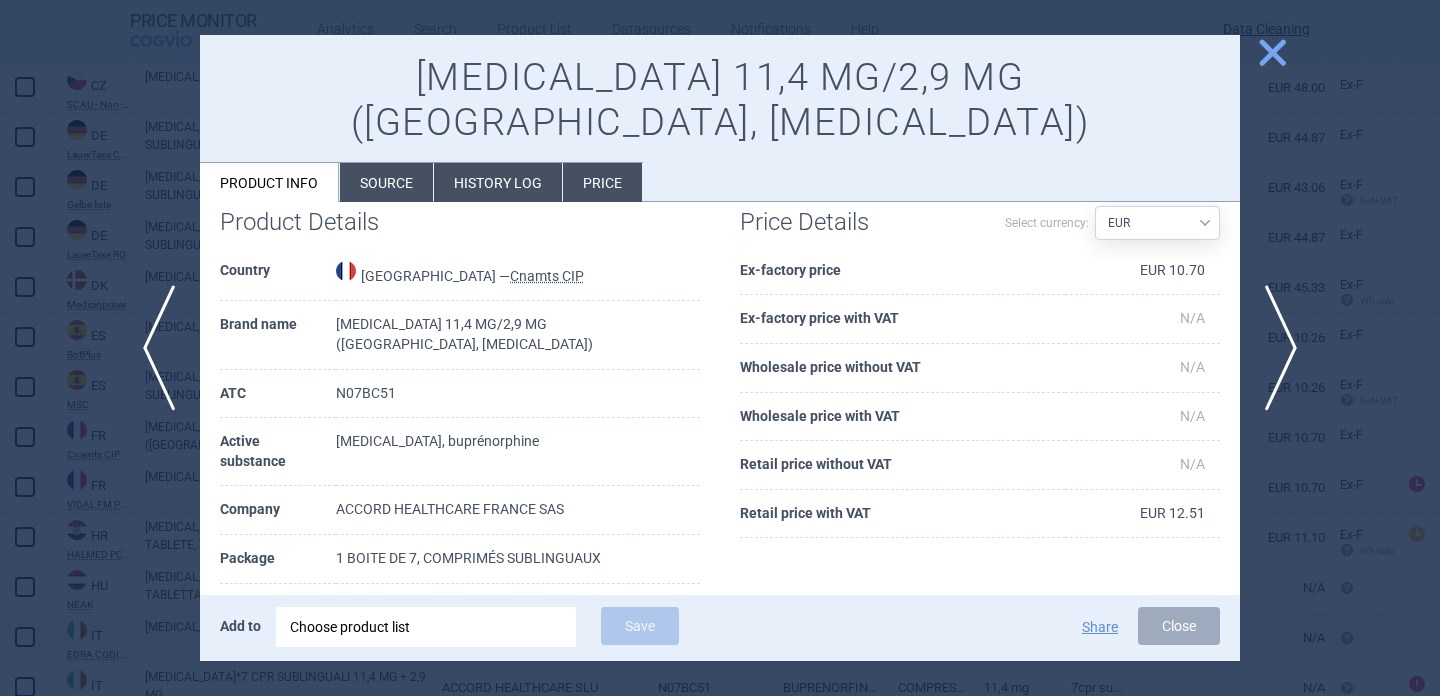 click at bounding box center [720, 348] 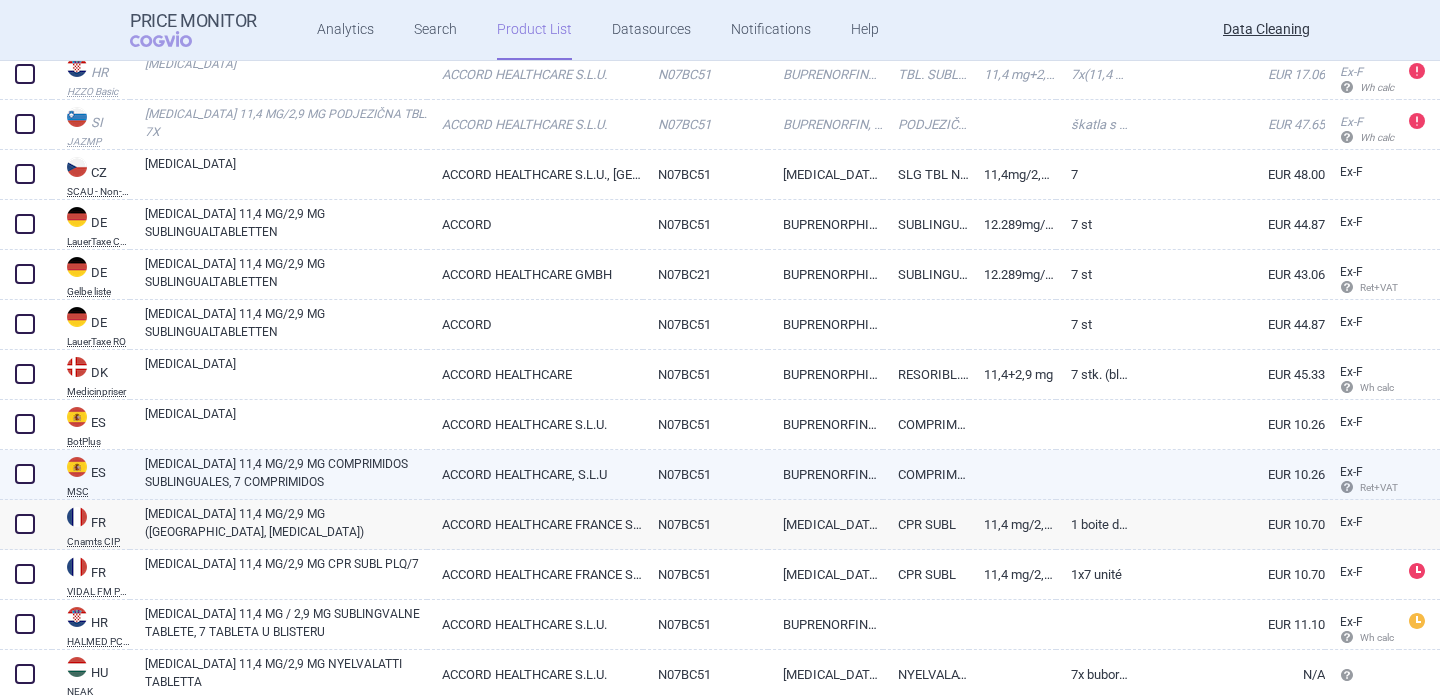scroll, scrollTop: 561, scrollLeft: 0, axis: vertical 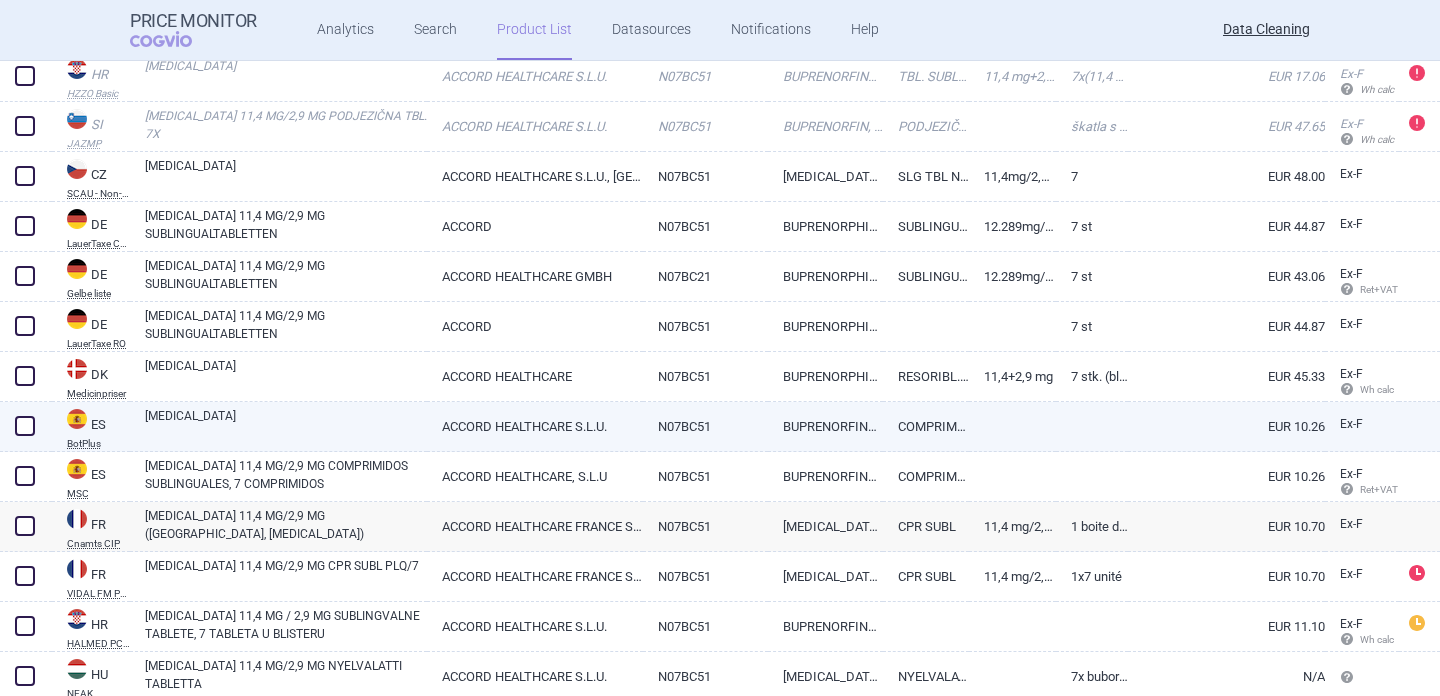 click on "[MEDICAL_DATA]" at bounding box center (286, 425) 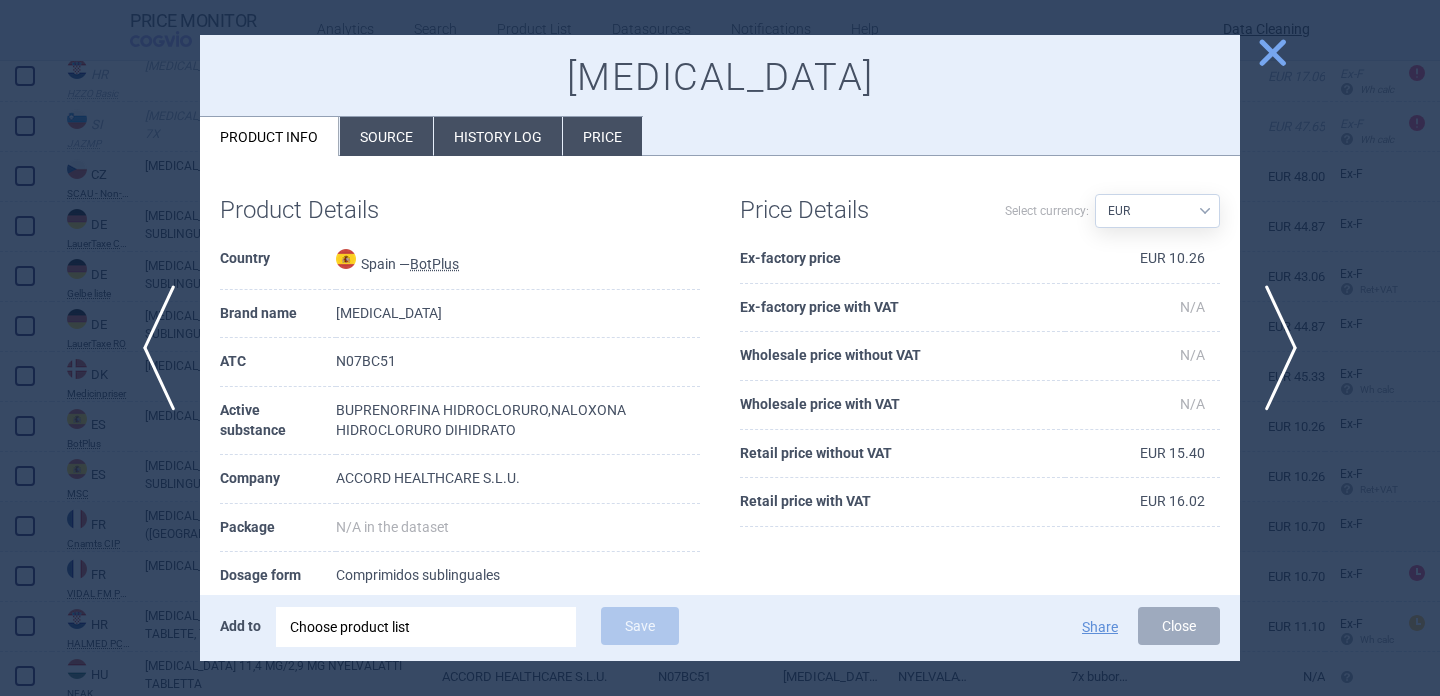 click on "Source" at bounding box center [386, 136] 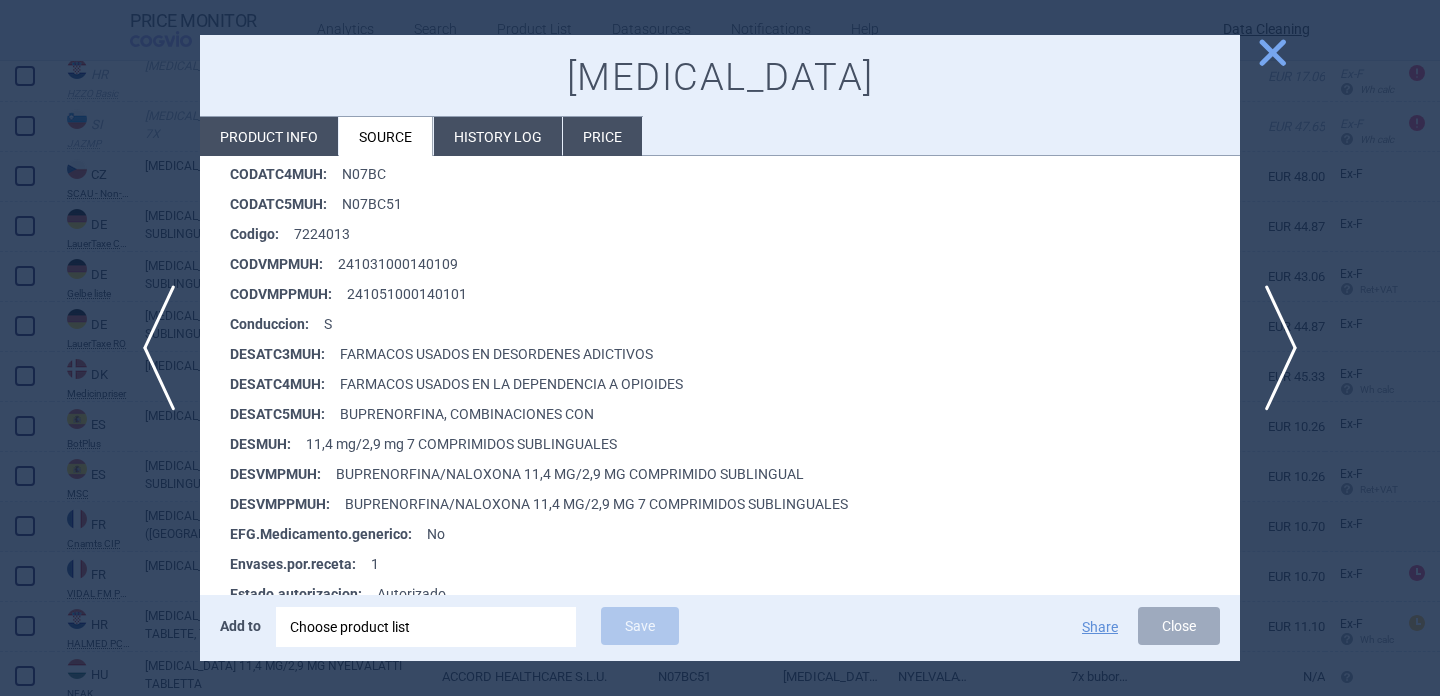 scroll, scrollTop: 449, scrollLeft: 0, axis: vertical 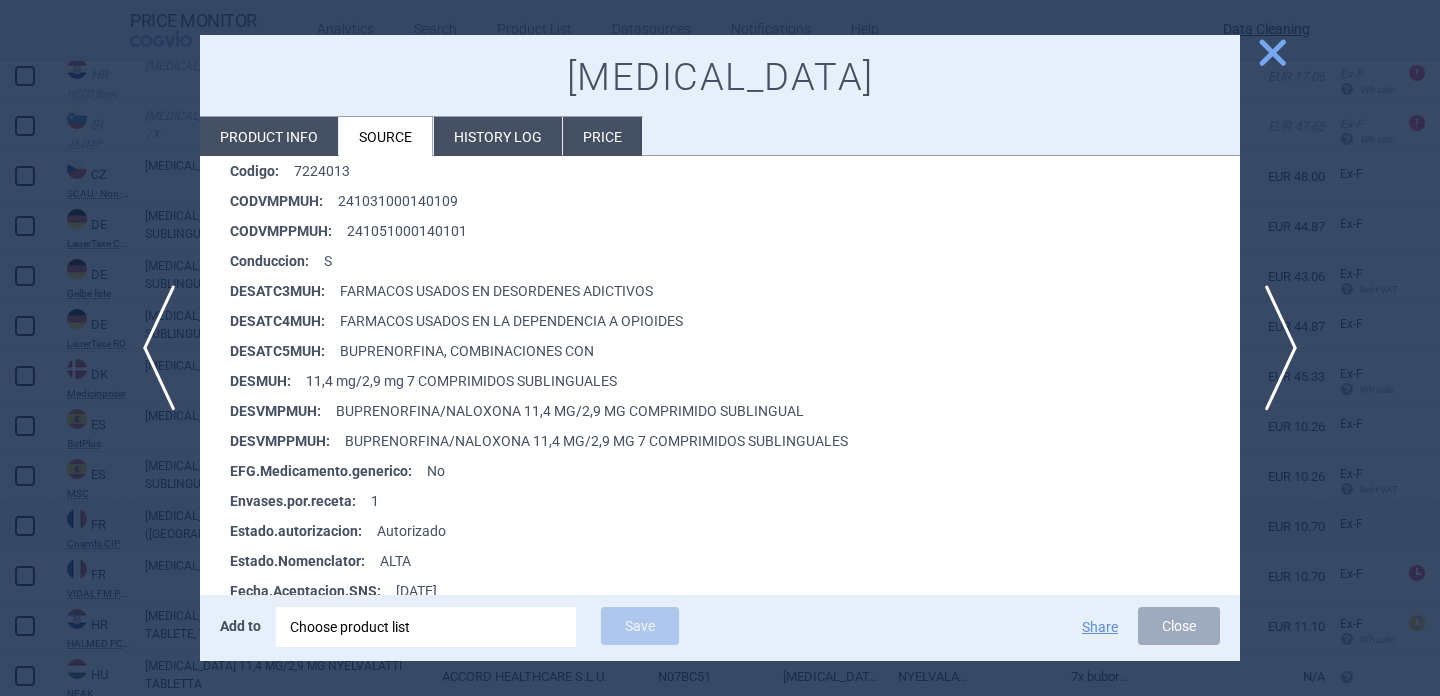 click at bounding box center [720, 348] 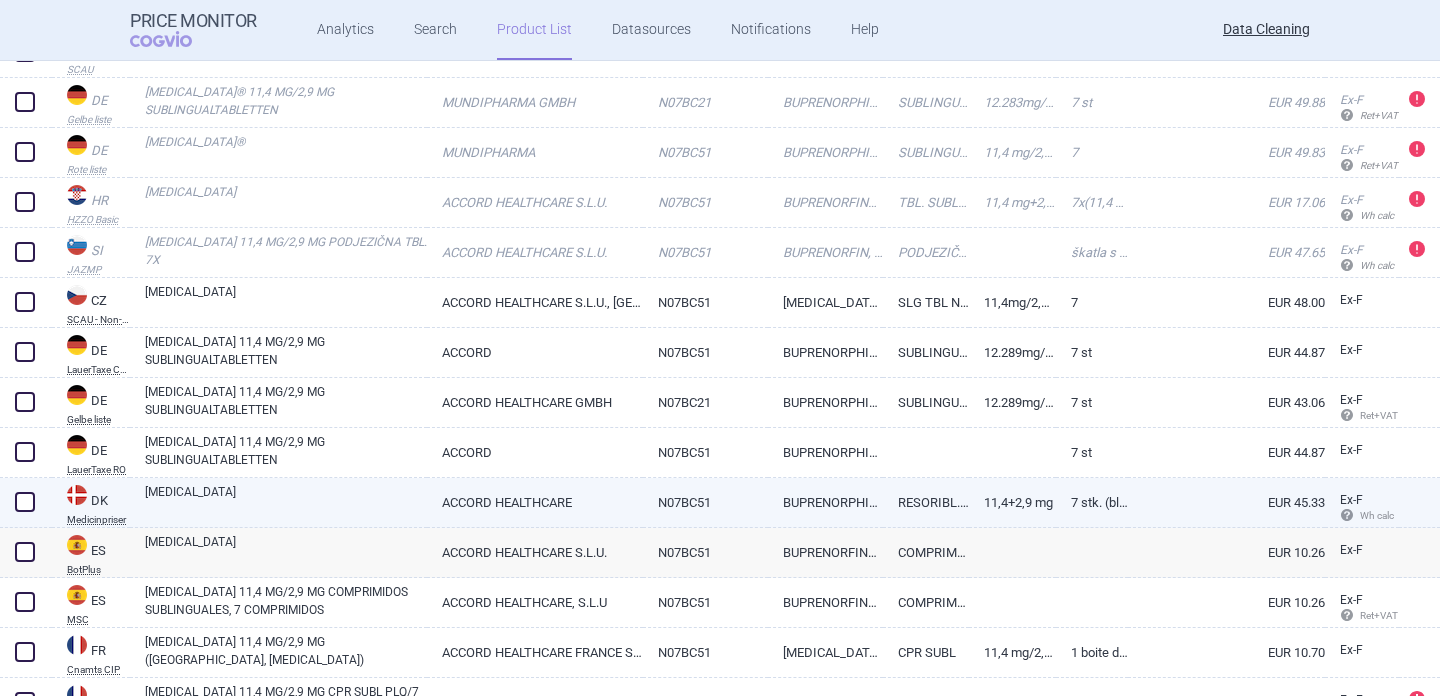 scroll, scrollTop: 338, scrollLeft: 0, axis: vertical 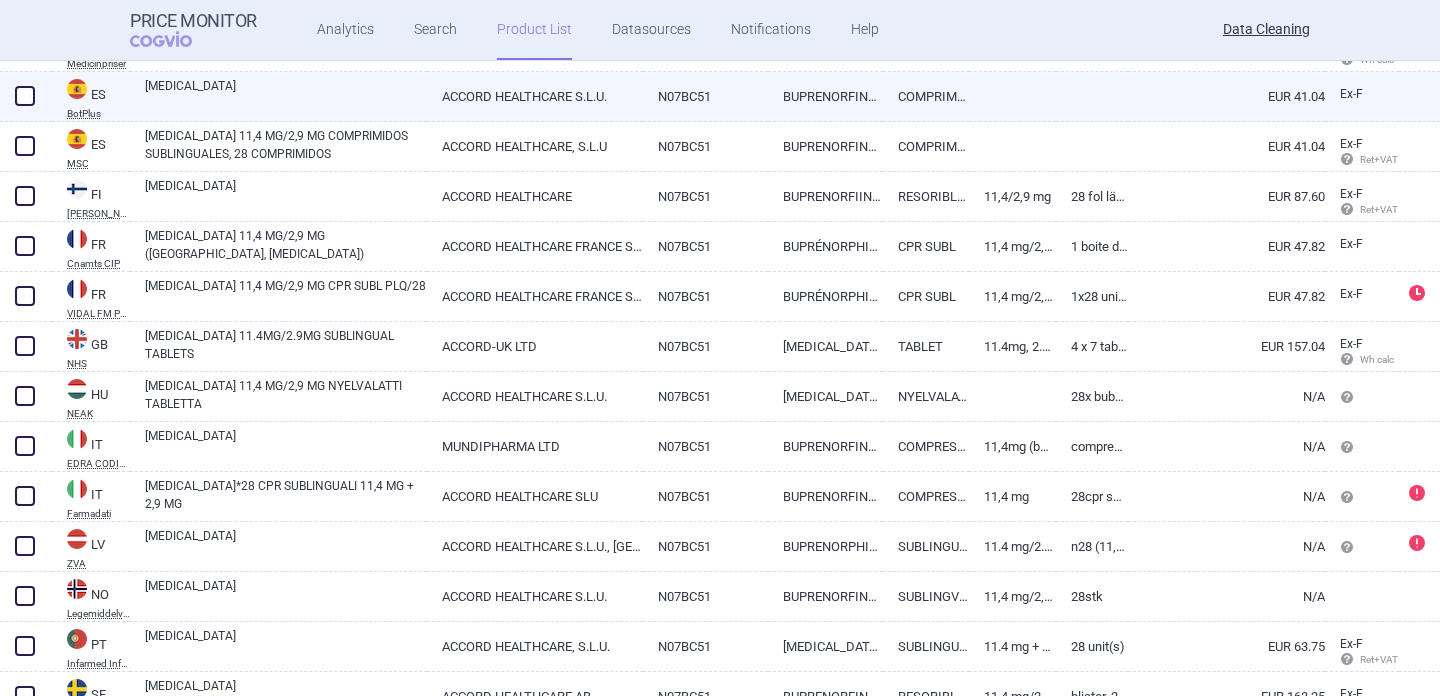 click on "[MEDICAL_DATA]" at bounding box center [286, 95] 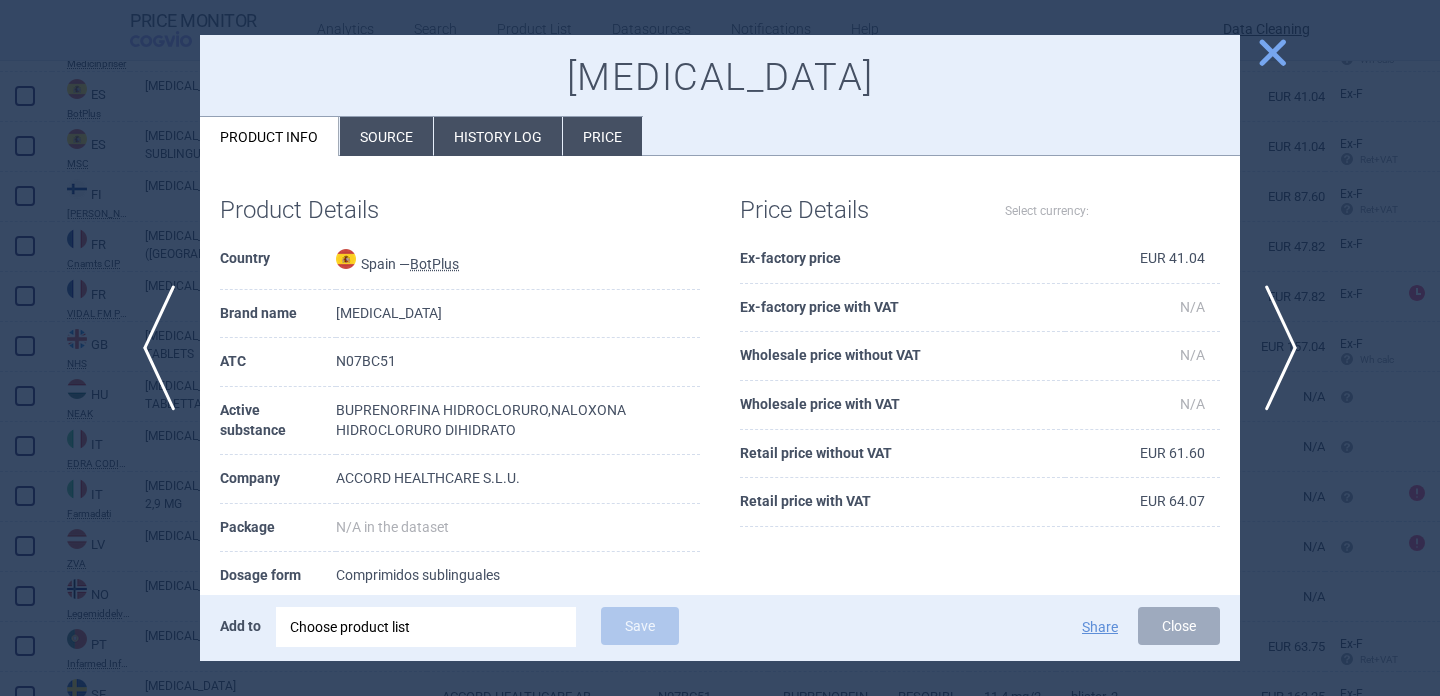 select on "EUR" 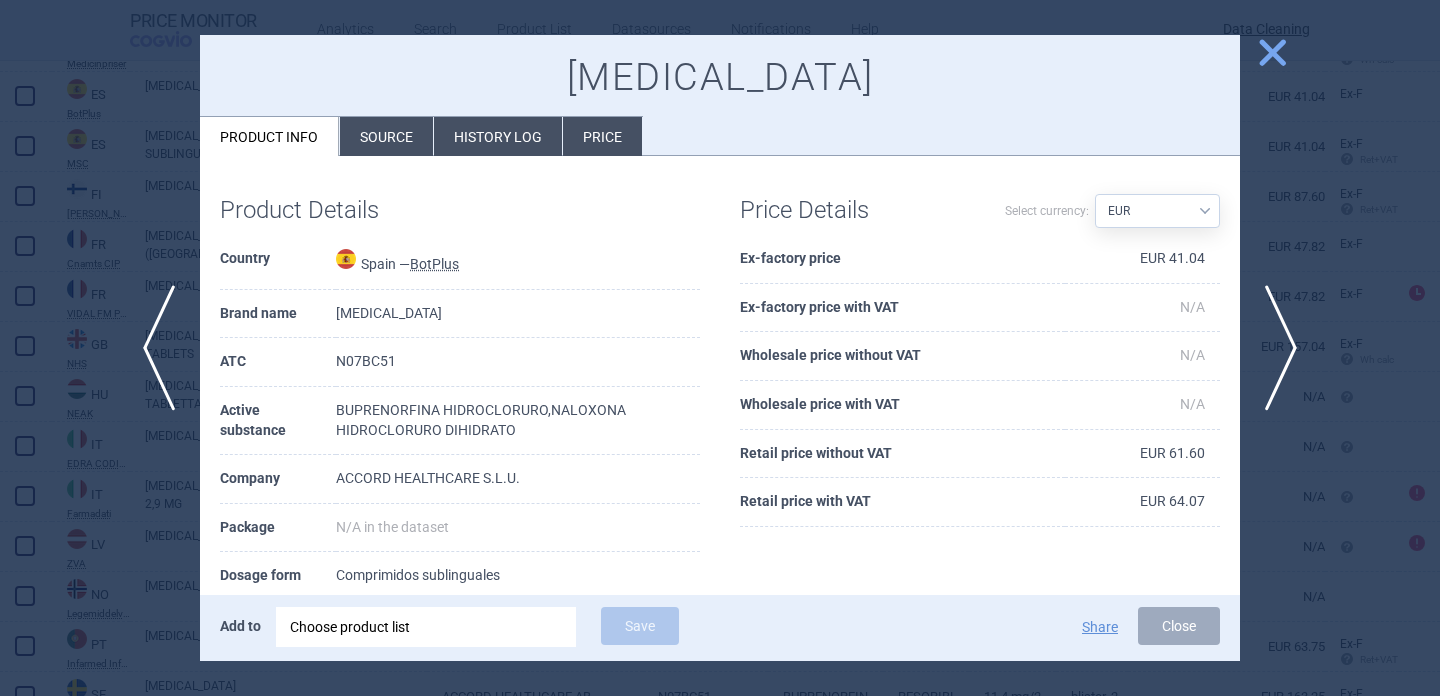 click on "Source" at bounding box center (386, 136) 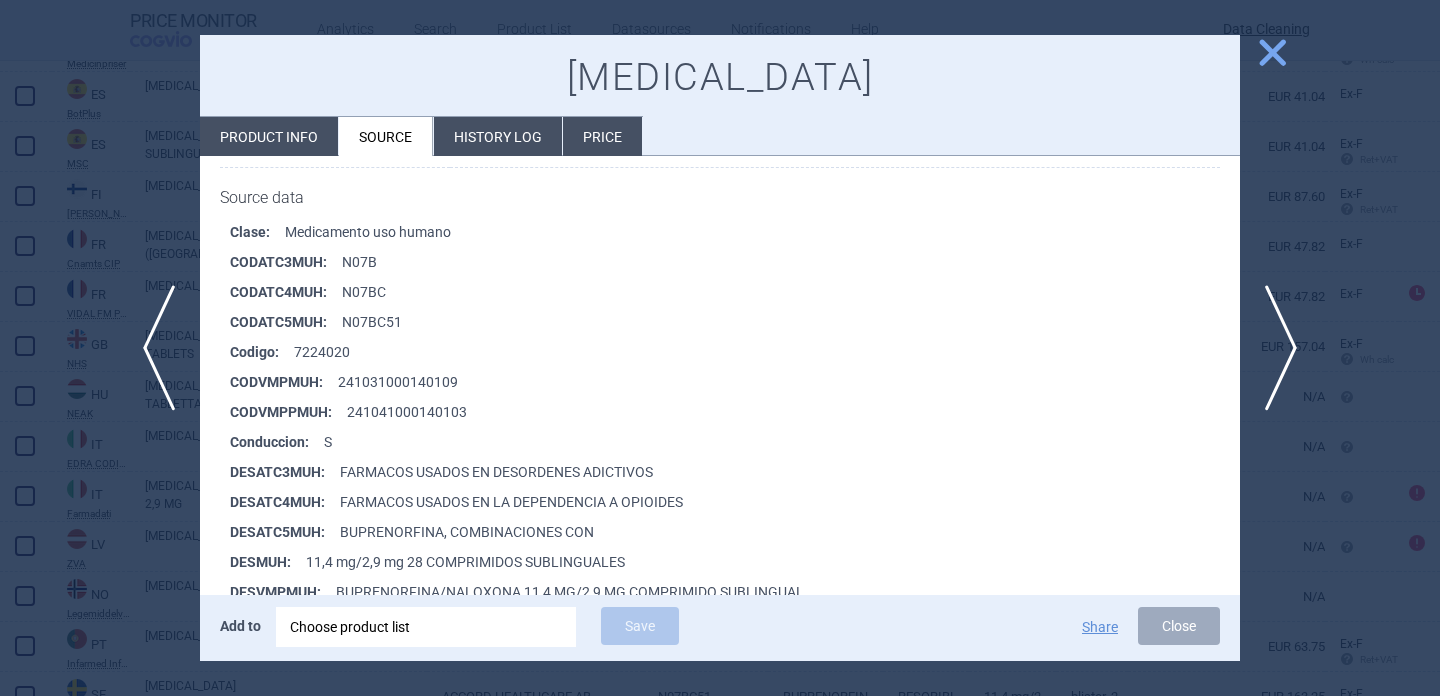 scroll, scrollTop: 269, scrollLeft: 0, axis: vertical 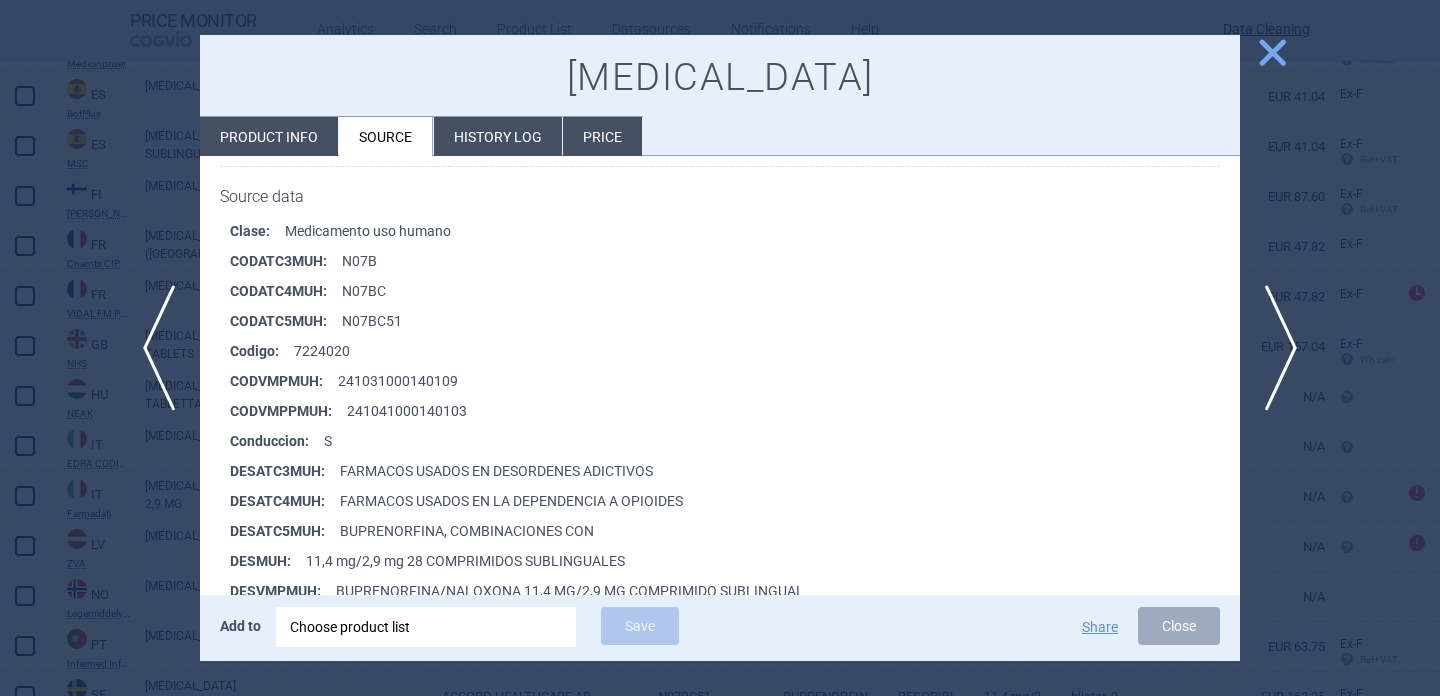 click at bounding box center (720, 348) 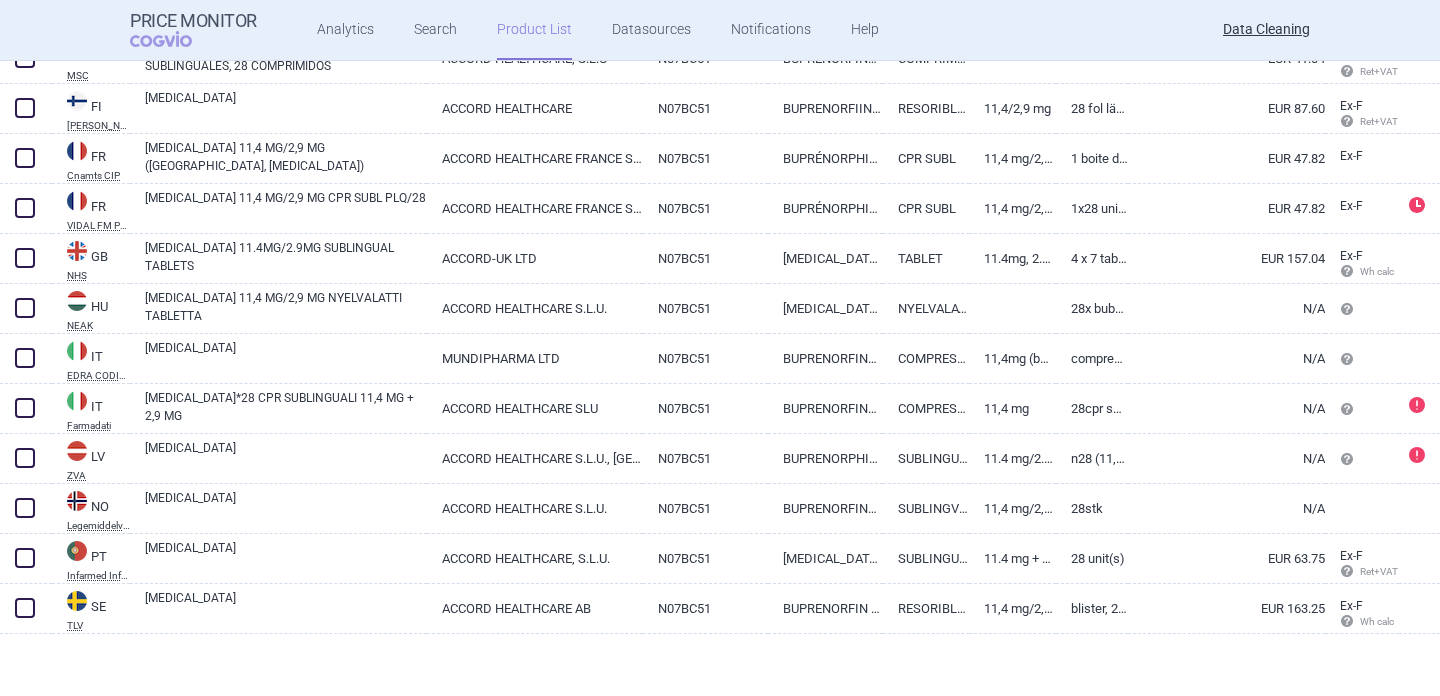 scroll, scrollTop: 832, scrollLeft: 0, axis: vertical 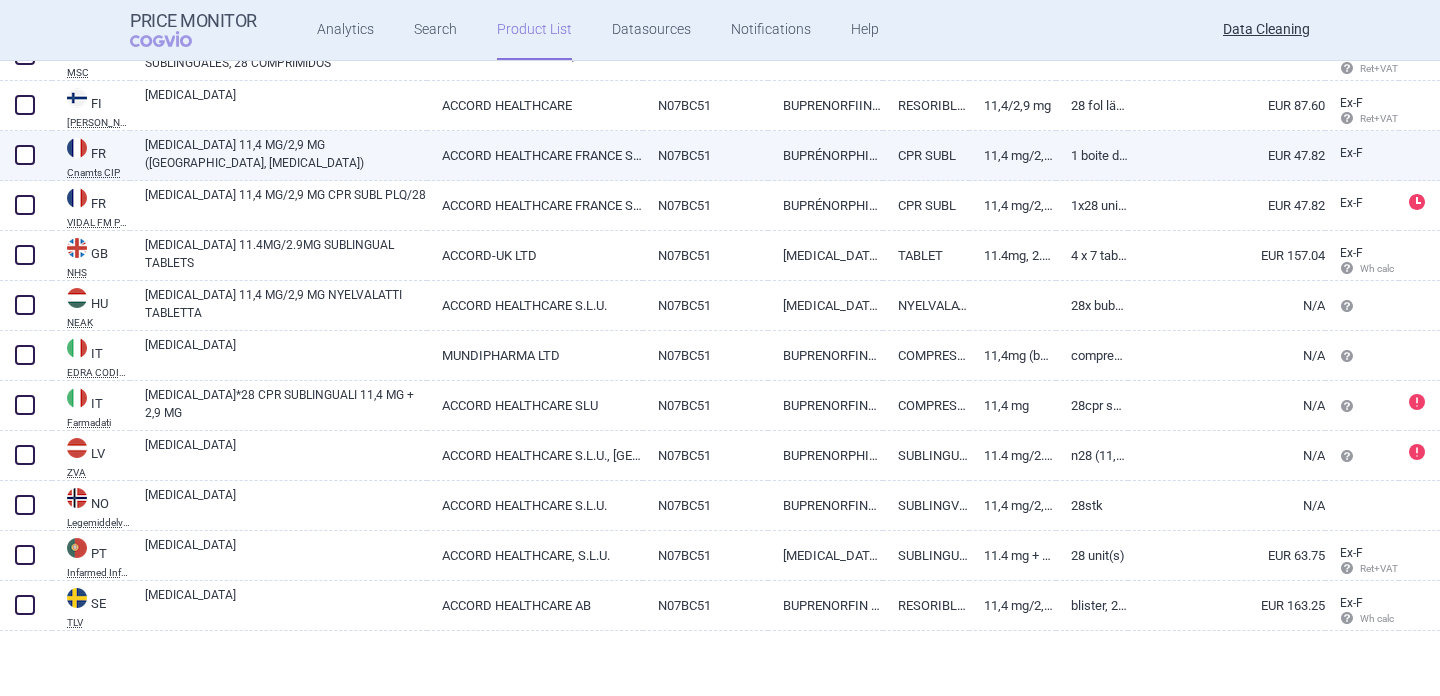 click on "[MEDICAL_DATA] 11,4 MG/2,9 MG ([GEOGRAPHIC_DATA], [MEDICAL_DATA])" at bounding box center [286, 154] 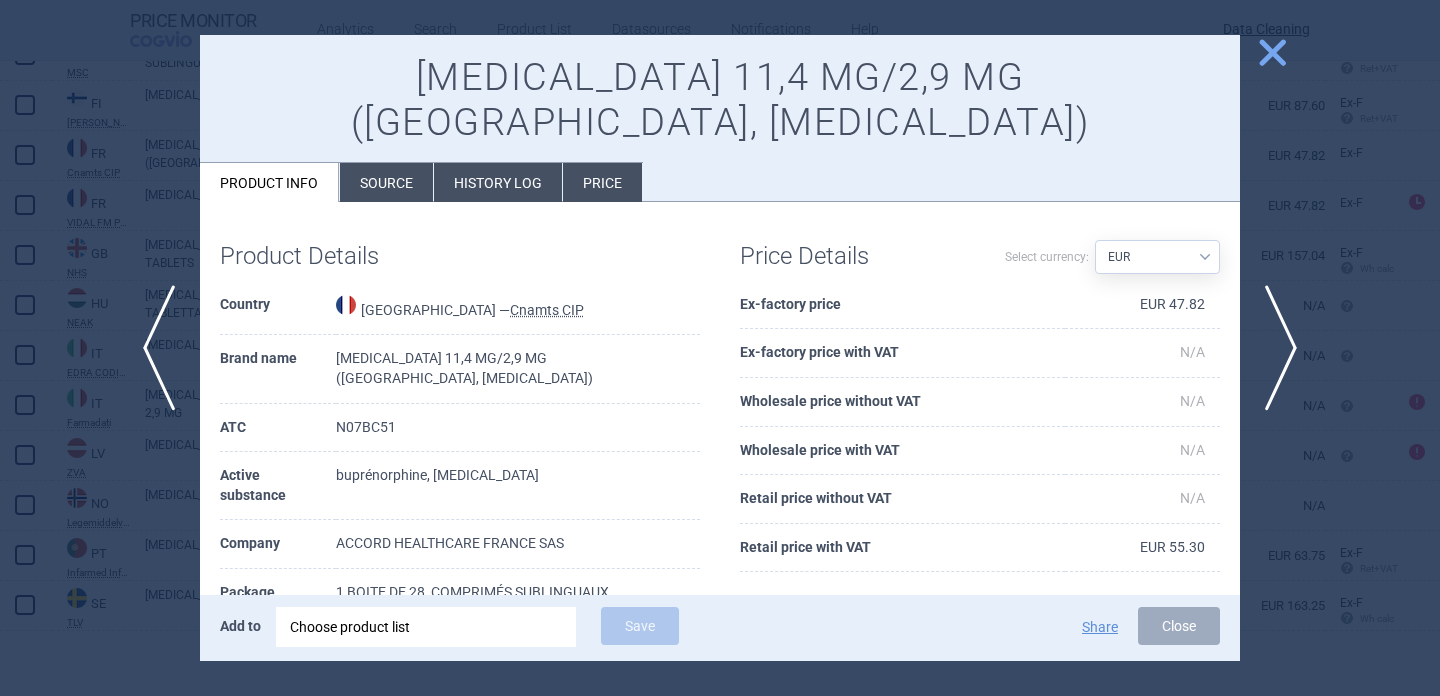 click at bounding box center [720, 348] 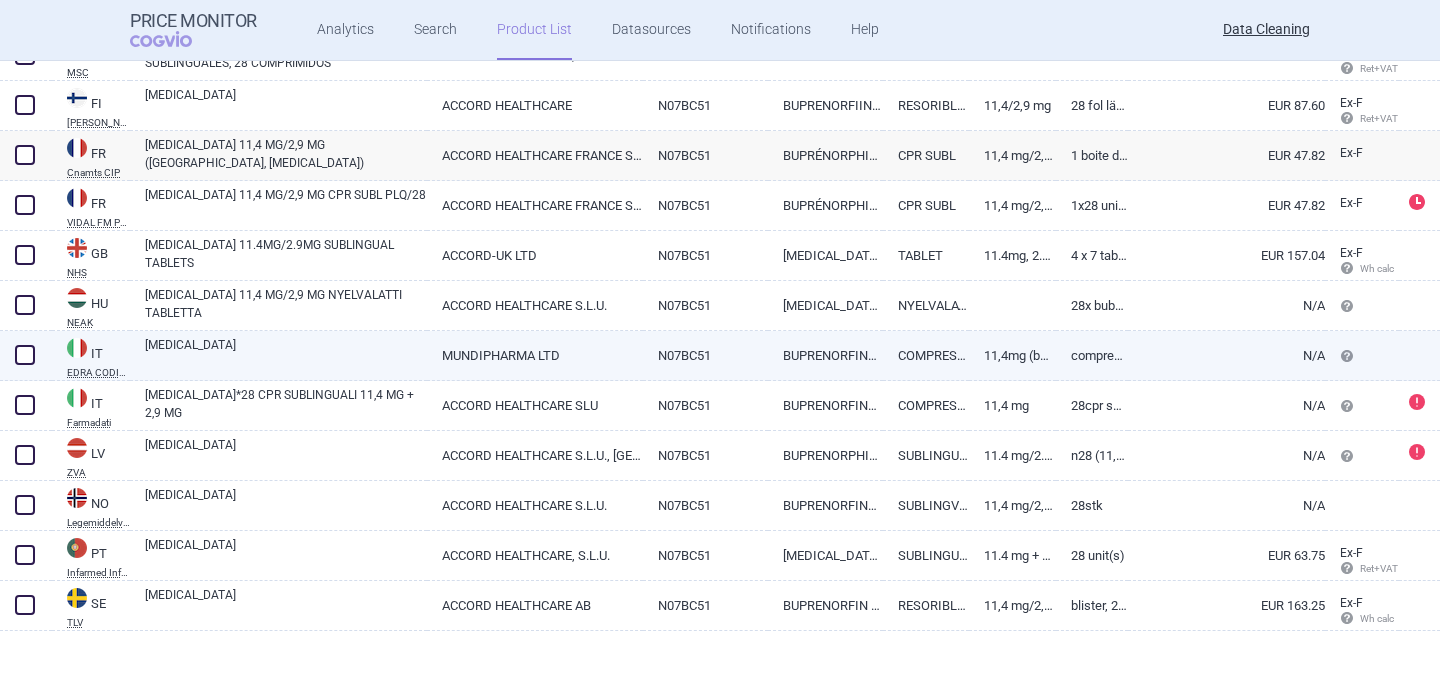 click on "[MEDICAL_DATA]" at bounding box center [286, 354] 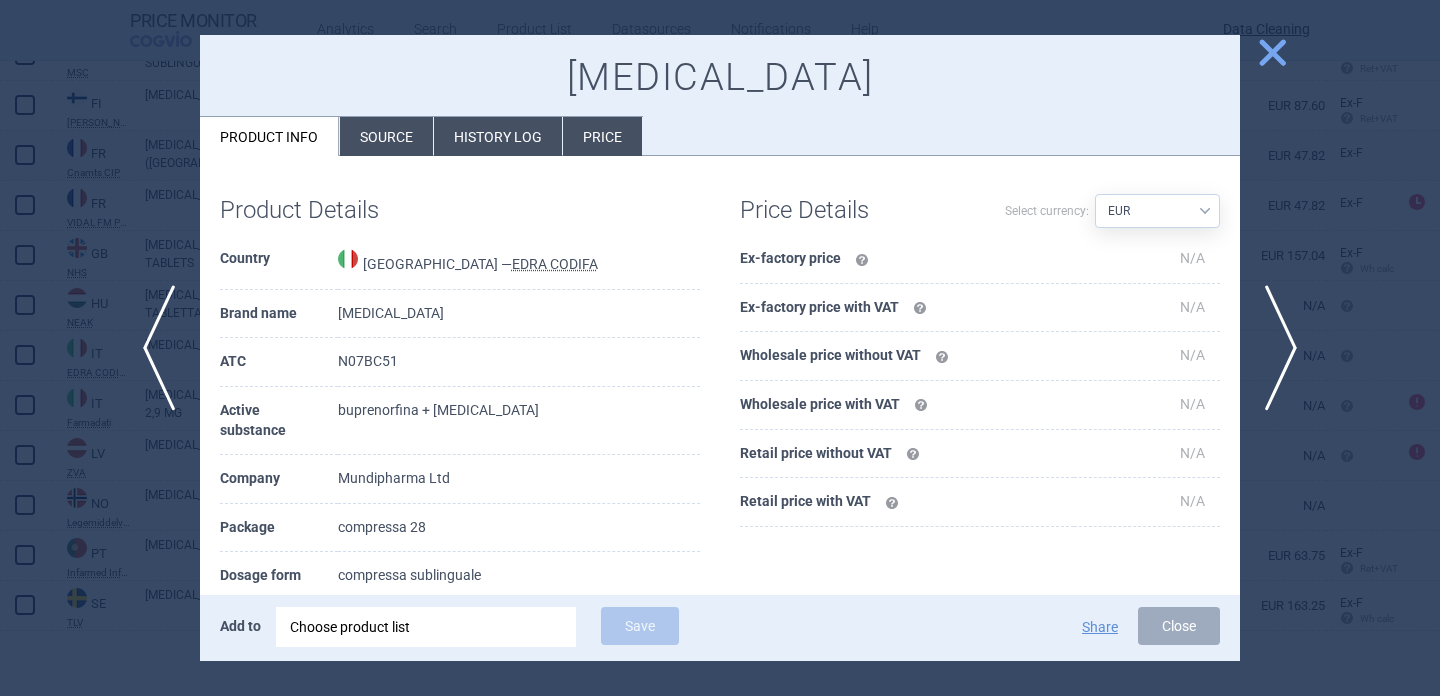 click at bounding box center [720, 348] 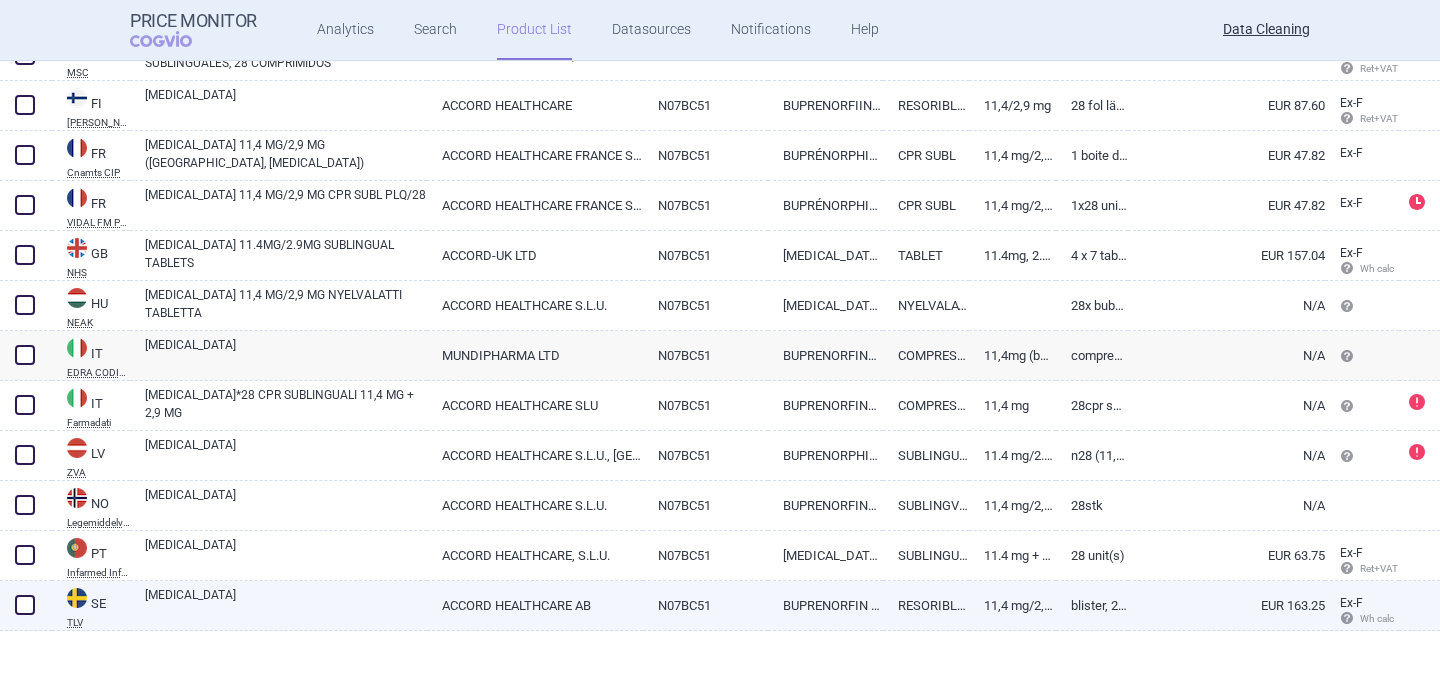 click on "[MEDICAL_DATA]" at bounding box center (286, 604) 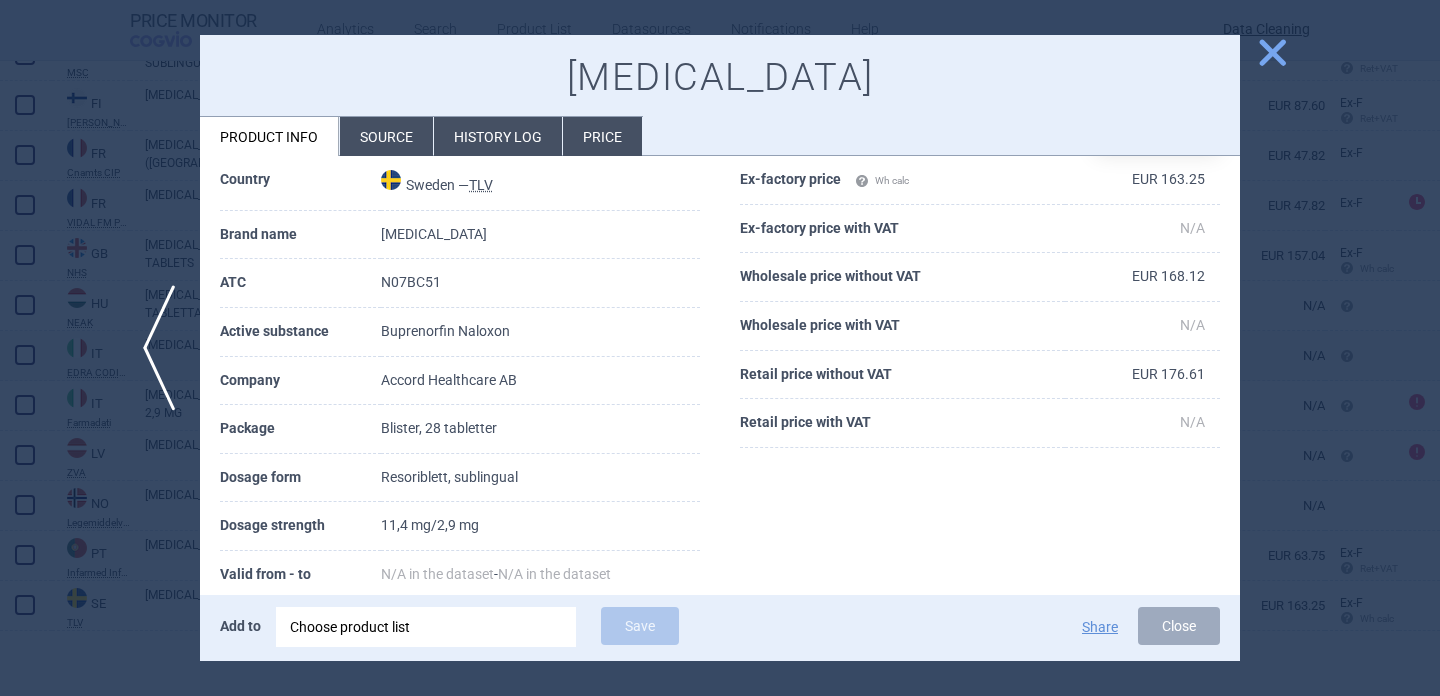 scroll, scrollTop: 84, scrollLeft: 0, axis: vertical 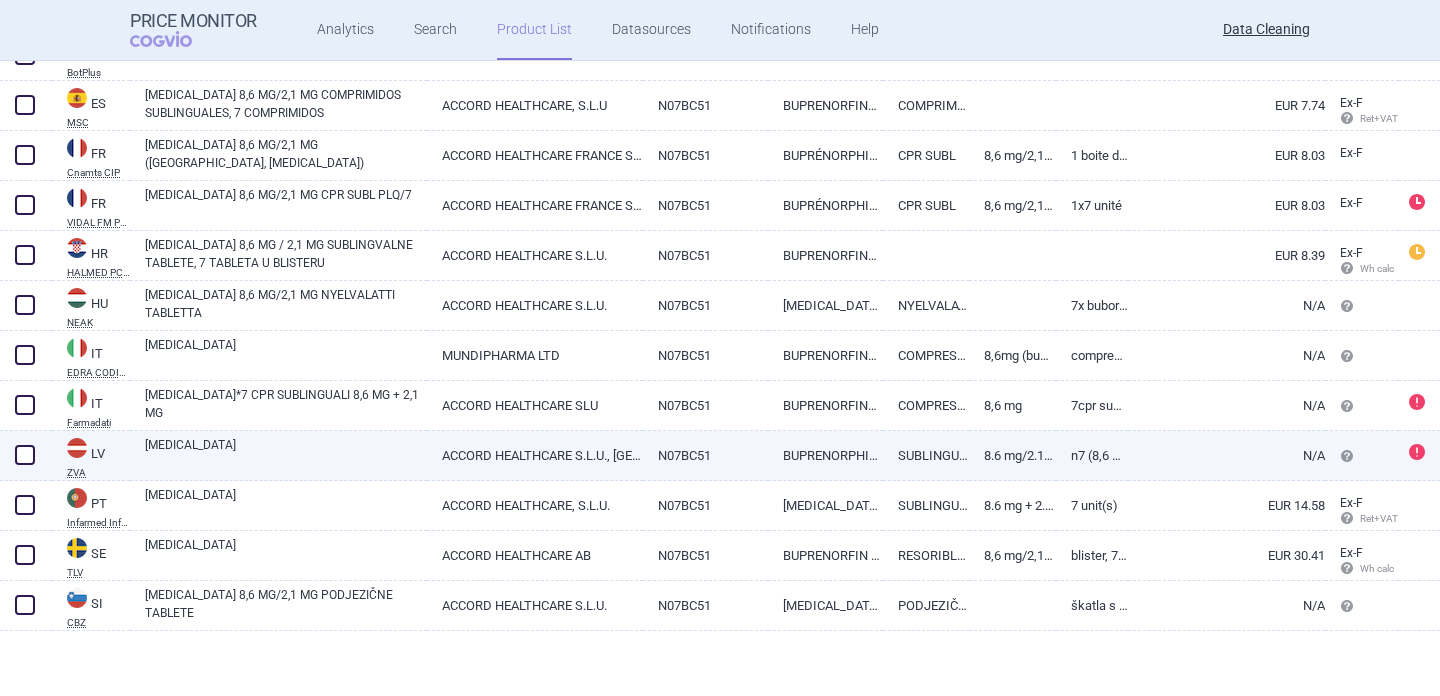 click on "ACCORD HEALTHCARE S.L.U., SPAIN" at bounding box center [535, 455] 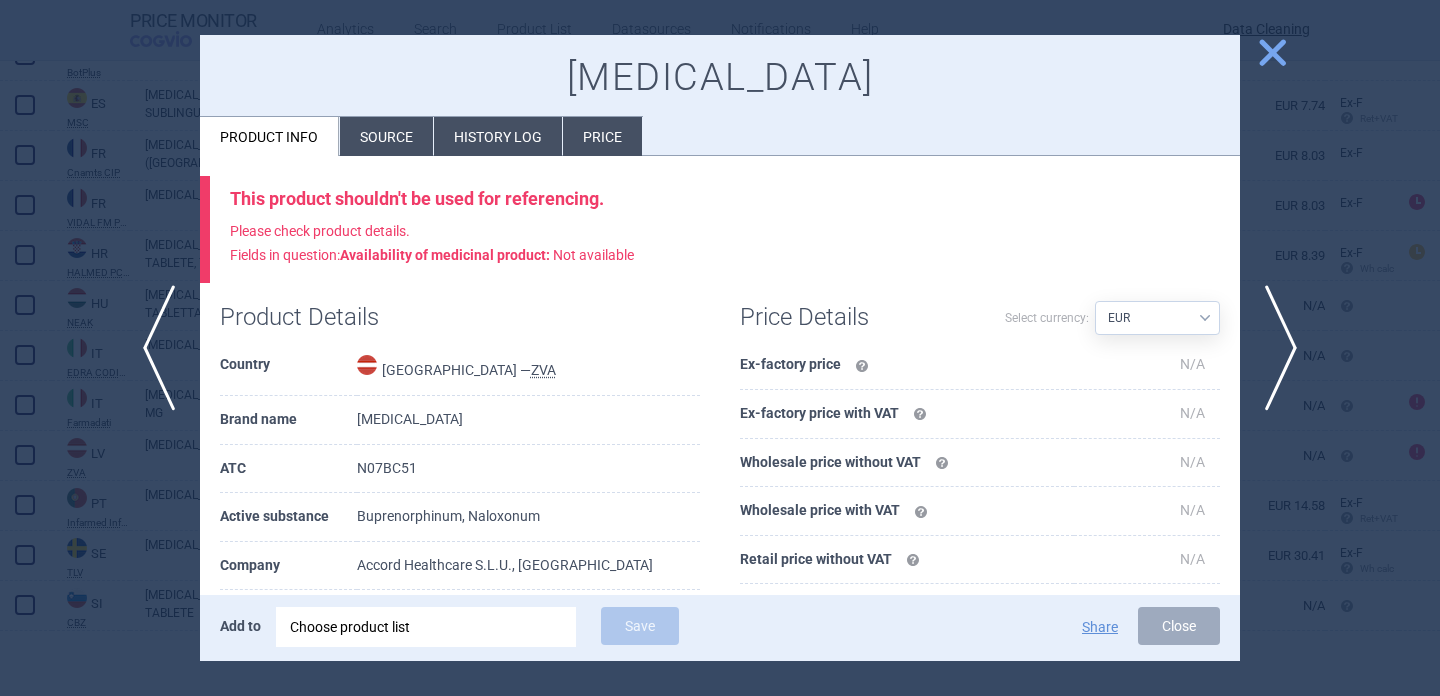click on "Source" at bounding box center [386, 136] 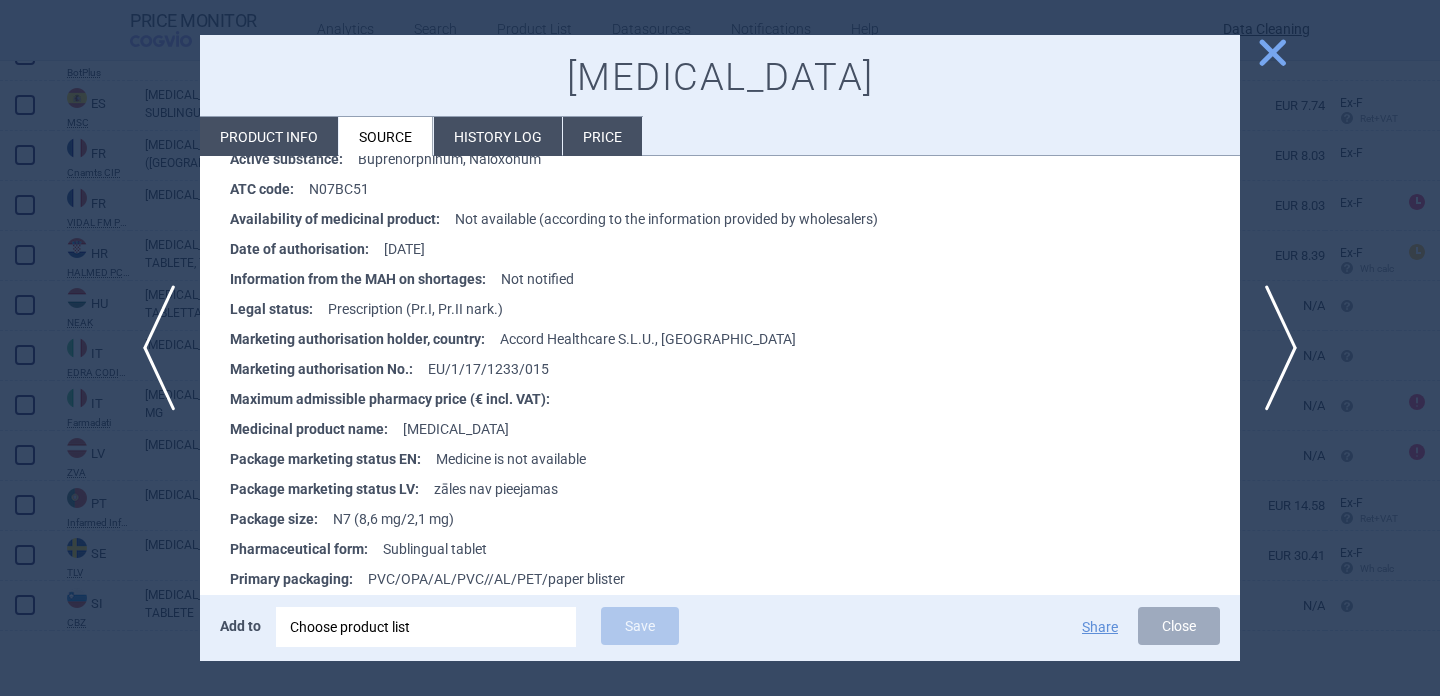 scroll, scrollTop: 467, scrollLeft: 0, axis: vertical 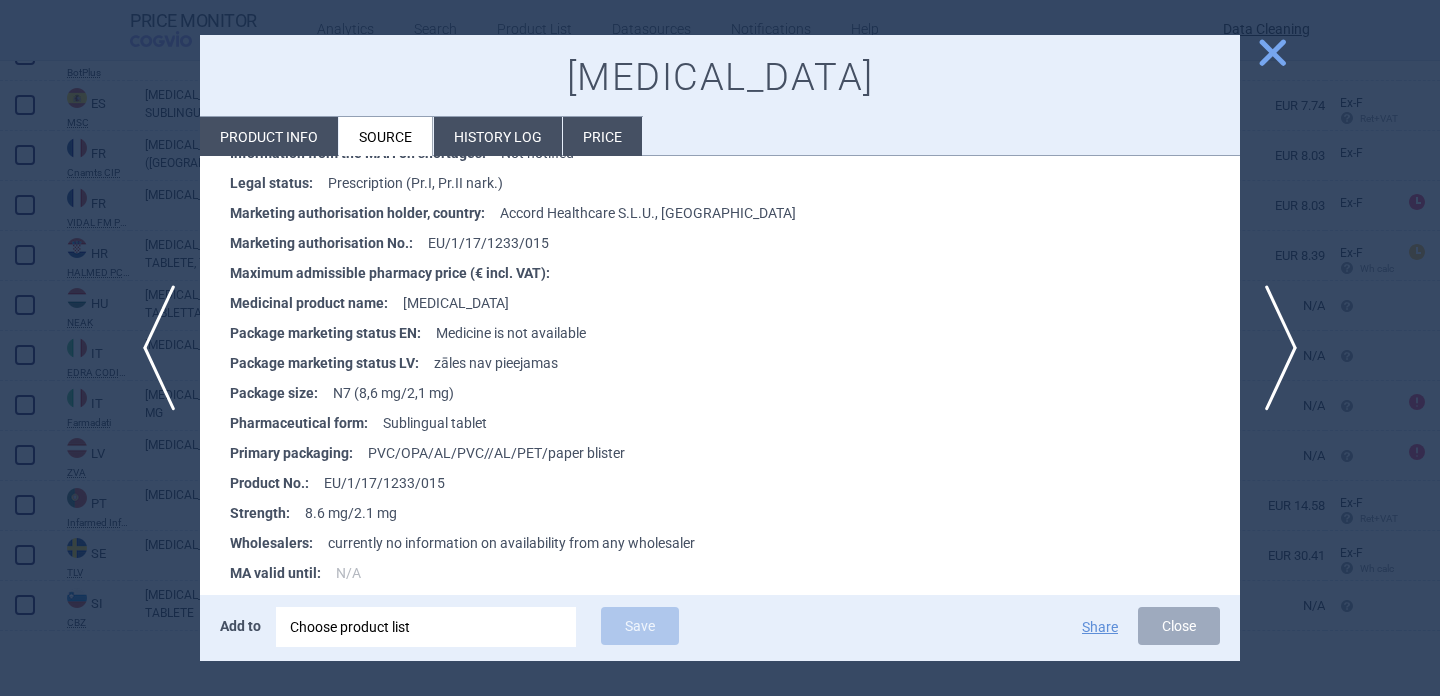 click at bounding box center [720, 348] 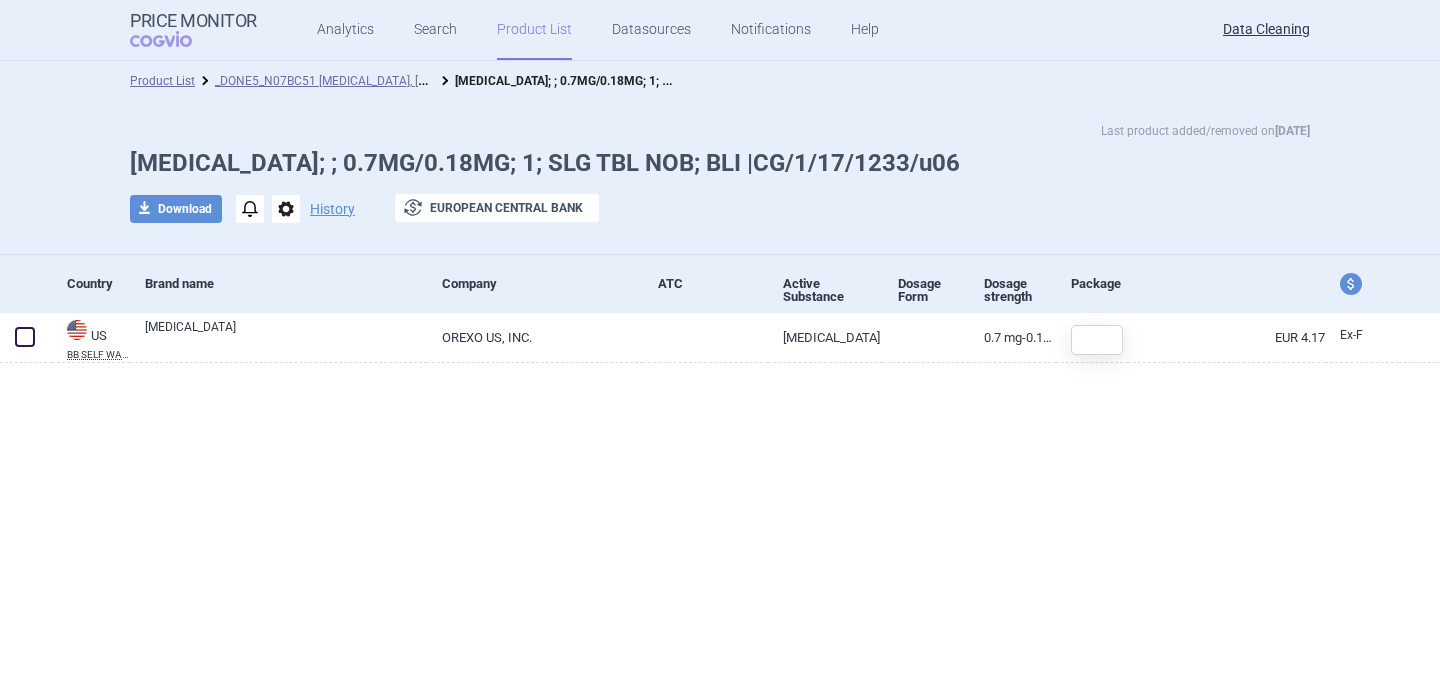 scroll, scrollTop: 0, scrollLeft: 0, axis: both 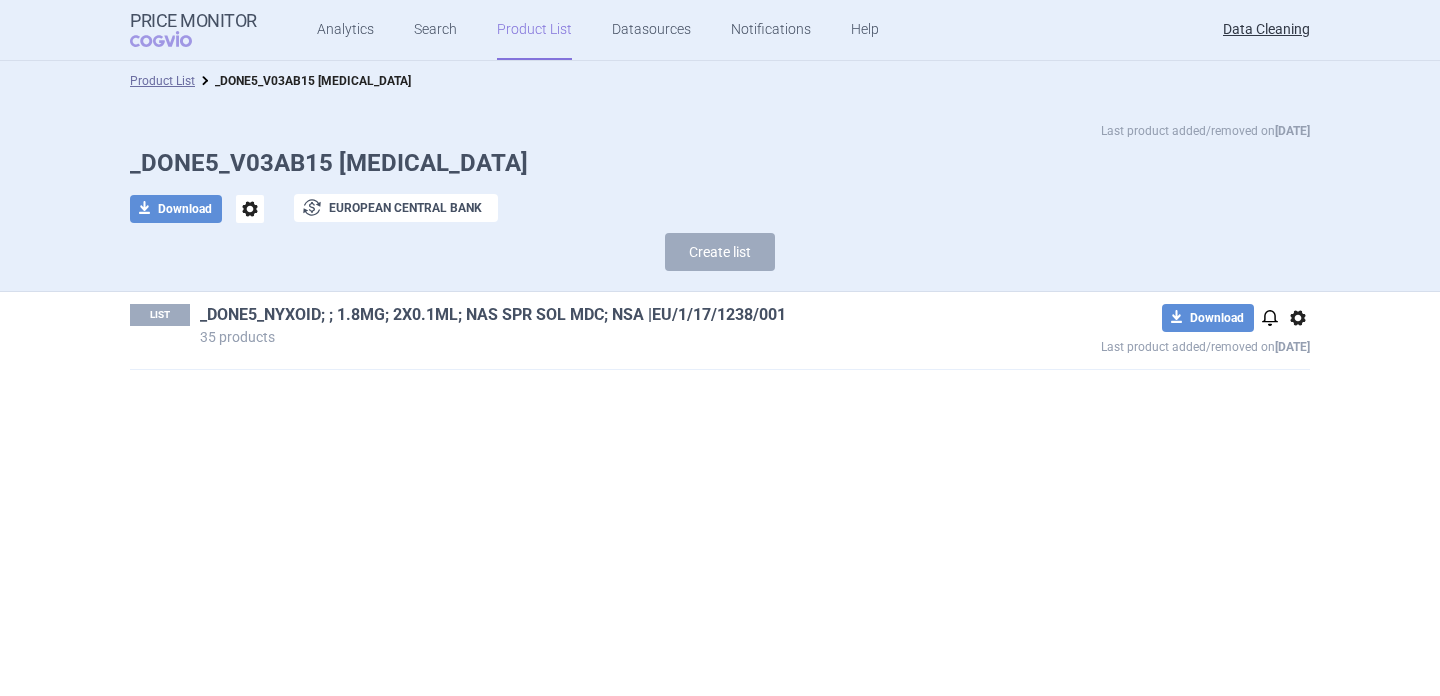 click on "_DONE5_NYXOID; ; 1.8MG; 2X0.1ML; NAS SPR SOL MDC; NSA |EU/1/17/1238/001" at bounding box center [493, 315] 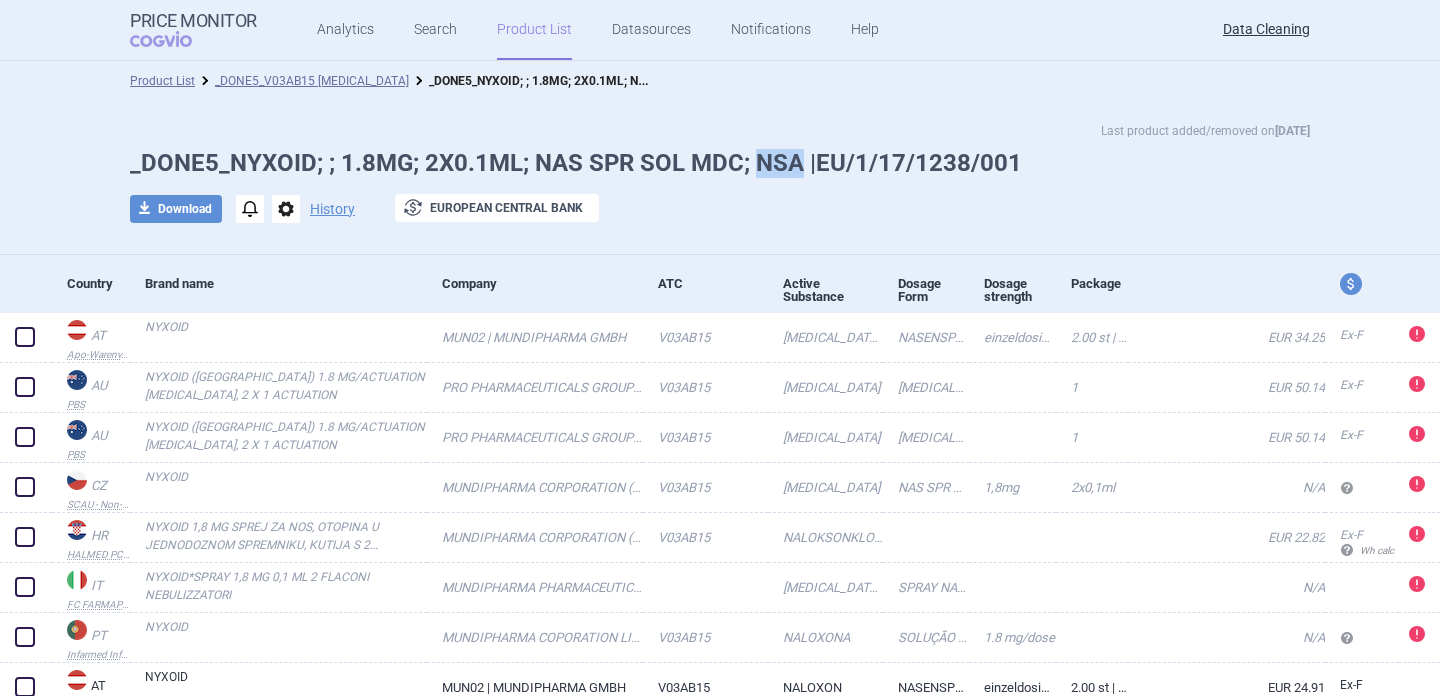 drag, startPoint x: 751, startPoint y: 162, endPoint x: 796, endPoint y: 162, distance: 45 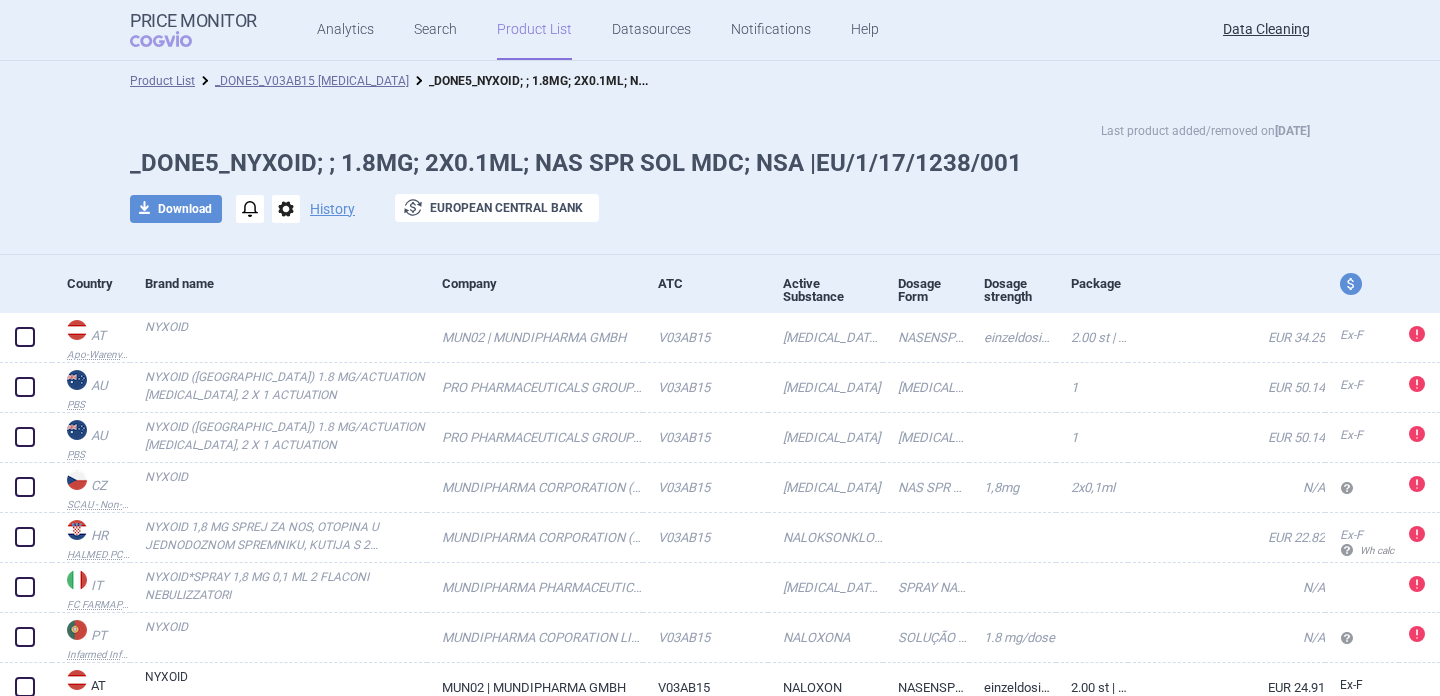 click on "download  Download notifications options History exchange European Central Bank" at bounding box center [720, 209] 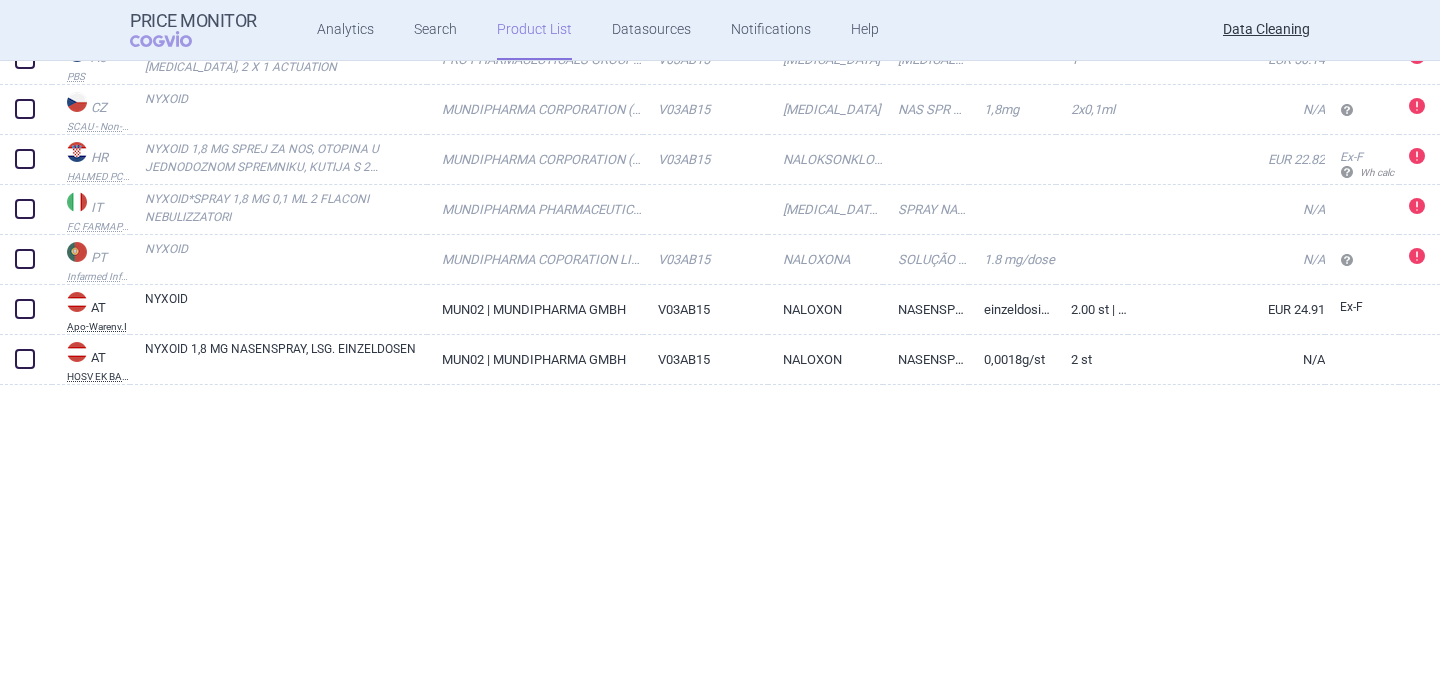 scroll, scrollTop: 0, scrollLeft: 0, axis: both 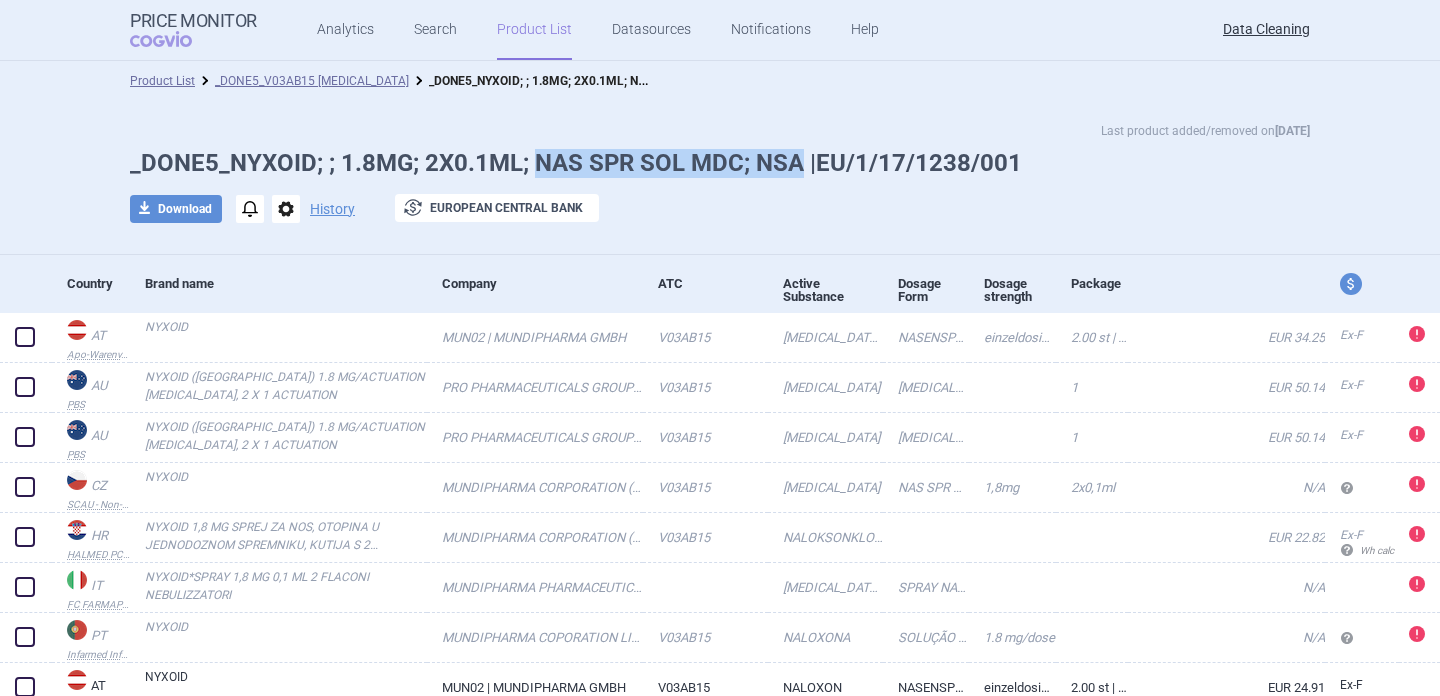 drag, startPoint x: 532, startPoint y: 161, endPoint x: 797, endPoint y: 154, distance: 265.09244 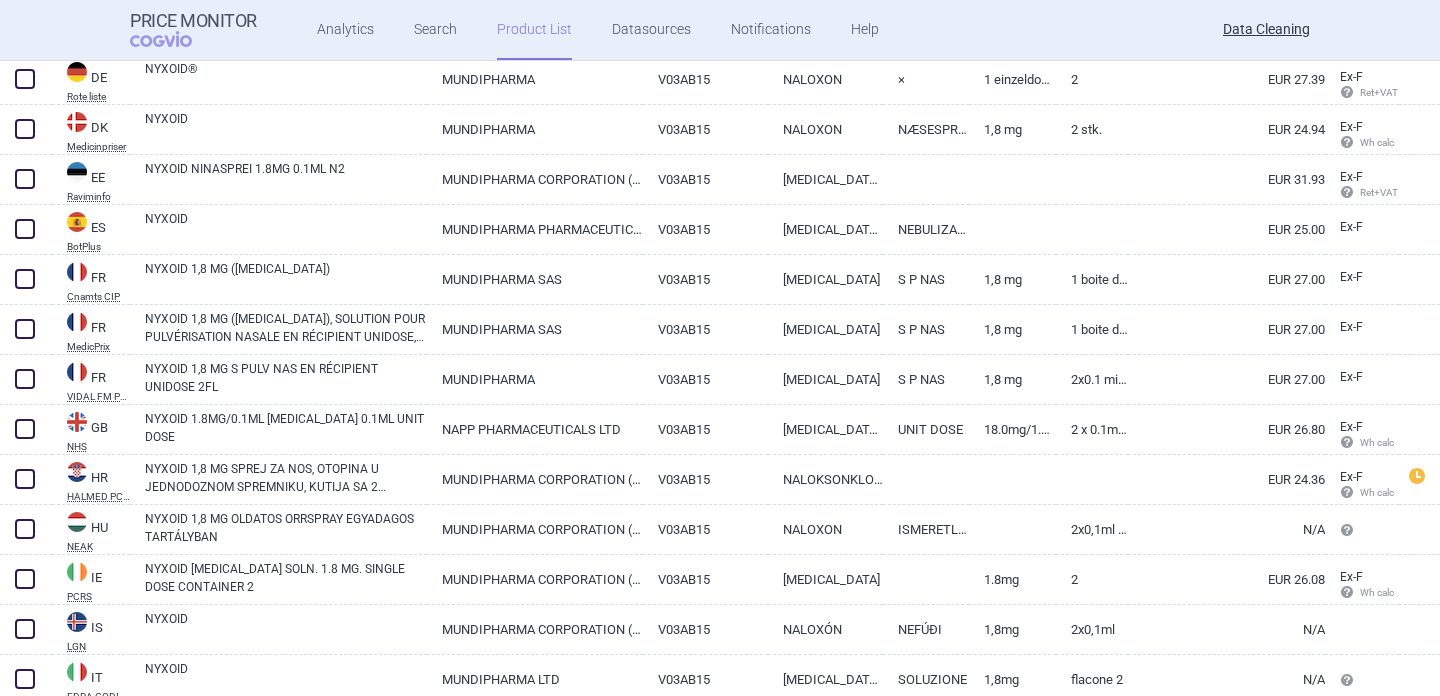 scroll, scrollTop: 976, scrollLeft: 0, axis: vertical 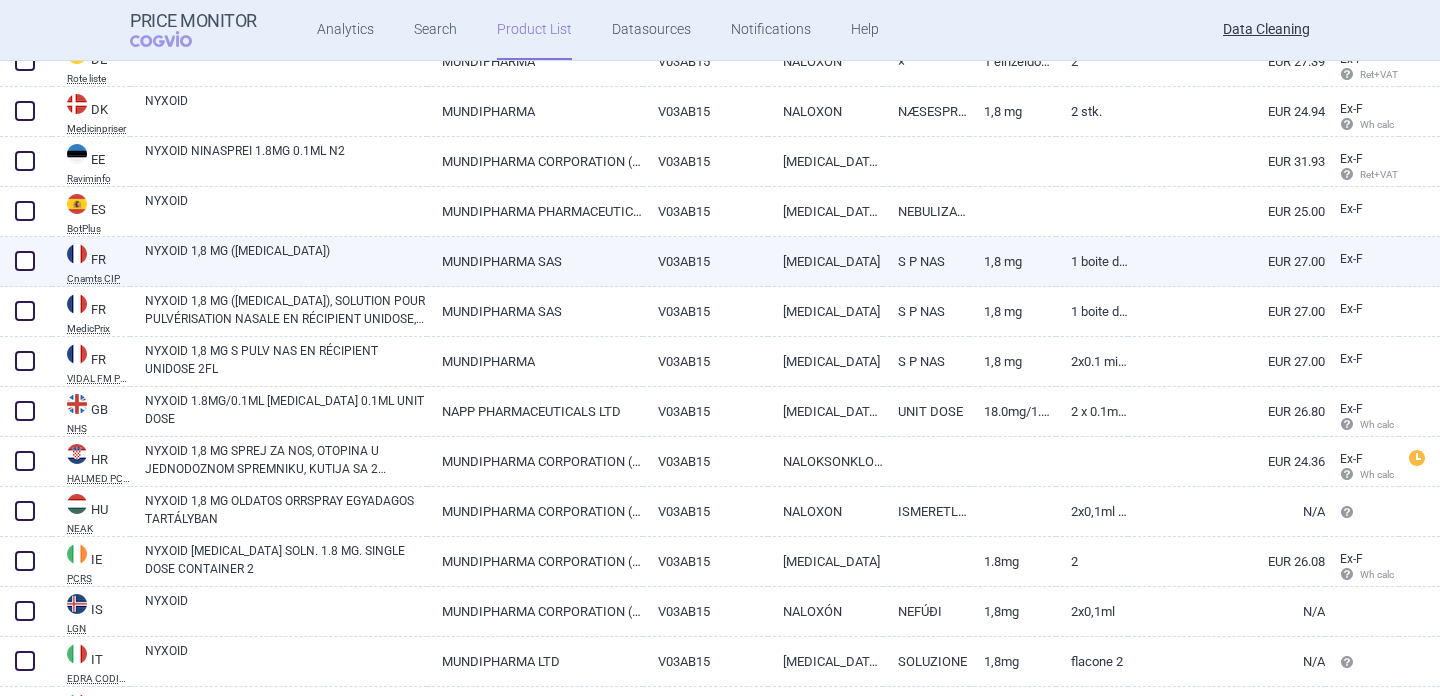 click on "V03AB15" at bounding box center (705, 261) 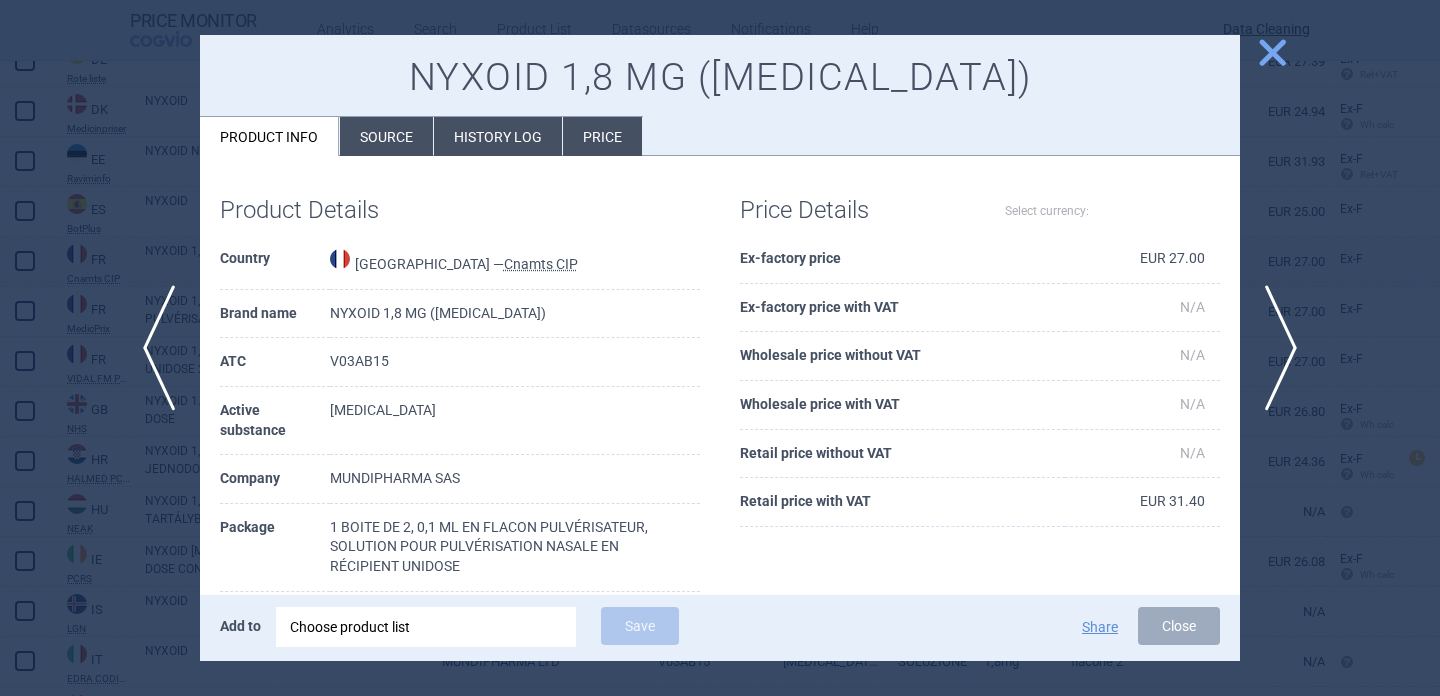 scroll, scrollTop: 63, scrollLeft: 0, axis: vertical 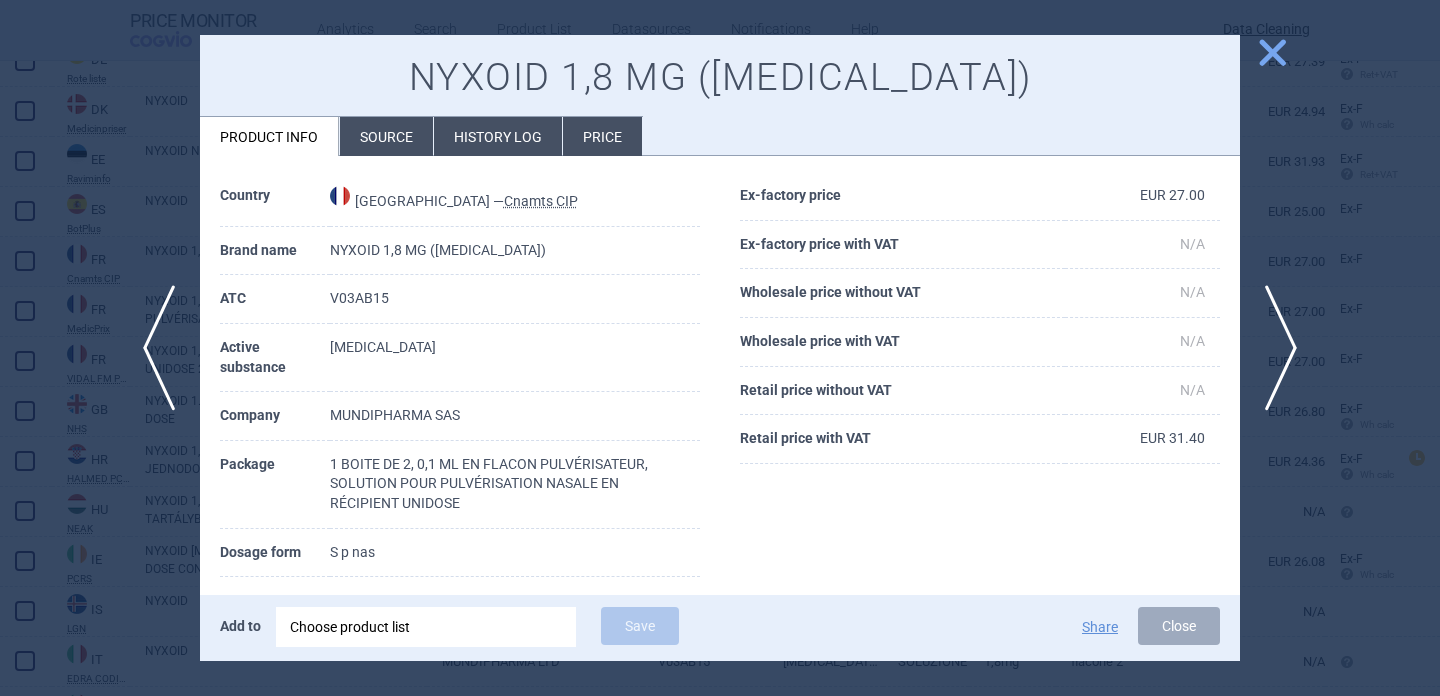 select on "EUR" 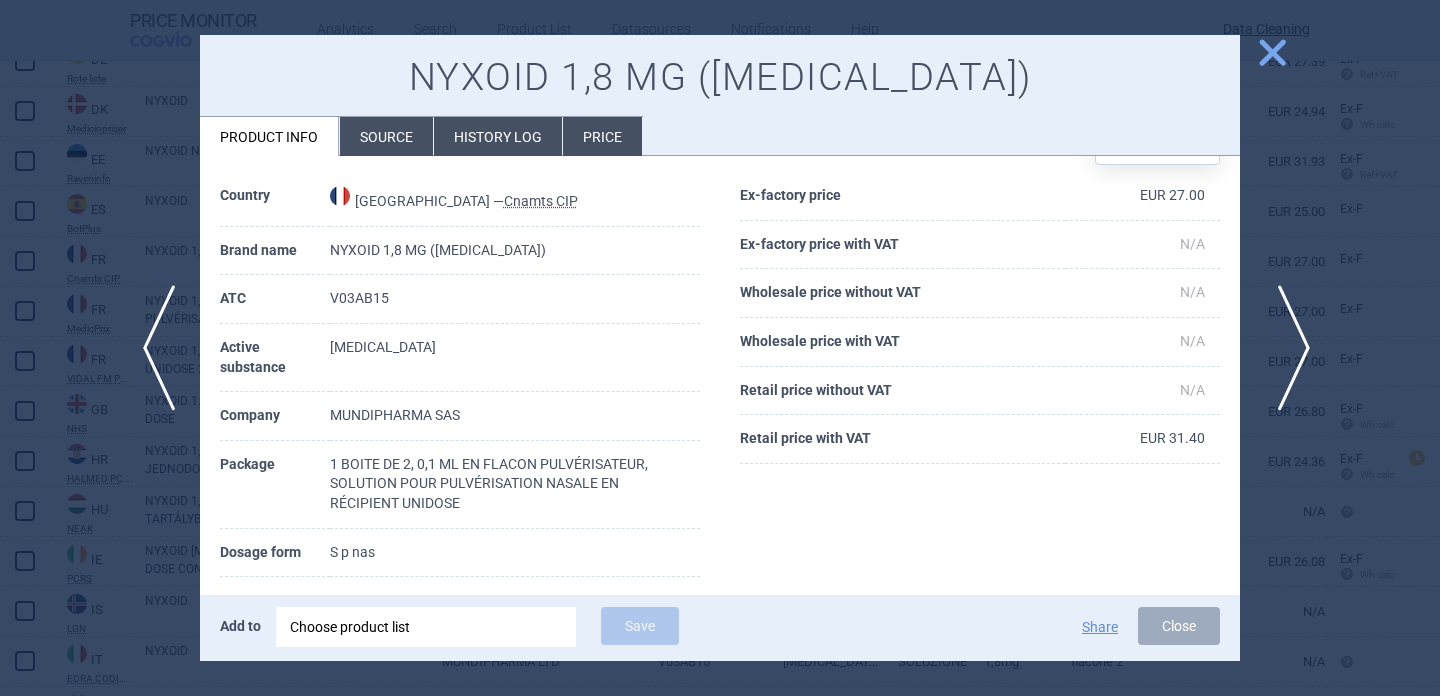 click on "next" at bounding box center (1287, 348) 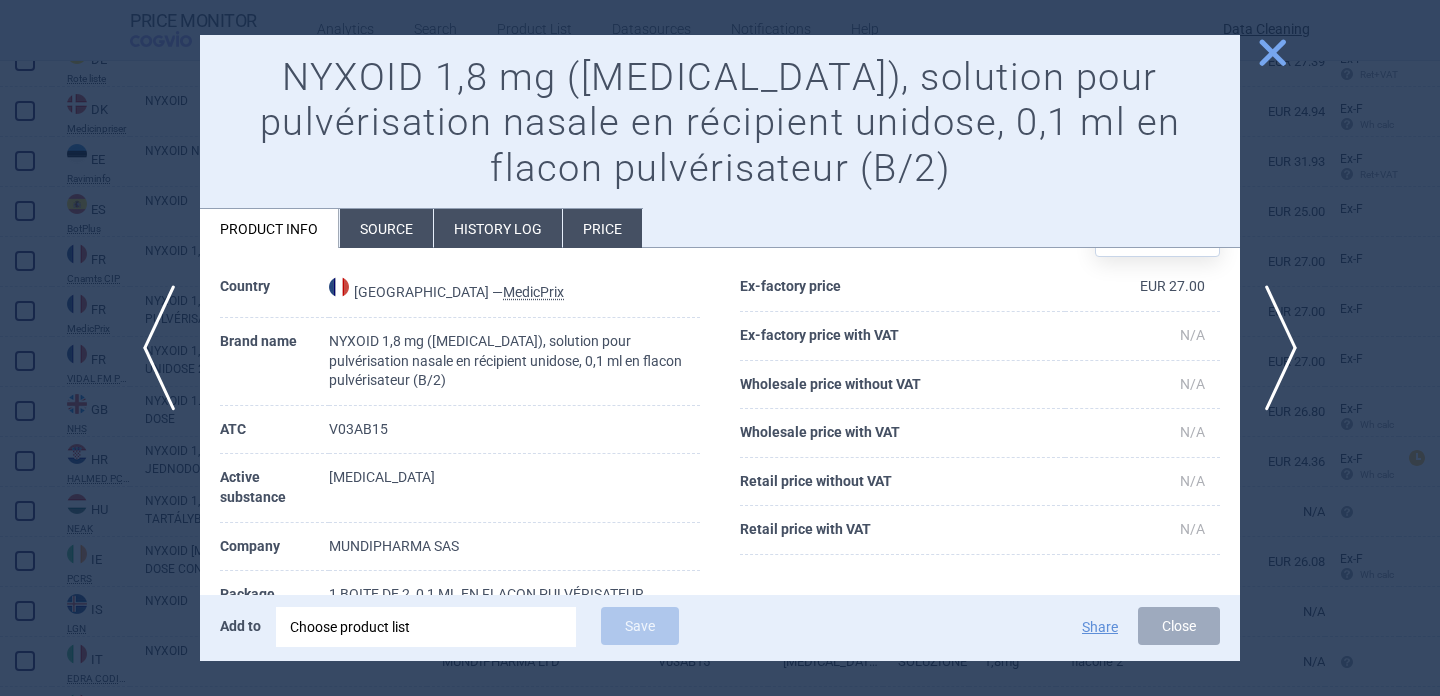click at bounding box center [720, 348] 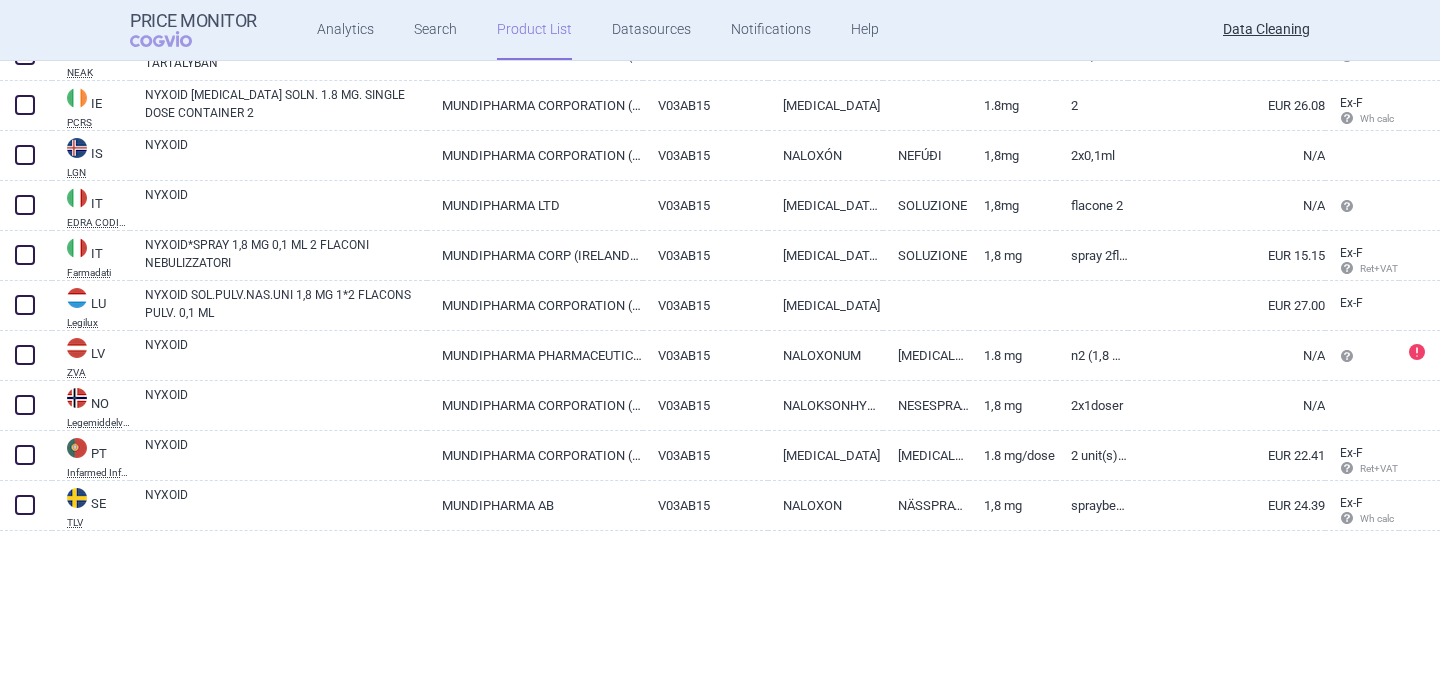 scroll, scrollTop: 0, scrollLeft: 0, axis: both 